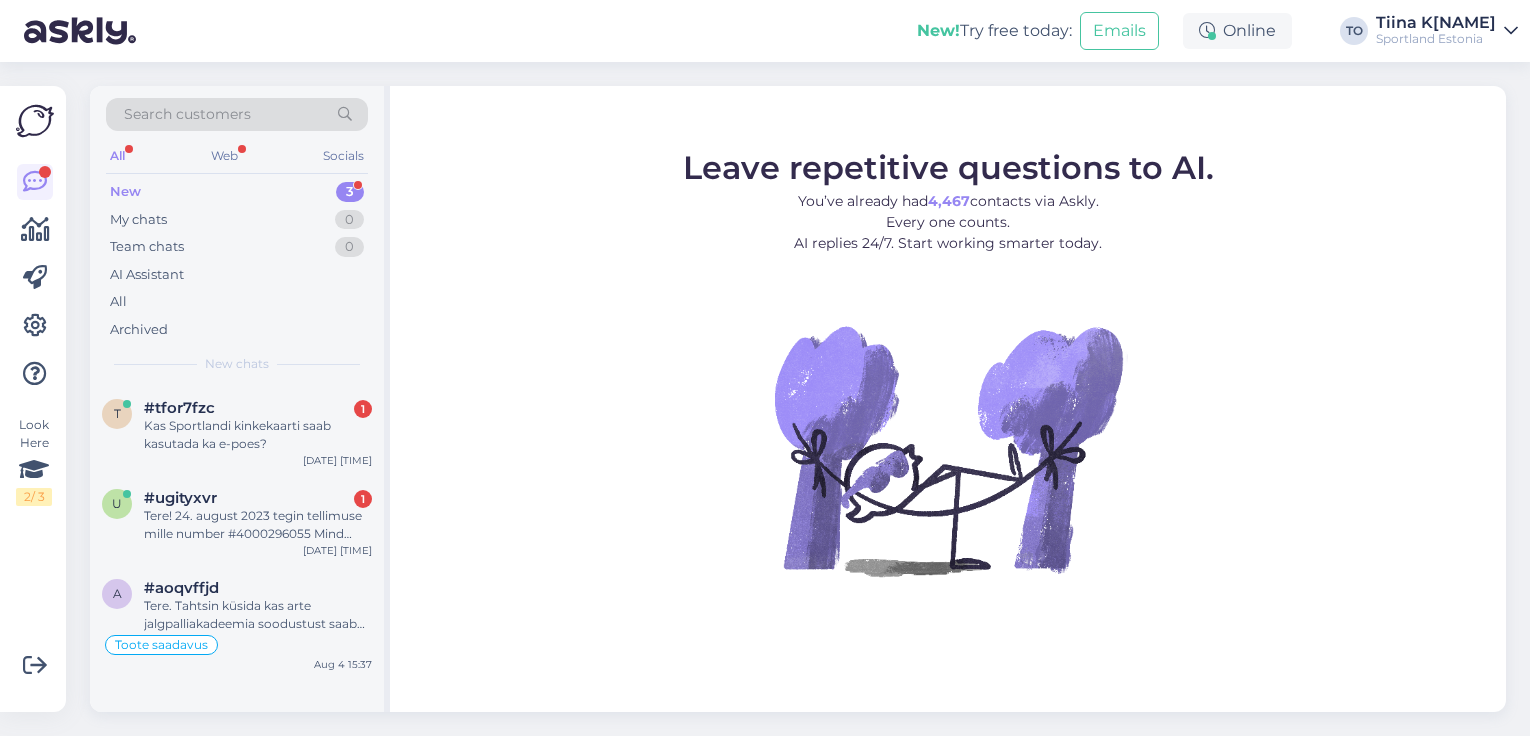 scroll, scrollTop: 0, scrollLeft: 0, axis: both 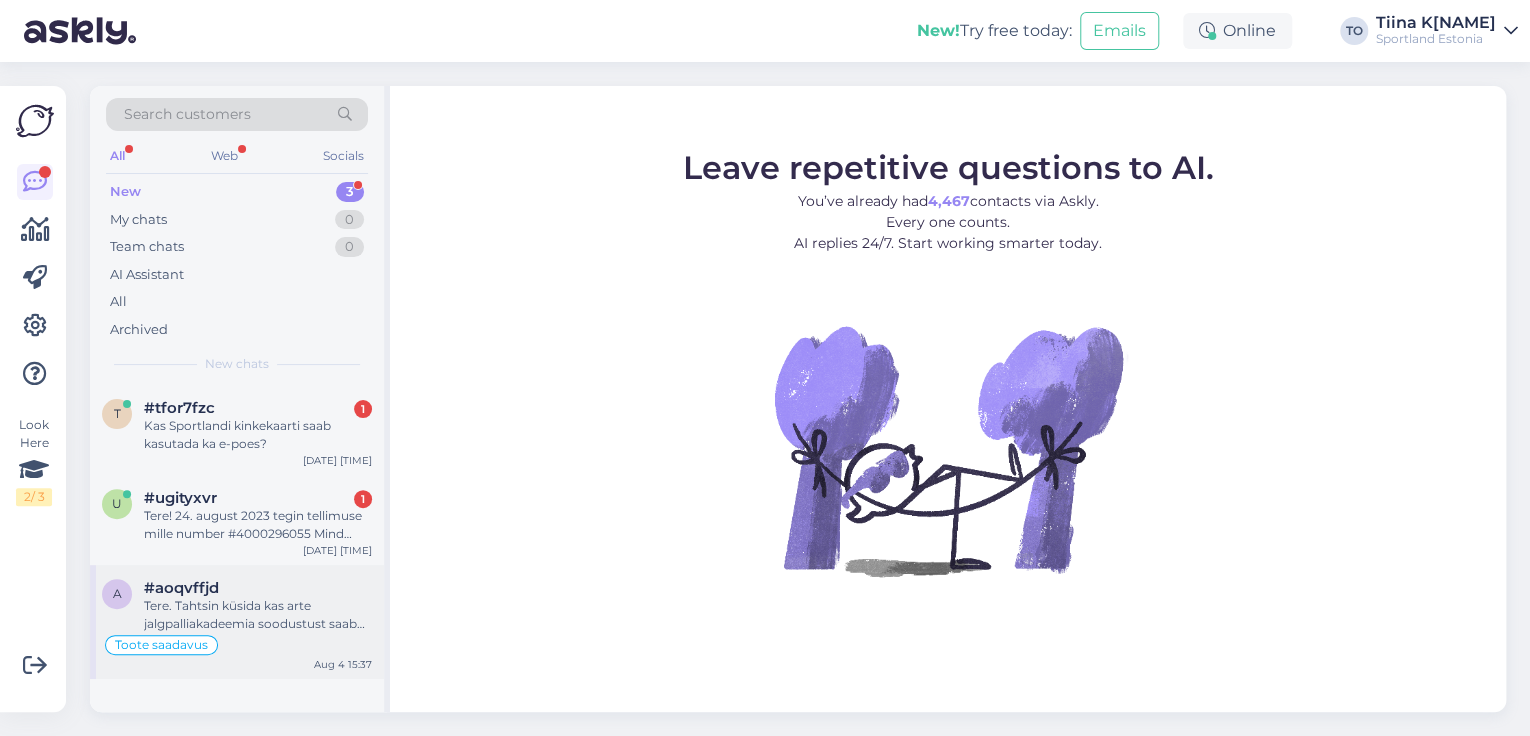 click on "Tere. Tahtsin küsida kas arte jalgpalliakadeemia soodustust saab kasutada ka e-poes?" at bounding box center [258, 615] 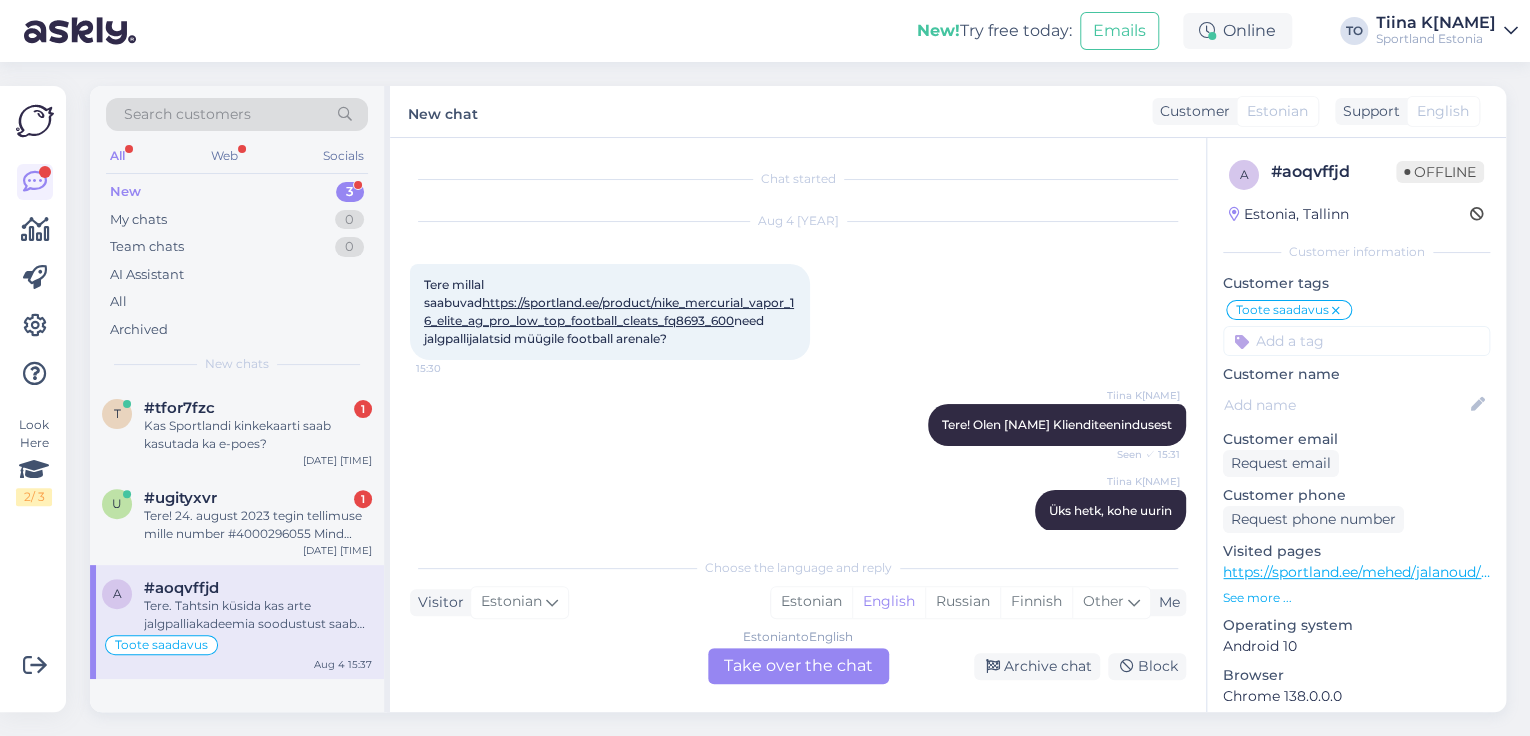 scroll, scrollTop: 372, scrollLeft: 0, axis: vertical 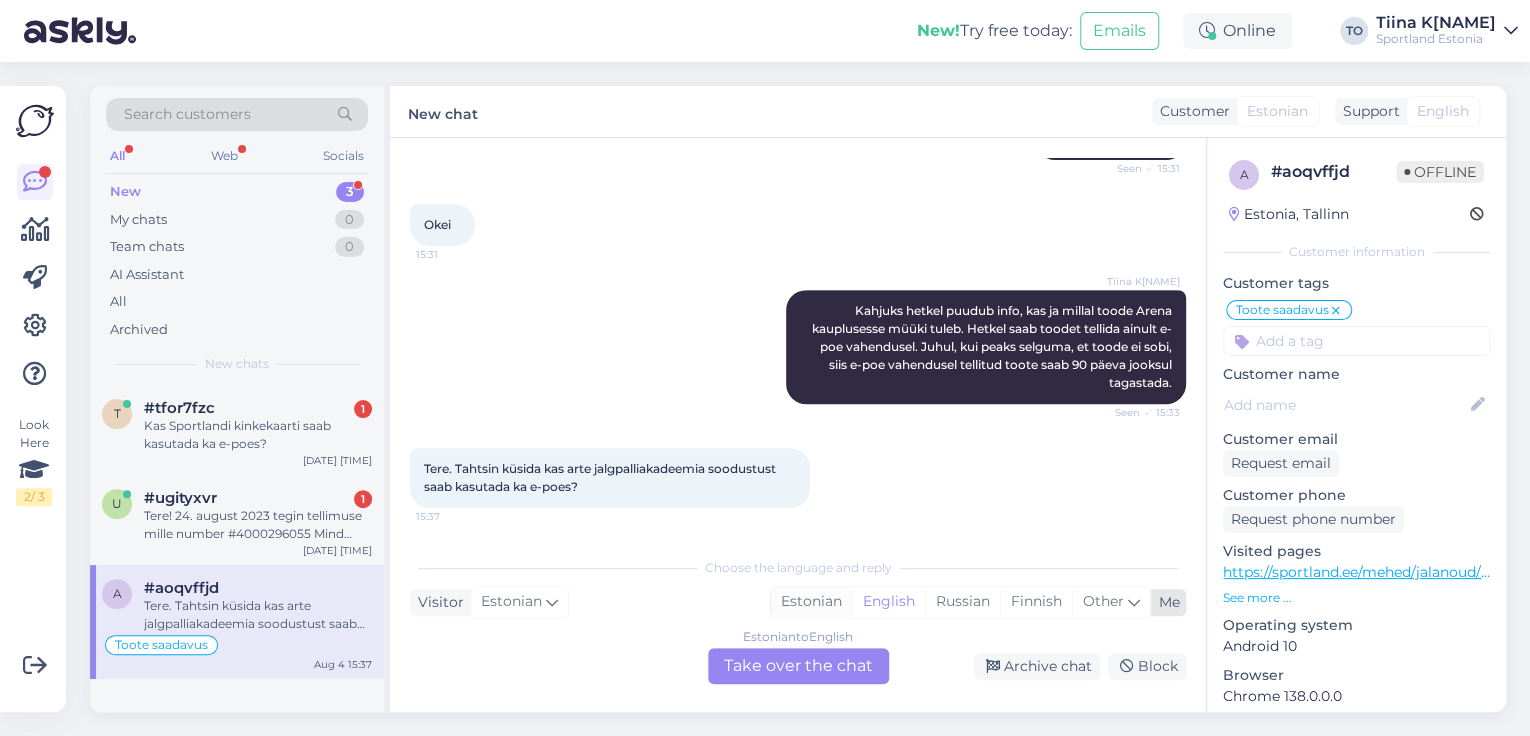 click on "Estonian" at bounding box center [811, 602] 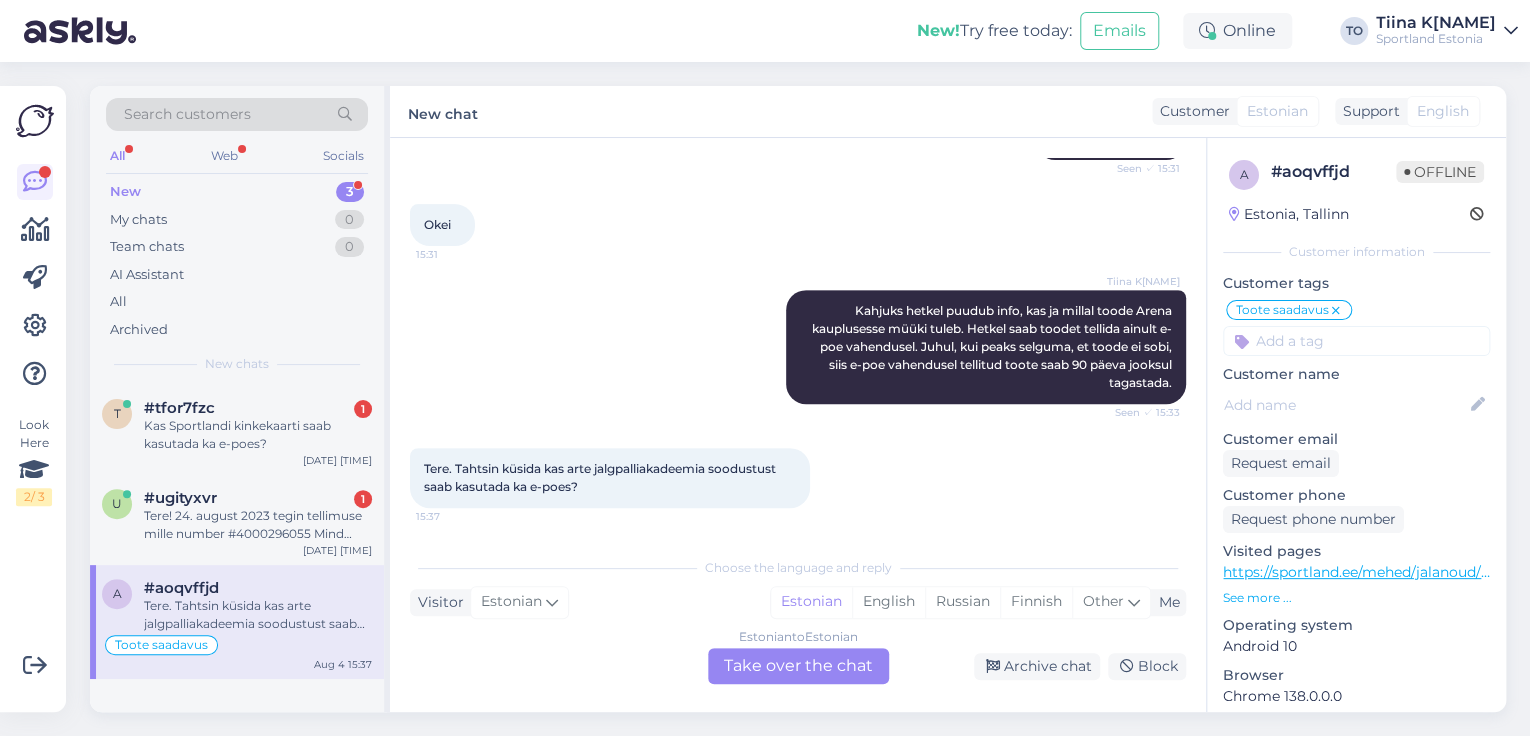 click on "Estonian  to  Estonian Take over the chat" at bounding box center (798, 666) 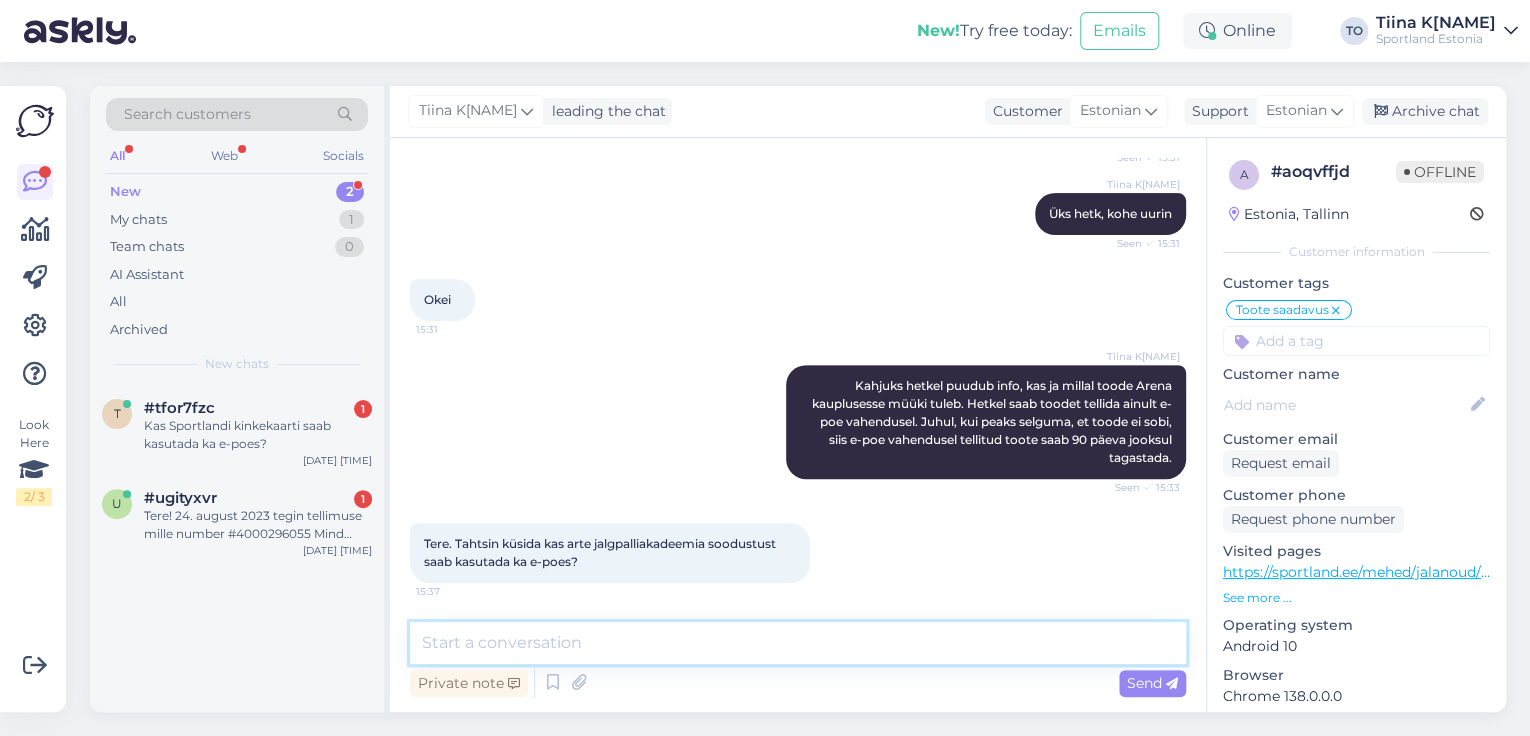 click at bounding box center [798, 643] 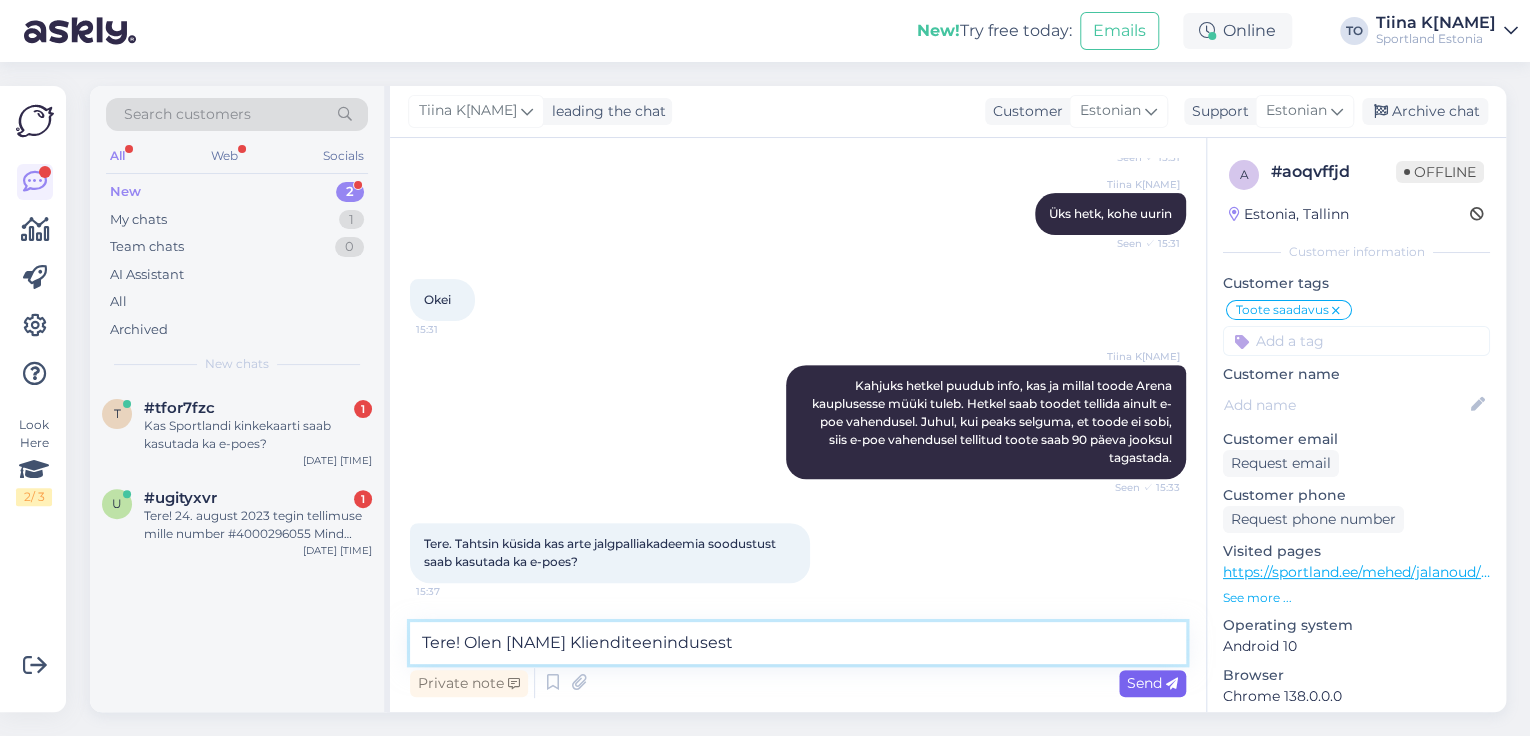type on "Tere! Olen [NAME] Klienditeenindusest" 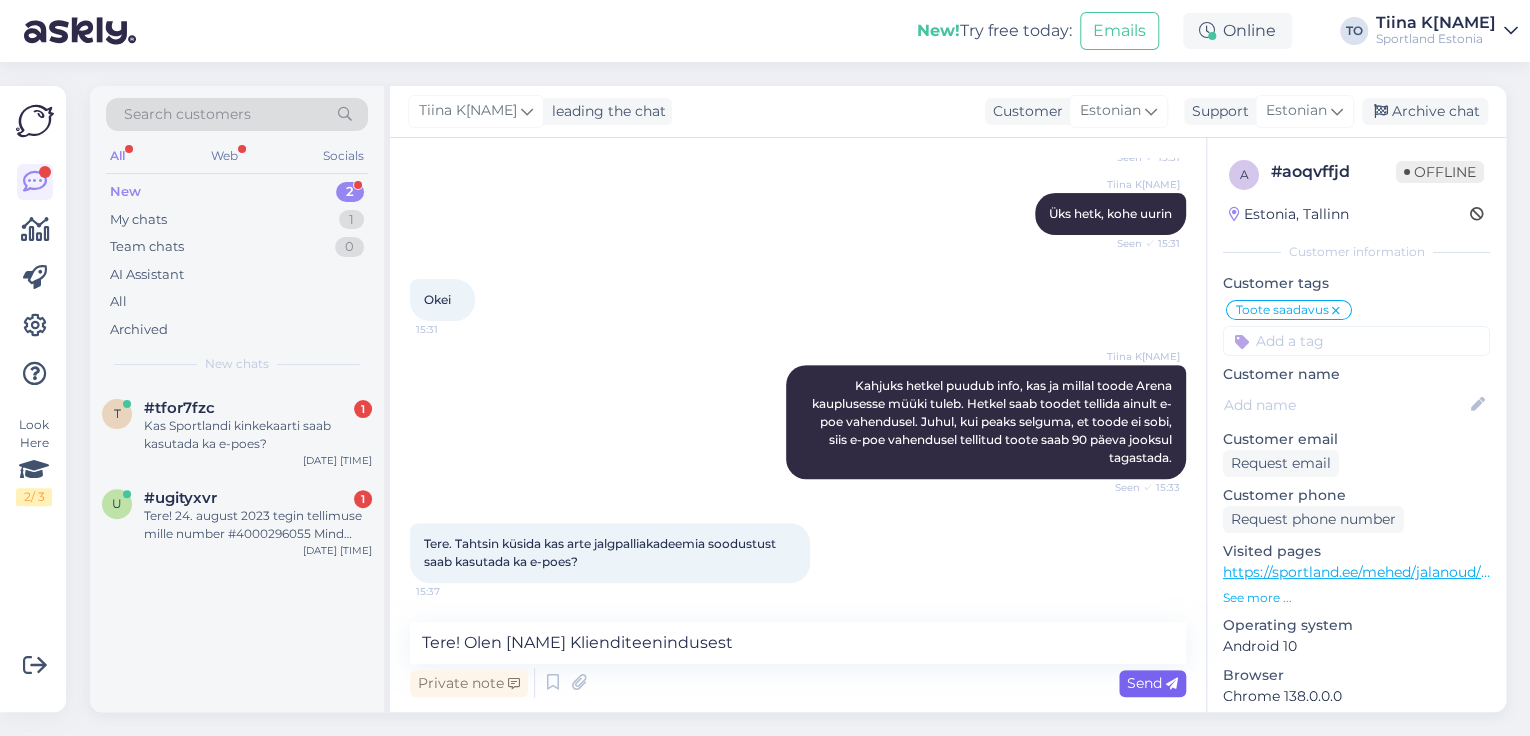 click on "Send" at bounding box center (1152, 683) 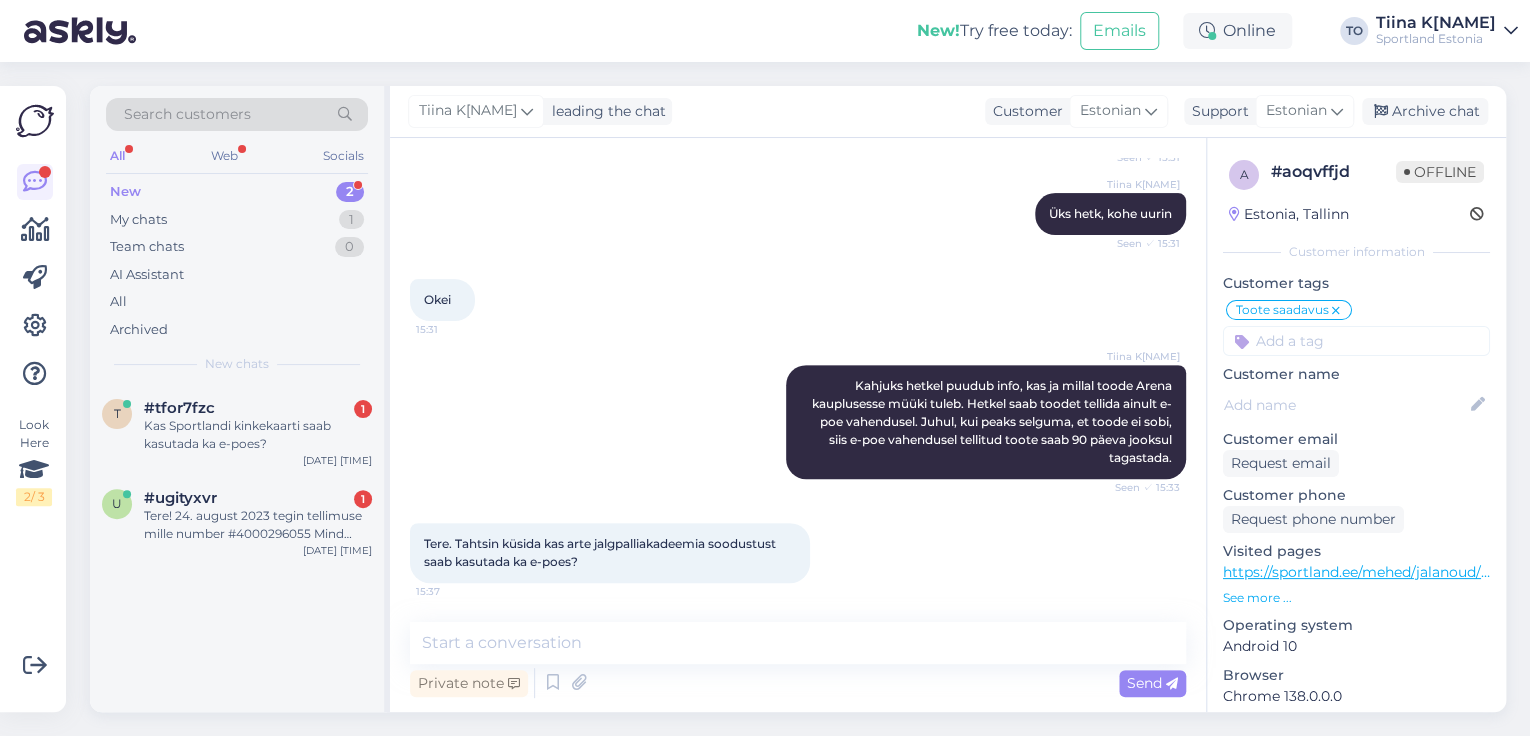 scroll, scrollTop: 384, scrollLeft: 0, axis: vertical 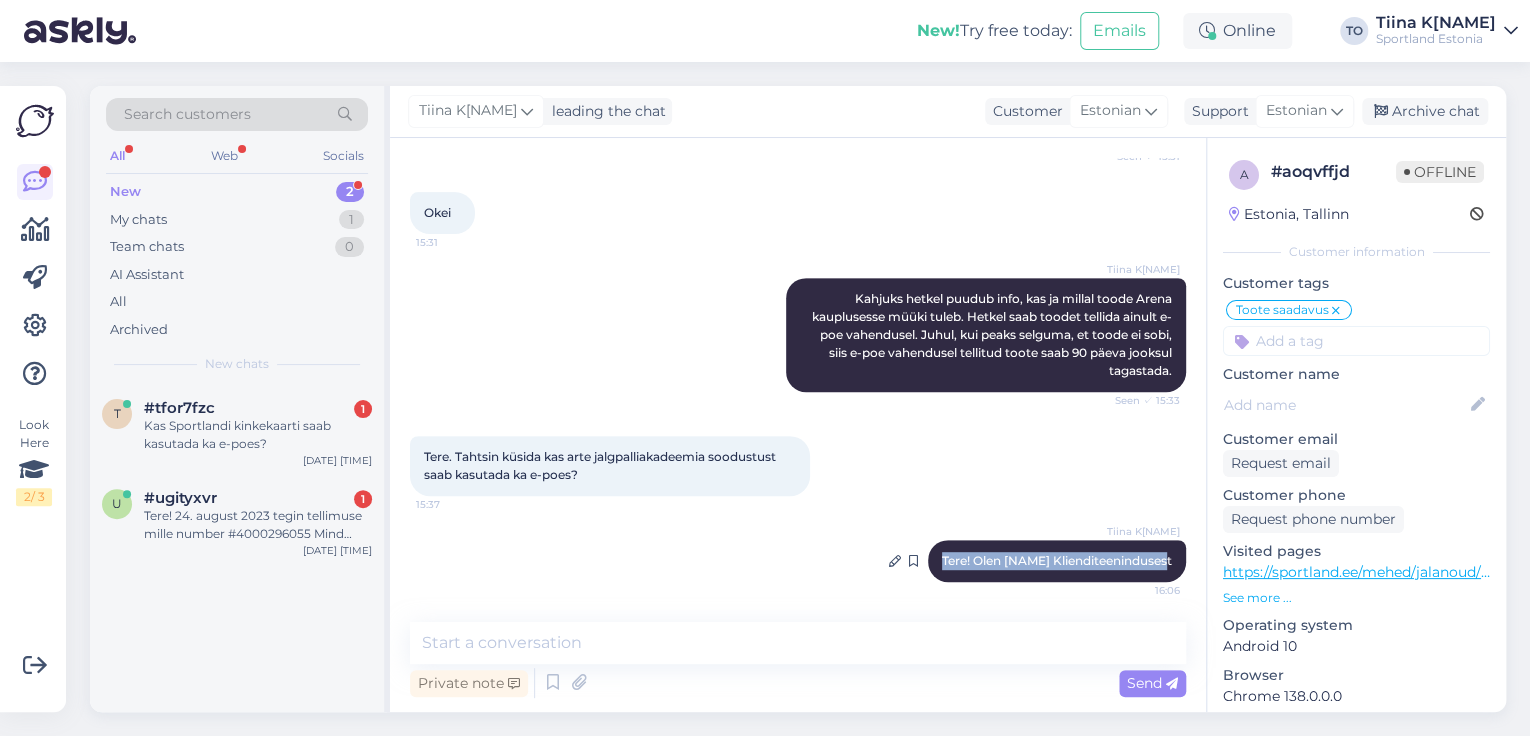 drag, startPoint x: 938, startPoint y: 560, endPoint x: 1159, endPoint y: 564, distance: 221.0362 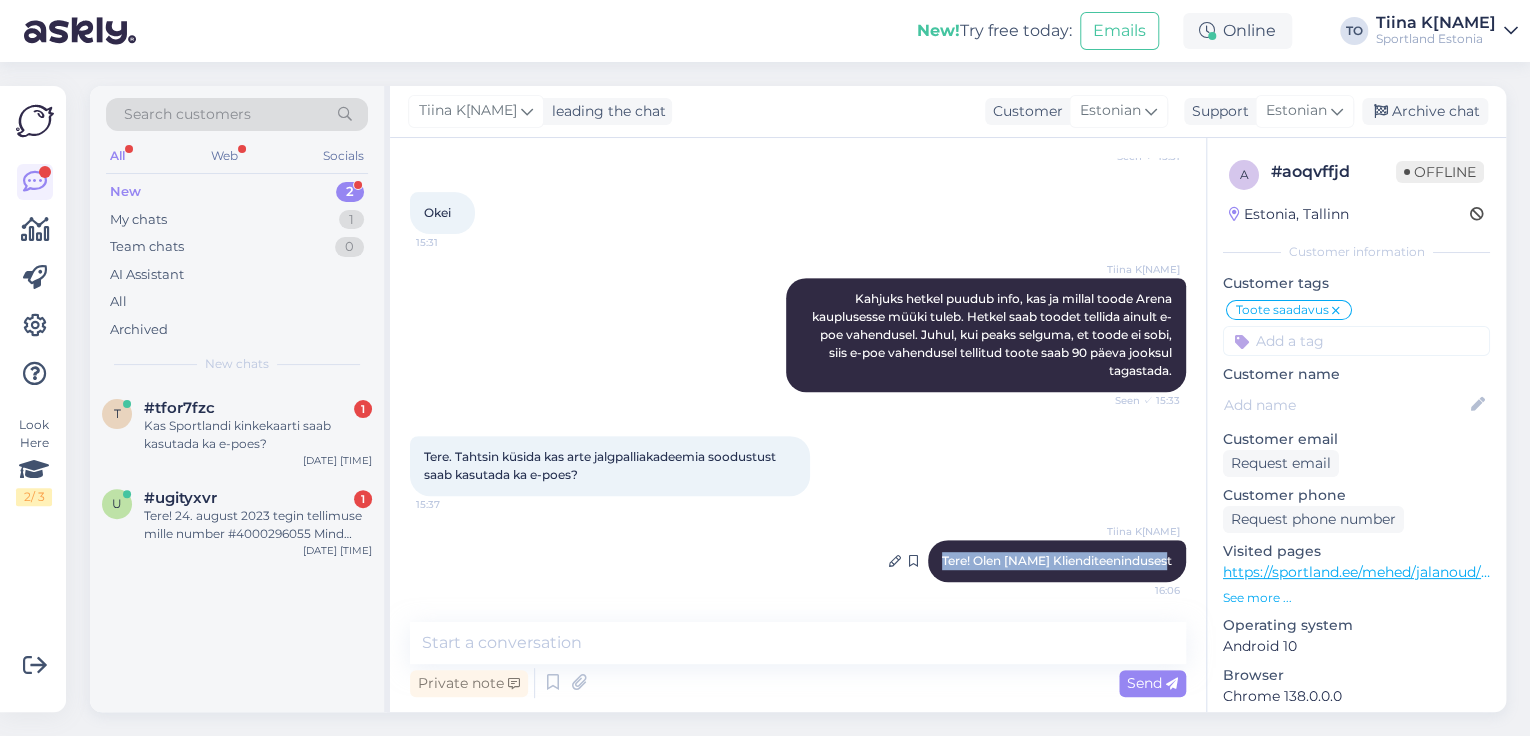 click on "[NAME] Olup Tere! Olen [NAME] Klienditeenindusest [TIME]" at bounding box center (1057, 561) 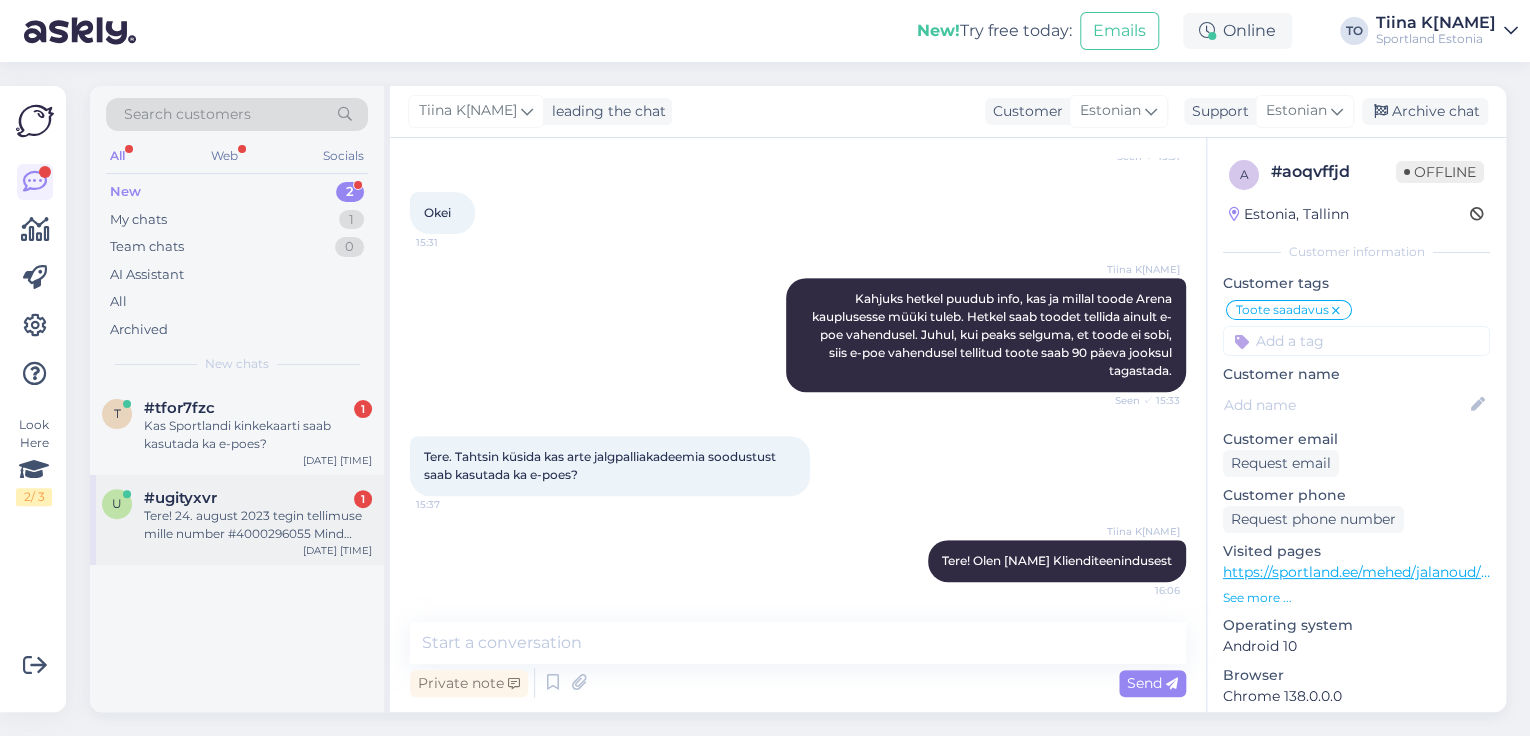 click on "Tere! 24. august 2023 tegin tellimuse mille number  #4000296055 Mind huvitab selline küsimus, et mis mudel ja mis suuruses olid minu mustad jooksujalatsid?" at bounding box center [258, 525] 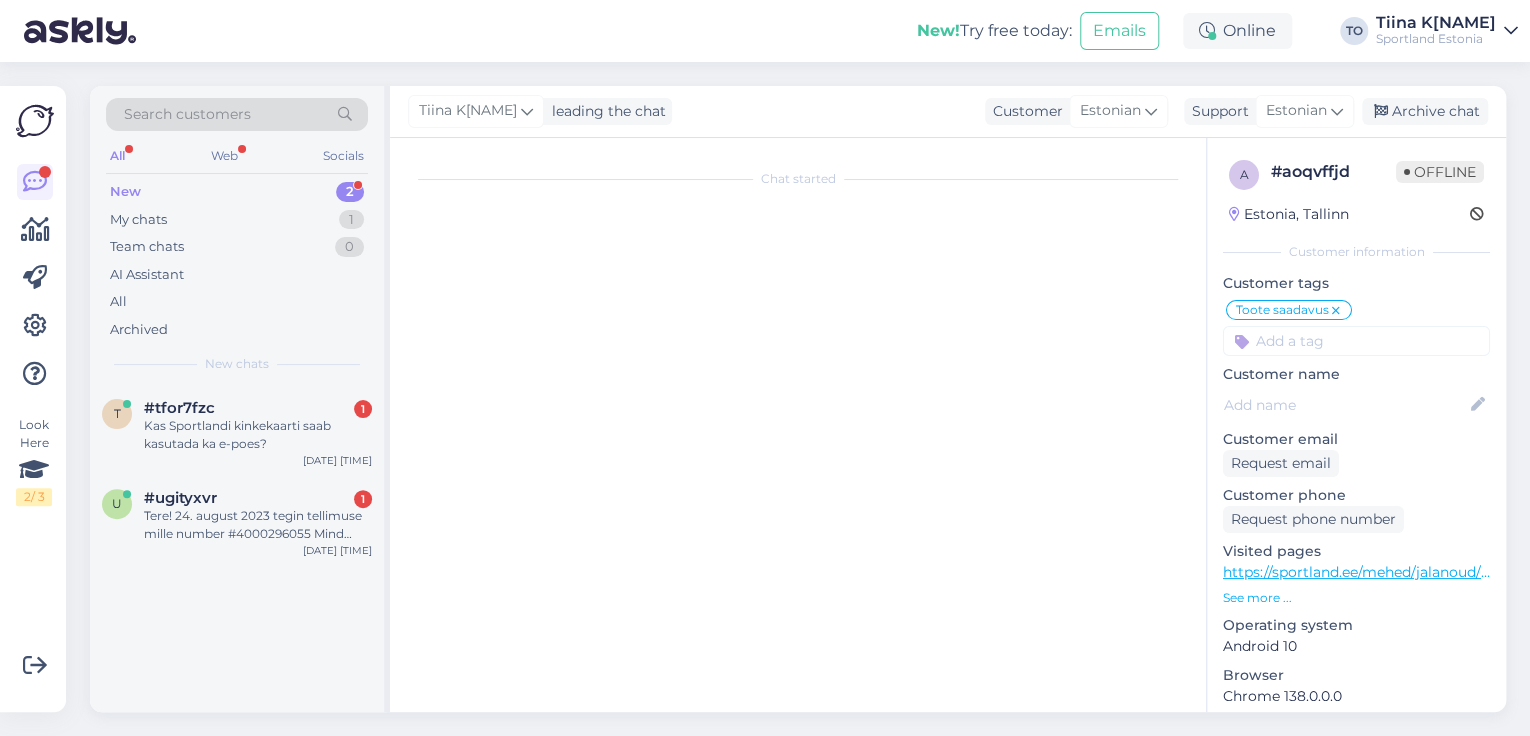 scroll, scrollTop: 0, scrollLeft: 0, axis: both 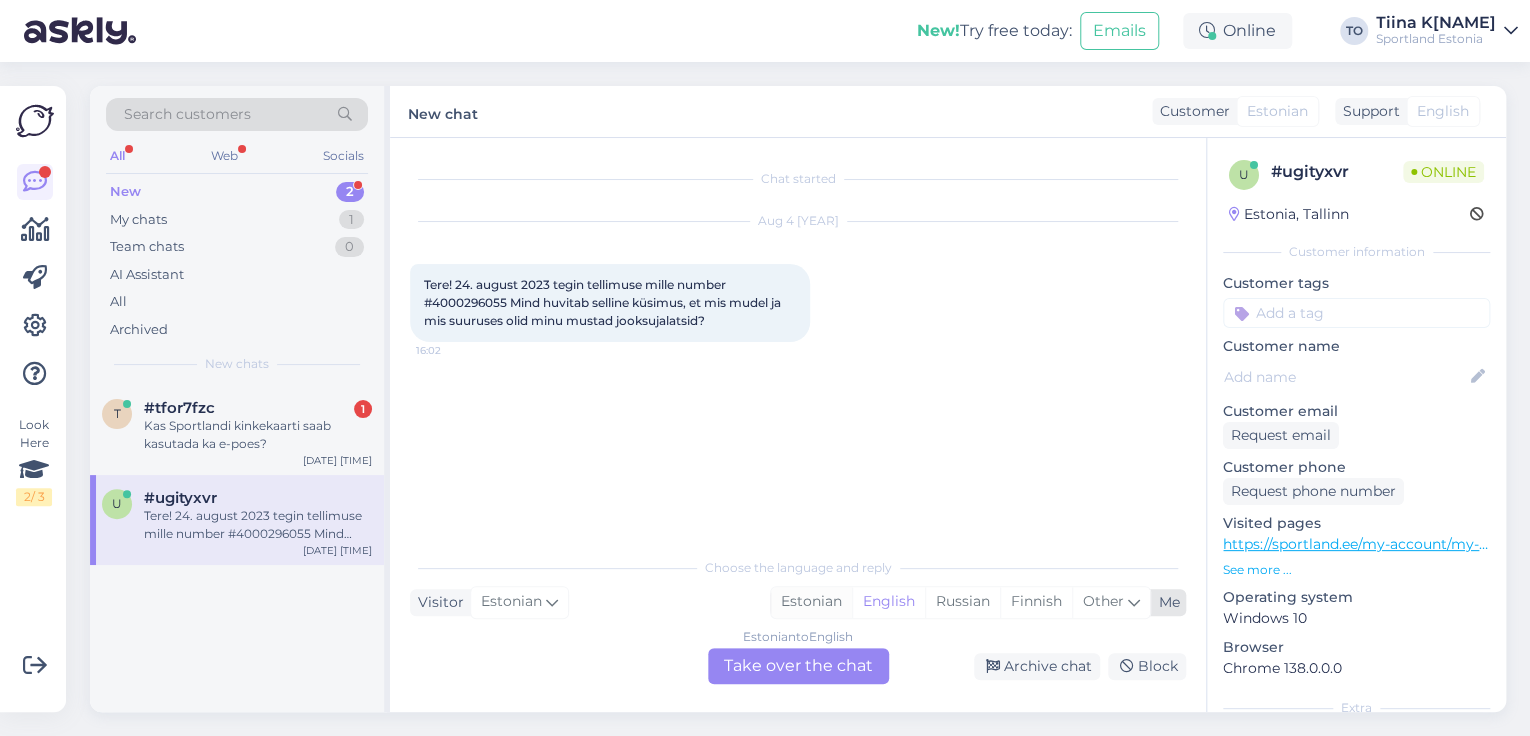 click on "Estonian" at bounding box center [811, 602] 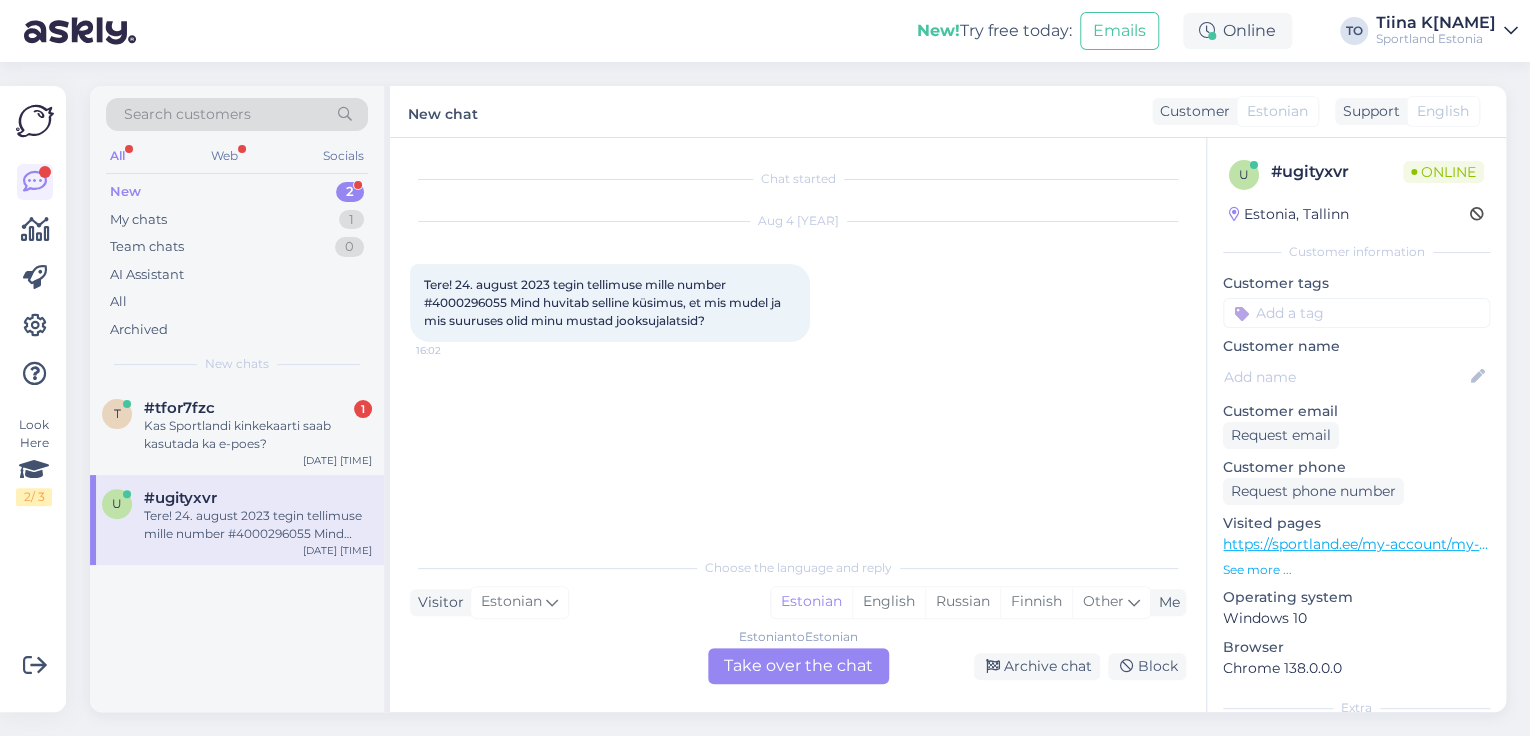 click on "Estonian  to  Estonian Take over the chat" at bounding box center (798, 666) 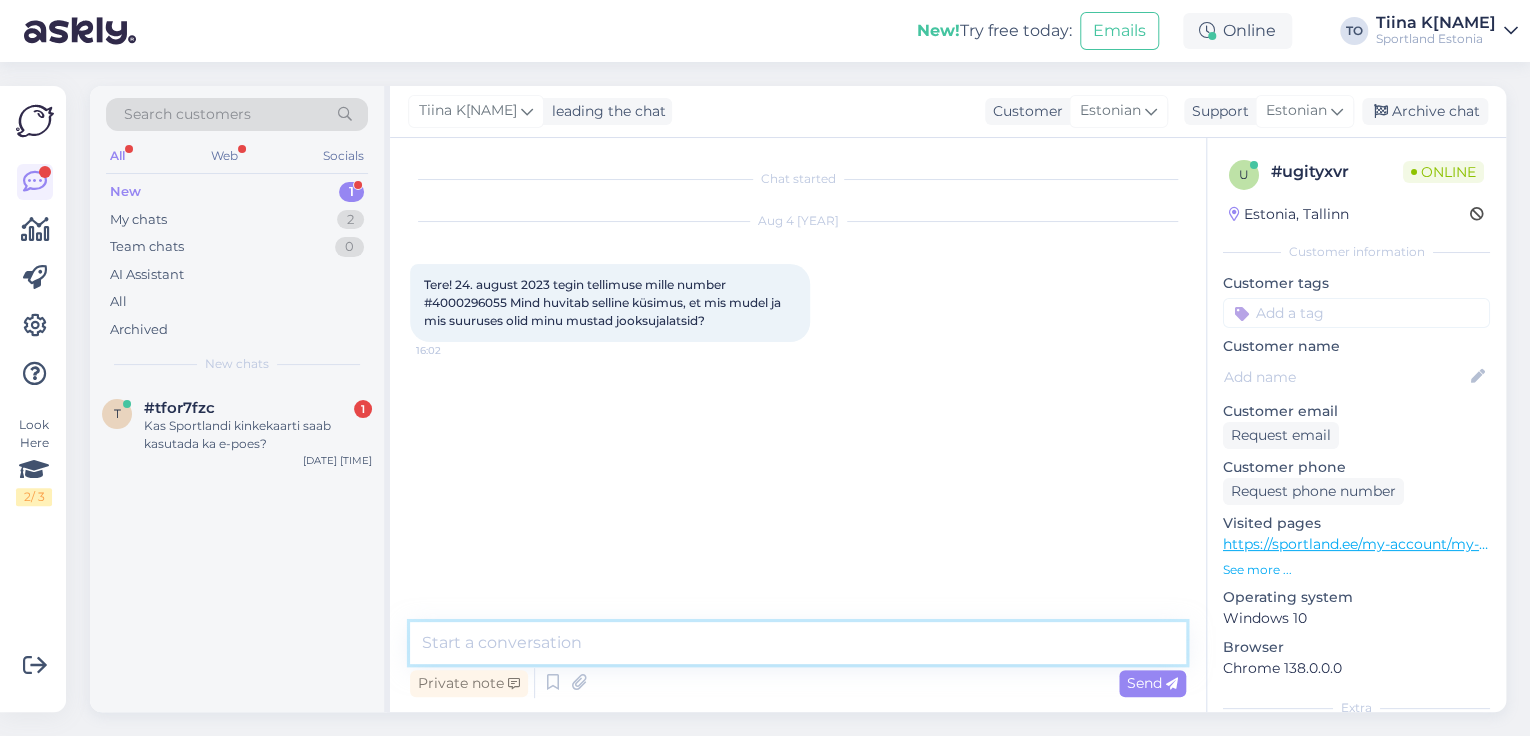 click at bounding box center (798, 643) 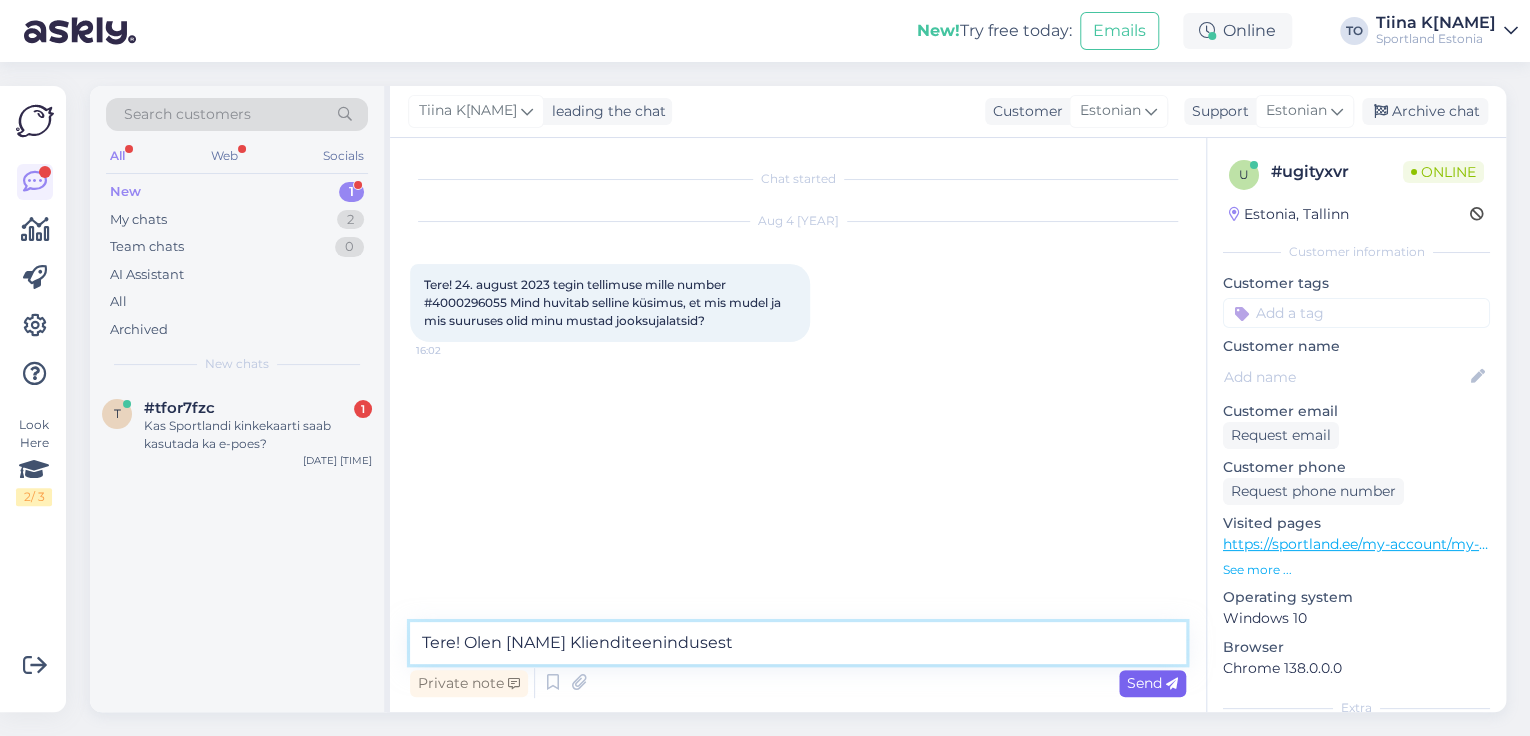 type on "Tere! Olen [NAME] Klienditeenindusest" 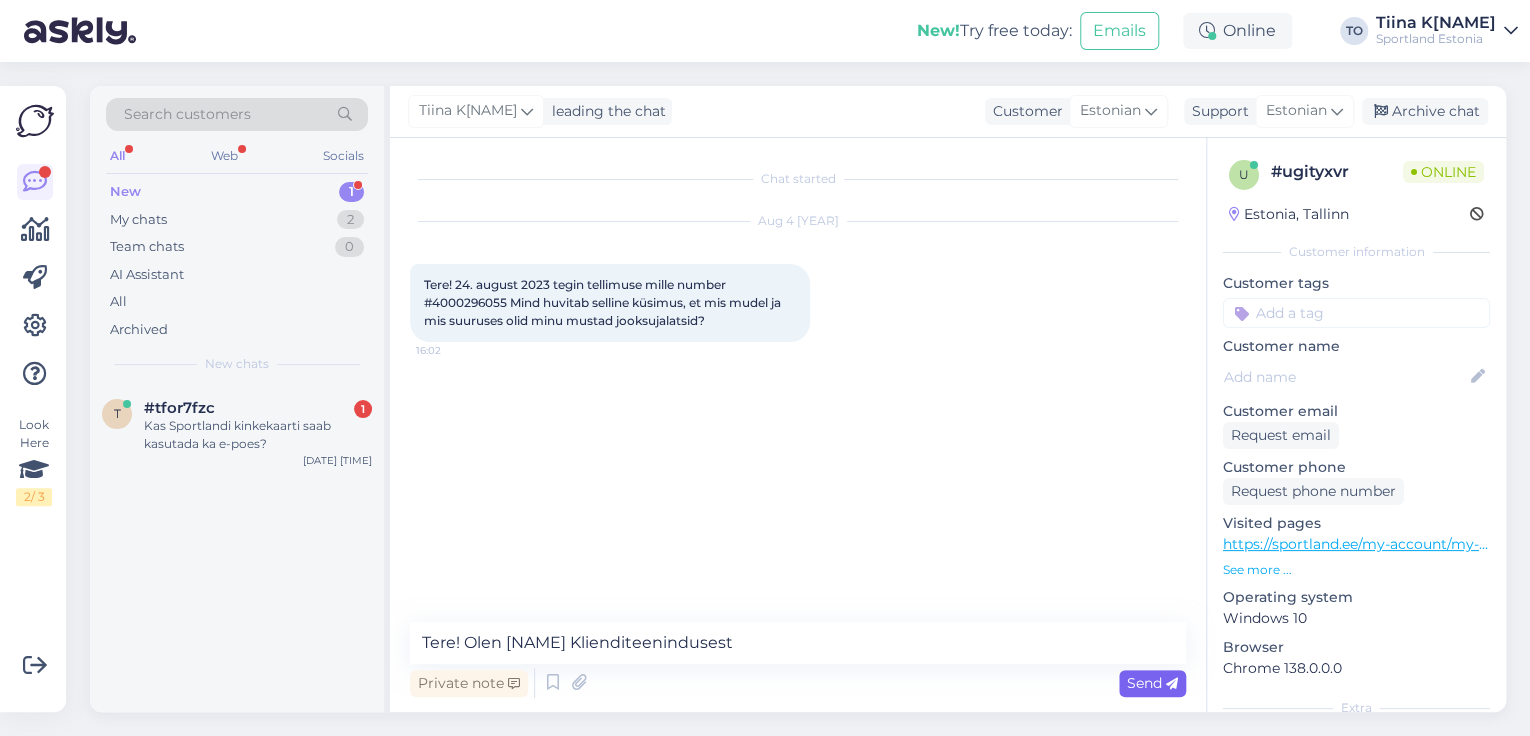 drag, startPoint x: 1155, startPoint y: 681, endPoint x: 804, endPoint y: 645, distance: 352.84134 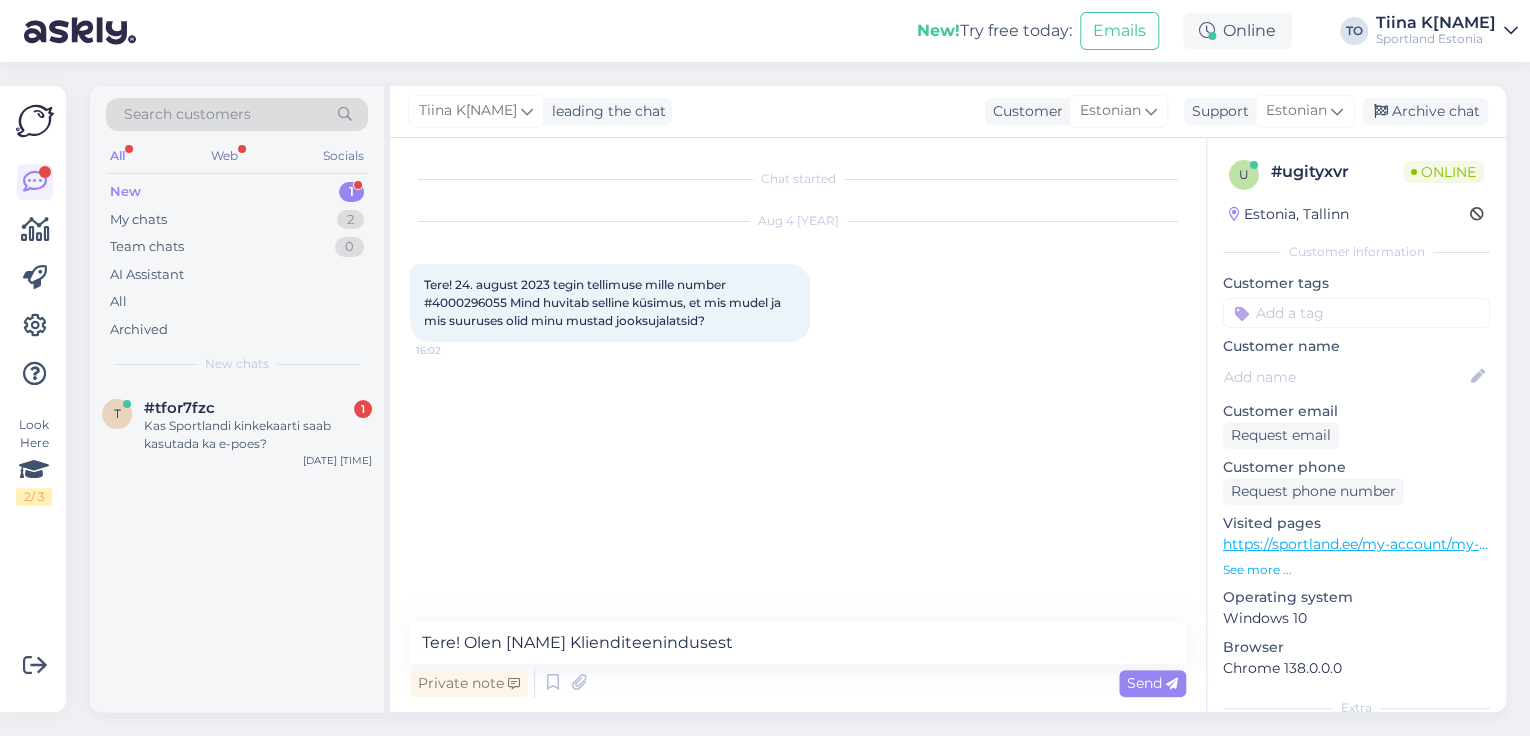 type 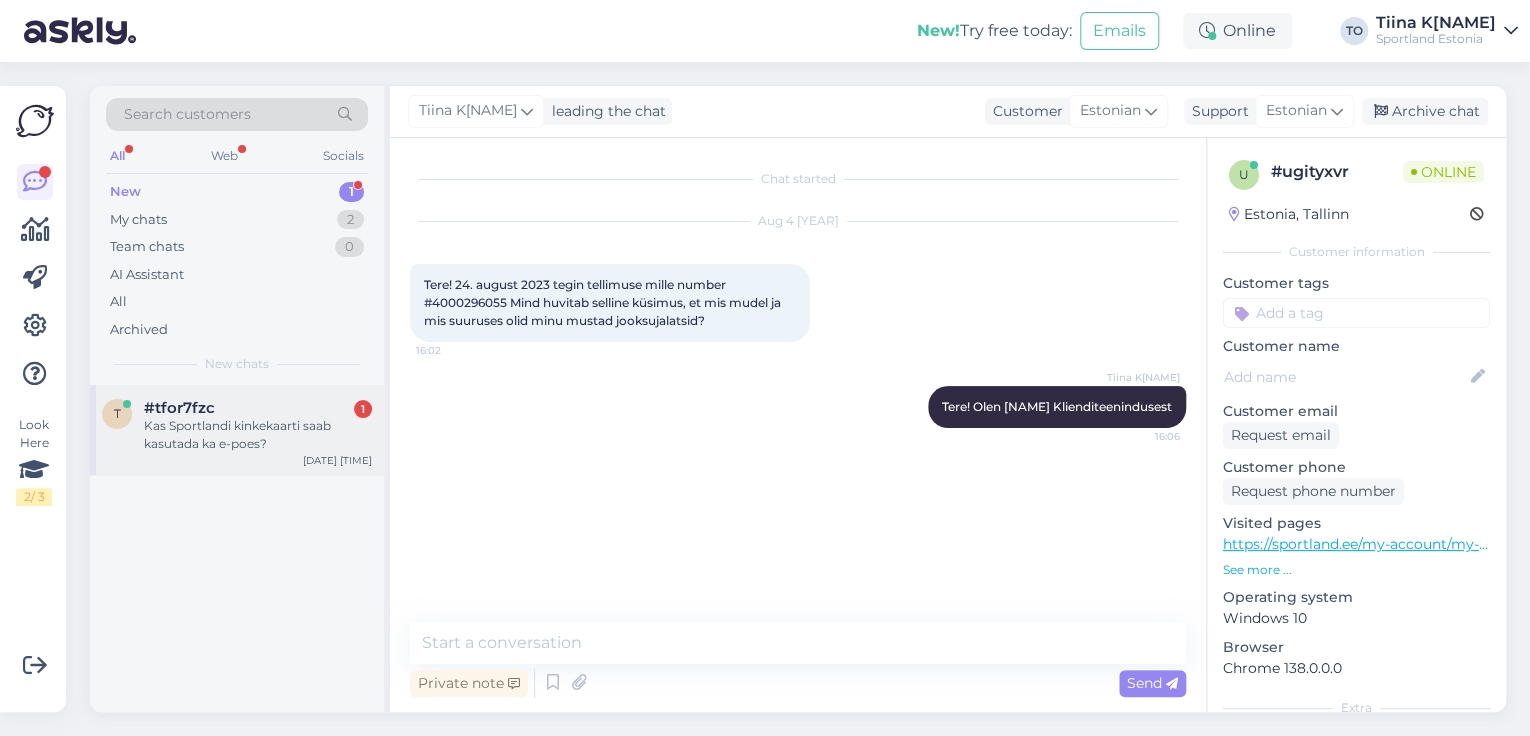 click on "Kas Sportlandi kinkekaarti saab kasutada ka e-poes?" at bounding box center [258, 435] 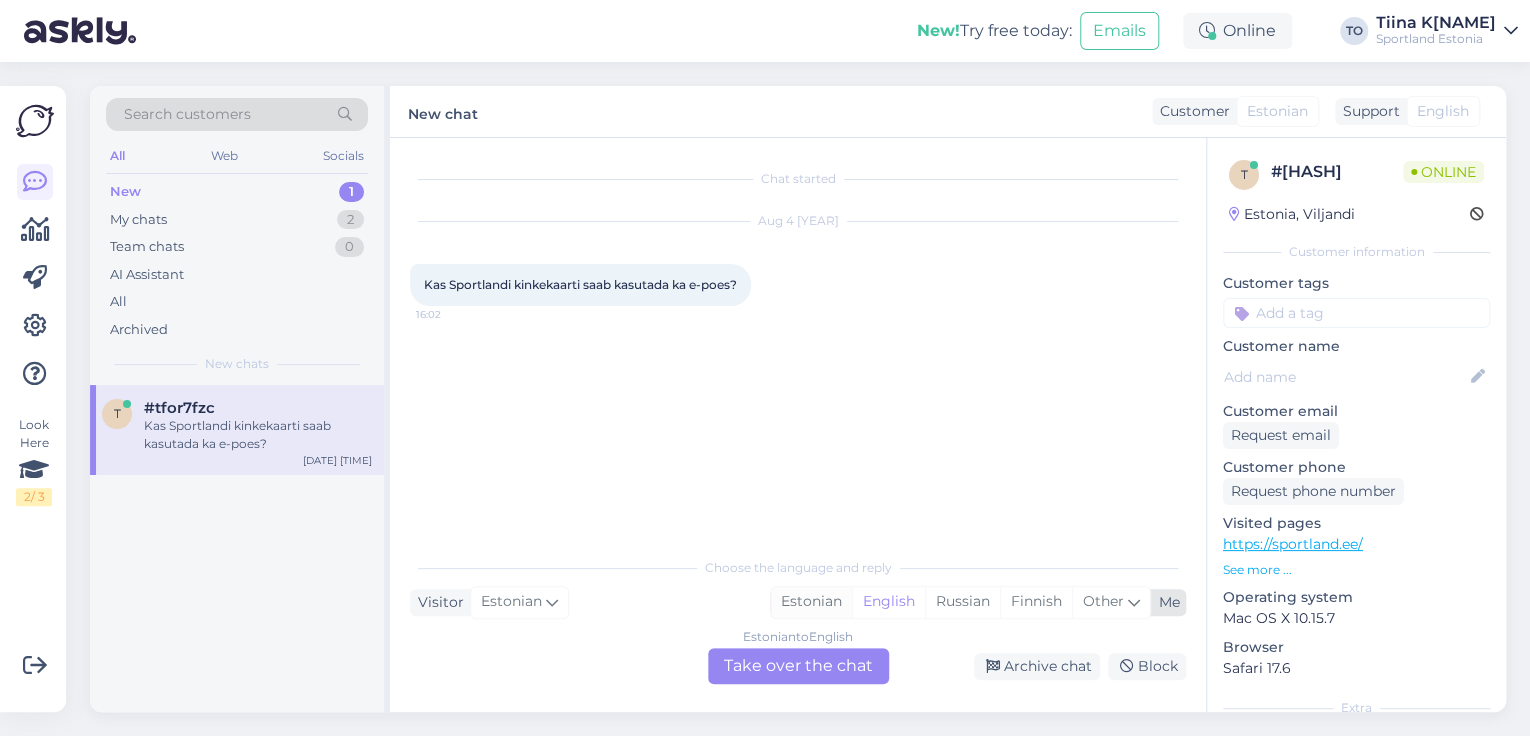 click on "Estonian" at bounding box center [811, 602] 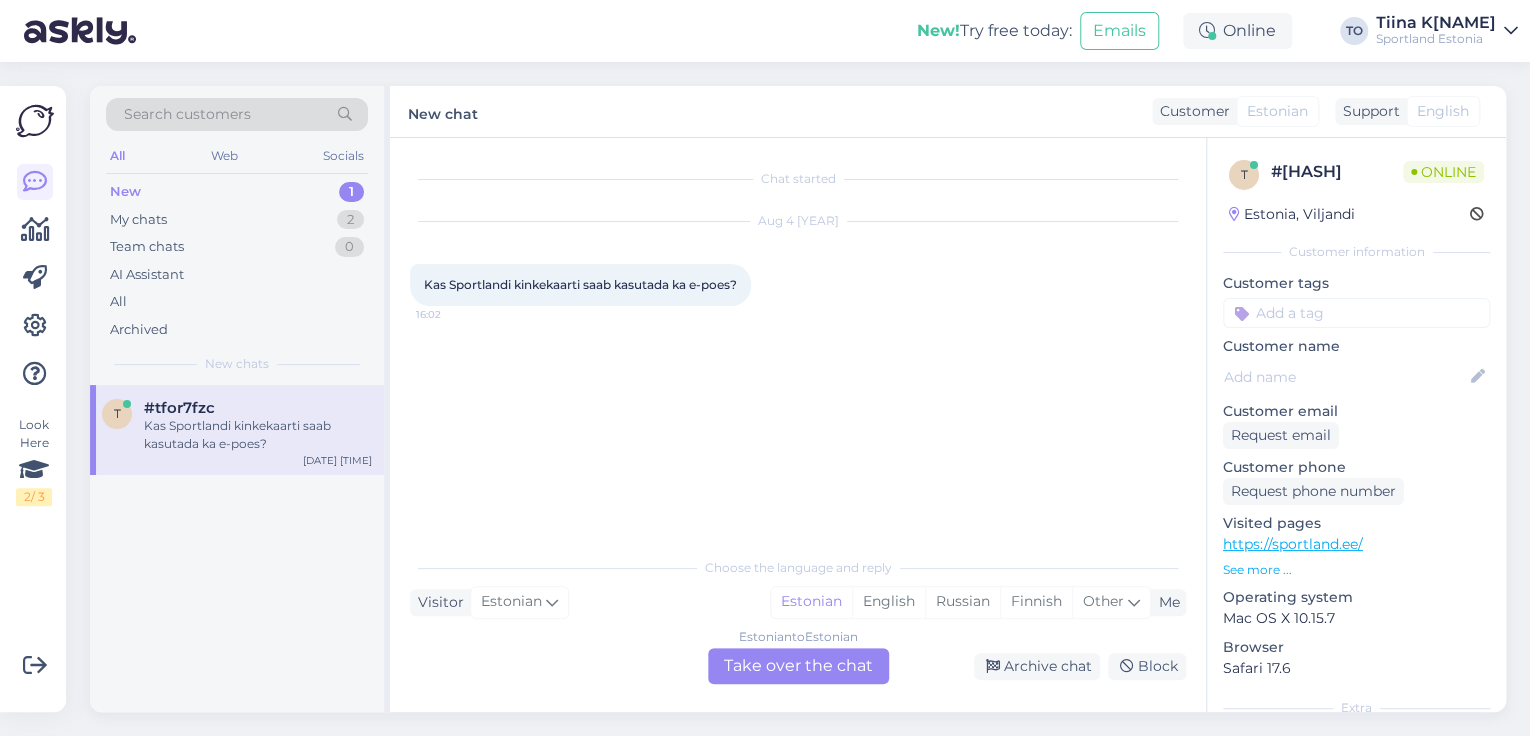 click on "Estonian  to  Estonian Take over the chat" at bounding box center [798, 666] 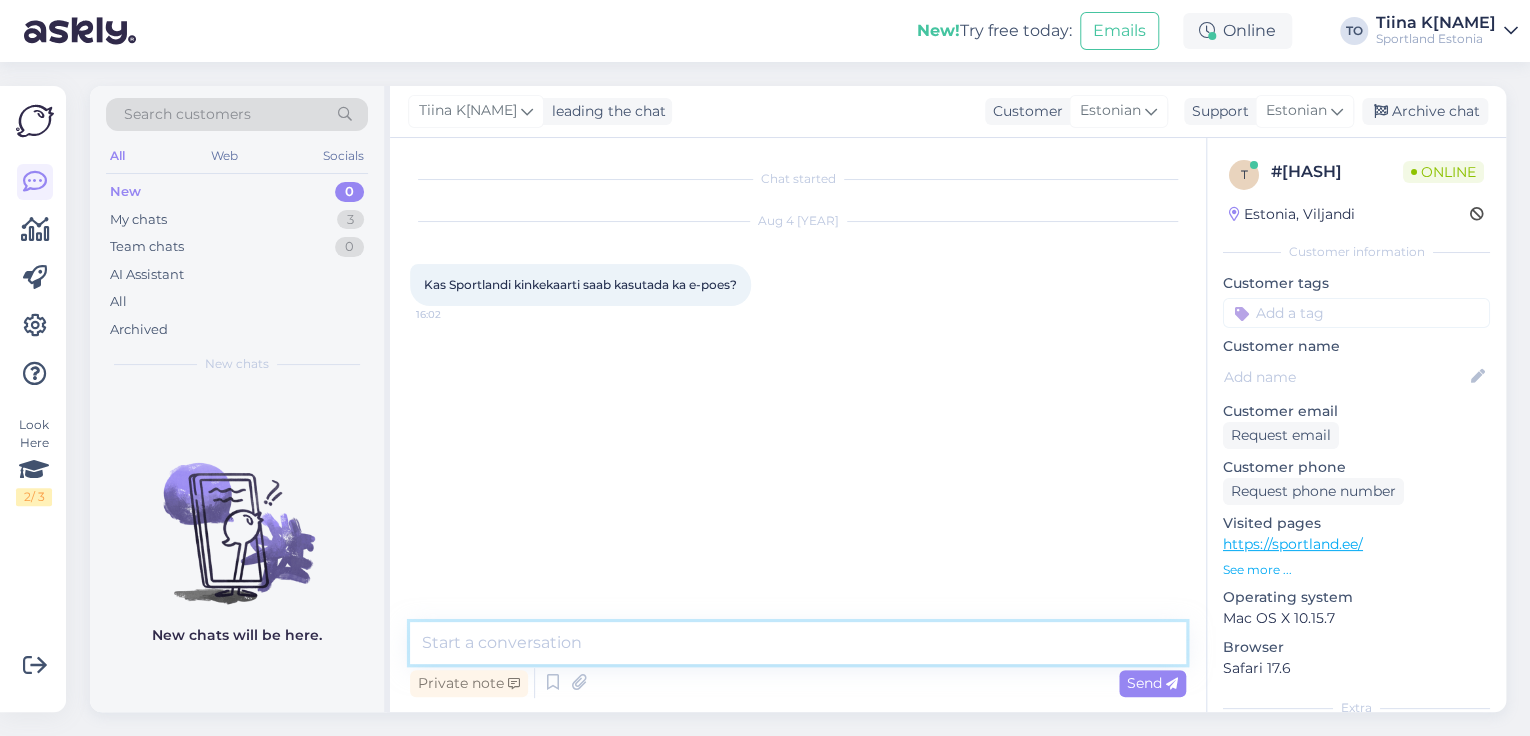 click at bounding box center (798, 643) 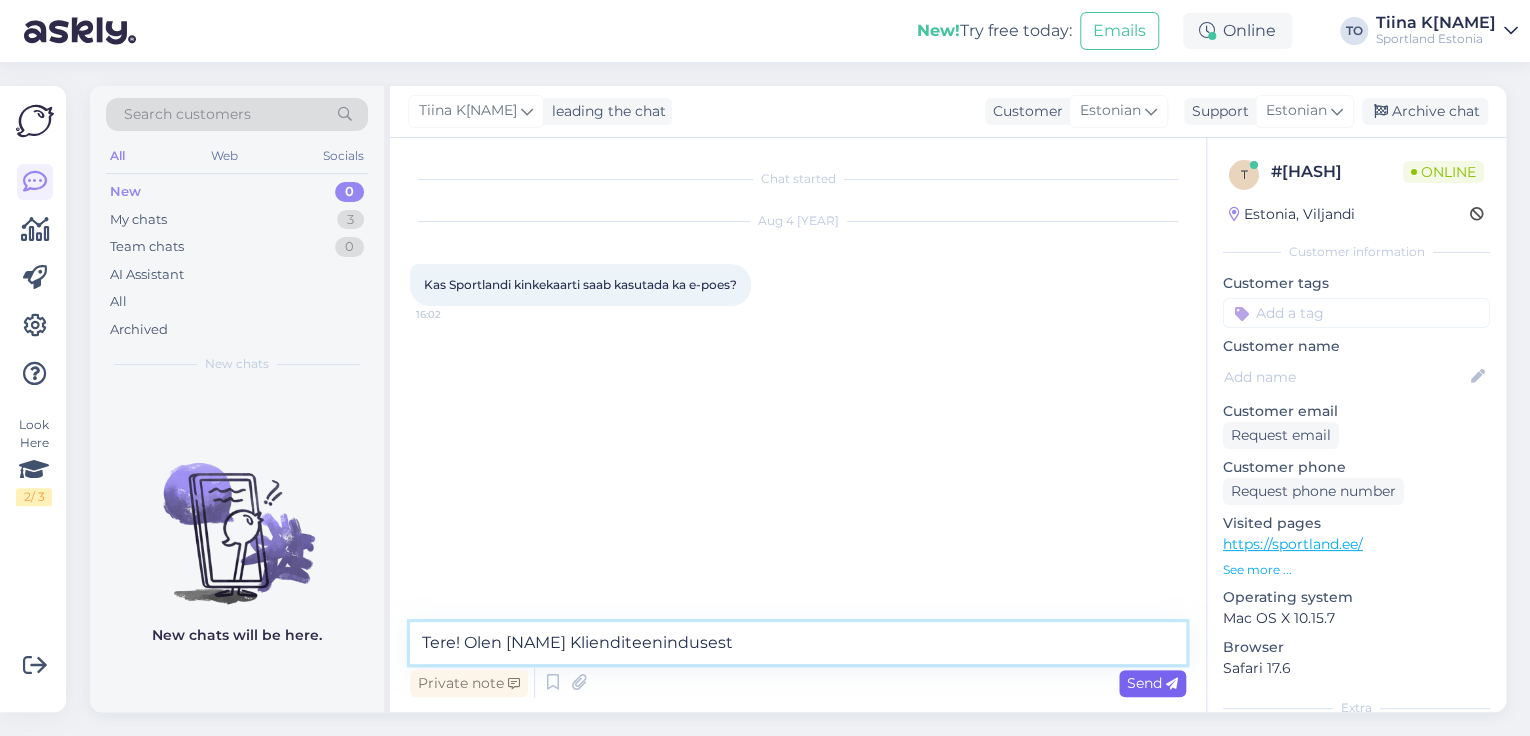 type on "Tere! Olen [NAME] Klienditeenindusest" 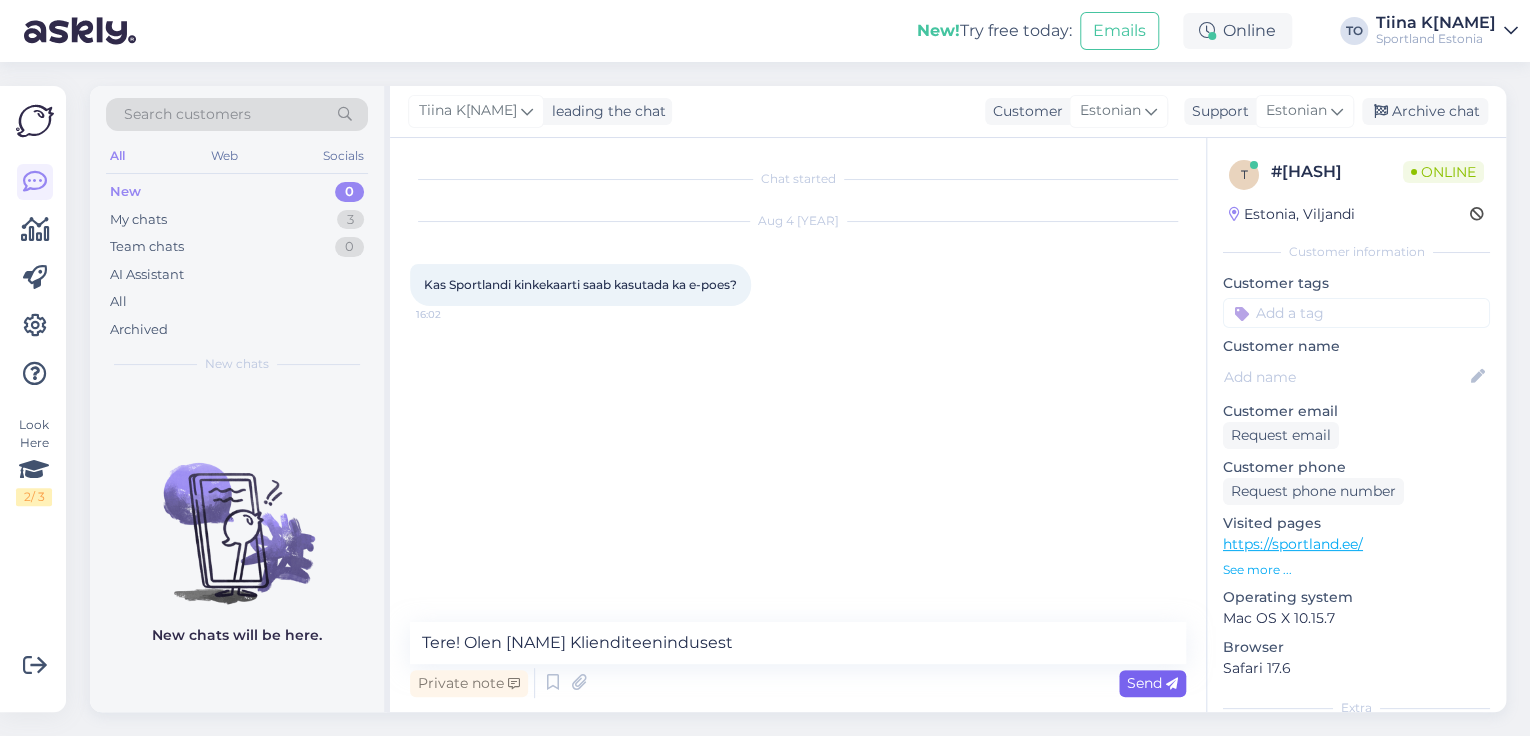 click at bounding box center [1172, 684] 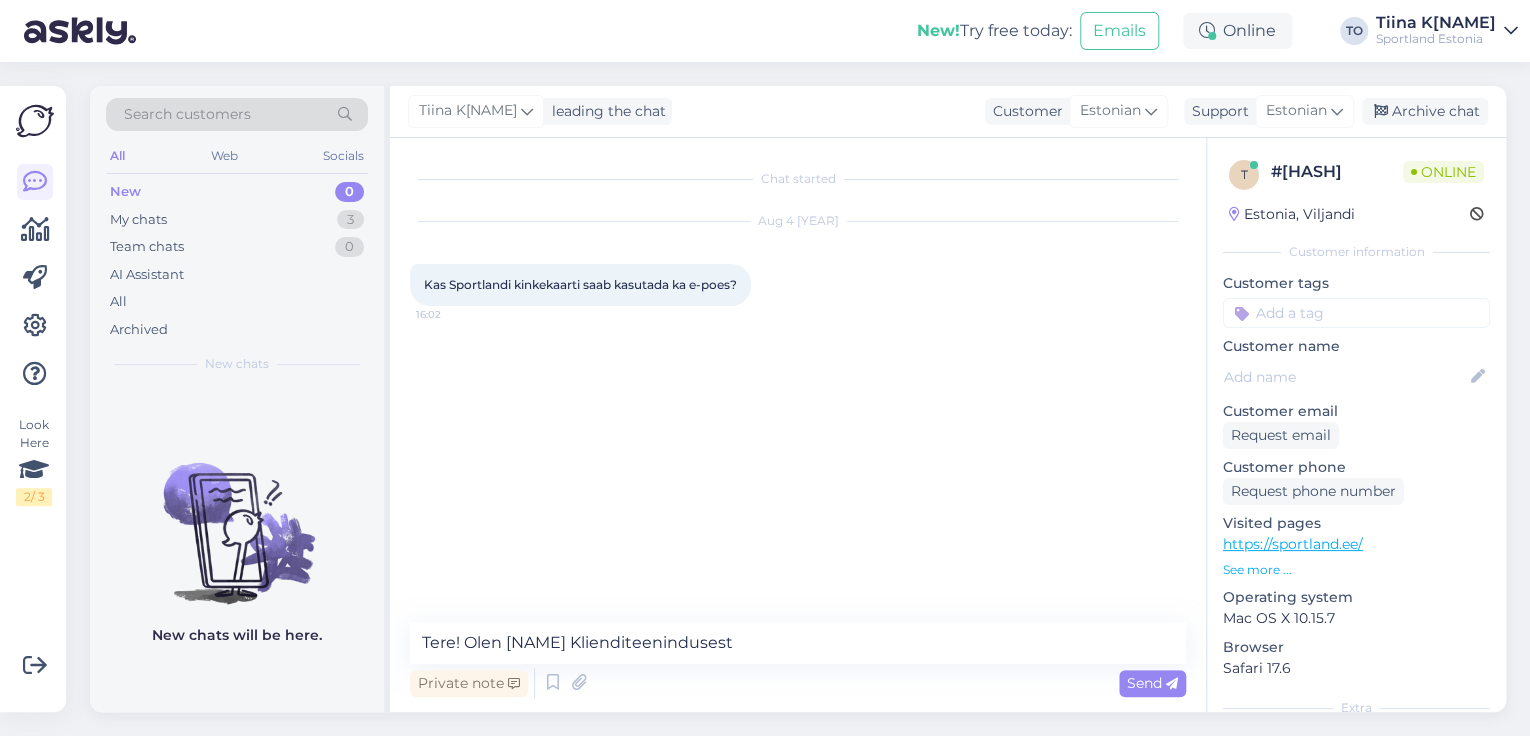 type 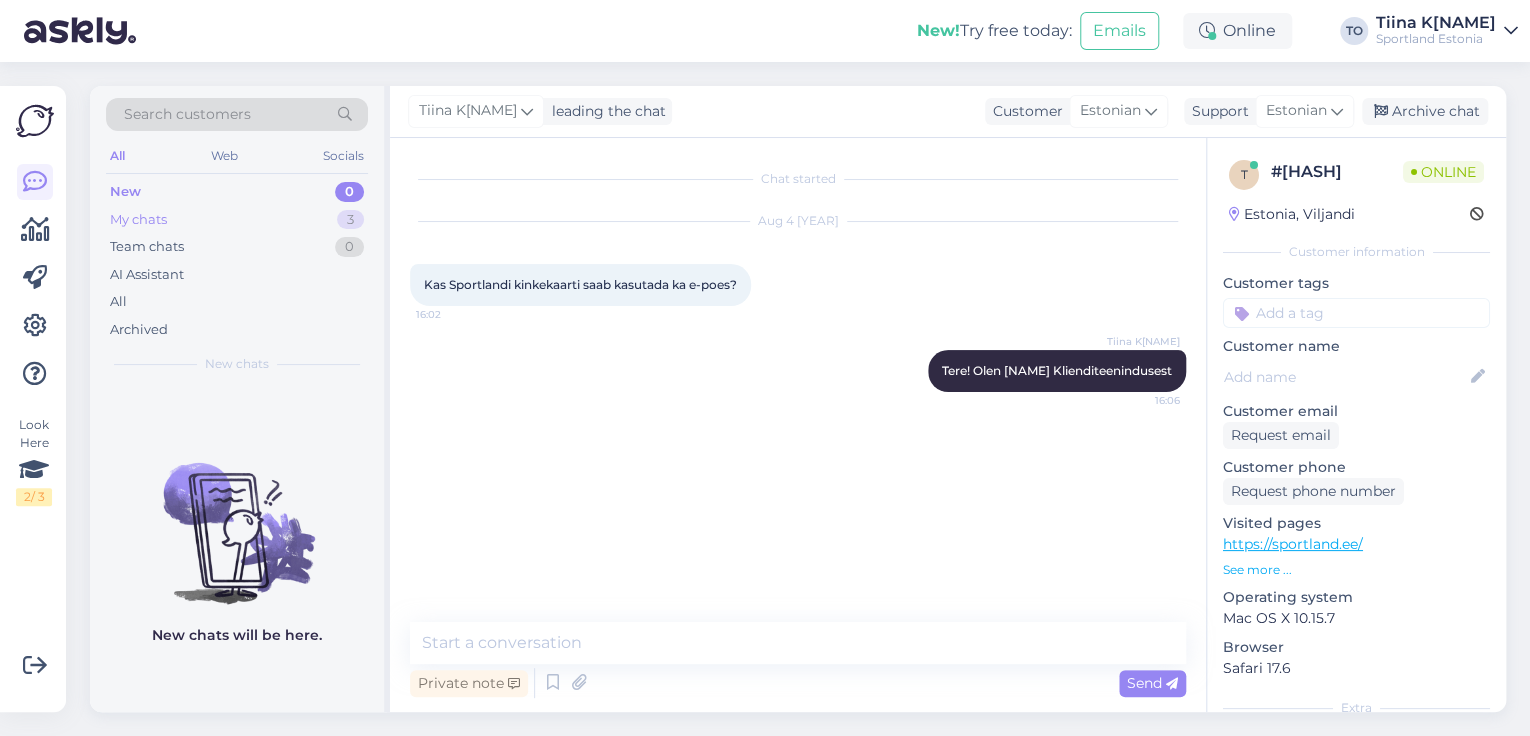 click on "My chats 3" at bounding box center [237, 220] 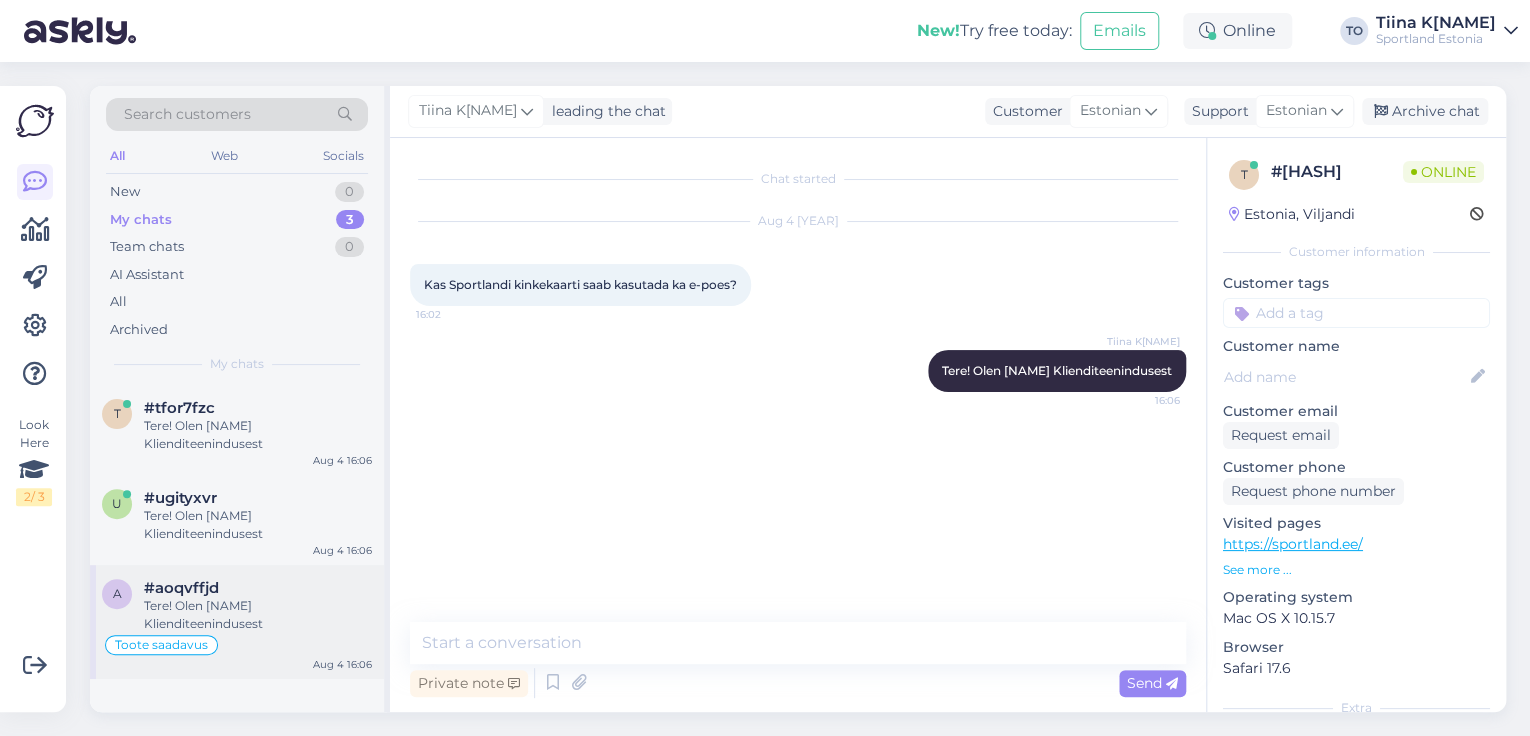click on "#aoqvffjd" at bounding box center [258, 588] 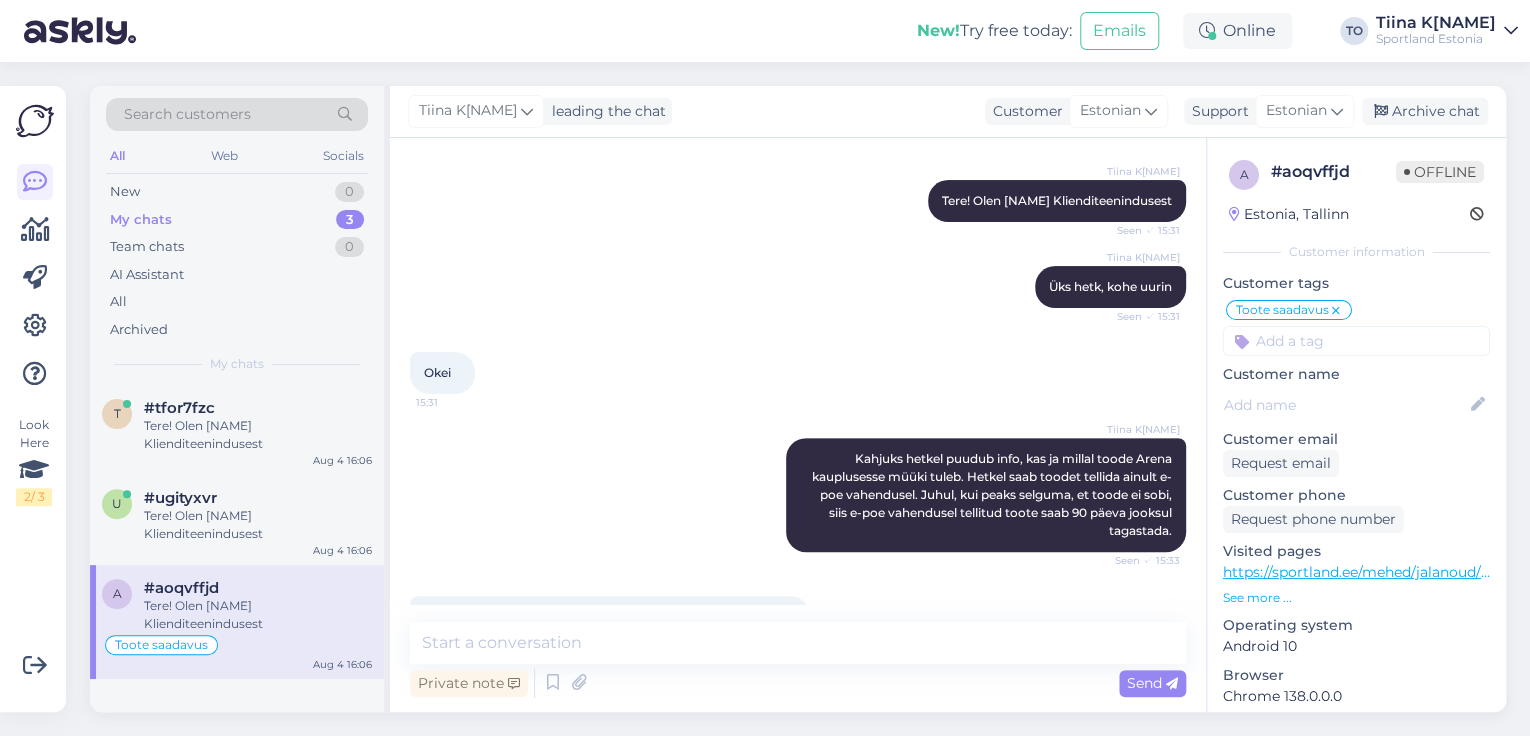 scroll, scrollTop: 384, scrollLeft: 0, axis: vertical 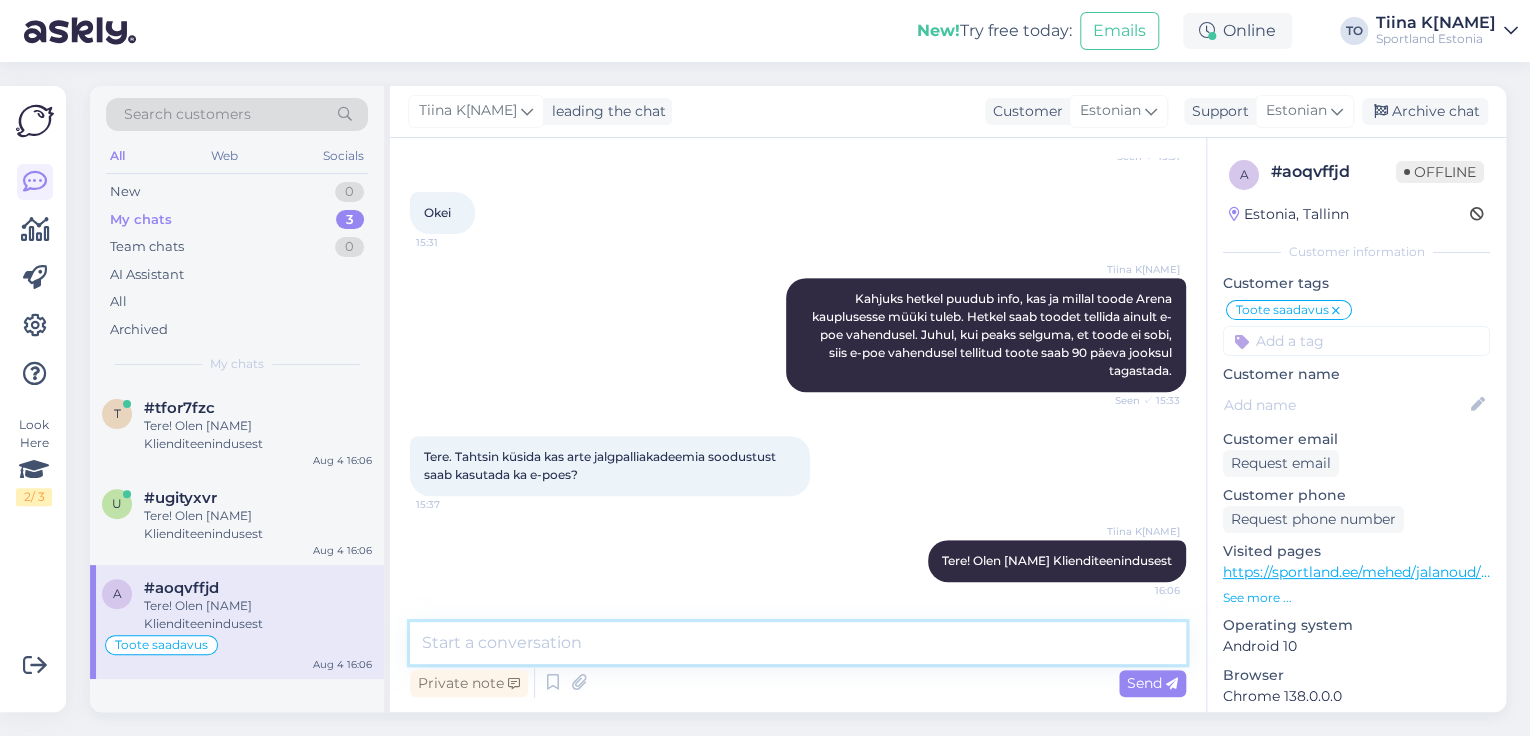 click at bounding box center (798, 643) 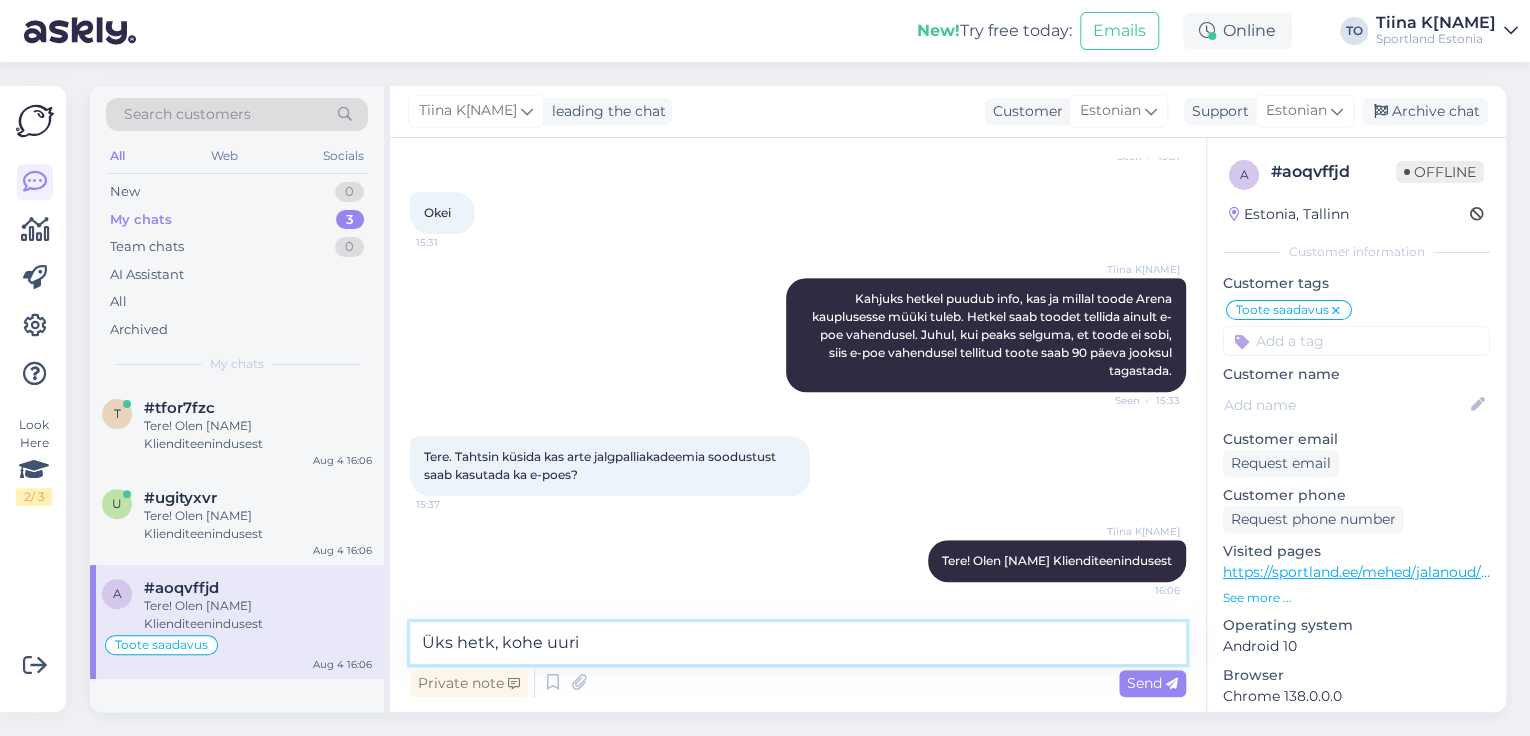 type on "Üks hetk, kohe uurin" 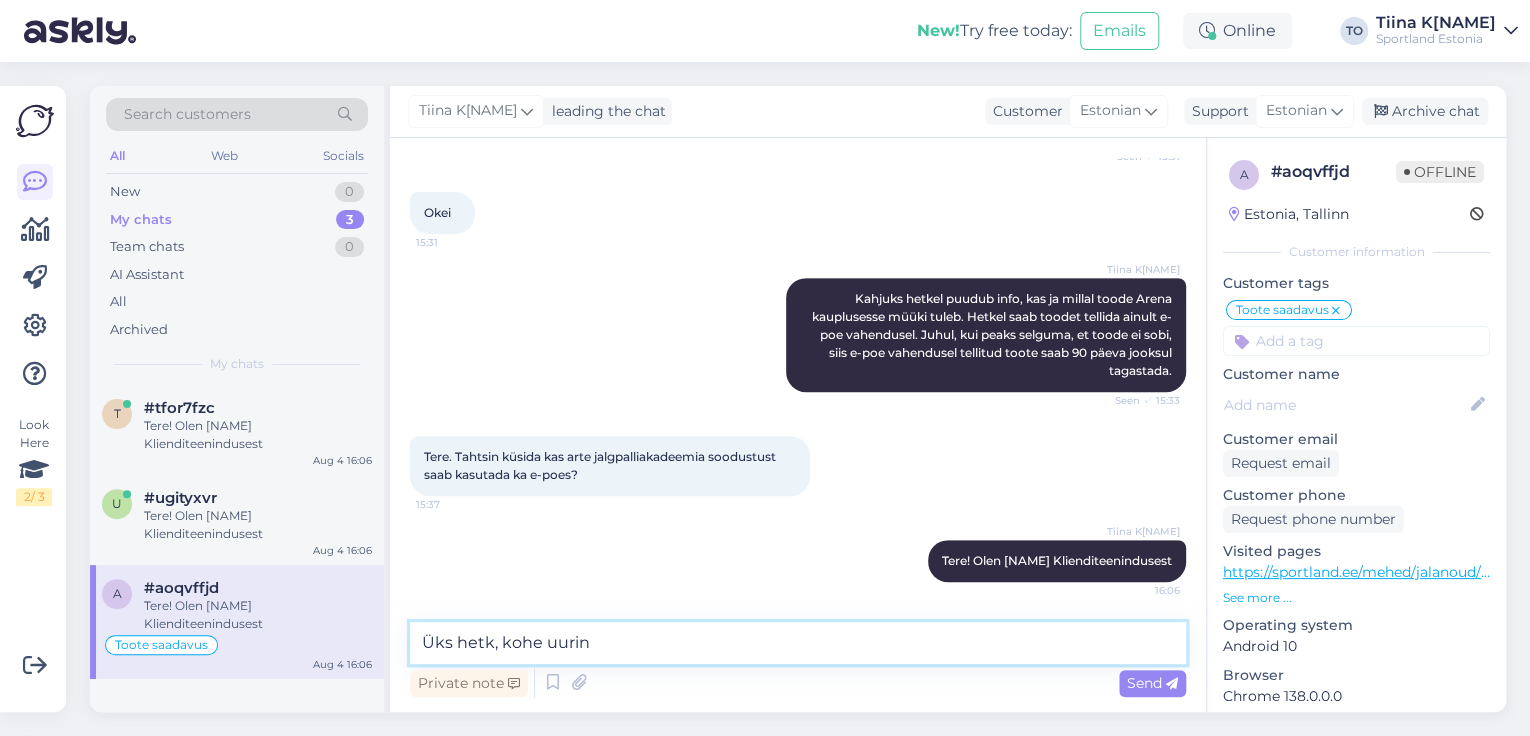 type 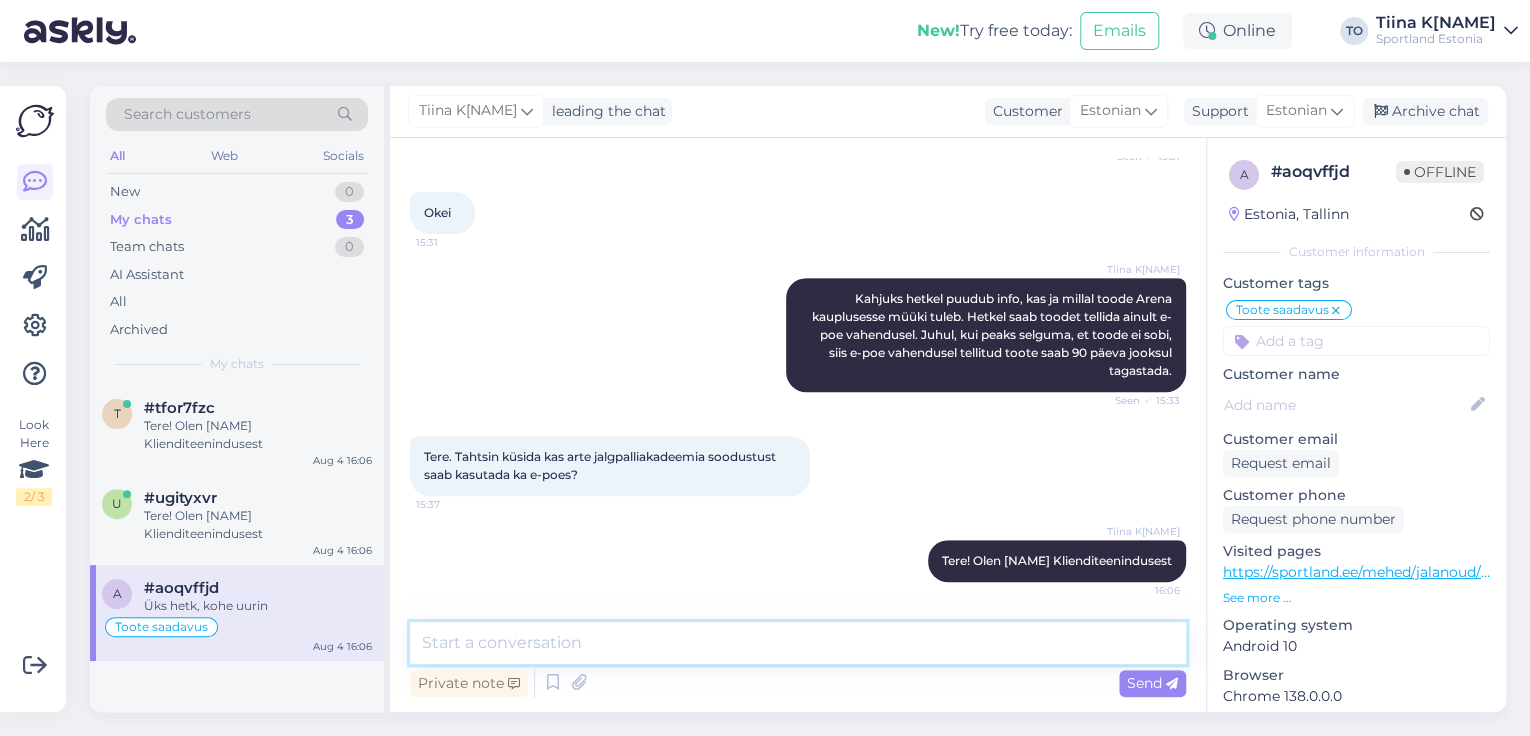 scroll, scrollTop: 469, scrollLeft: 0, axis: vertical 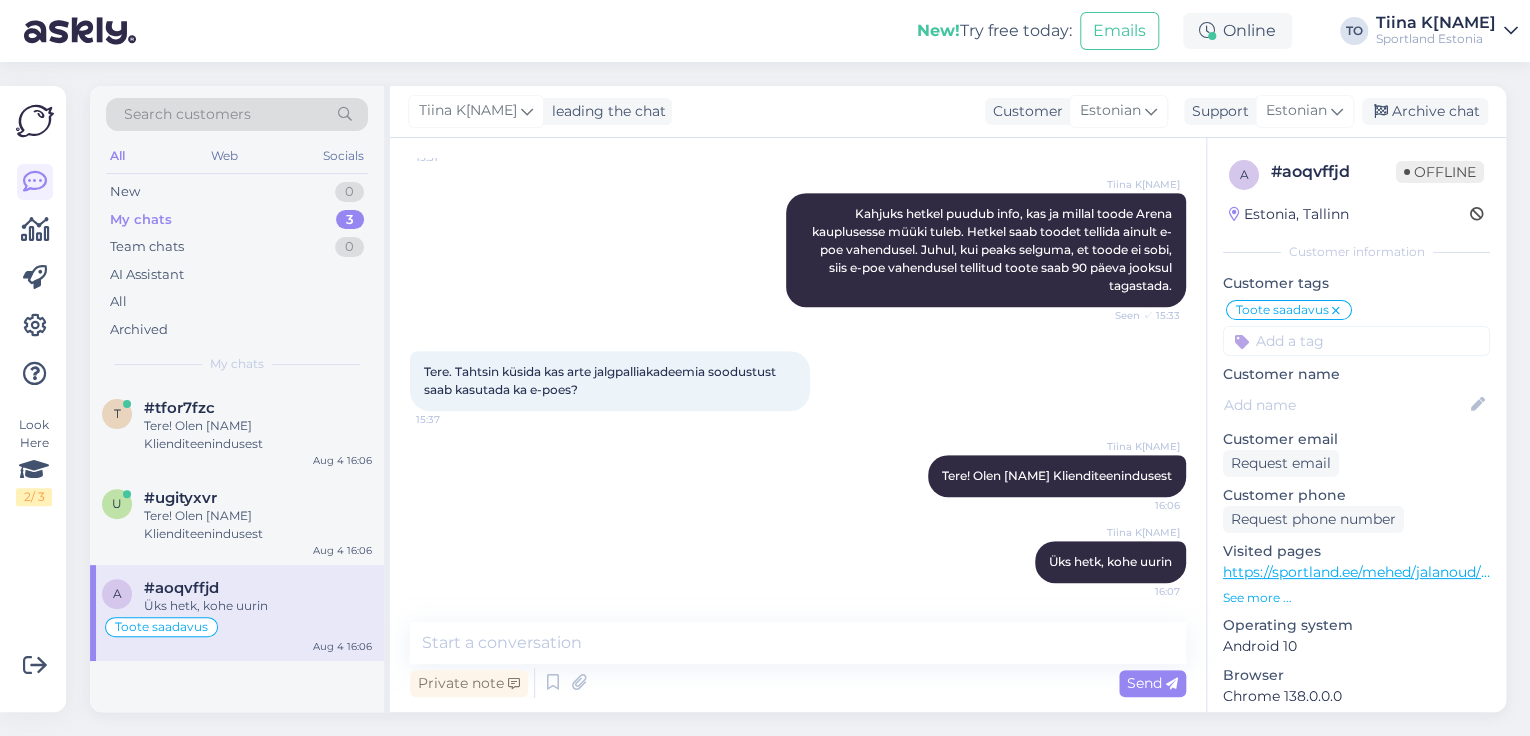 click on "Tiina K[NAME]" at bounding box center [1436, 23] 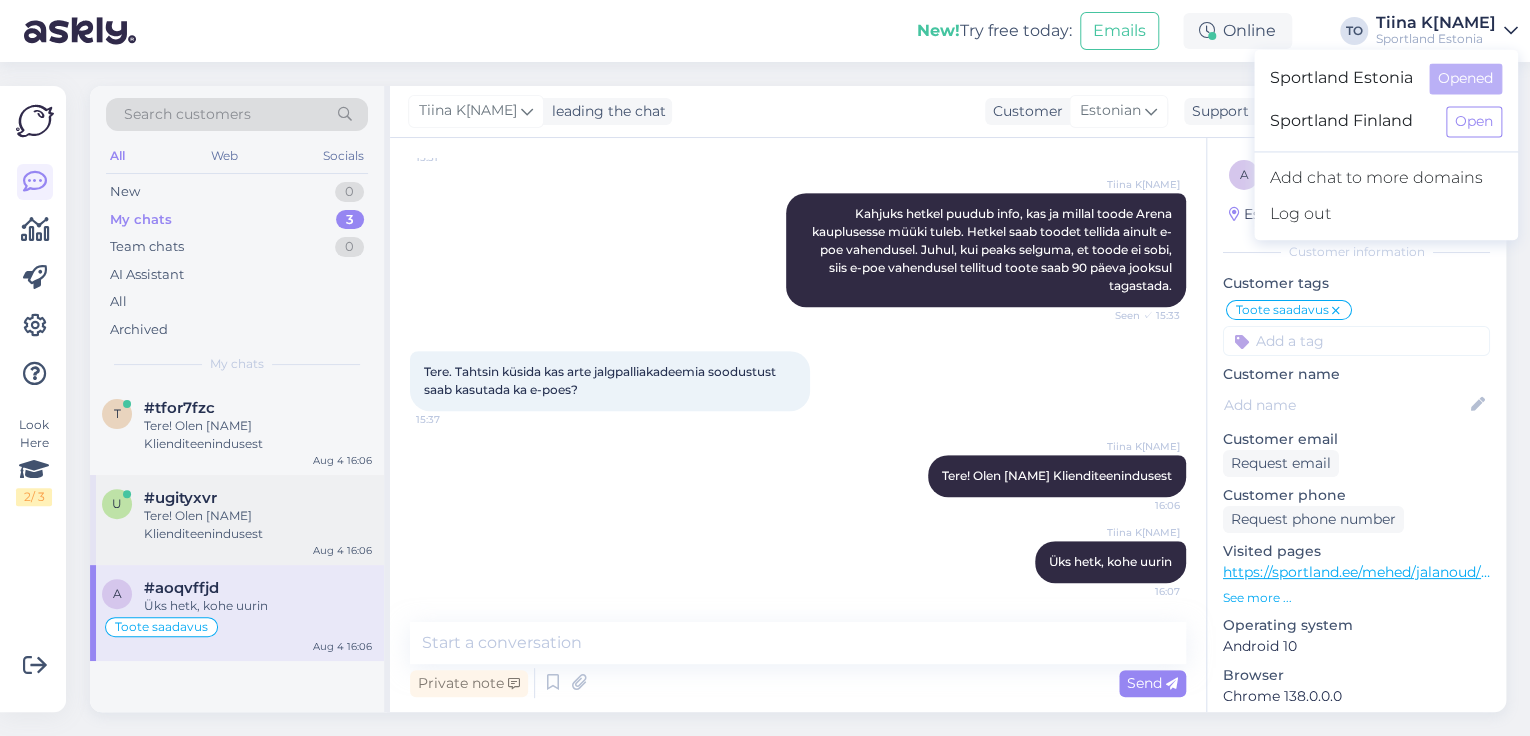 click on "u #[HASH] Tere! Olen [NAME] Klienditeenindusest Aug 4 16:06" at bounding box center [237, 520] 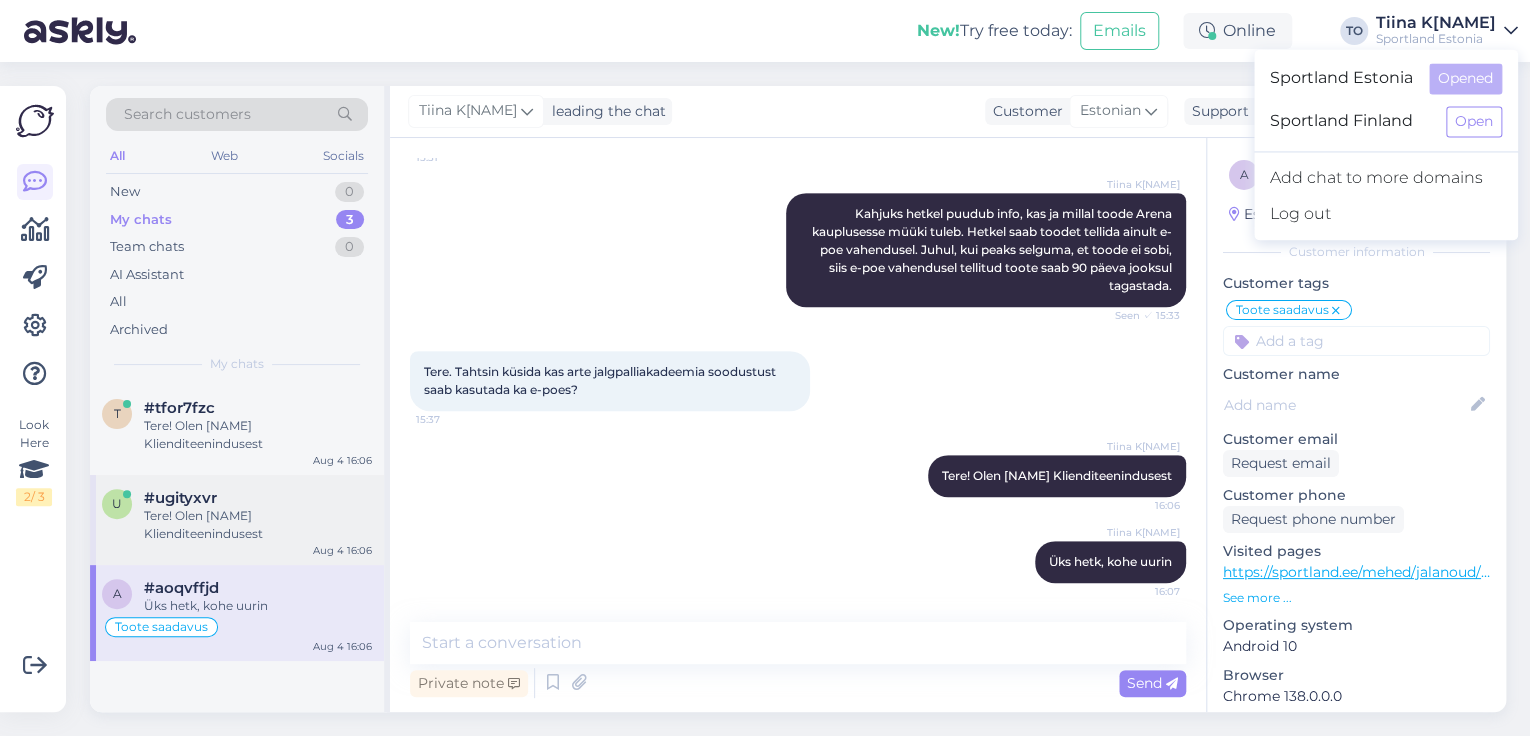 scroll, scrollTop: 0, scrollLeft: 0, axis: both 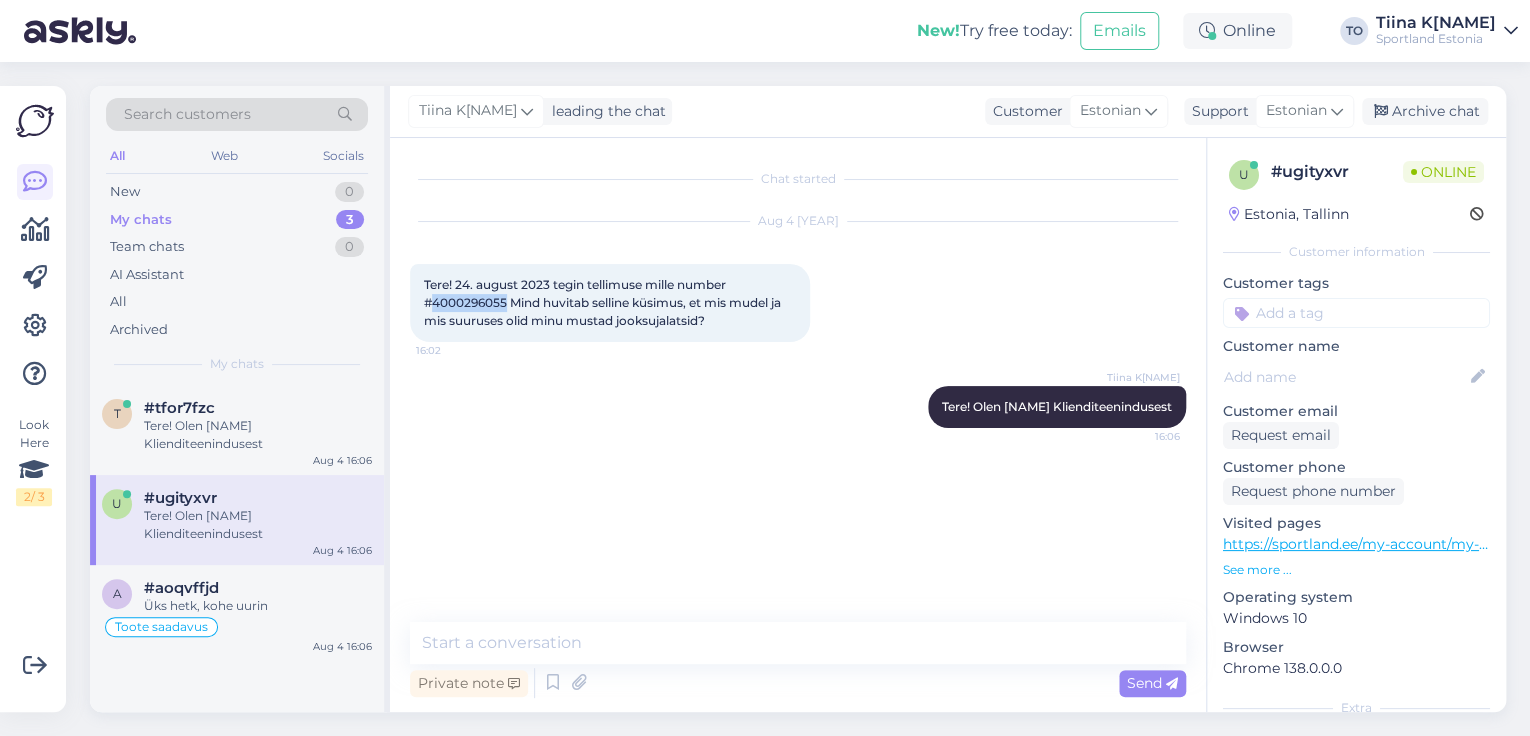 drag, startPoint x: 433, startPoint y: 305, endPoint x: 505, endPoint y: 301, distance: 72.11102 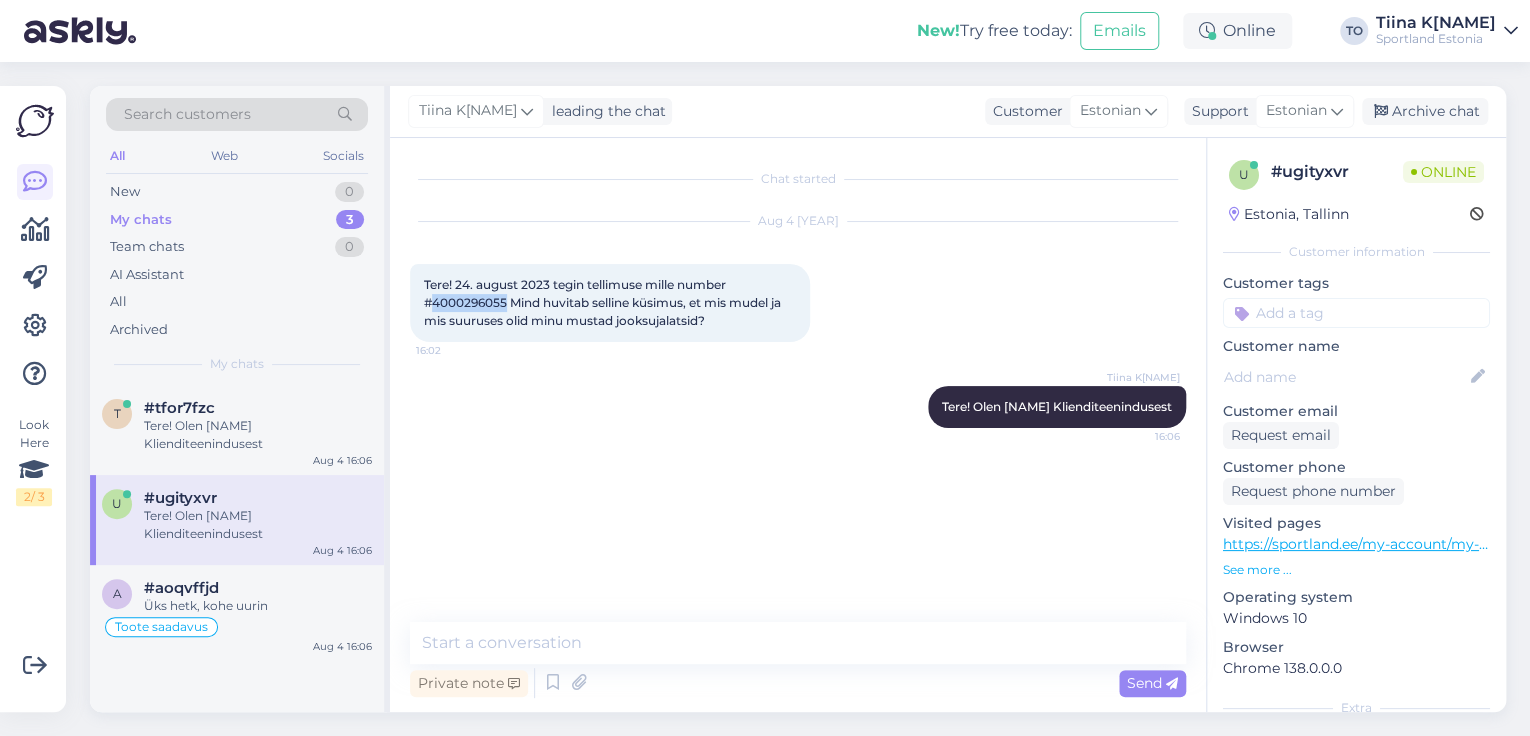click on "Tere! 24. august 2023 tegin tellimuse mille number  #4000296055 Mind huvitab selline küsimus, et mis mudel ja mis suuruses olid minu mustad jooksujalatsid?" at bounding box center (604, 302) 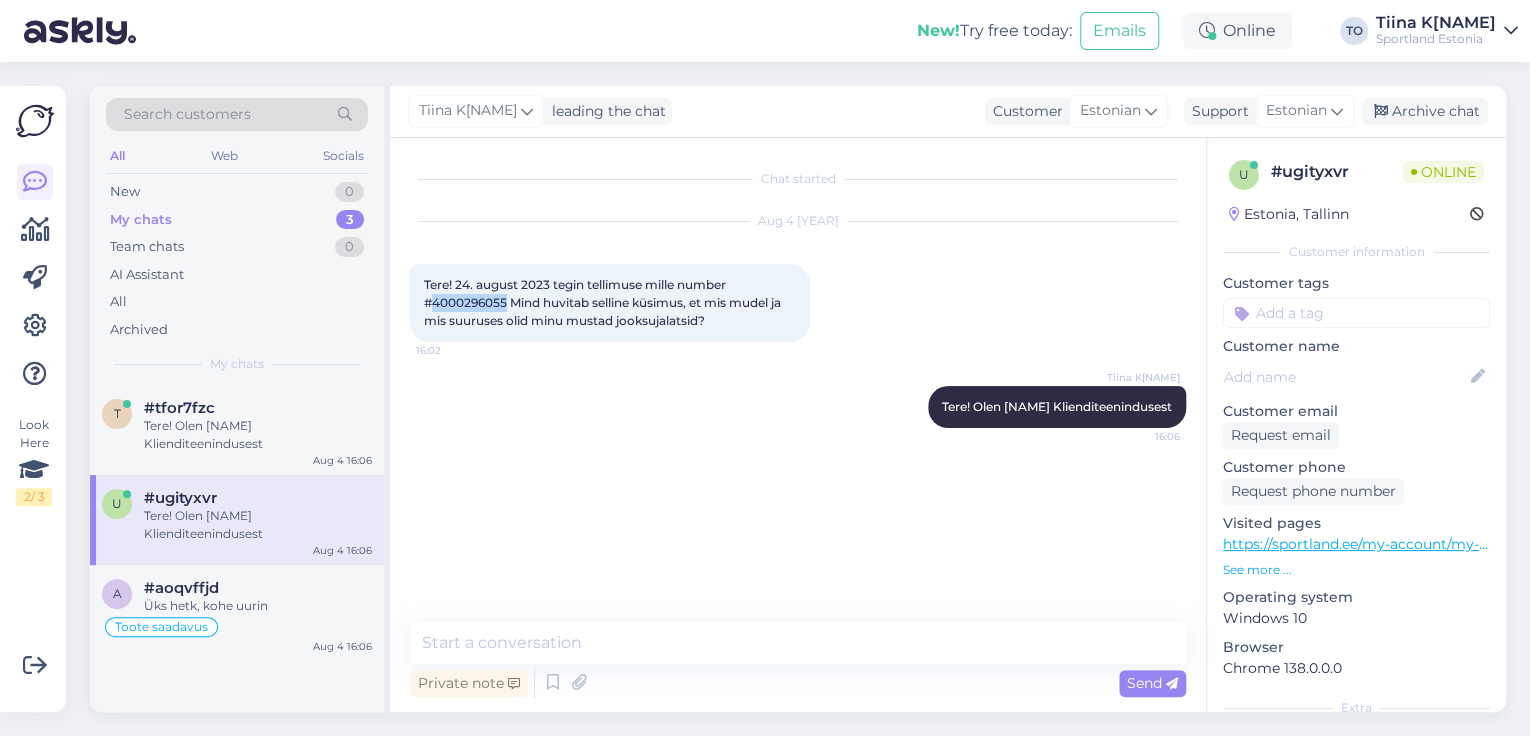 copy on "4000296055" 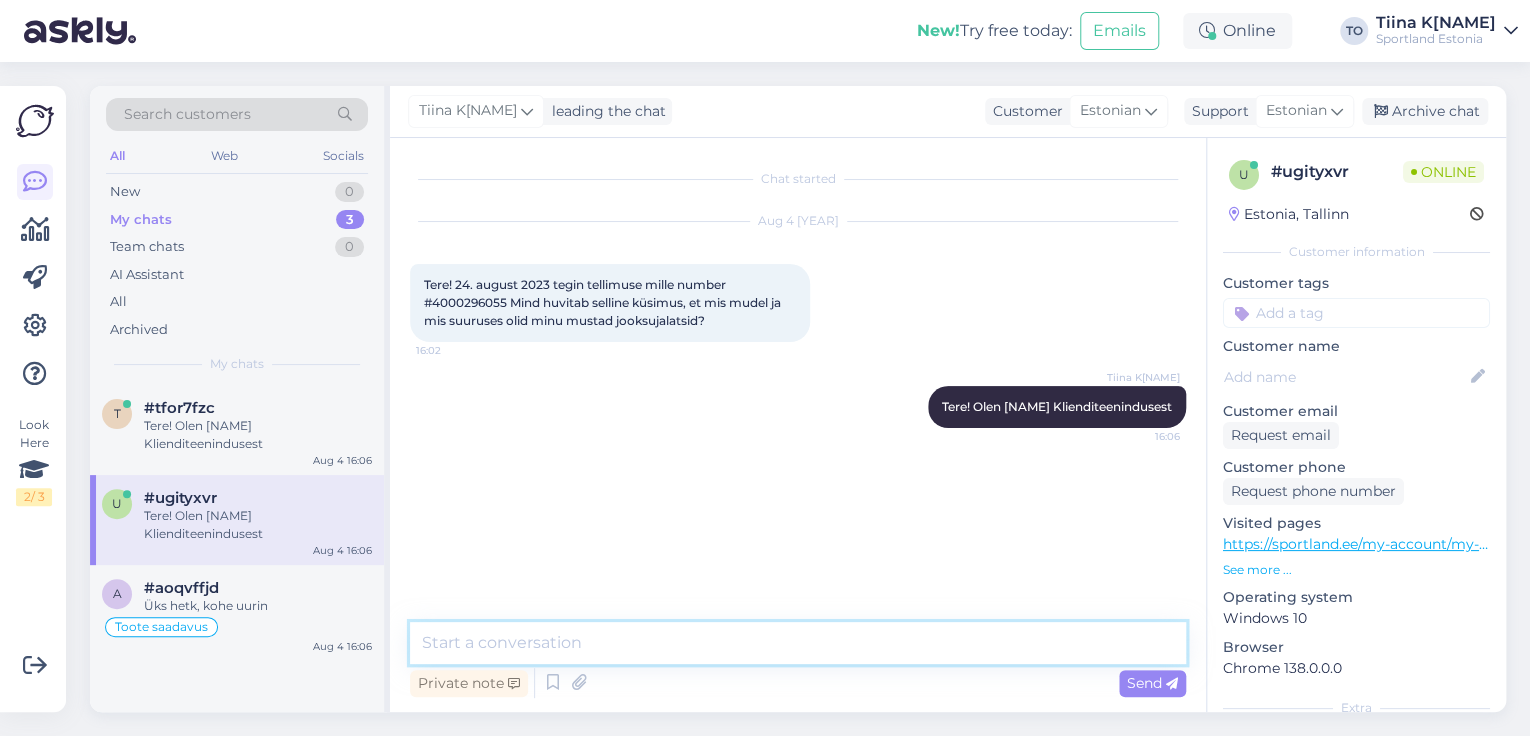 click at bounding box center [798, 643] 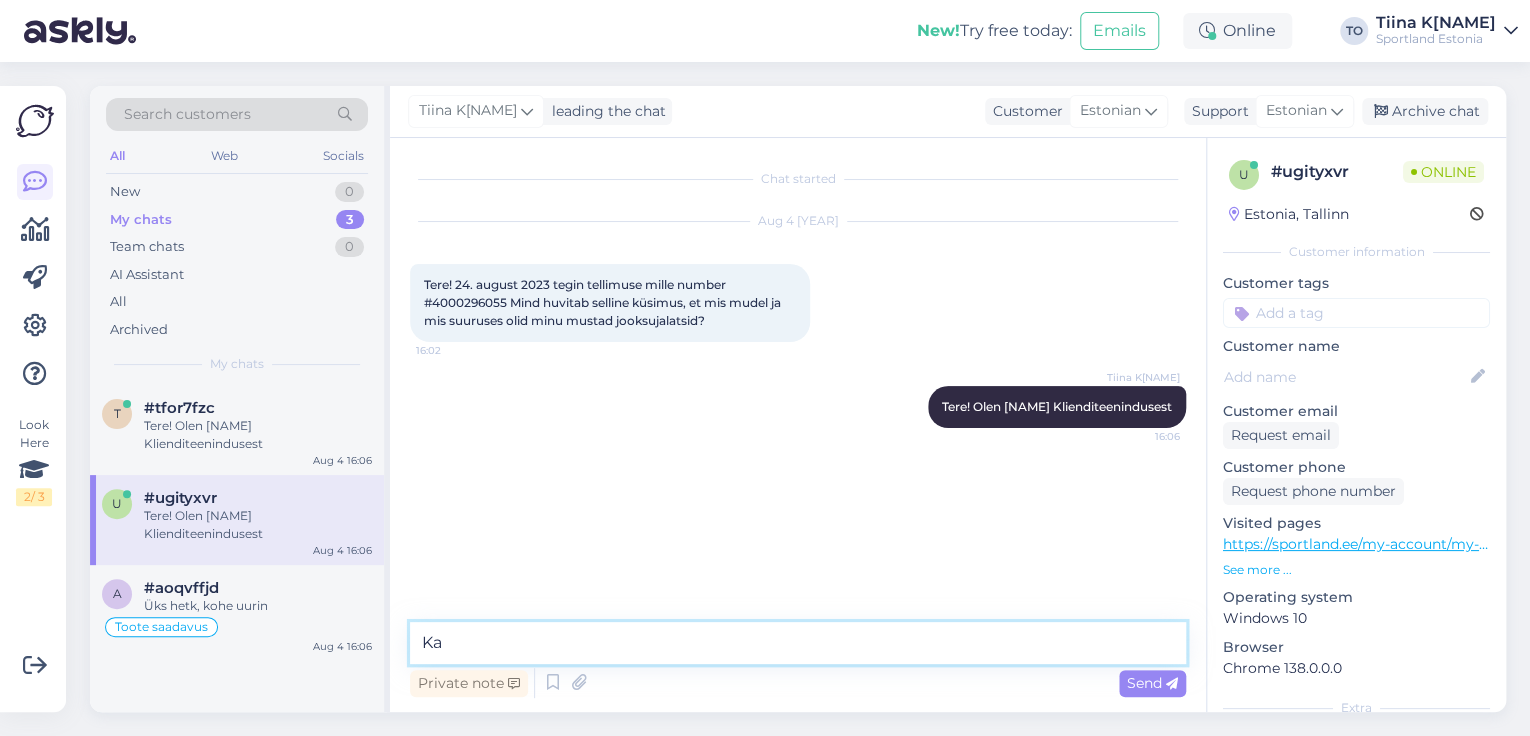 type on "K" 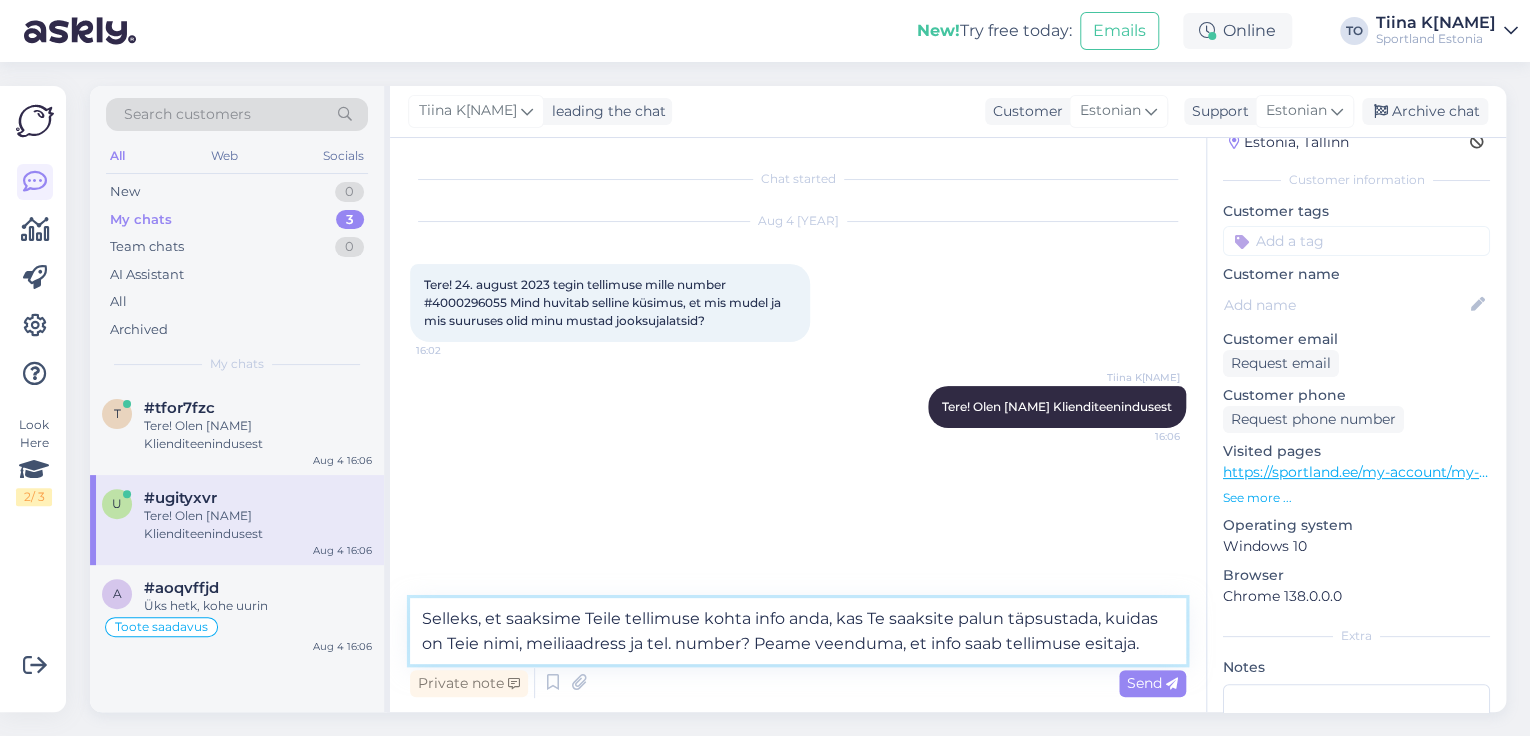 scroll, scrollTop: 252, scrollLeft: 0, axis: vertical 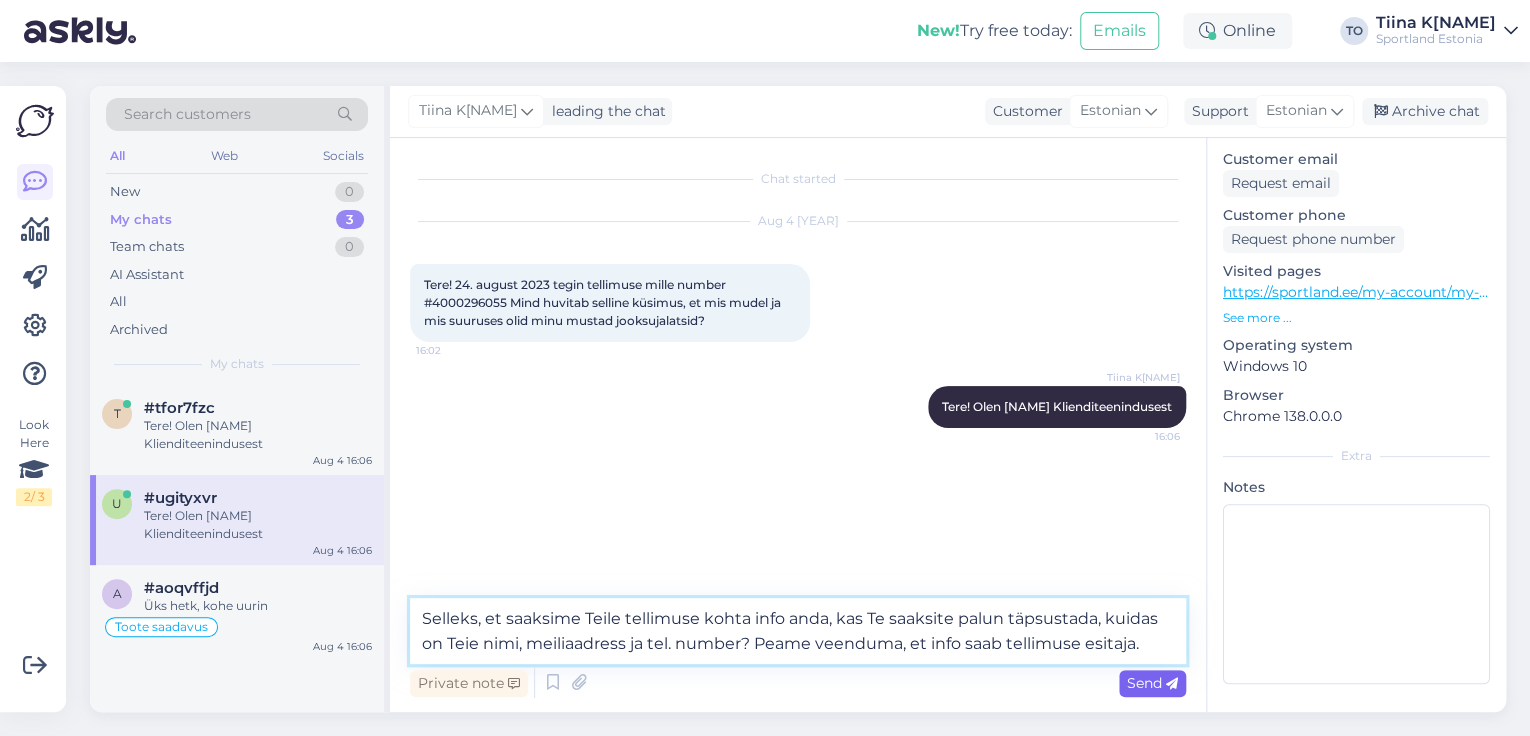 type on "Selleks, et saaksime Teile tellimuse kohta info anda, kas Te saaksite palun täpsustada, kuidas on Teie nimi, meiliaadress ja tel. number? Peame veenduma, et info saab tellimuse esitaja." 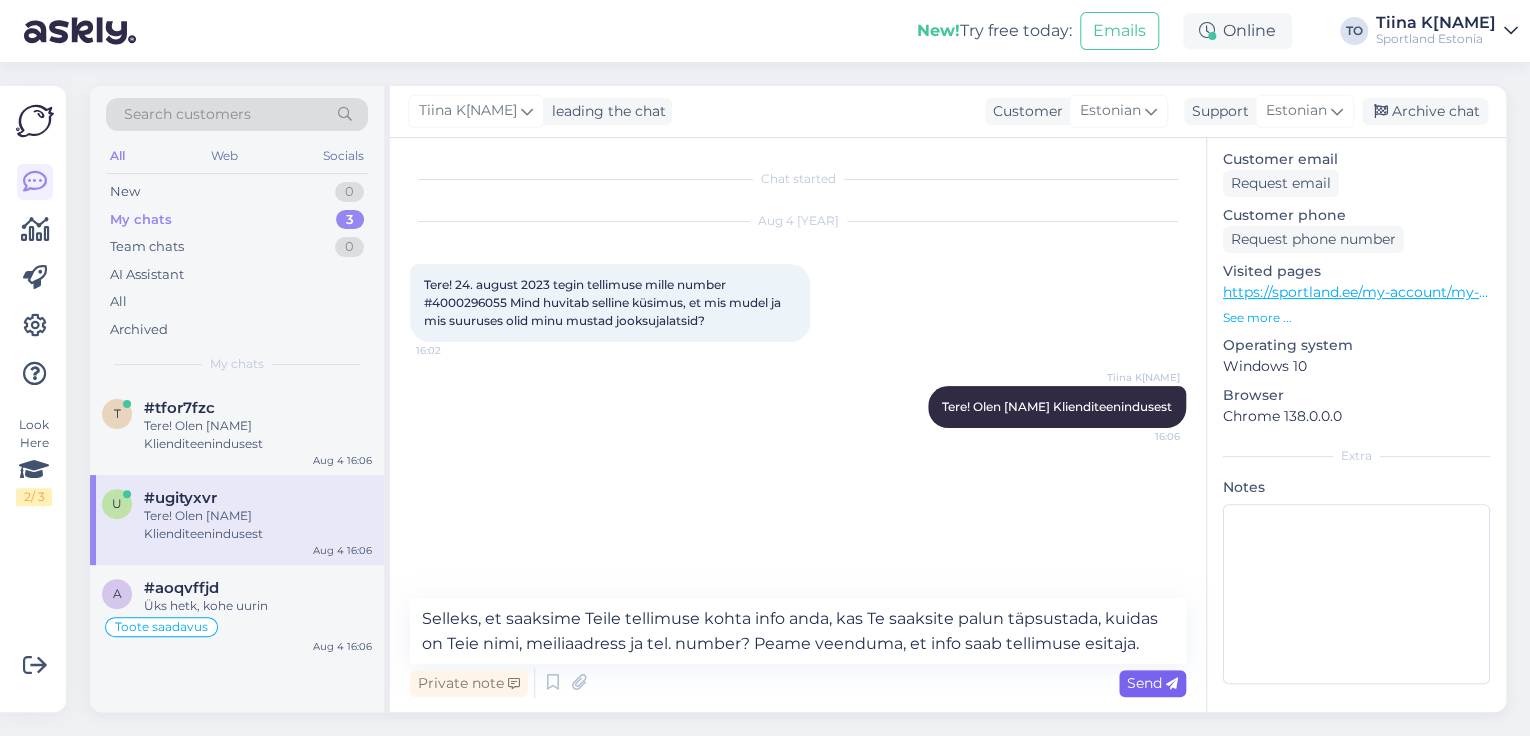 click on "Send" at bounding box center (1152, 683) 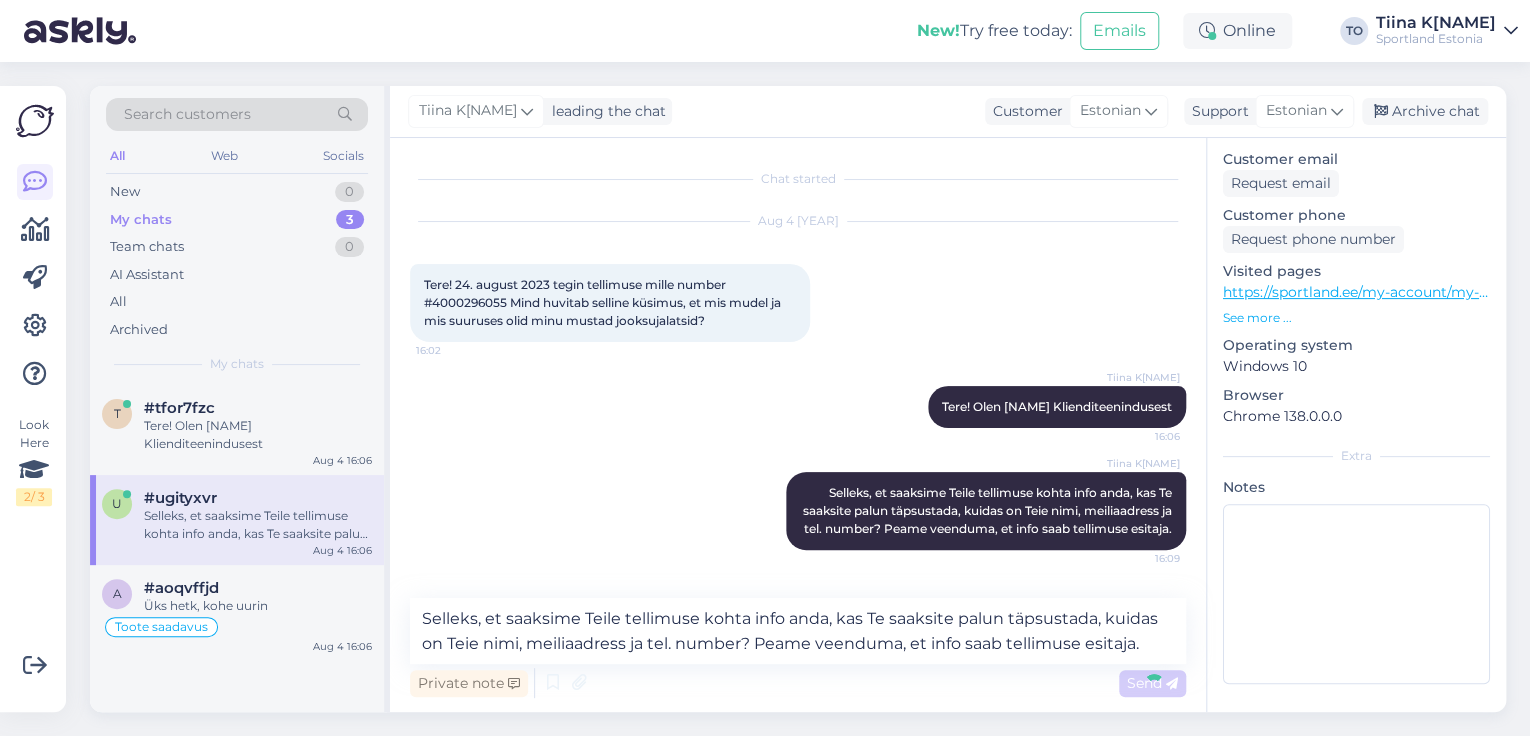 type 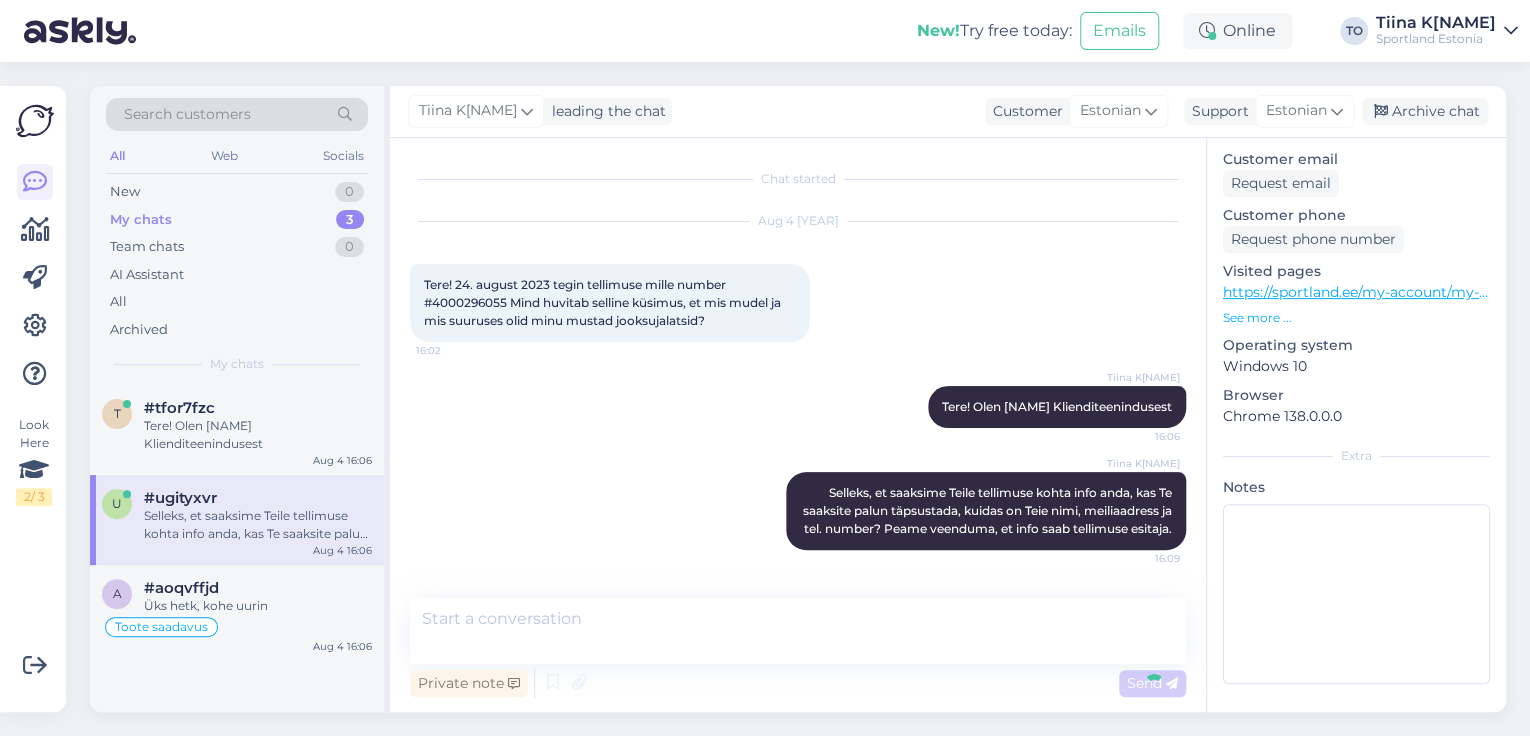 scroll, scrollTop: 0, scrollLeft: 0, axis: both 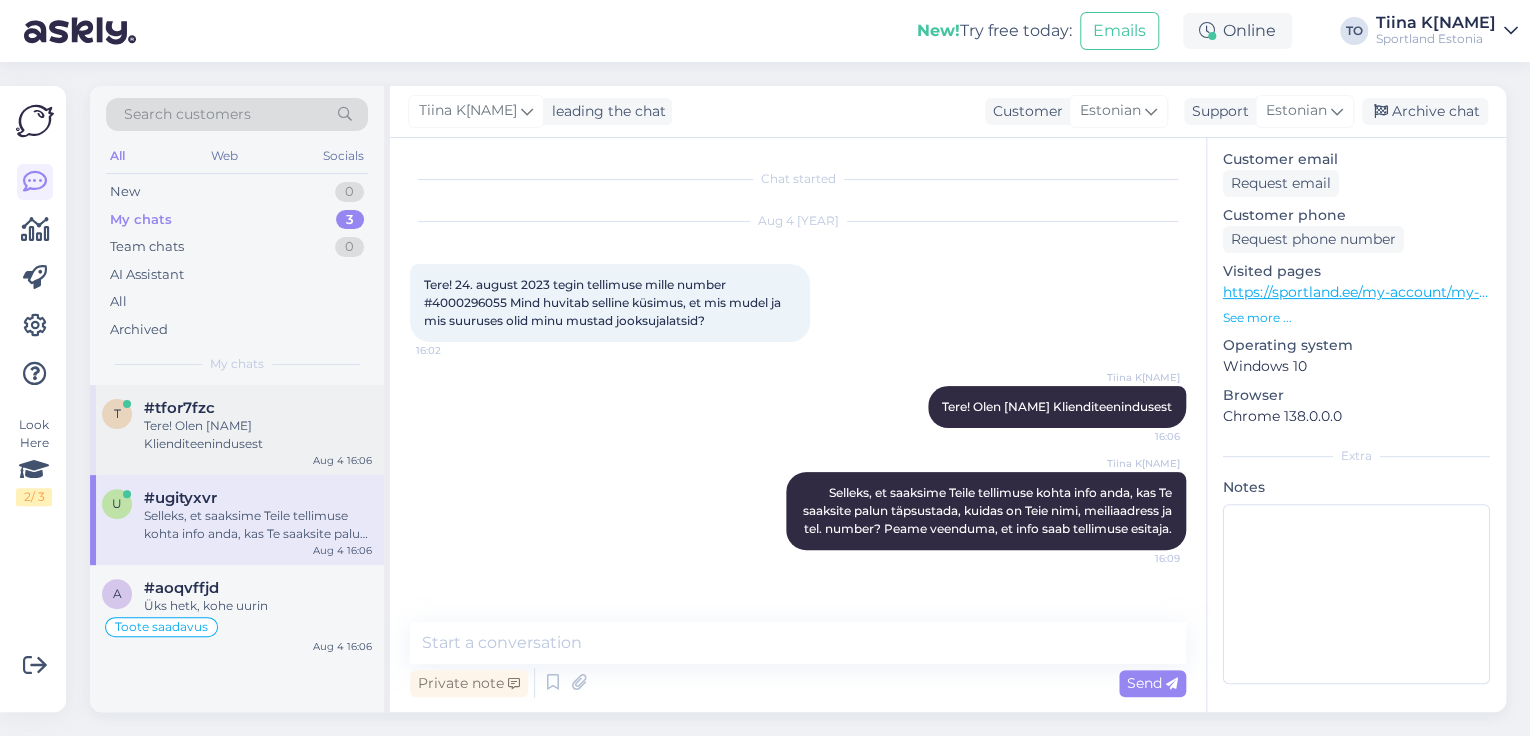 click on "Tere! Olen [NAME] Klienditeenindusest" at bounding box center [258, 435] 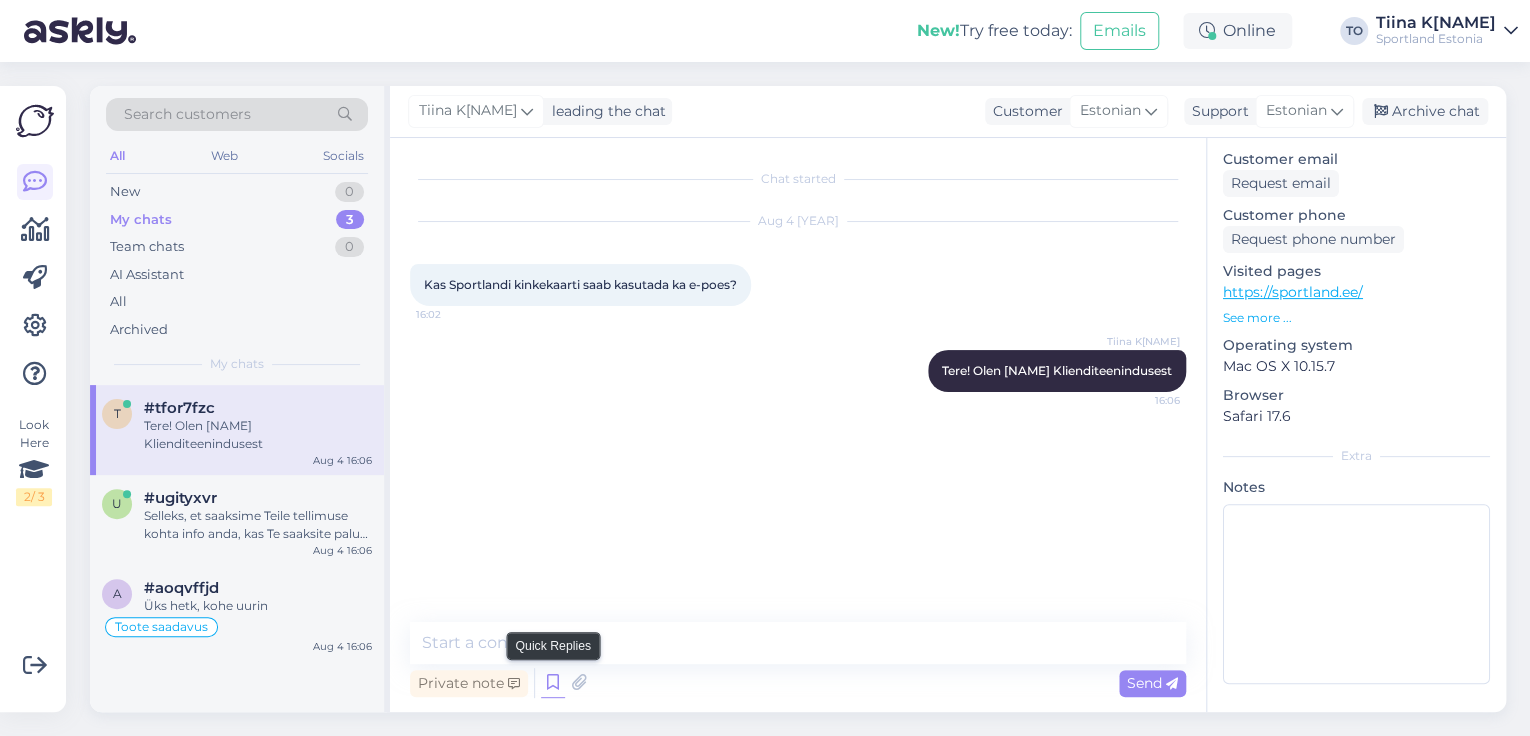 click at bounding box center (553, 683) 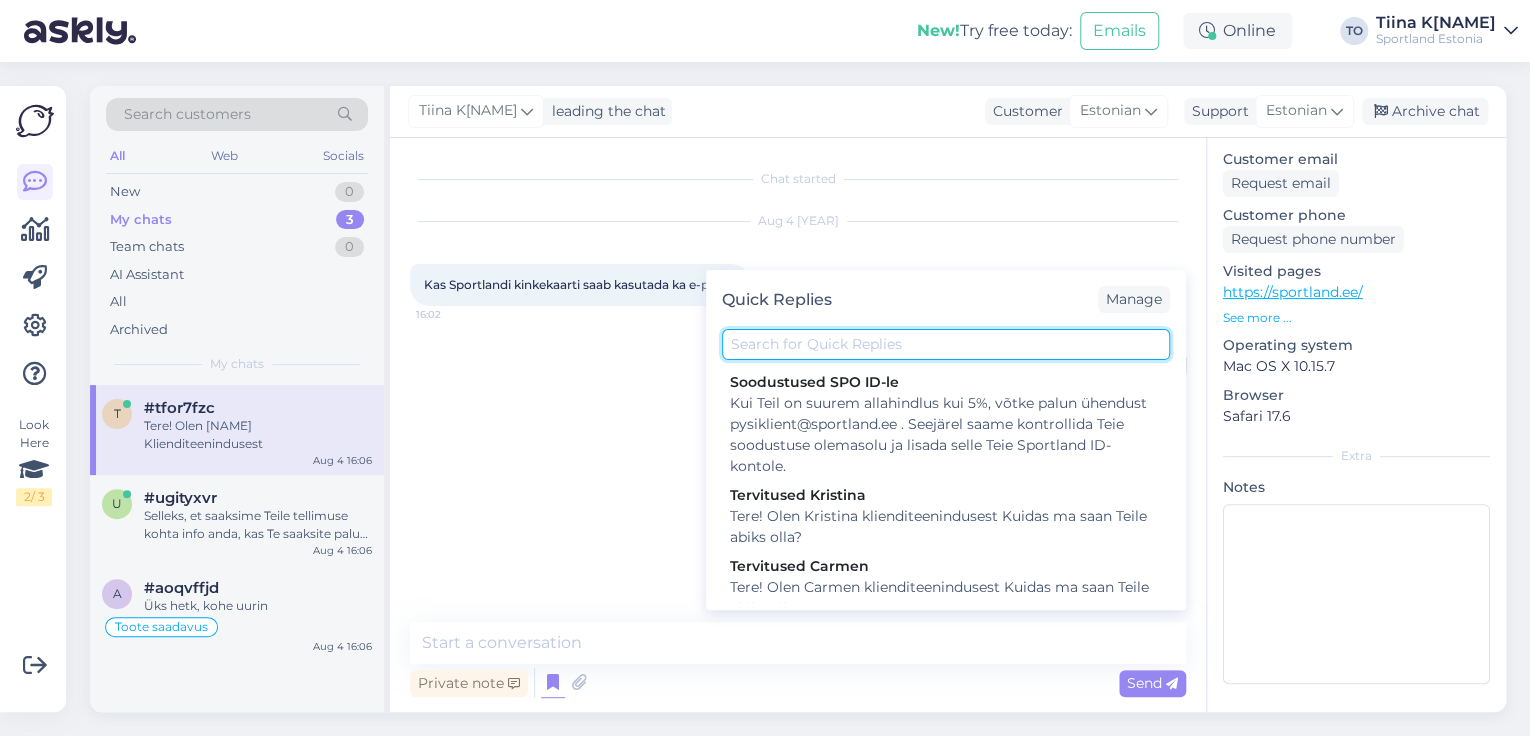 click at bounding box center (946, 344) 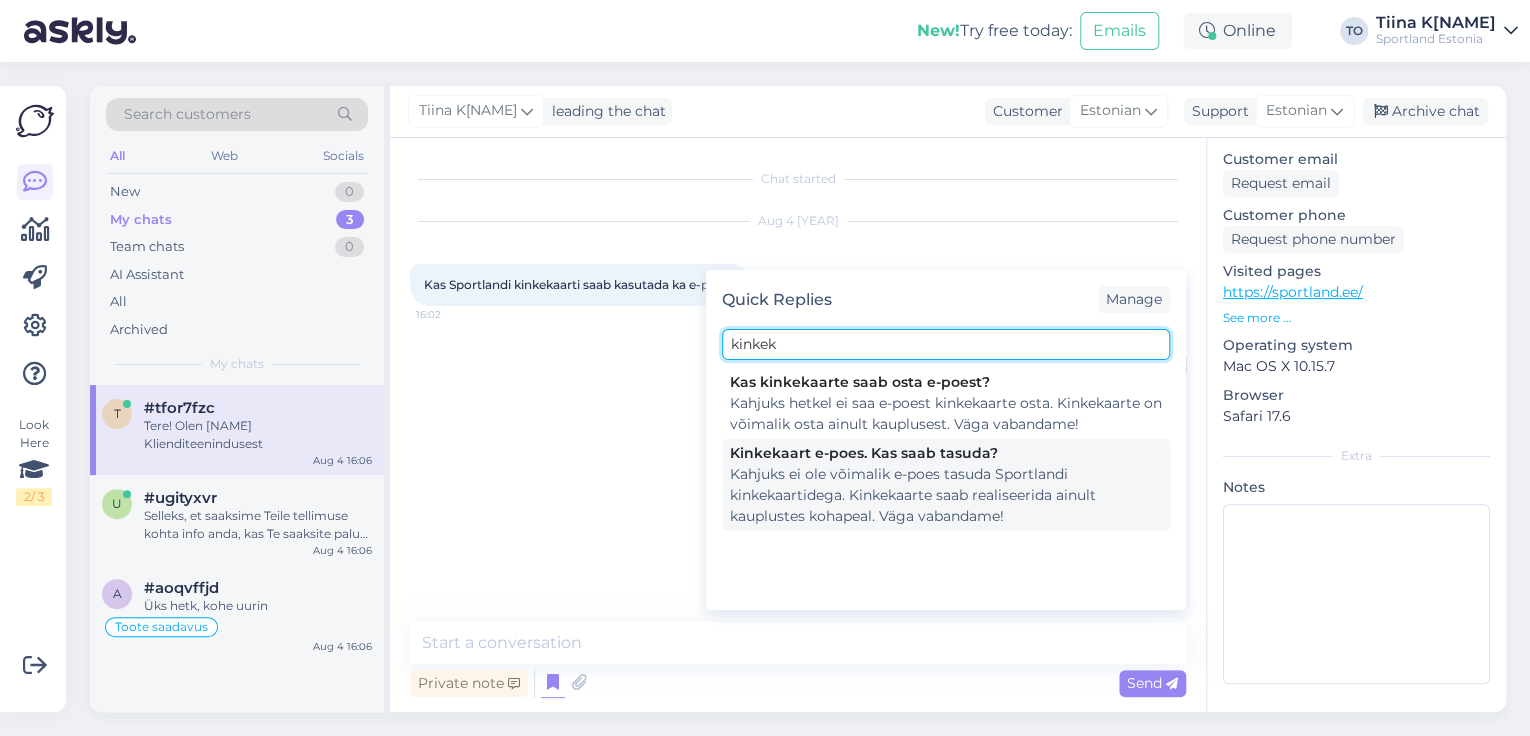 type on "kinkek" 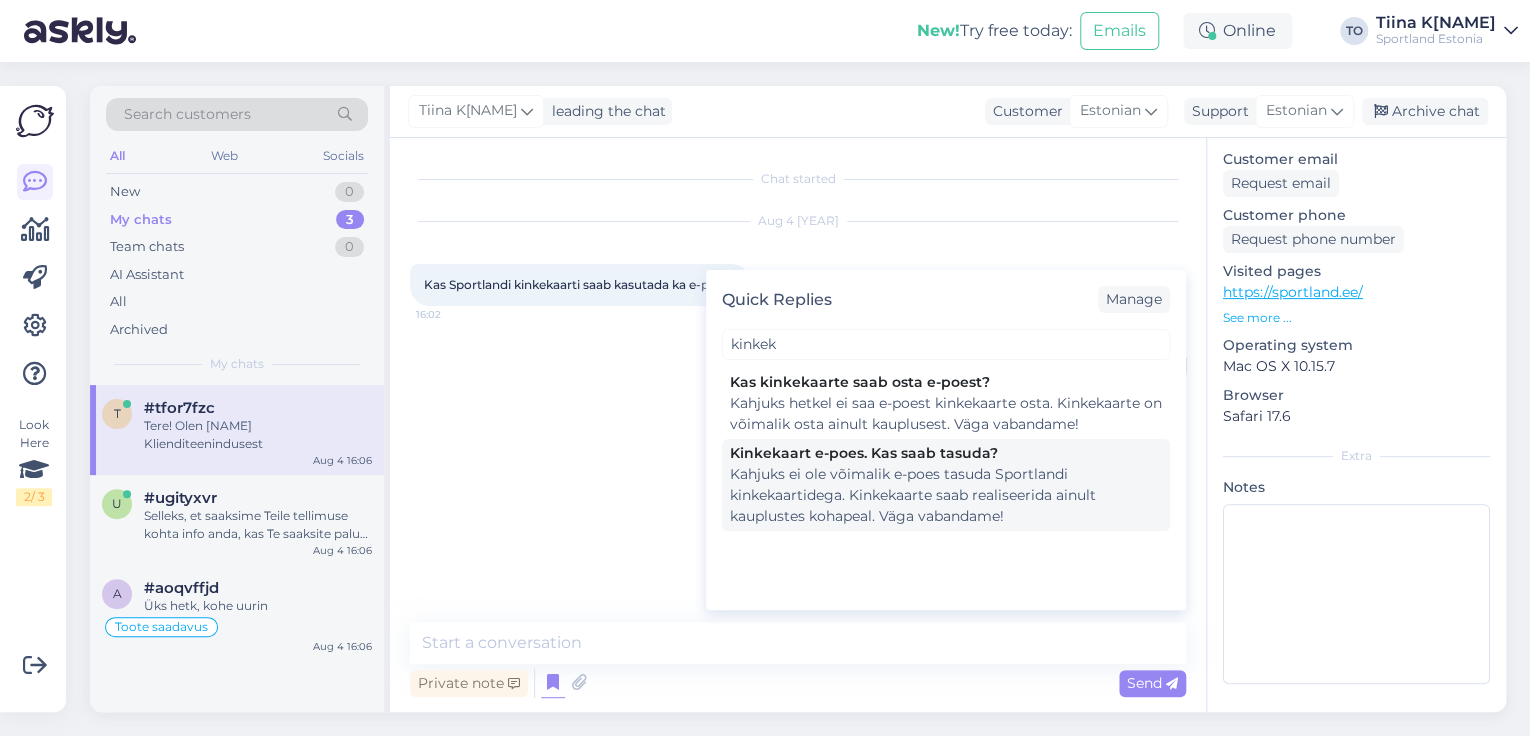 click on "Kahjuks ei ole võimalik e-poes tasuda Sportlandi kinkekaartidega. Kinkekaarte saab realiseerida ainult kauplustes kohapeal. Väga vabandame!" at bounding box center [946, 495] 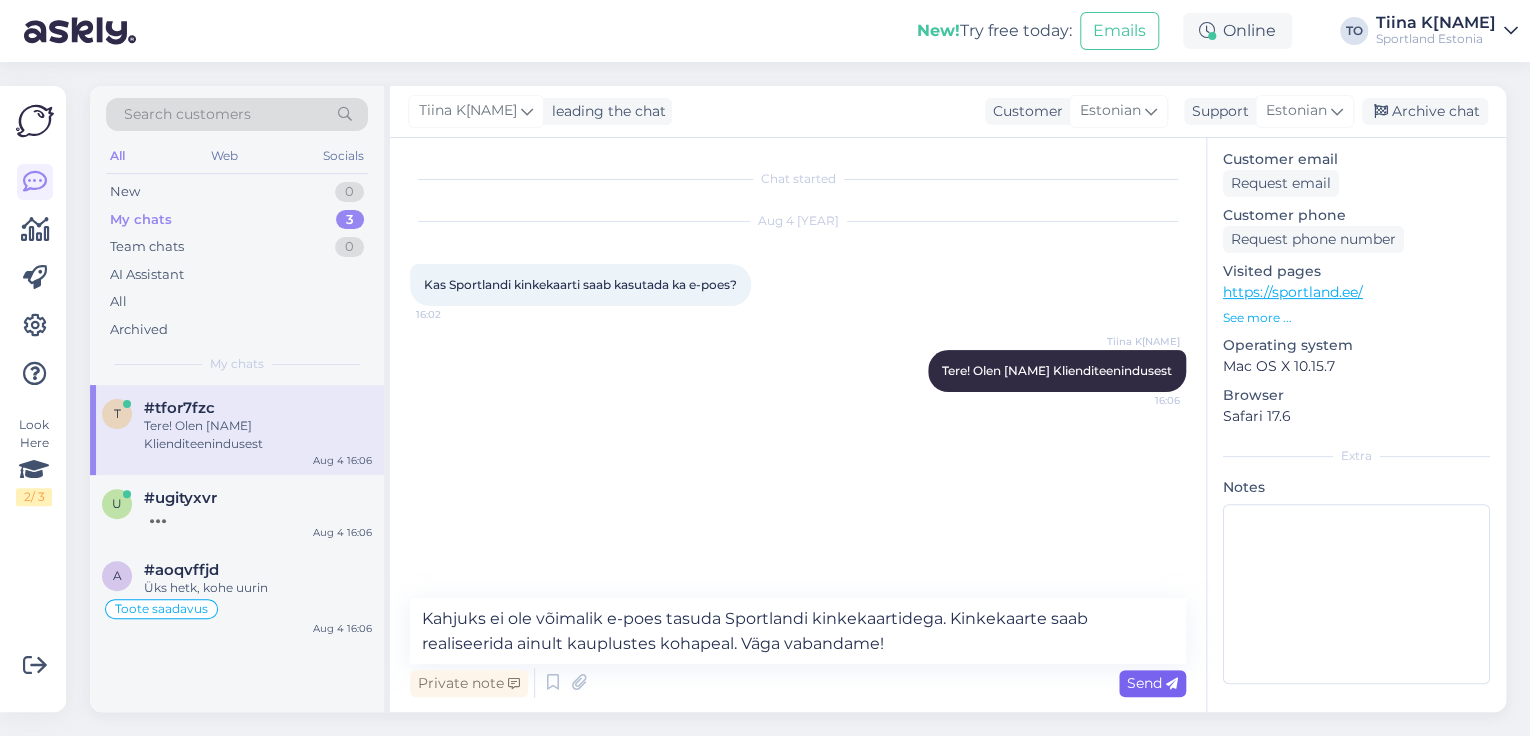 click on "Send" at bounding box center (1152, 683) 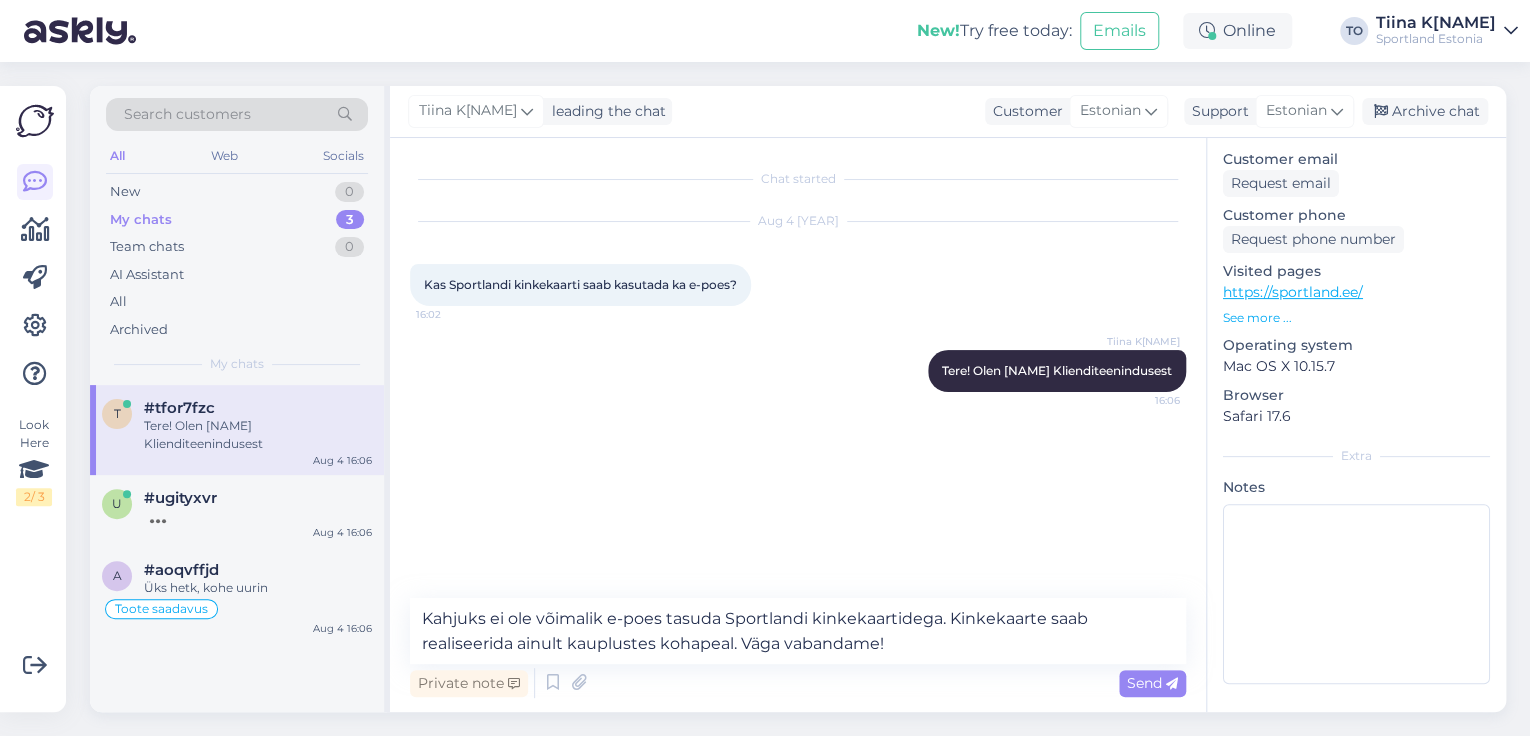 type 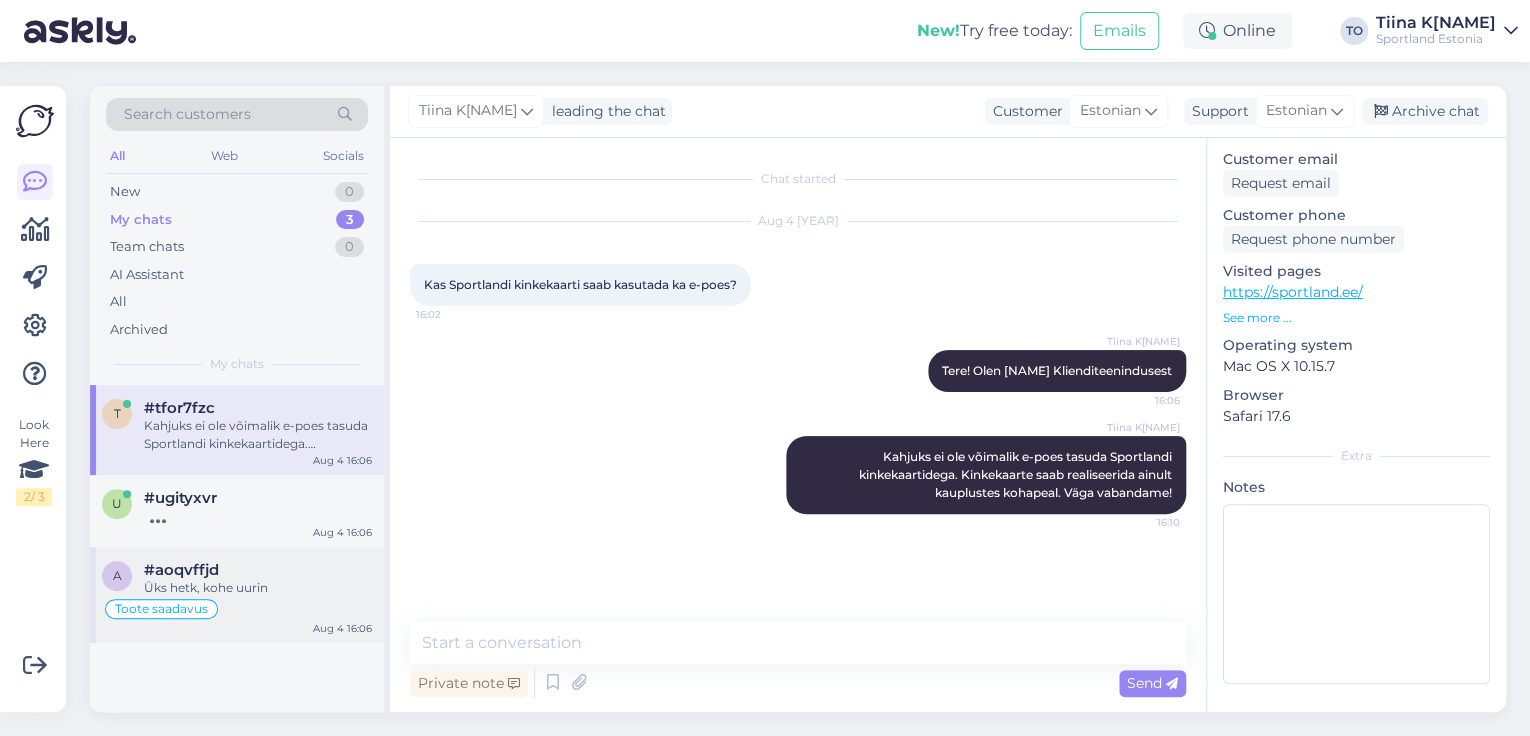 click on "#aoqvffjd" at bounding box center (258, 570) 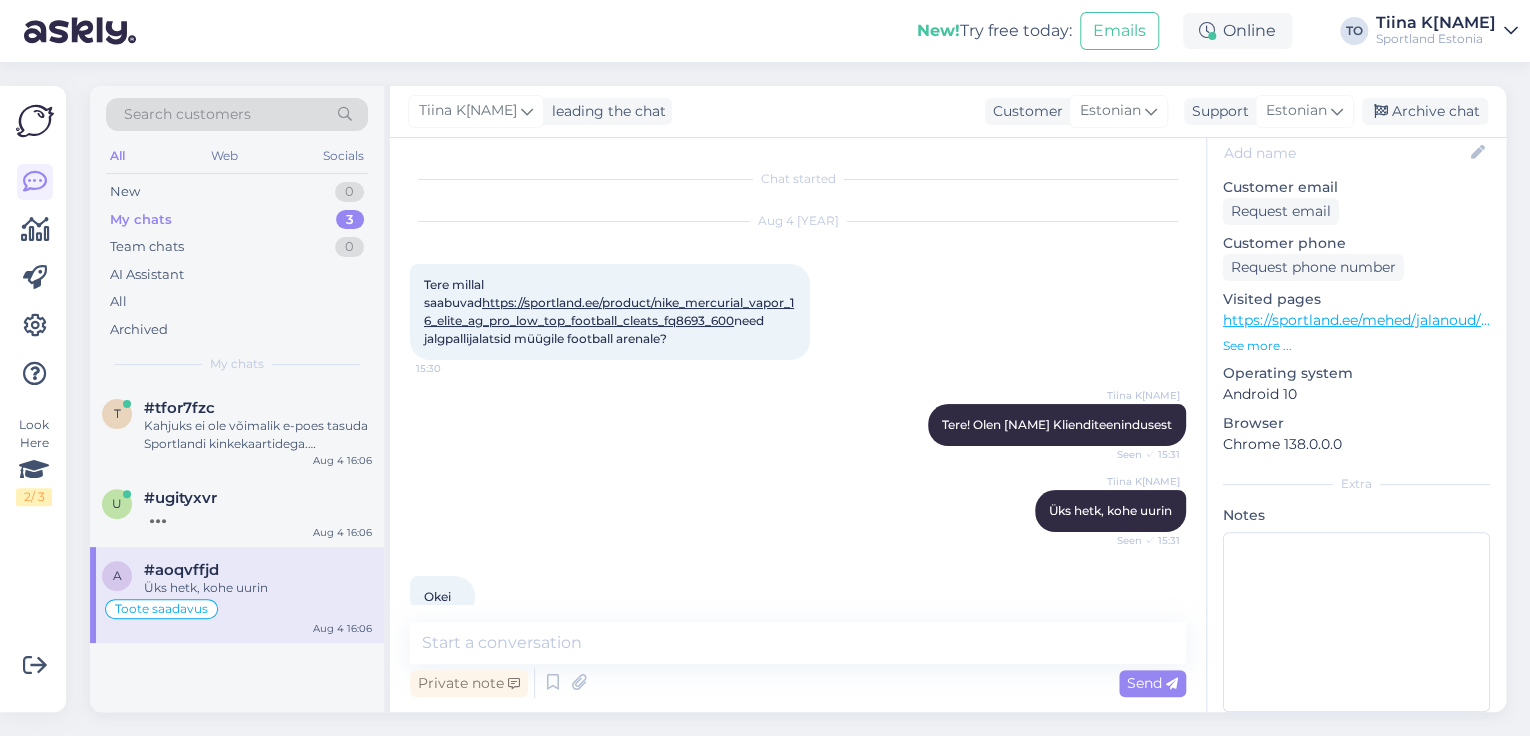 scroll, scrollTop: 469, scrollLeft: 0, axis: vertical 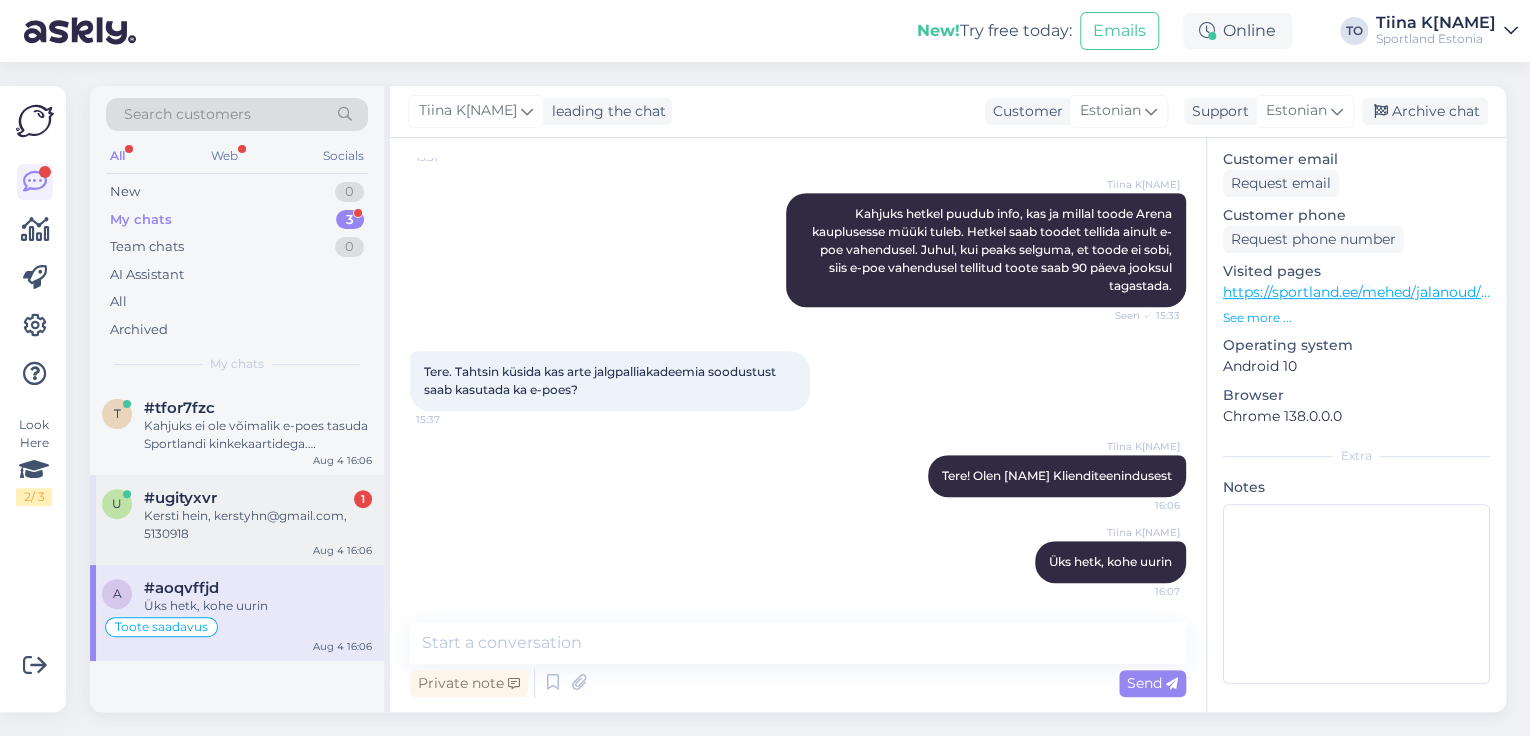 click on "Kersti hein, kerstyhn@gmail.com, 5130918" at bounding box center (258, 525) 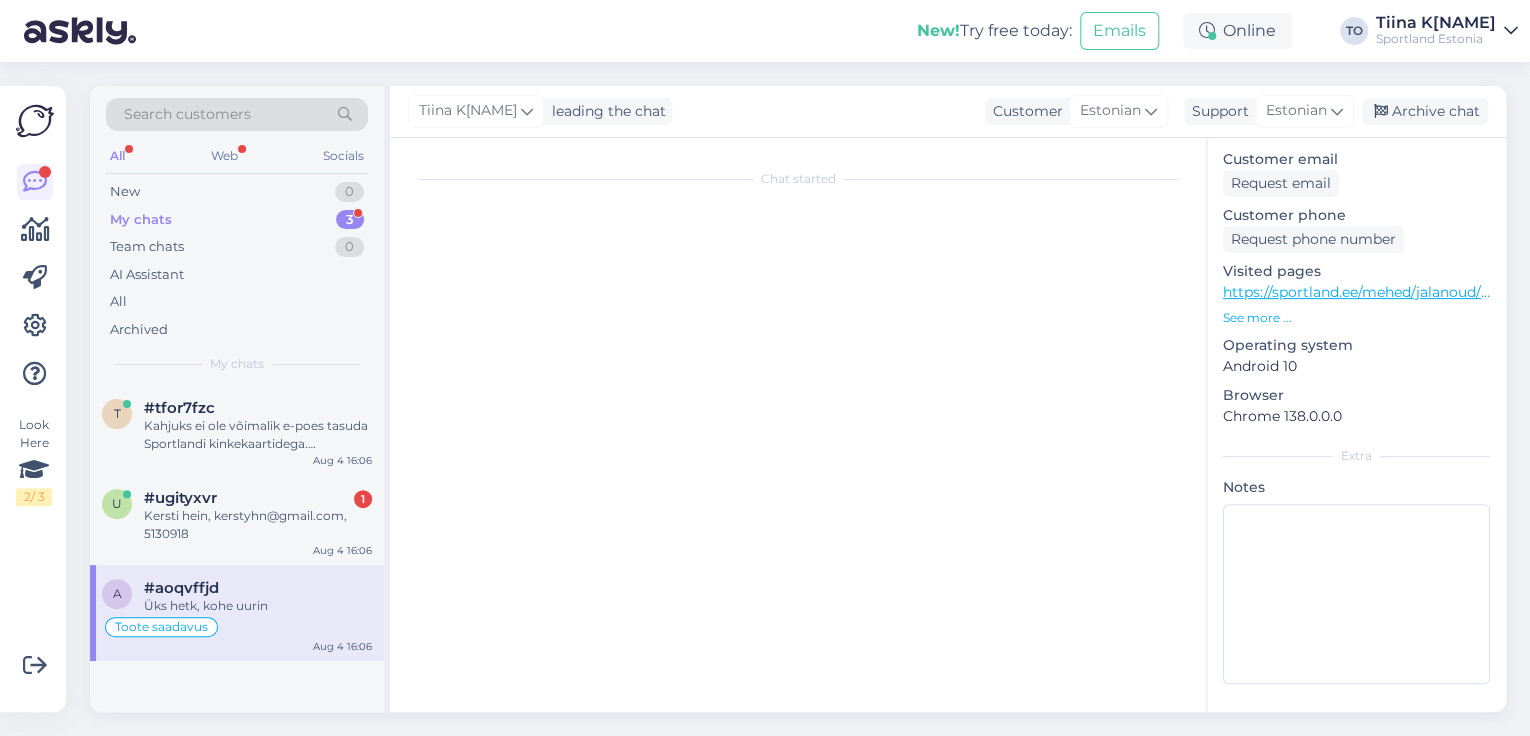 scroll, scrollTop: 72, scrollLeft: 0, axis: vertical 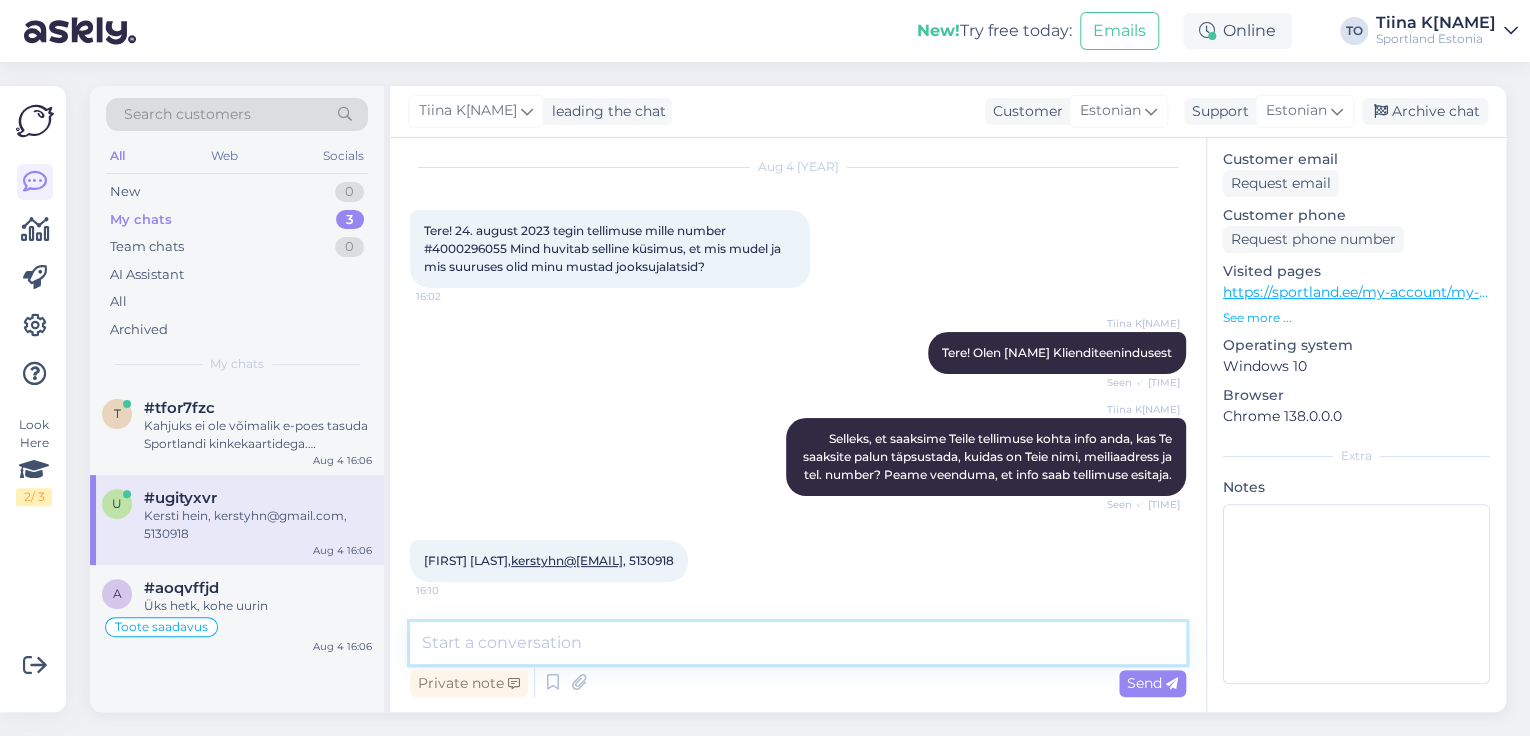 click at bounding box center (798, 643) 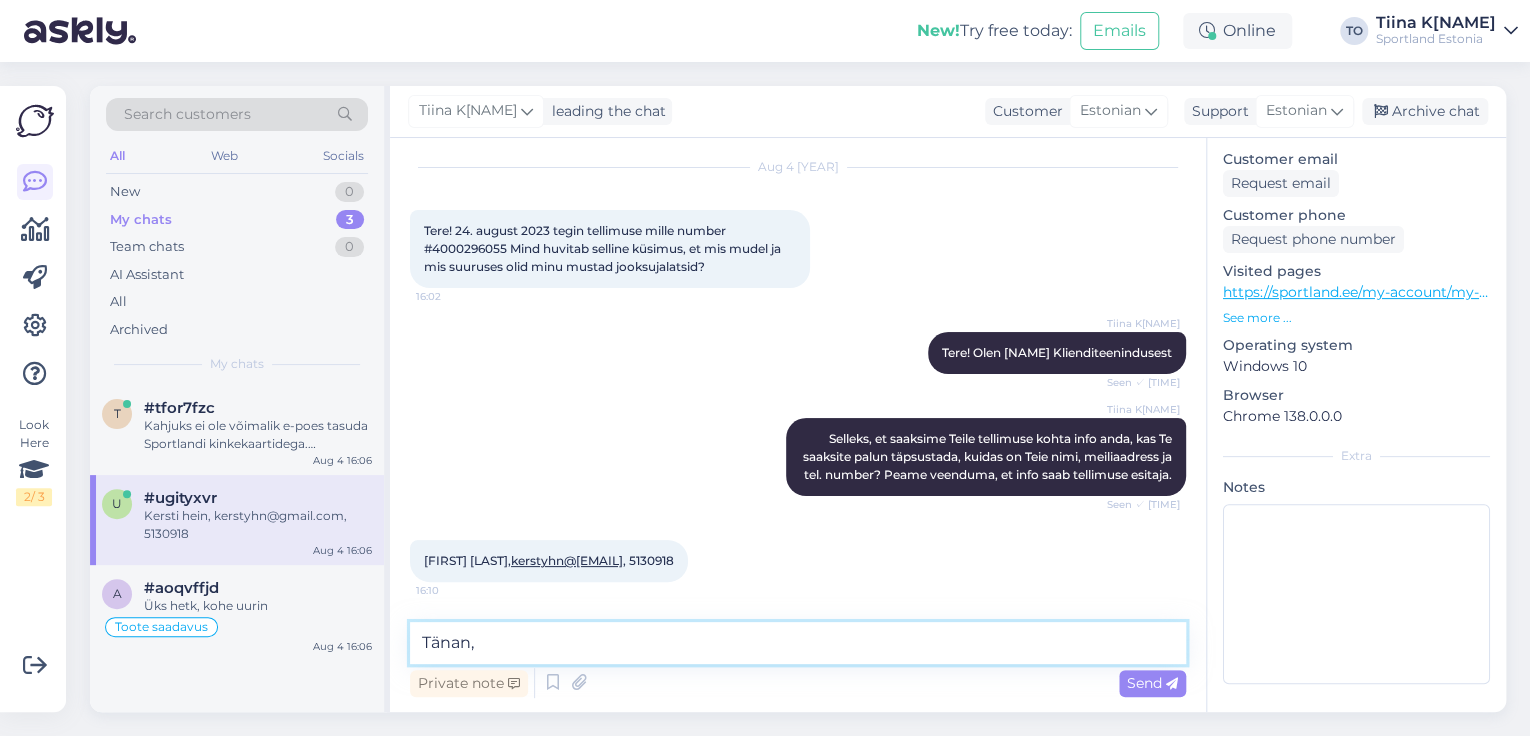 click on "Tänan," at bounding box center [798, 643] 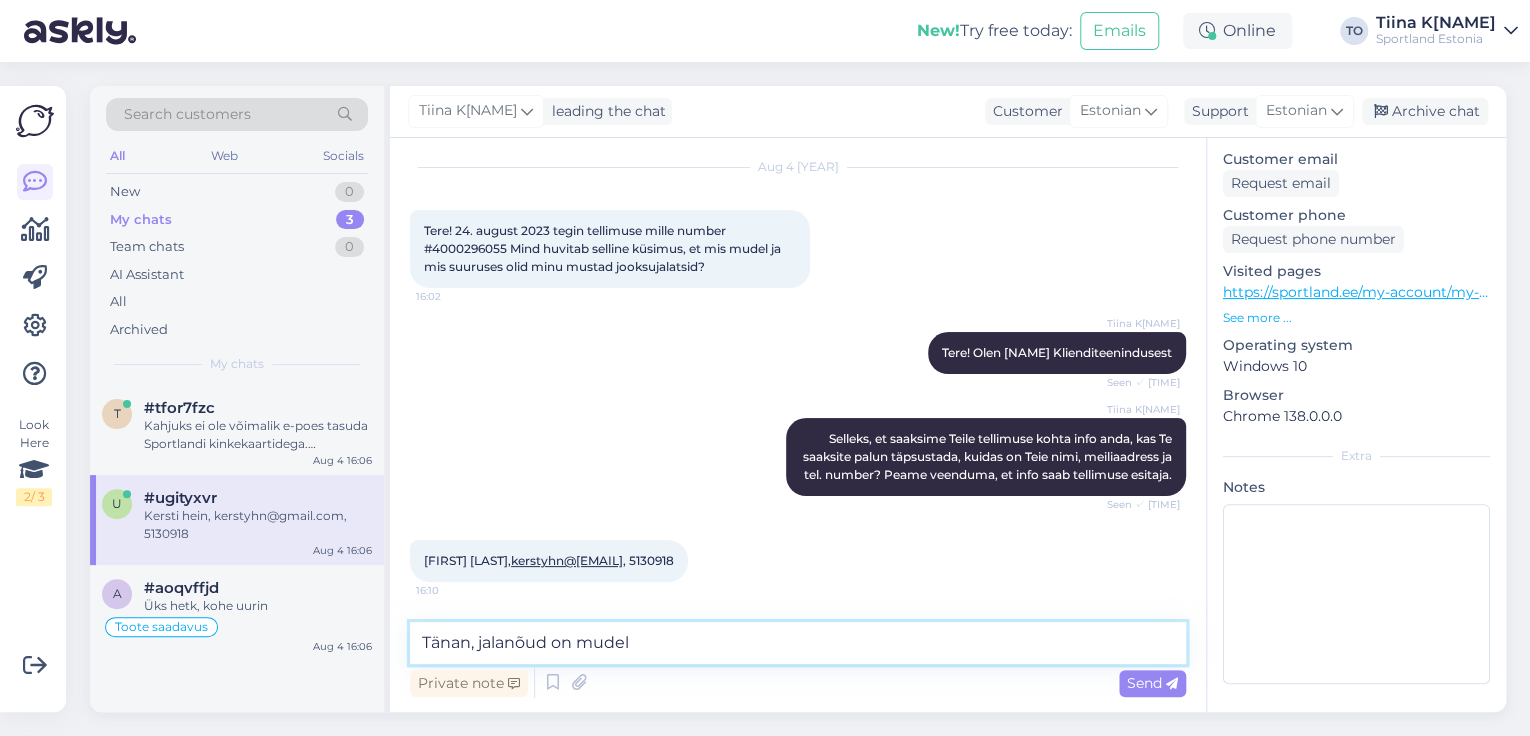 paste on "ADIDAS WOMEN'S ULTRABOOST 22 SHOES" 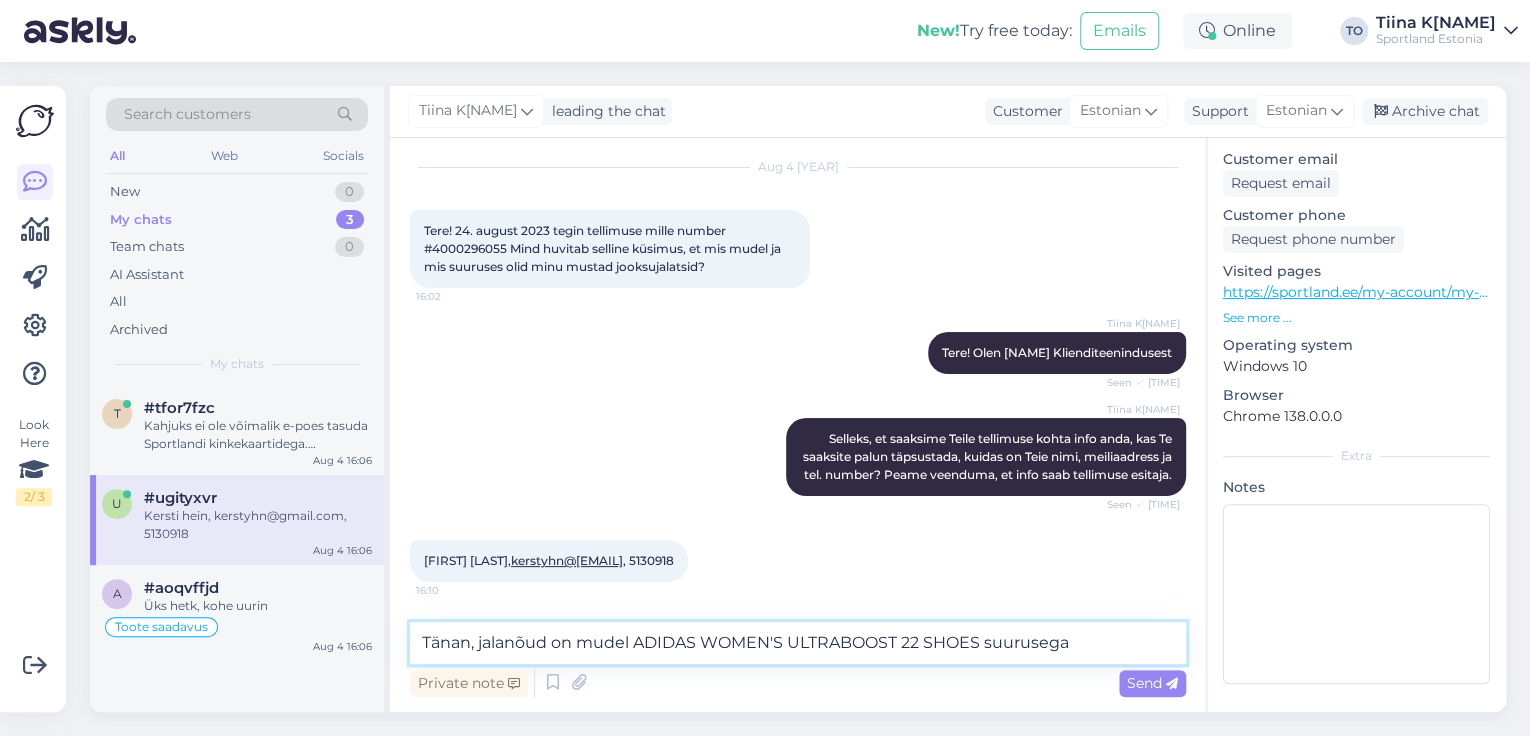 click on "Tänan, jalanõud on mudel ADIDAS WOMEN'S ULTRABOOST 22 SHOES suurusega" at bounding box center [798, 643] 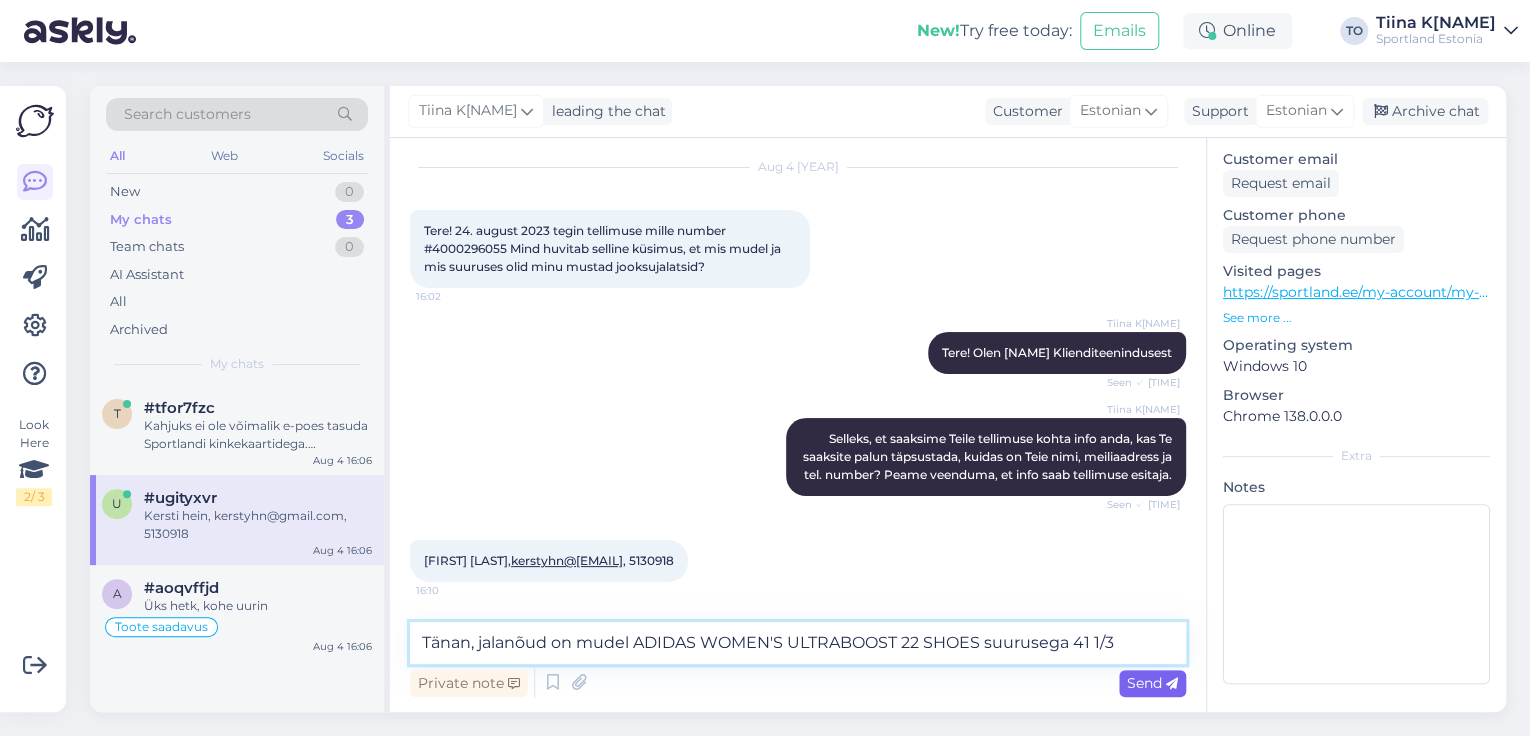 type on "Tänan, jalanõud on mudel ADIDAS WOMEN'S ULTRABOOST 22 SHOES suurusega 41 1/3" 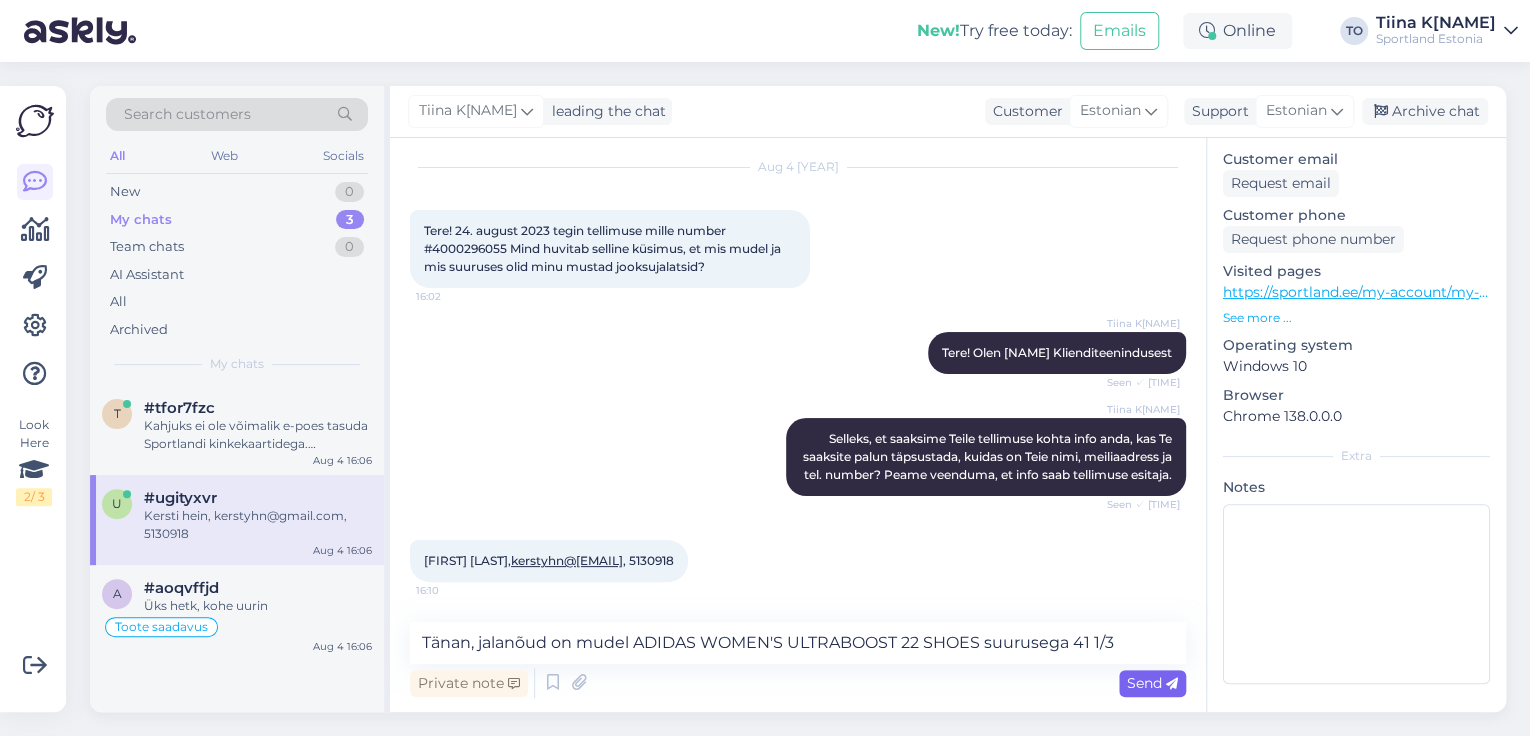 click on "Send" at bounding box center [1152, 683] 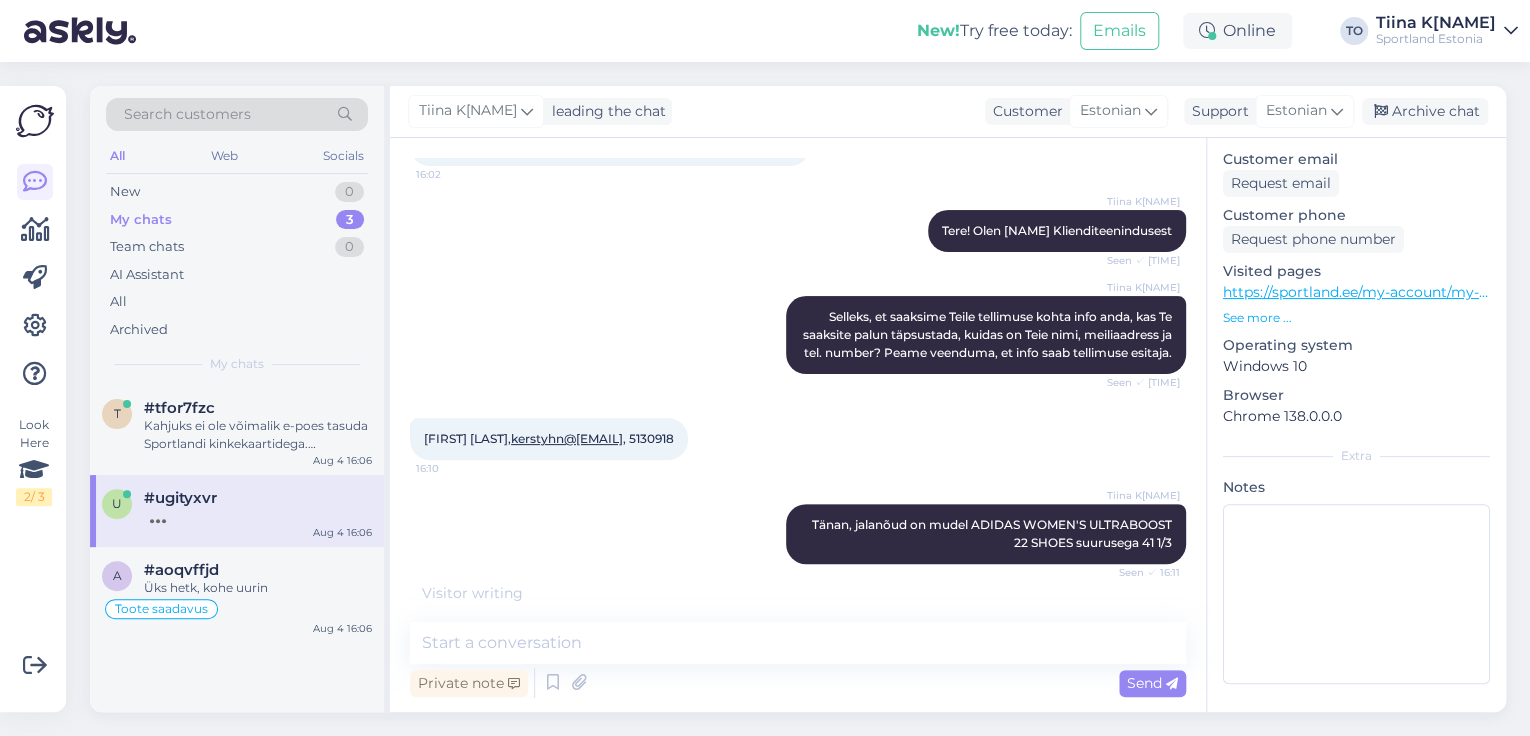 scroll, scrollTop: 261, scrollLeft: 0, axis: vertical 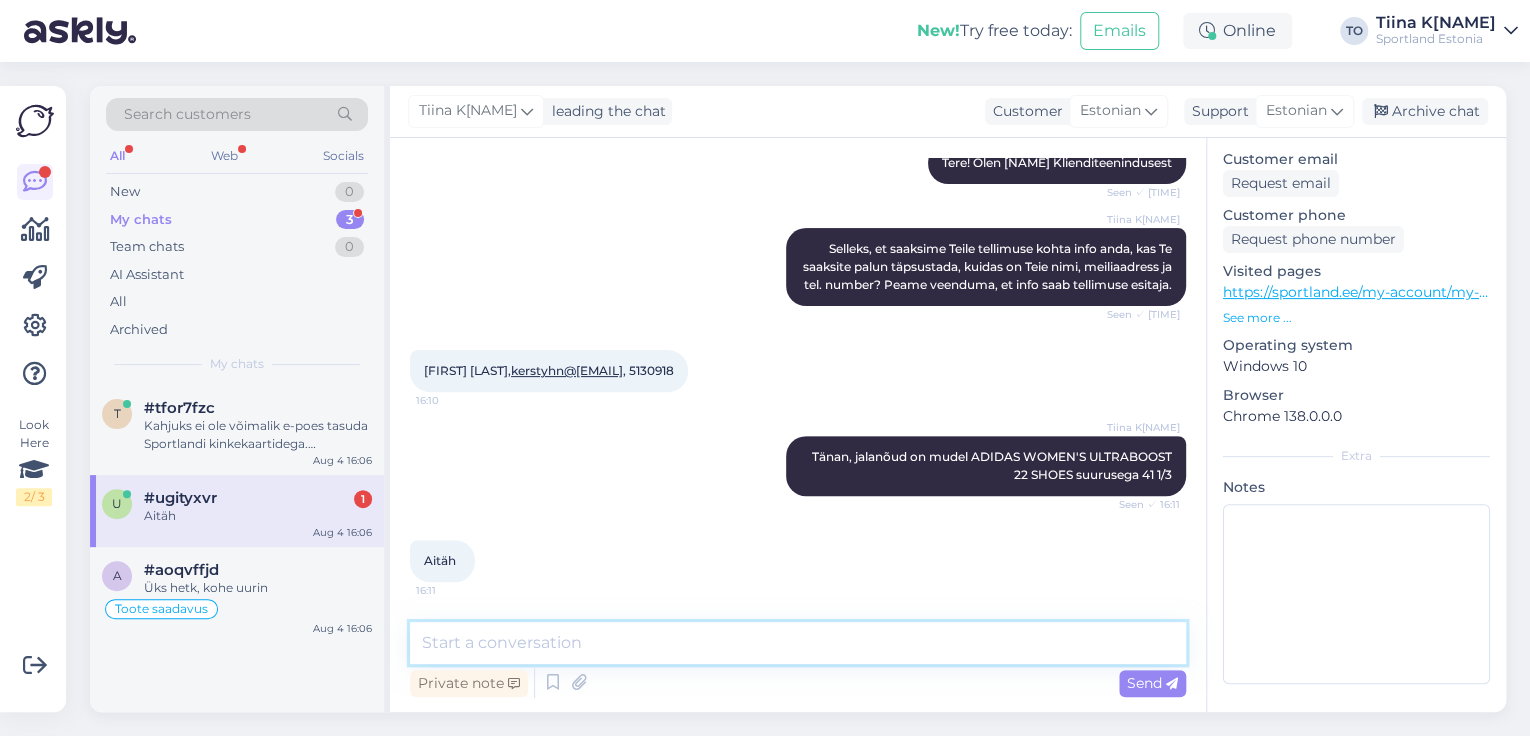 click at bounding box center [798, 643] 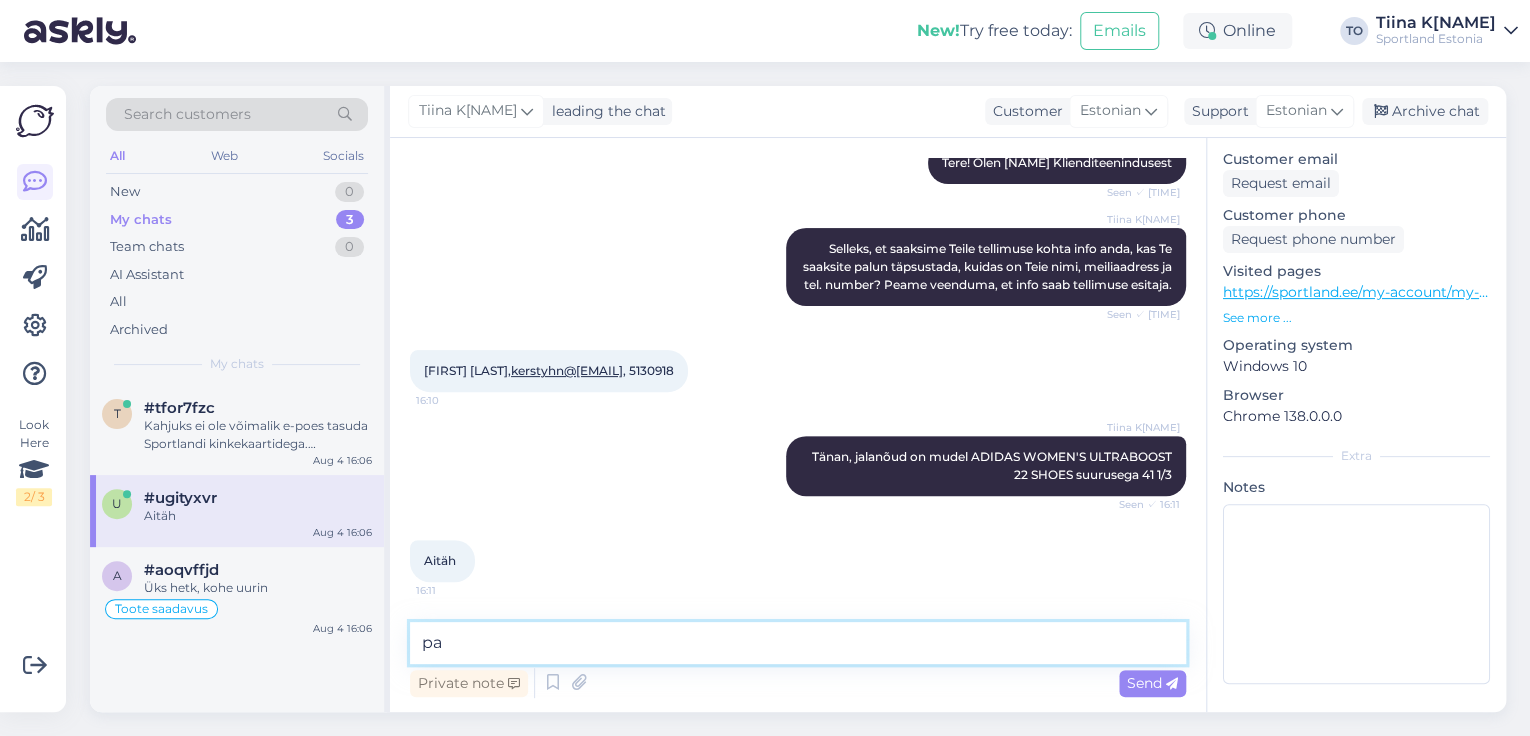 type on "p" 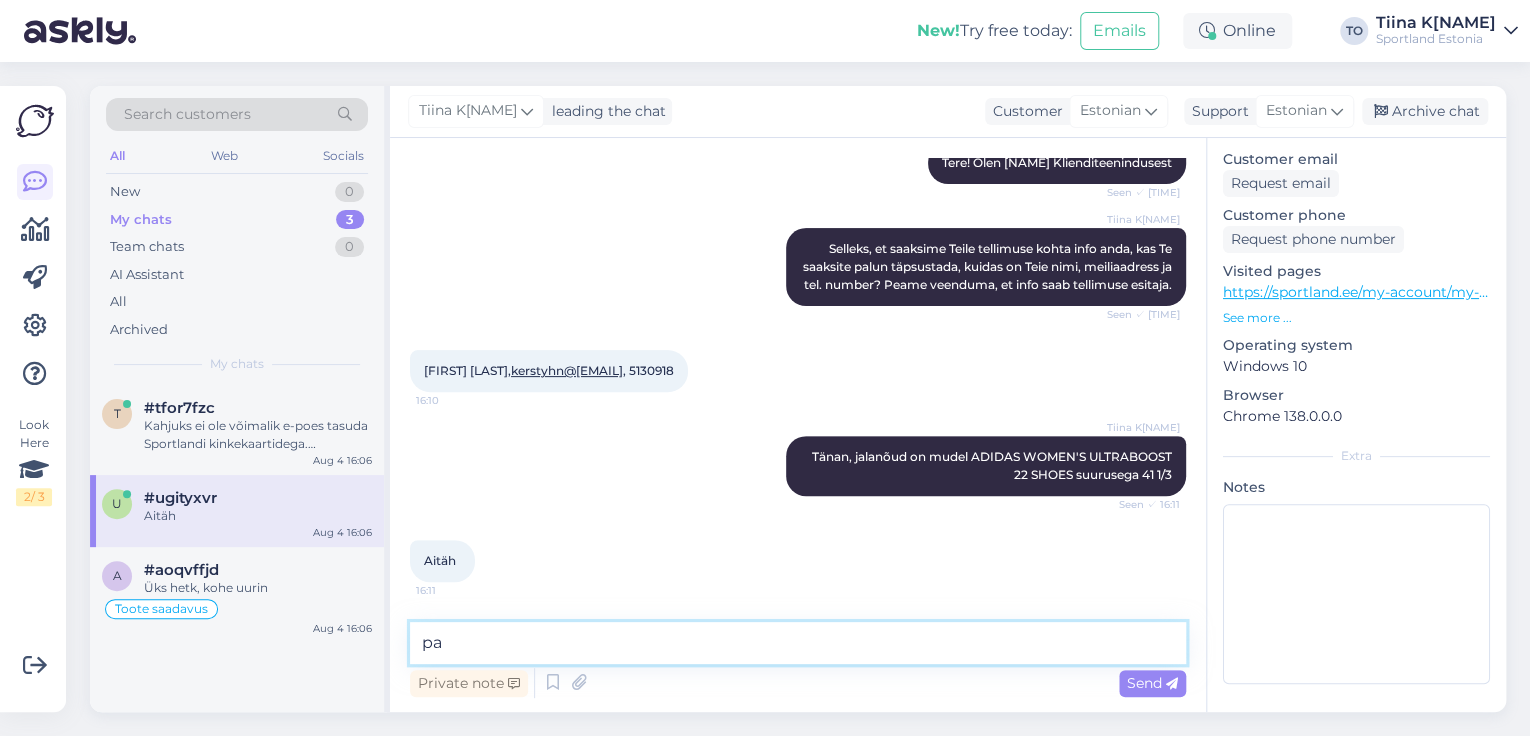 type on "p" 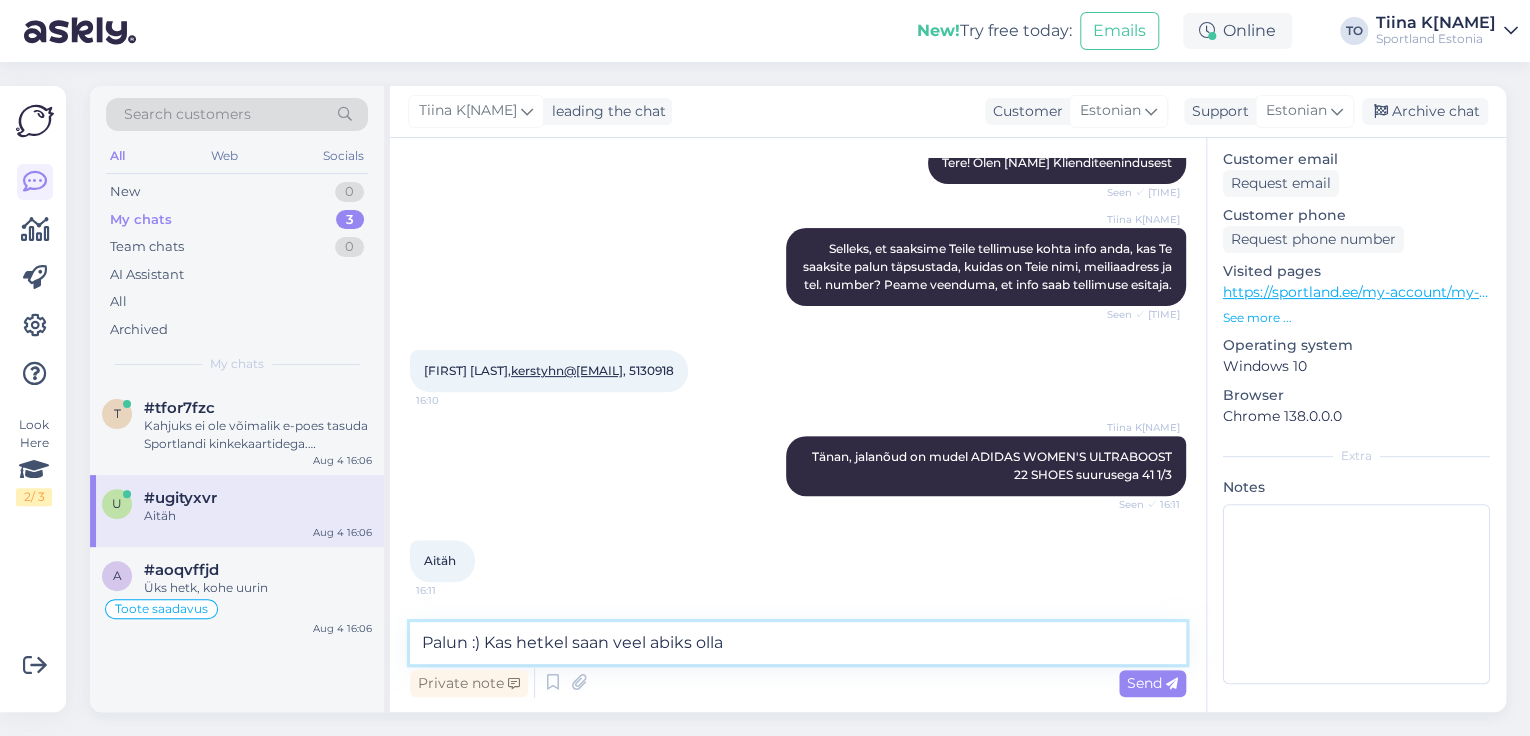 type on "Palun :) Kas hetkel saan veel abiks olla?" 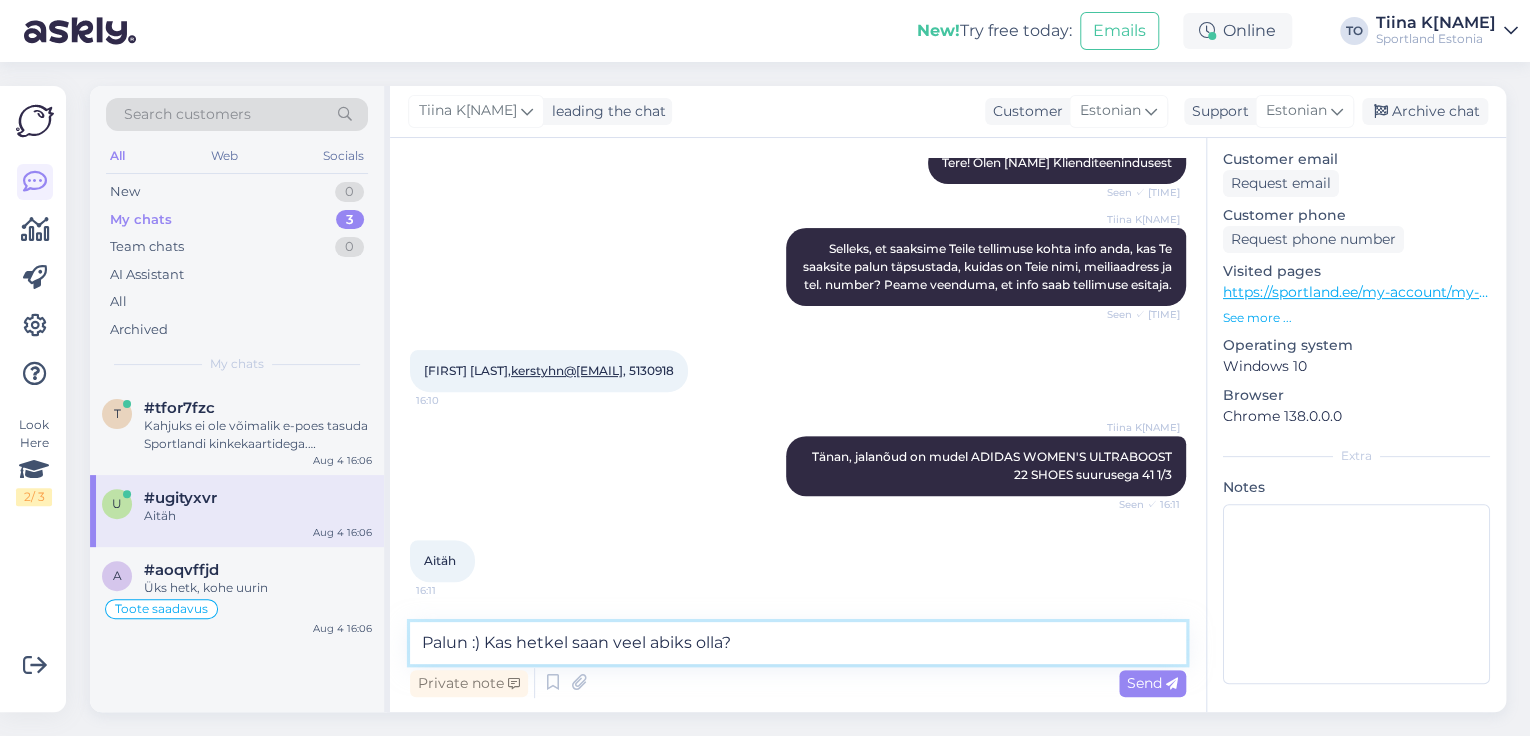 type 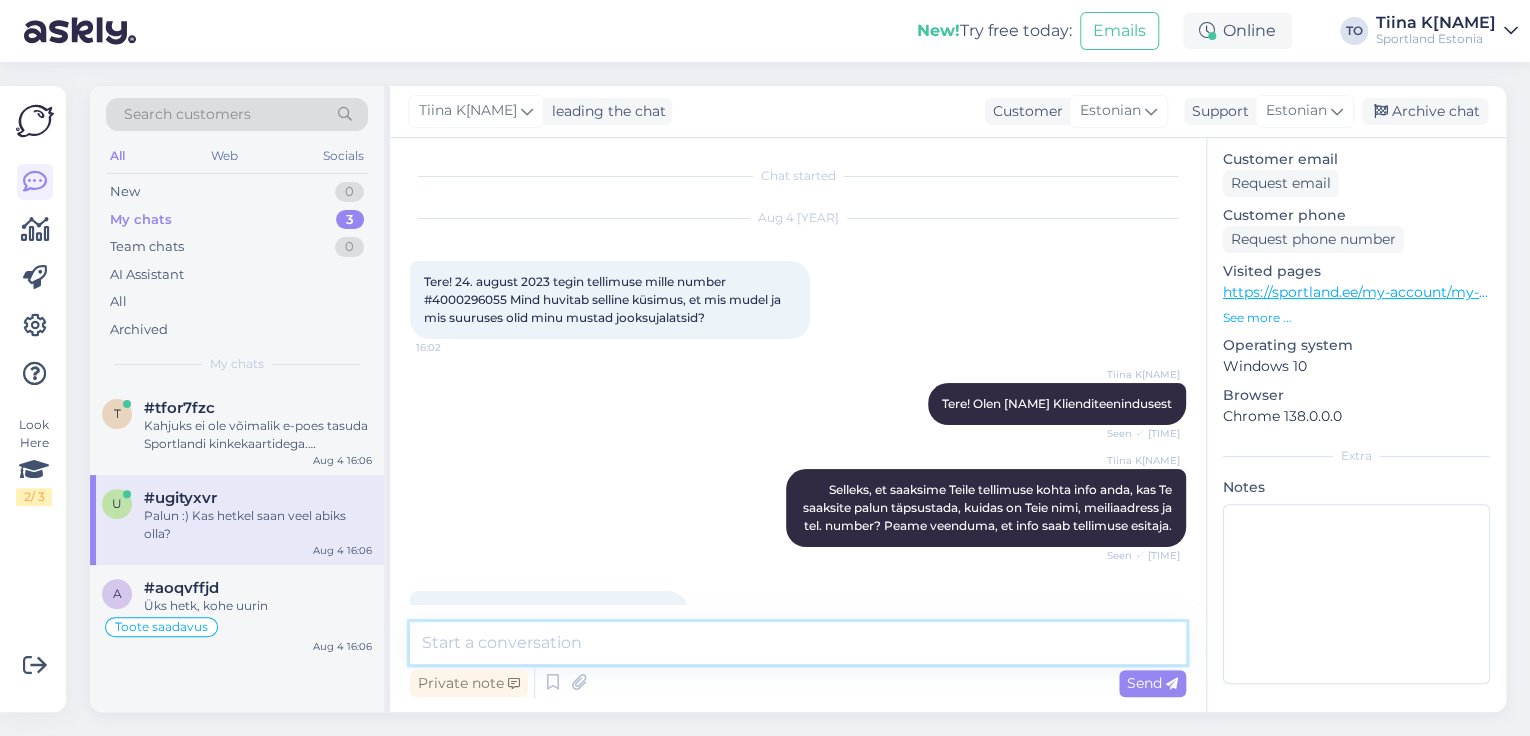 scroll, scrollTop: 0, scrollLeft: 0, axis: both 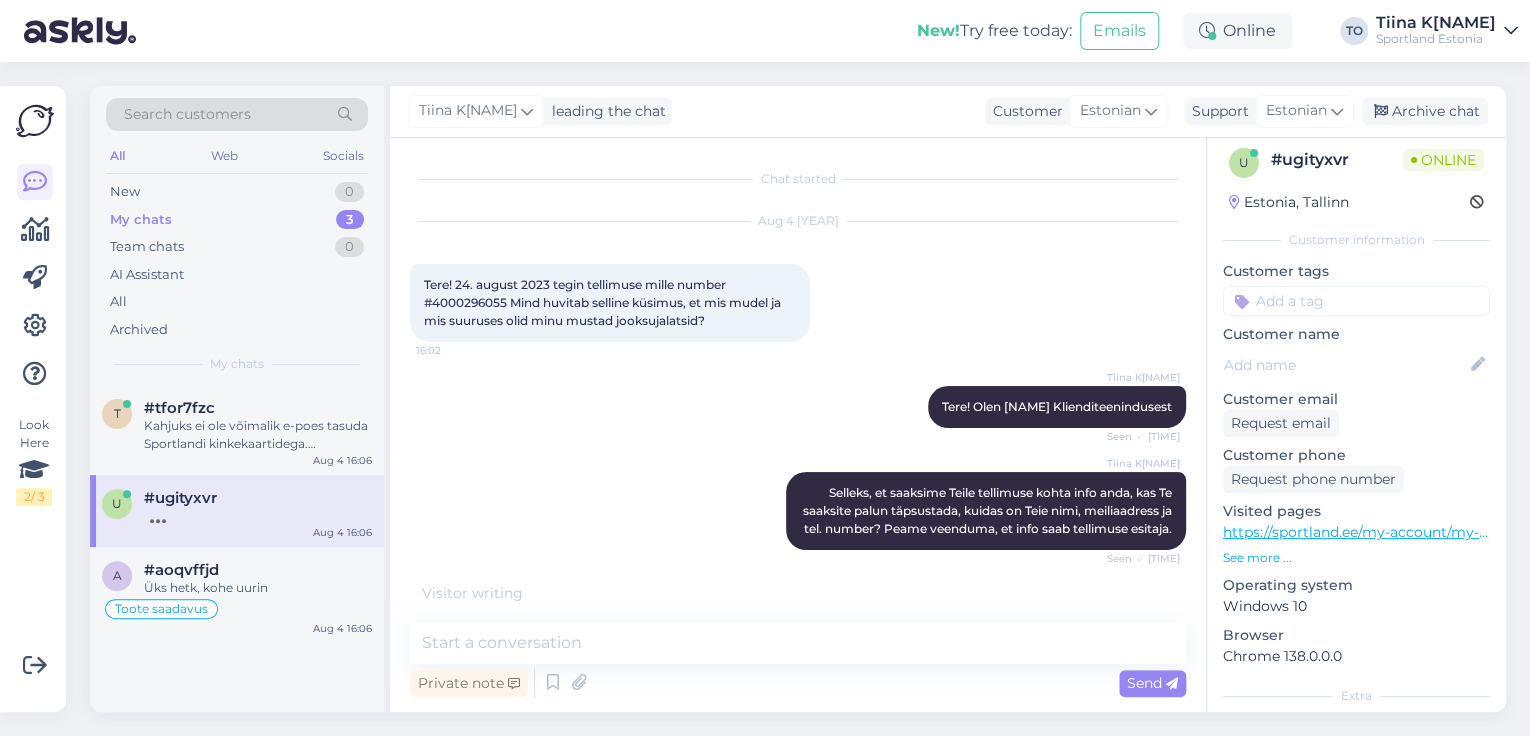 click at bounding box center (1356, 301) 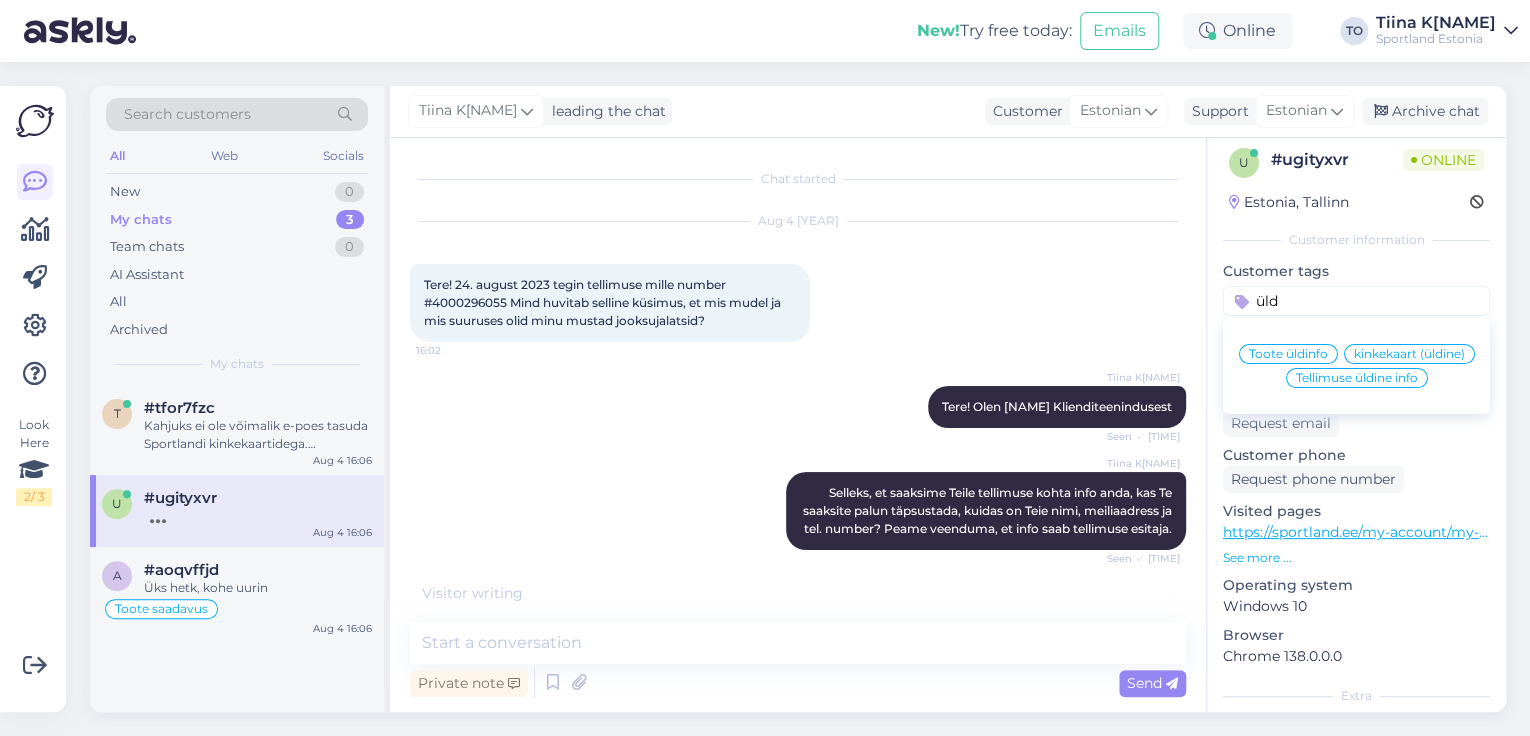 type on "üld" 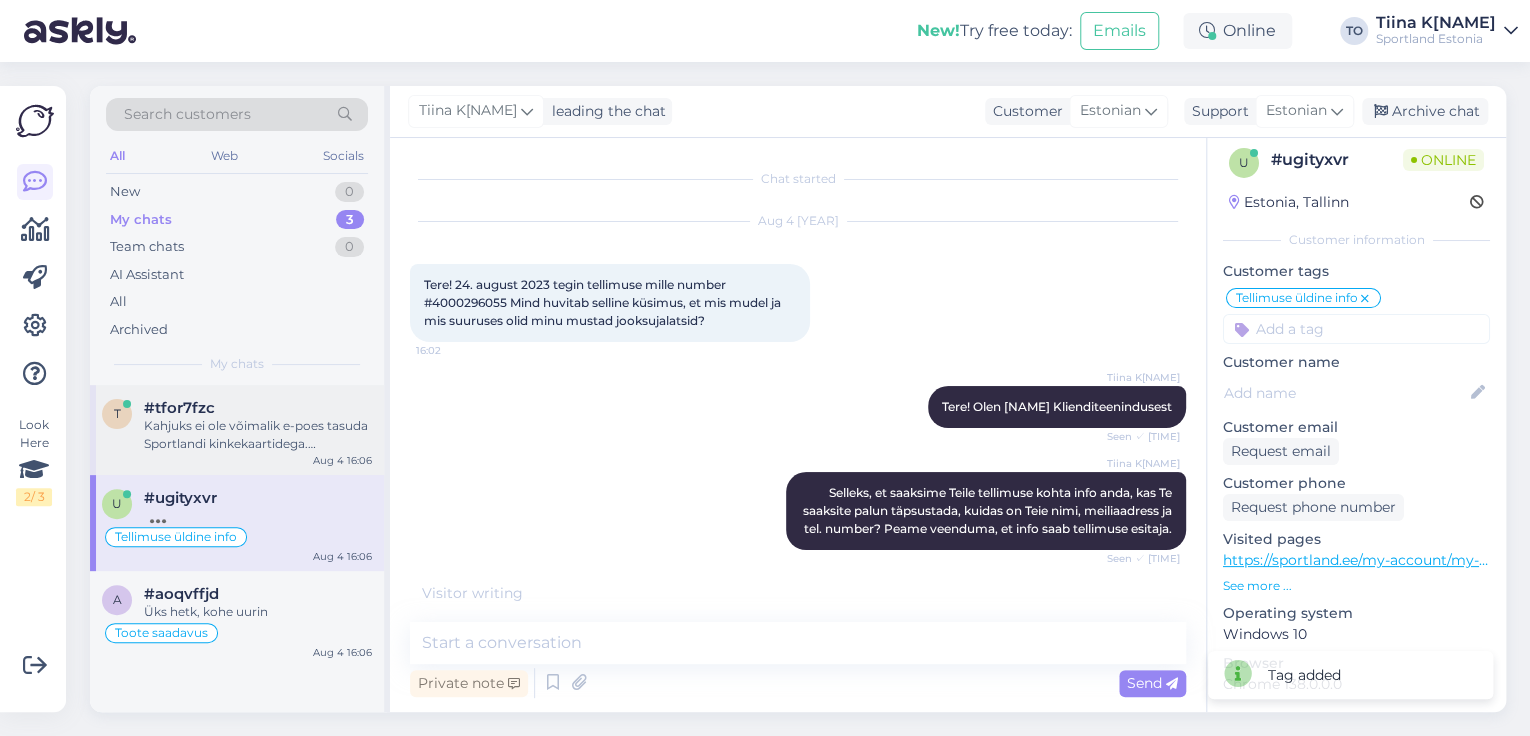 click on "t #[HASH] Kahjuks ei ole võimalik e-poes tasuda Sportlandi kinkekaartidega. Kinkekaarte saab realiseerida ainult kauplustes kohapeal. Väga vabandame! Aug 4 16:06" at bounding box center (237, 430) 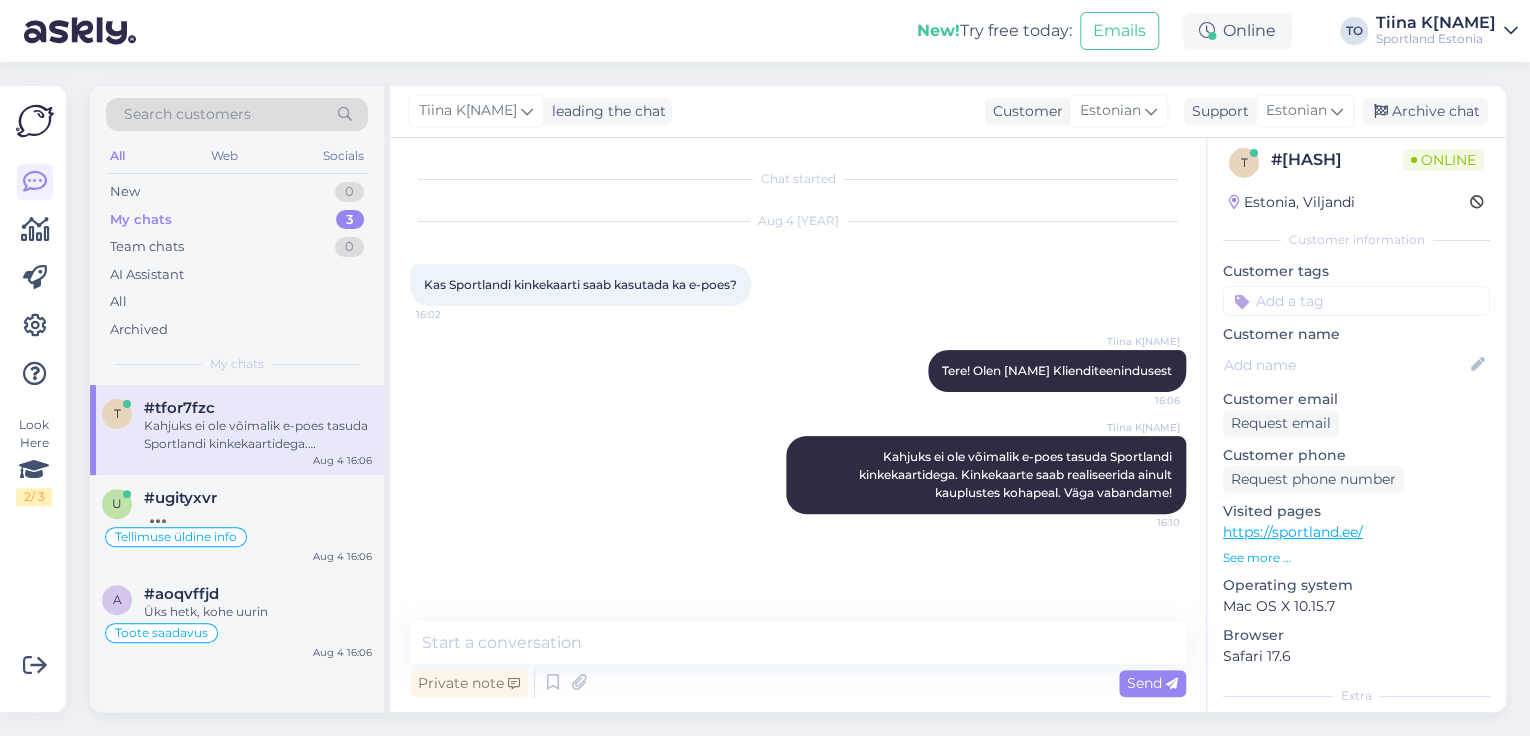 click at bounding box center (1356, 301) 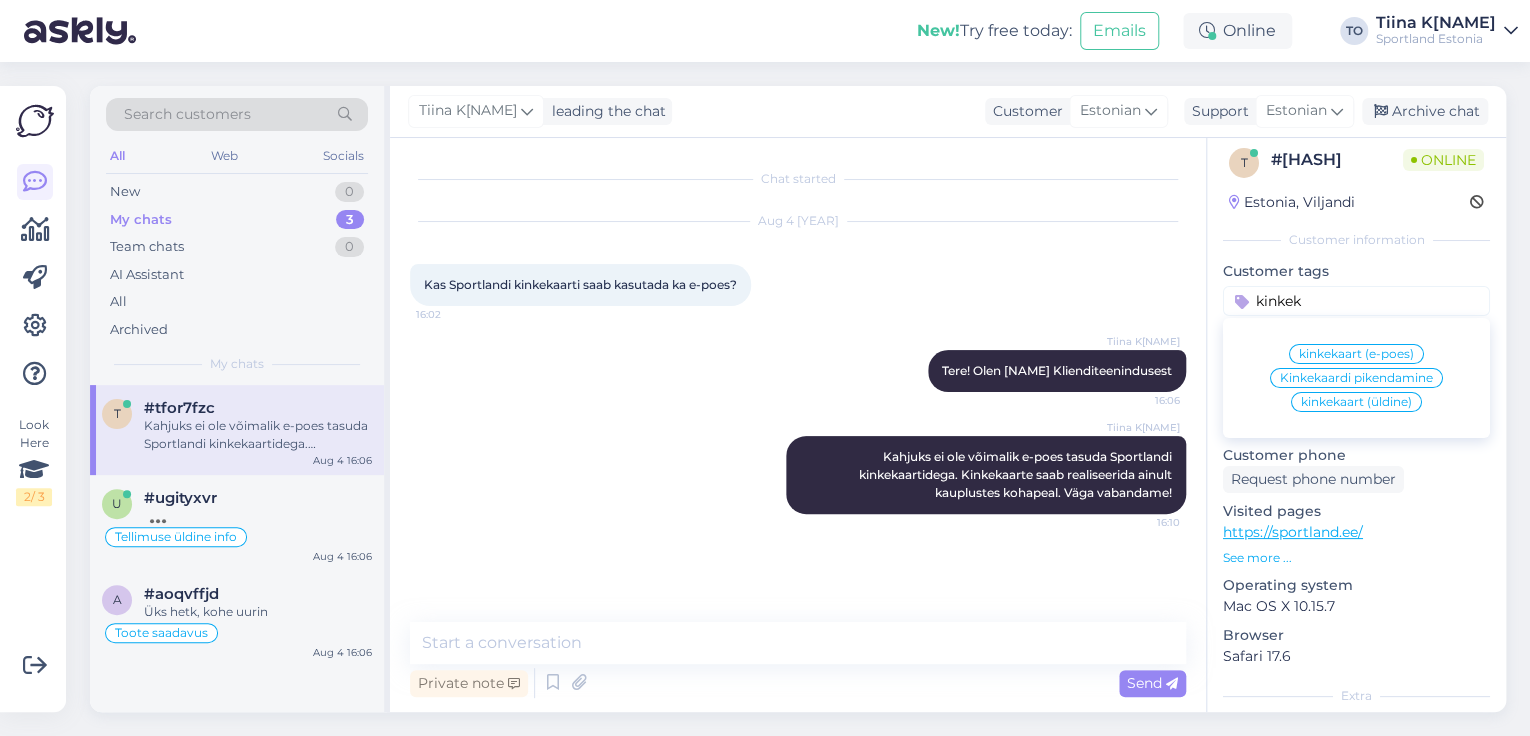 type on "kinkek" 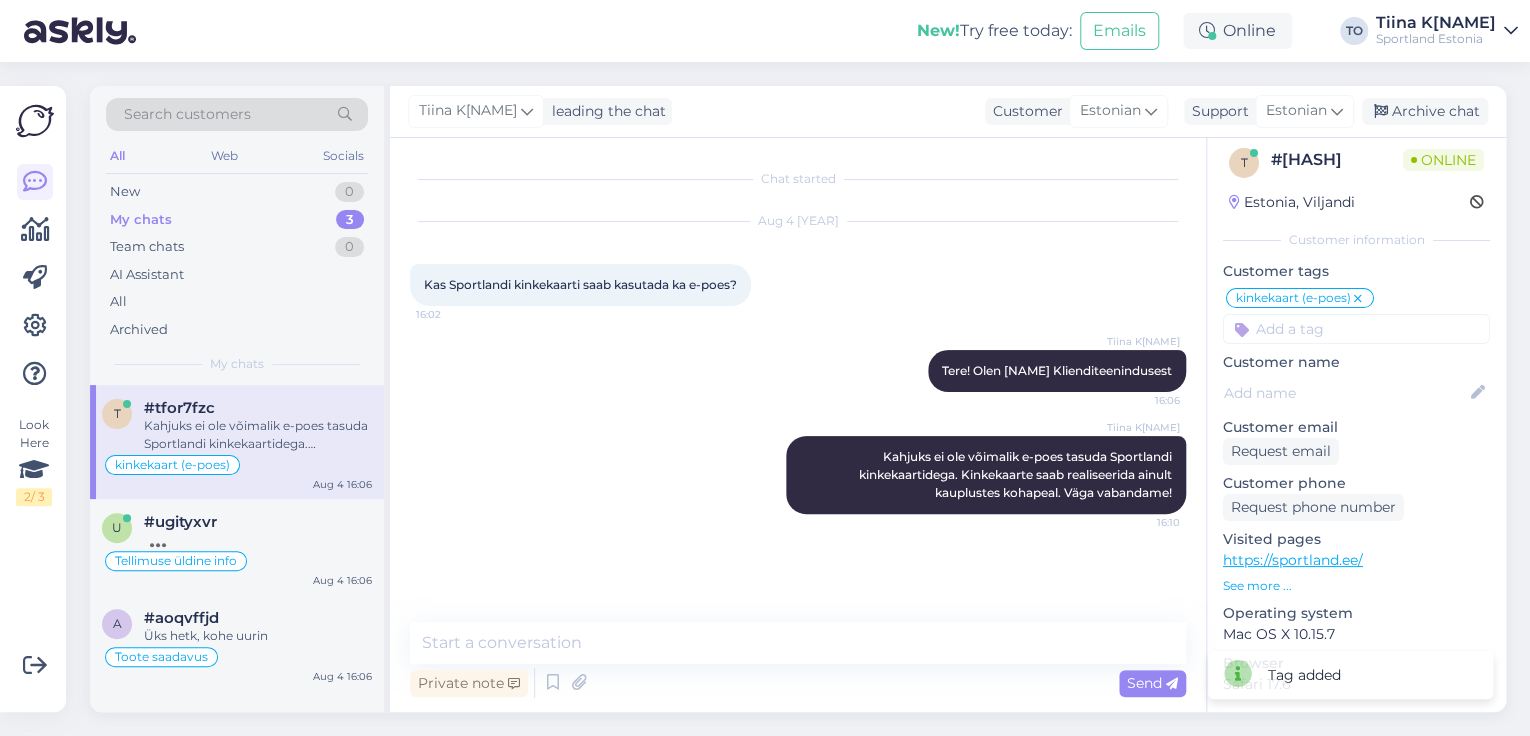 click on "Sportland Estonia" at bounding box center (1436, 39) 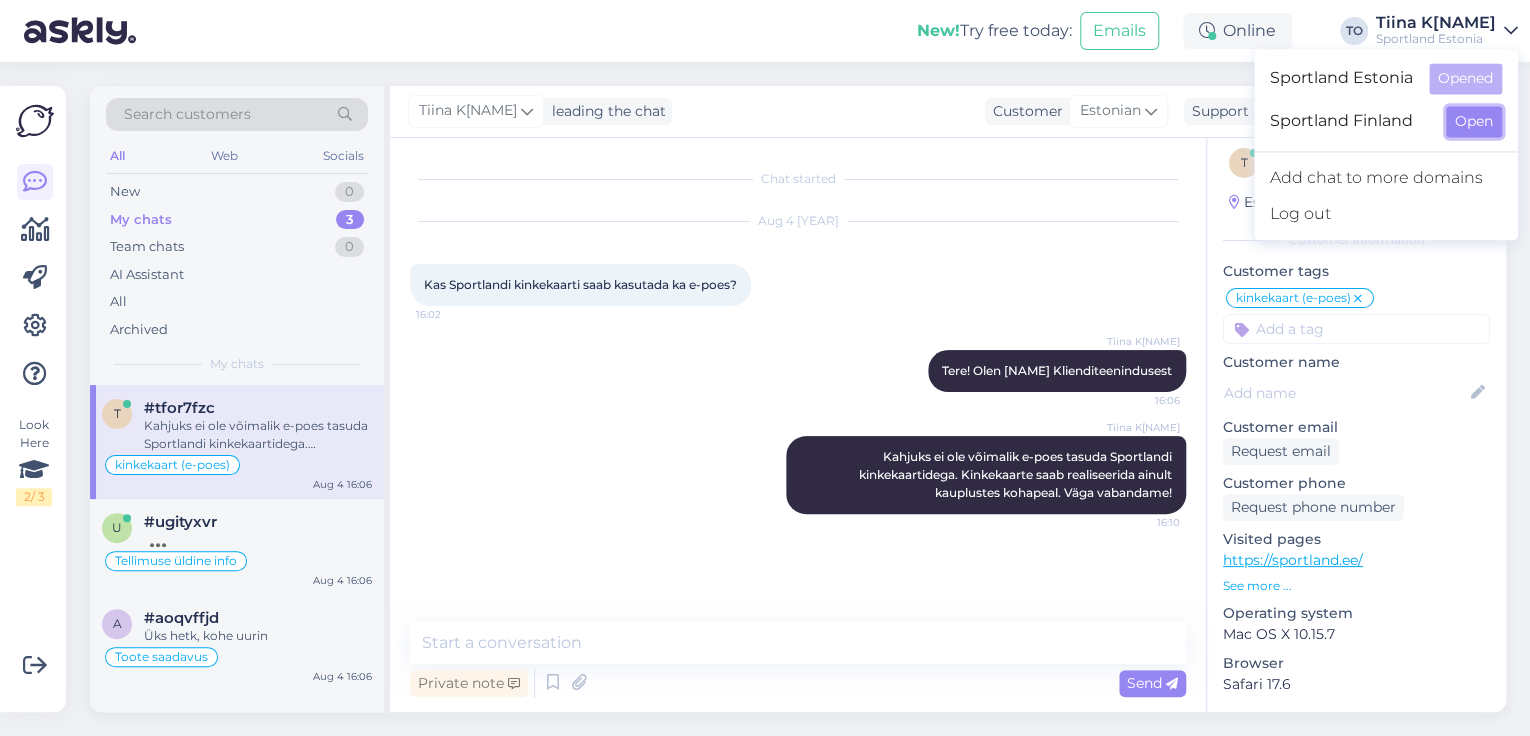 click on "Open" at bounding box center [1474, 121] 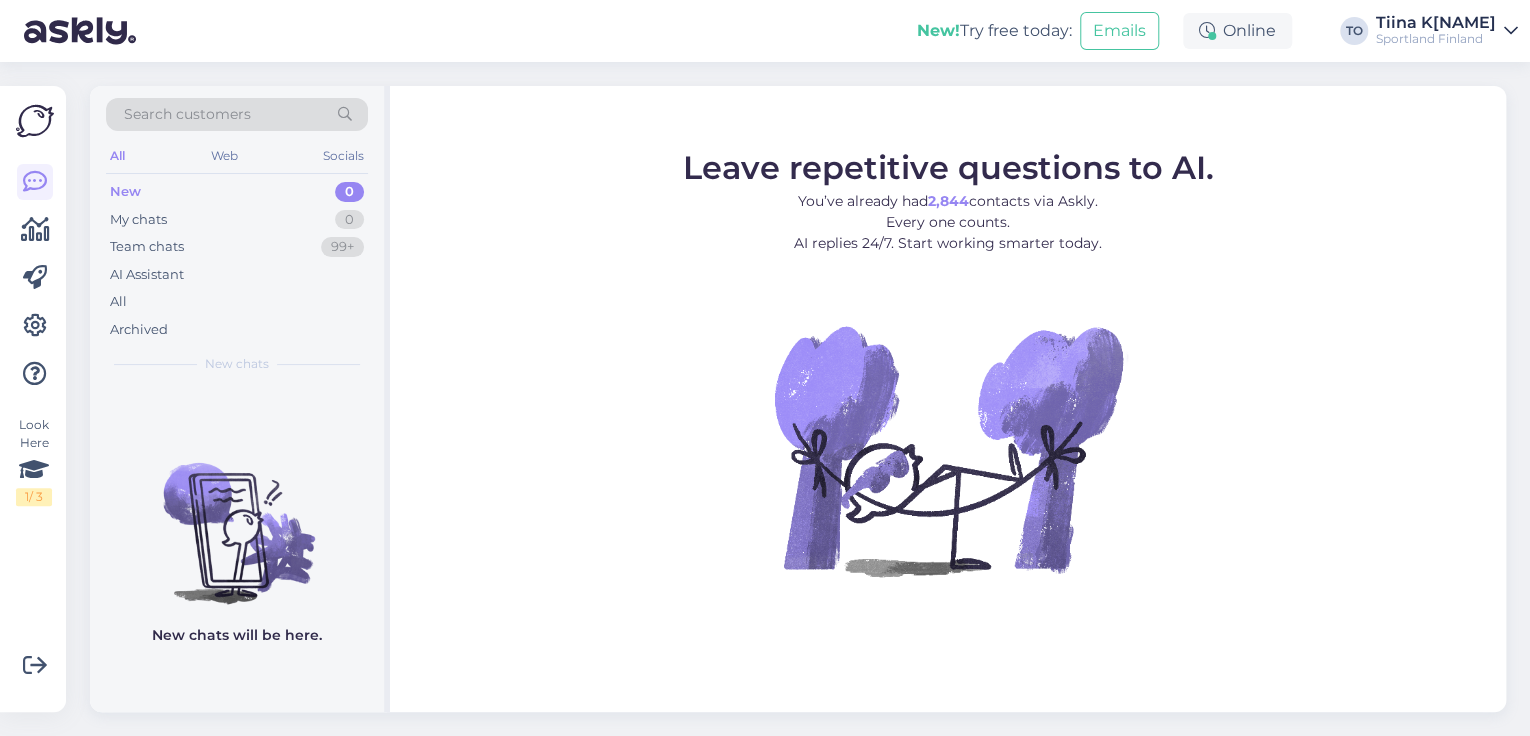 click on "Tiina K[NAME]" at bounding box center [1436, 23] 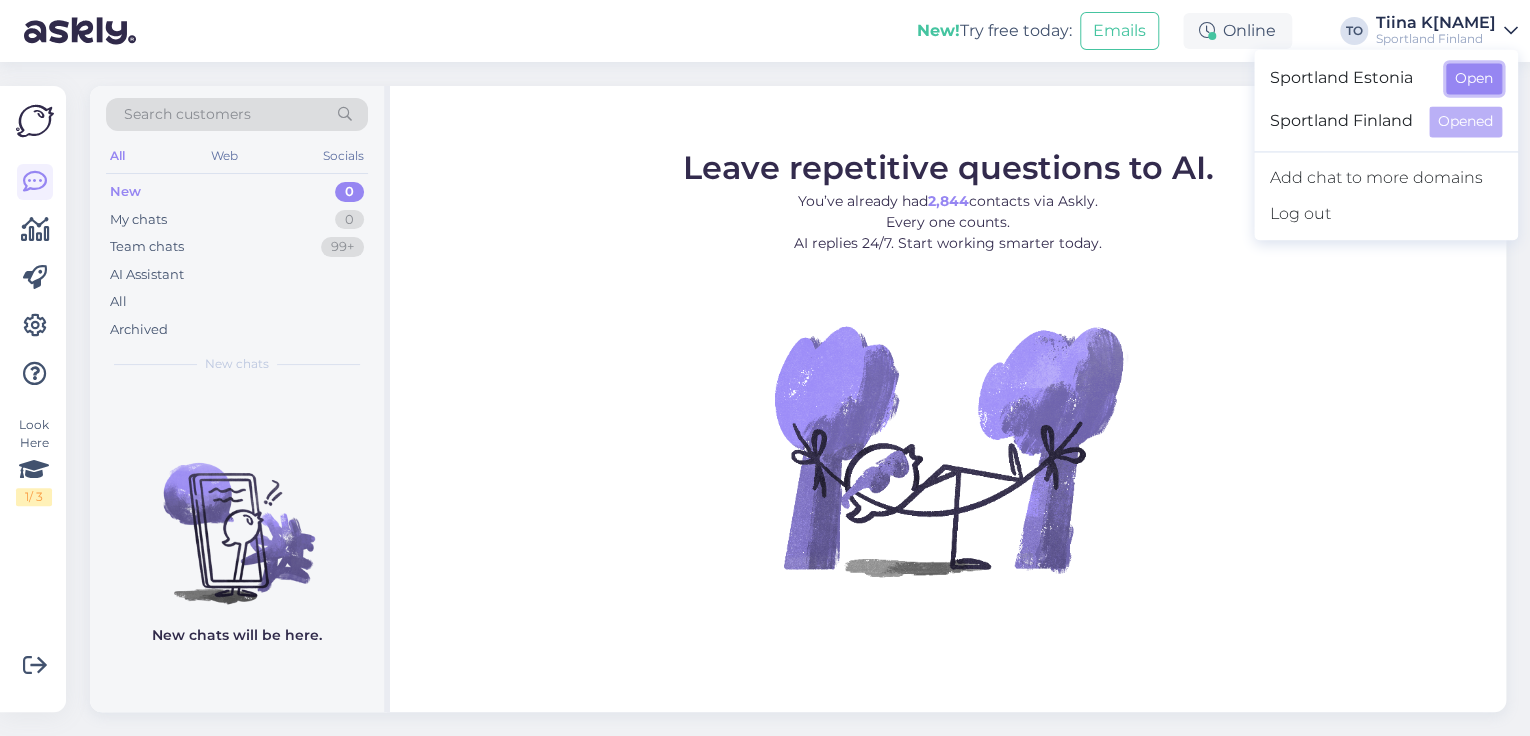 click on "Open" at bounding box center (1474, 78) 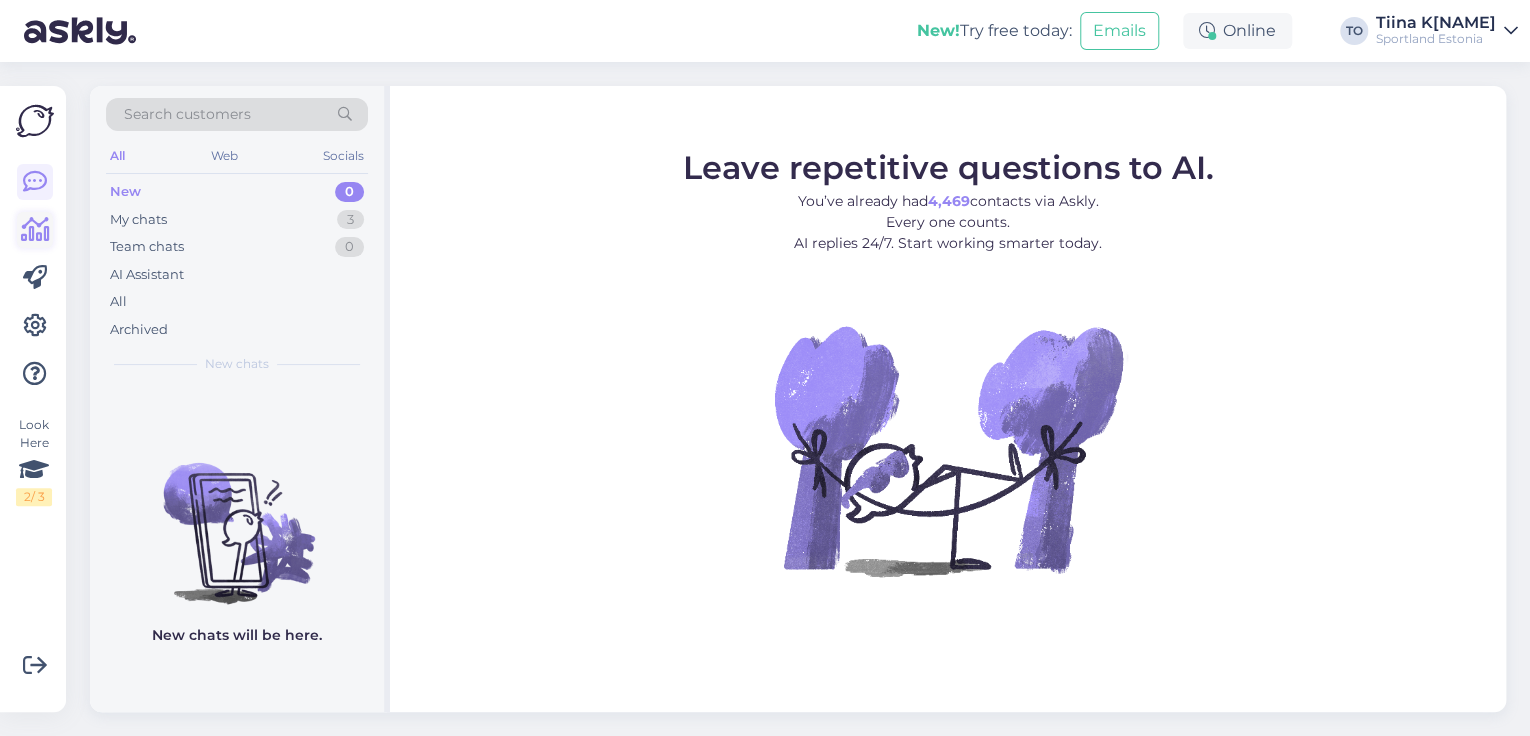 click at bounding box center [35, 230] 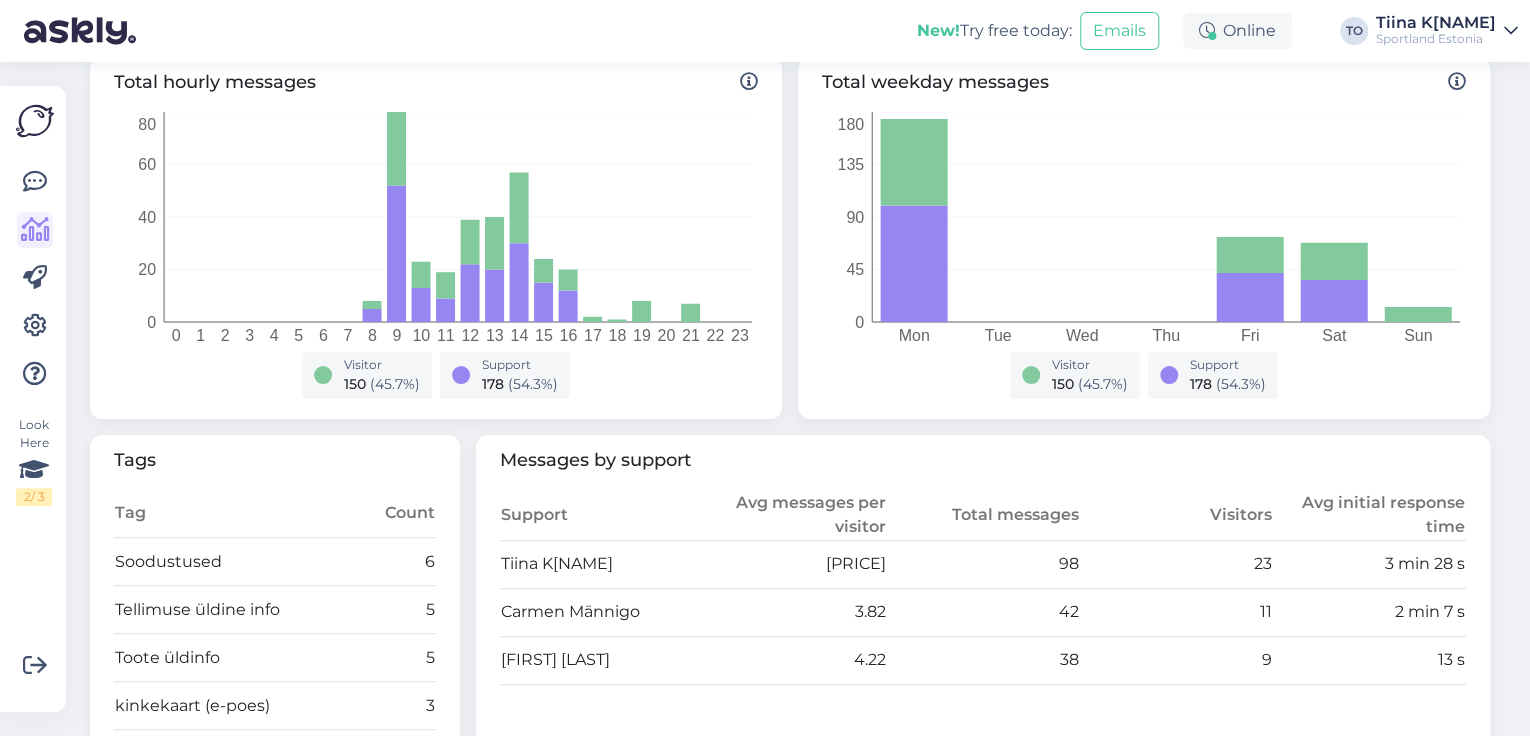 scroll, scrollTop: 0, scrollLeft: 0, axis: both 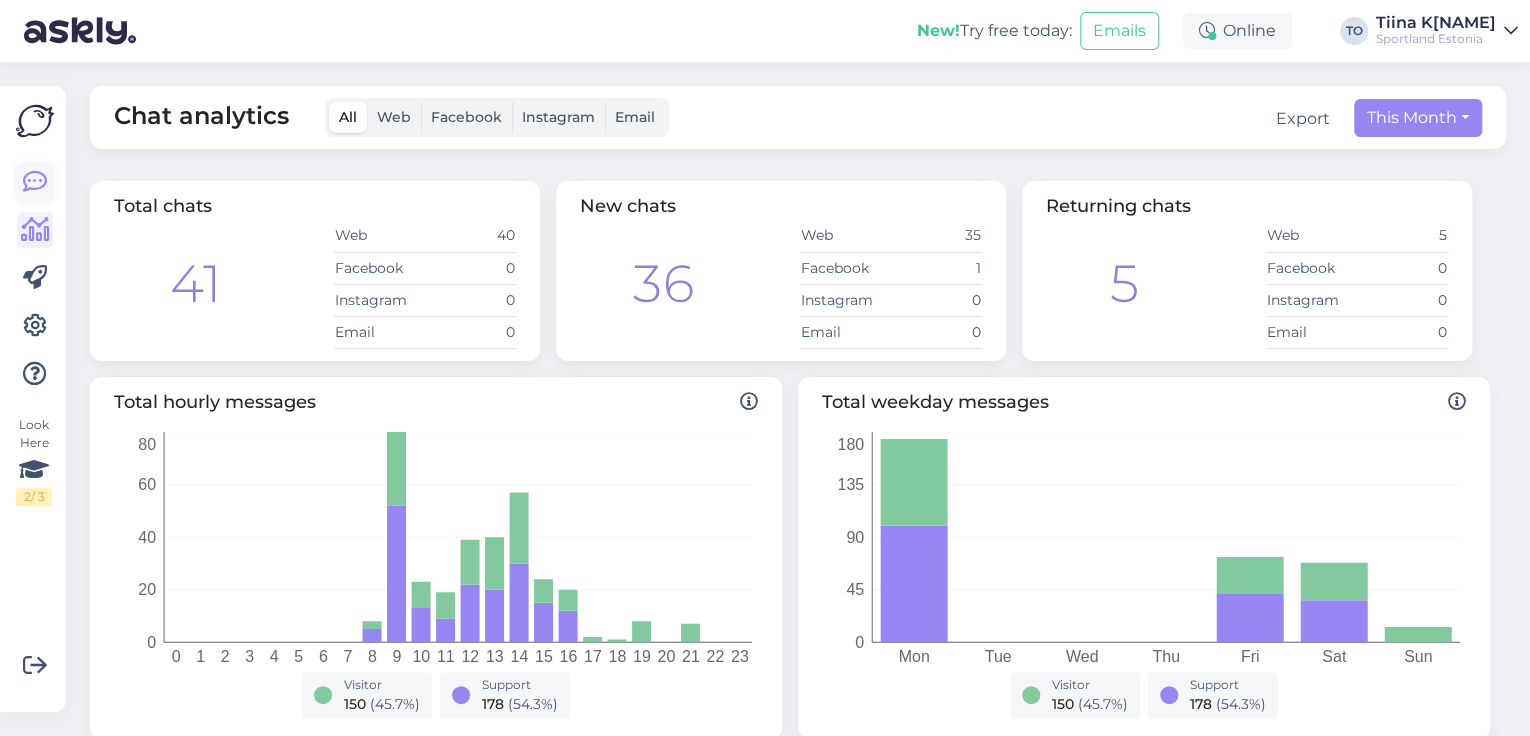 click at bounding box center (35, 182) 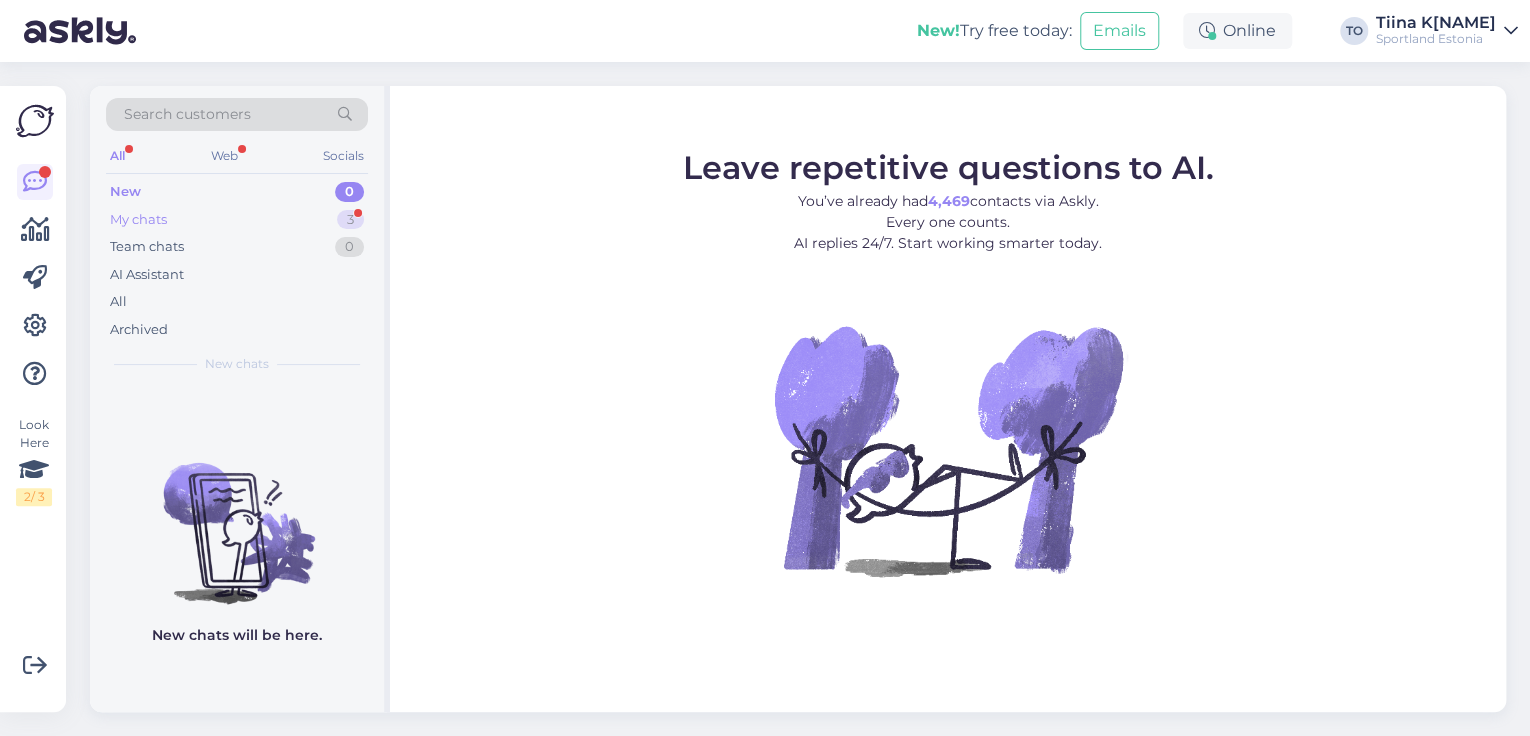 click on "My chats 3" at bounding box center [237, 220] 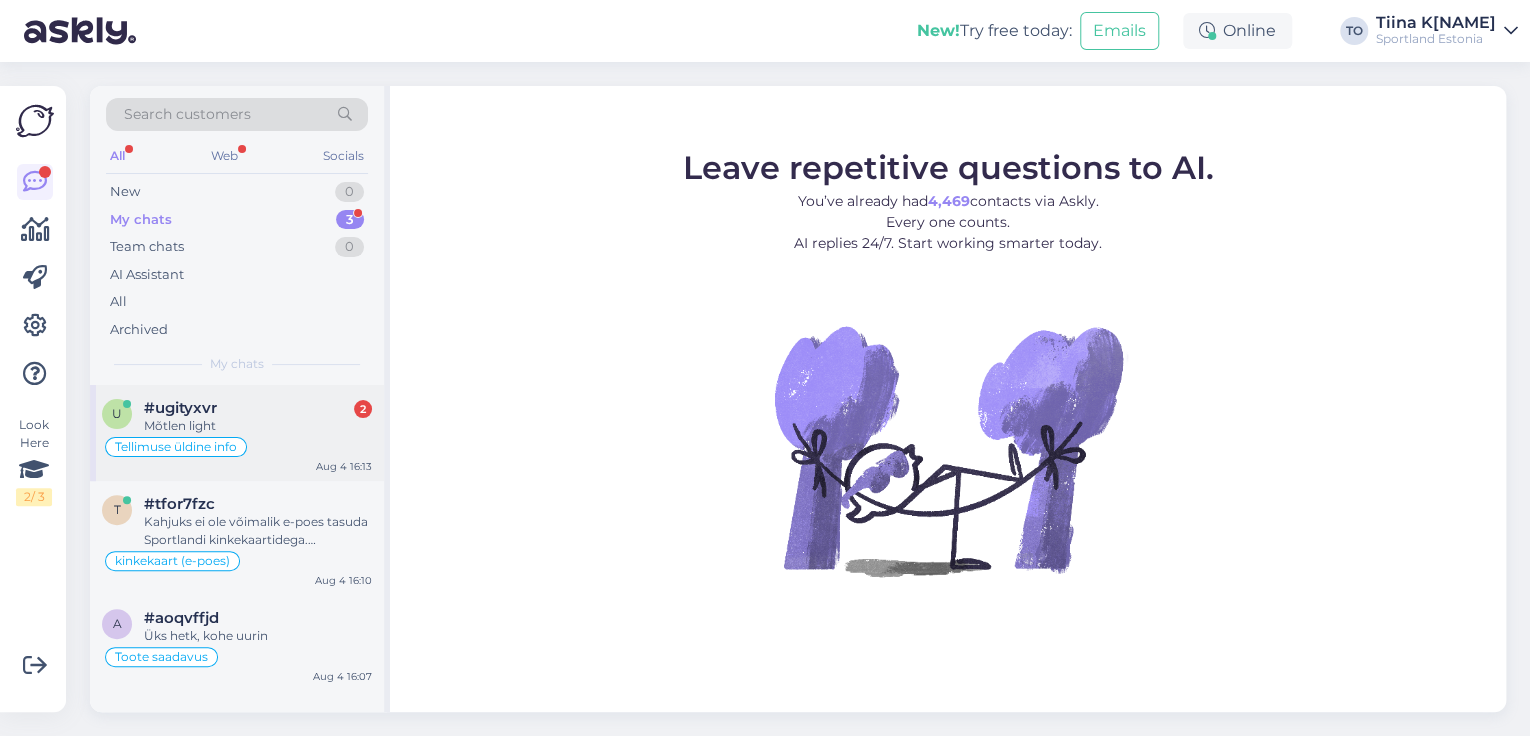 click on "Mõtlen light" at bounding box center [258, 426] 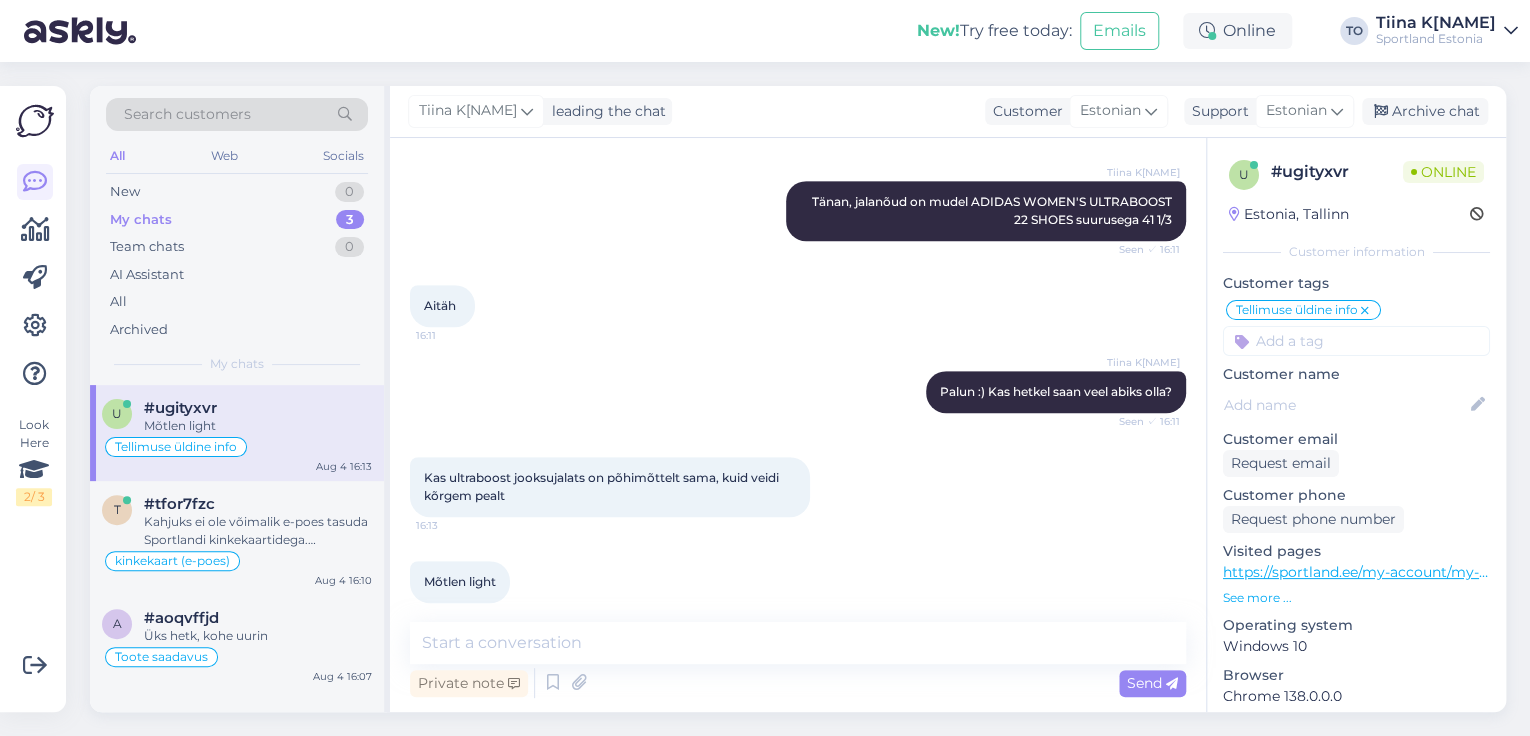 scroll, scrollTop: 537, scrollLeft: 0, axis: vertical 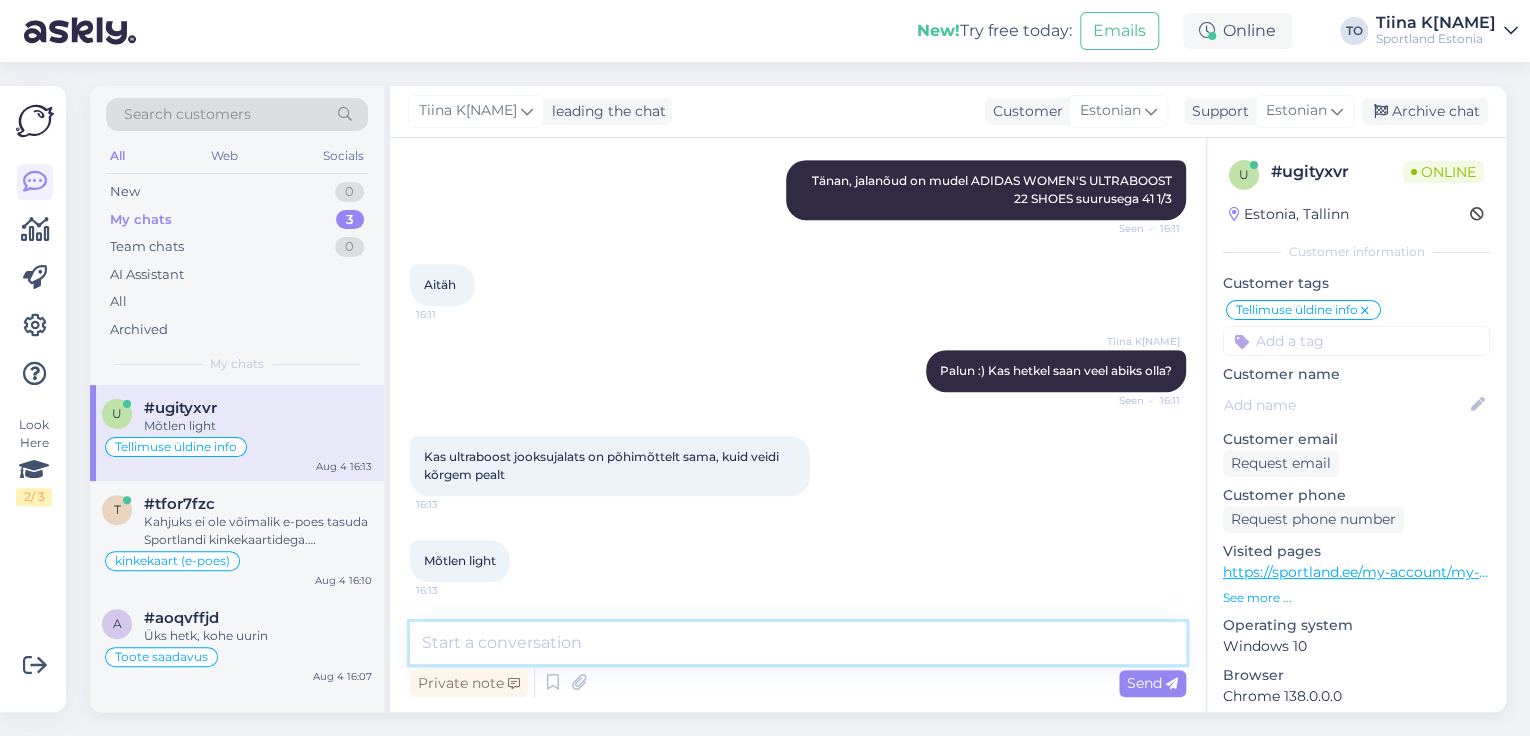 click at bounding box center [798, 643] 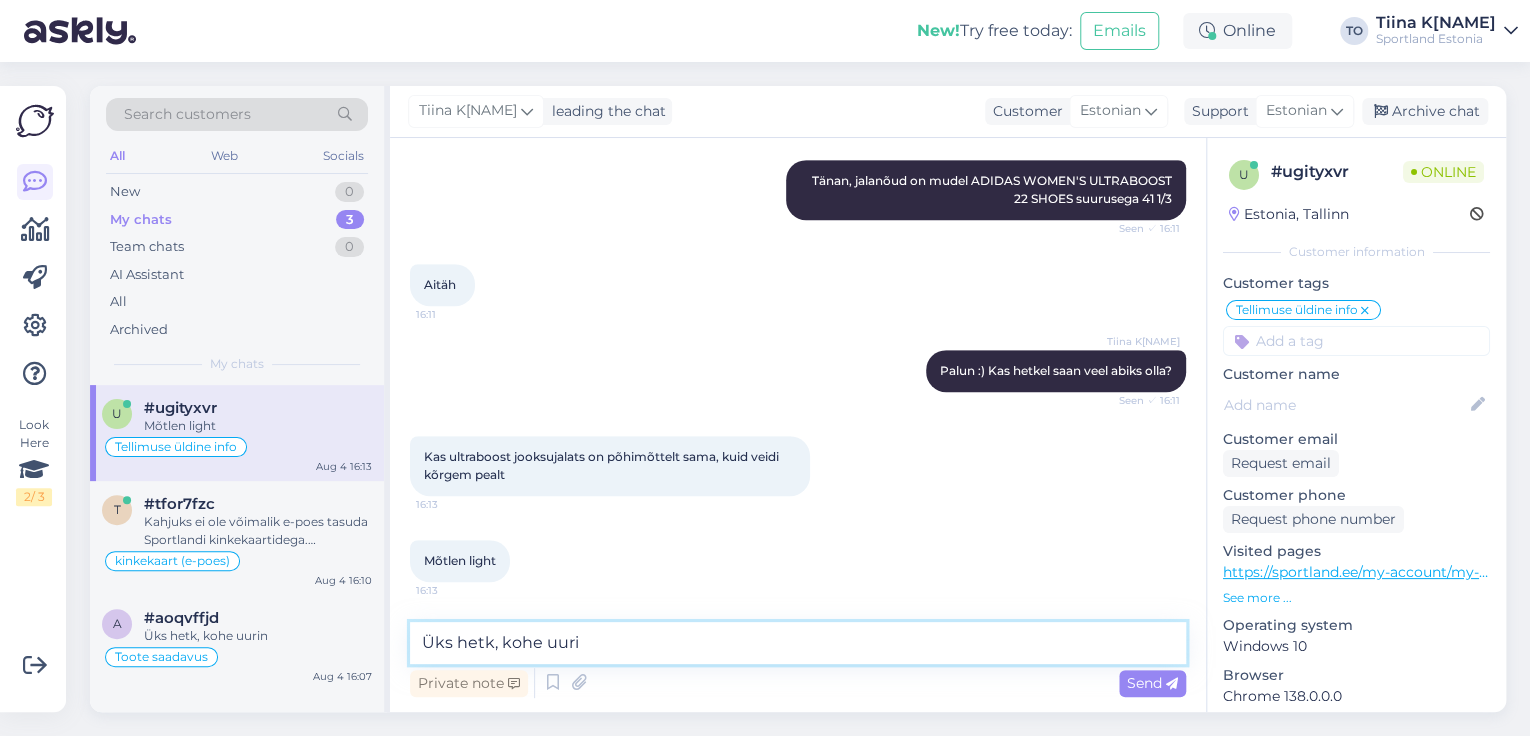 type on "Üks hetk, kohe uurin" 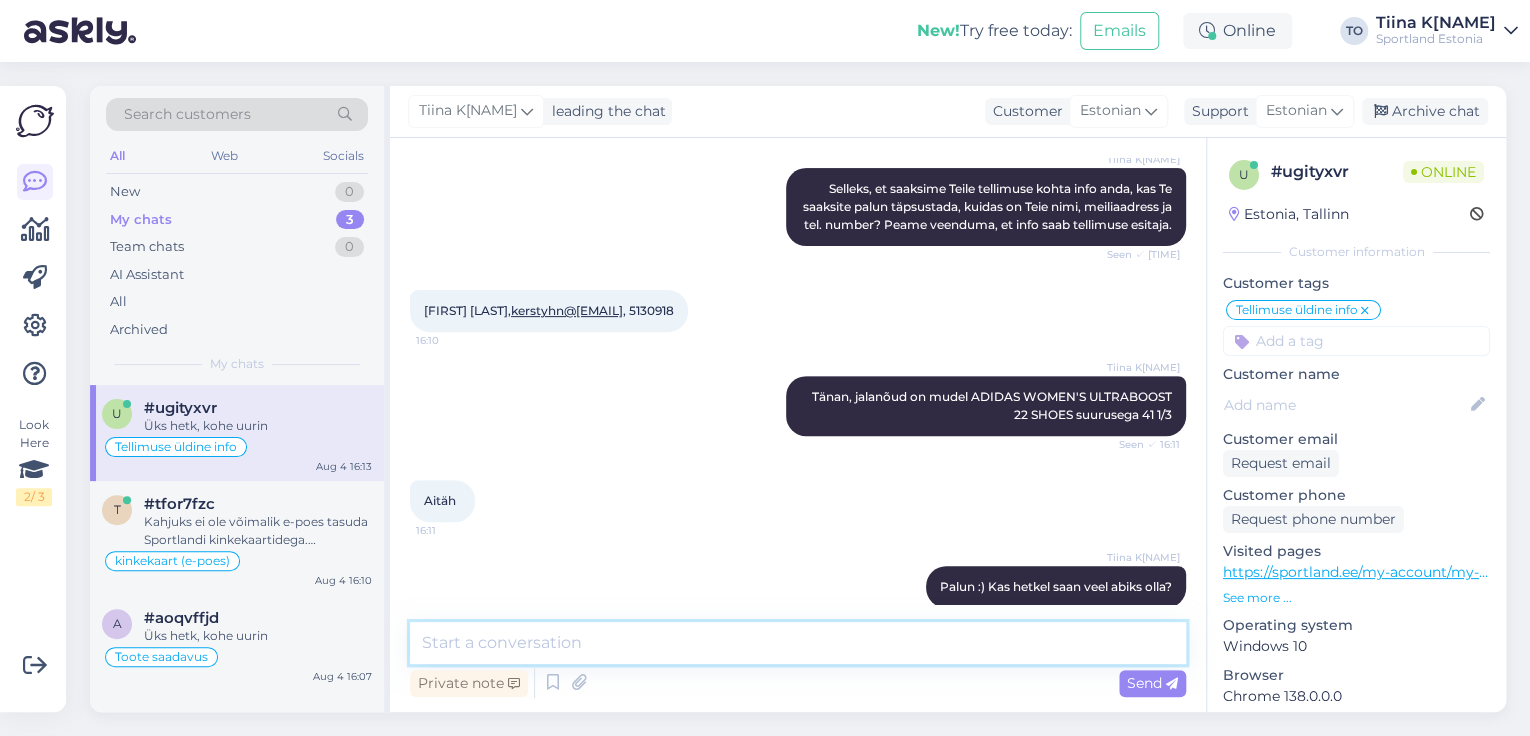 scroll, scrollTop: 544, scrollLeft: 0, axis: vertical 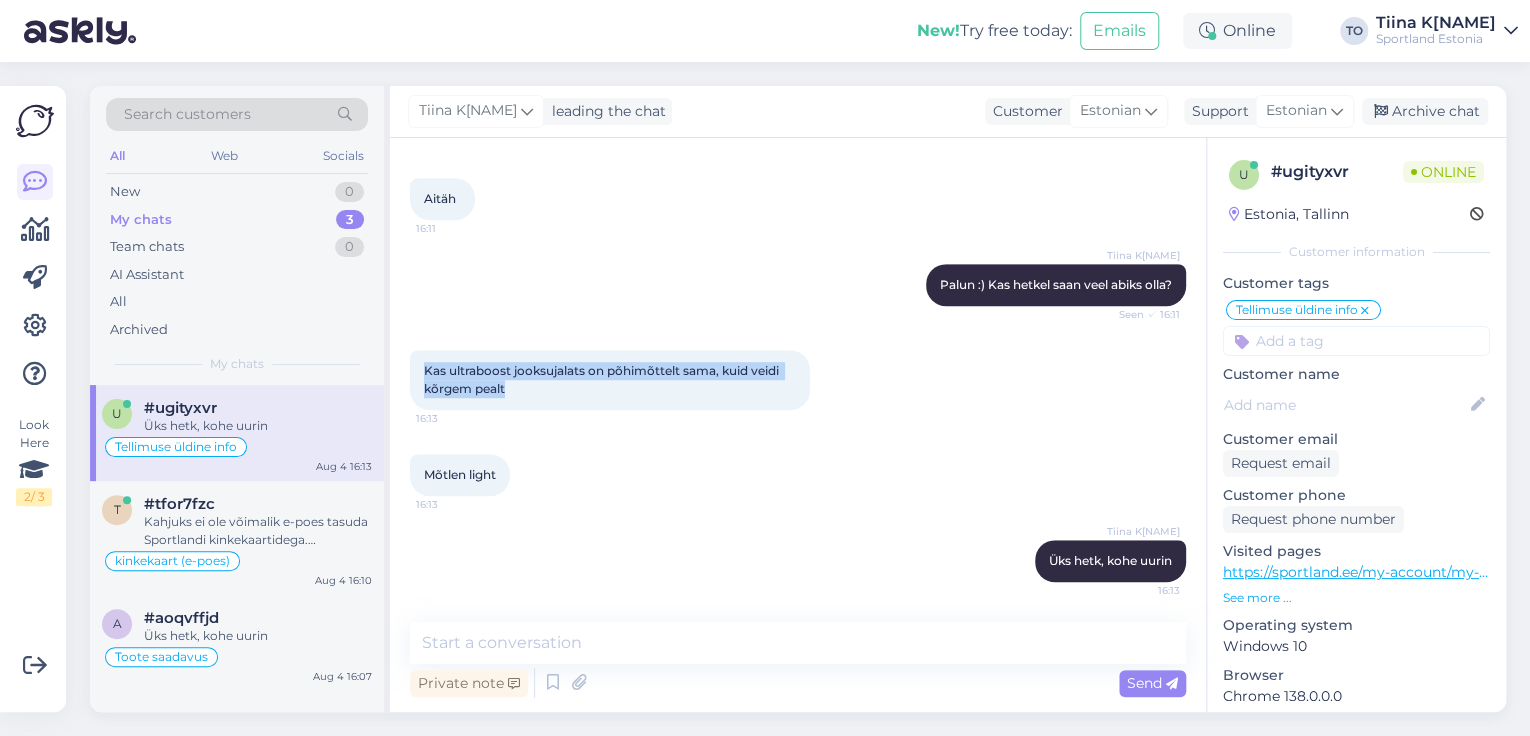 drag, startPoint x: 426, startPoint y: 367, endPoint x: 512, endPoint y: 384, distance: 87.66413 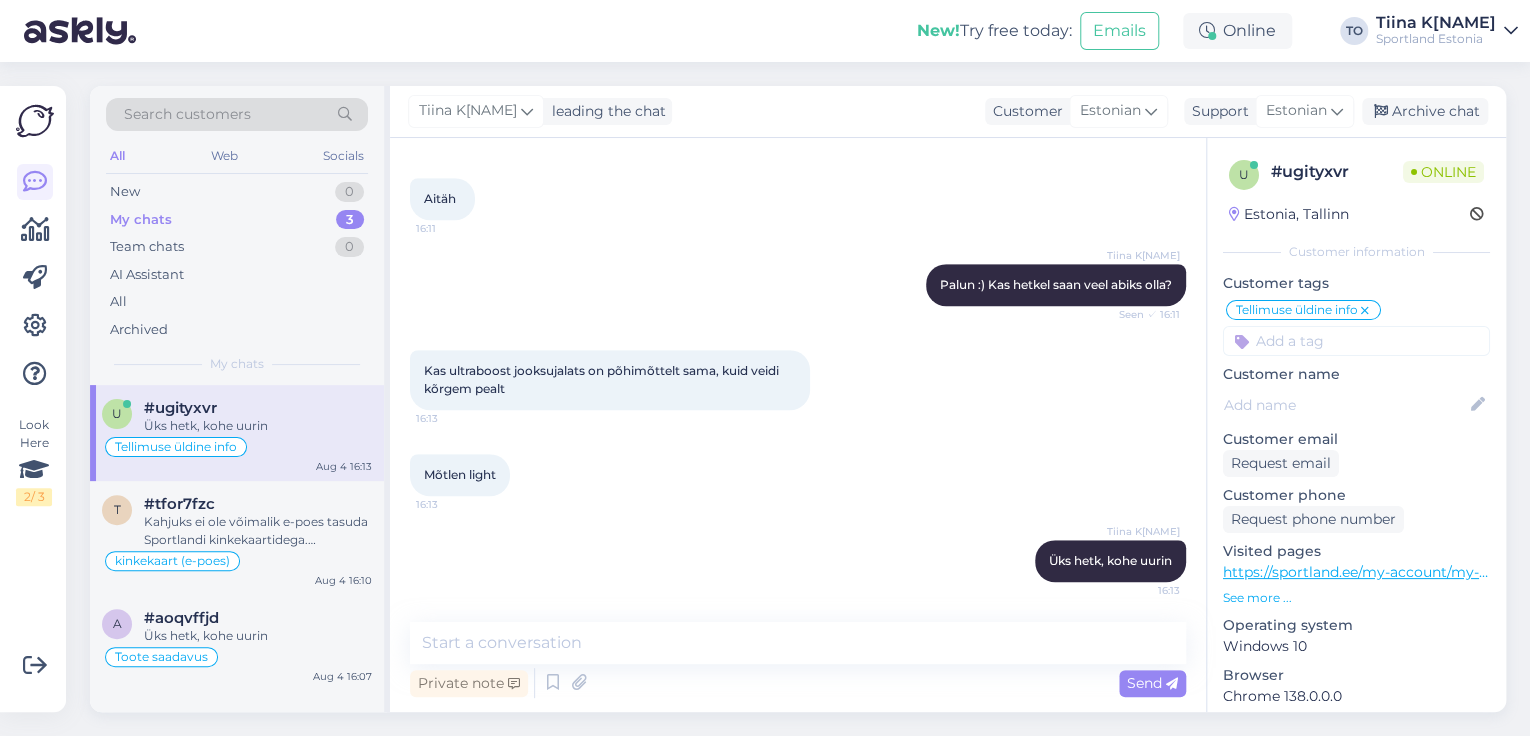 click on "Private note Send" at bounding box center [798, 683] 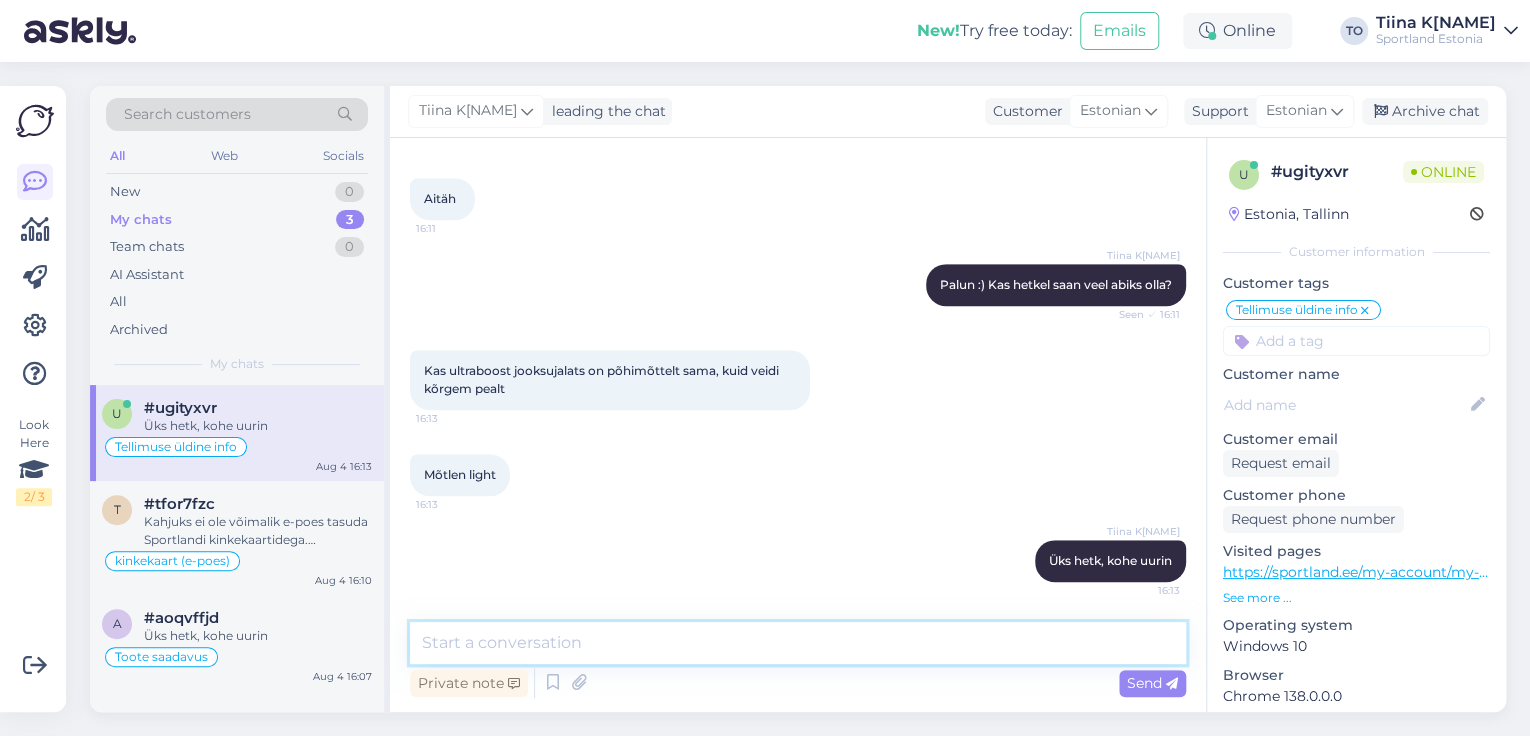 click at bounding box center (798, 643) 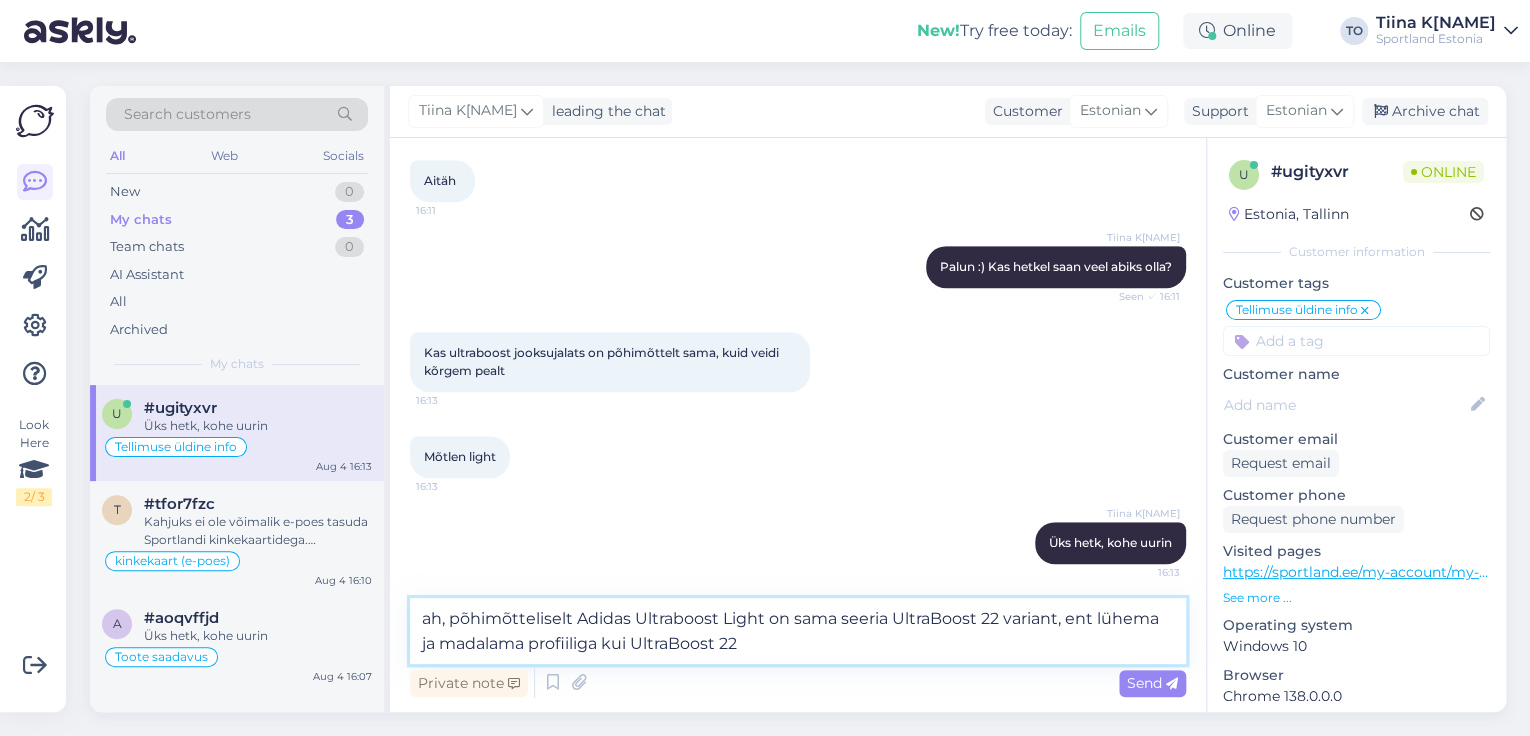 click on "ah, põhimõtteliselt Adidas Ultraboost Light on sama seeria UltraBoost 22 variant, ent lühema ja madalama profiiliga kui UltraBoost 22" at bounding box center [798, 631] 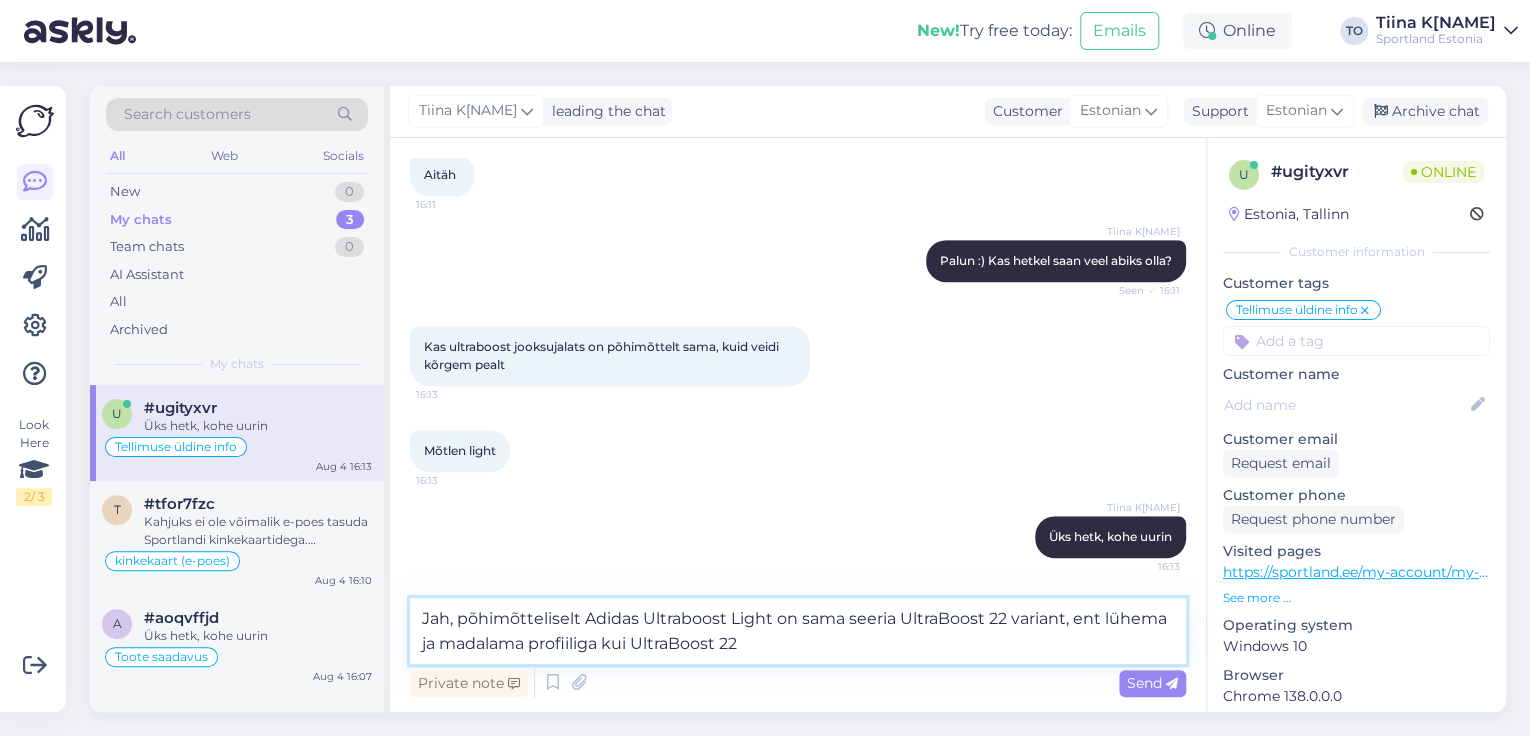 scroll, scrollTop: 648, scrollLeft: 0, axis: vertical 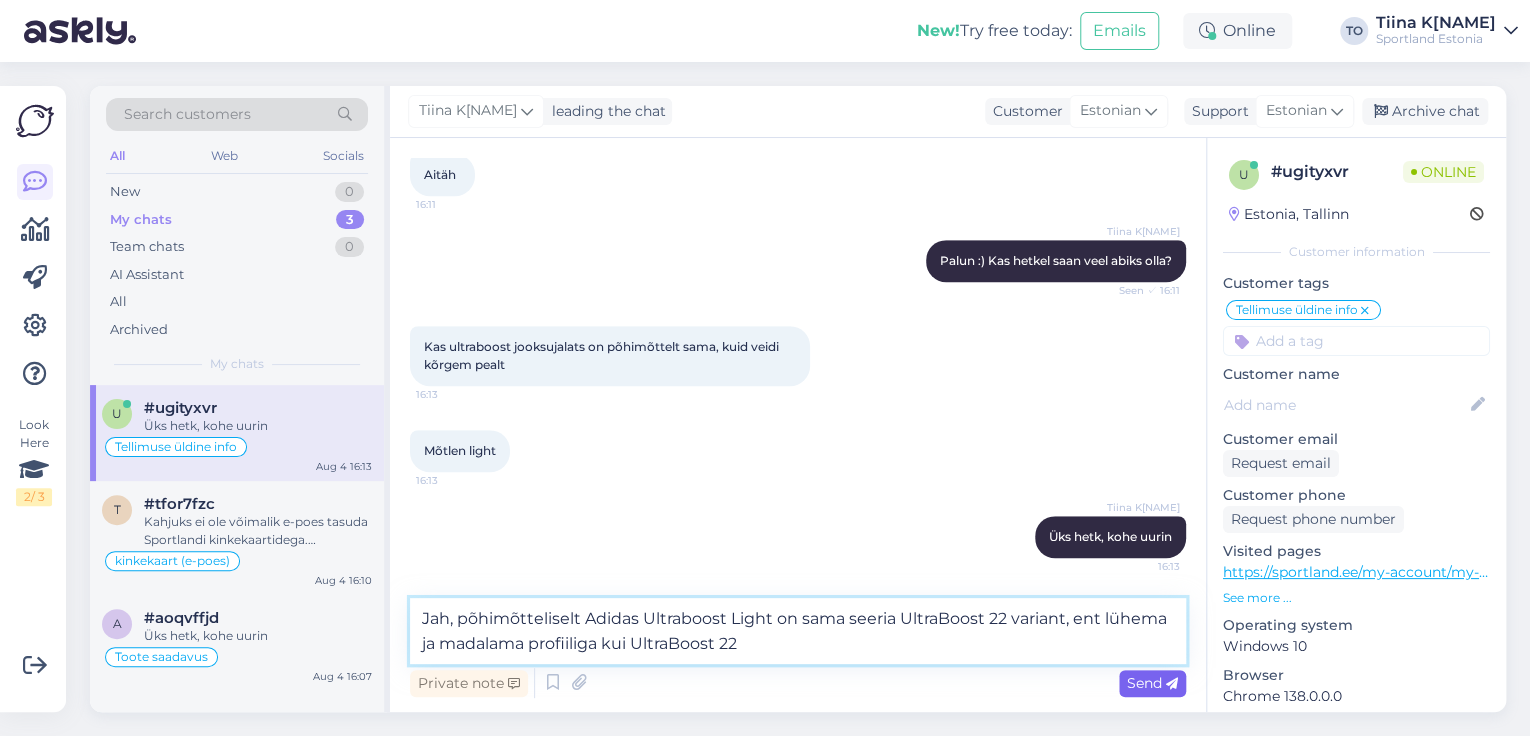 type on "Jah, põhimõtteliselt Adidas Ultraboost Light on sama seeria UltraBoost 22 variant, ent lühema ja madalama profiiliga kui UltraBoost 22" 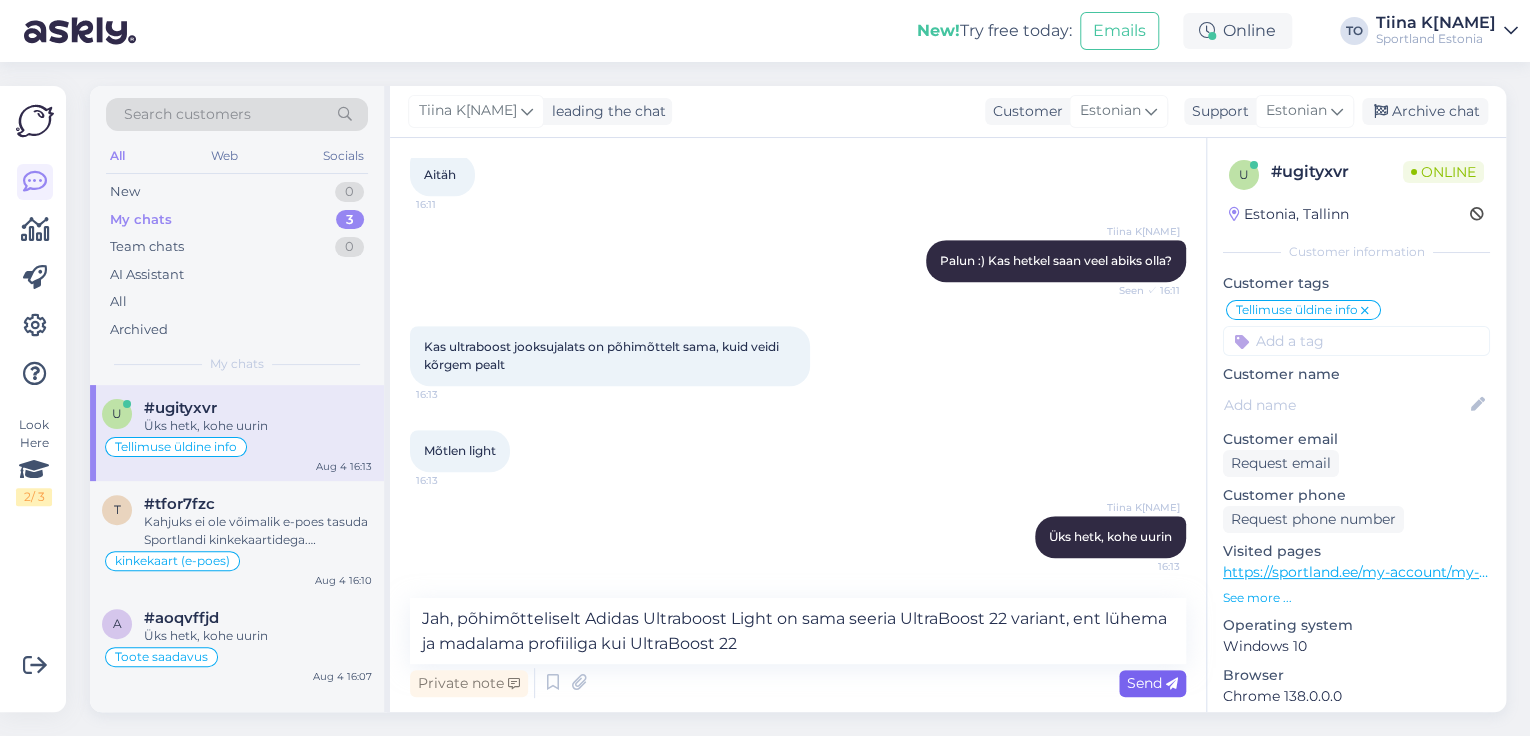 click on "Send" at bounding box center [1152, 683] 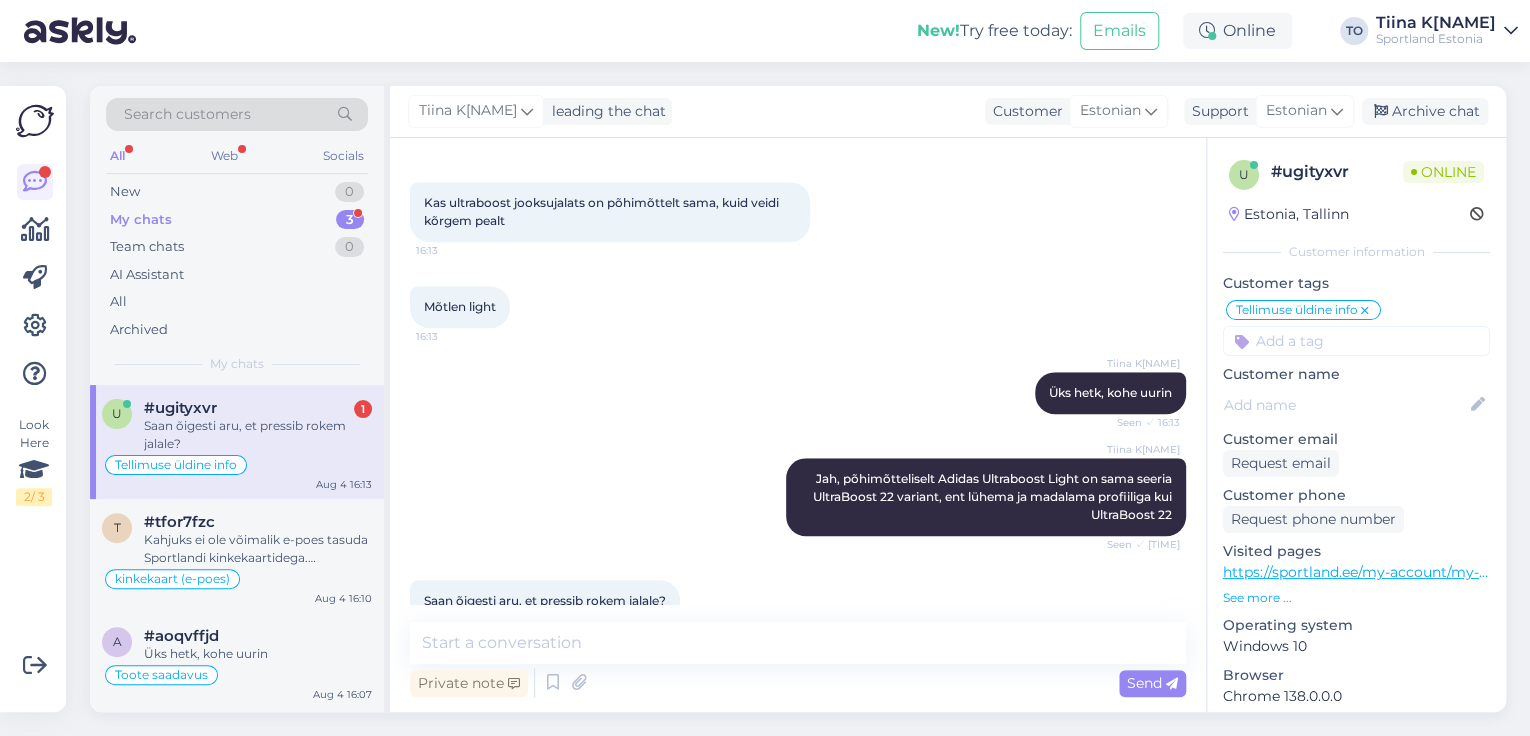 scroll, scrollTop: 832, scrollLeft: 0, axis: vertical 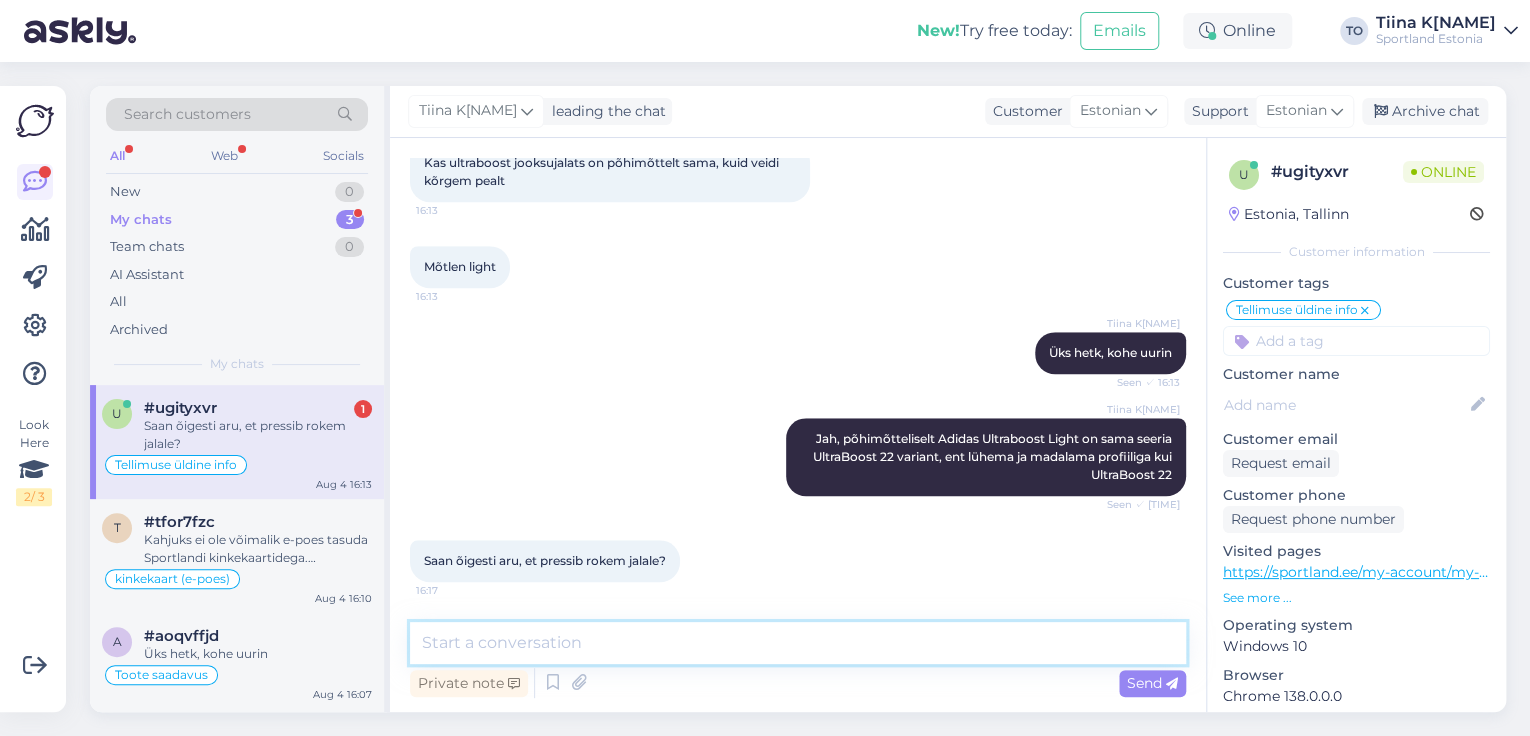 click at bounding box center [798, 643] 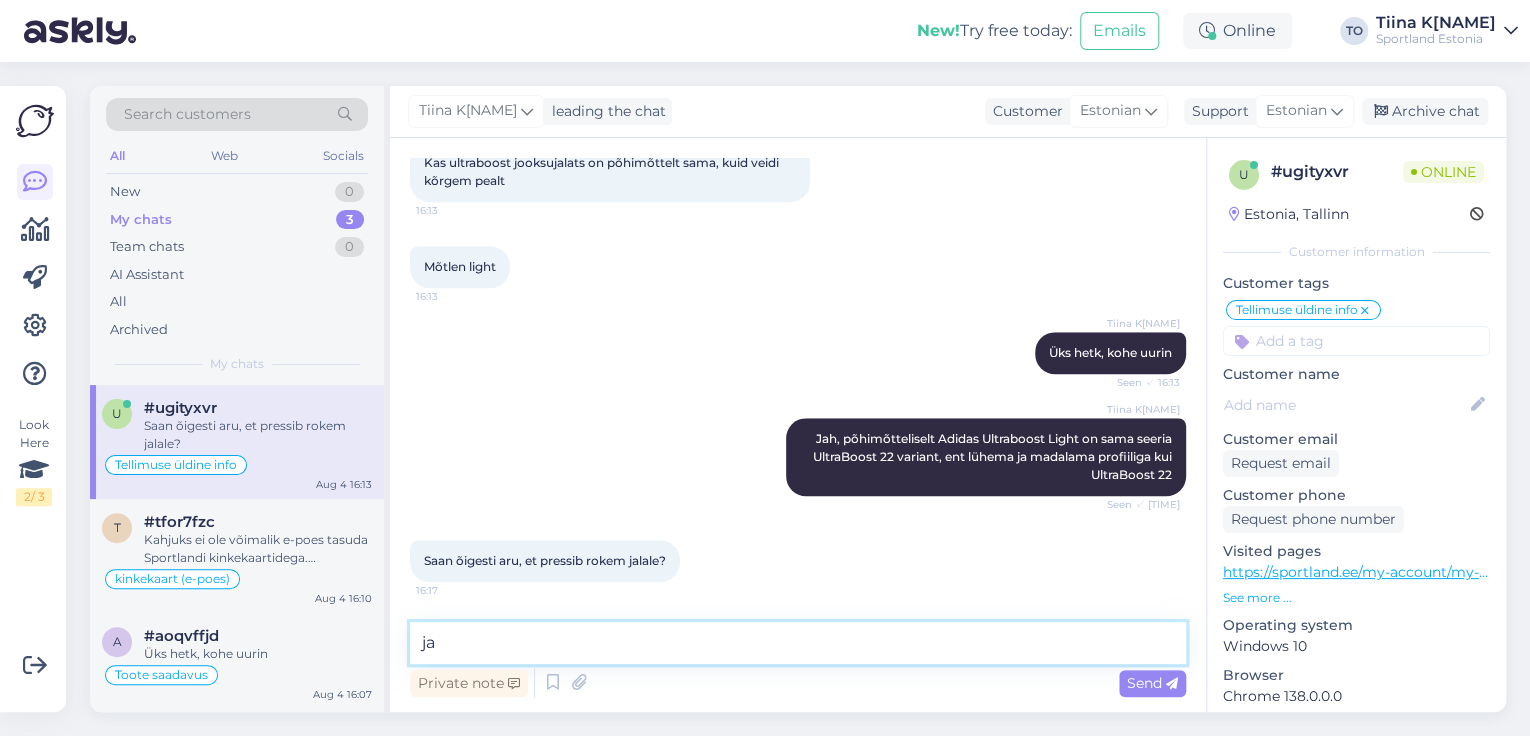 type on "j" 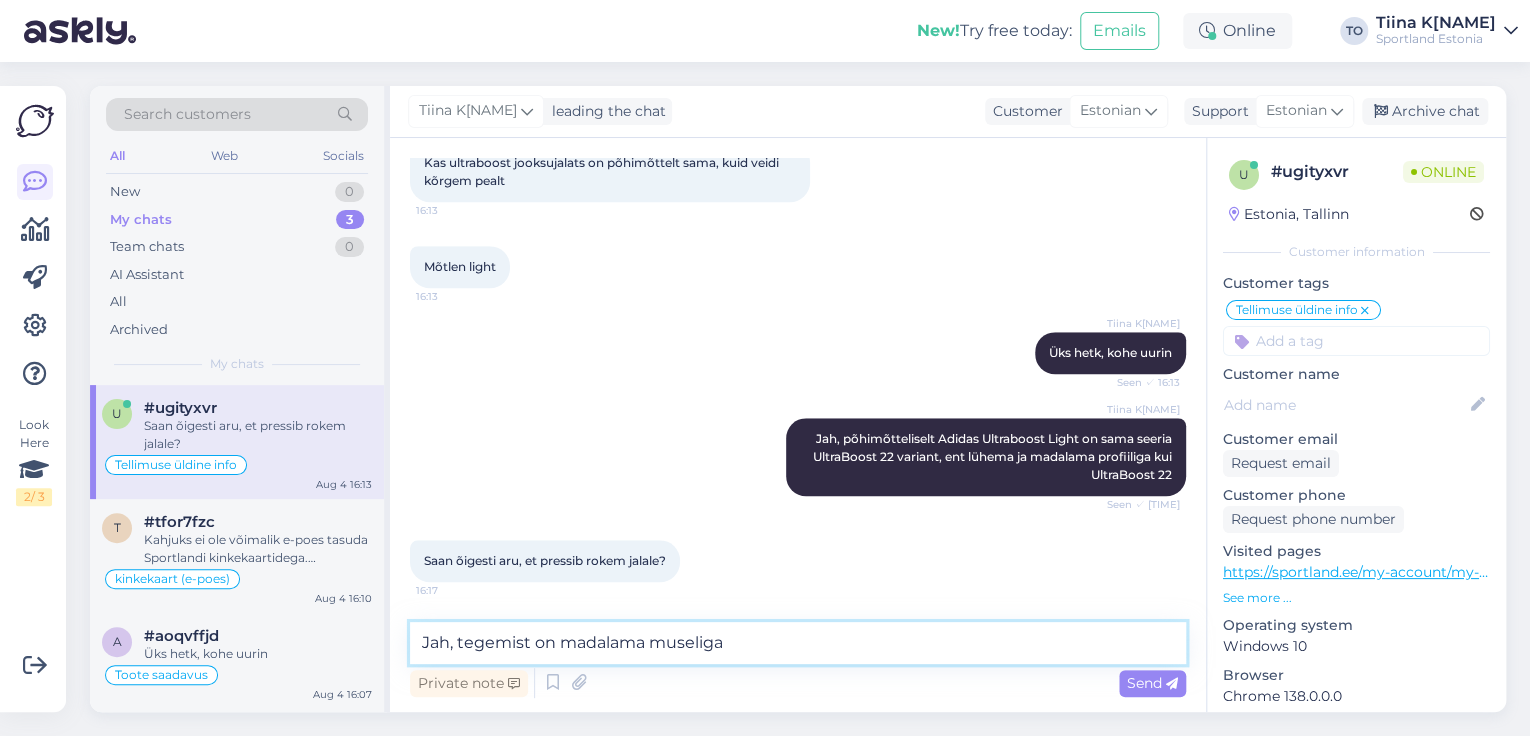 click on "Jah, tegemist on madalama museliga" at bounding box center (798, 643) 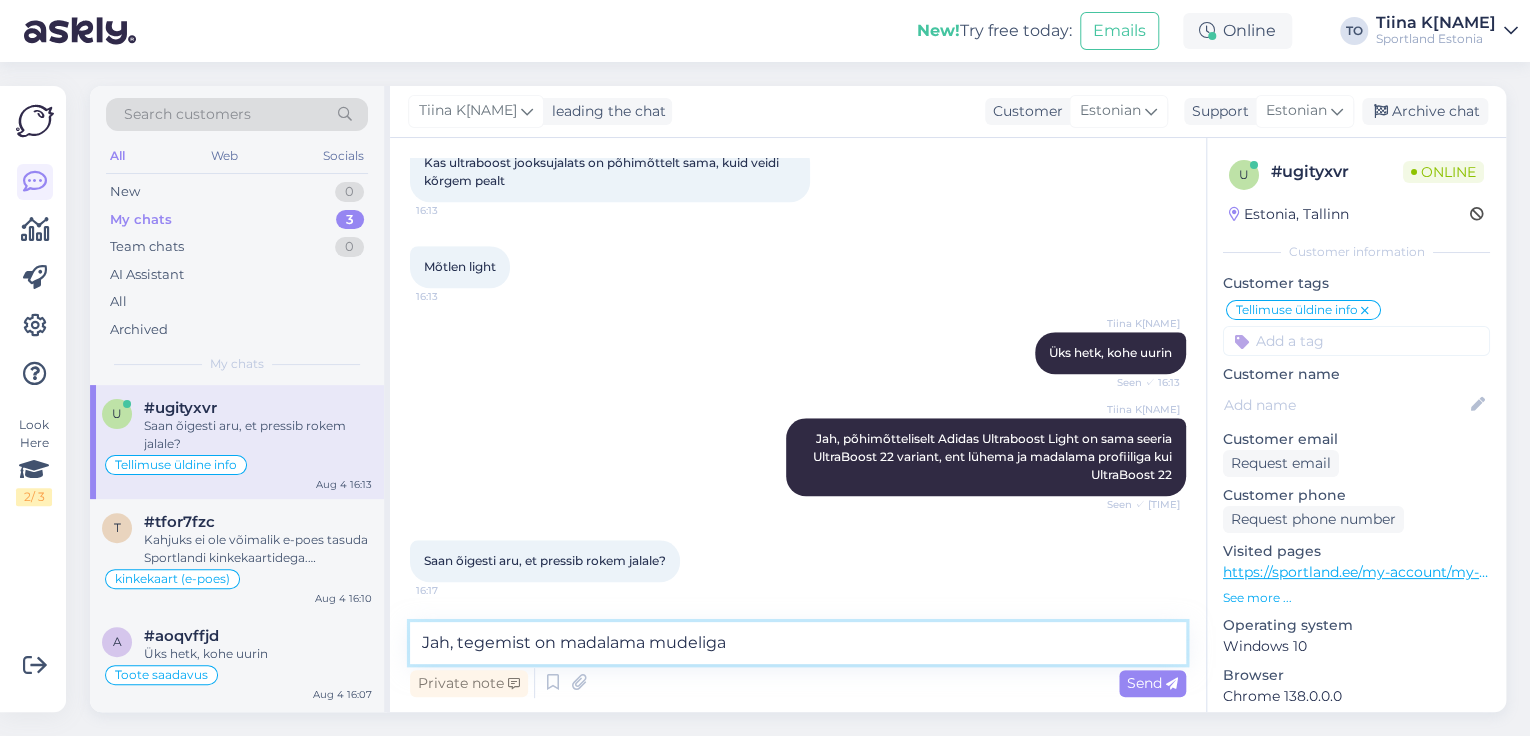 click on "Jah, tegemist on madalama mudeliga" at bounding box center (798, 643) 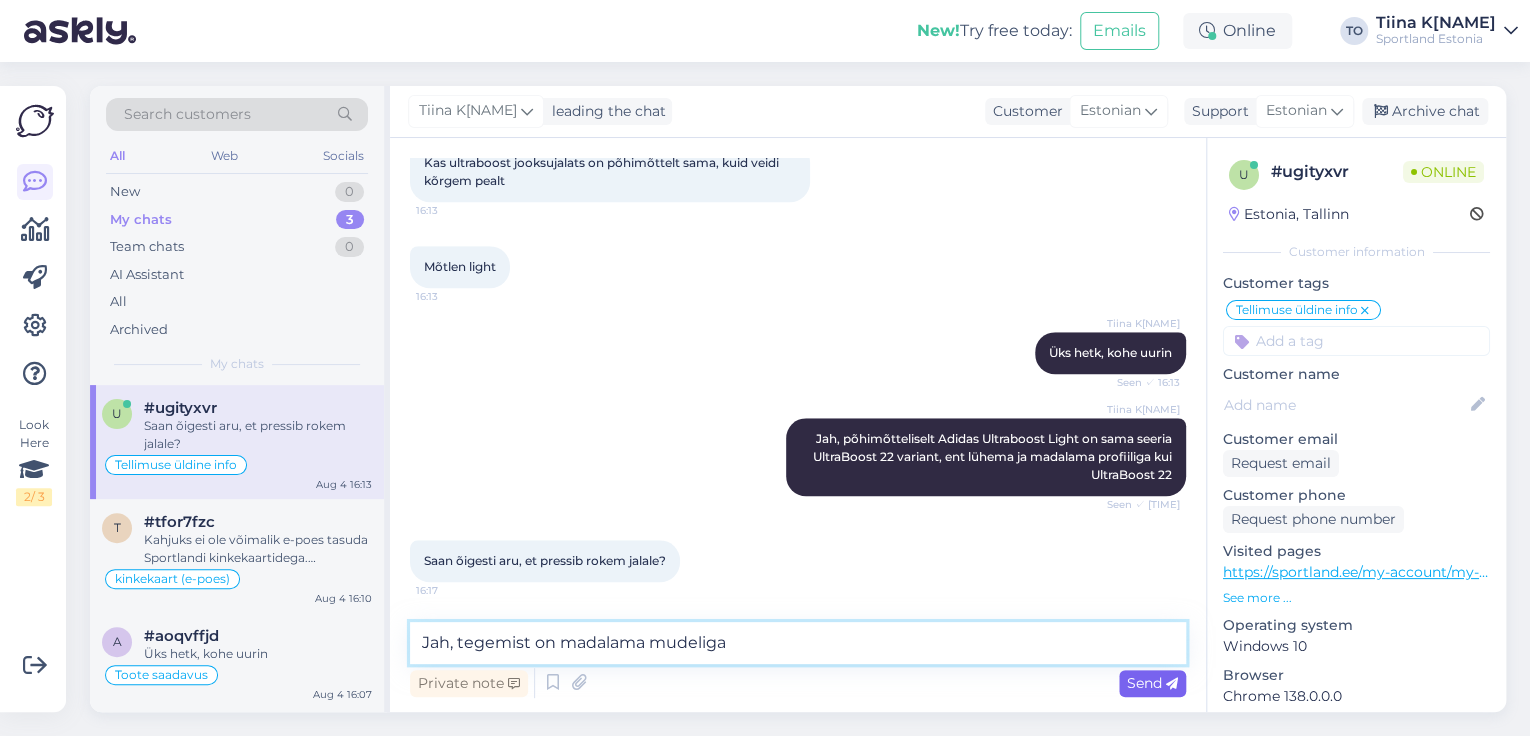 type on "Jah, tegemist on madalama mudeliga" 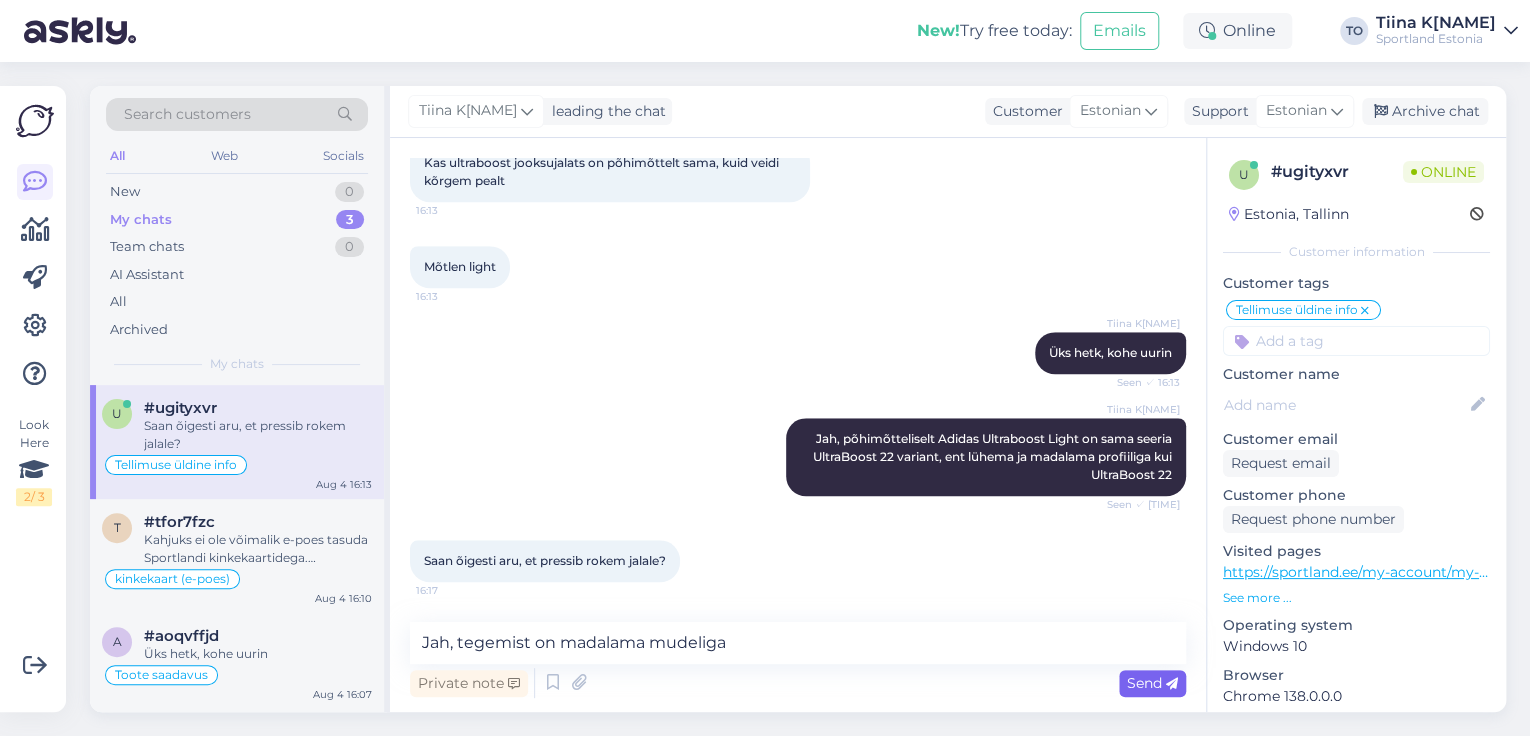 click on "Send" at bounding box center [1152, 683] 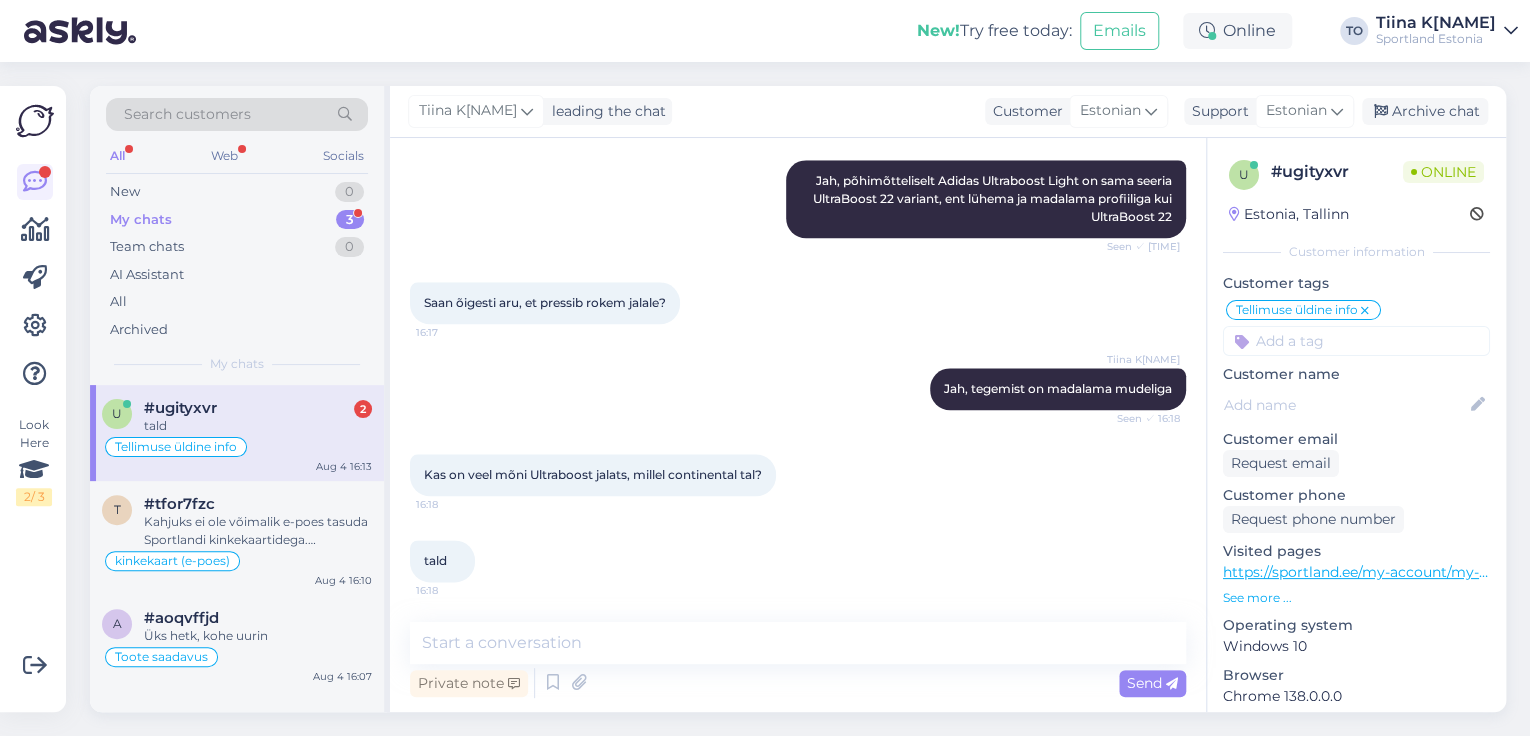 scroll, scrollTop: 1089, scrollLeft: 0, axis: vertical 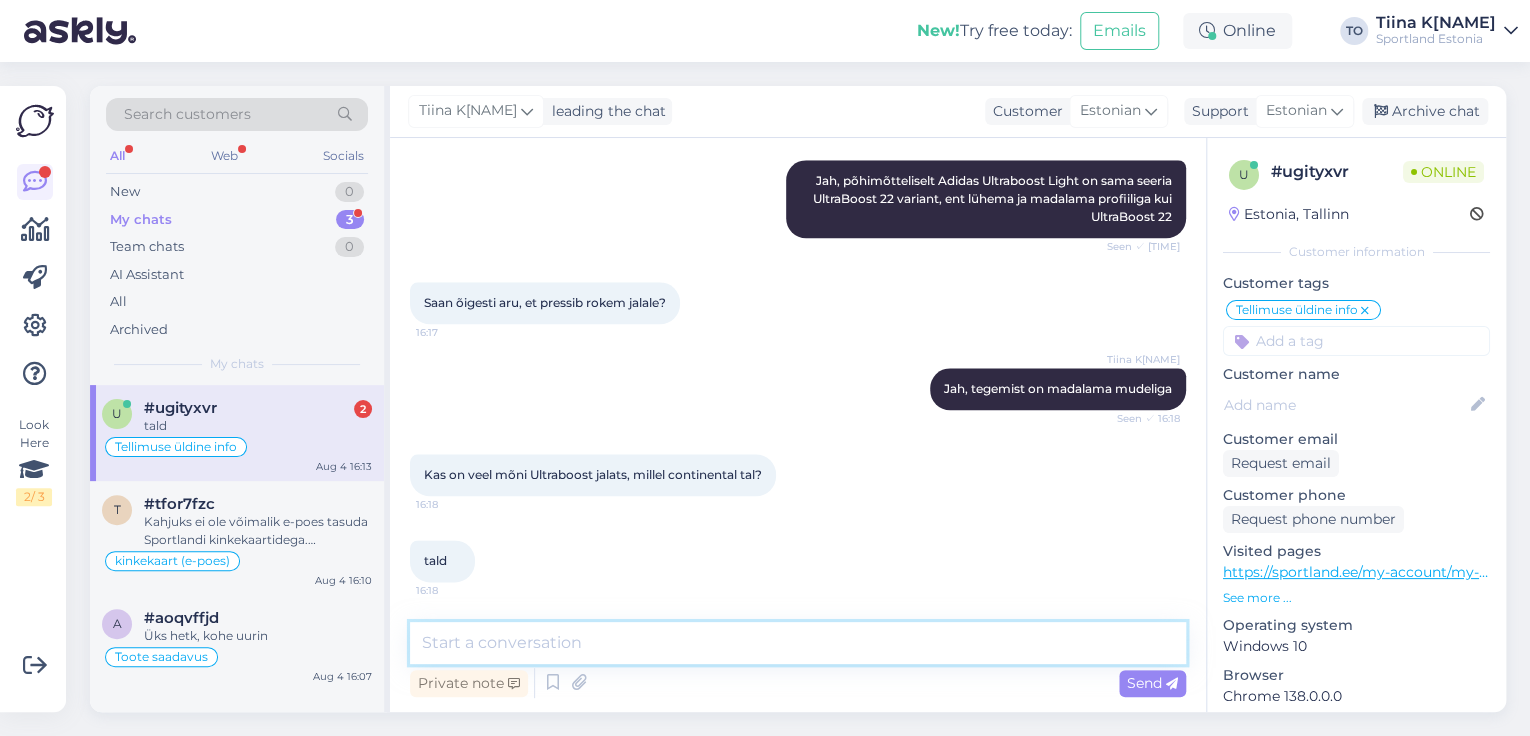 click at bounding box center [798, 643] 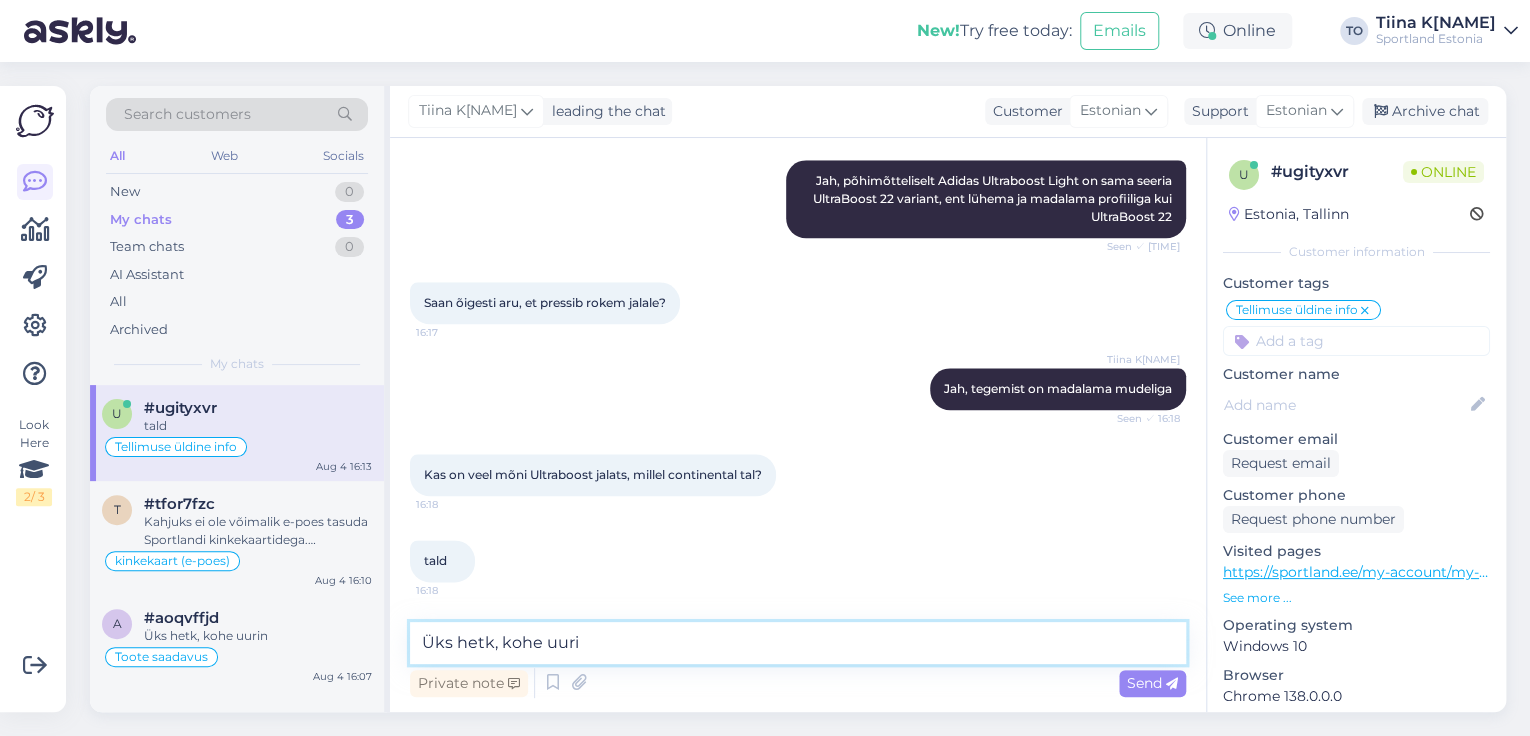 type on "Üks hetk, kohe uurin" 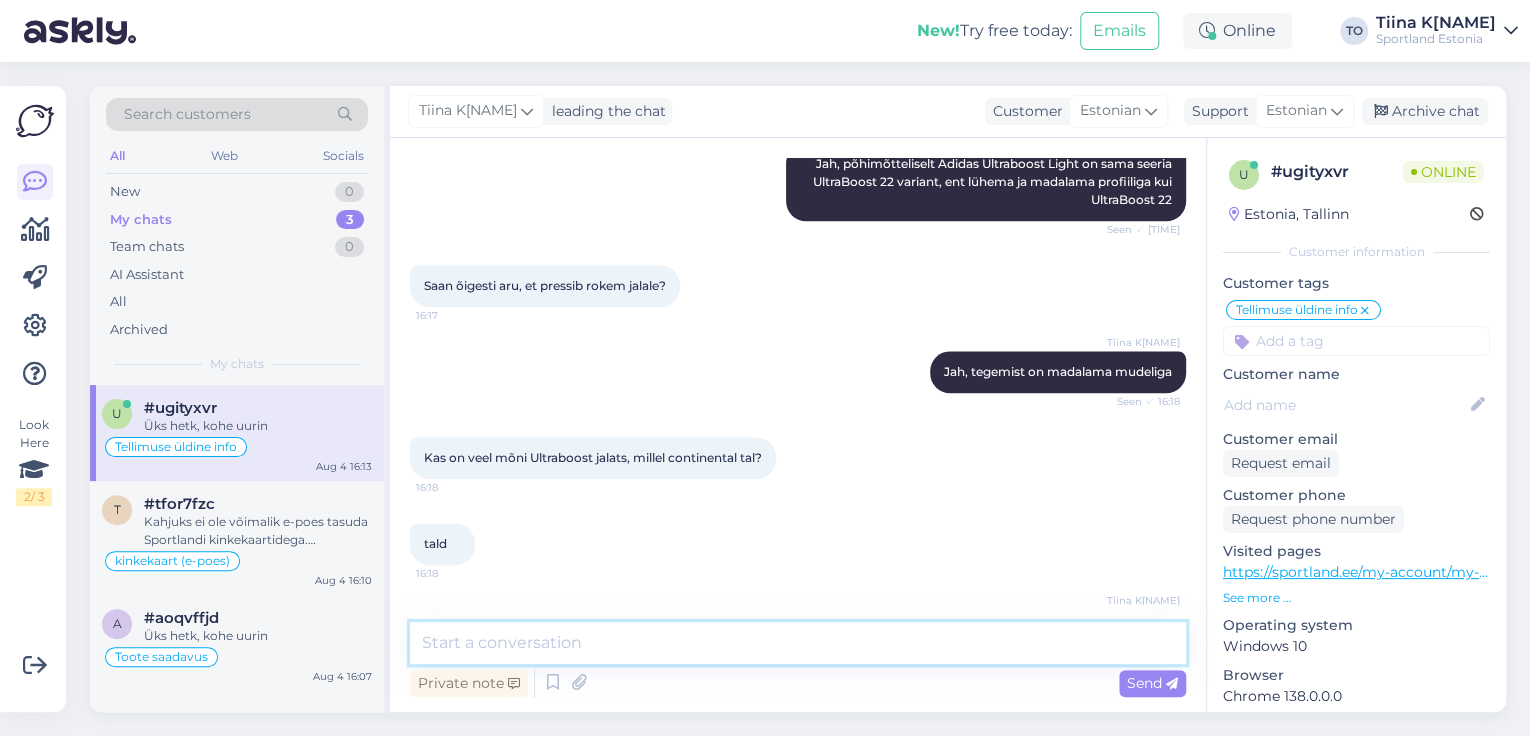 scroll, scrollTop: 1176, scrollLeft: 0, axis: vertical 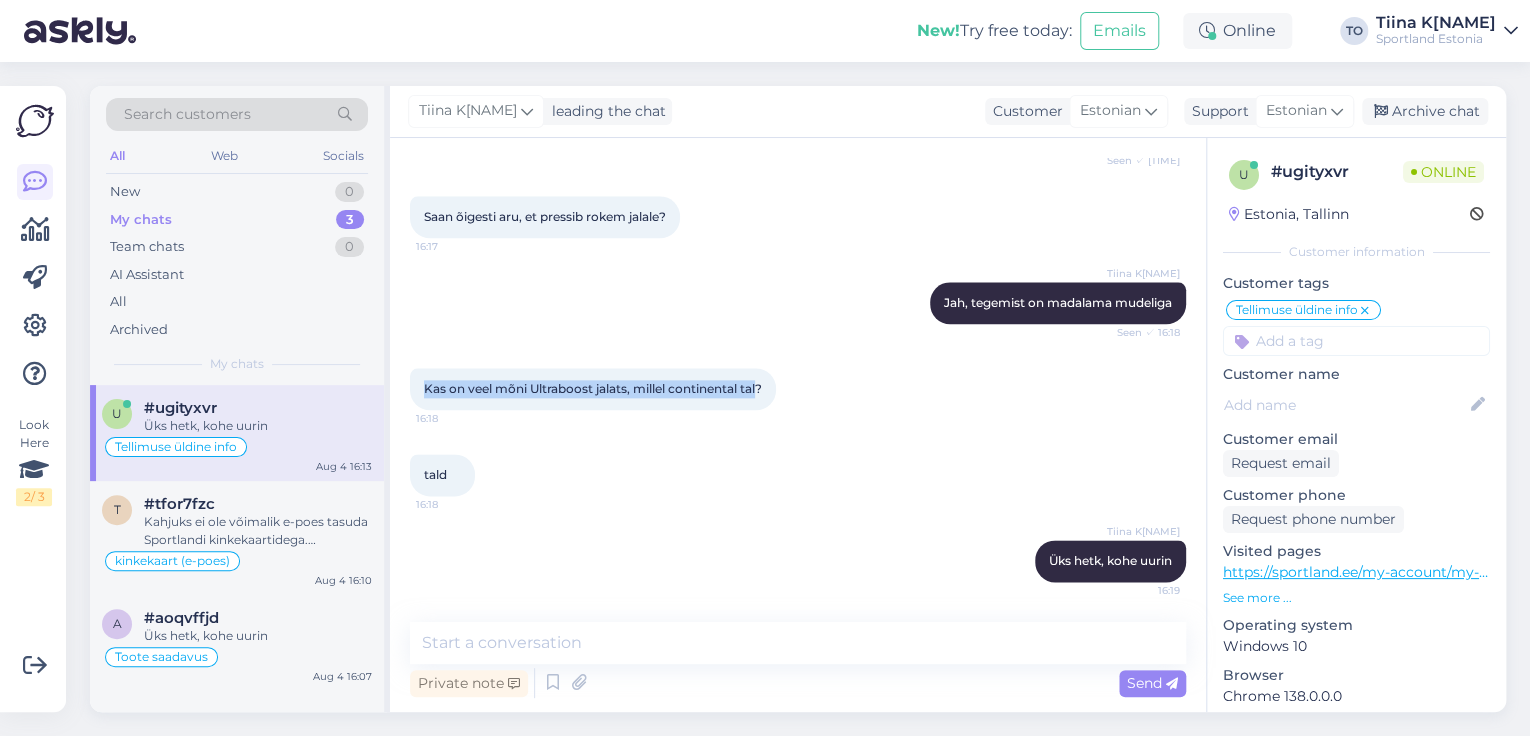 drag, startPoint x: 423, startPoint y: 384, endPoint x: 761, endPoint y: 383, distance: 338.00146 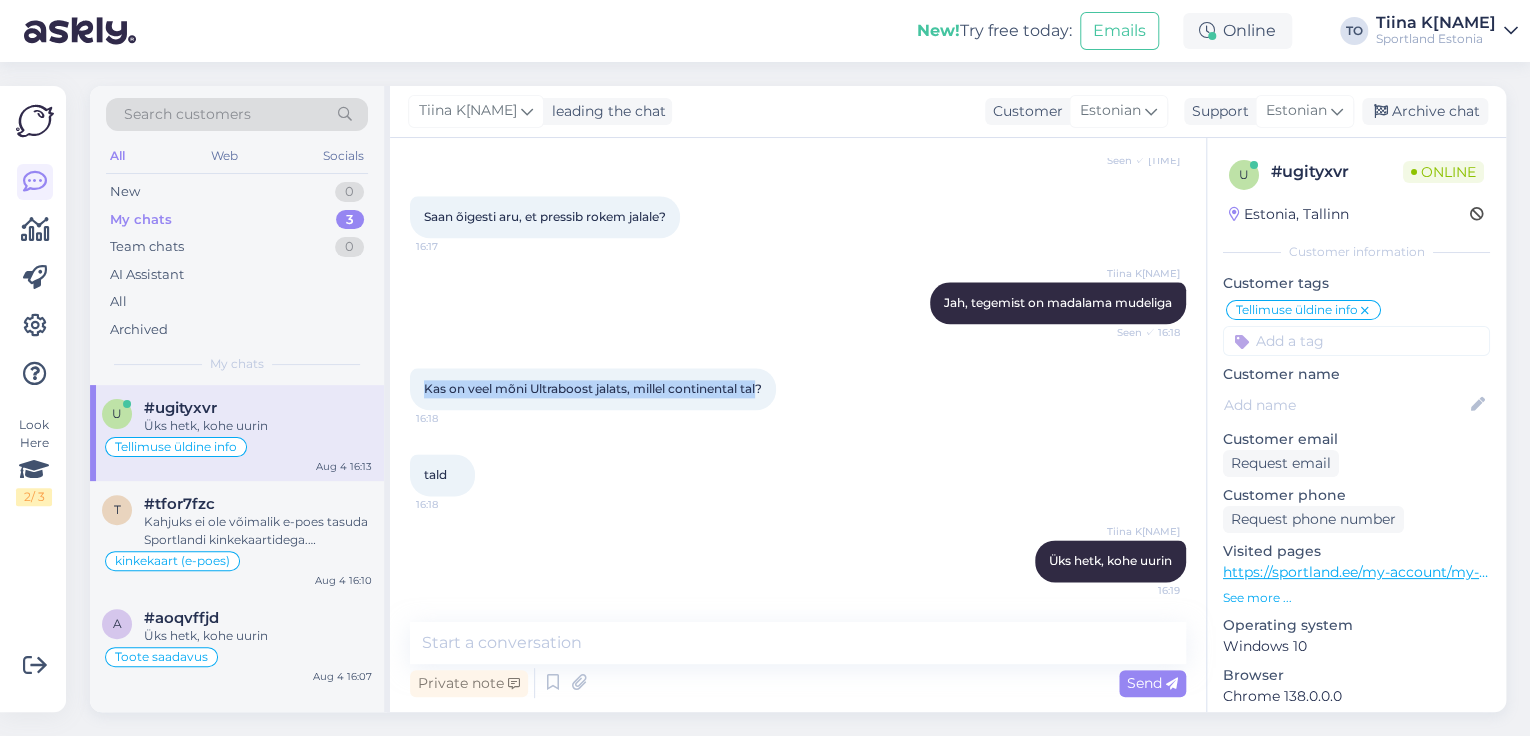 click on "Kas on veel mõni Ultraboost jalats, millel continental tal? 16:18" at bounding box center [593, 389] 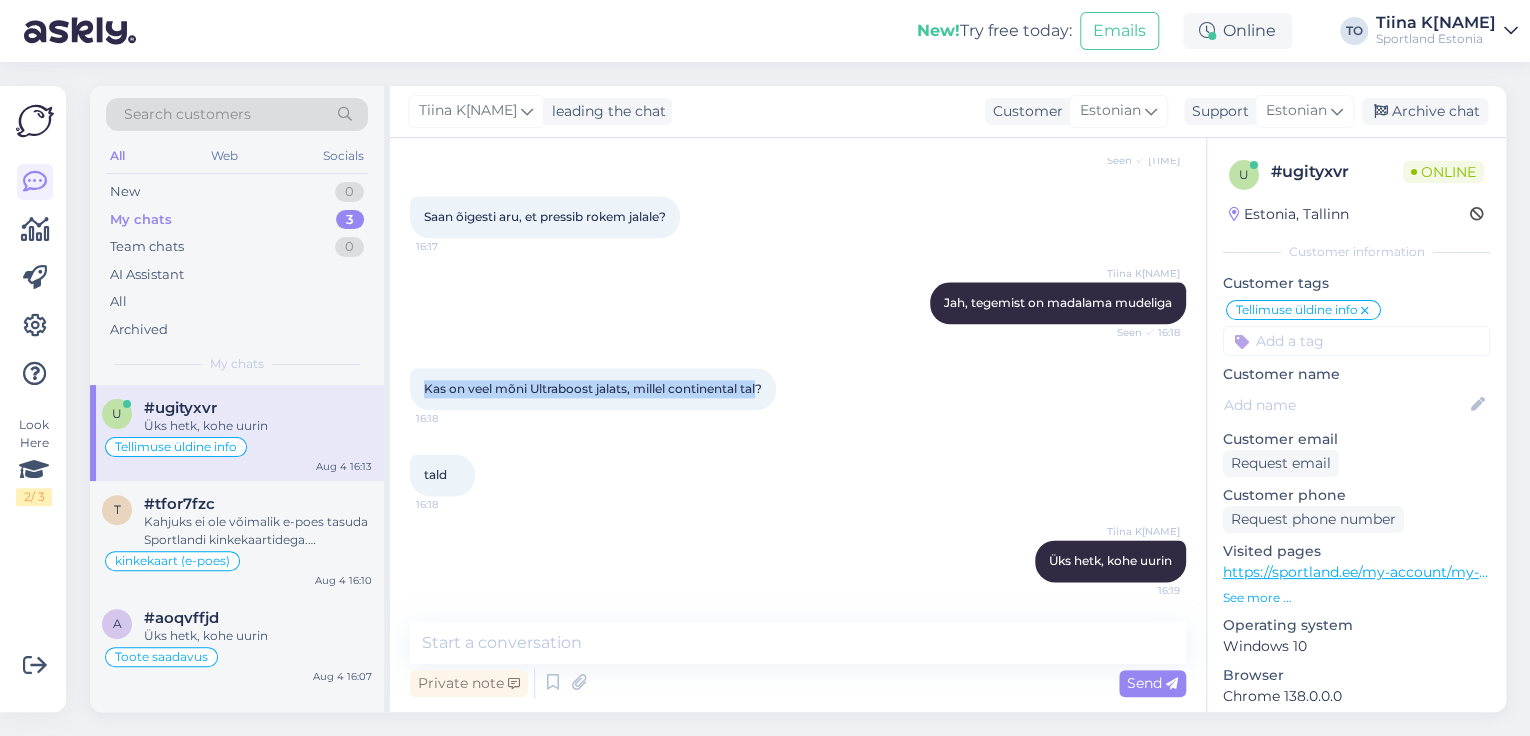 scroll, scrollTop: 1176, scrollLeft: 0, axis: vertical 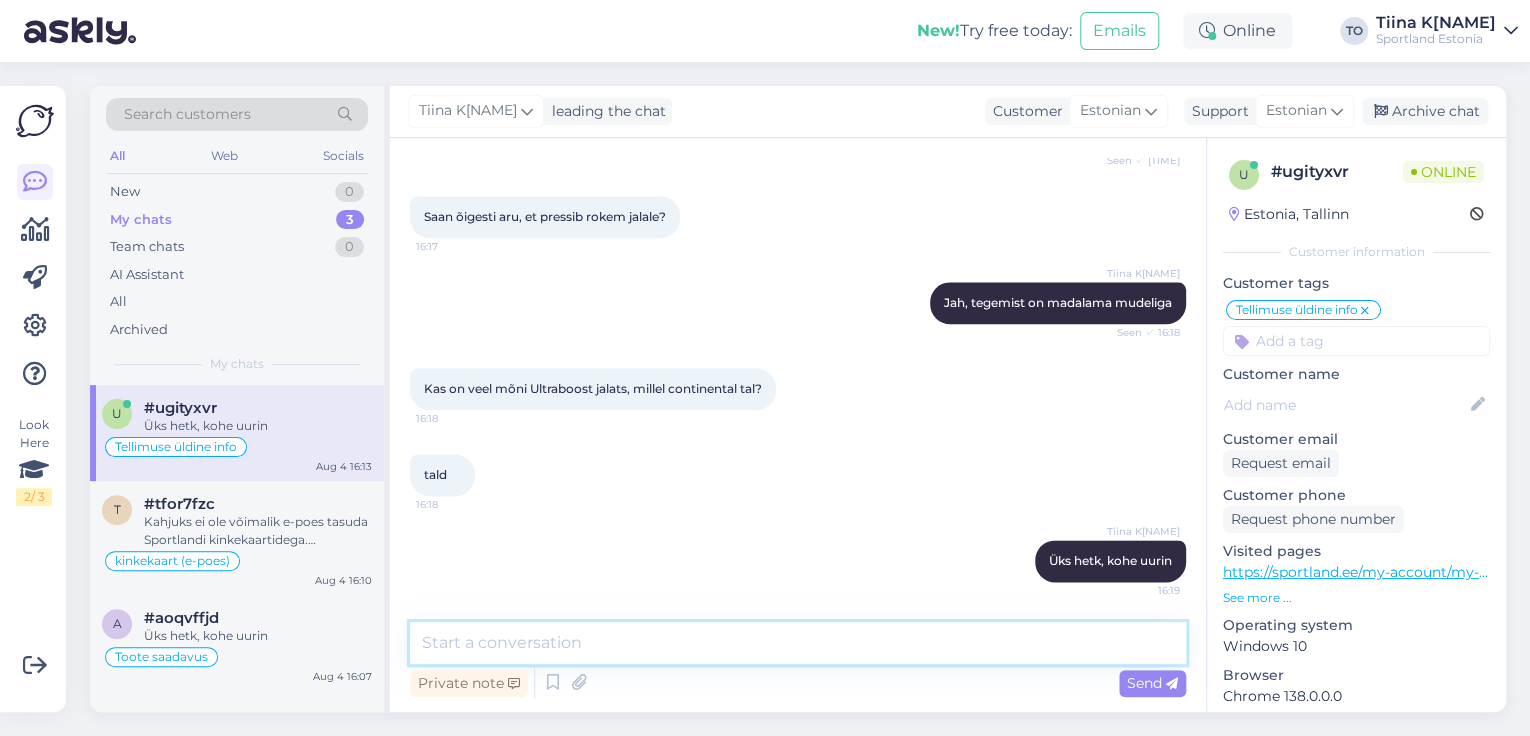 click at bounding box center (798, 643) 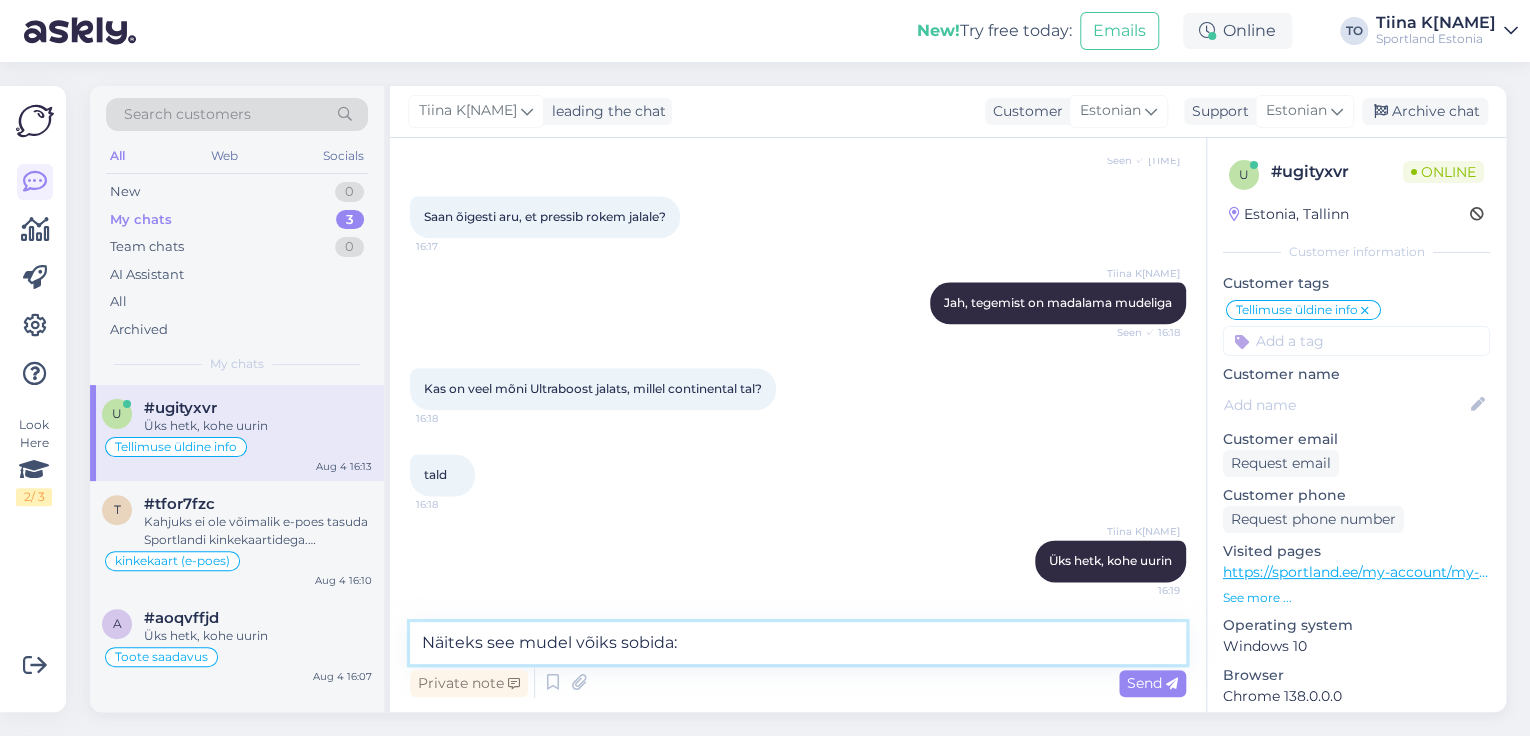 click on "Näiteks see mudel võiks sobida:" at bounding box center [798, 643] 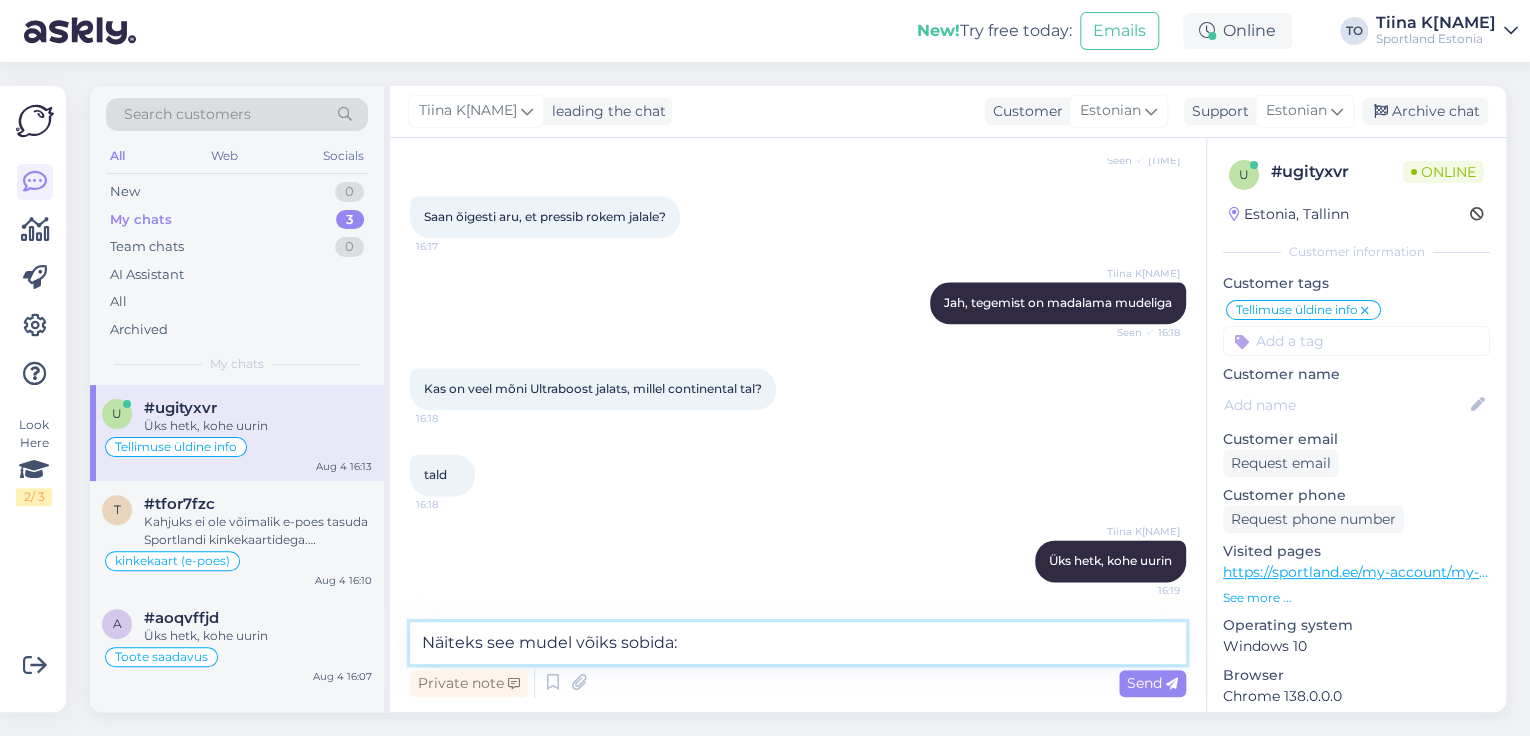 paste on "https://sportland.ee/product/adidas_womens_ultraboost_5_shoes_jq2911" 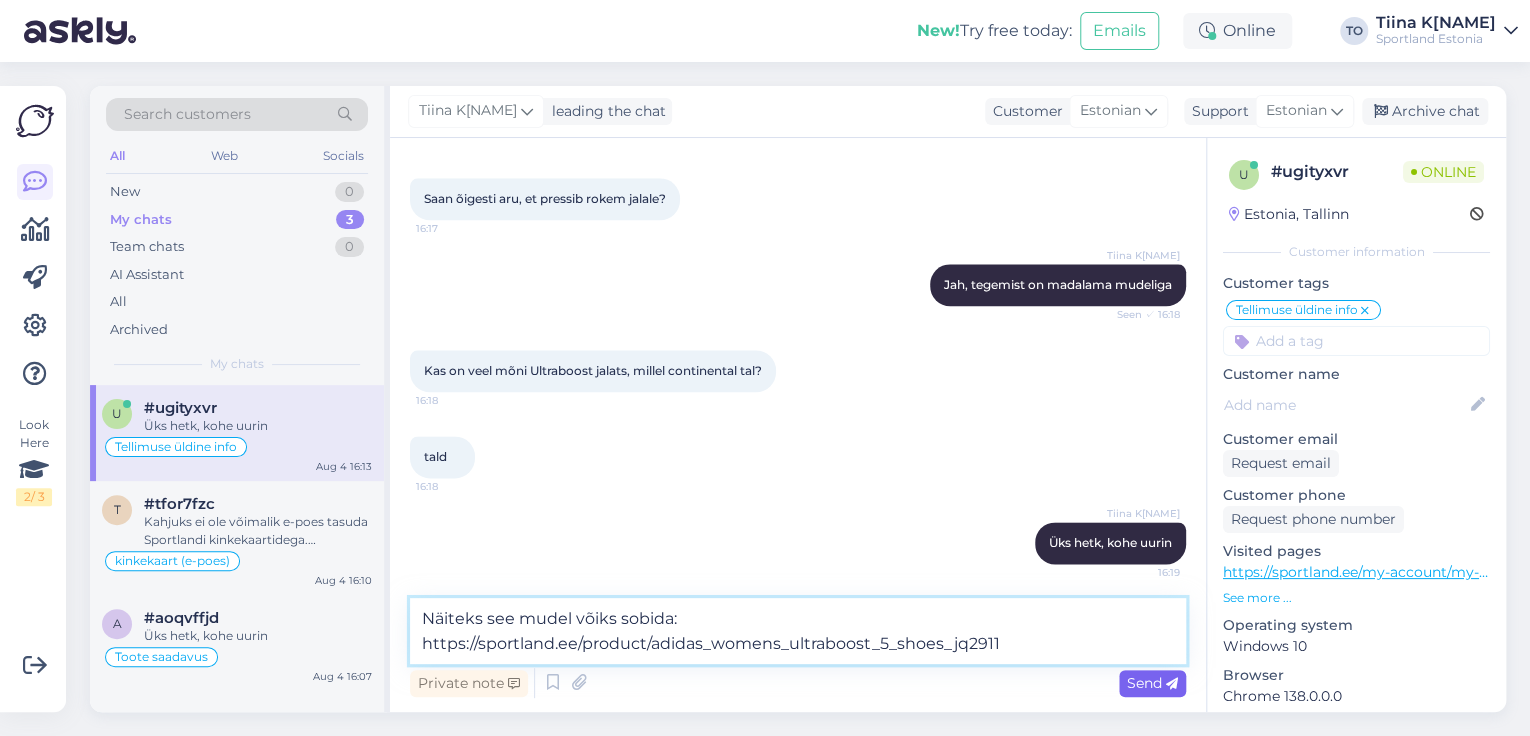 type on "Näiteks see mudel võiks sobida: https://sportland.ee/product/adidas_womens_ultraboost_5_shoes_jq2911" 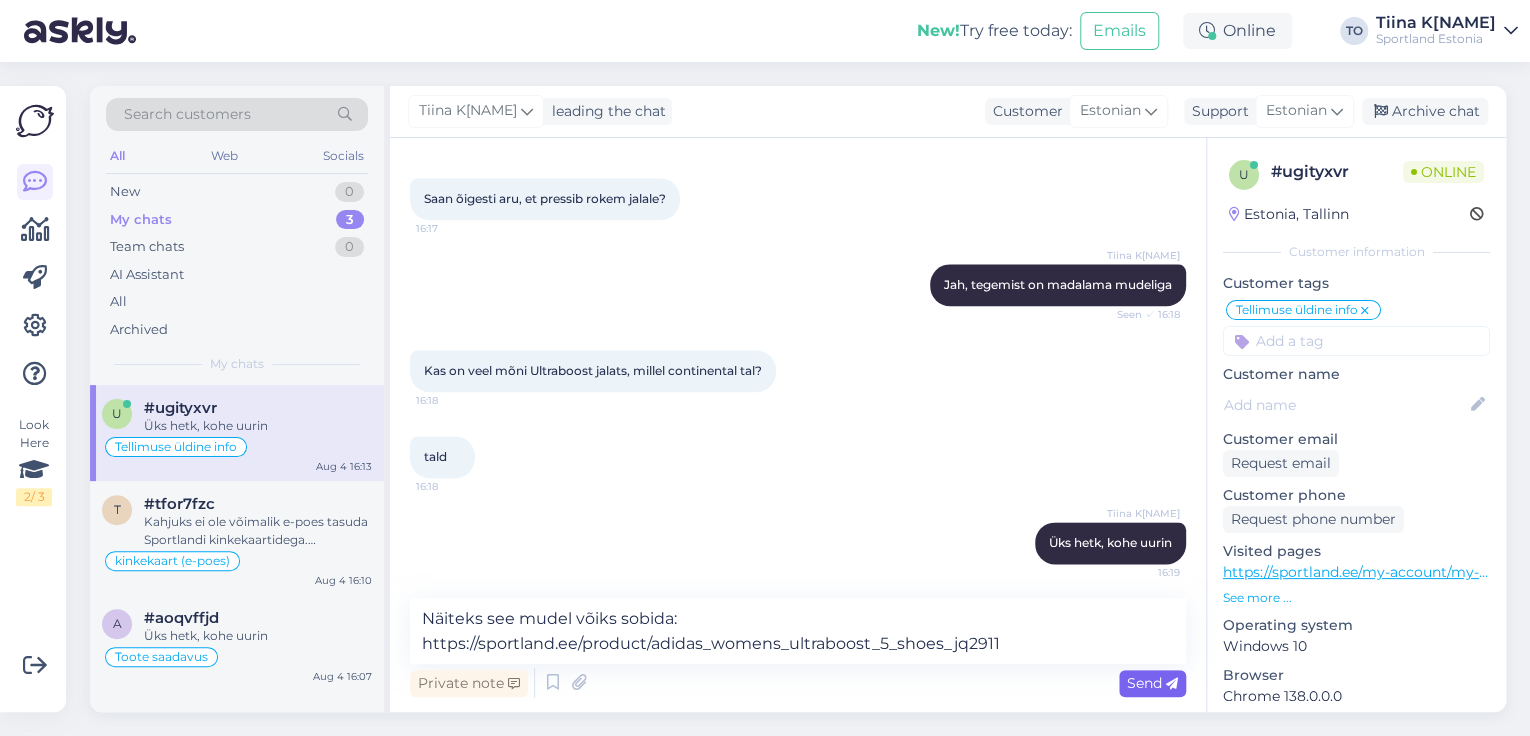 click on "Send" at bounding box center [1152, 683] 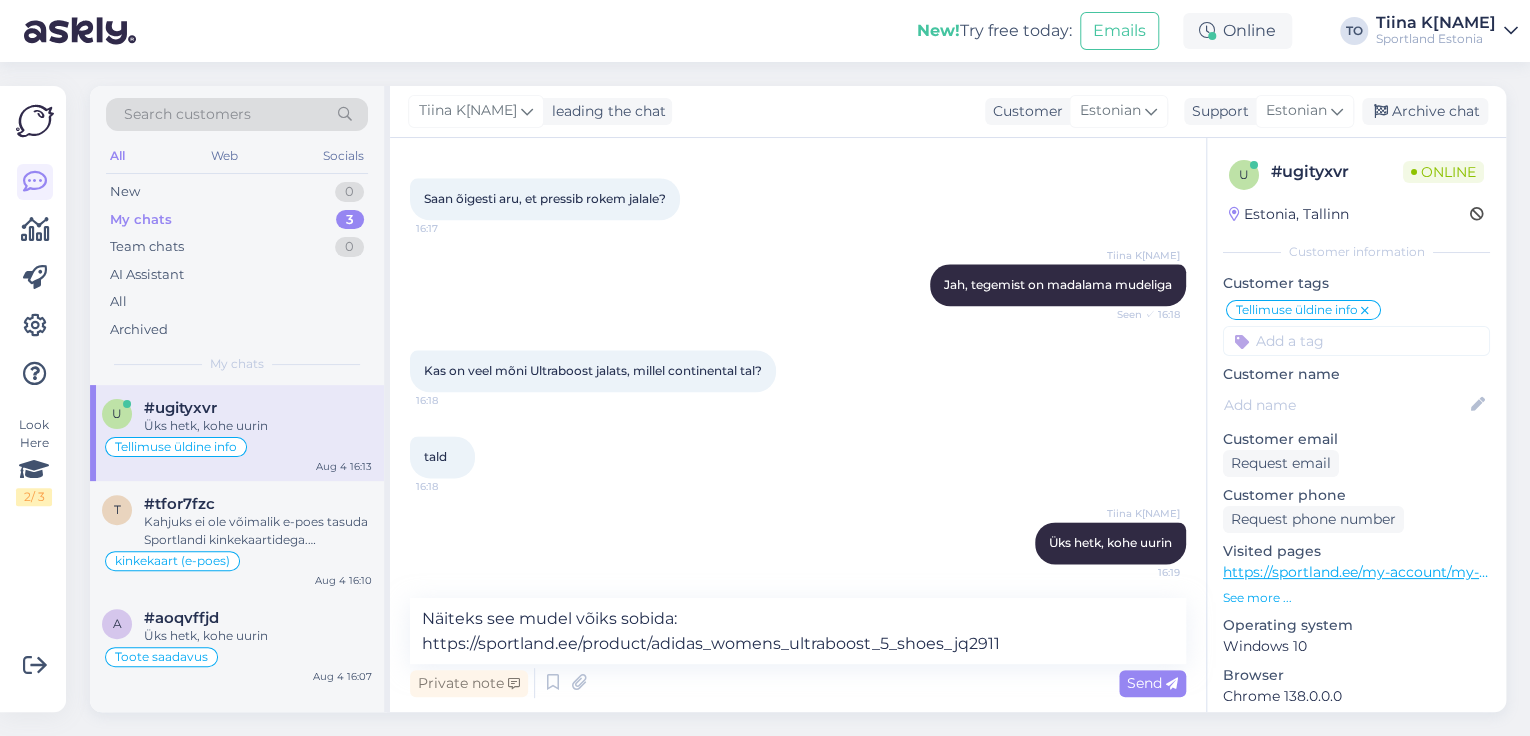 type 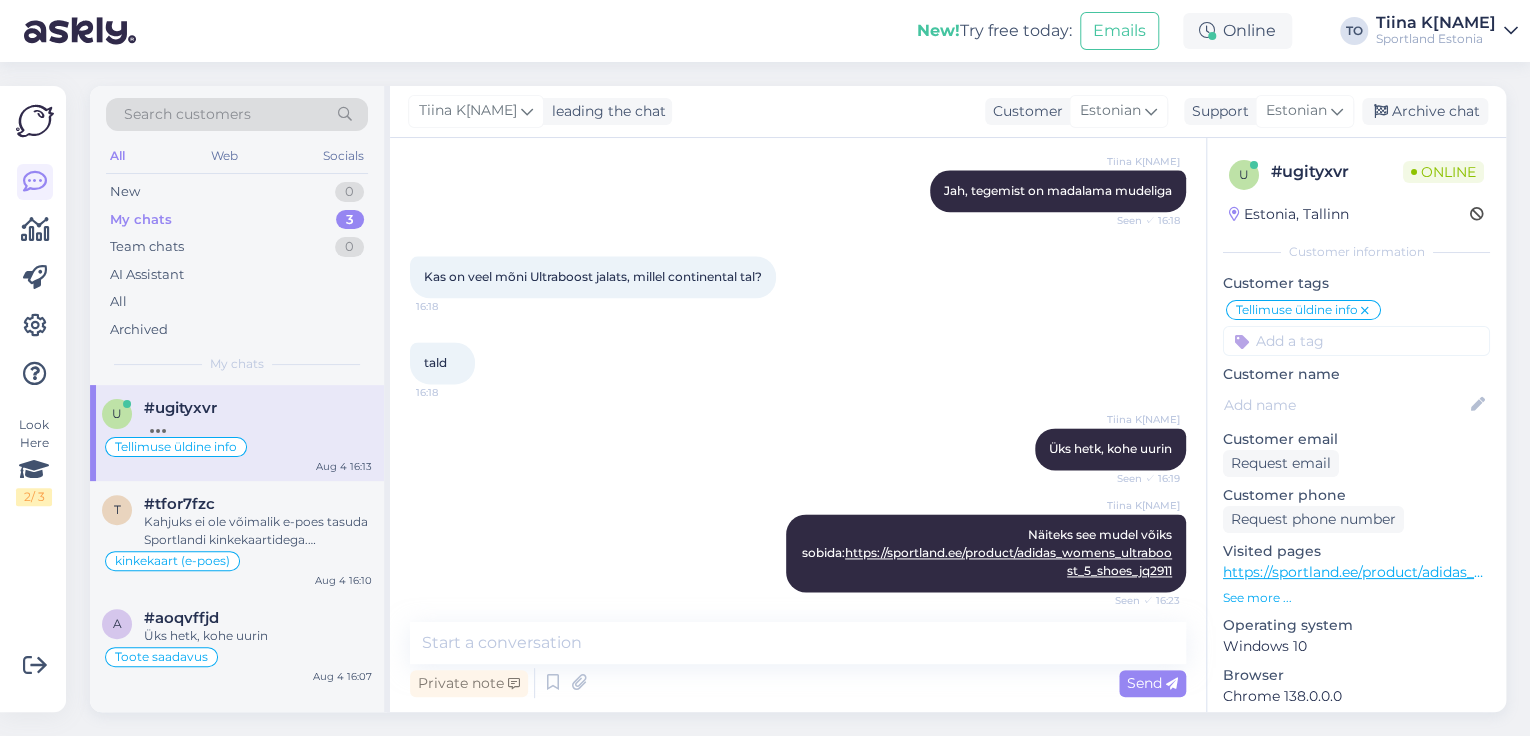 scroll, scrollTop: 1297, scrollLeft: 0, axis: vertical 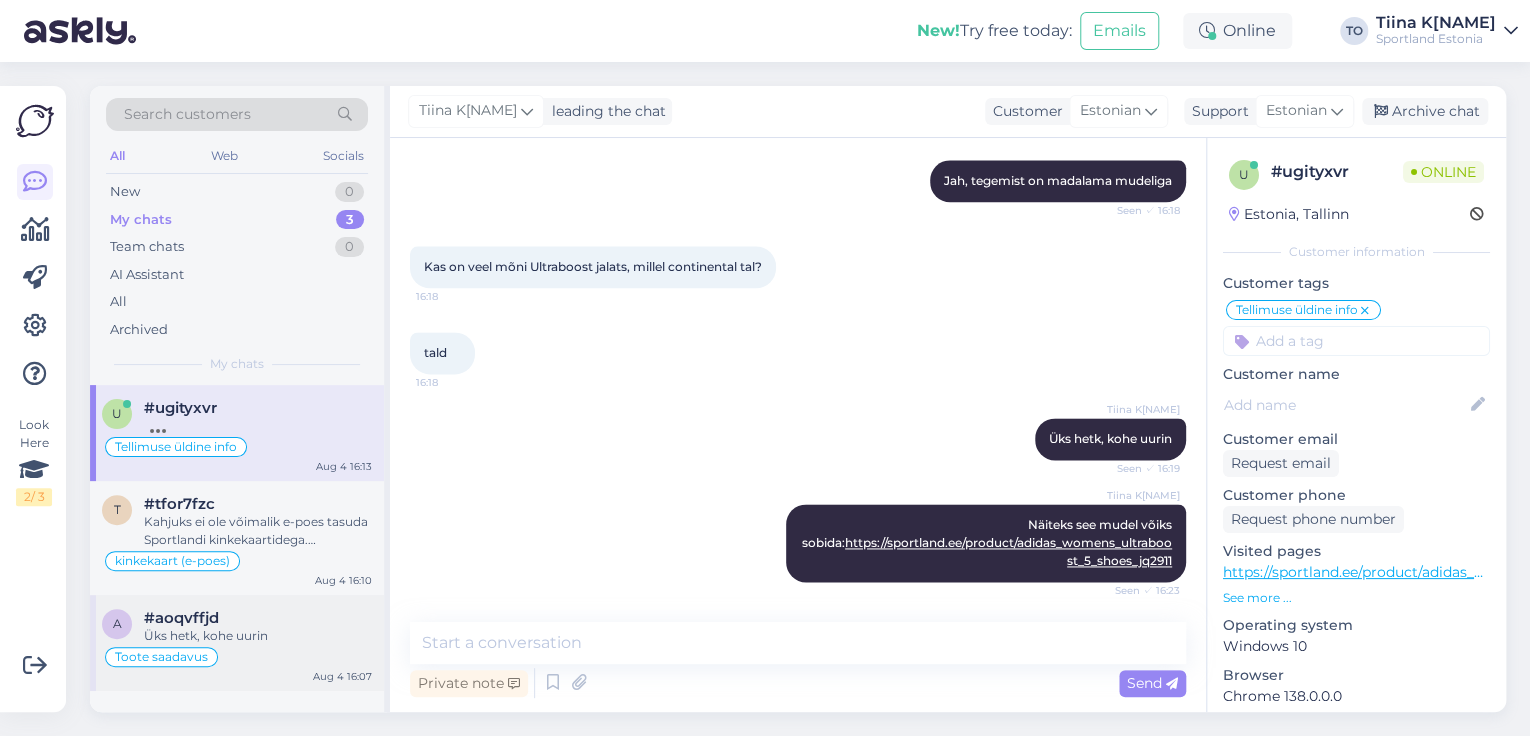 click on "Üks hetk, kohe uurin" at bounding box center (258, 636) 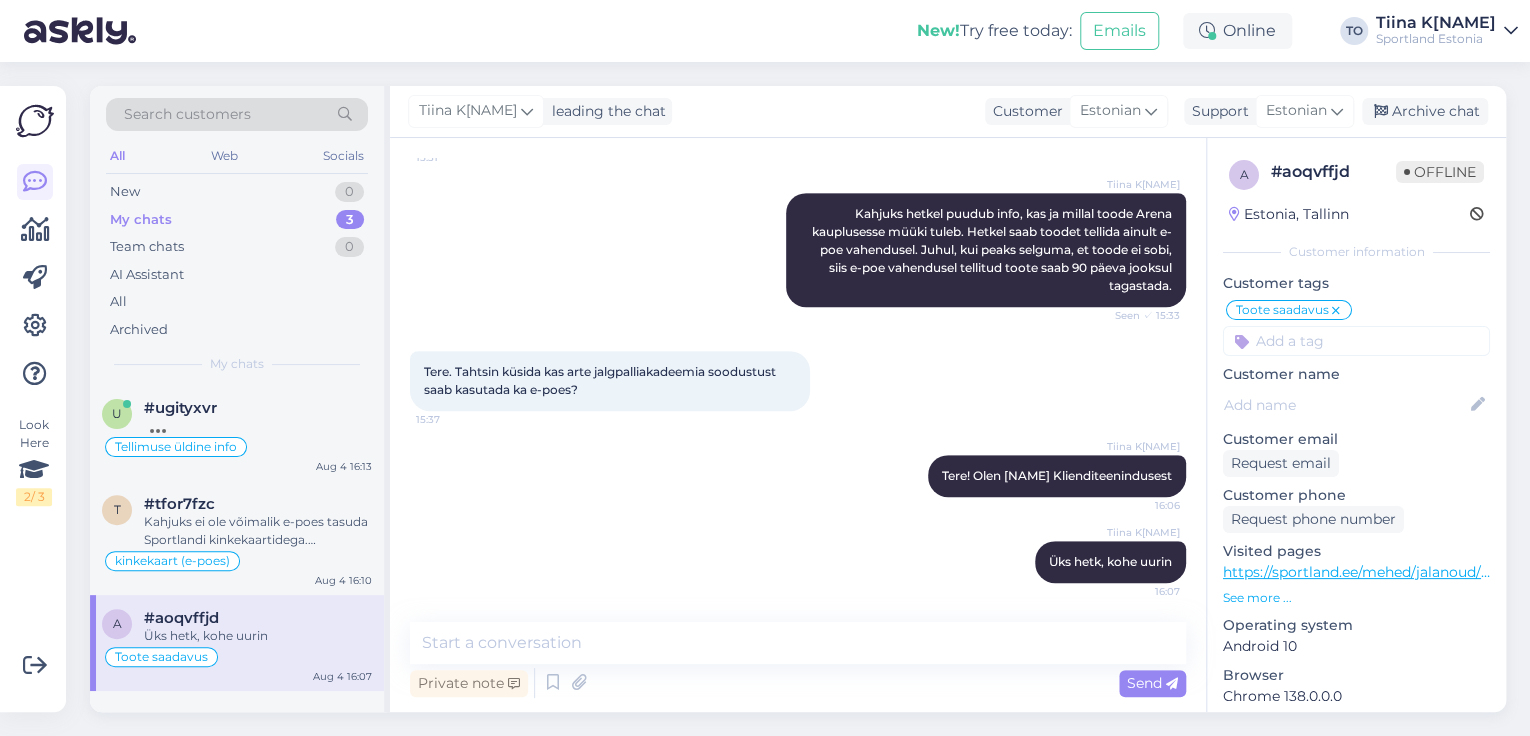 scroll, scrollTop: 469, scrollLeft: 0, axis: vertical 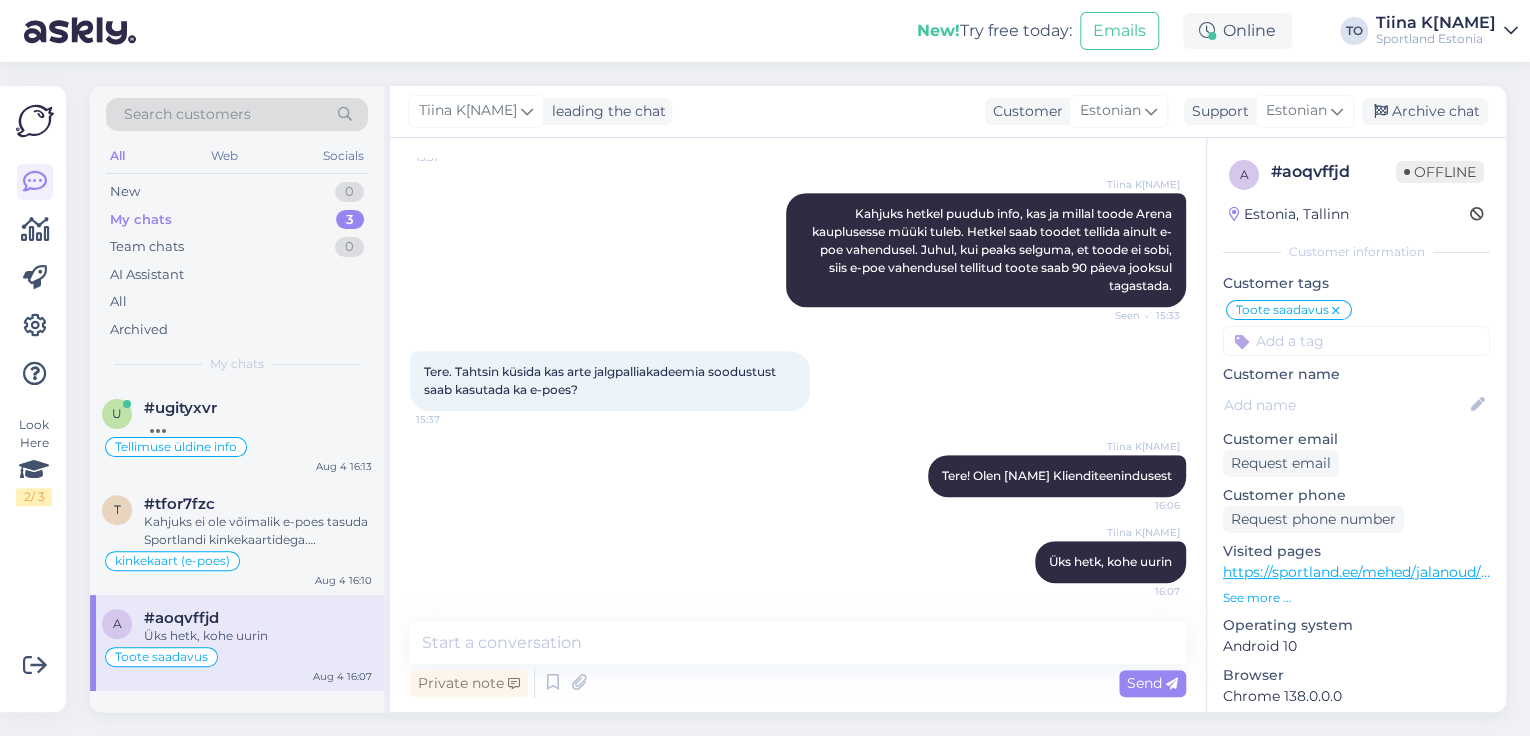 click on "New! Try free today: Emails Online TO Tiina Olup Sportland Estonia[NAME]" at bounding box center (765, 31) 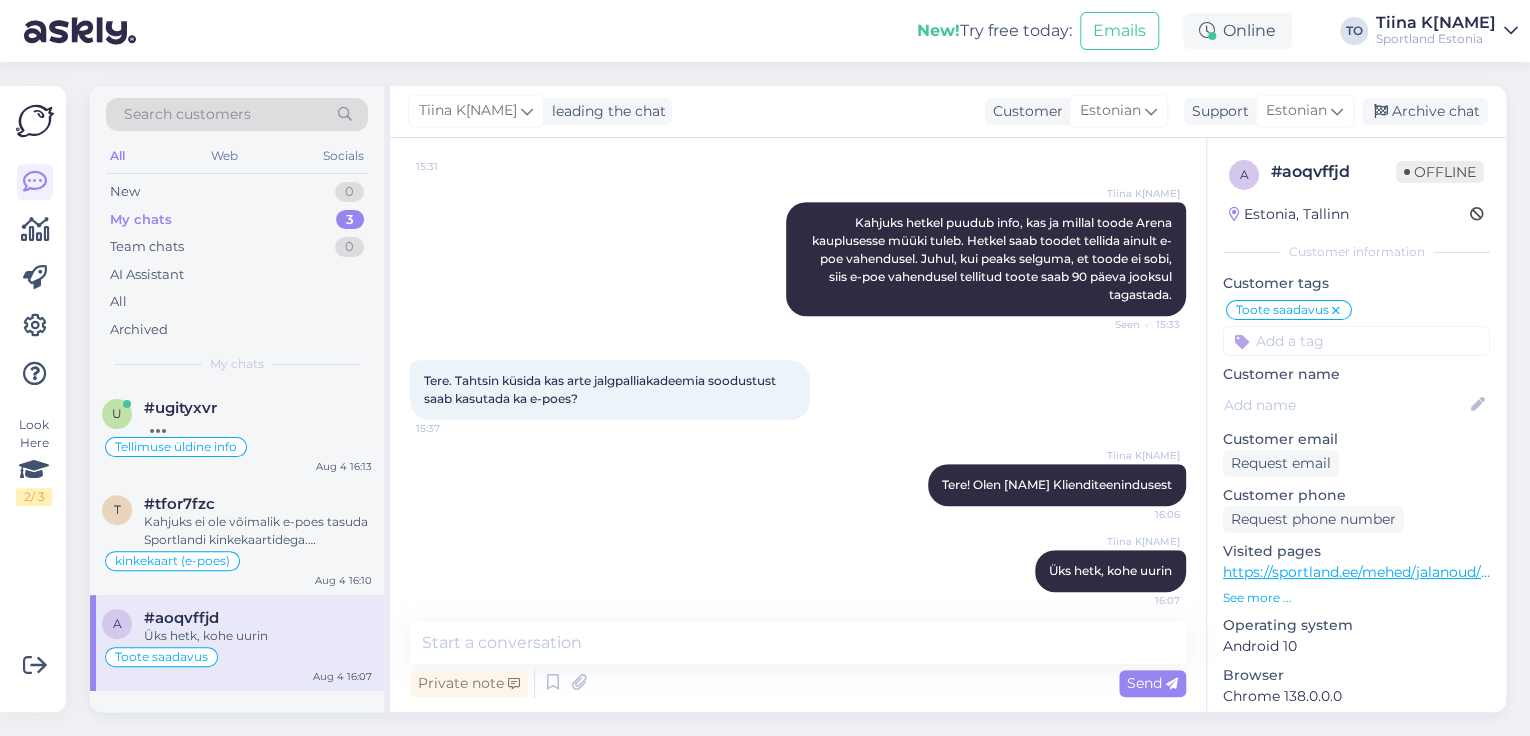 scroll, scrollTop: 469, scrollLeft: 0, axis: vertical 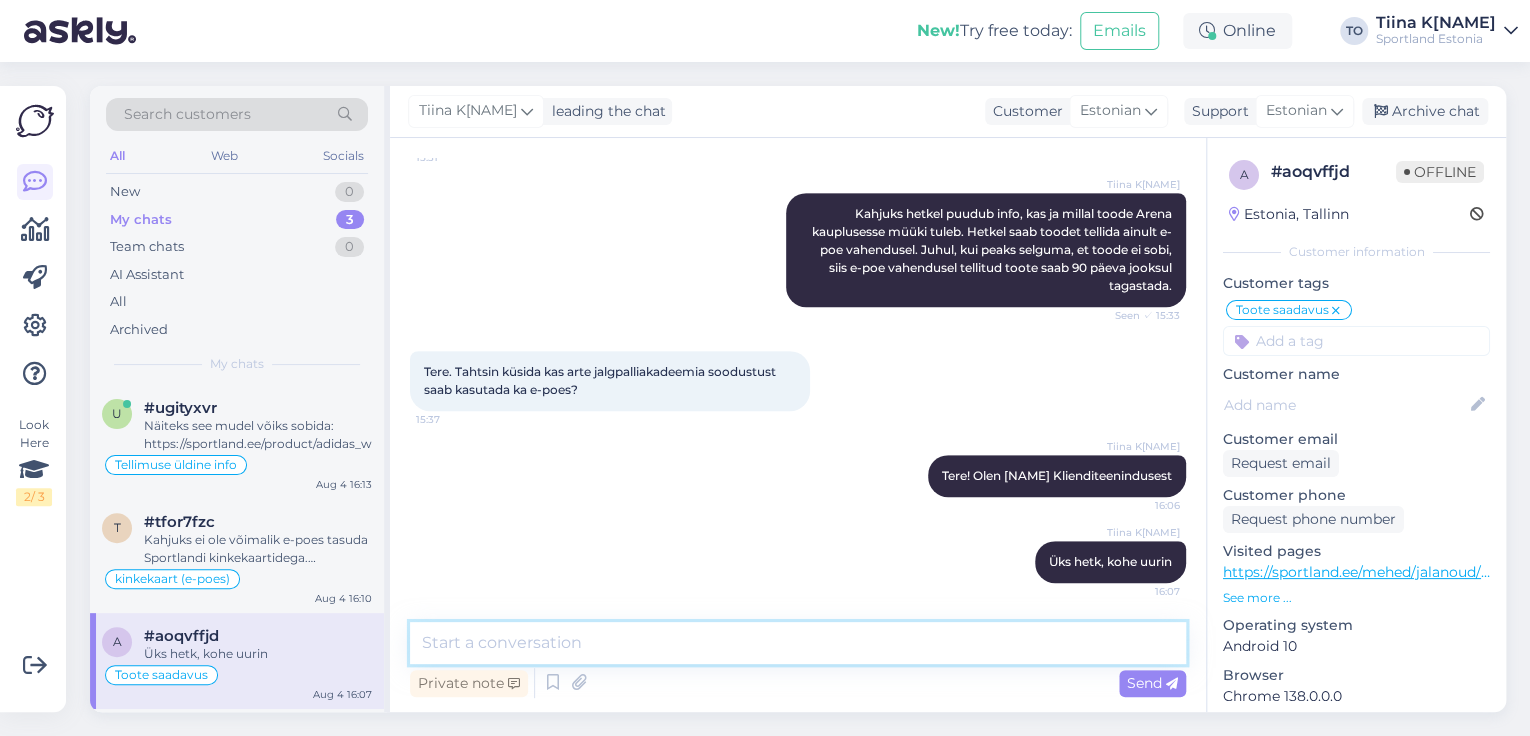 click at bounding box center (798, 643) 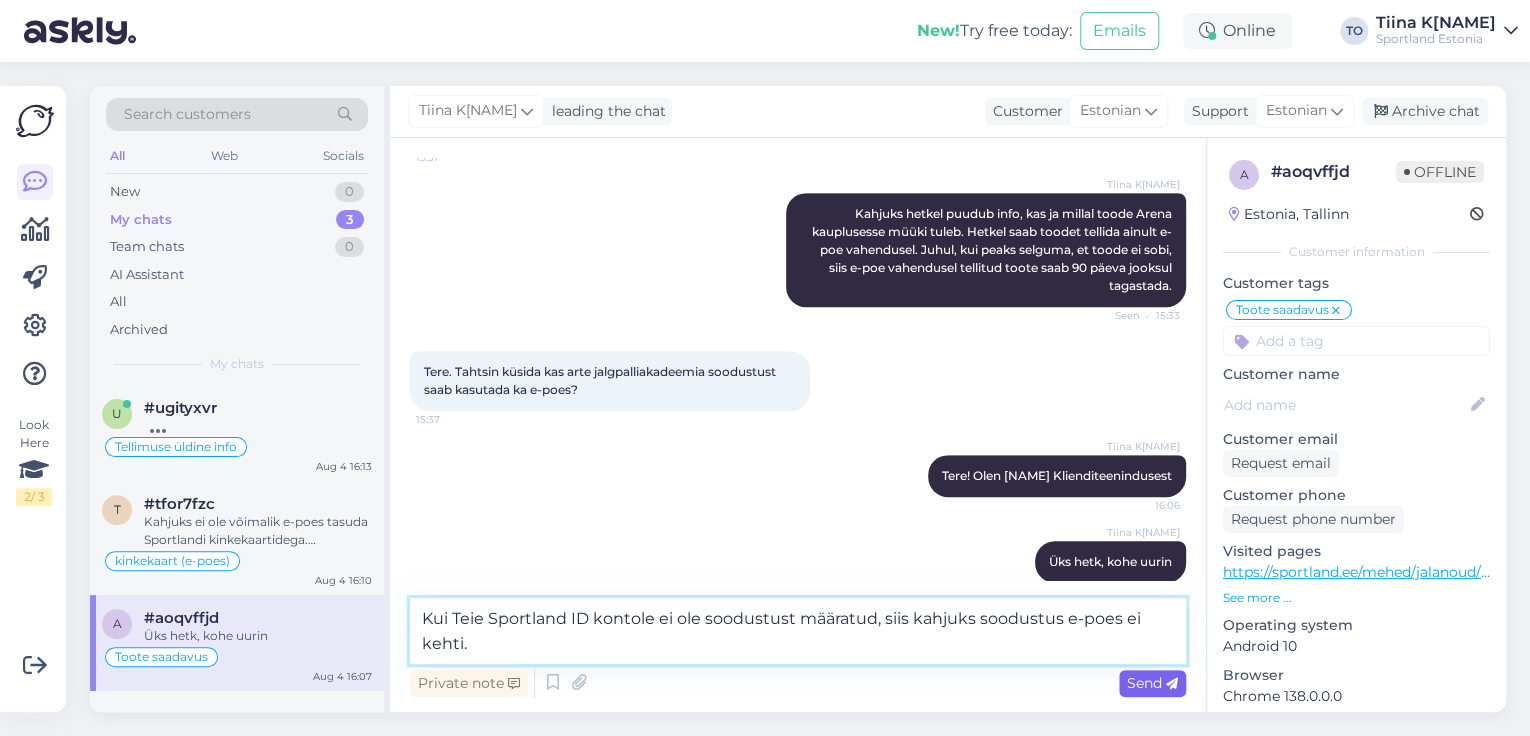 type on "Kui Teie Sportland ID kontole ei ole soodustust määratud, siis kahjuks soodustus e-poes ei kehti." 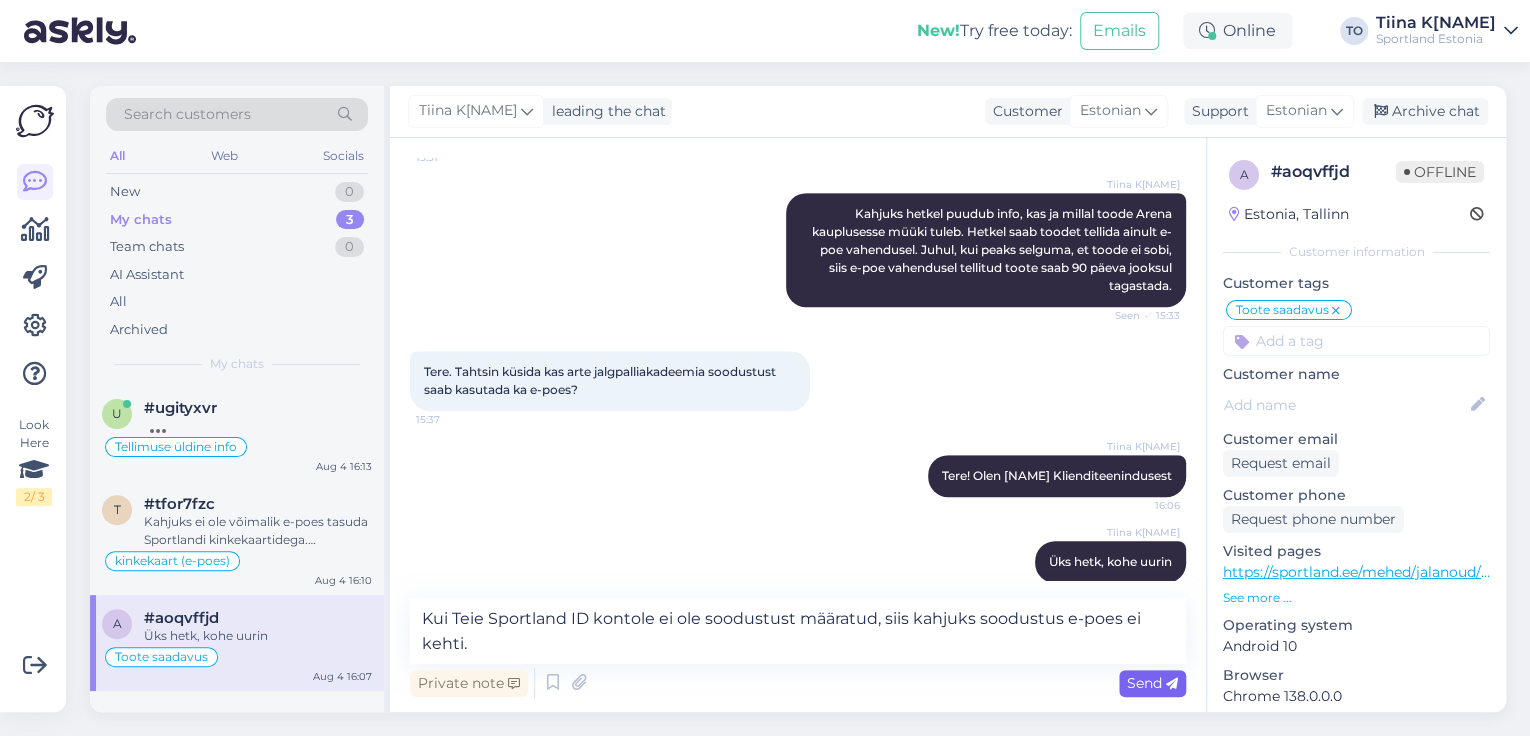 click on "Send" at bounding box center [1152, 683] 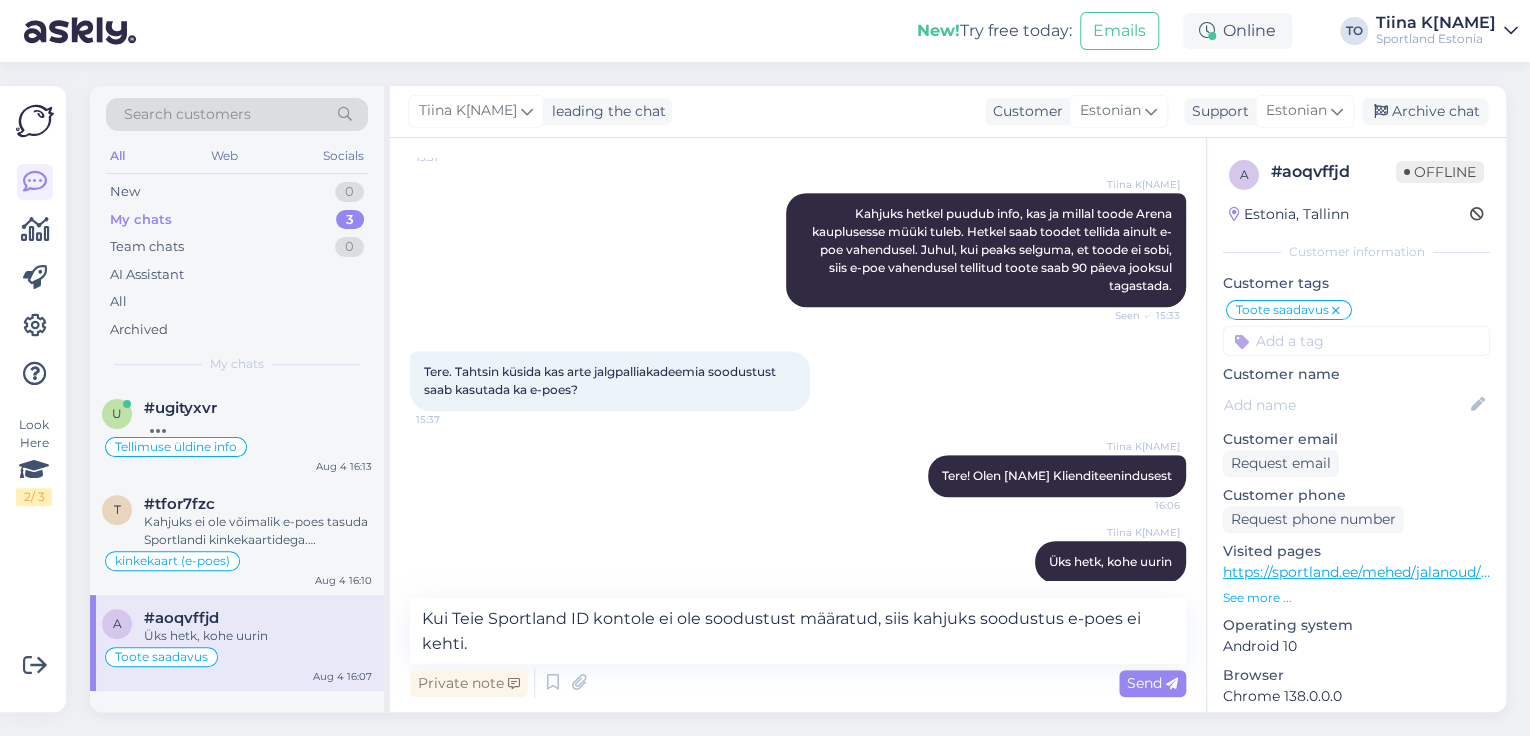 type 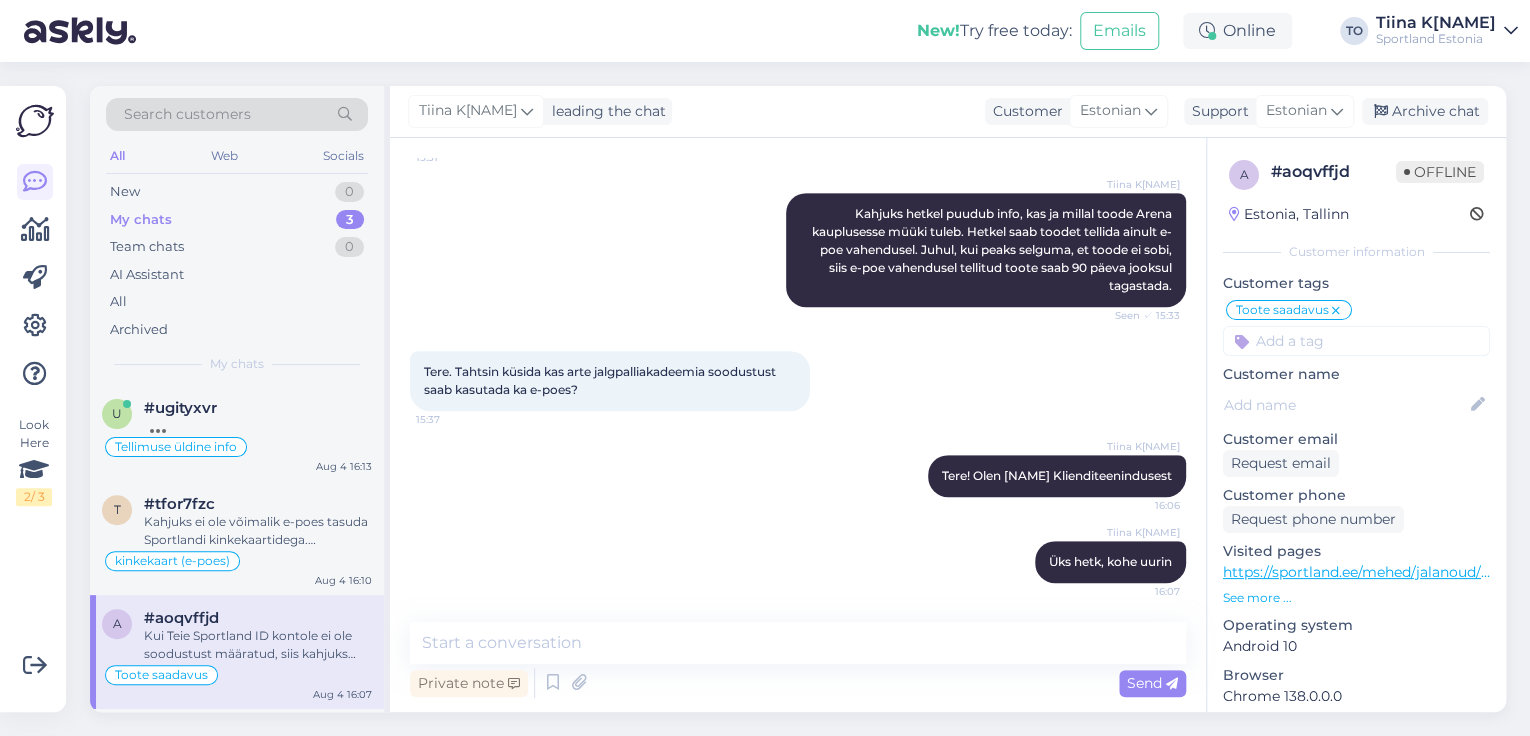 scroll, scrollTop: 573, scrollLeft: 0, axis: vertical 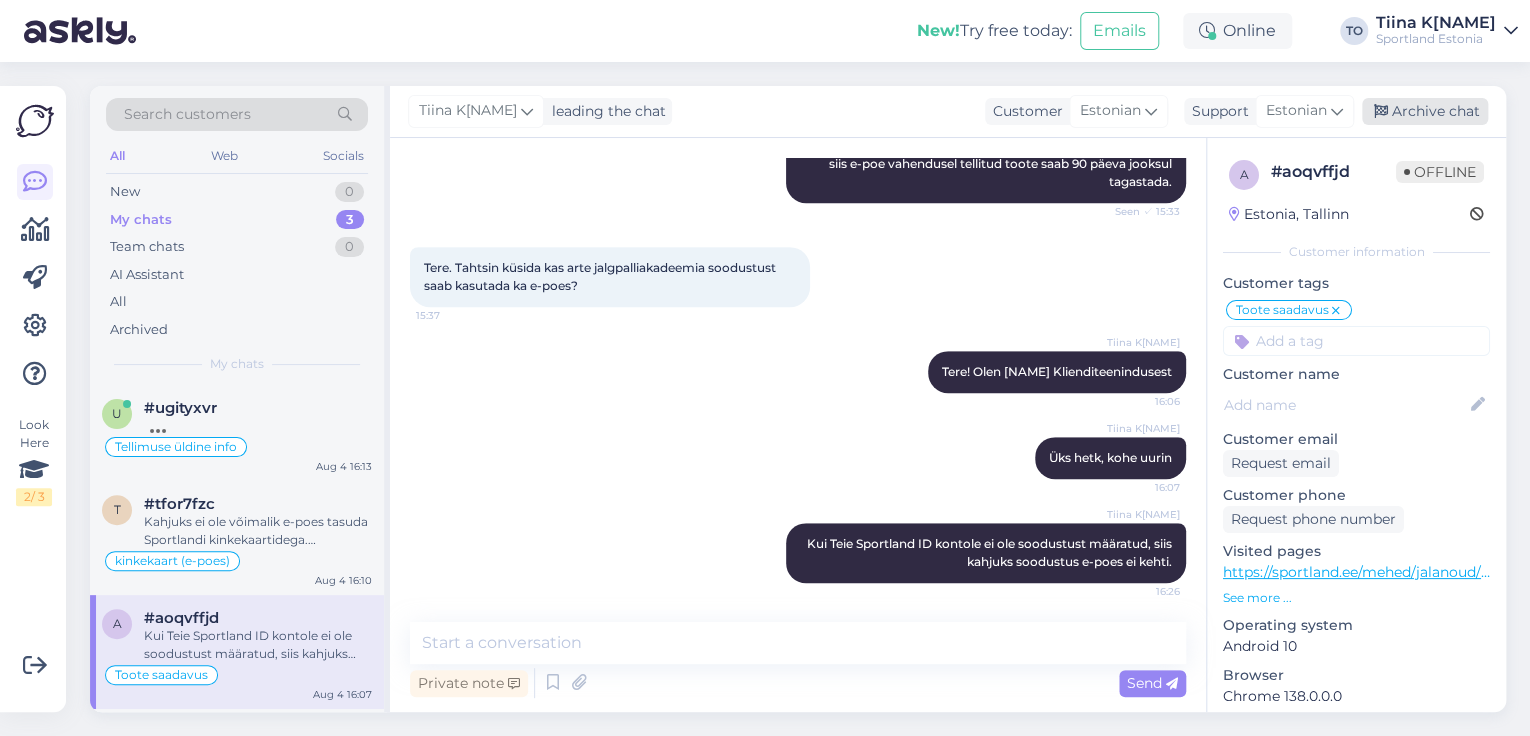 click on "Archive chat" at bounding box center [1425, 111] 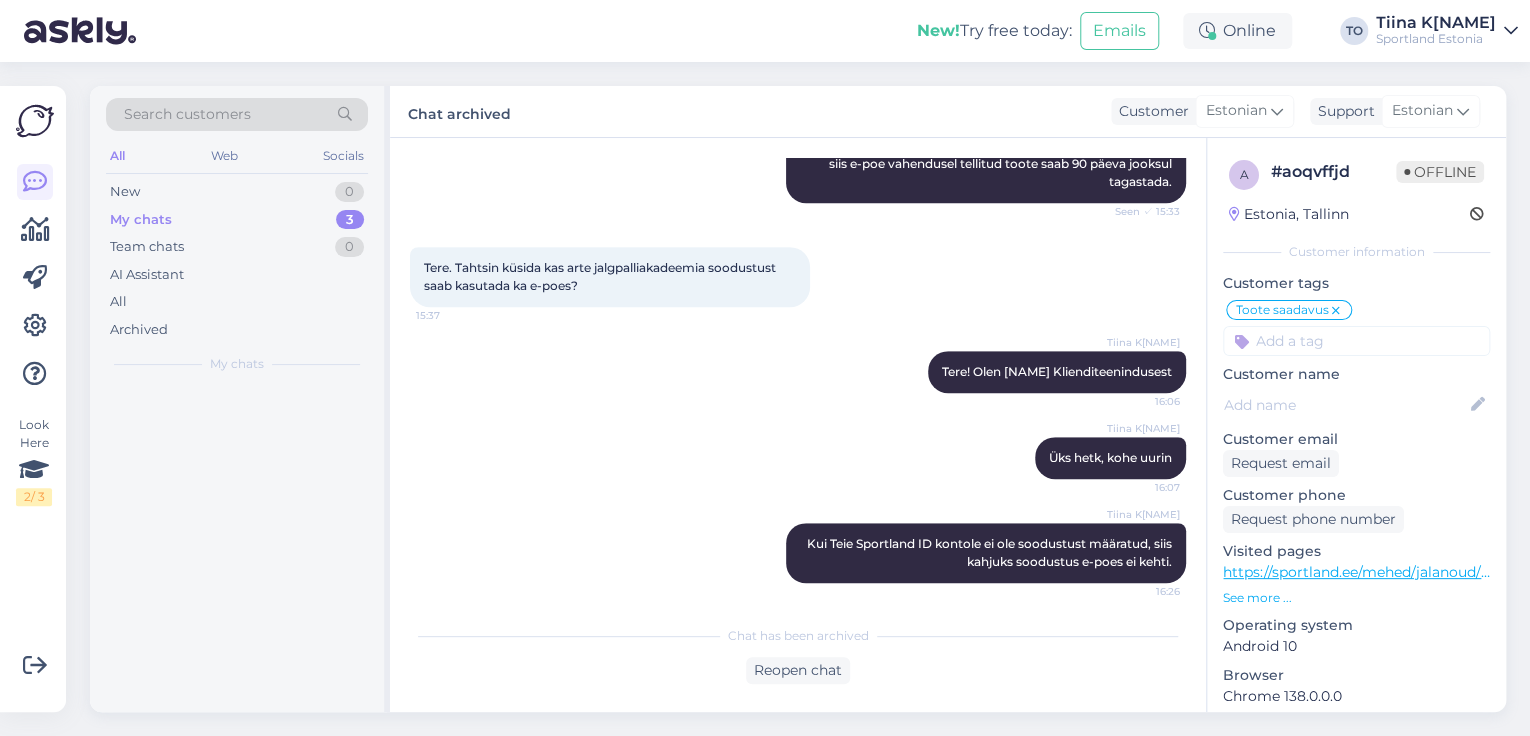 scroll, scrollTop: 580, scrollLeft: 0, axis: vertical 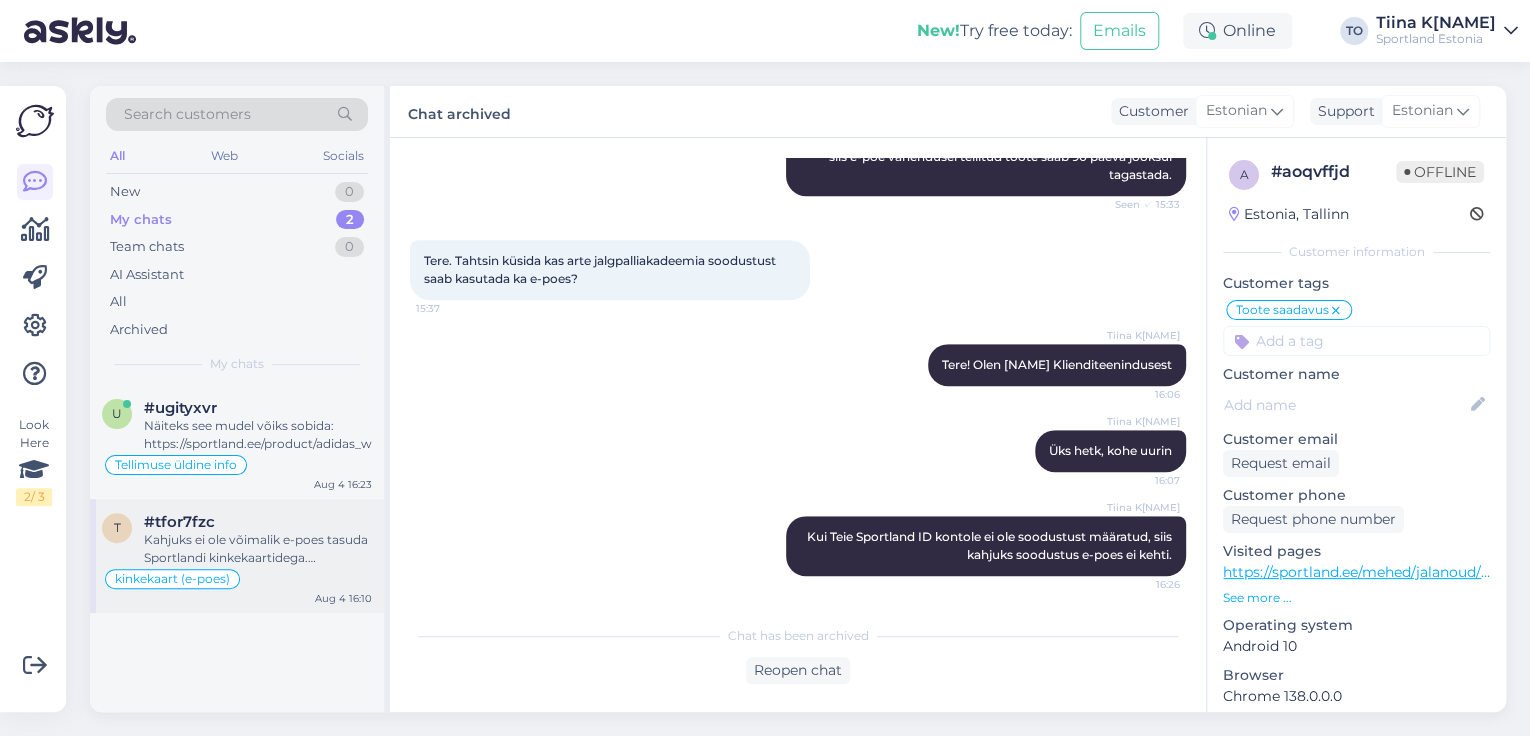 click on "Kahjuks ei ole võimalik e-poes tasuda Sportlandi kinkekaartidega. Kinkekaarte saab realiseerida ainult kauplustes kohapeal. Väga vabandame!" at bounding box center (258, 549) 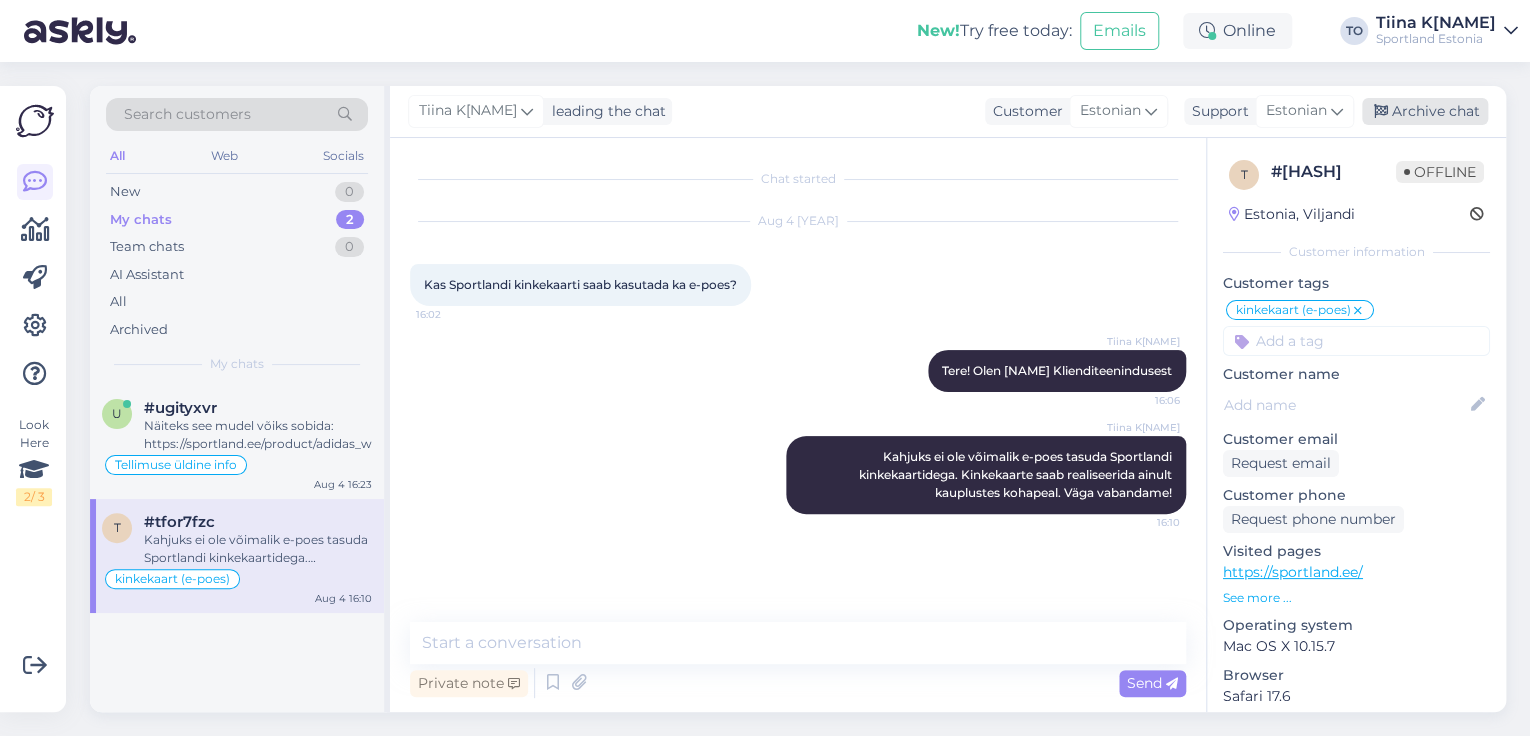 click on "Archive chat" at bounding box center [1425, 111] 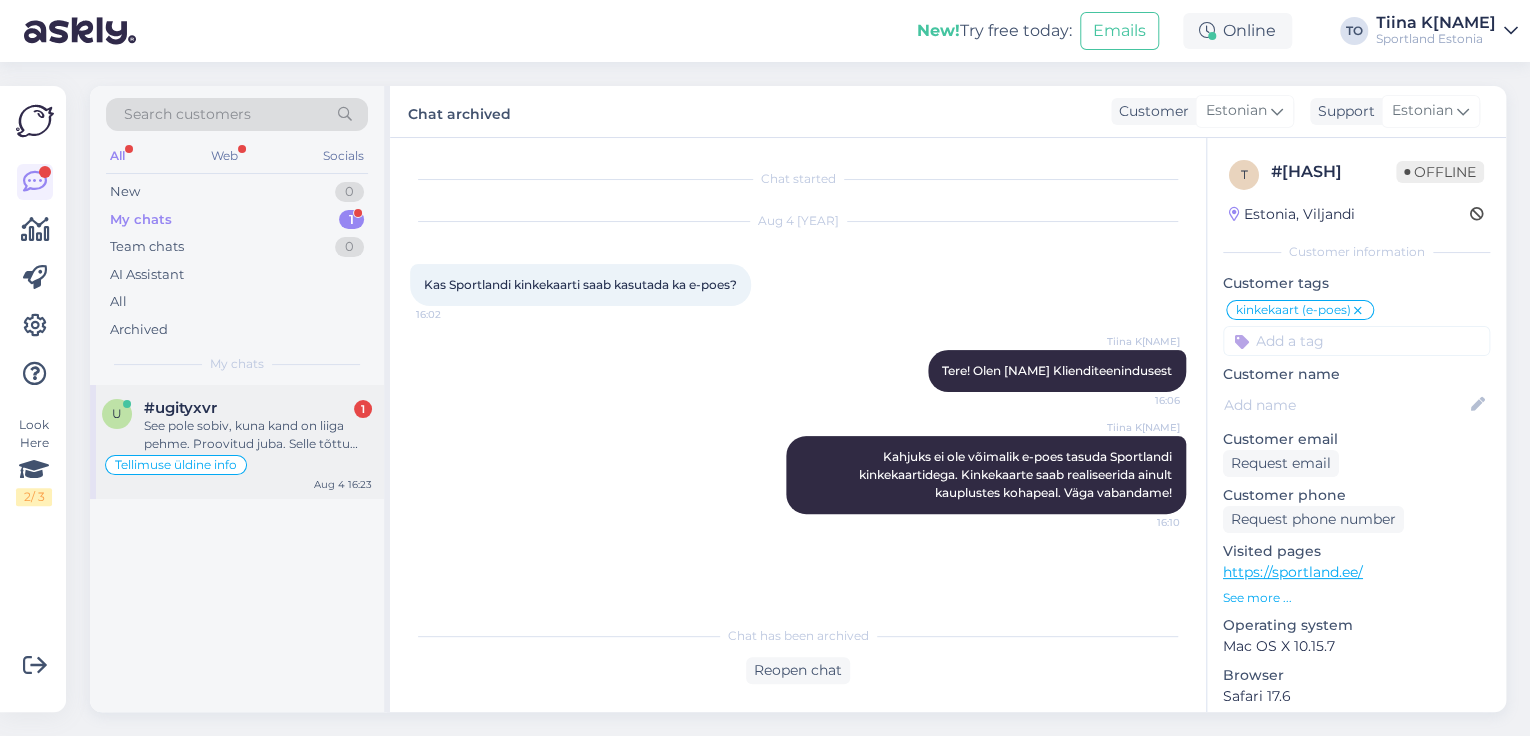 click on "See pole sobiv, kuna kand on liiga pehme. Proovitud juba. Selle tõttu otsingi taga jalatsit, mis sarnane minu mustaga, kuid on pisut kõrgem pealt. Hea kannaosaga. Aga kuna tean, et Light on veel madalam, siis jätkan otsinguid. Aitäh abi eest!" at bounding box center (258, 435) 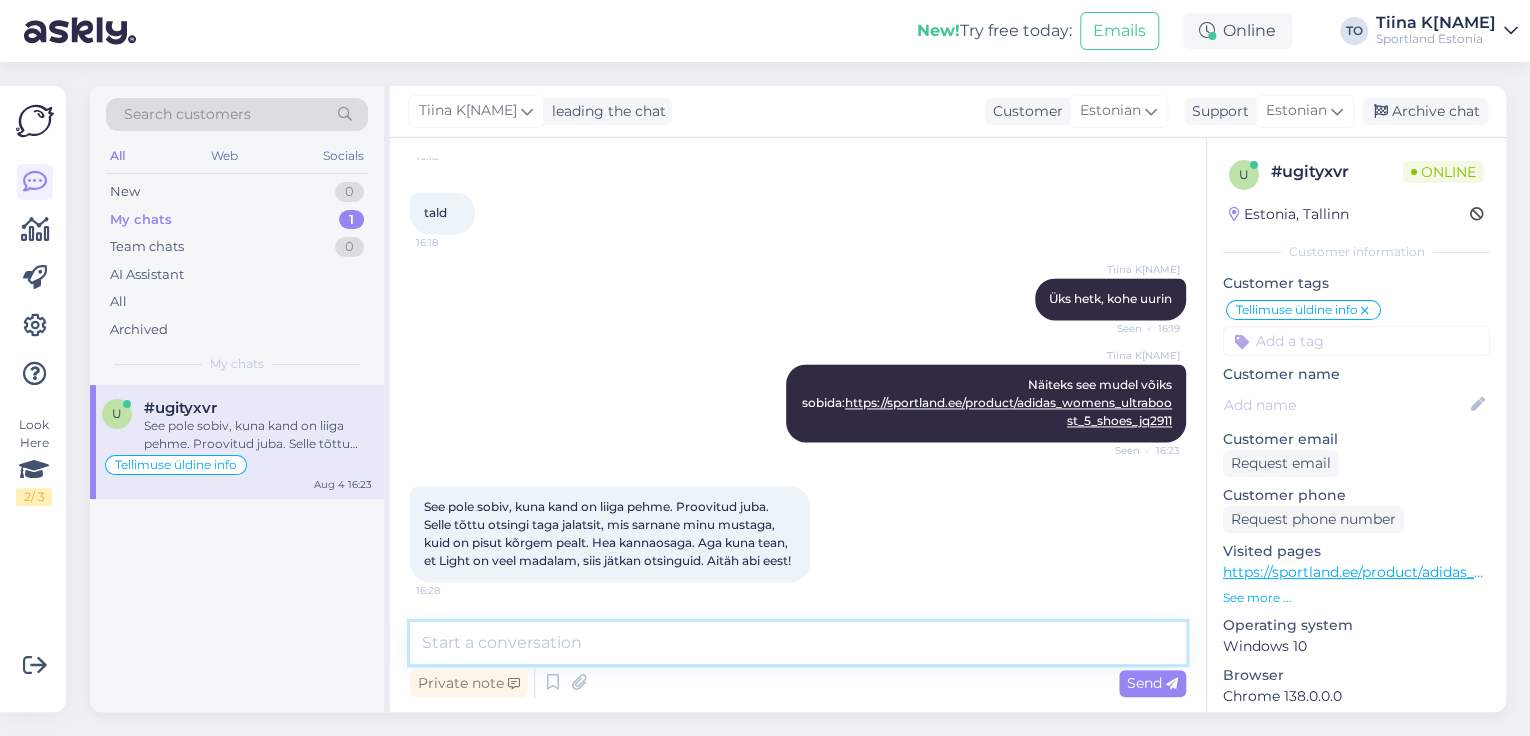 click at bounding box center [798, 643] 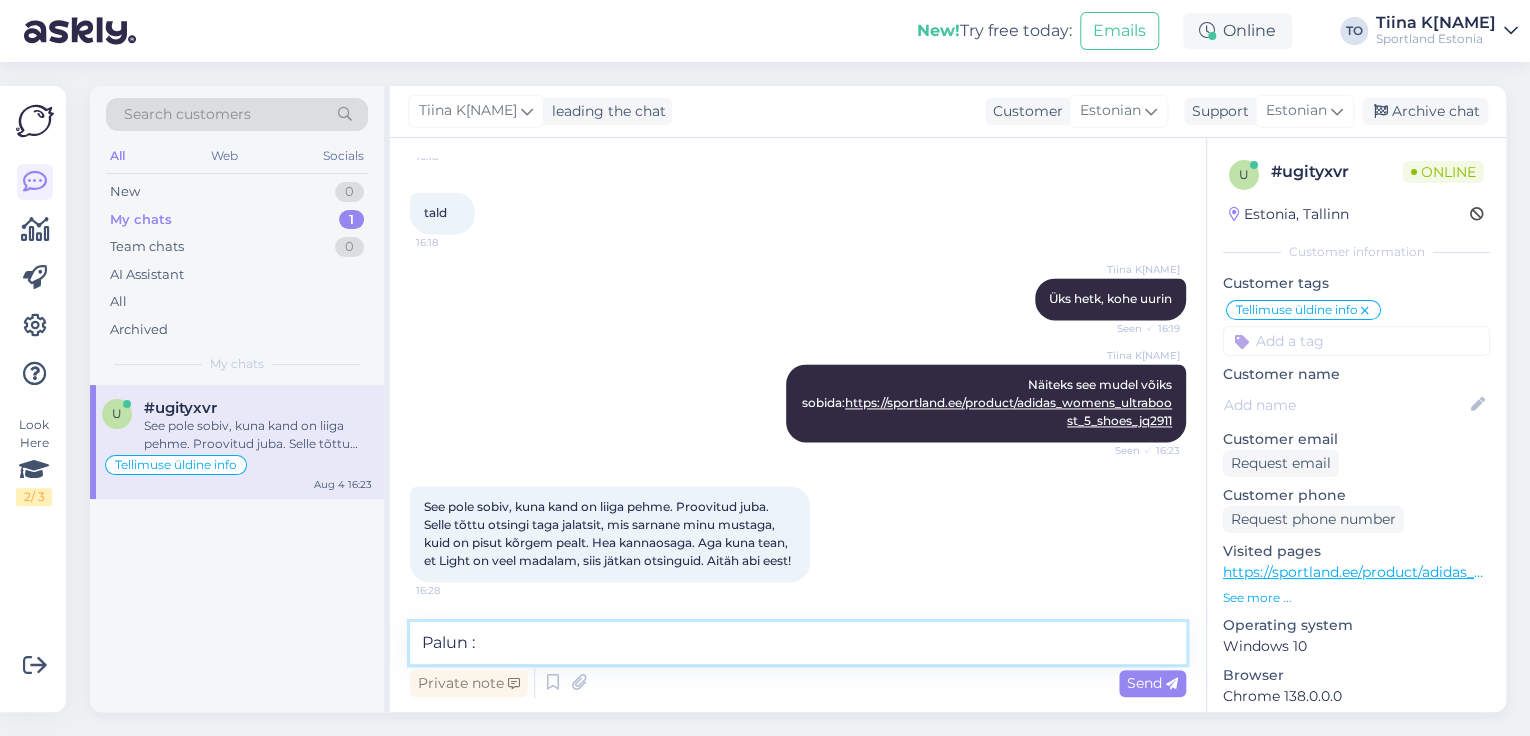 type on "Palun :)" 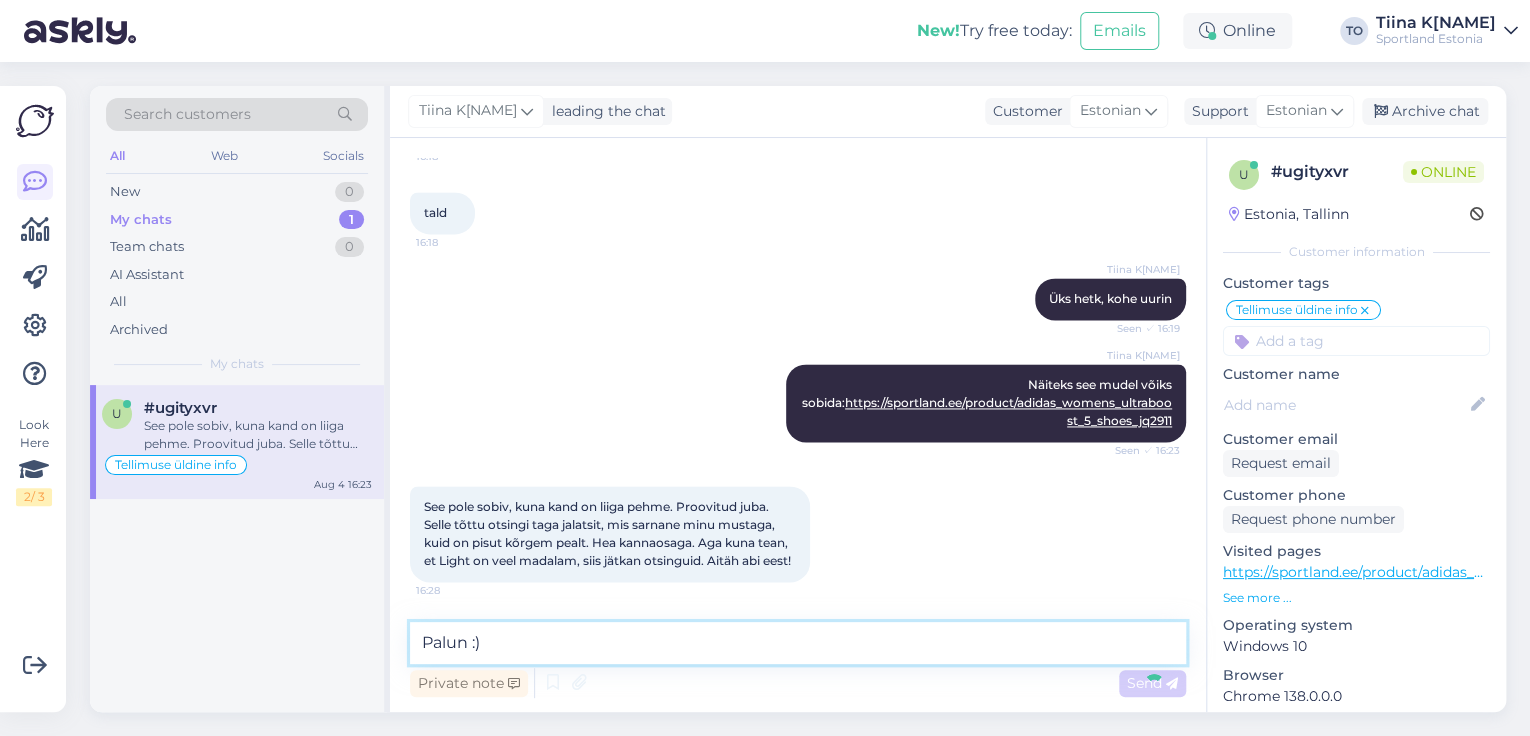 type 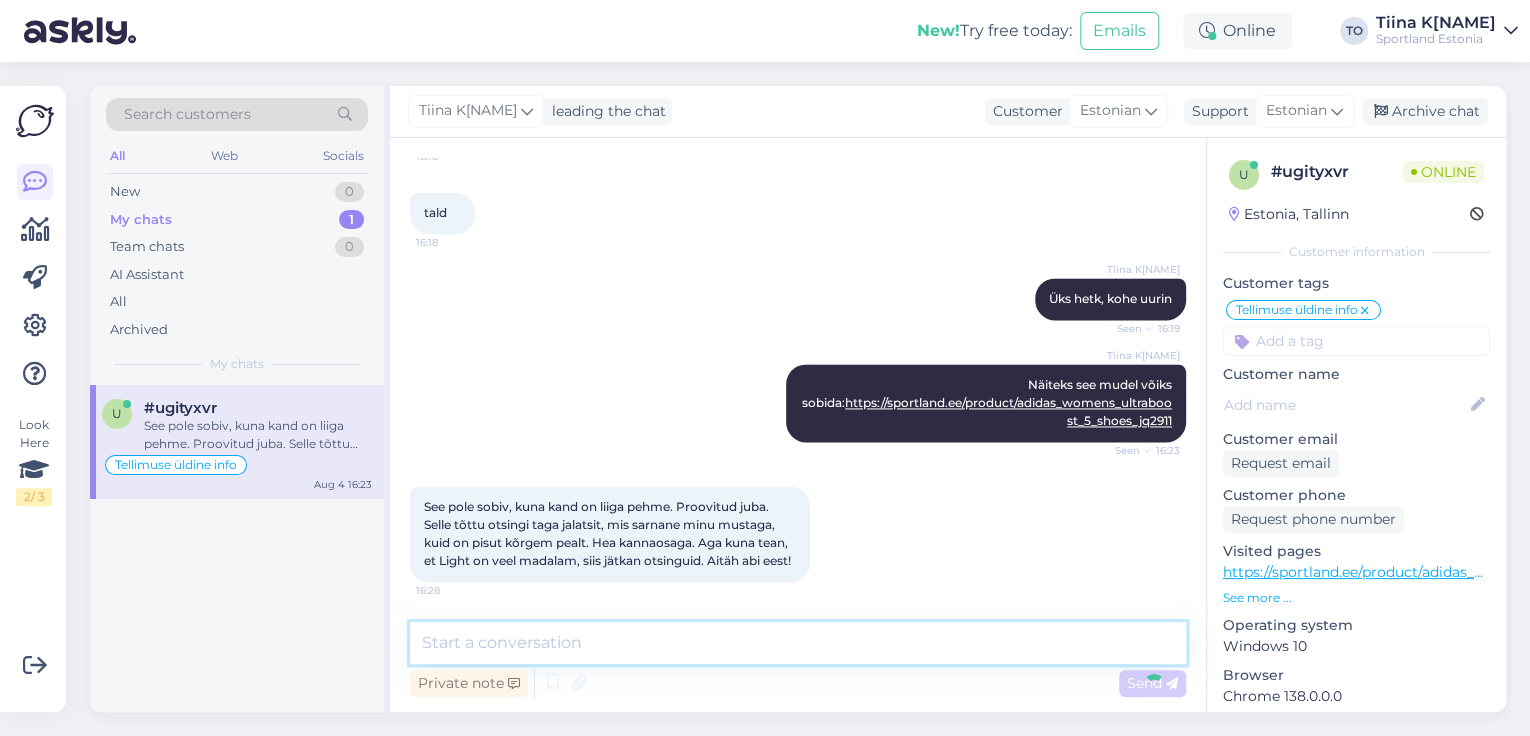 scroll, scrollTop: 1541, scrollLeft: 0, axis: vertical 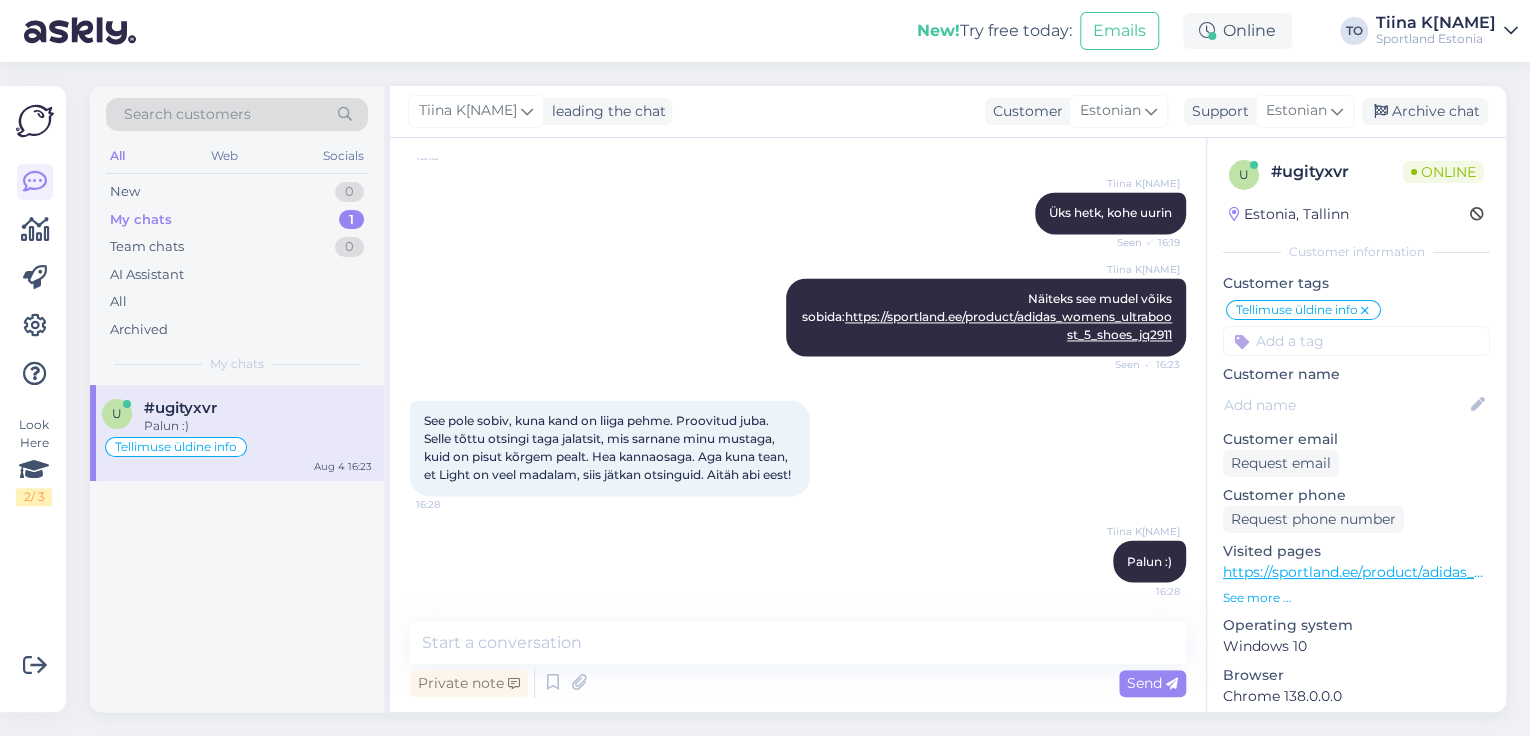 click on "Sportland Estonia" at bounding box center [1436, 39] 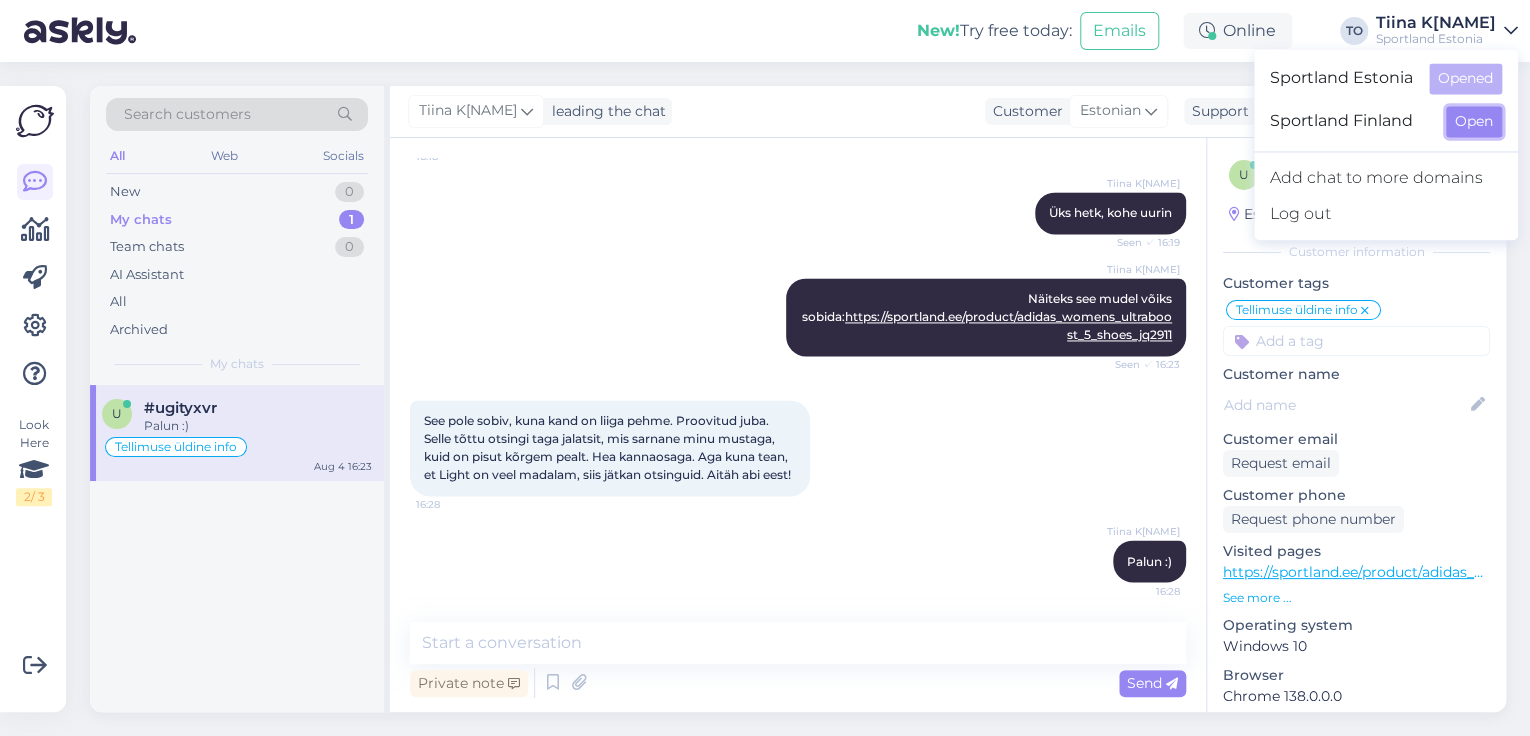 click on "Open" at bounding box center (1474, 121) 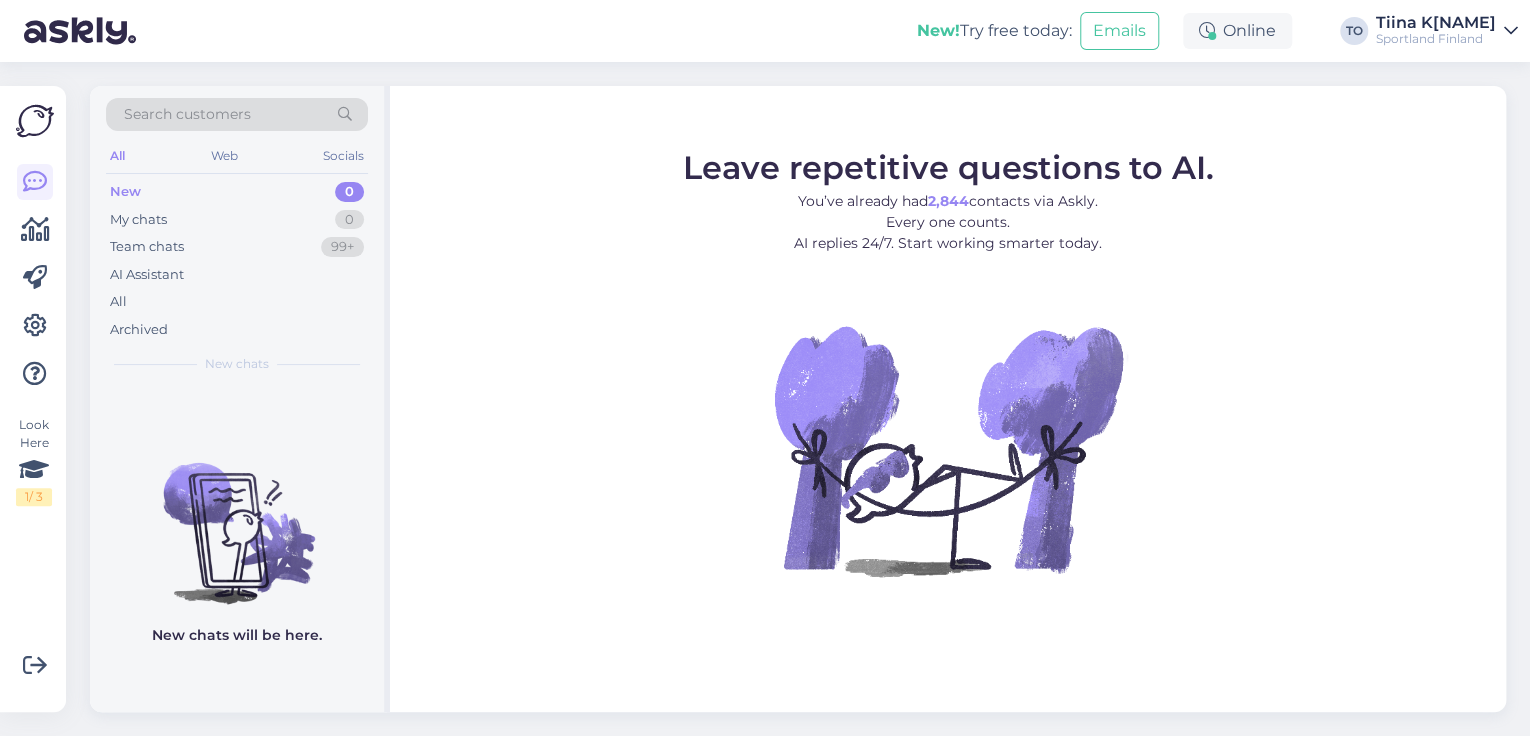 click on "Sportland Finland" at bounding box center [1436, 39] 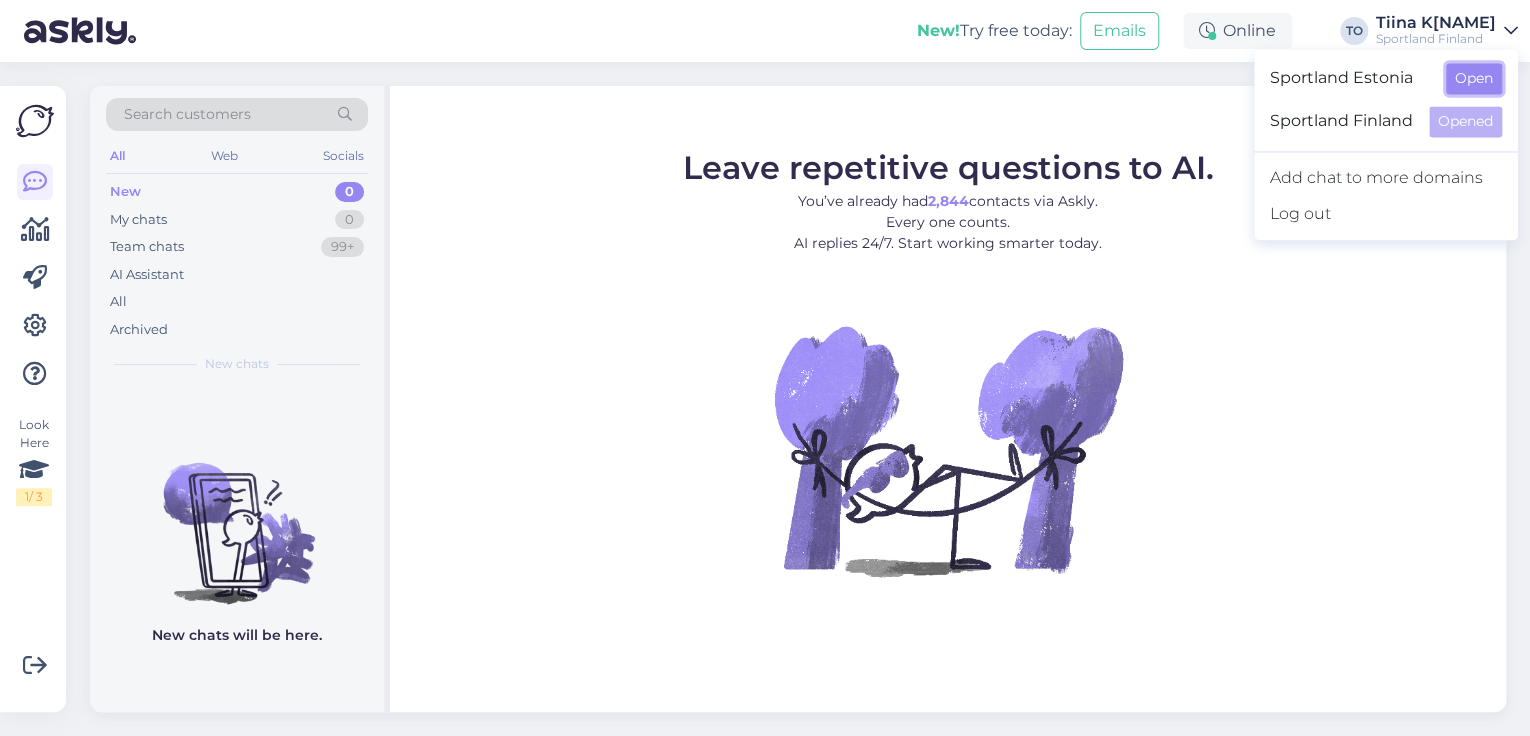 click on "Open" at bounding box center (1474, 78) 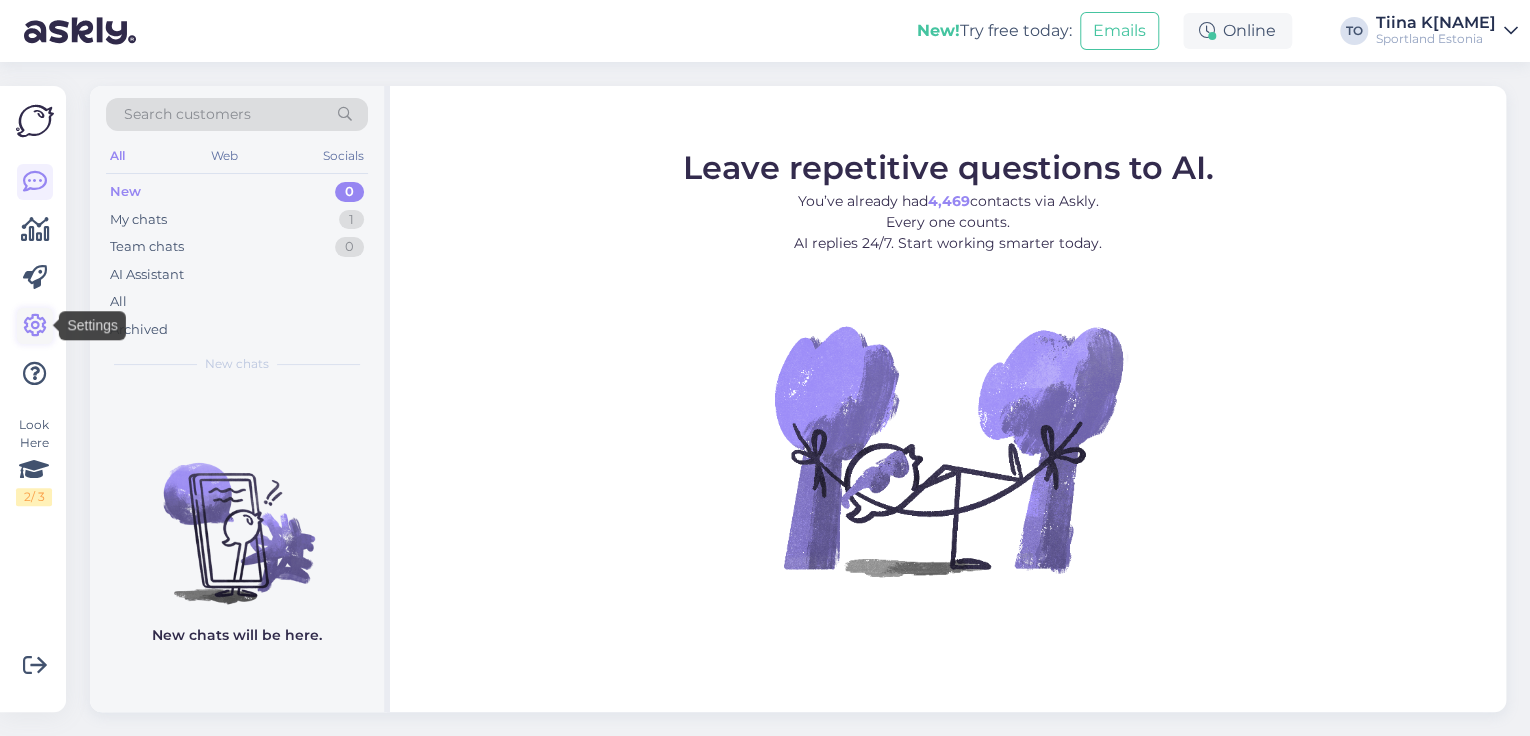 click at bounding box center [35, 326] 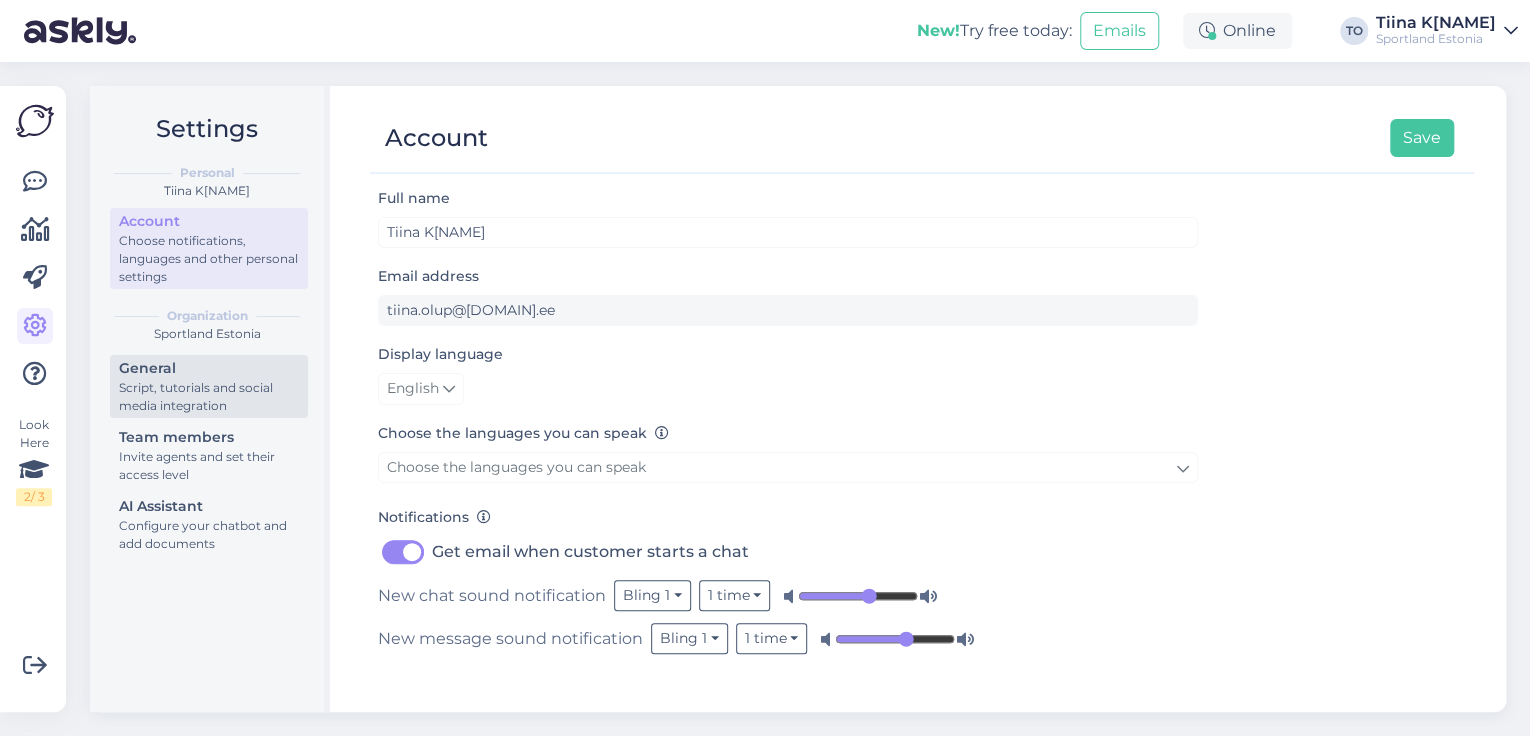 click on "Script, tutorials and social media integration" at bounding box center (209, 397) 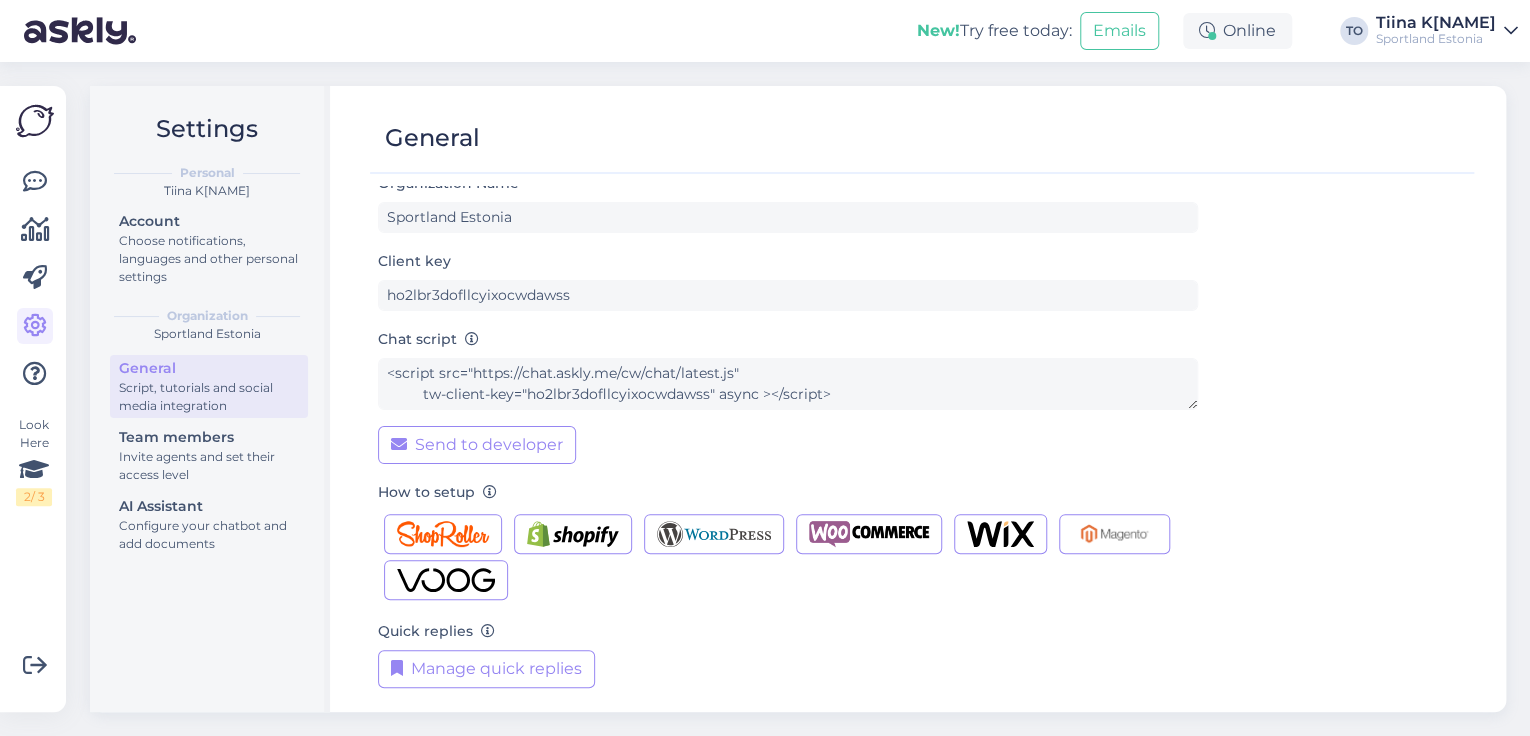 scroll, scrollTop: 24, scrollLeft: 0, axis: vertical 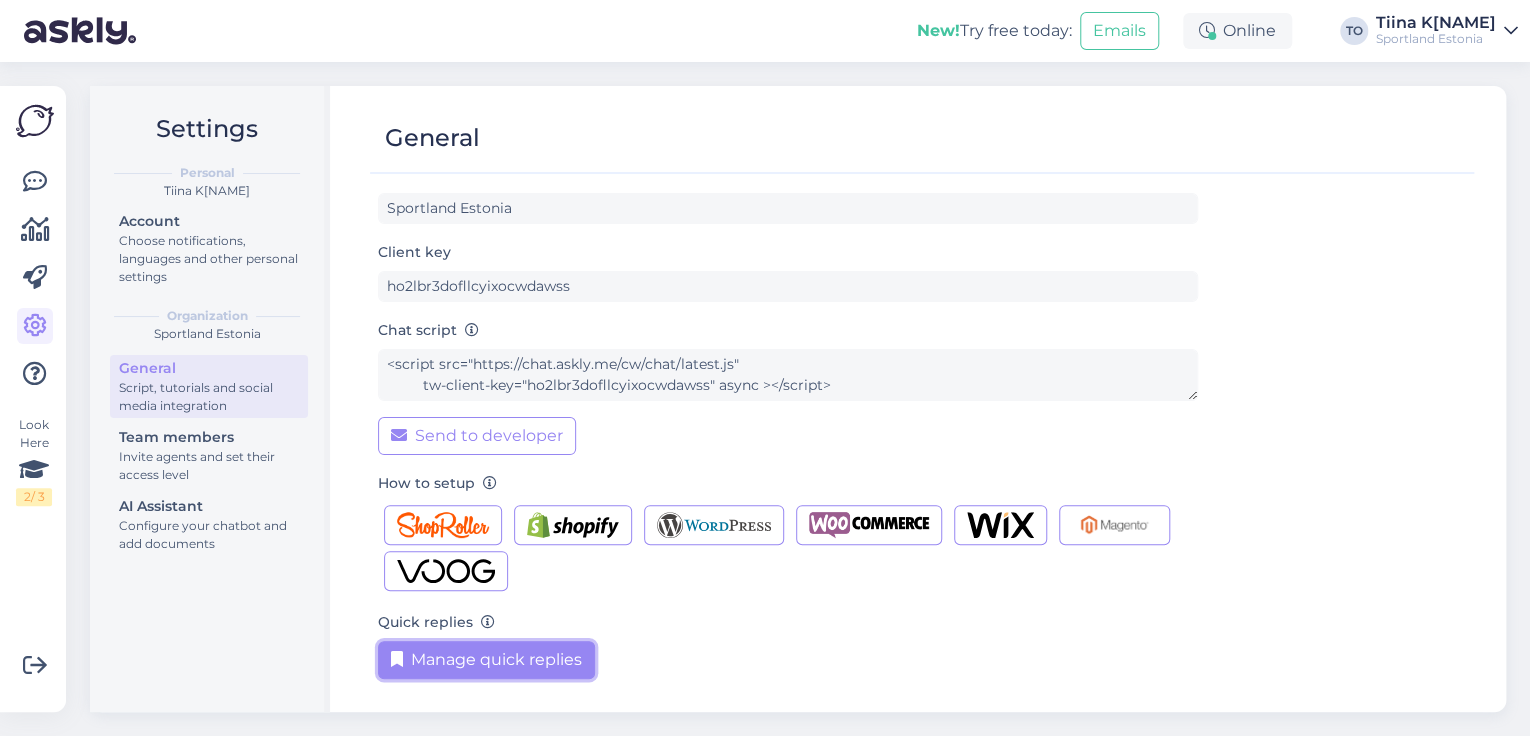 click on "Manage quick replies" at bounding box center [486, 660] 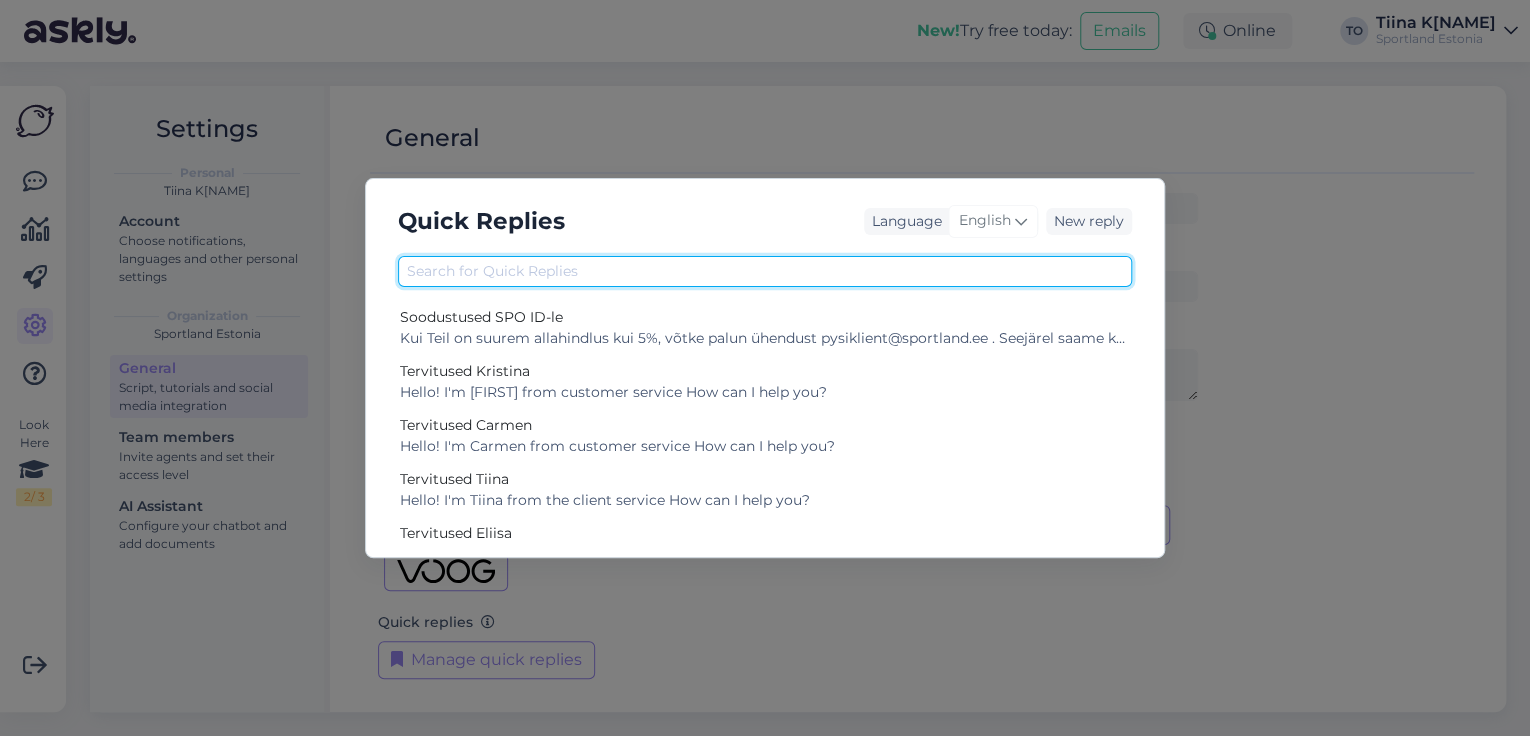 click at bounding box center (765, 271) 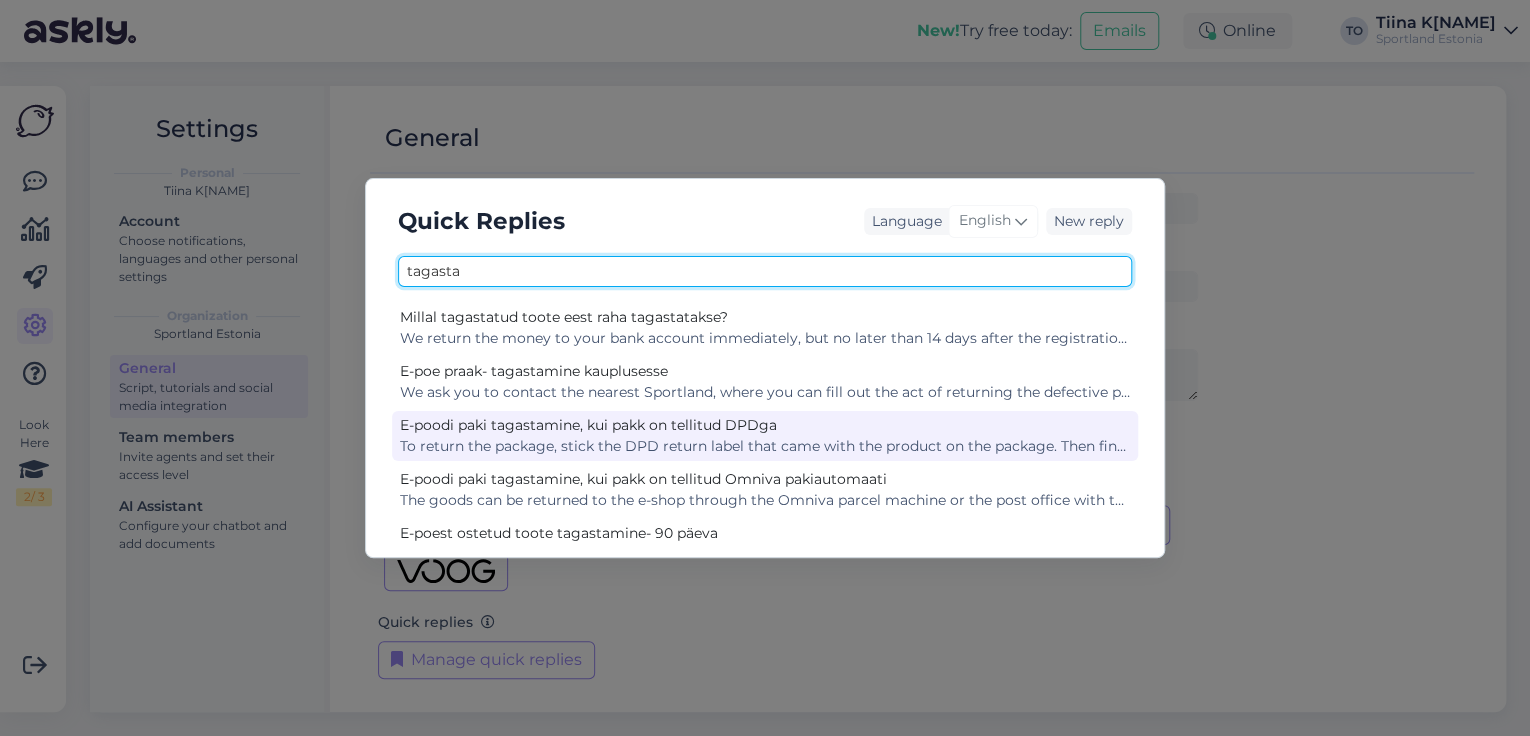 scroll, scrollTop: 80, scrollLeft: 0, axis: vertical 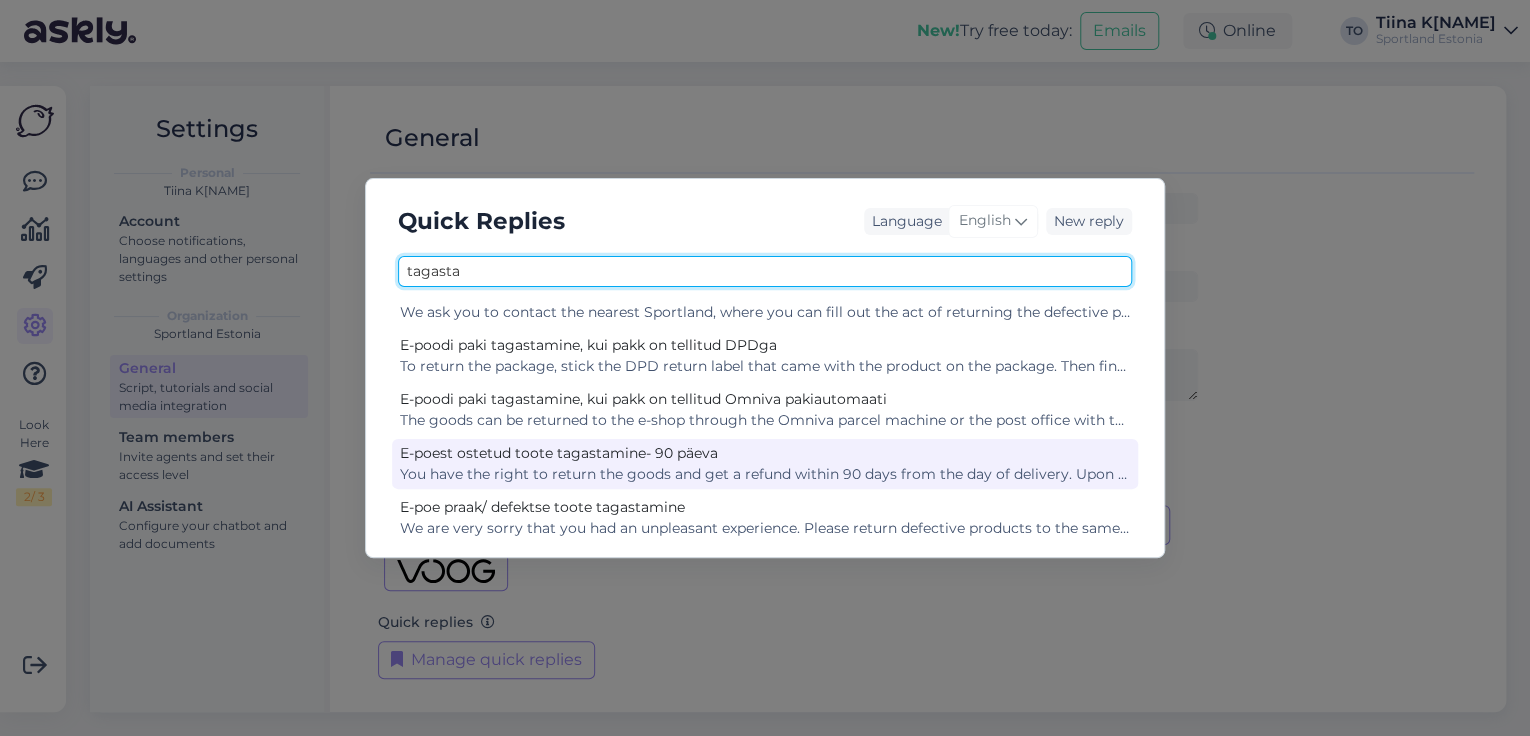 type on "tagasta" 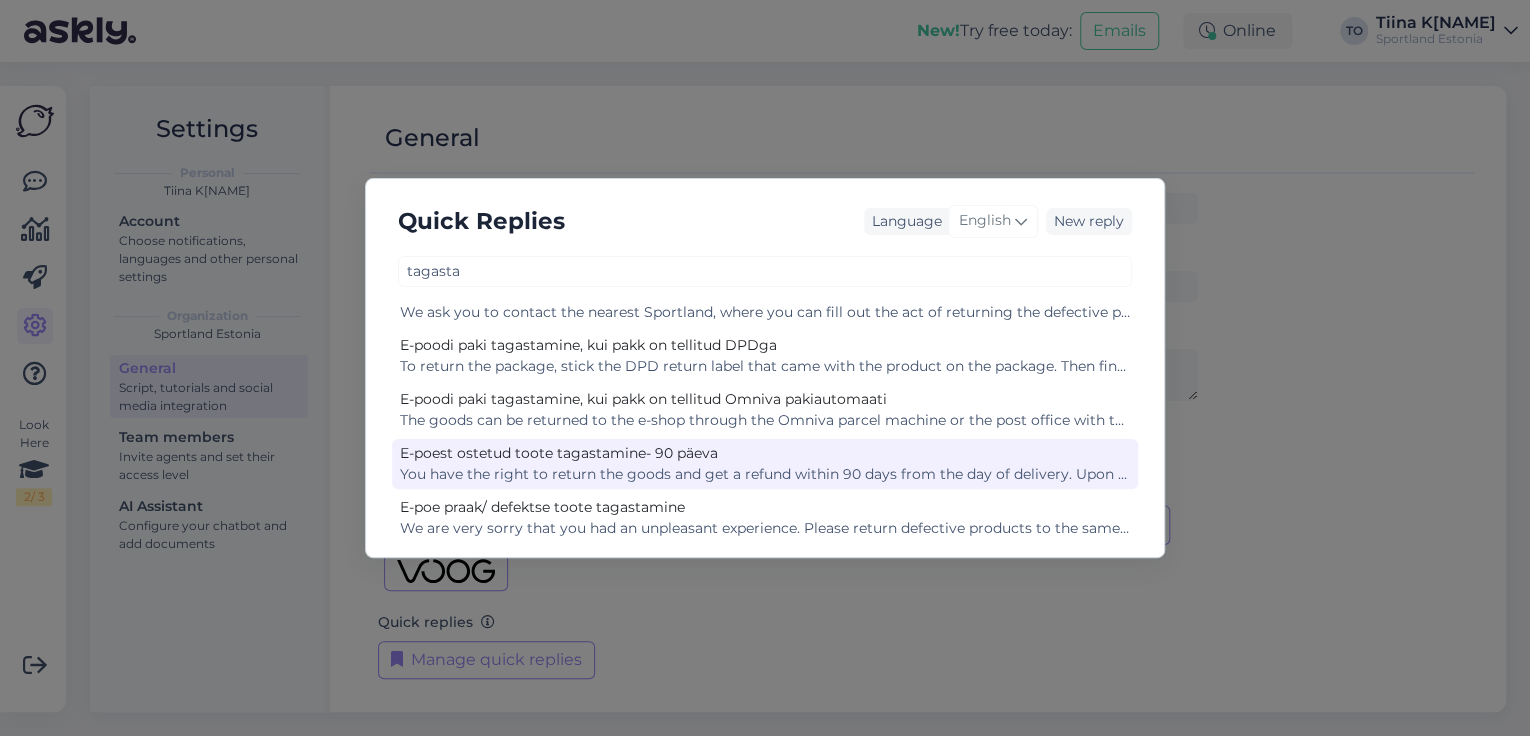 click on "You have the right to return the goods and get a refund within 90 days from the day of delivery. Upon receipt of the withdrawal statement, we will return the money to the same bank account from which the money was received by us without delay, but no later than after 14 days.
Returns to Sportland stores are free of charge, and by courier/parcel machine there is a fee of € 1.99 . The amount is deducted from the price of the product. If possible, please return all products in 1 shipment.
Returned goods must be unworn and in their original packaging." at bounding box center [765, 474] 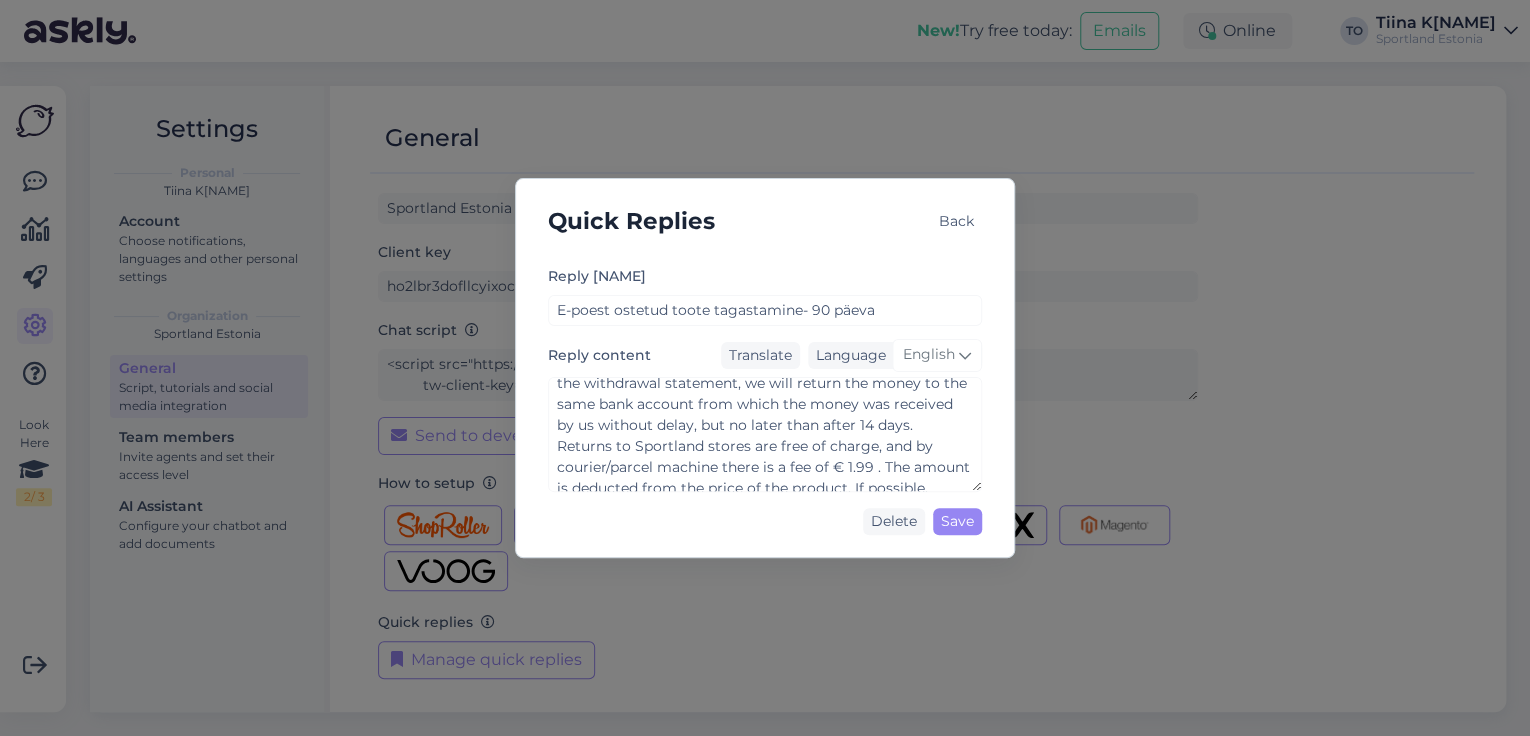 scroll, scrollTop: 80, scrollLeft: 0, axis: vertical 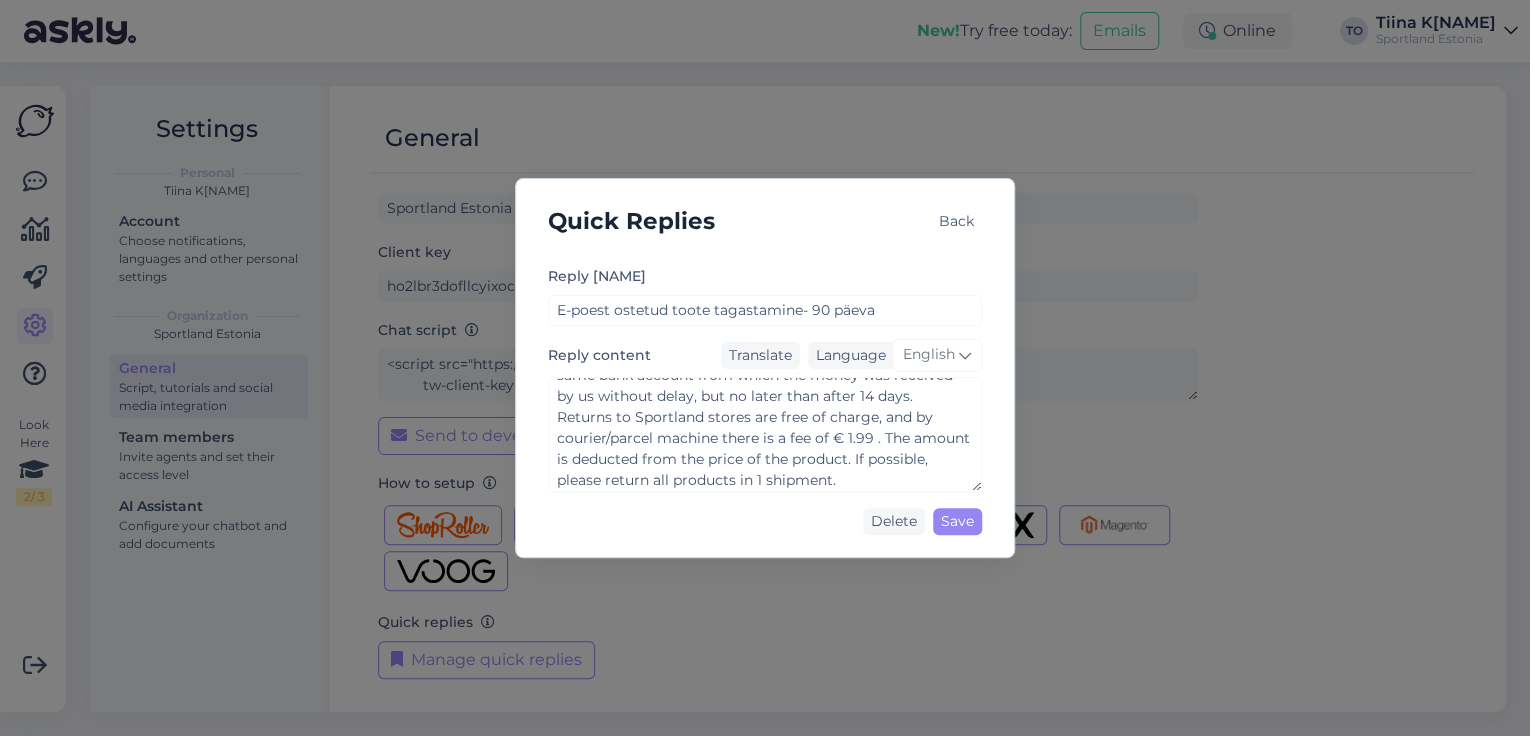 click on "Back" at bounding box center [956, 221] 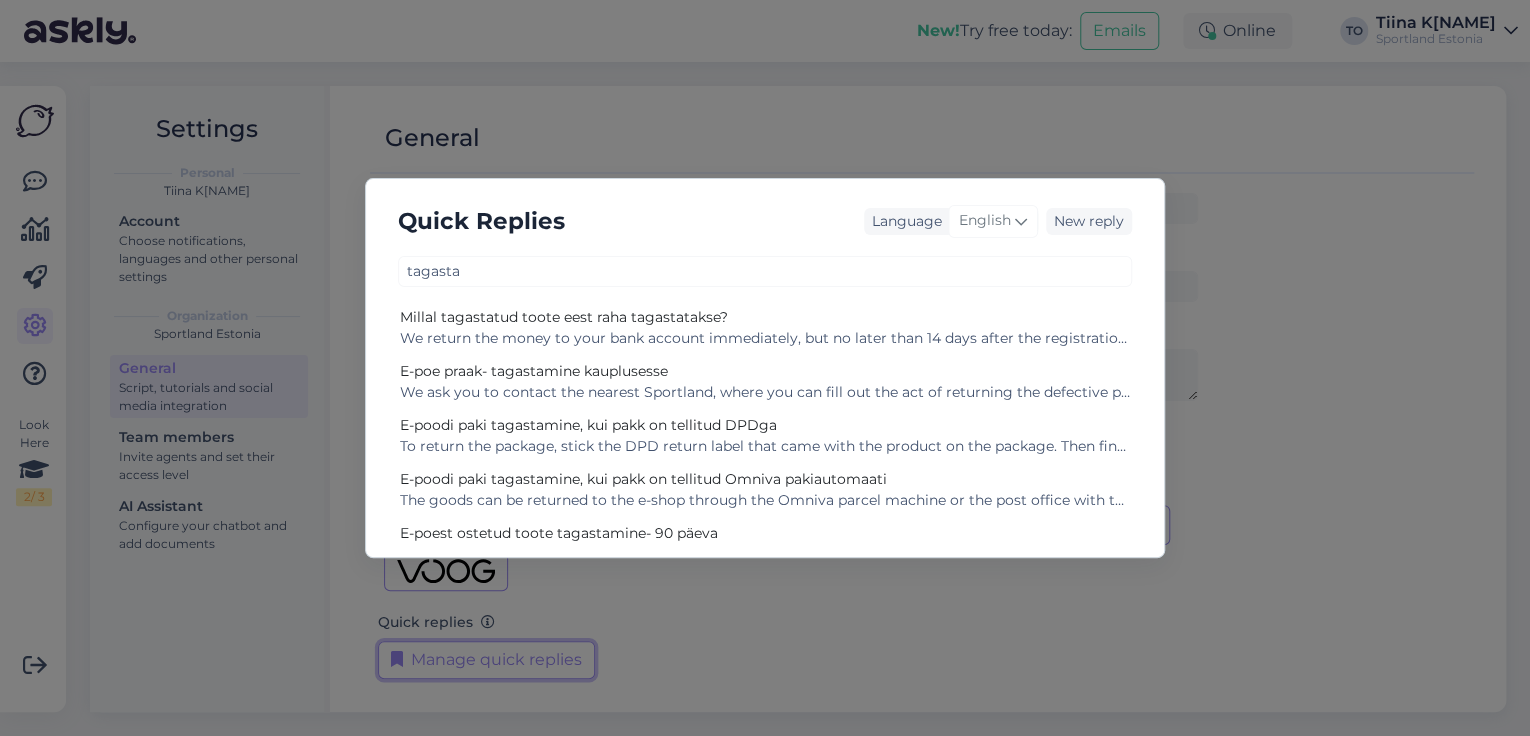 type 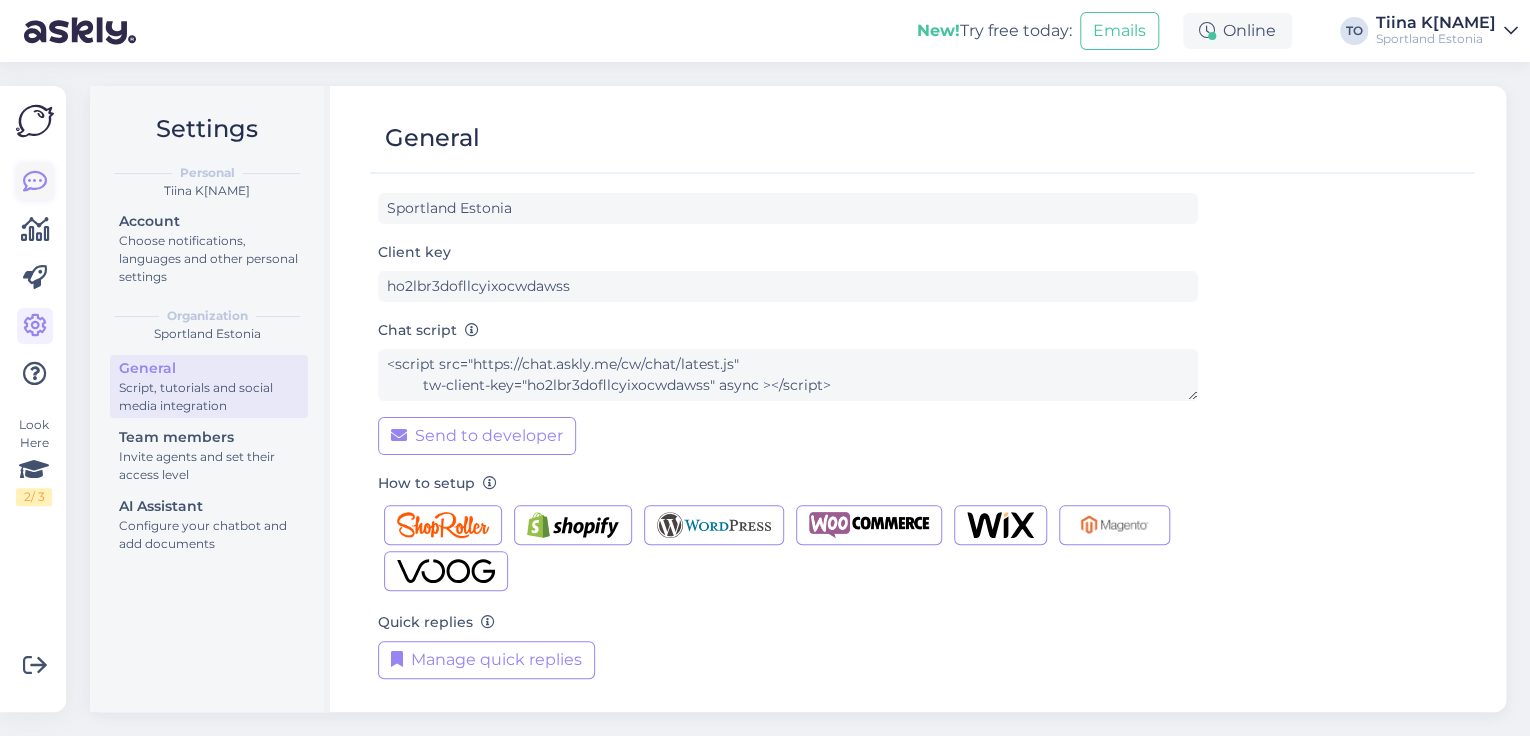 click at bounding box center (35, 182) 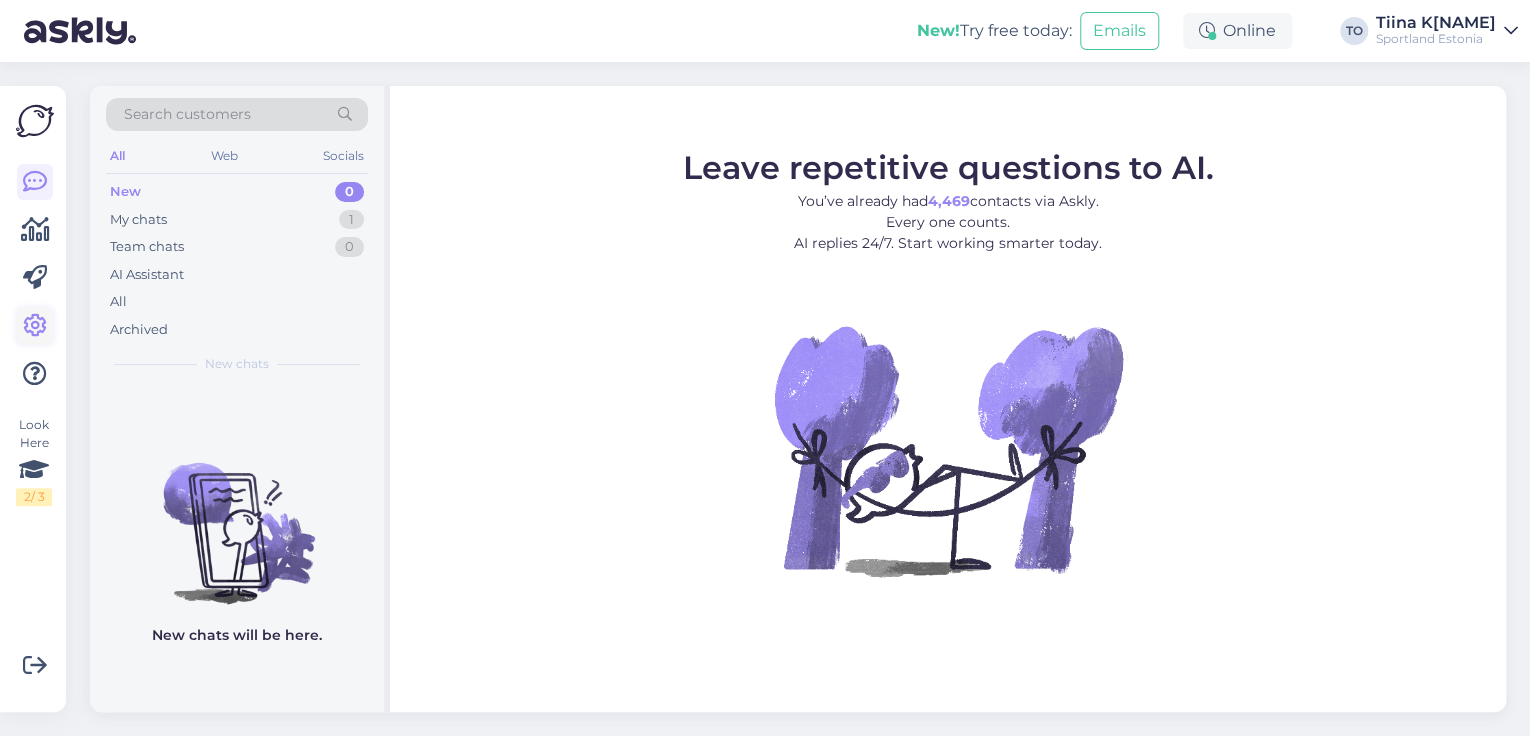 click at bounding box center [35, 326] 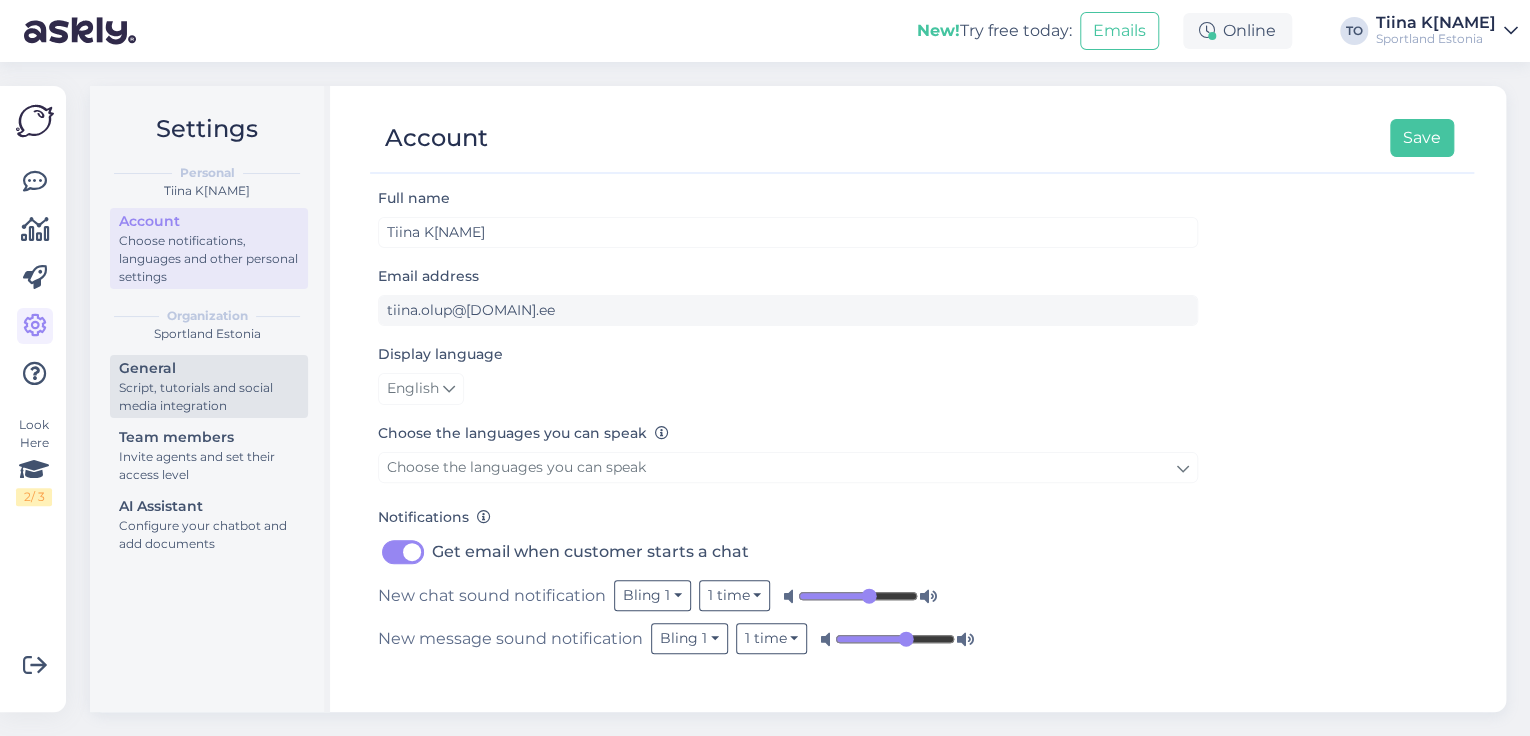 click on "Script, tutorials and social media integration" at bounding box center [209, 397] 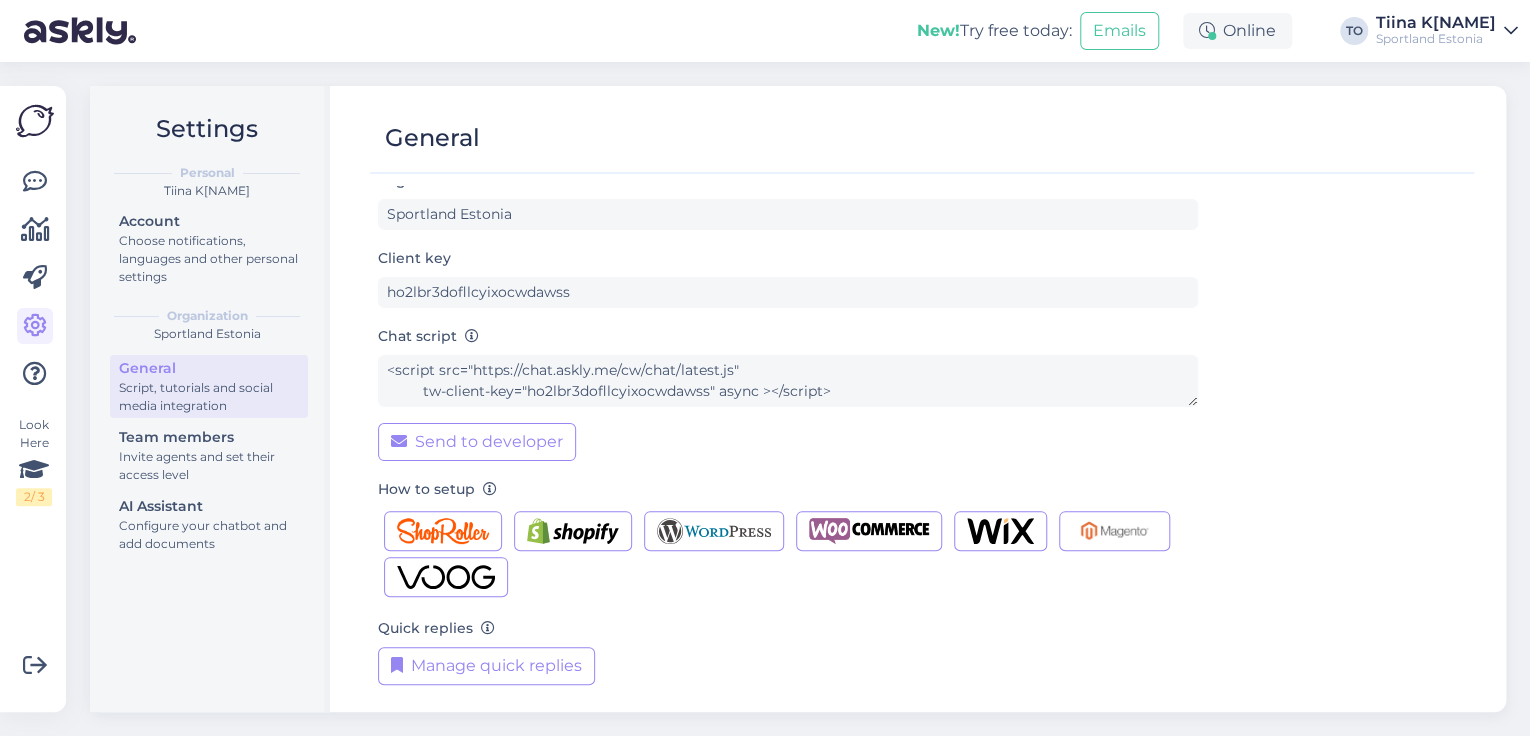 scroll, scrollTop: 24, scrollLeft: 0, axis: vertical 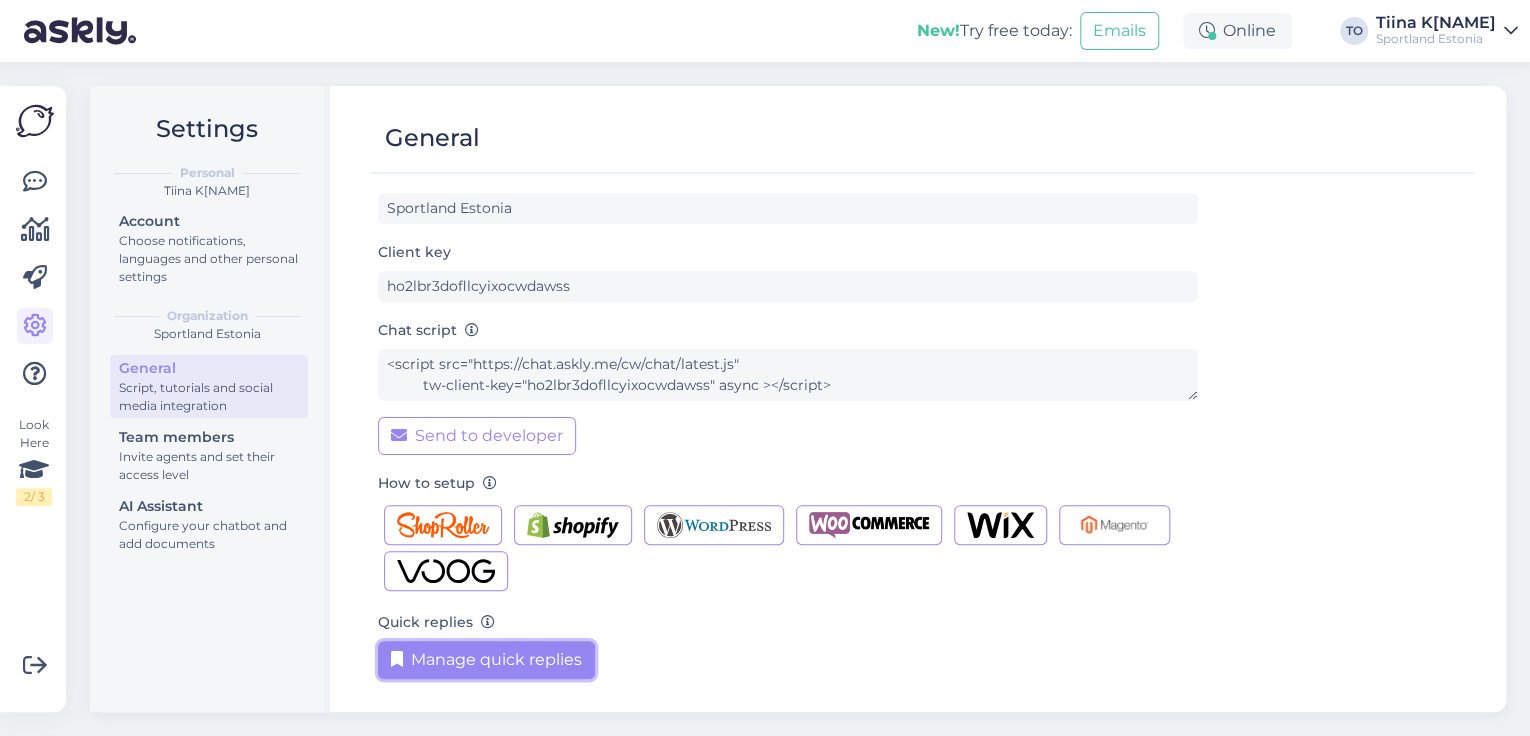 click on "Manage quick replies" at bounding box center (486, 660) 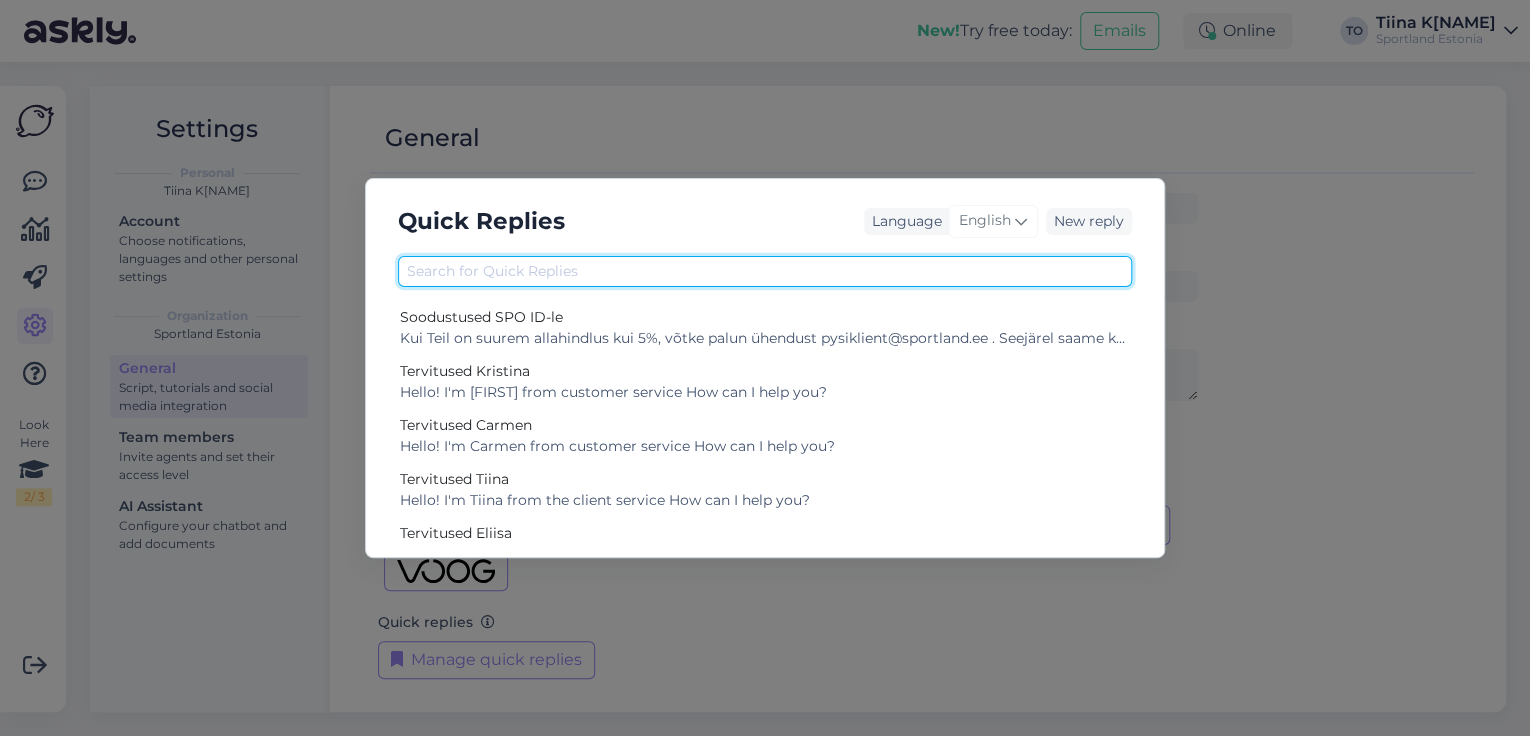 click at bounding box center (765, 271) 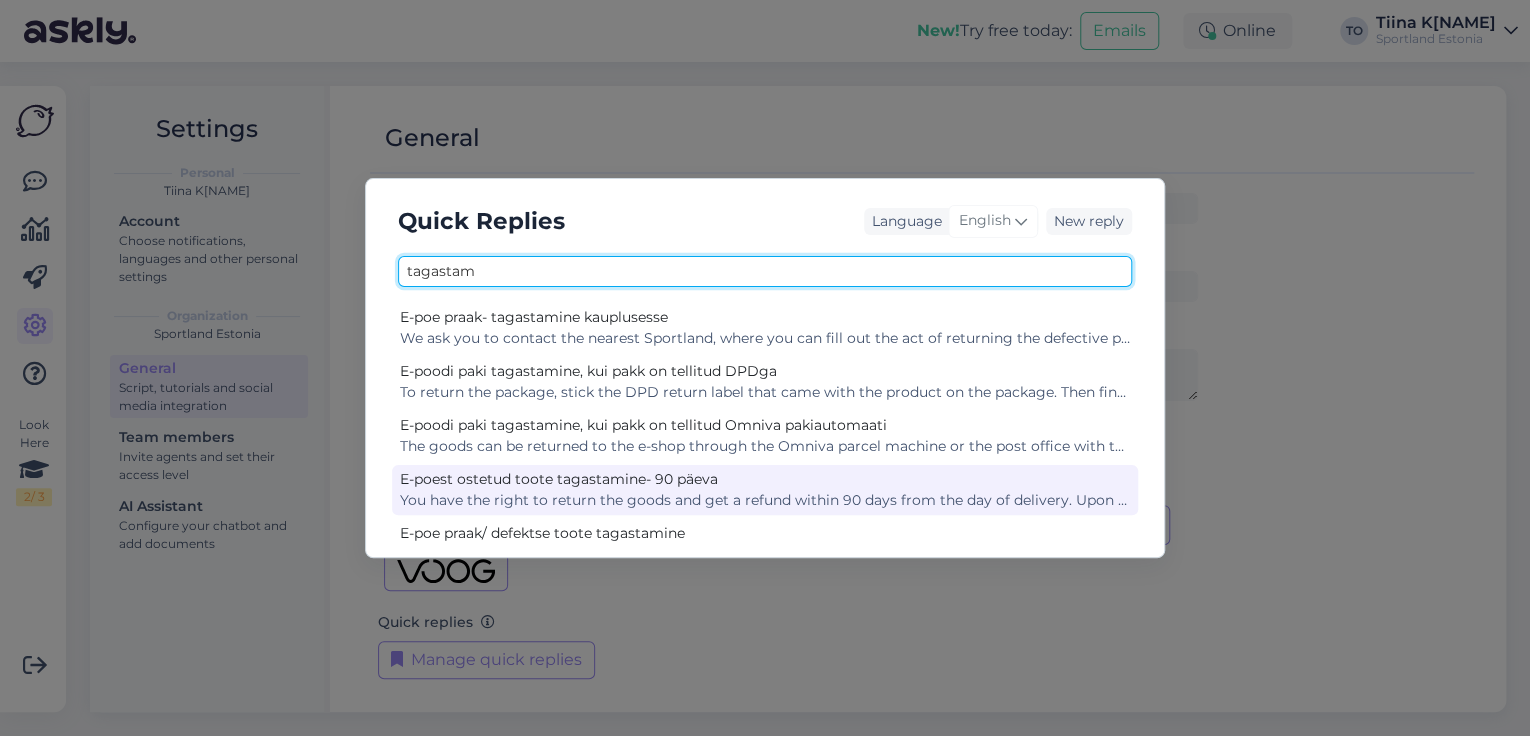 type on "tagastam" 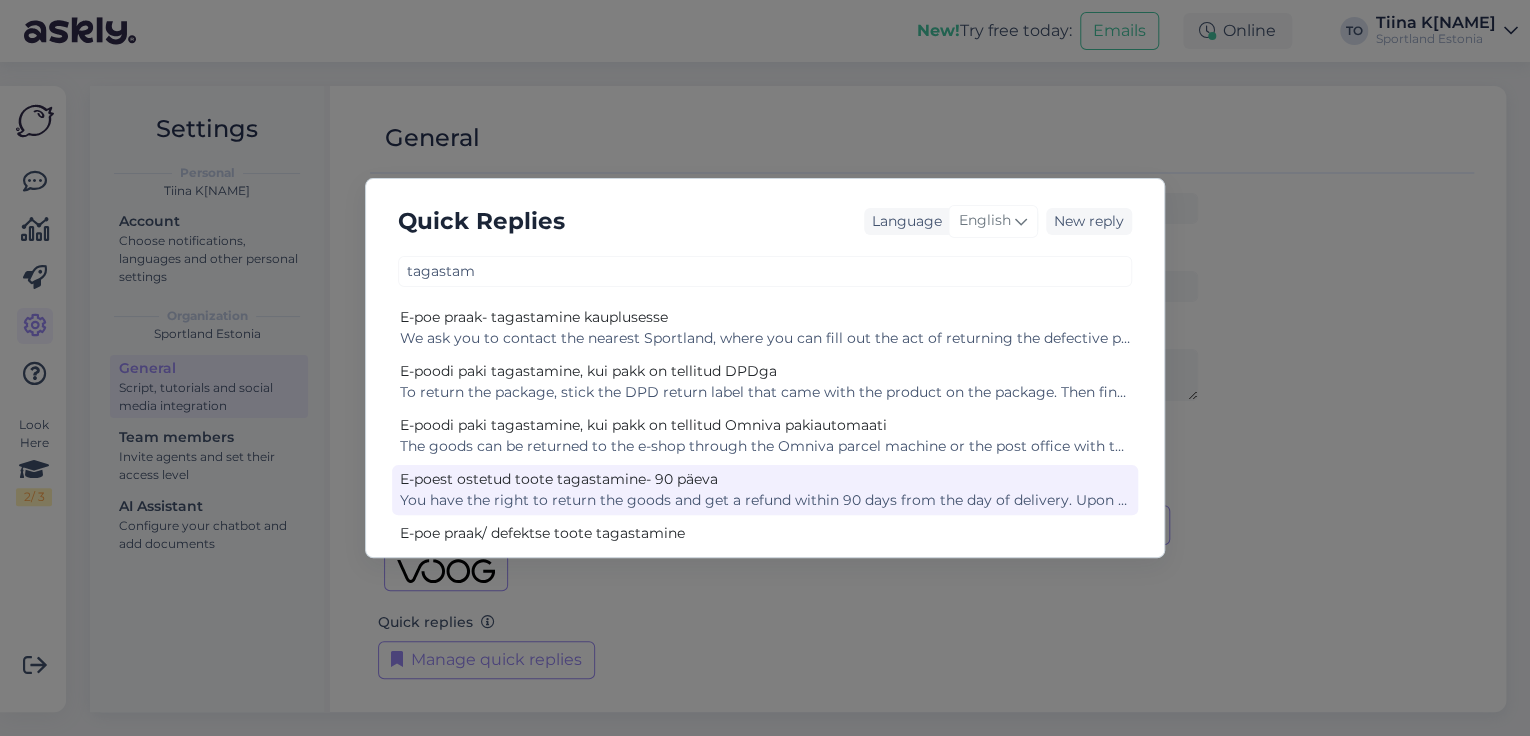 click on "You have the right to return the goods and get a refund within 90 days from the day of delivery. Upon receipt of the withdrawal statement, we will return the money to the same bank account from which the money was received by us without delay, but no later than after 14 days.
Returns to Sportland stores are free of charge, and by courier/parcel machine there is a fee of € 1.99 . The amount is deducted from the price of the product. If possible, please return all products in 1 shipment.
Returned goods must be unworn and in their original packaging." at bounding box center [765, 500] 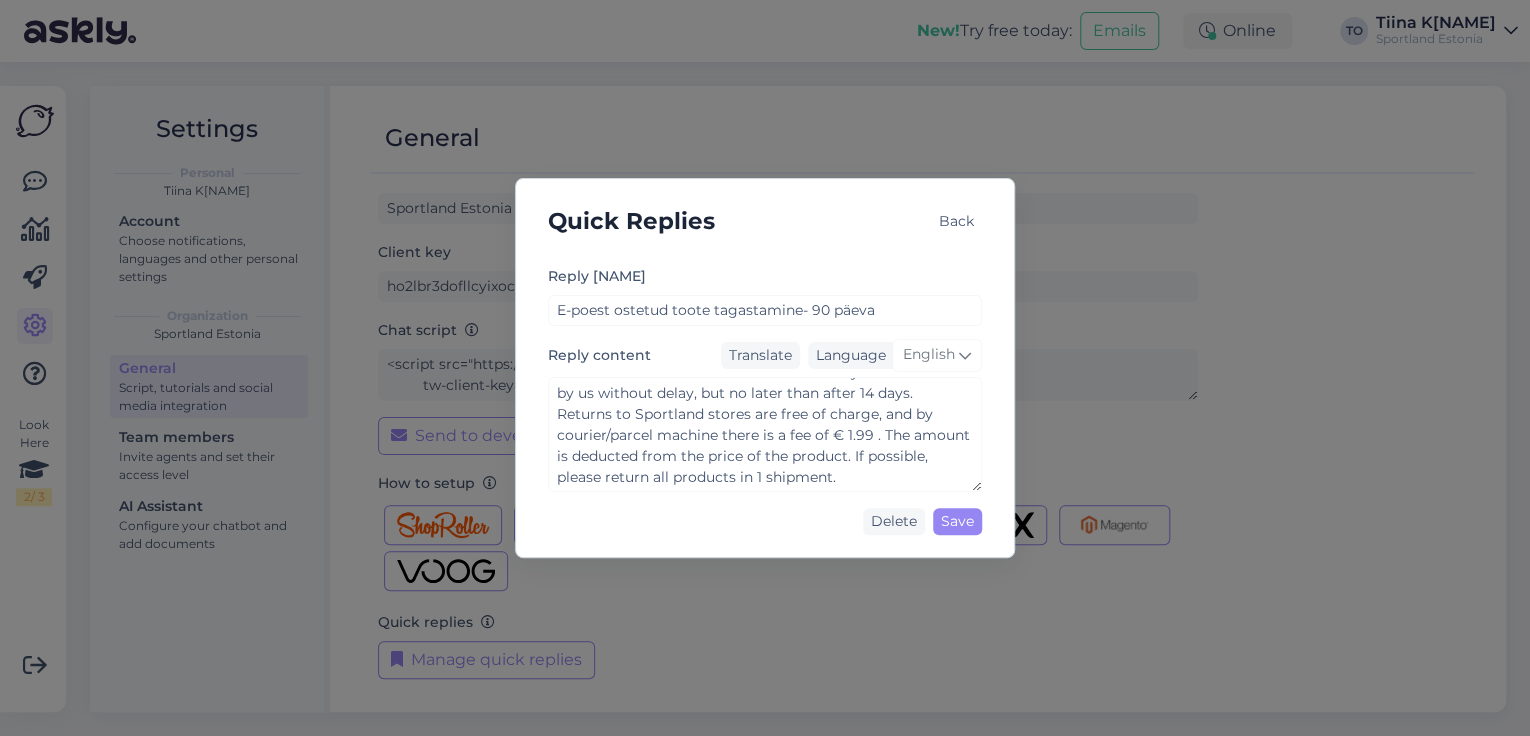 scroll, scrollTop: 109, scrollLeft: 0, axis: vertical 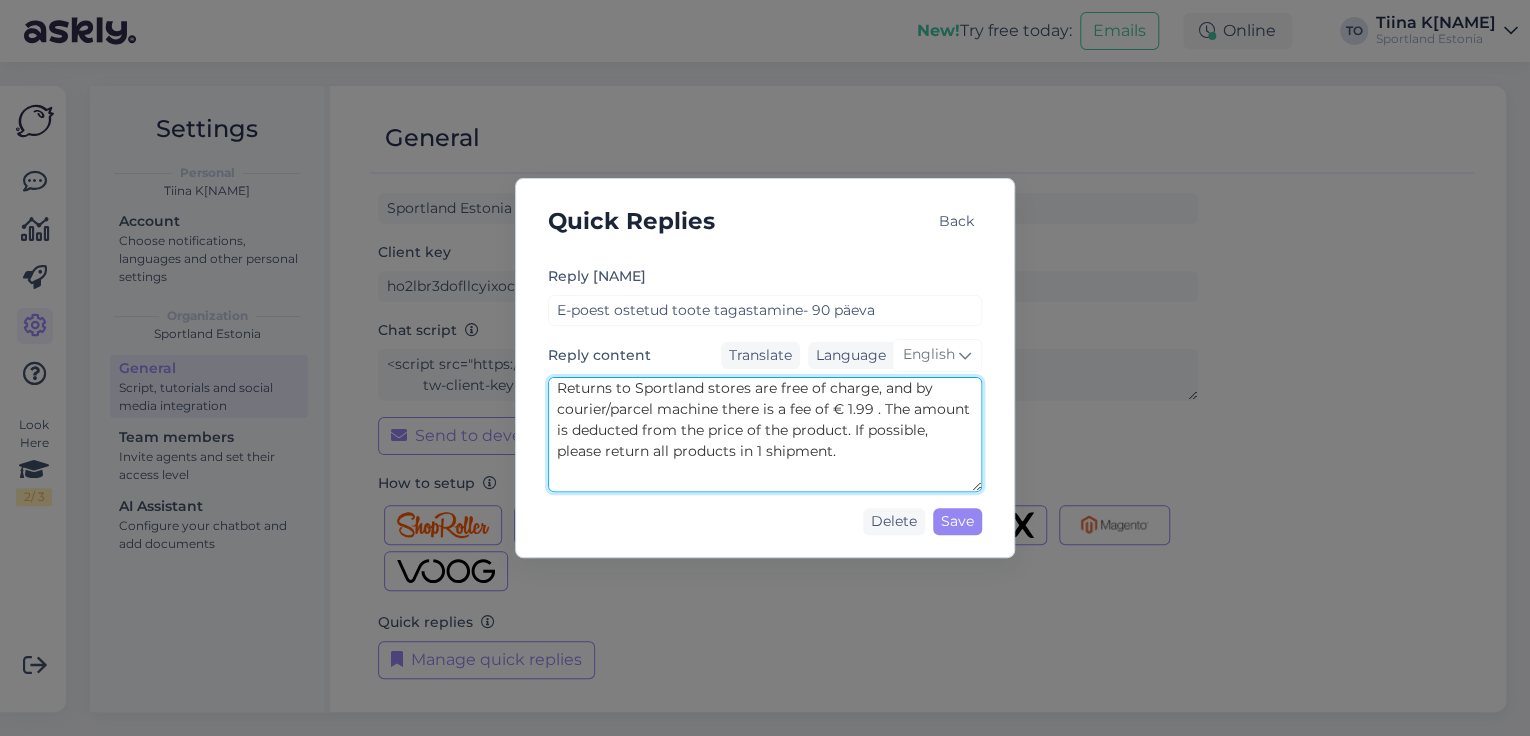 drag, startPoint x: 557, startPoint y: 408, endPoint x: 913, endPoint y: 452, distance: 358.7088 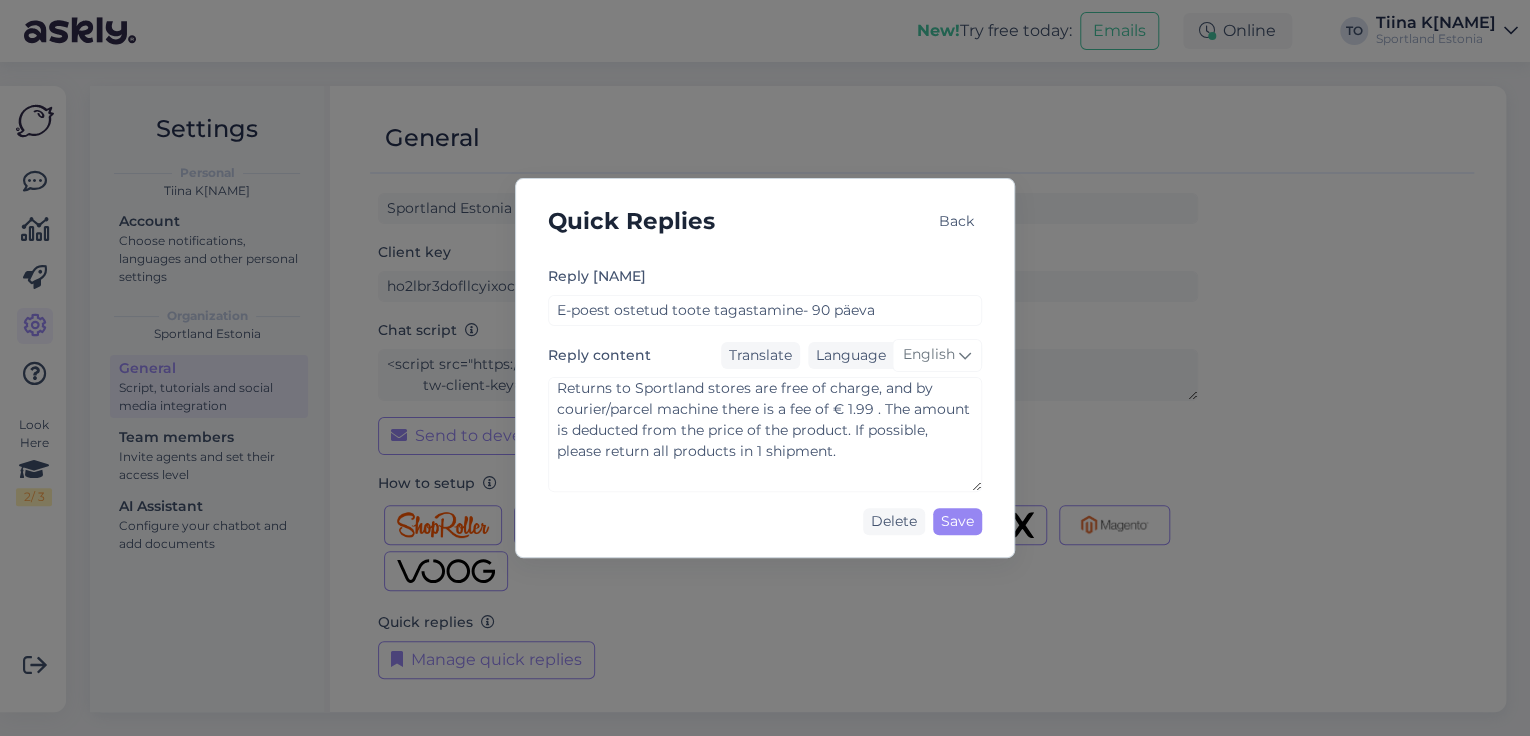 click on "Quick Replies Back" at bounding box center [765, 221] 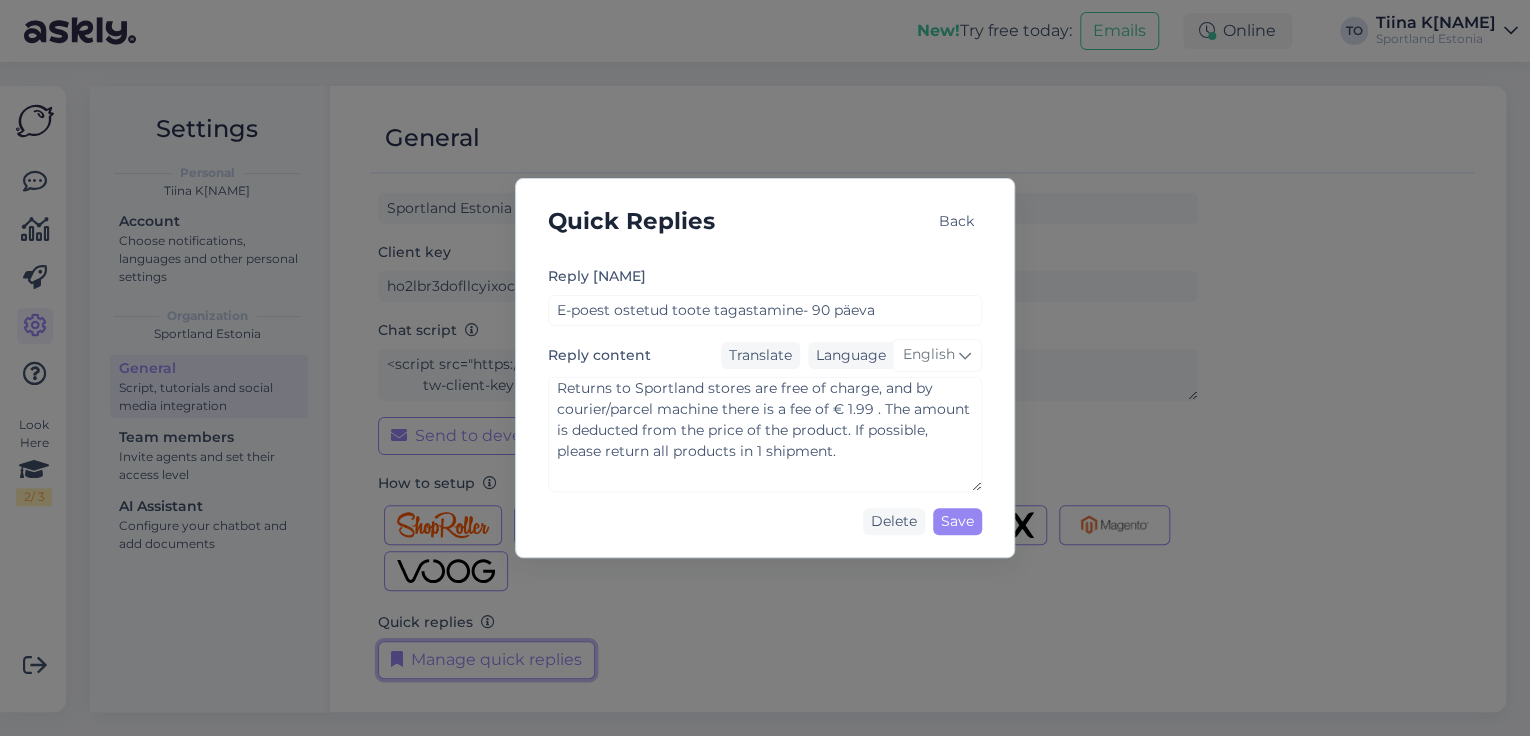 type 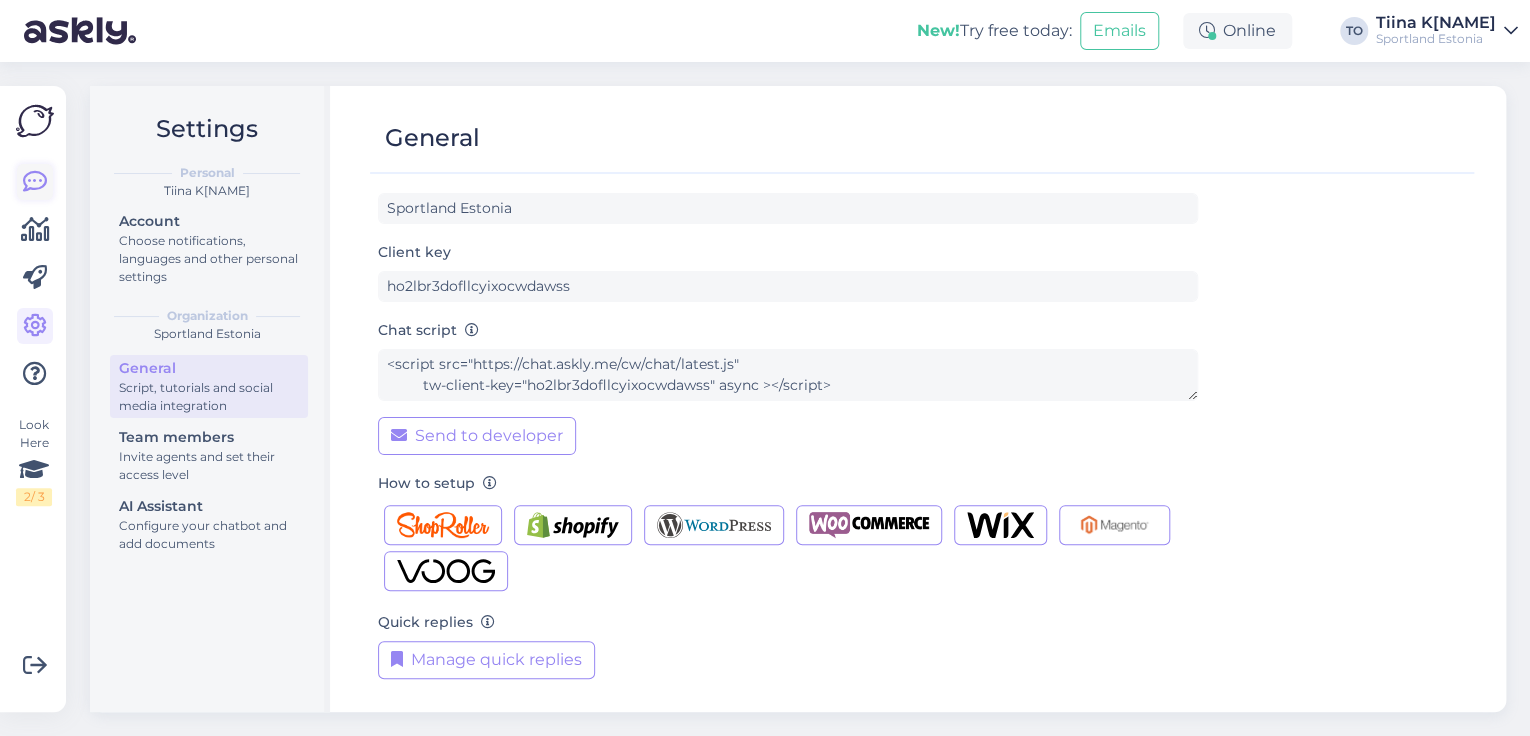 click at bounding box center (35, 182) 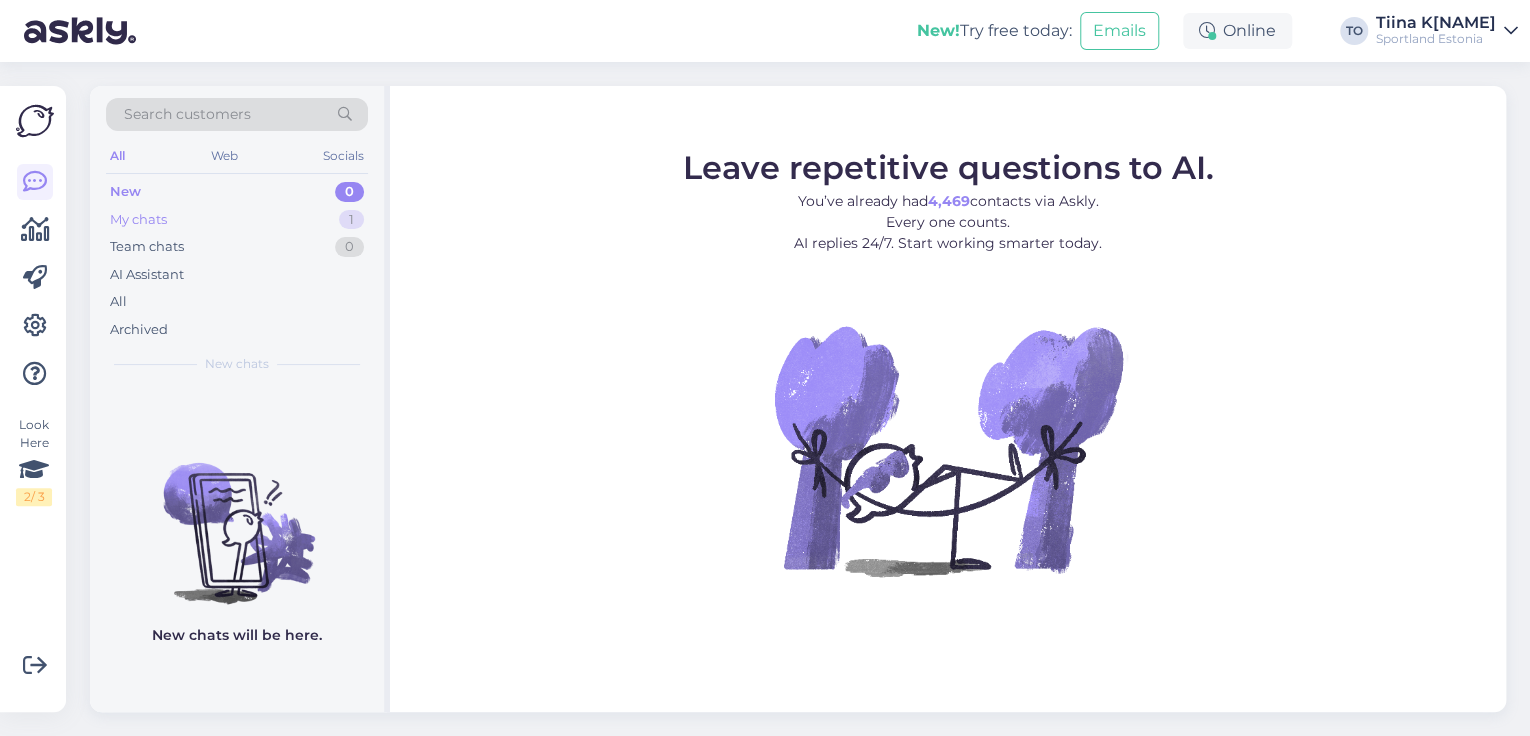 click on "My chats 1" at bounding box center (237, 220) 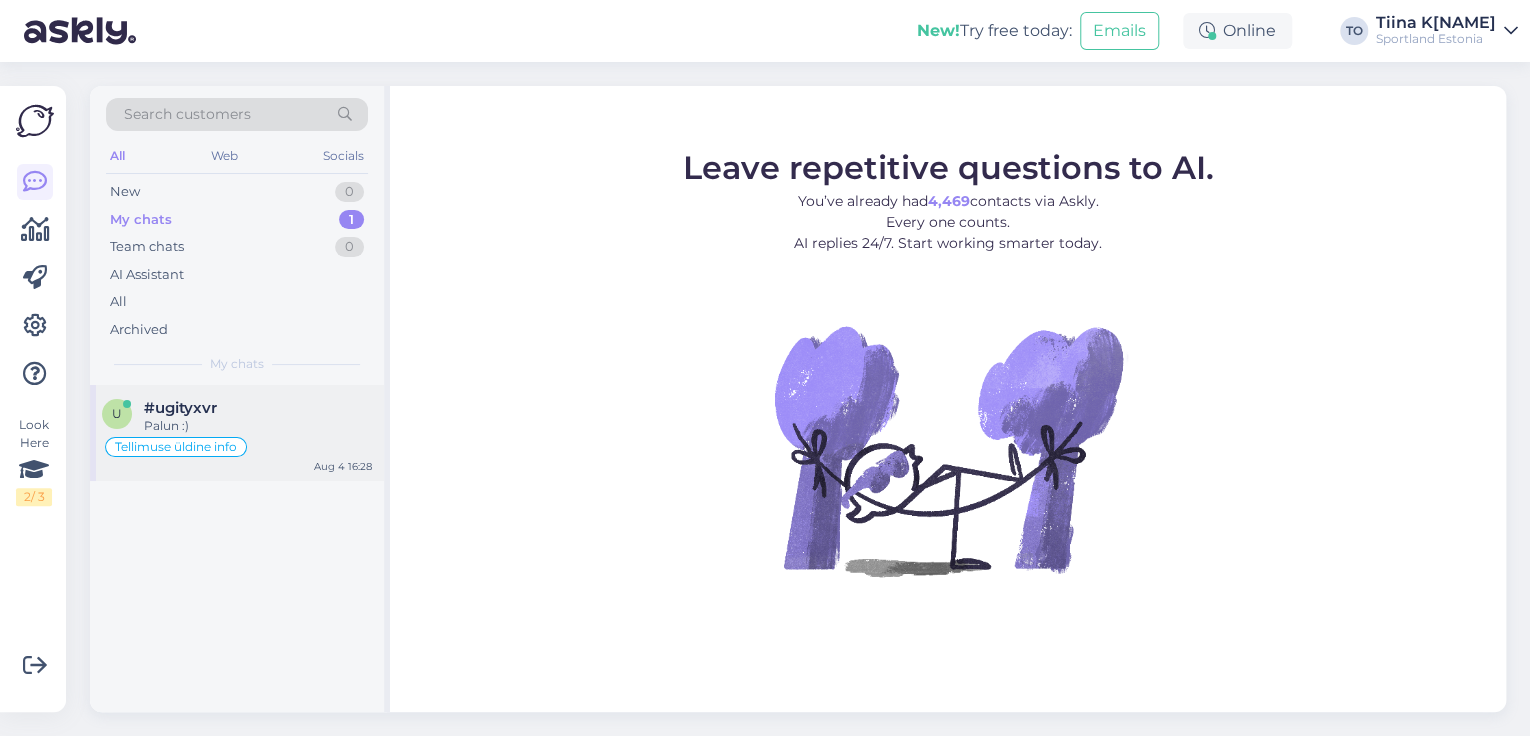 click on "Palun :)" at bounding box center [258, 426] 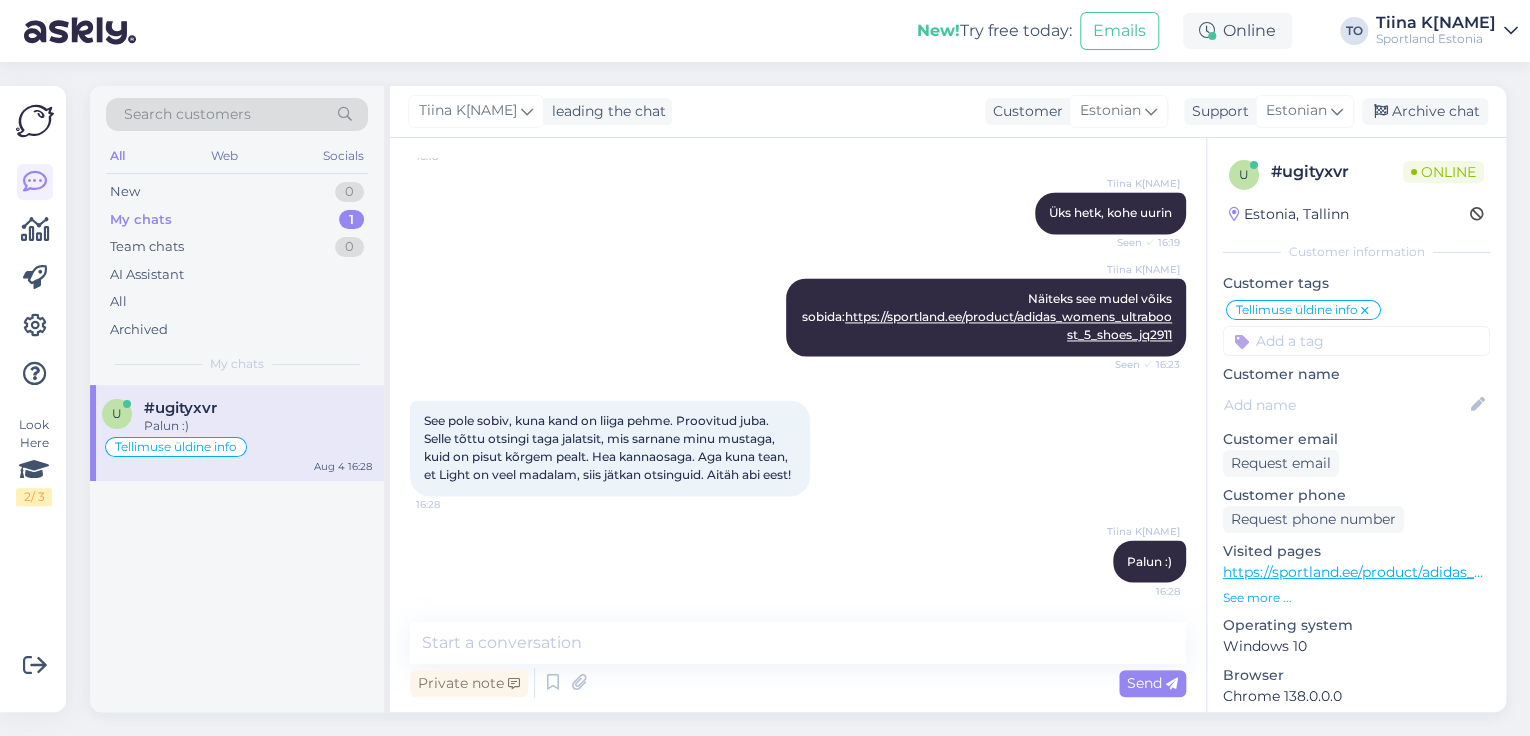 scroll, scrollTop: 1541, scrollLeft: 0, axis: vertical 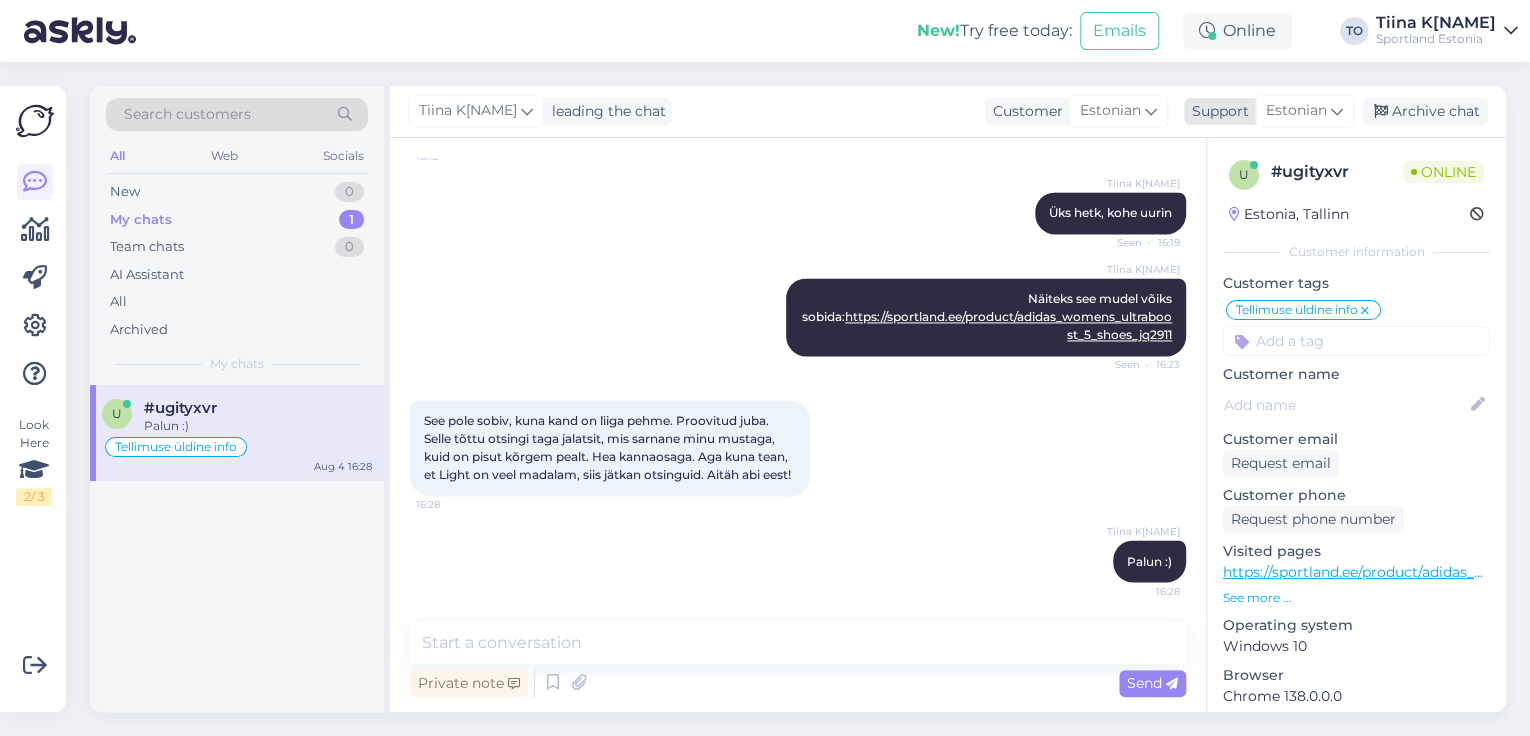 drag, startPoint x: 1445, startPoint y: 107, endPoint x: 1445, endPoint y: 120, distance: 13 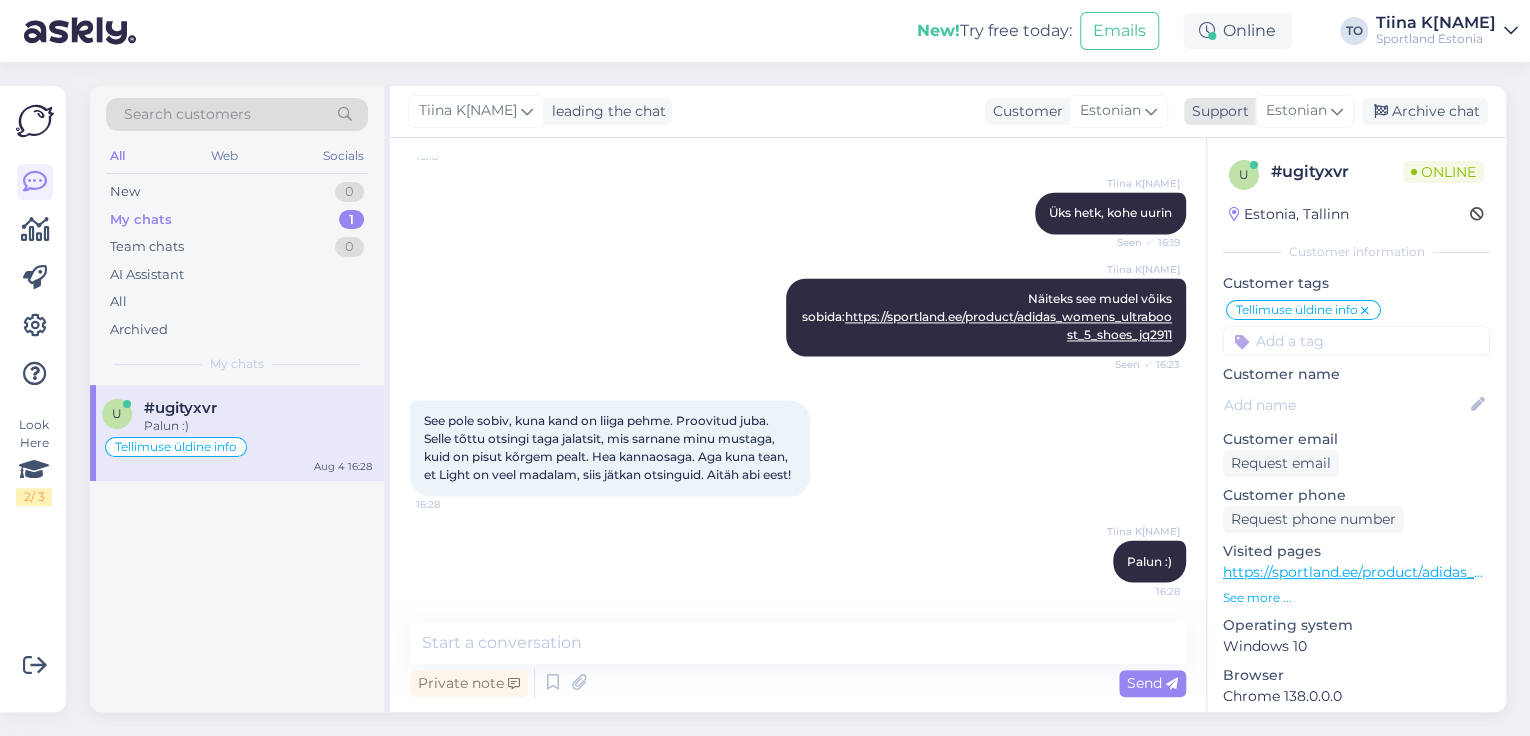 click on "Archive chat" at bounding box center [1425, 111] 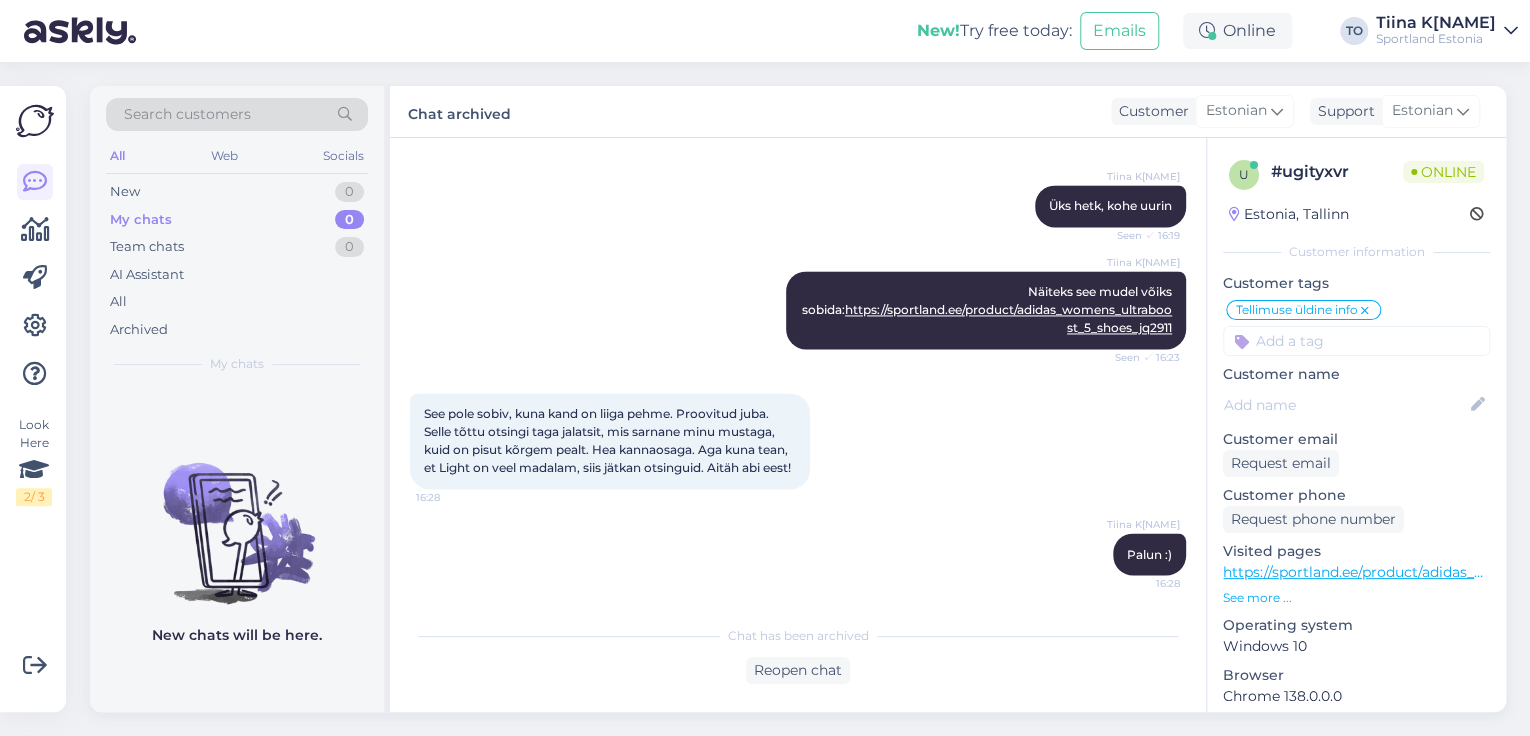 drag, startPoint x: 1431, startPoint y: 38, endPoint x: 1469, endPoint y: 44, distance: 38.470768 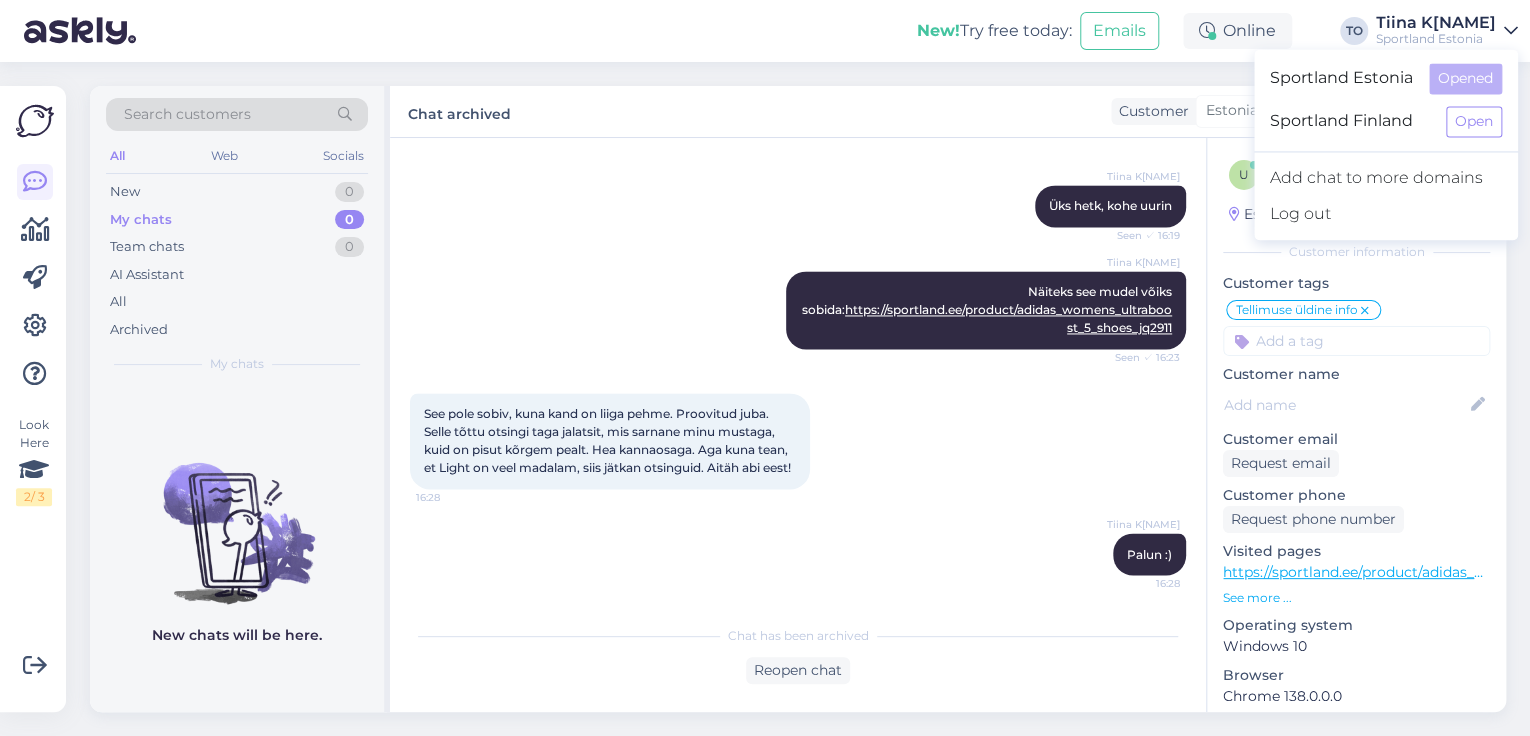 scroll, scrollTop: 1548, scrollLeft: 0, axis: vertical 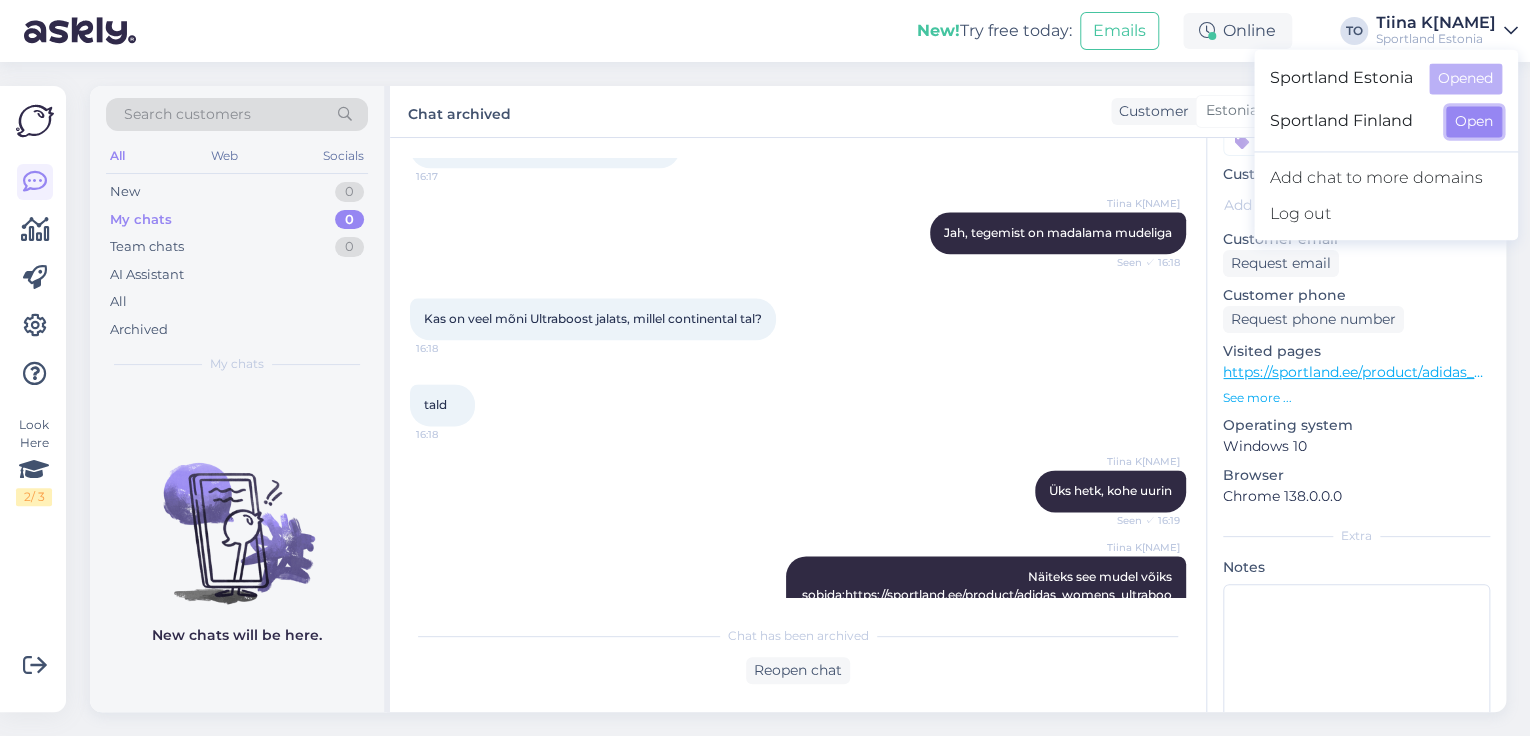 click on "Open" at bounding box center (1474, 121) 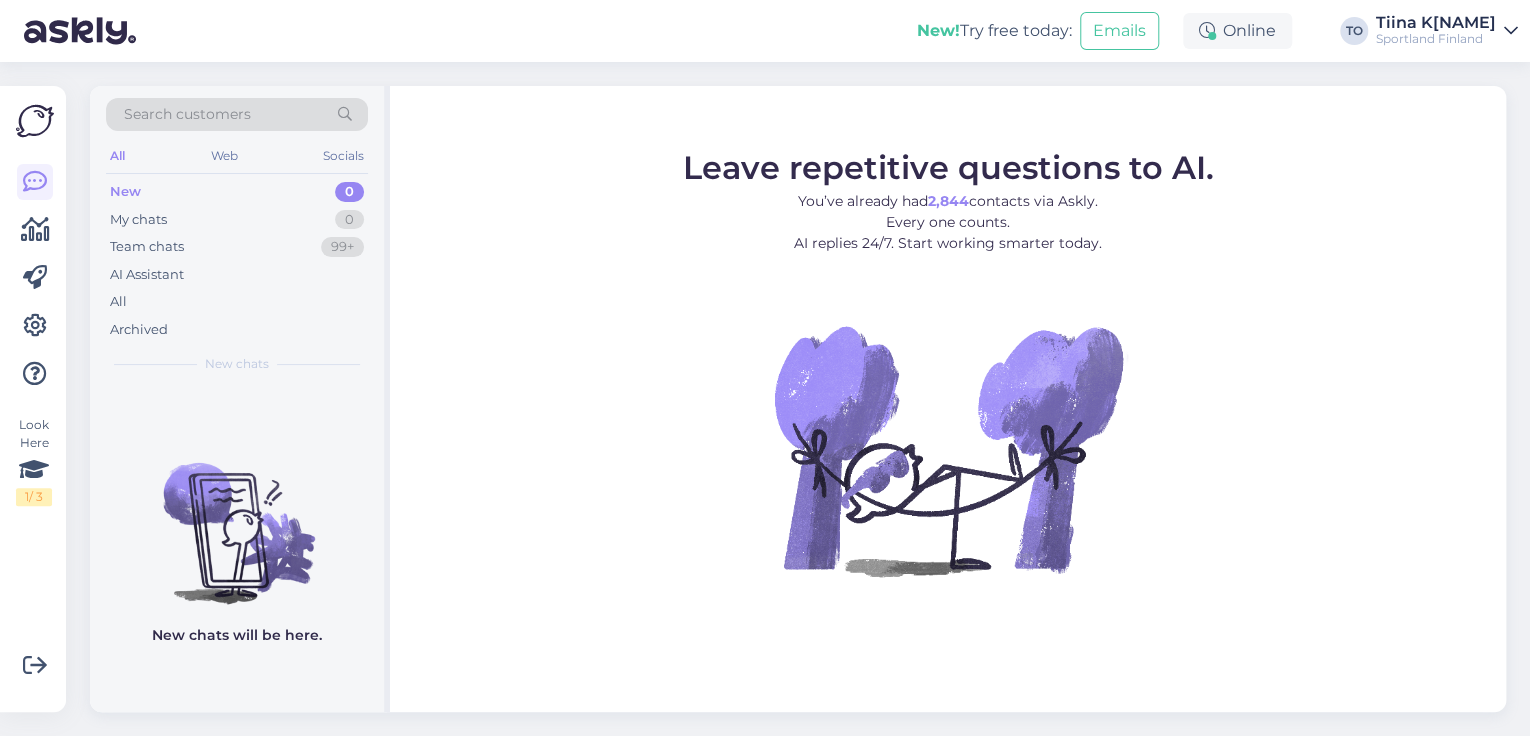 click on "Tiina K[NAME]" at bounding box center (1436, 23) 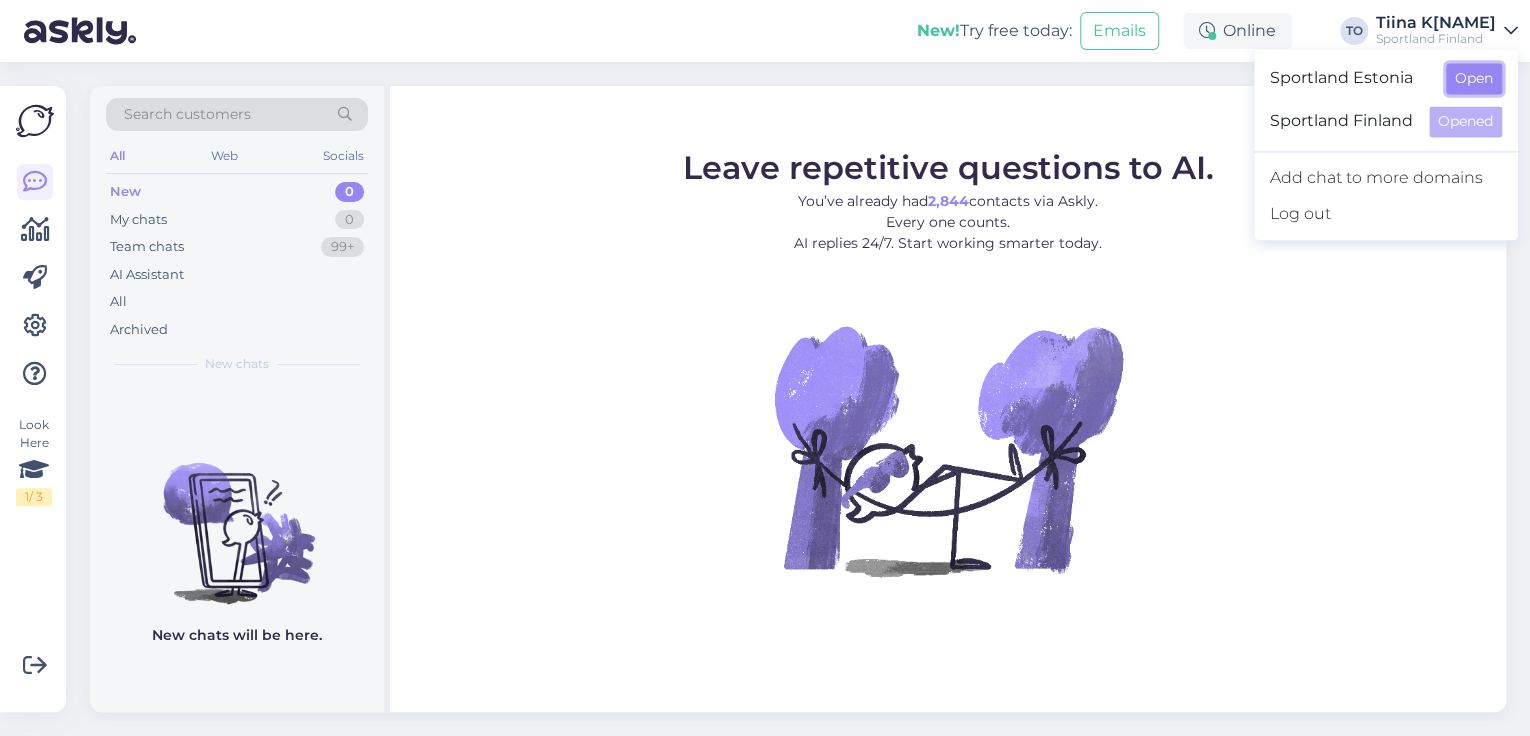 click on "Open" at bounding box center (1474, 78) 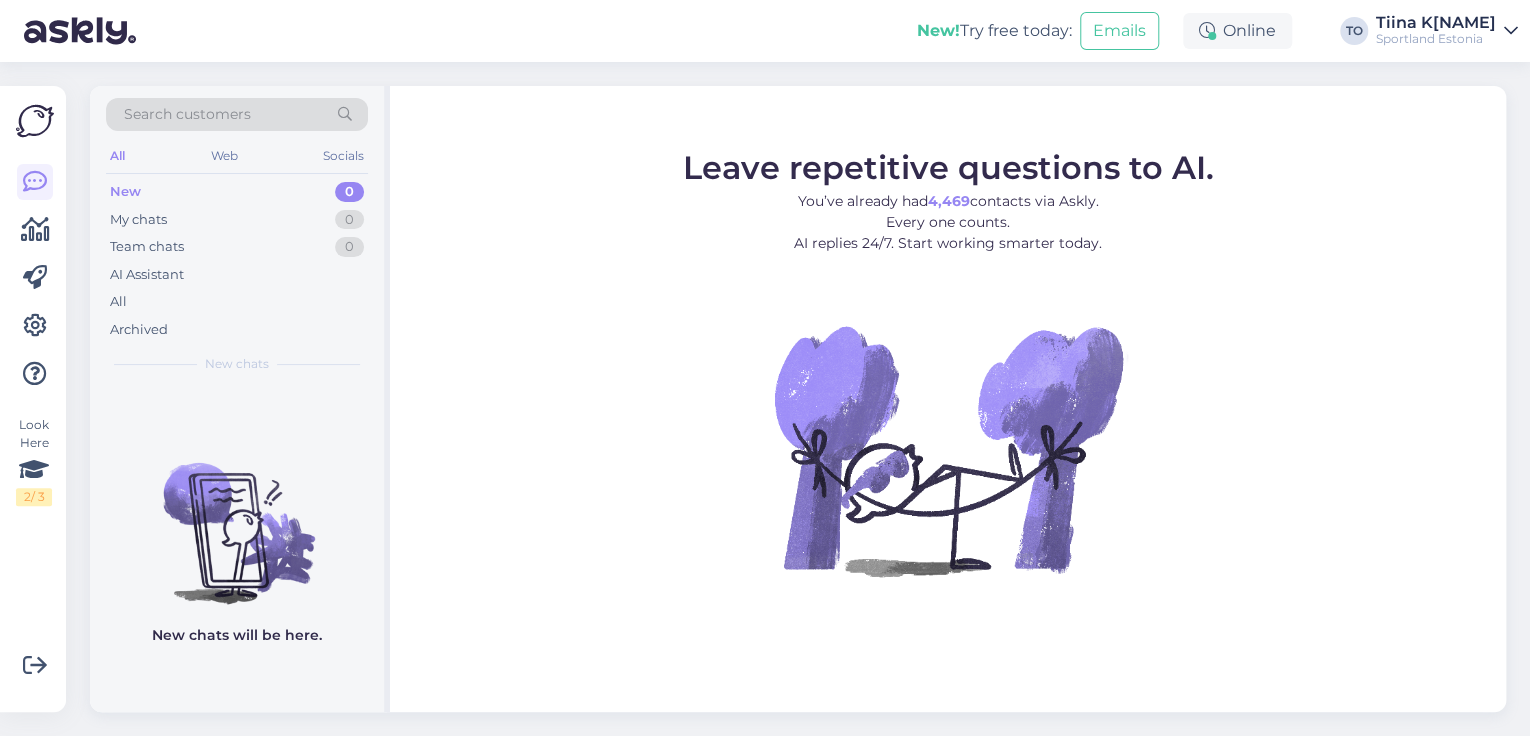 click on "Tiina K[NAME]" at bounding box center [1436, 23] 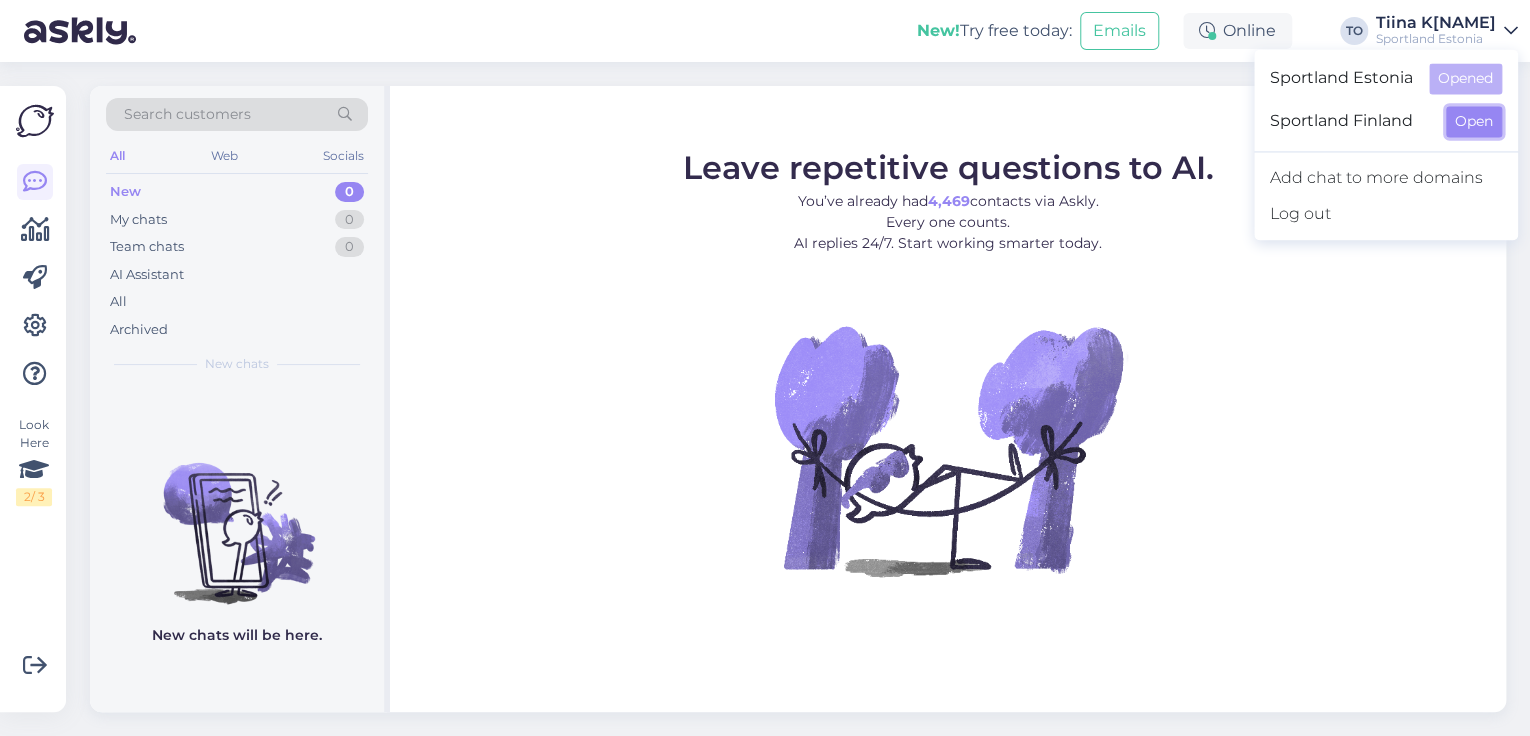 click on "Open" at bounding box center [1474, 121] 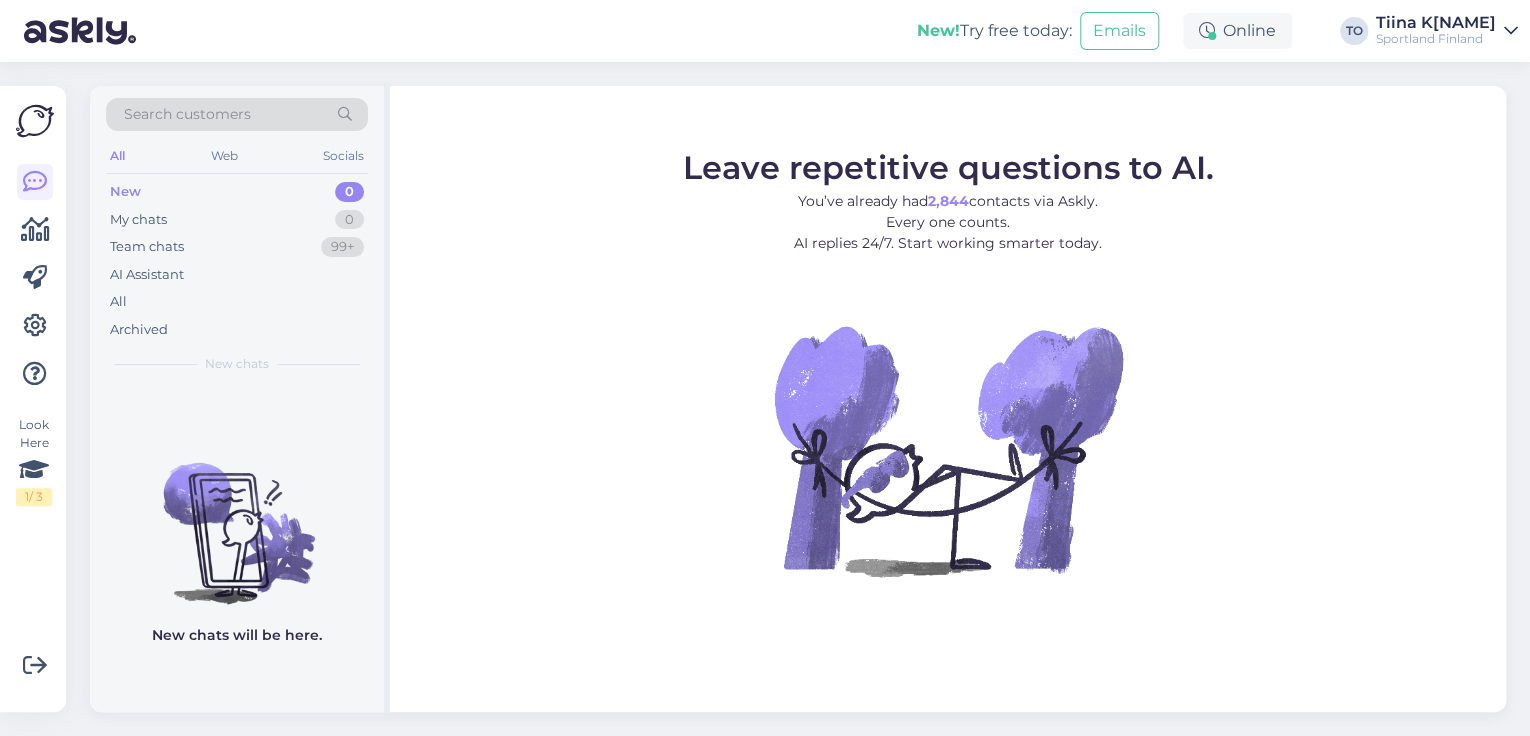click on "Tiina K[NAME]" at bounding box center (1436, 23) 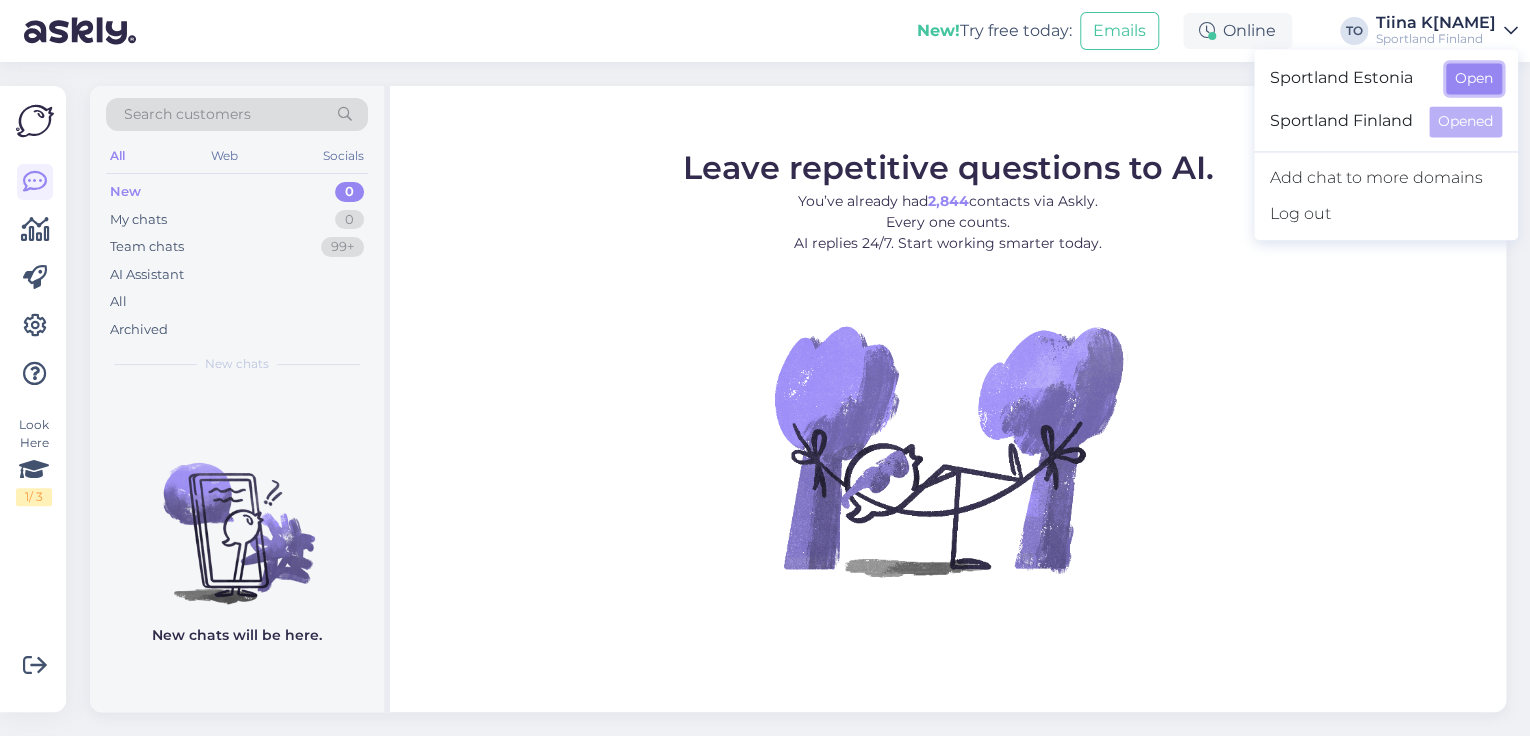 click on "Open" at bounding box center [1474, 78] 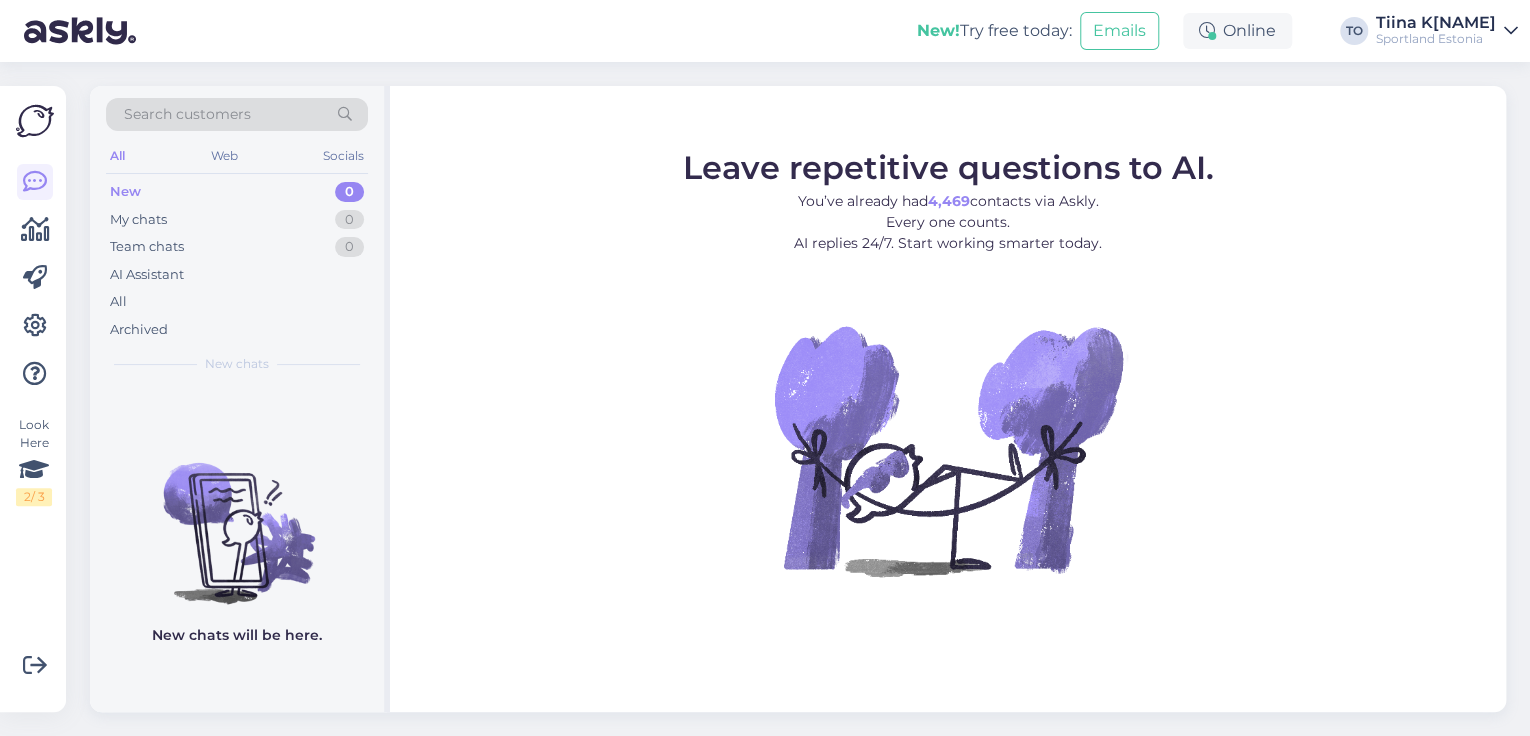 click on "Search customers" at bounding box center [237, 114] 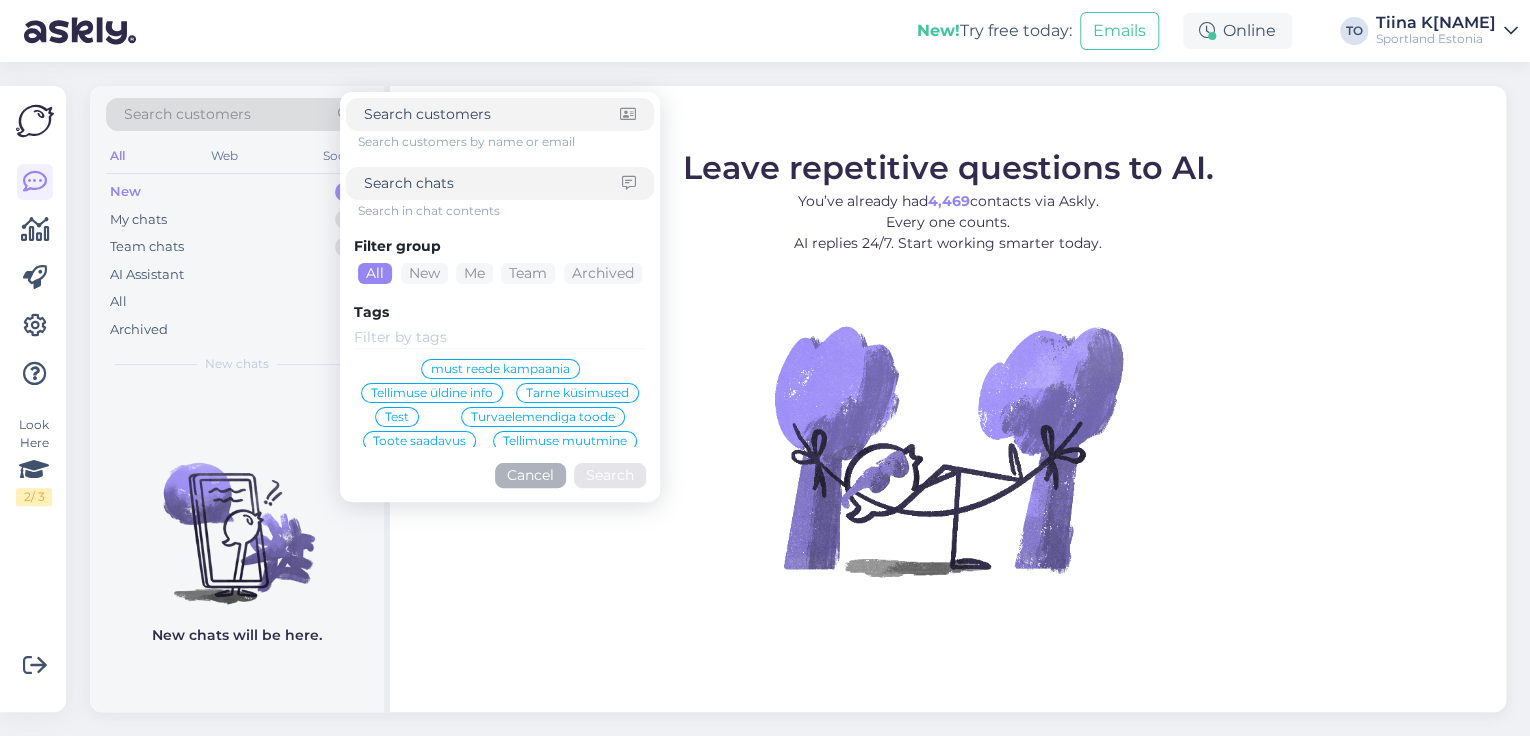 click on "Sportland Estonia" at bounding box center (1436, 39) 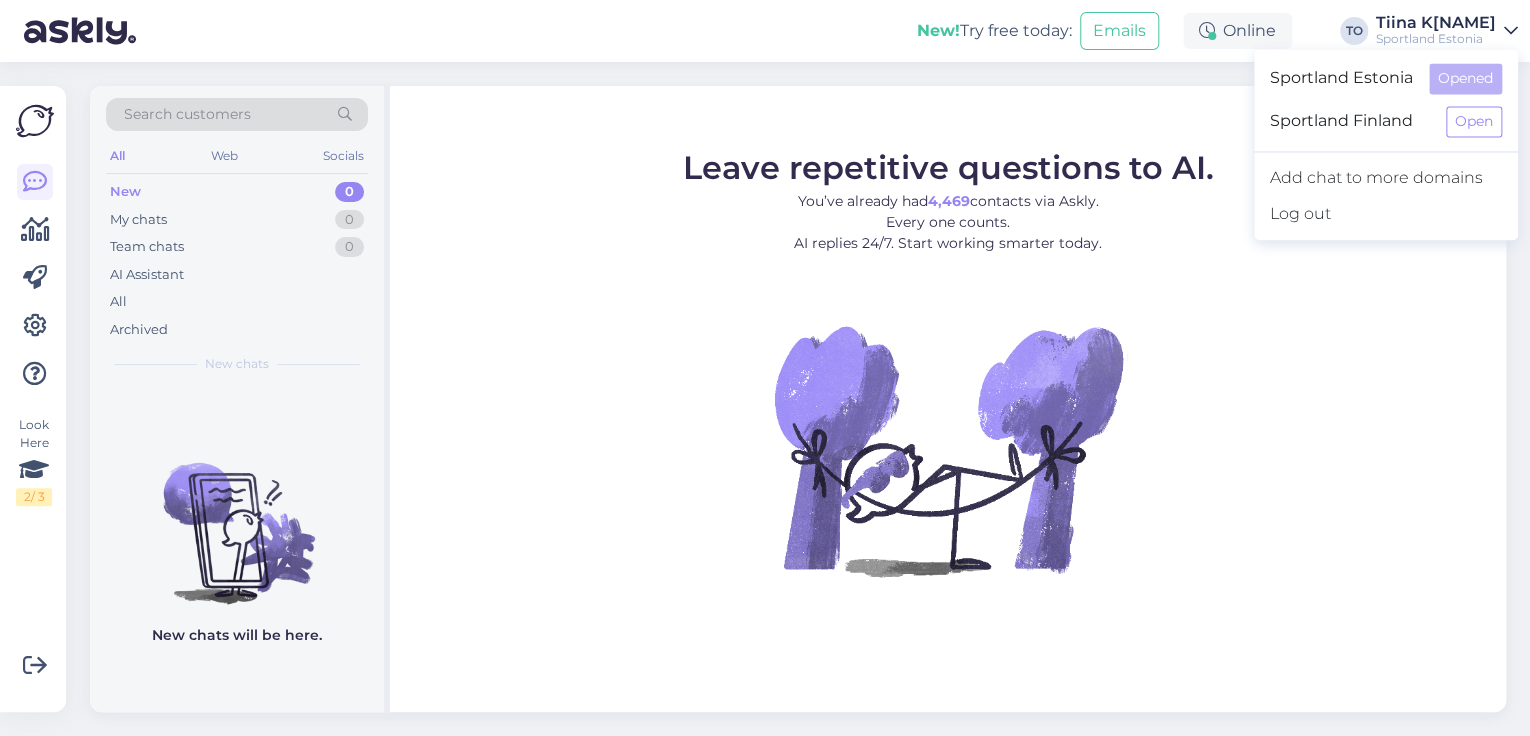 click on "Sportland Finland Open" at bounding box center (1386, 121) 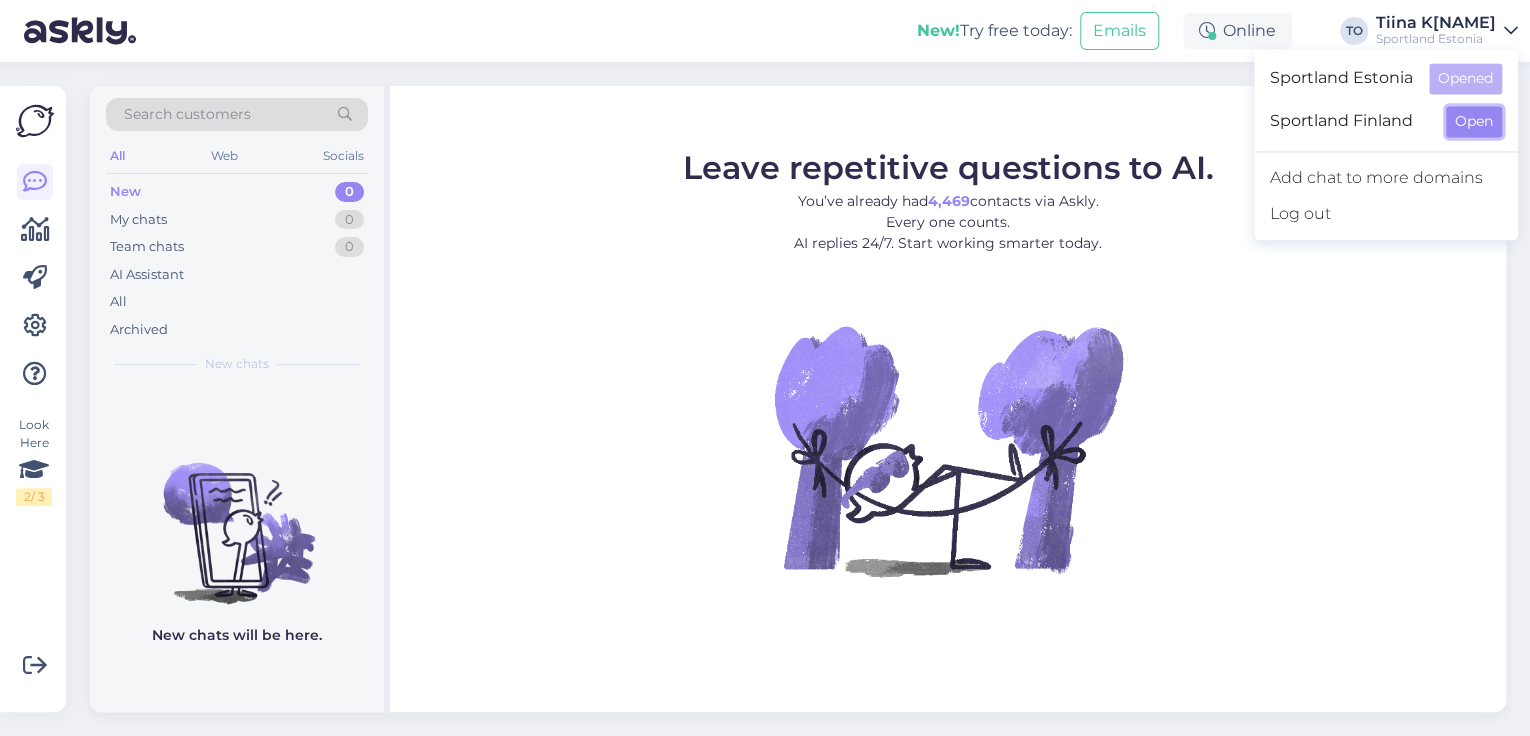 click on "Open" at bounding box center (1474, 121) 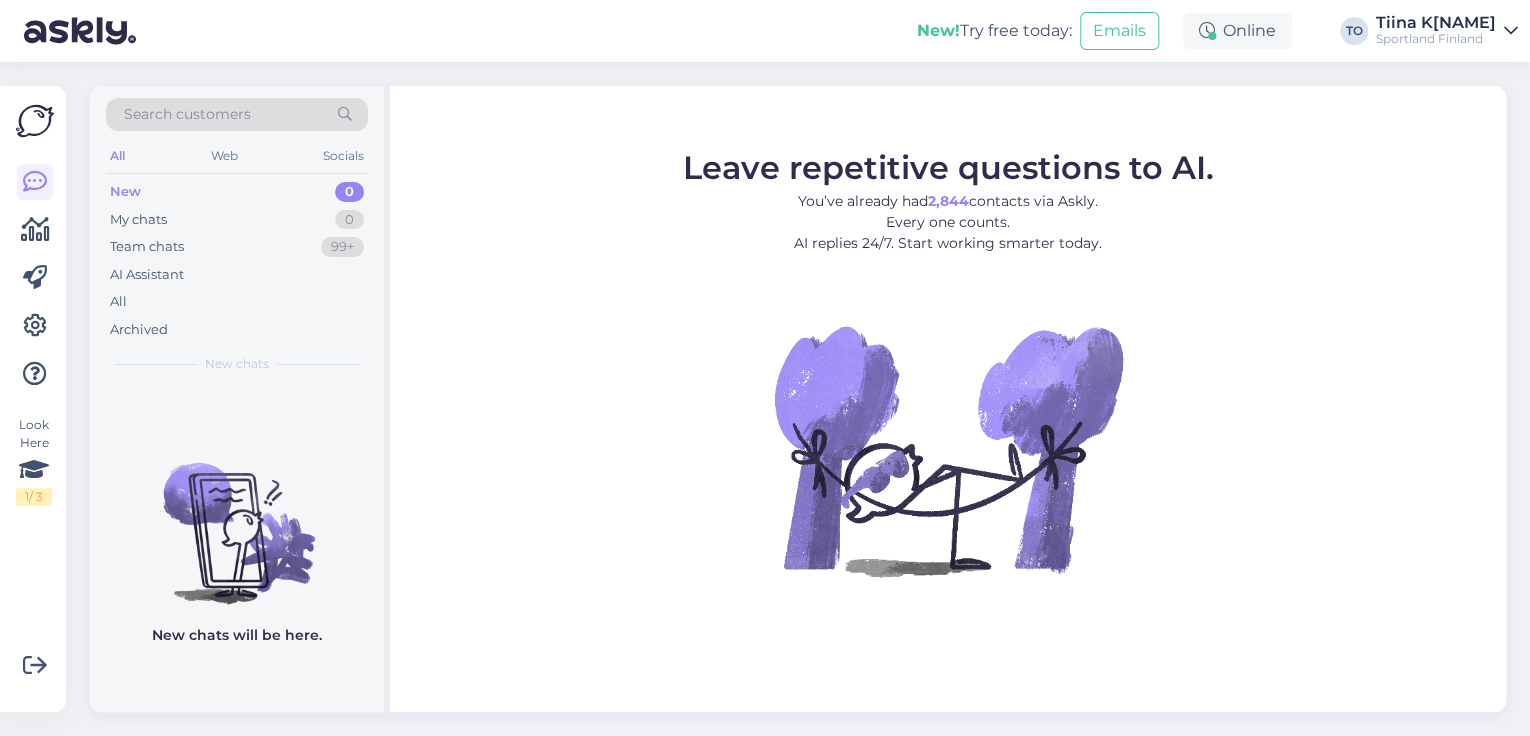 click on "Search customers" at bounding box center (237, 114) 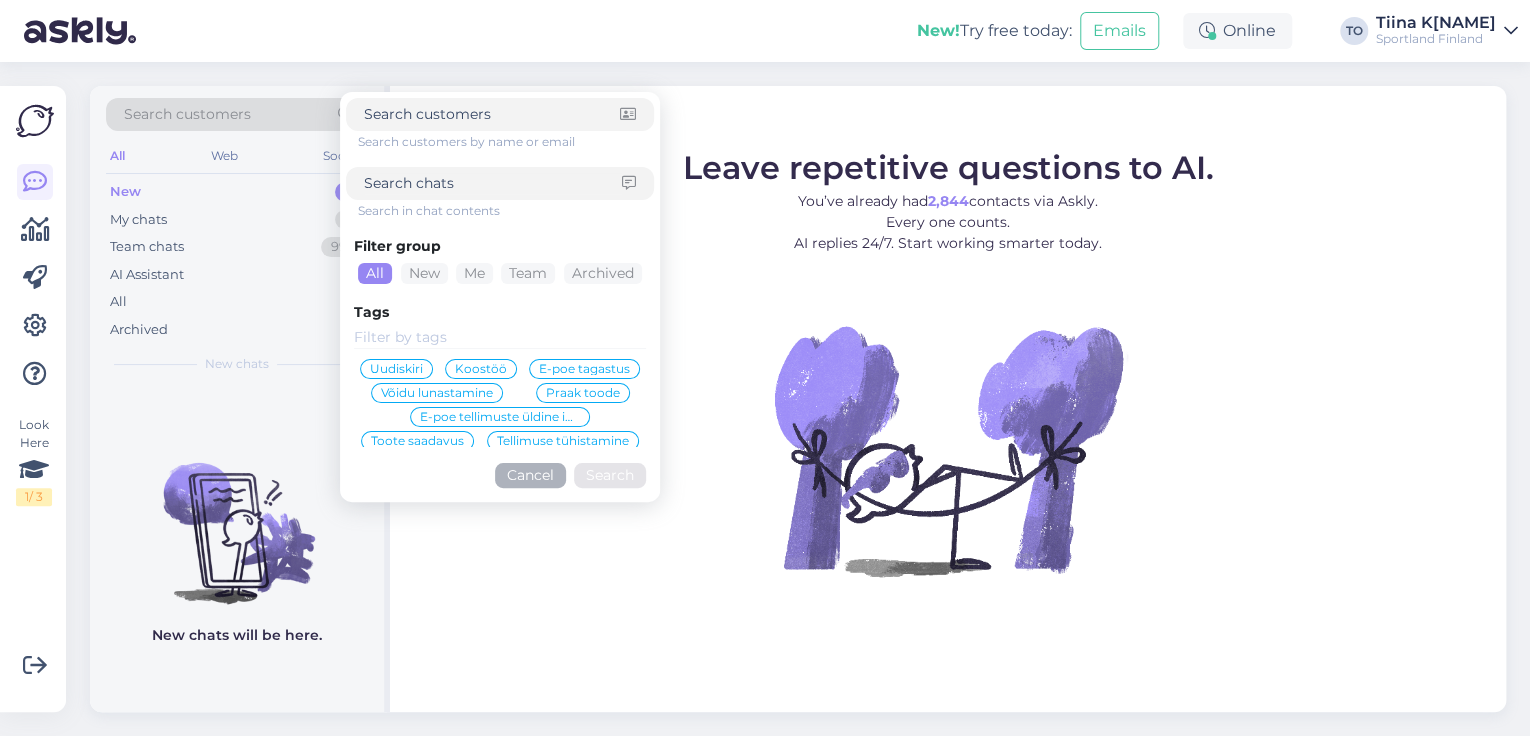 click at bounding box center (493, 183) 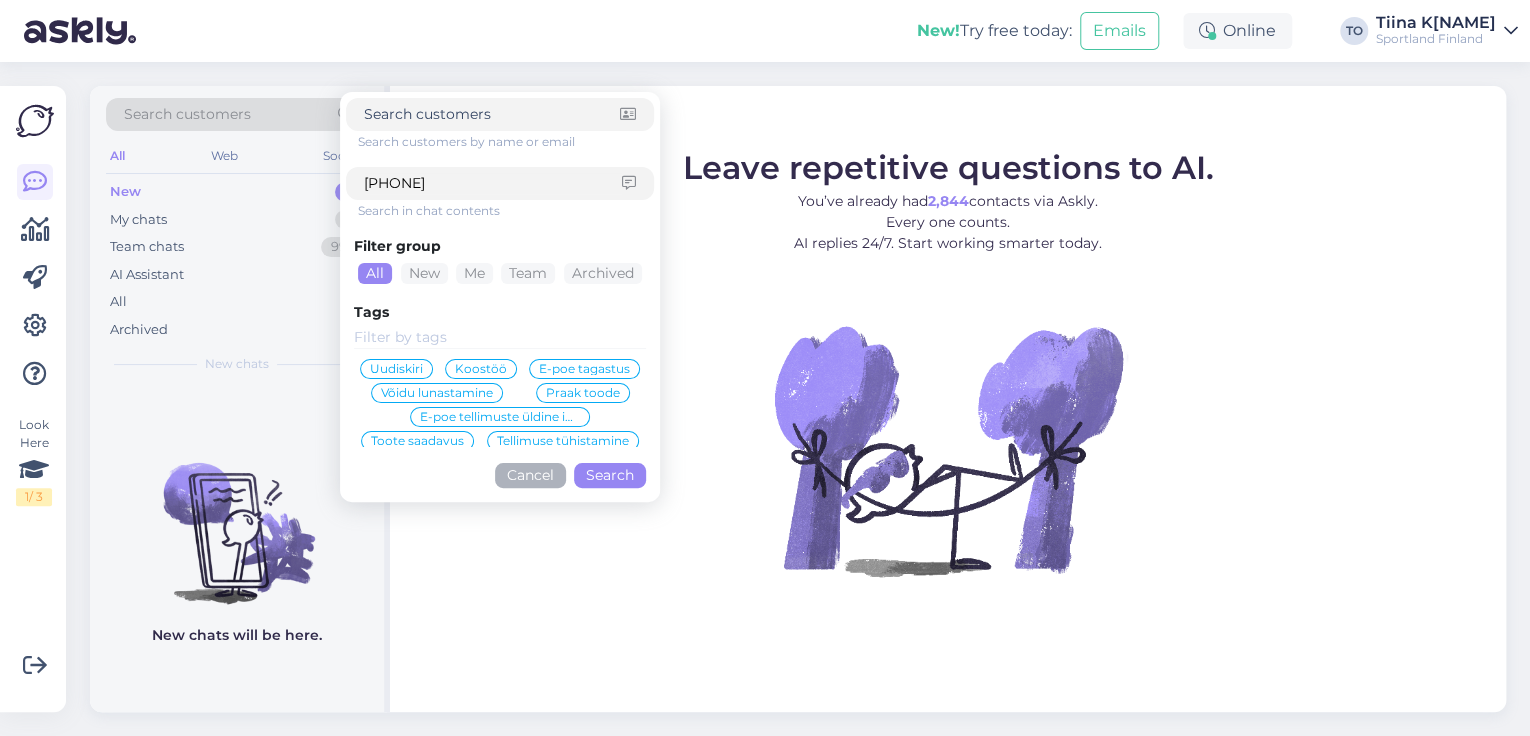 click on "[PHONE]" at bounding box center (493, 183) 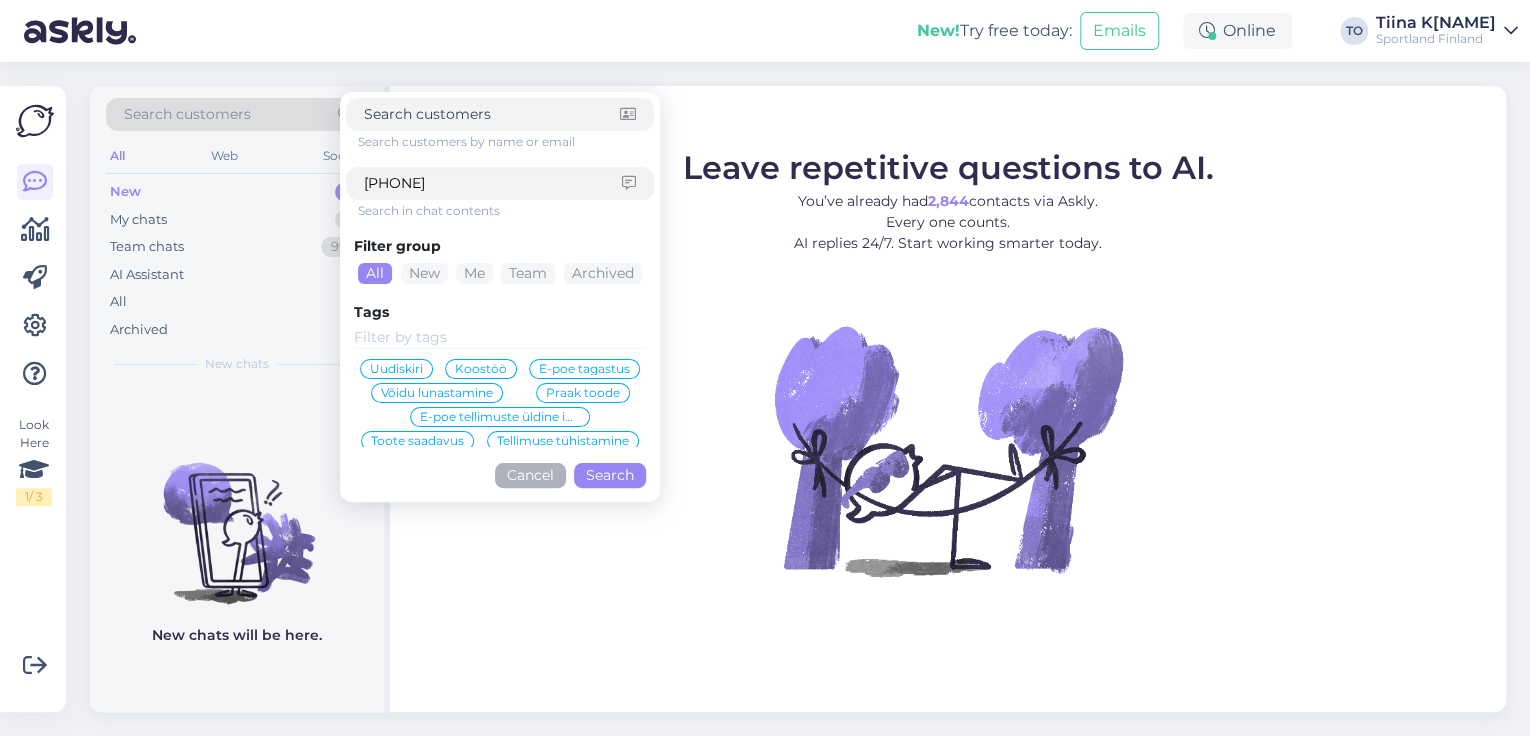 type on "[PHONE]" 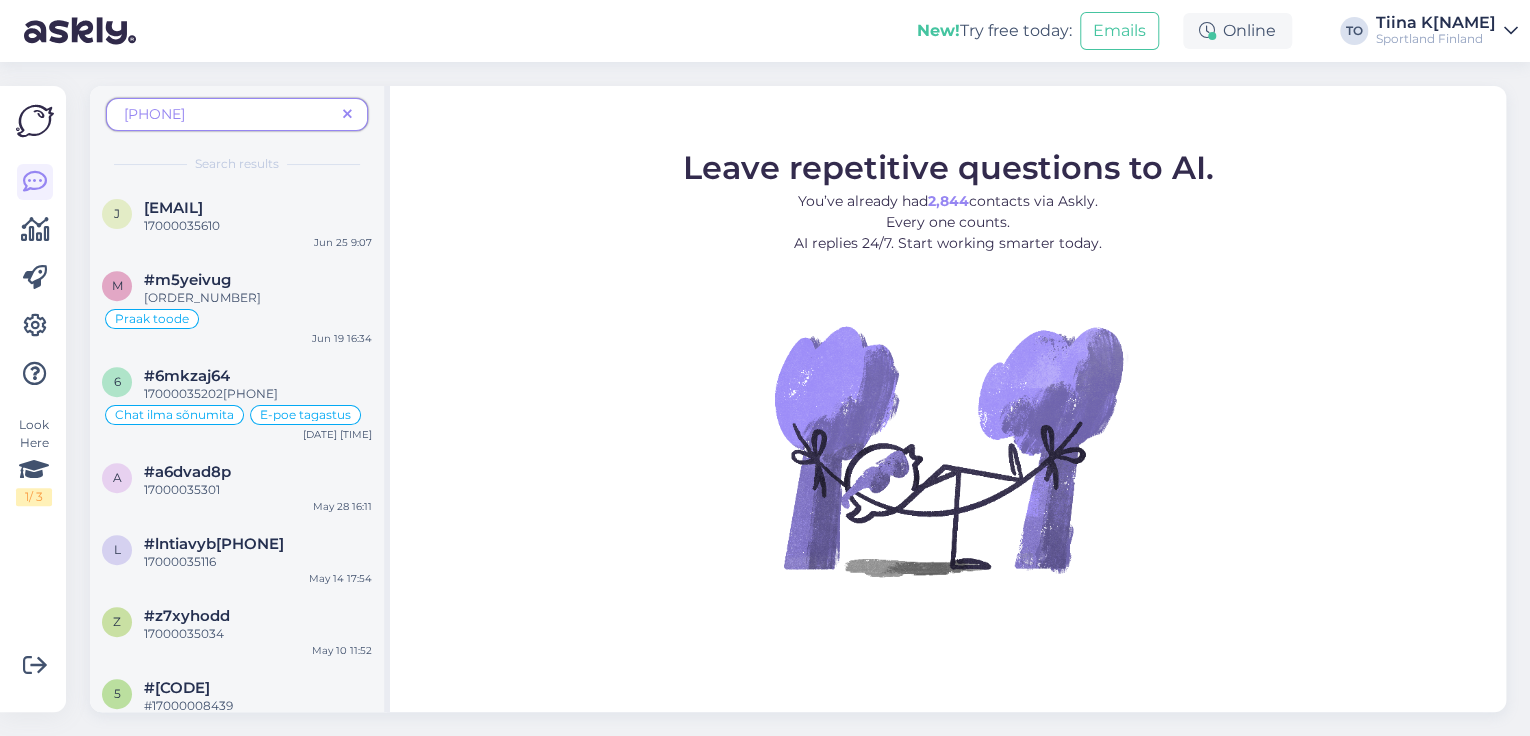 scroll, scrollTop: 503, scrollLeft: 0, axis: vertical 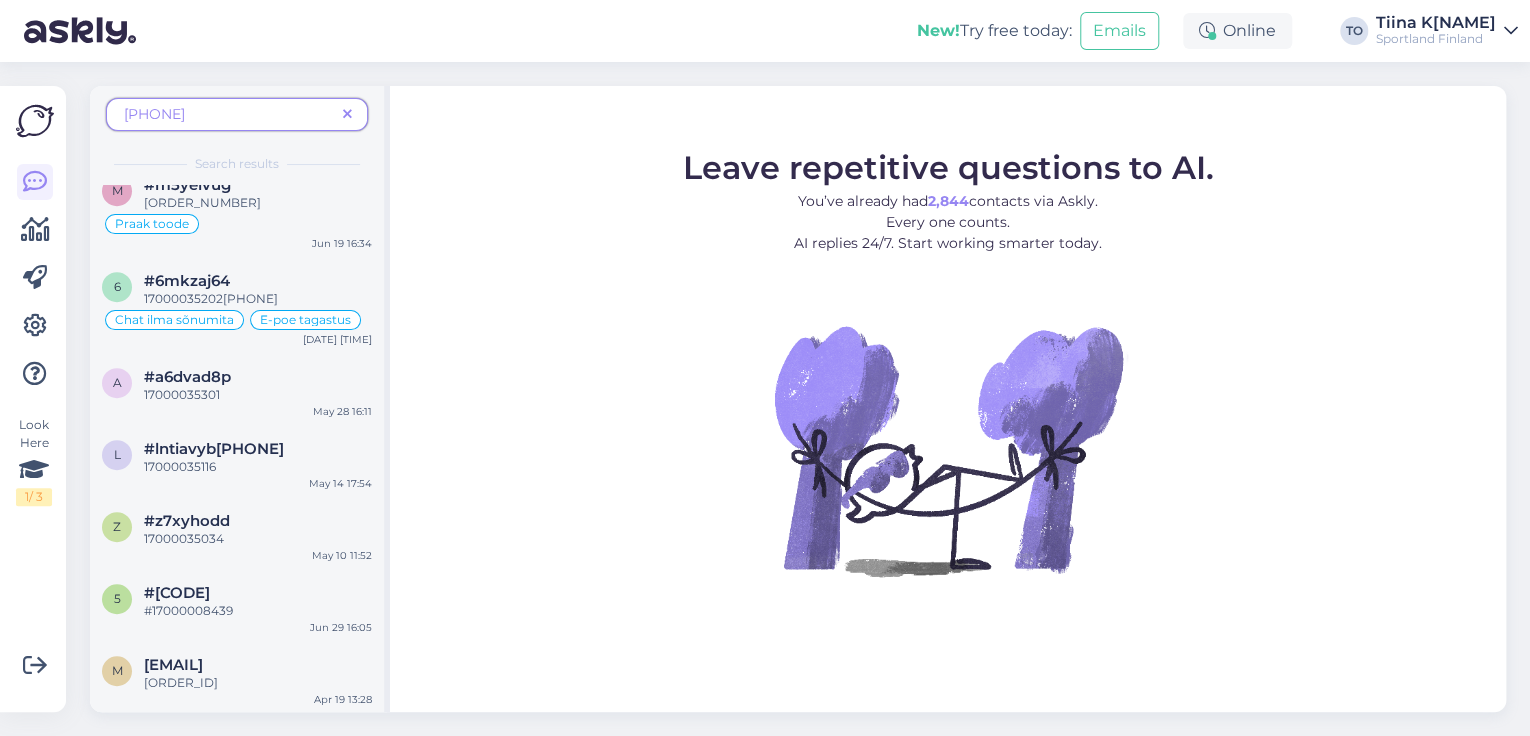 click at bounding box center [347, 114] 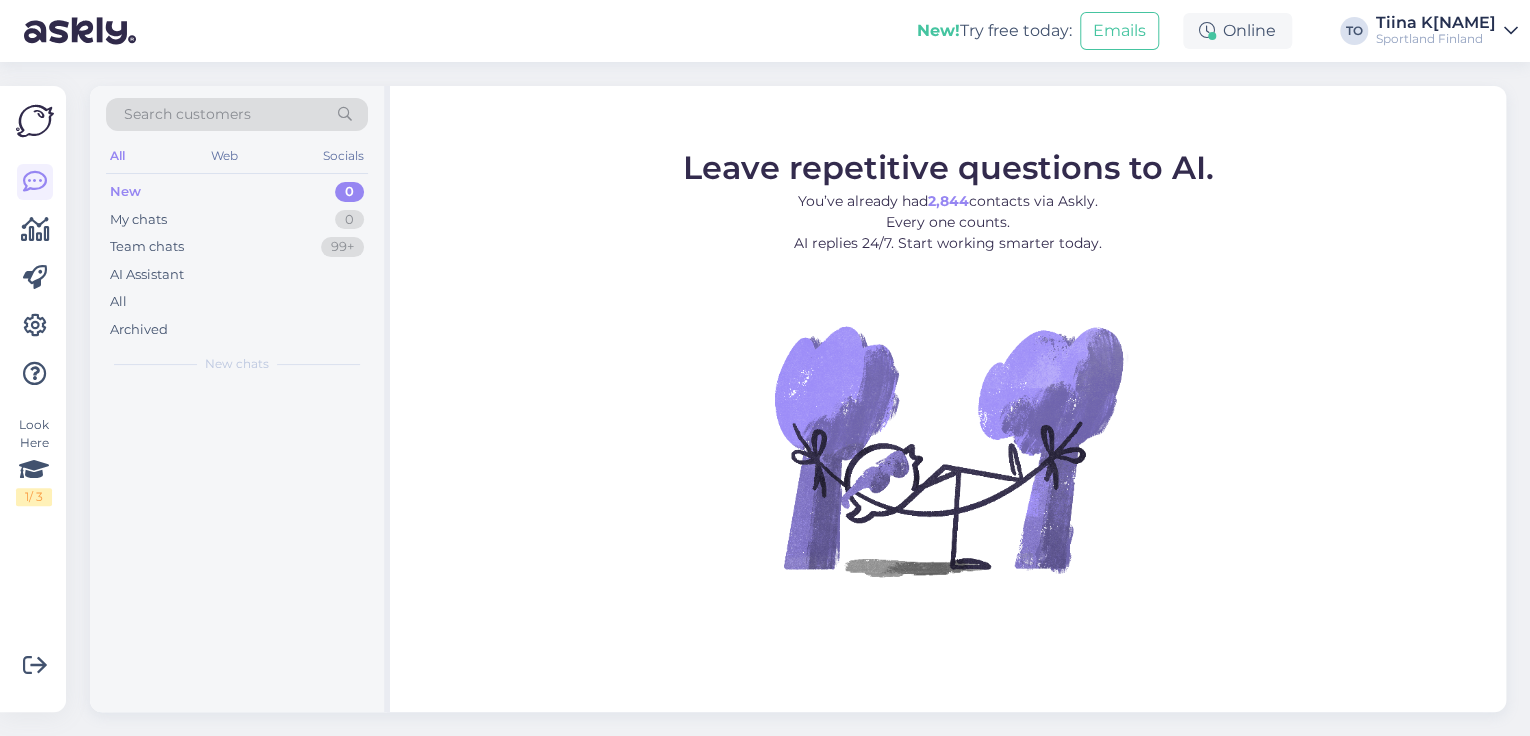 scroll, scrollTop: 0, scrollLeft: 0, axis: both 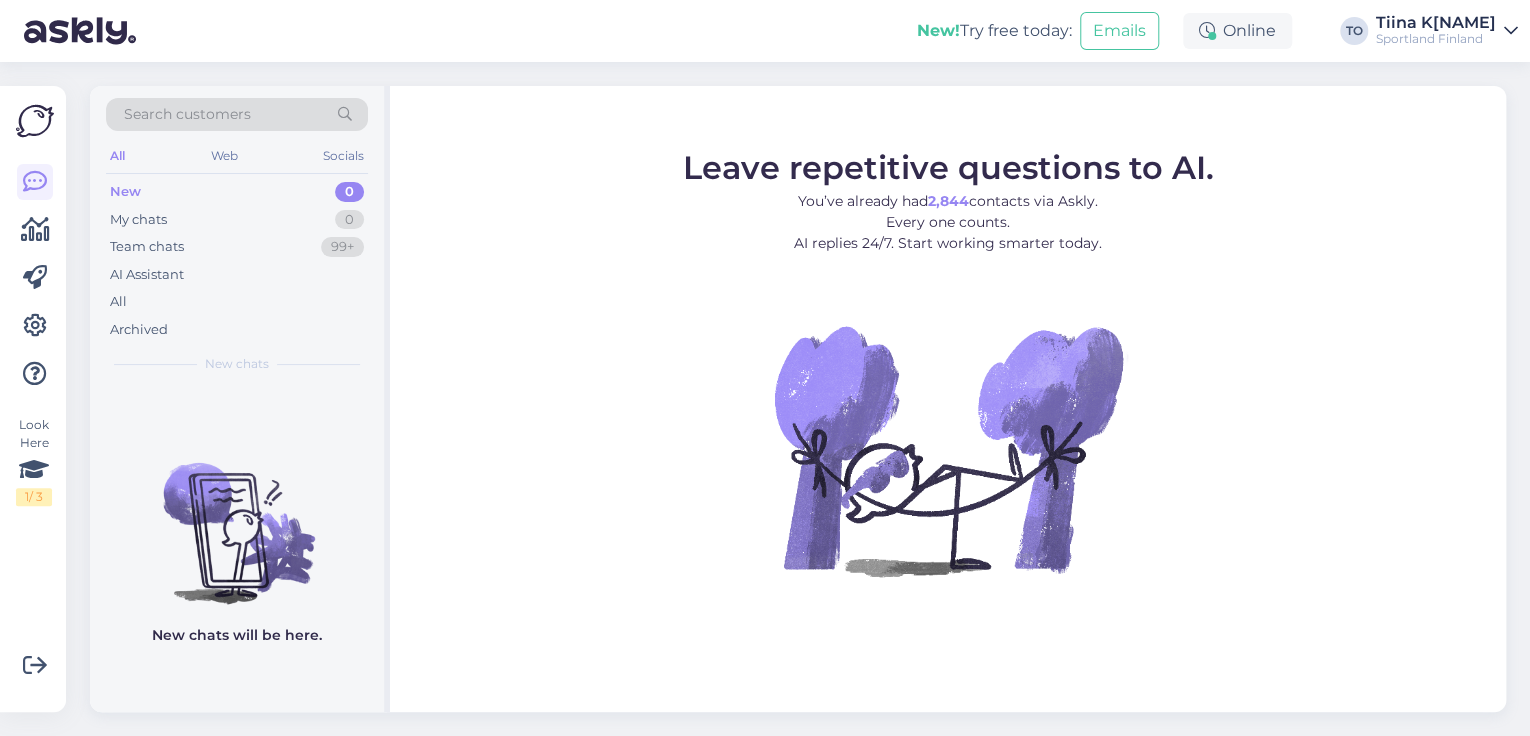 click on "Sportland Finland" at bounding box center [1436, 39] 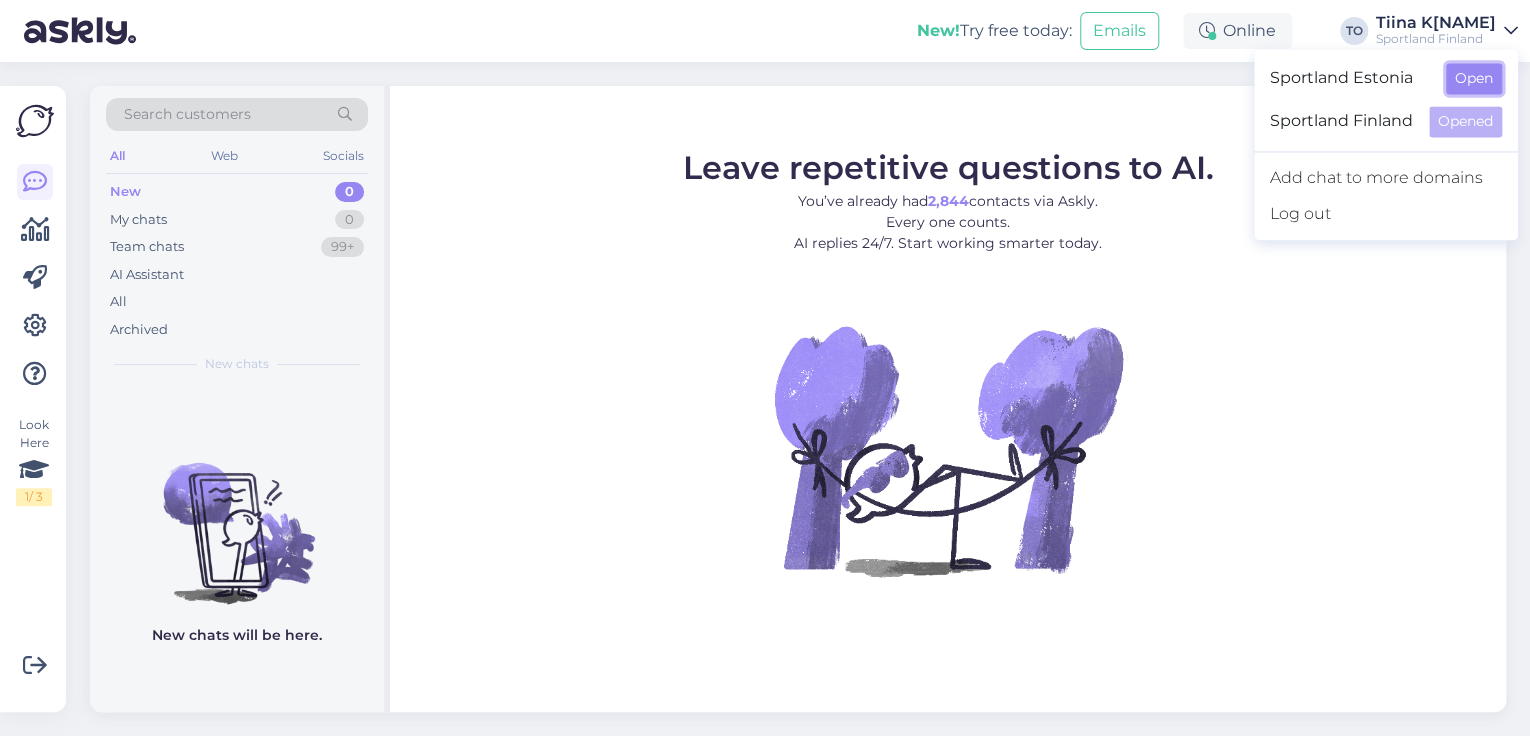 click on "Open" at bounding box center [1474, 78] 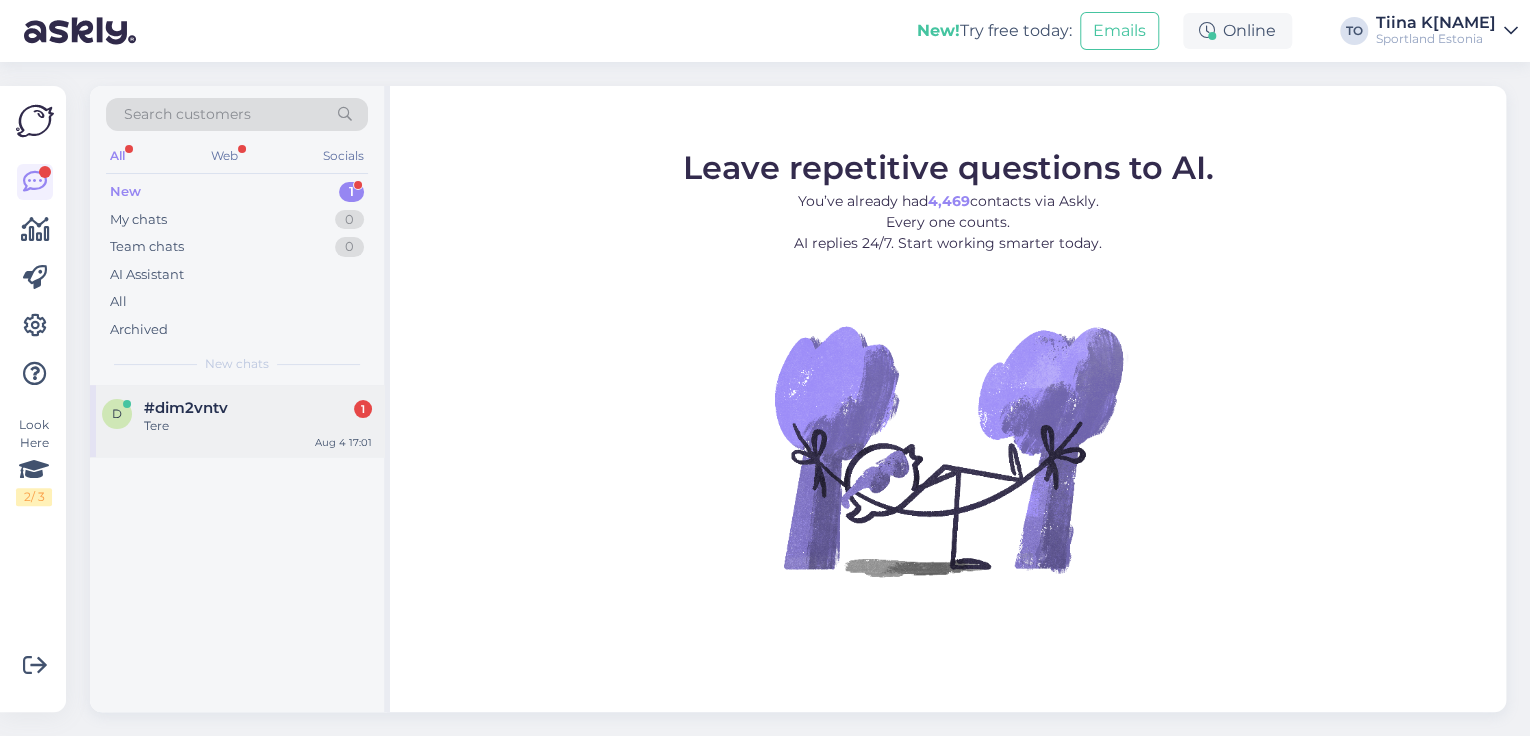 click on "Tere" at bounding box center [258, 426] 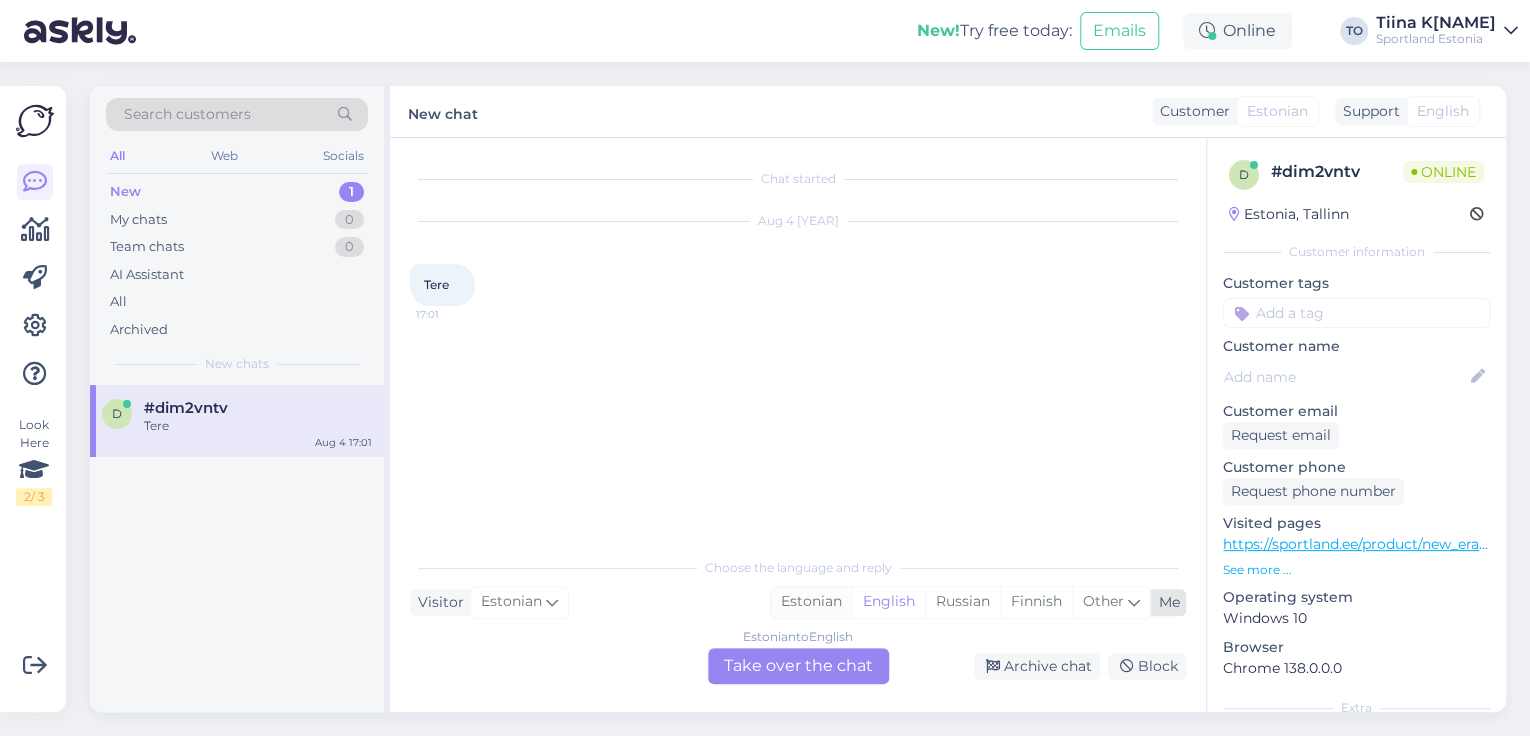 click on "Estonian" at bounding box center [811, 602] 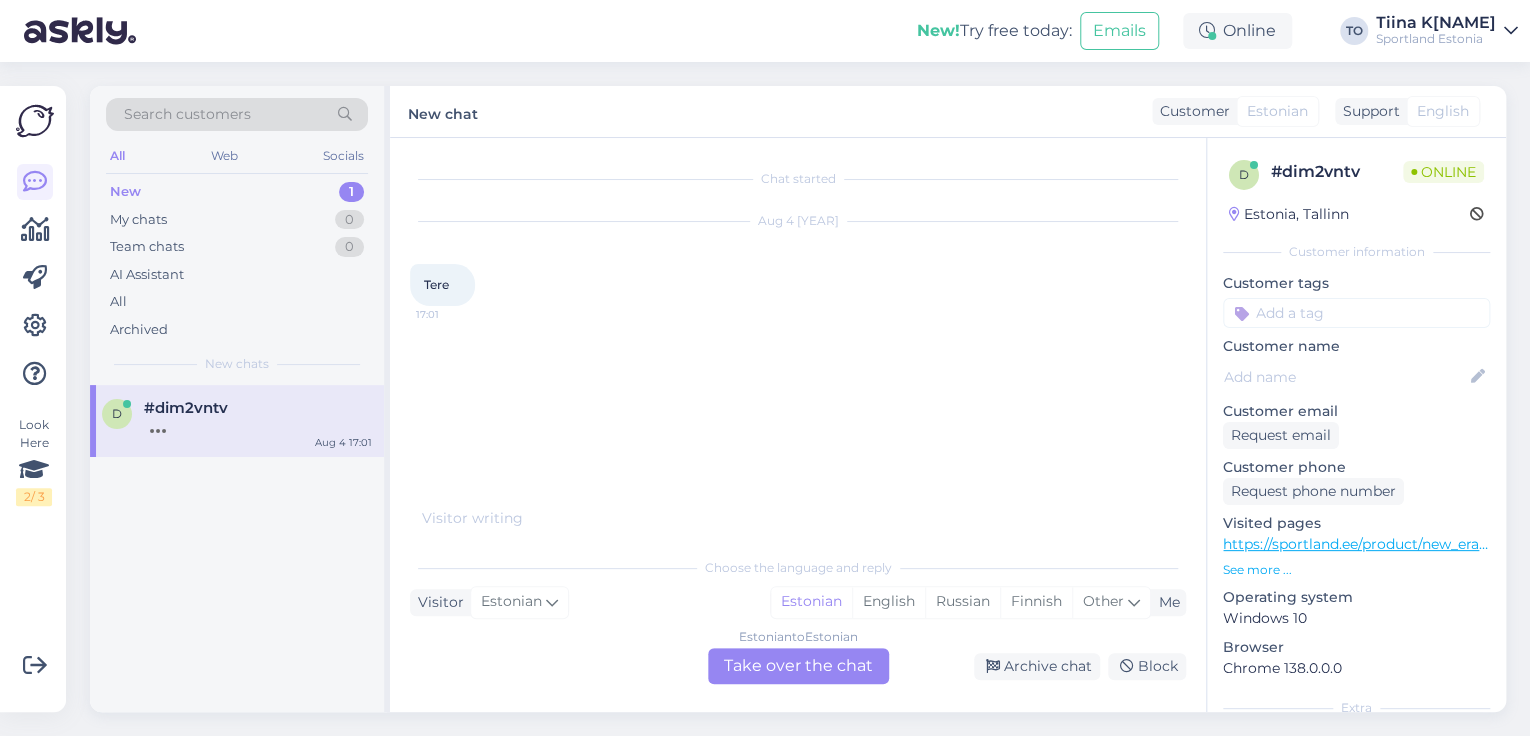 click on "Estonian  to  Estonian Take over the chat" at bounding box center [798, 666] 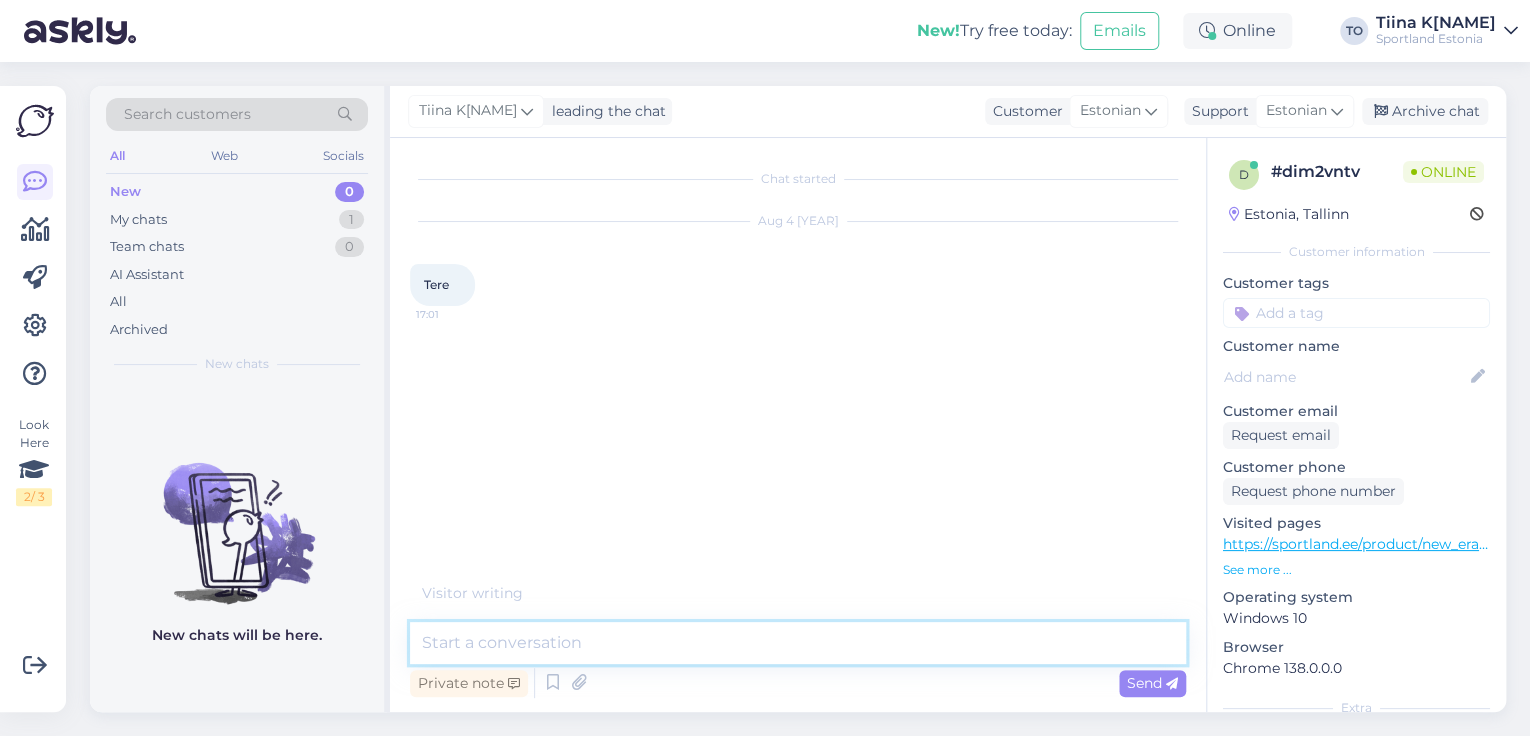 click at bounding box center (798, 643) 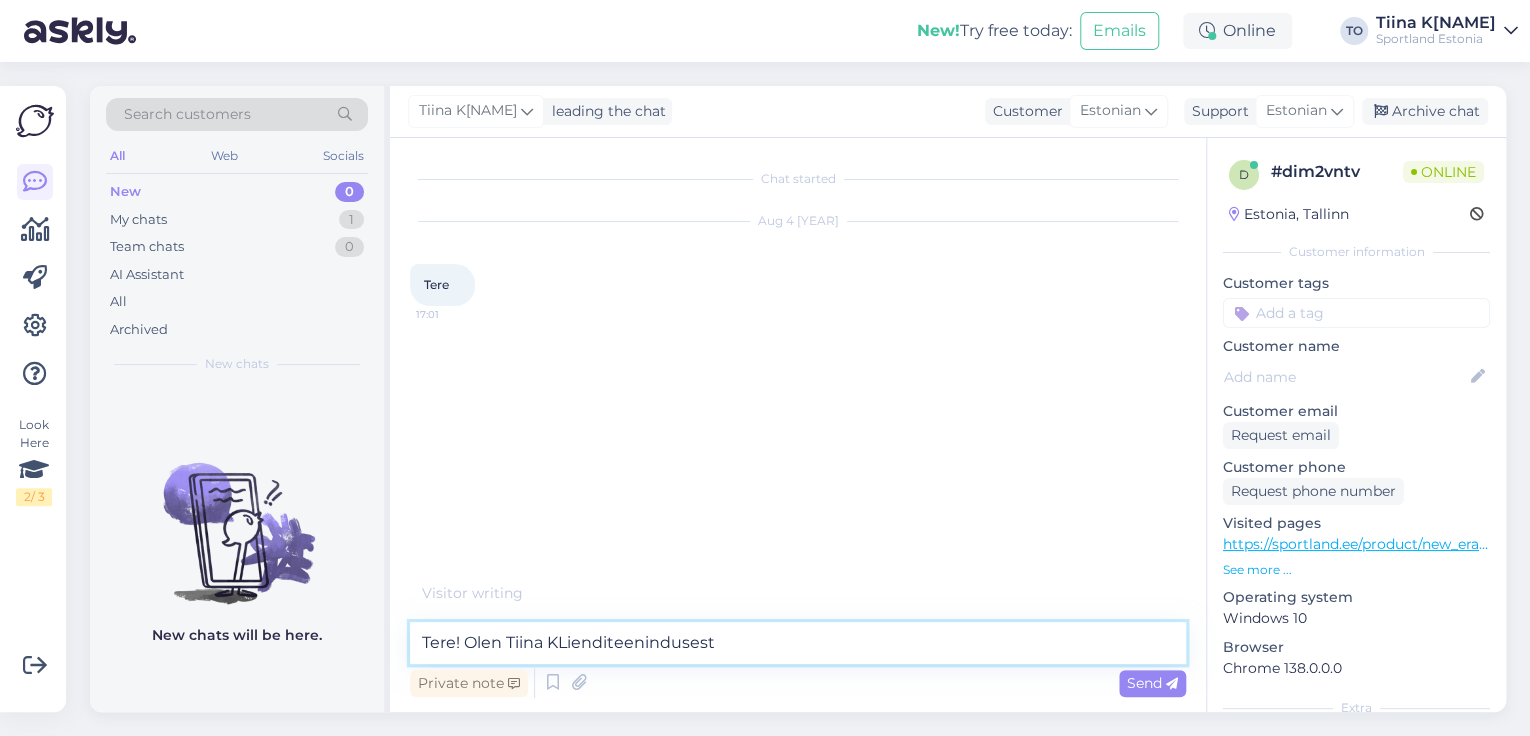 click on "Tere! Olen Tiina KLienditeenindusest" at bounding box center (798, 643) 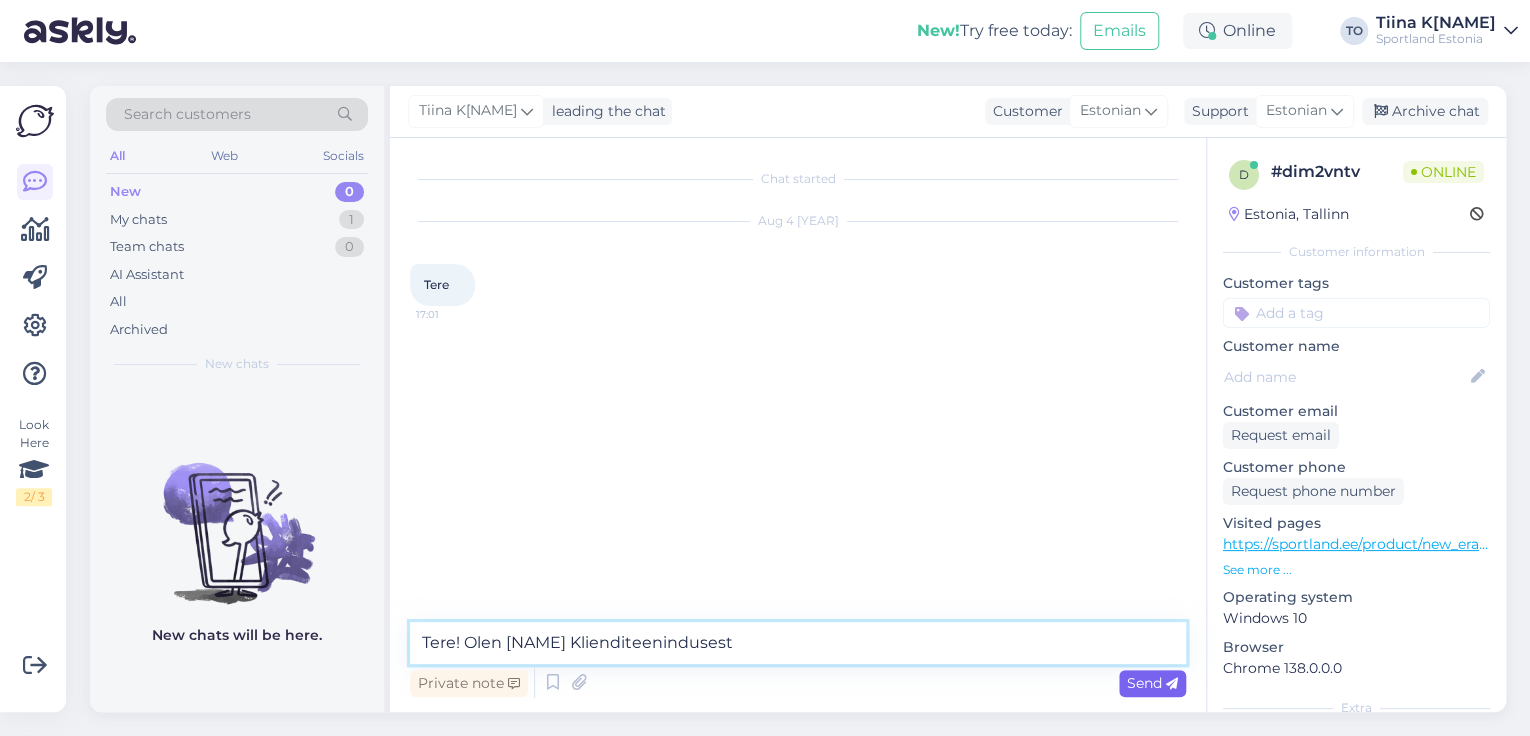 type on "Tere! Olen [NAME] Klienditeenindusest" 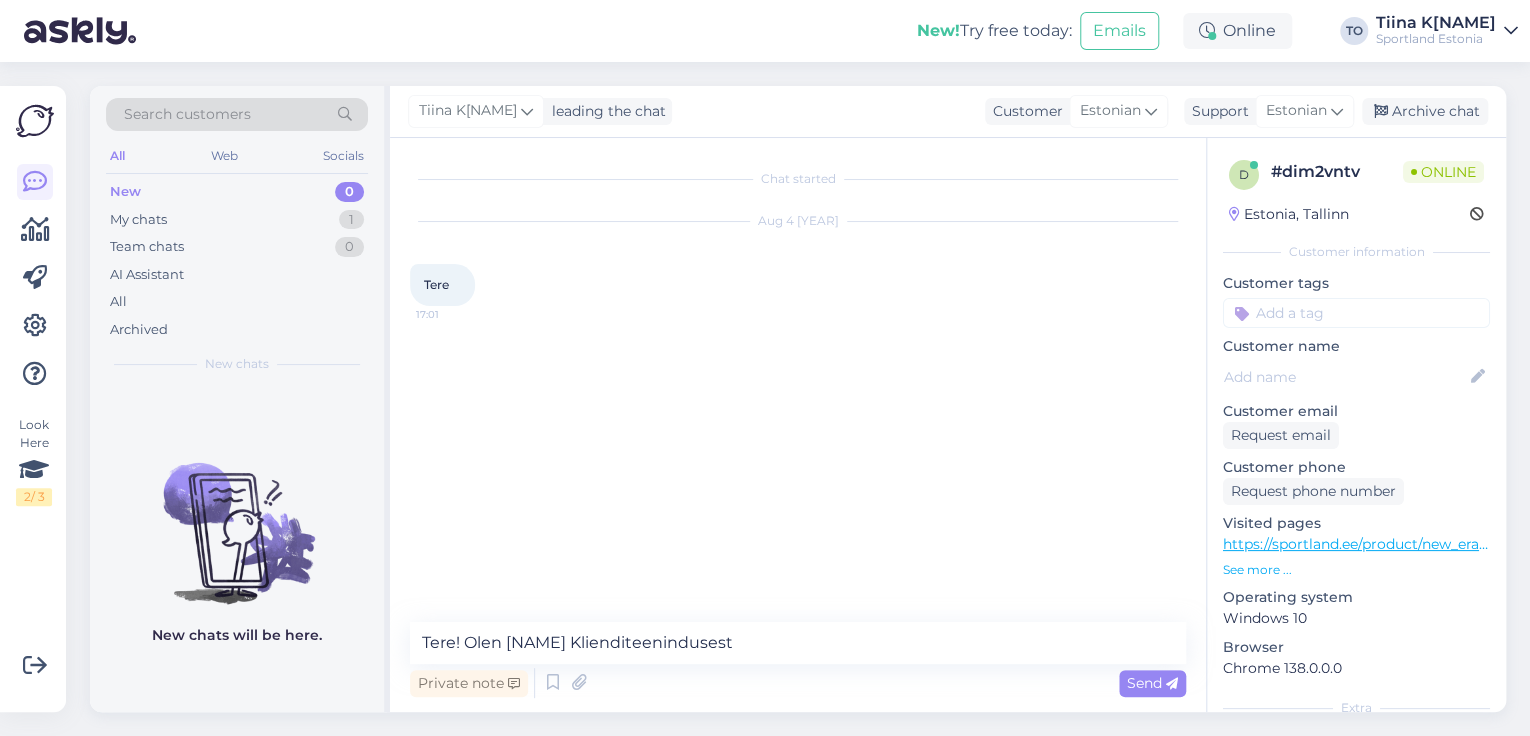 click on "Send" at bounding box center (1152, 683) 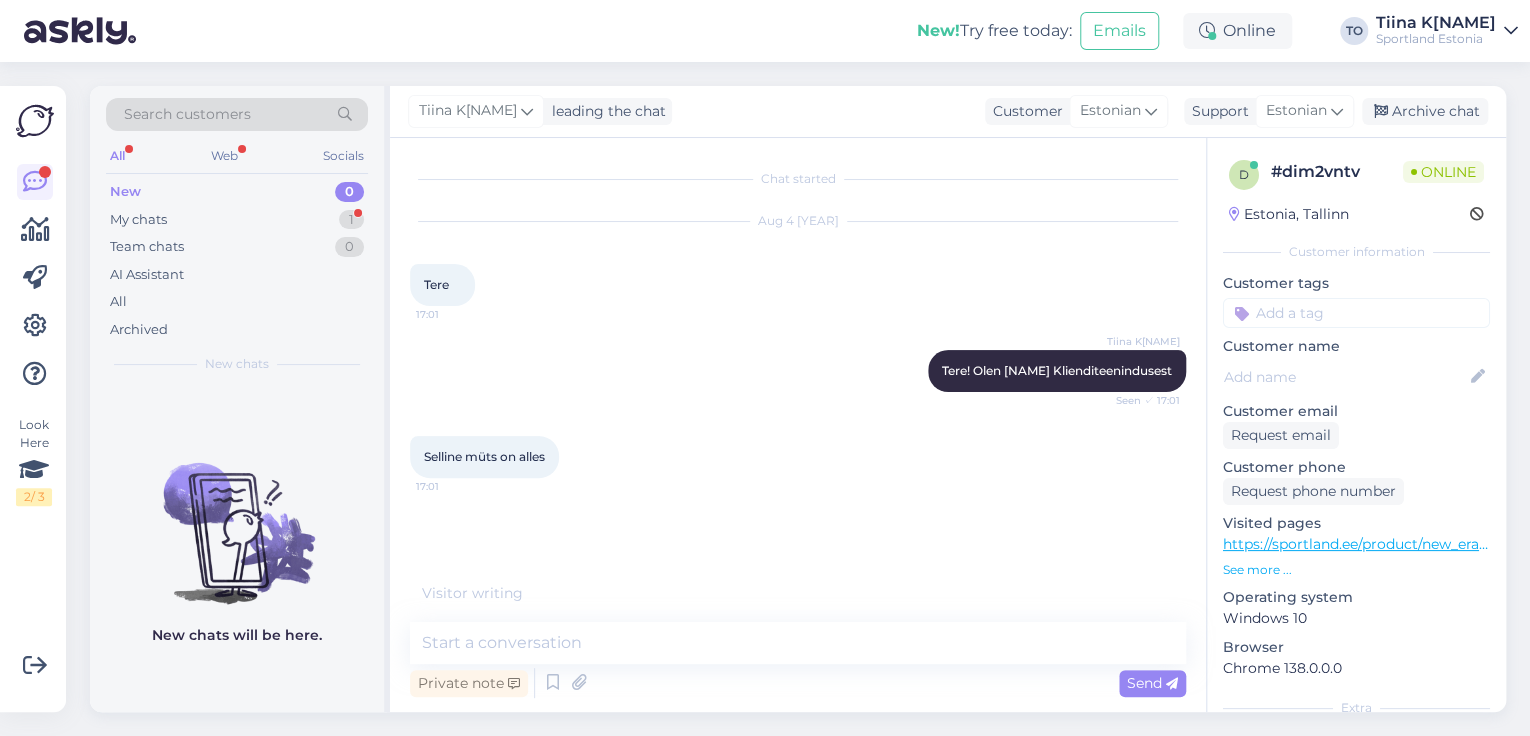 scroll, scrollTop: 17, scrollLeft: 0, axis: vertical 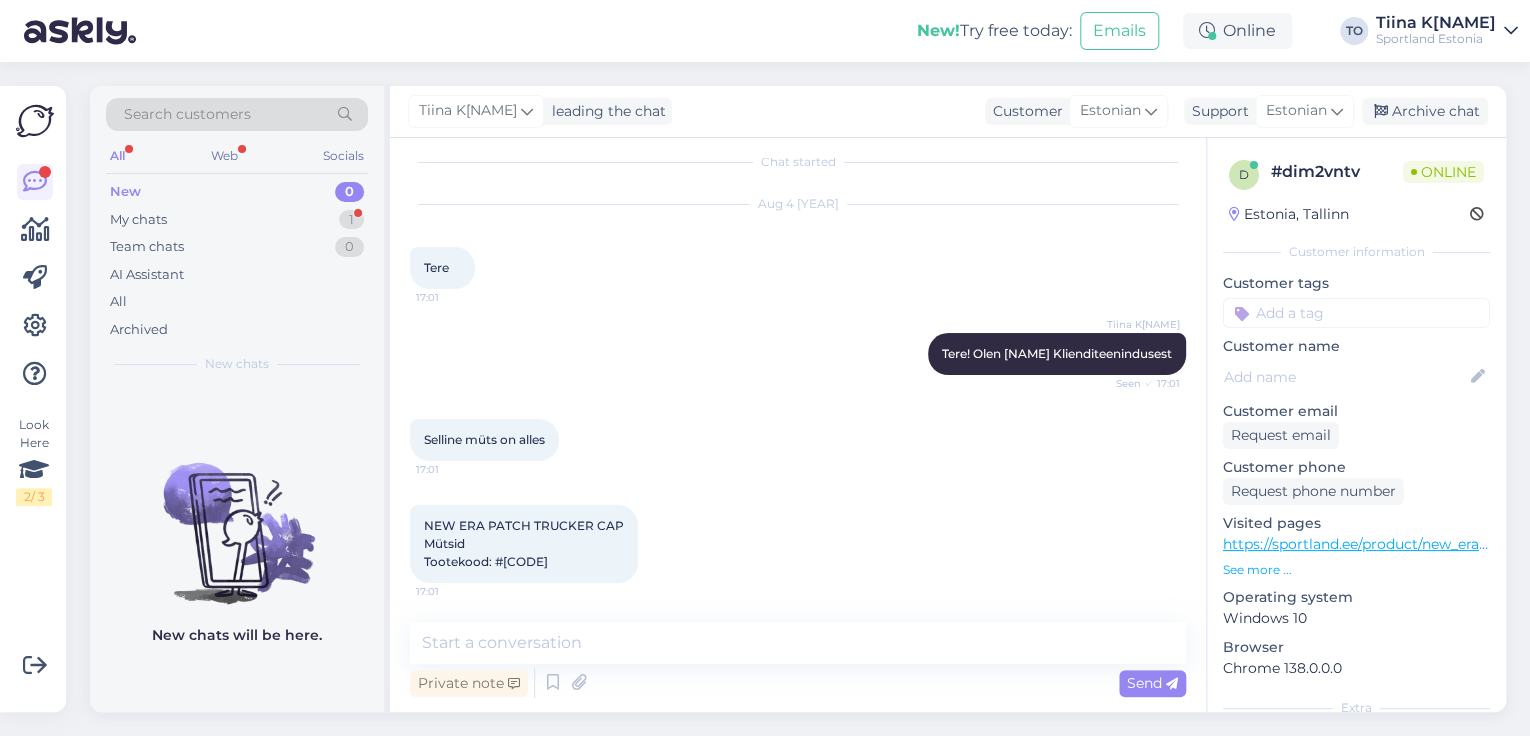 drag, startPoint x: 504, startPoint y: 560, endPoint x: 559, endPoint y: 561, distance: 55.00909 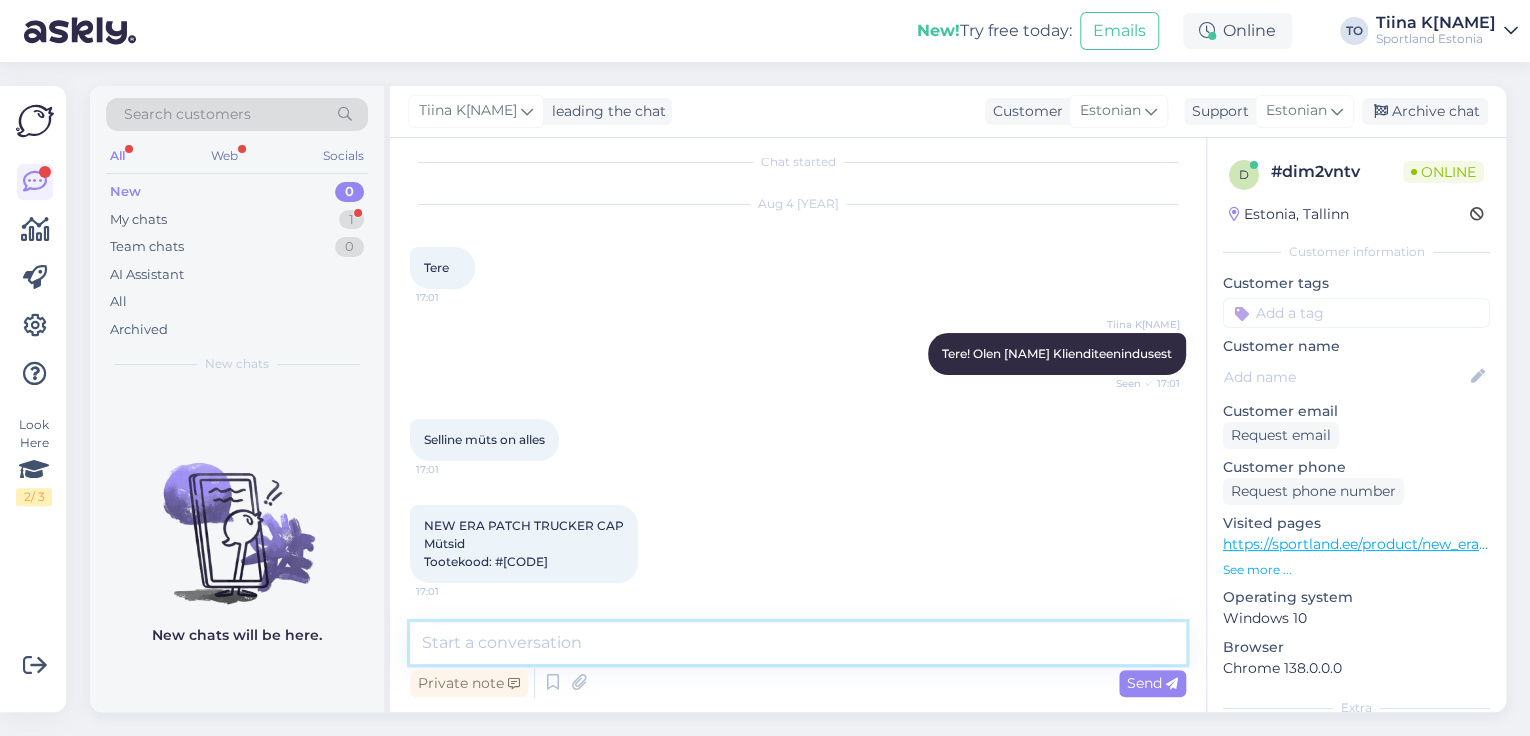 click at bounding box center [798, 643] 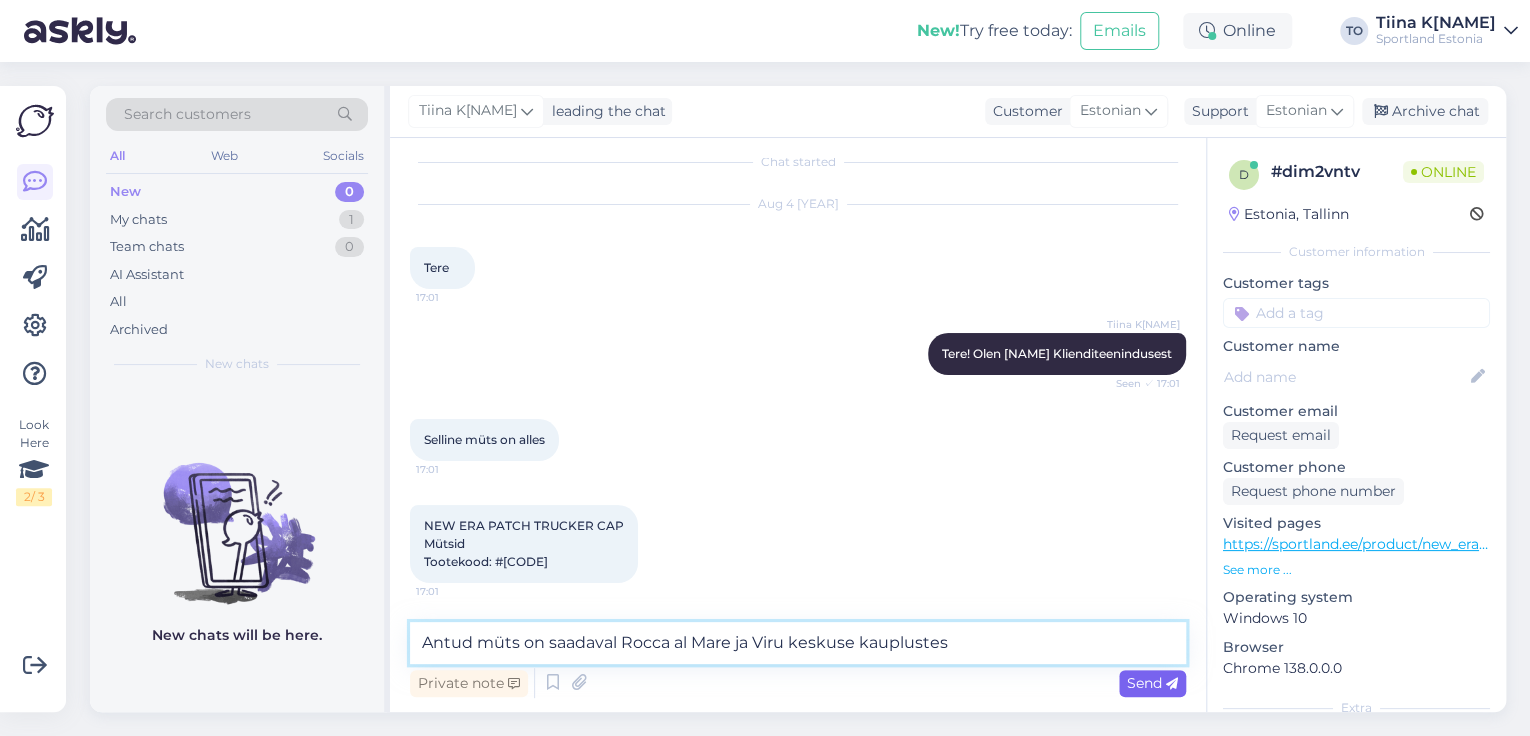 type on "Antud müts on saadaval Rocca al Mare ja Viru keskuse kauplustes" 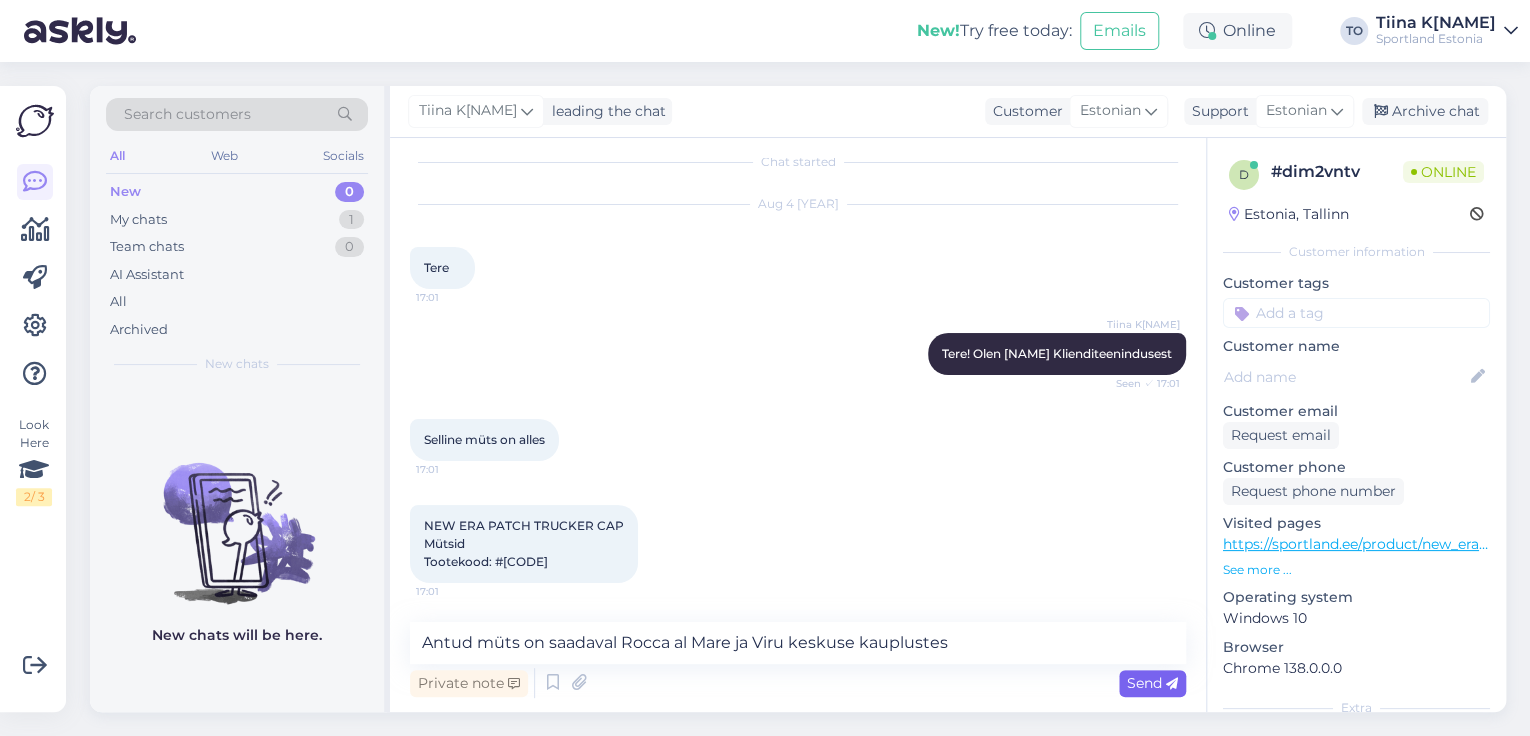 click on "Send" at bounding box center (1152, 683) 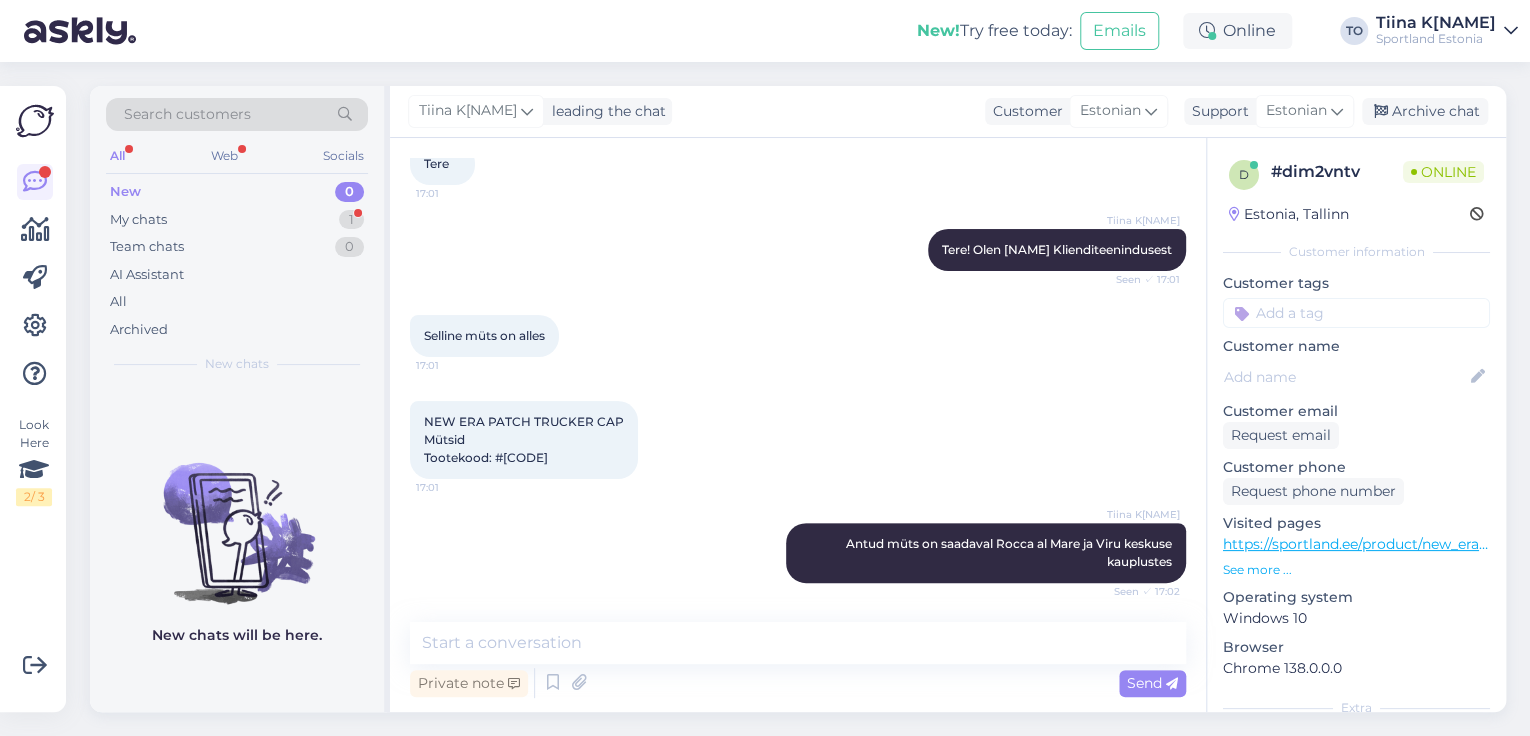 scroll, scrollTop: 208, scrollLeft: 0, axis: vertical 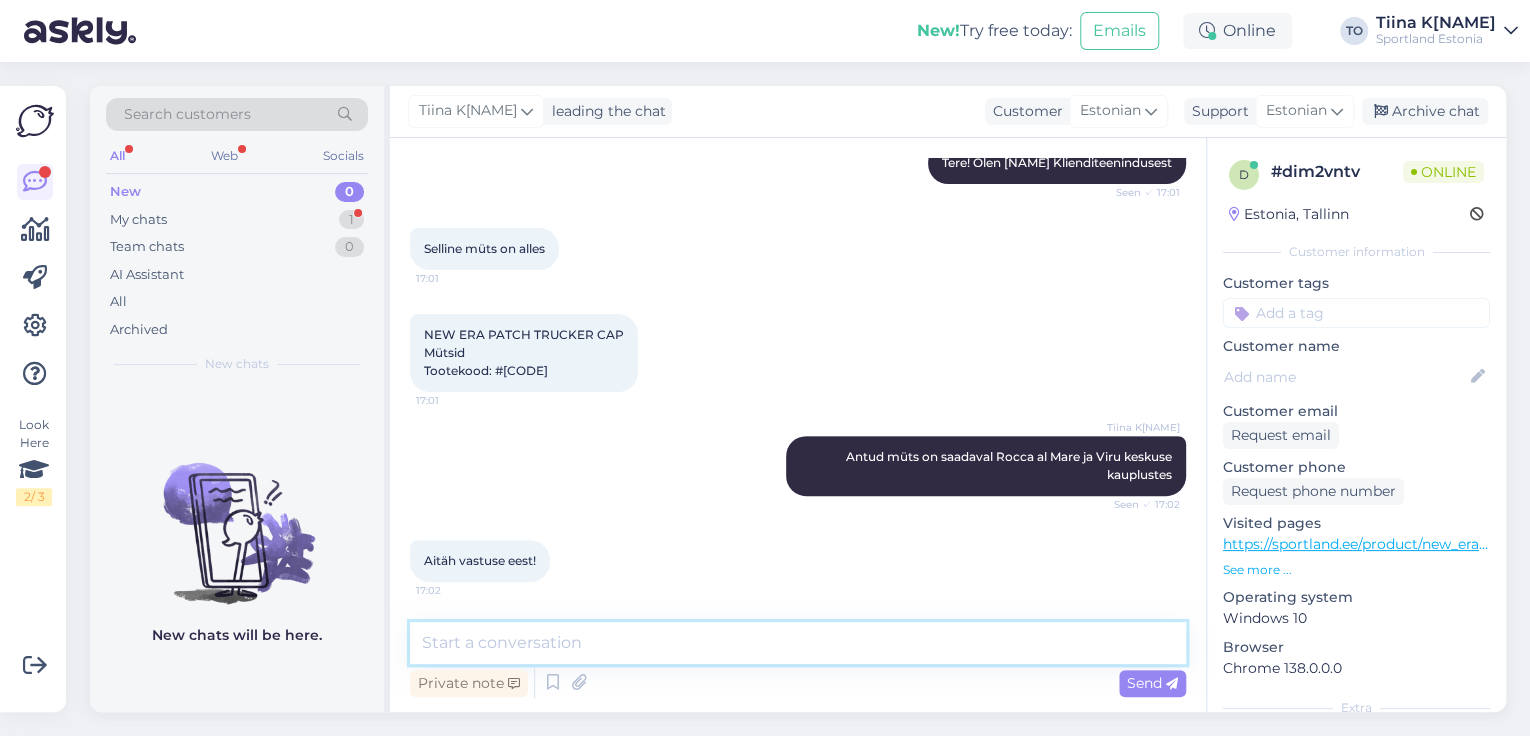 click at bounding box center [798, 643] 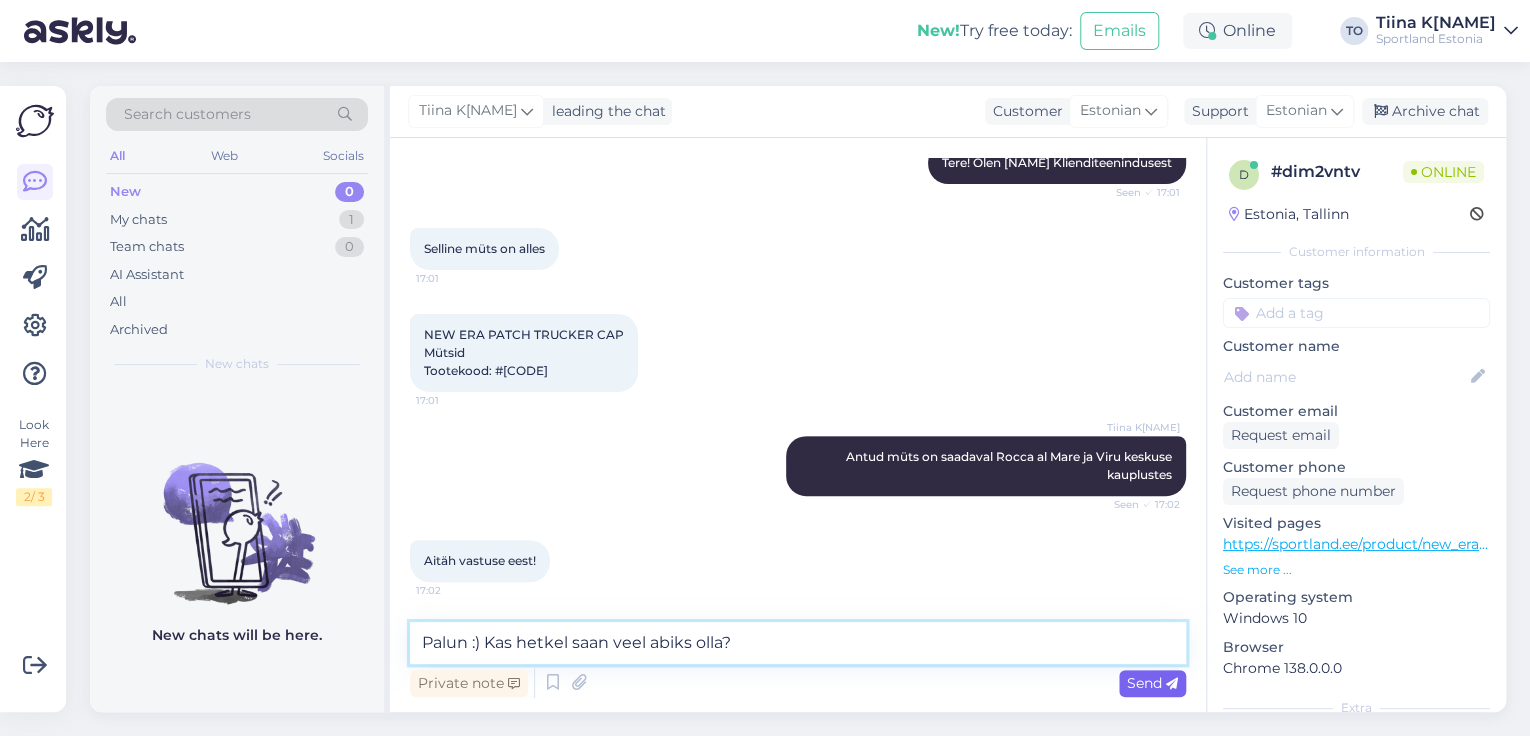 type on "Palun :) Kas hetkel saan veel abiks olla?" 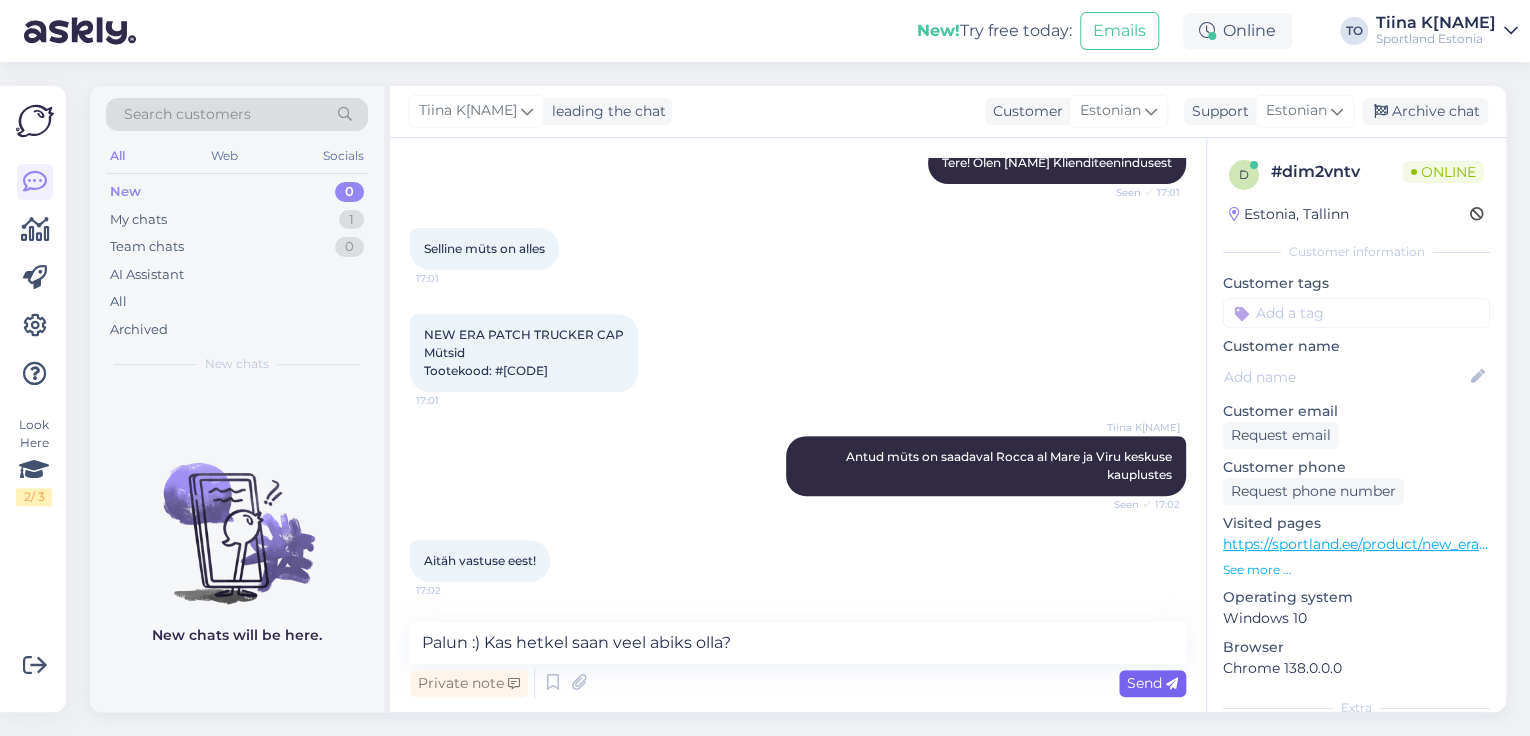 click on "Send" at bounding box center (1152, 683) 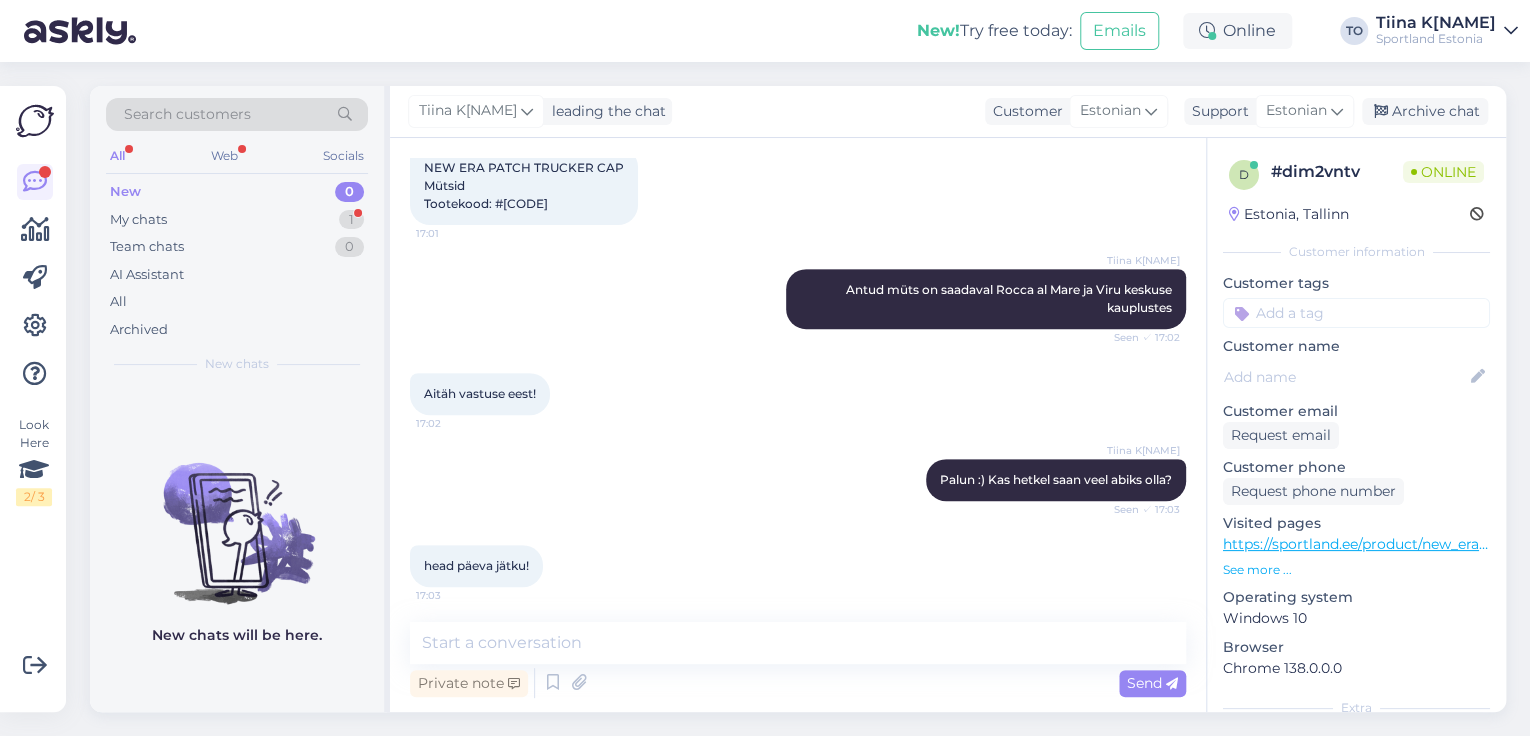 scroll, scrollTop: 380, scrollLeft: 0, axis: vertical 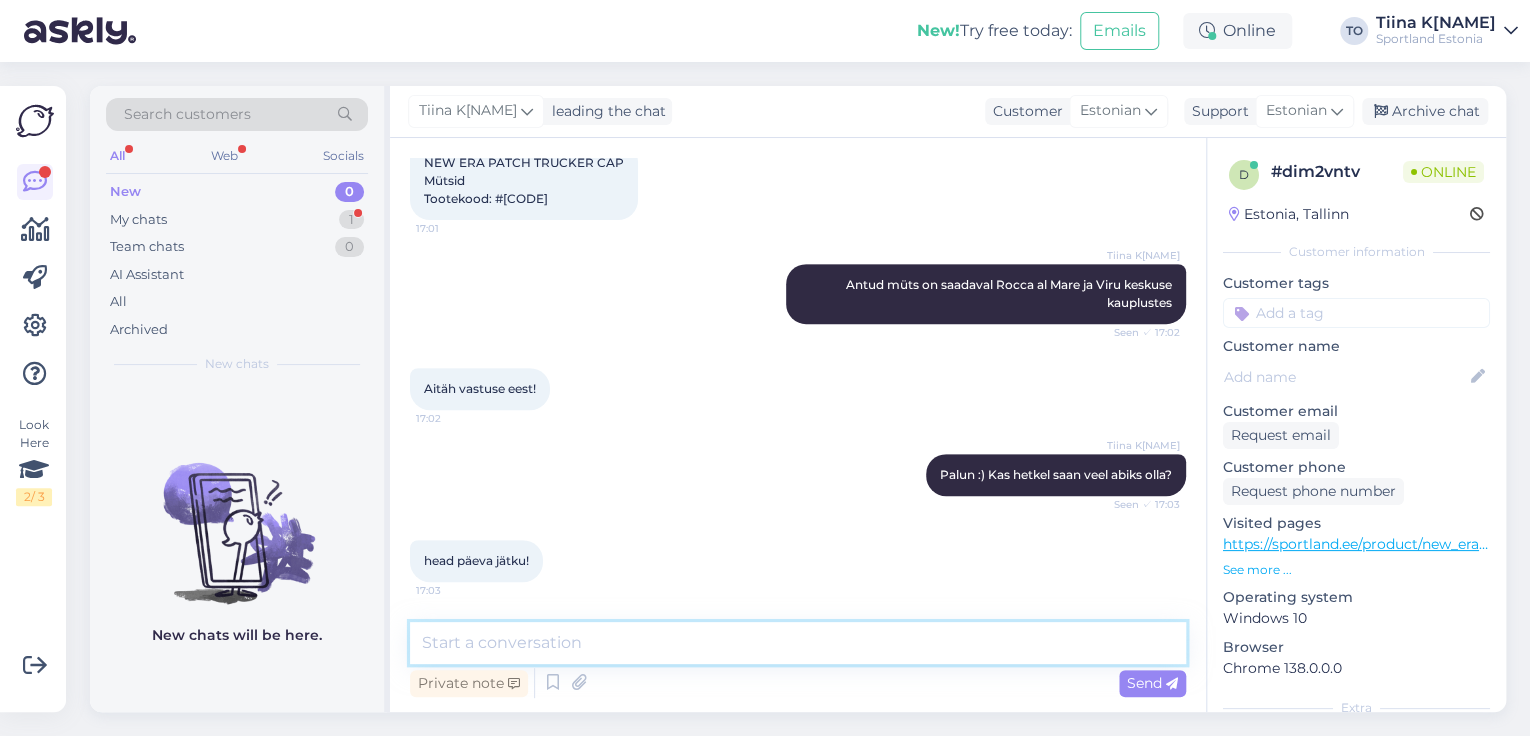 click at bounding box center [798, 643] 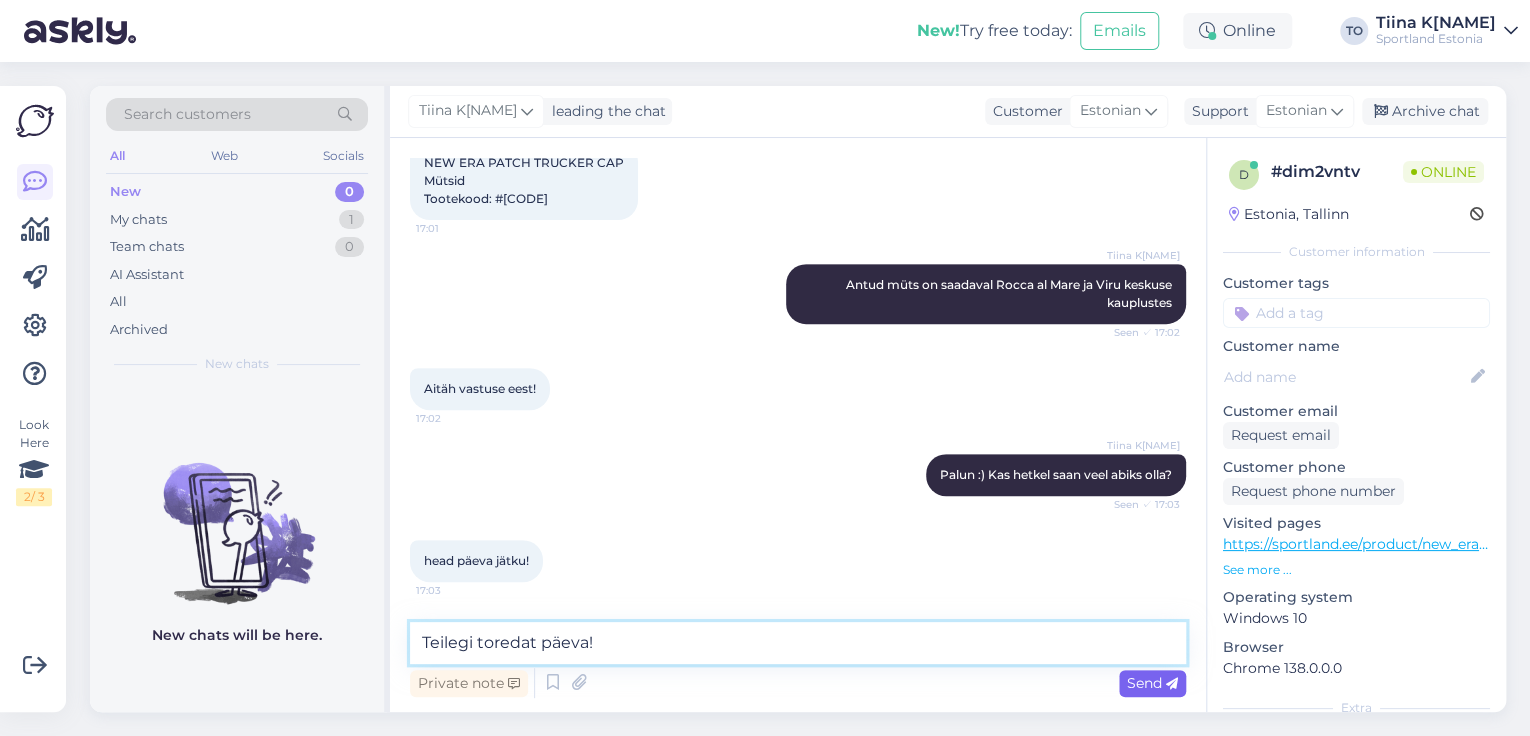 type on "Teilegi toredat päeva!" 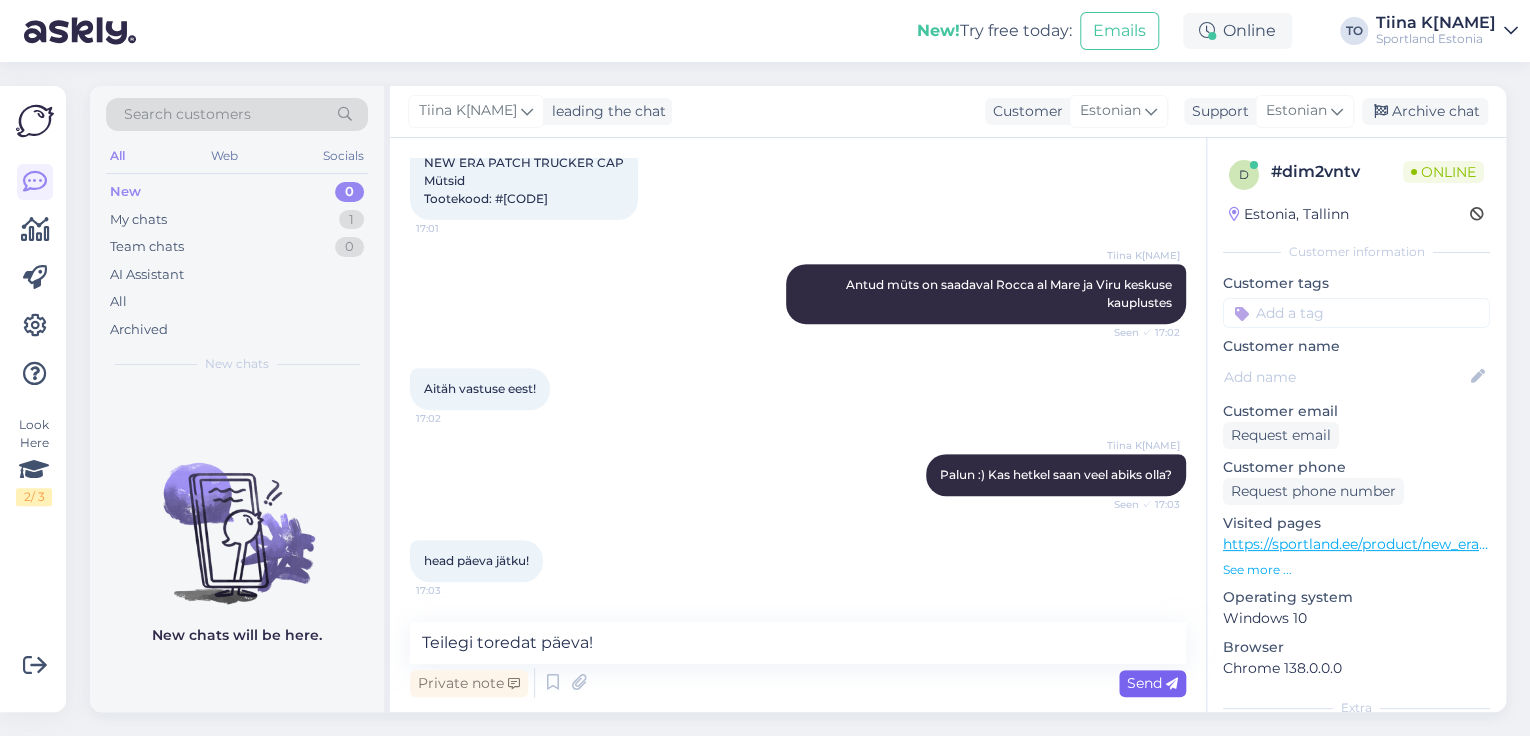 click on "Send" at bounding box center [1152, 683] 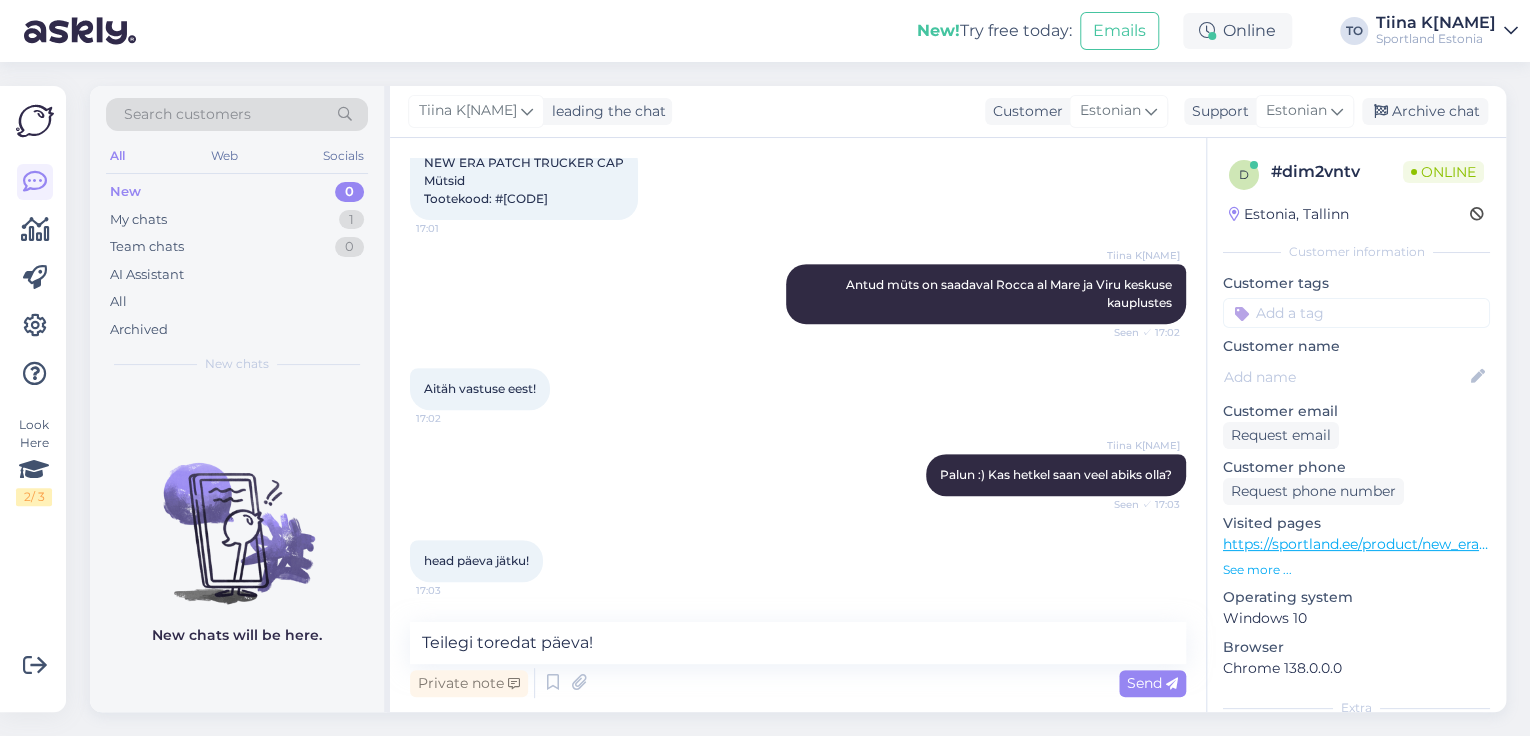 type 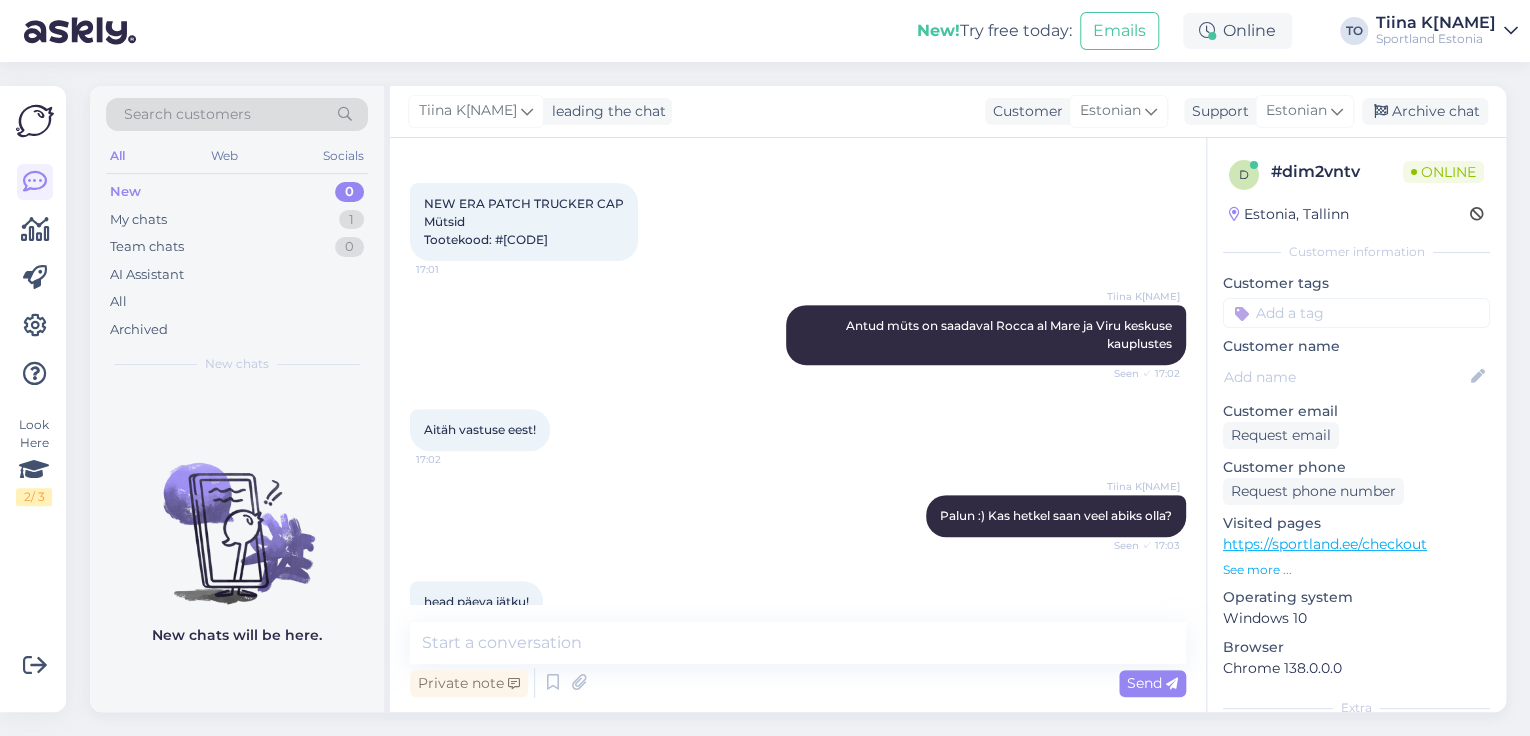 scroll, scrollTop: 225, scrollLeft: 0, axis: vertical 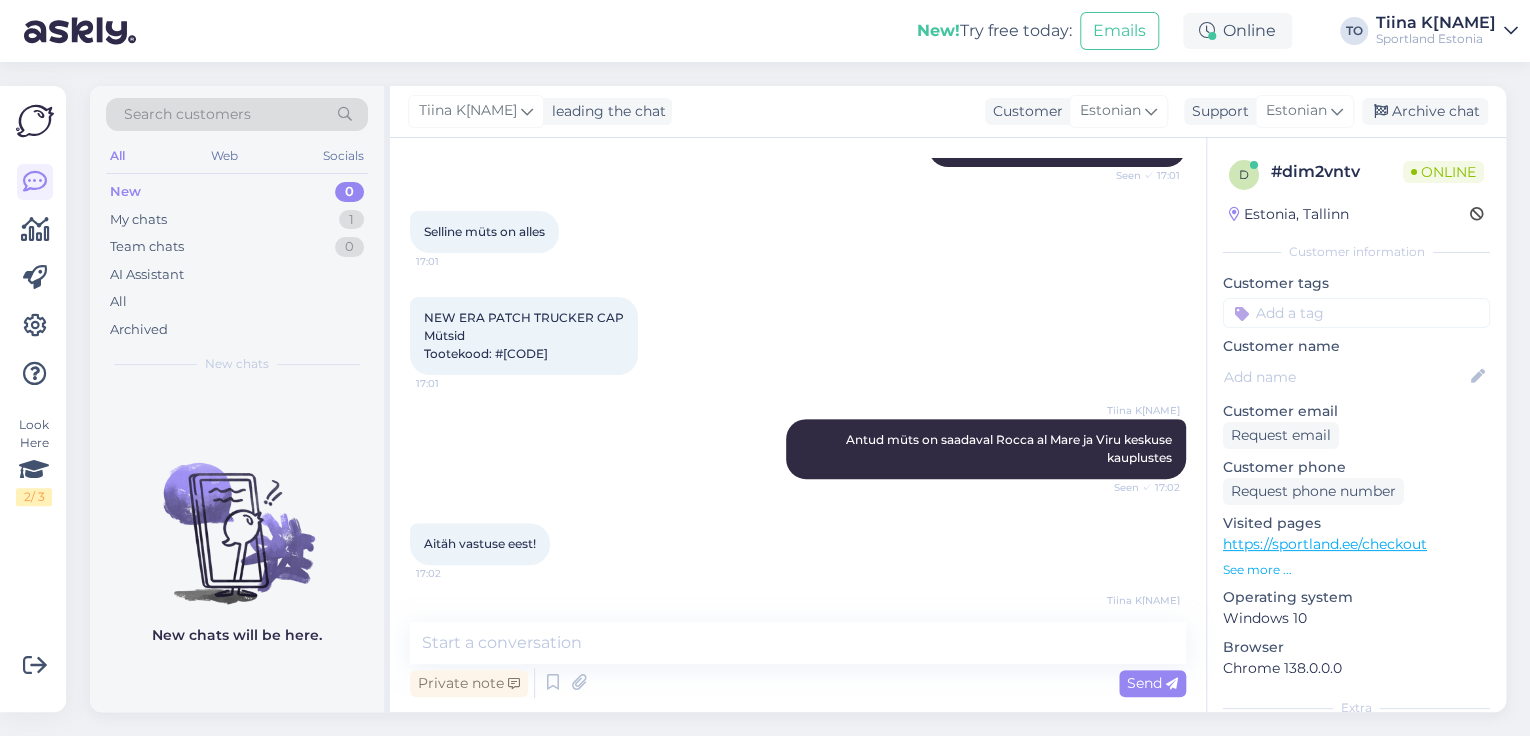 click at bounding box center [1356, 313] 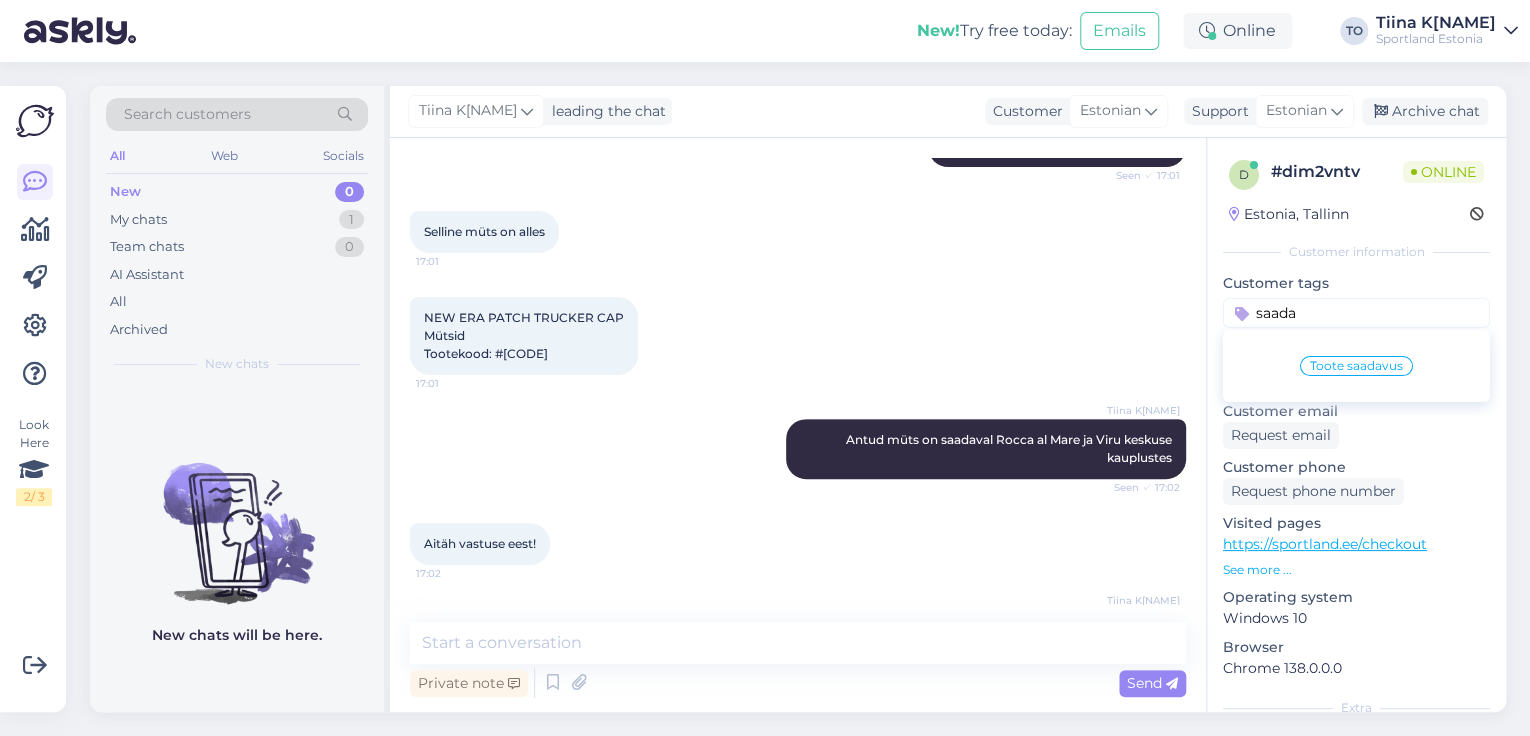 type on "saada" 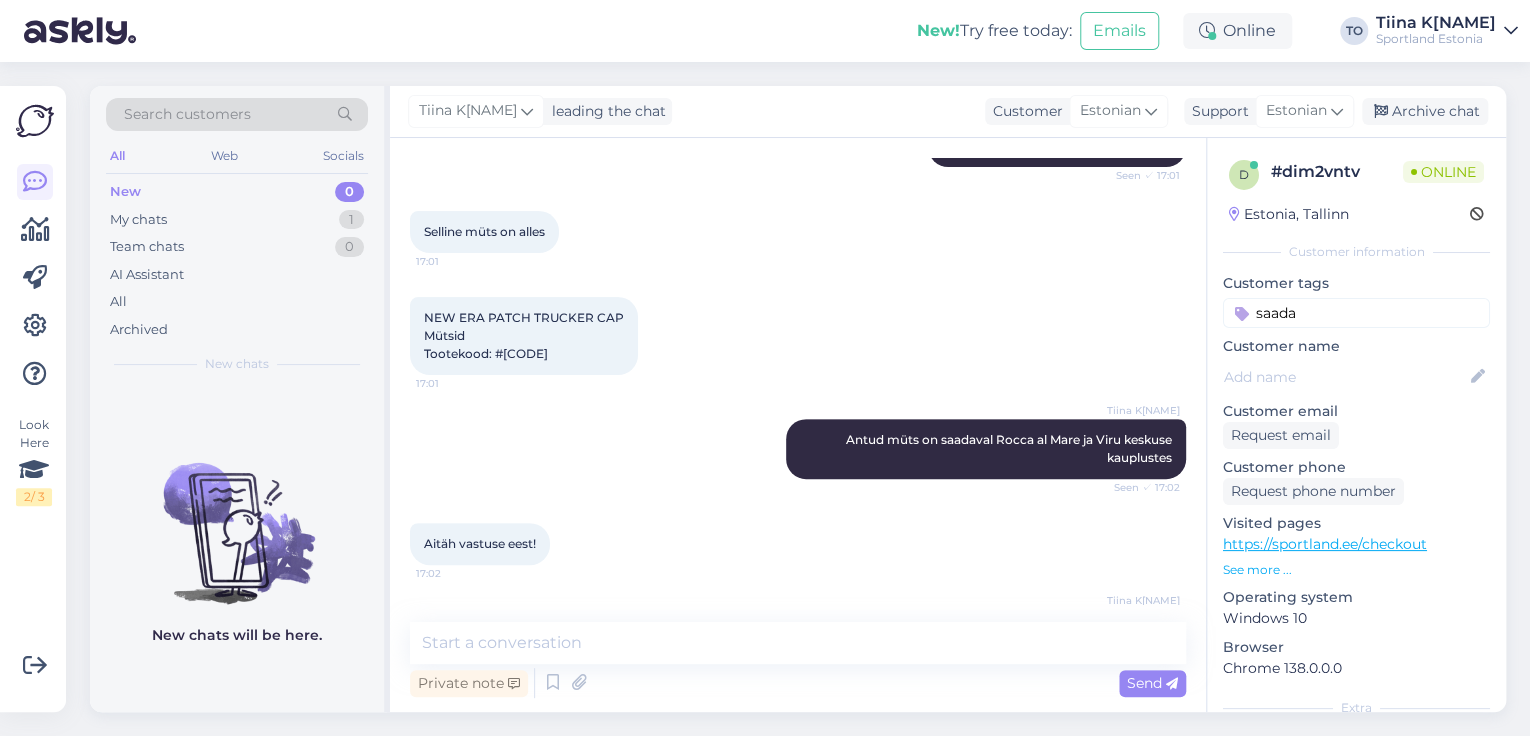 type 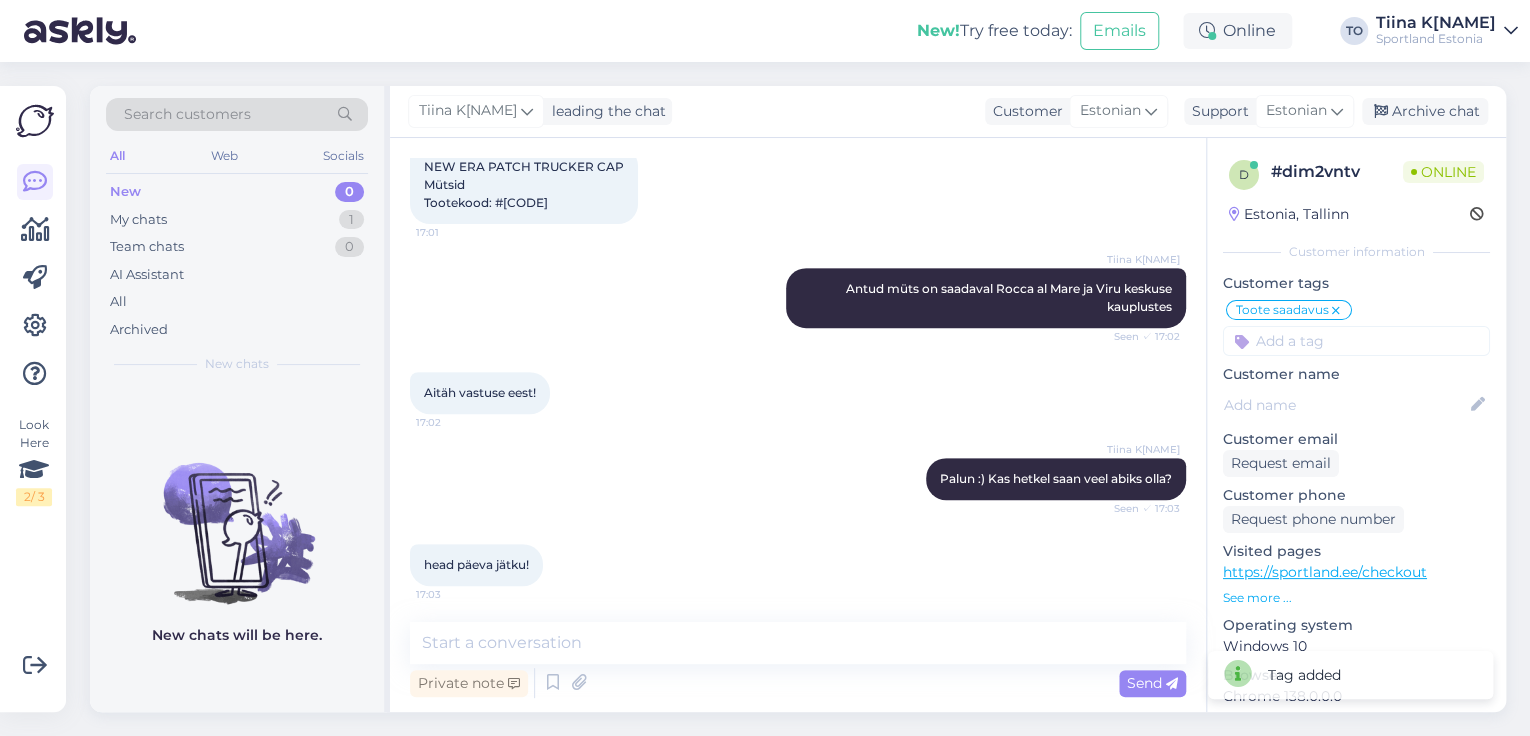 scroll, scrollTop: 385, scrollLeft: 0, axis: vertical 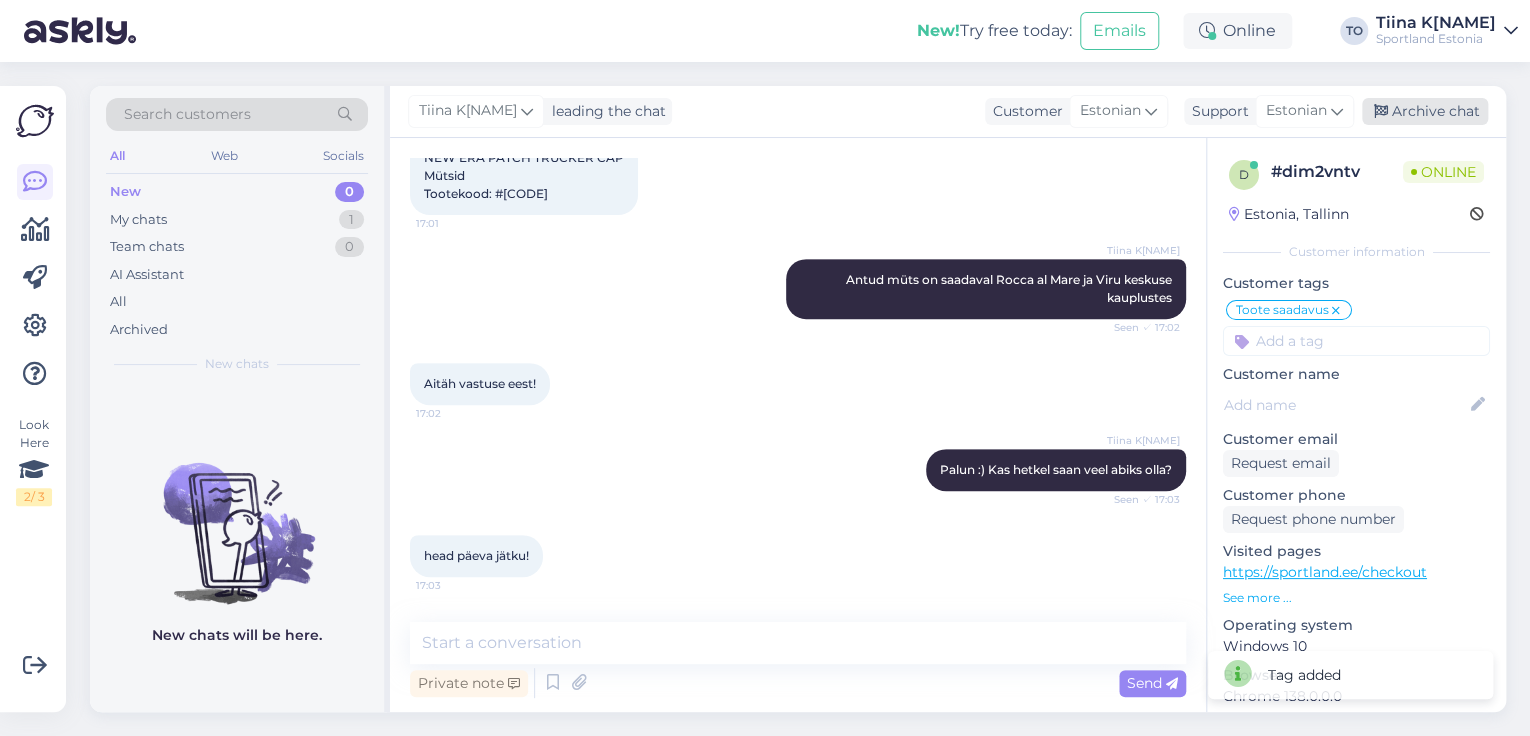 click on "Archive chat" at bounding box center (1425, 111) 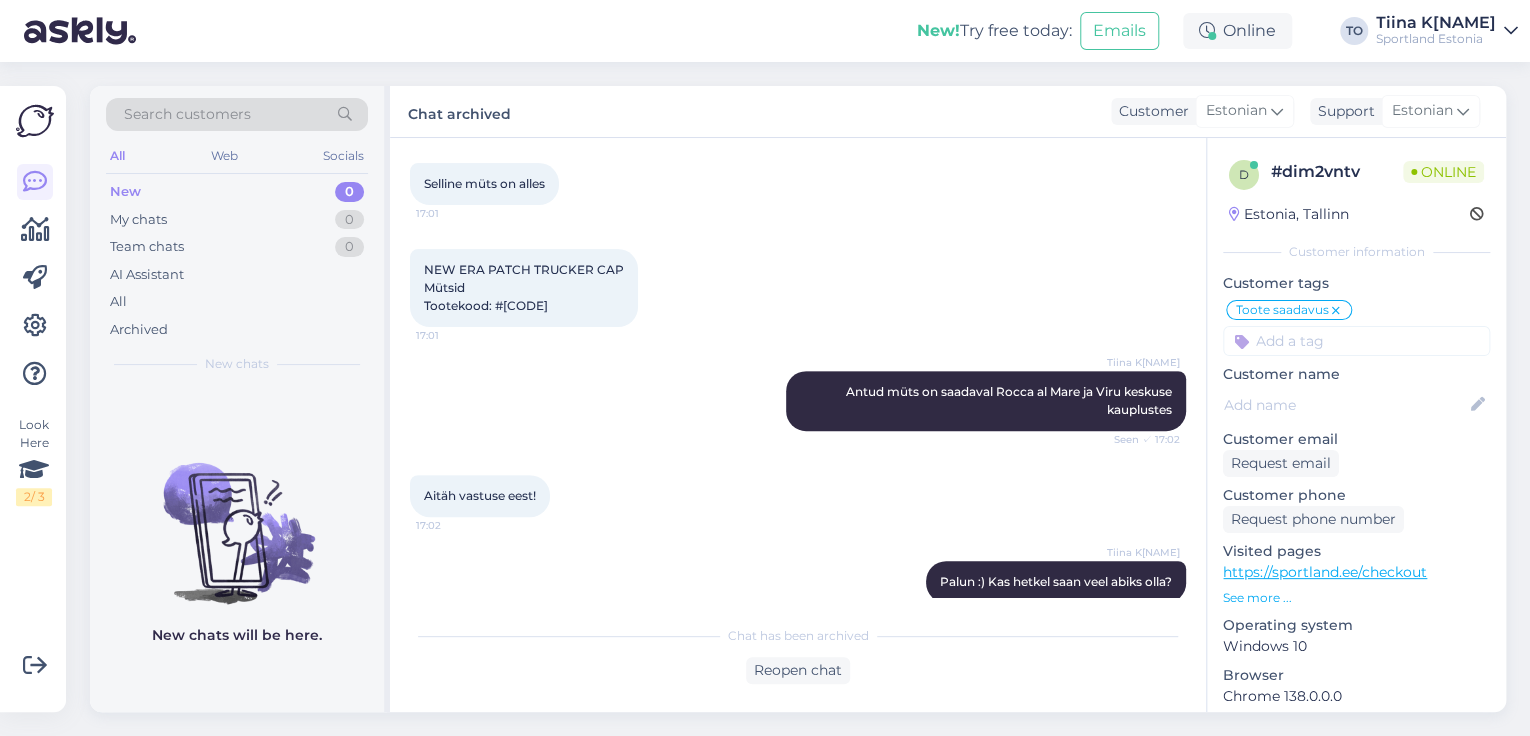 scroll, scrollTop: 153, scrollLeft: 0, axis: vertical 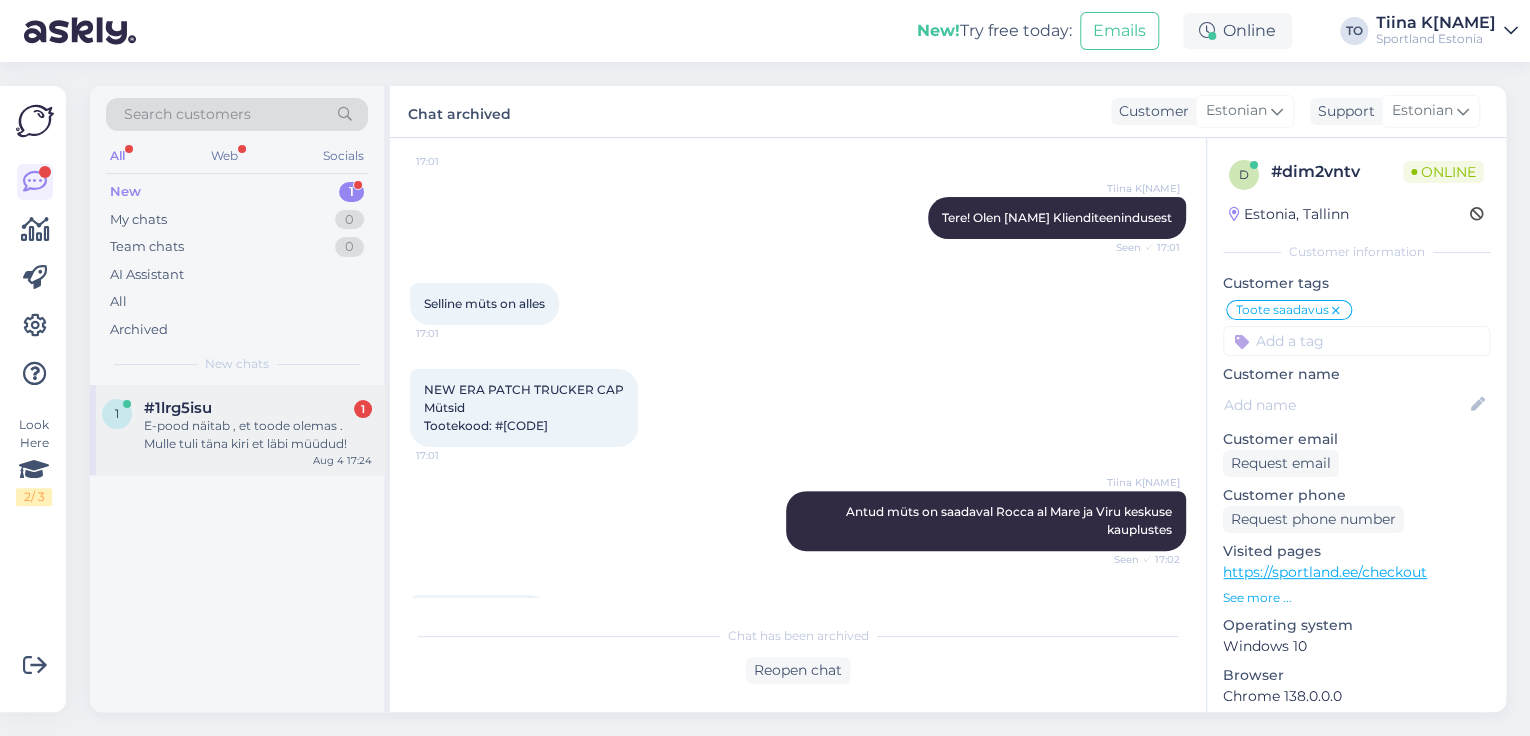 click on "#1lrg5isu 1" at bounding box center (258, 408) 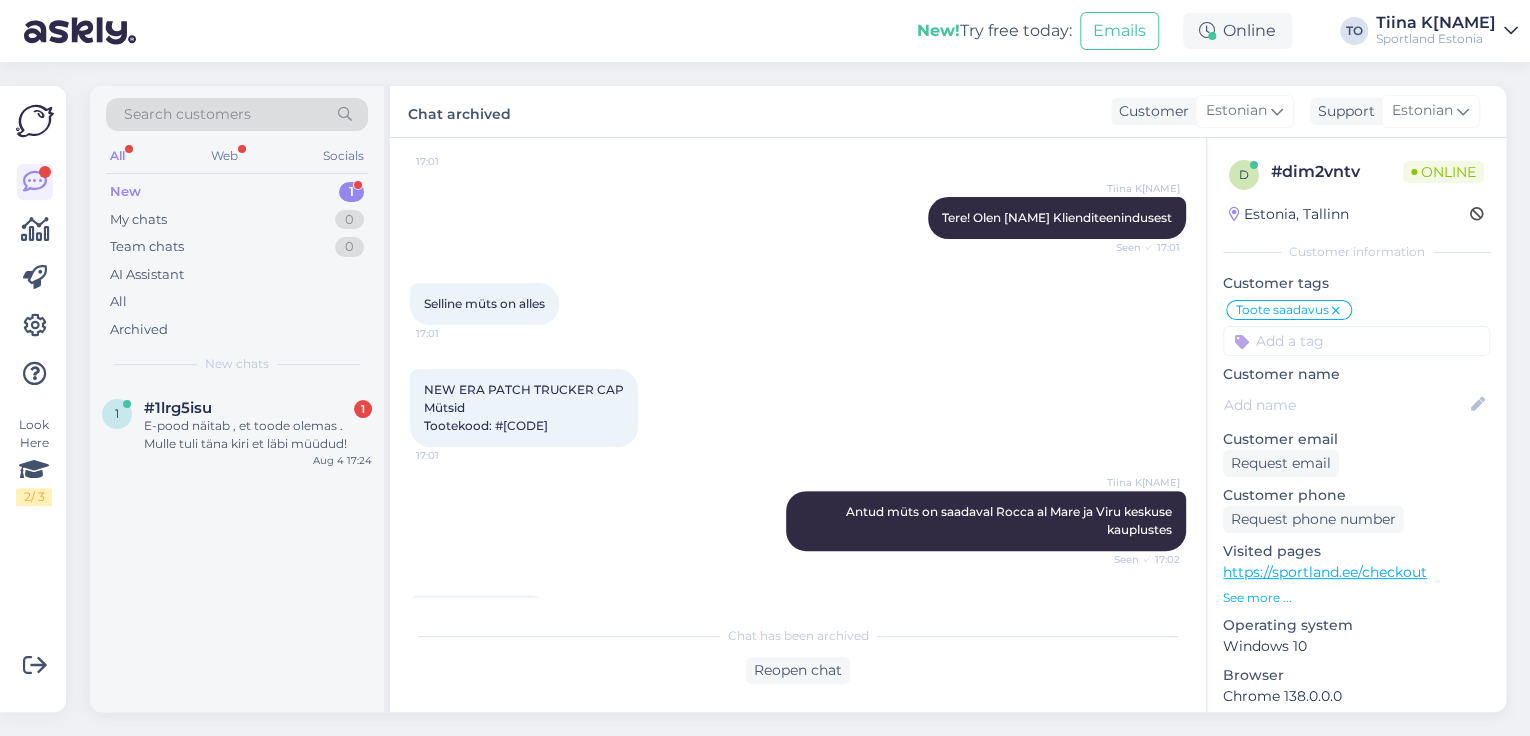 scroll, scrollTop: 0, scrollLeft: 0, axis: both 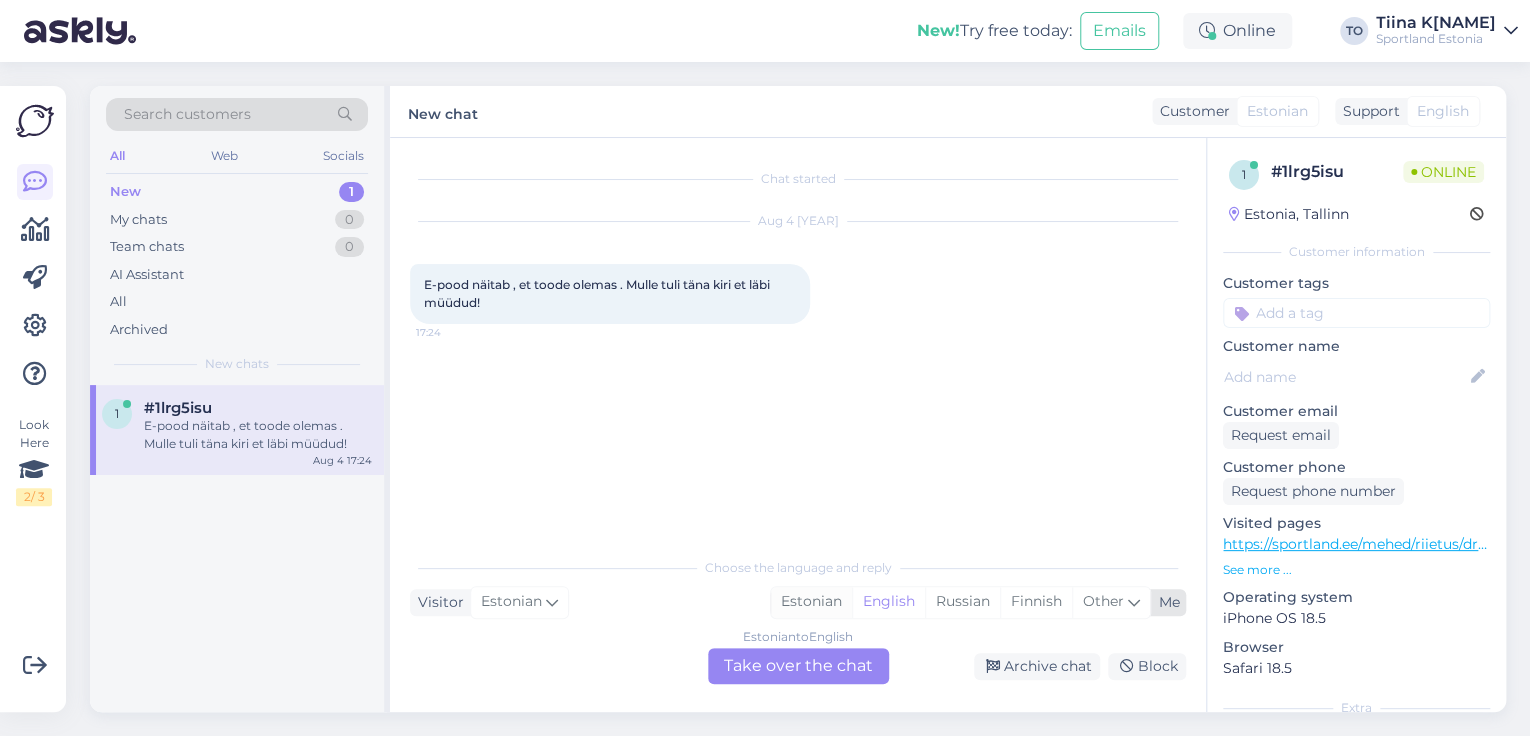 click on "Estonian" at bounding box center (811, 602) 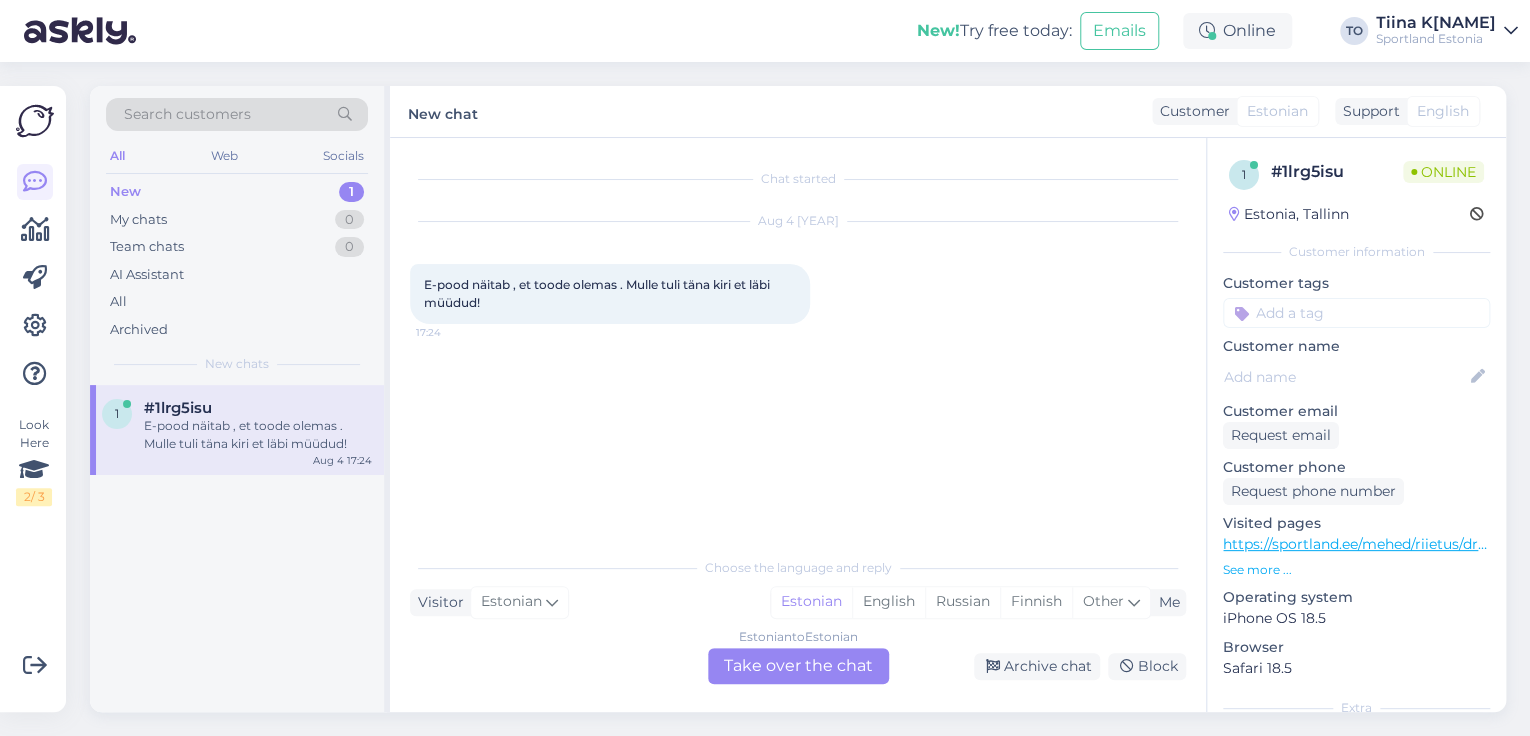 click on "Estonian  to  Estonian Take over the chat" at bounding box center (798, 666) 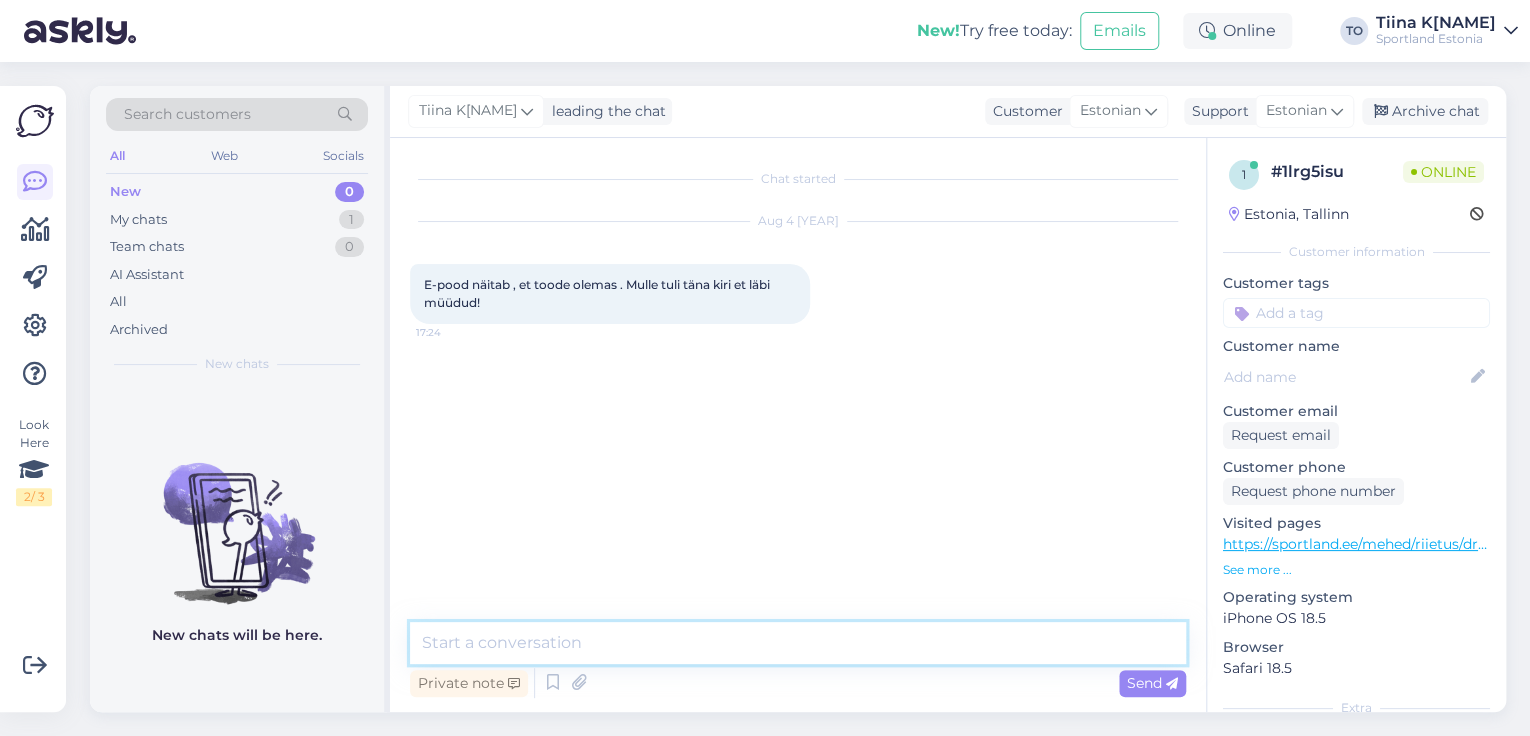 click at bounding box center (798, 643) 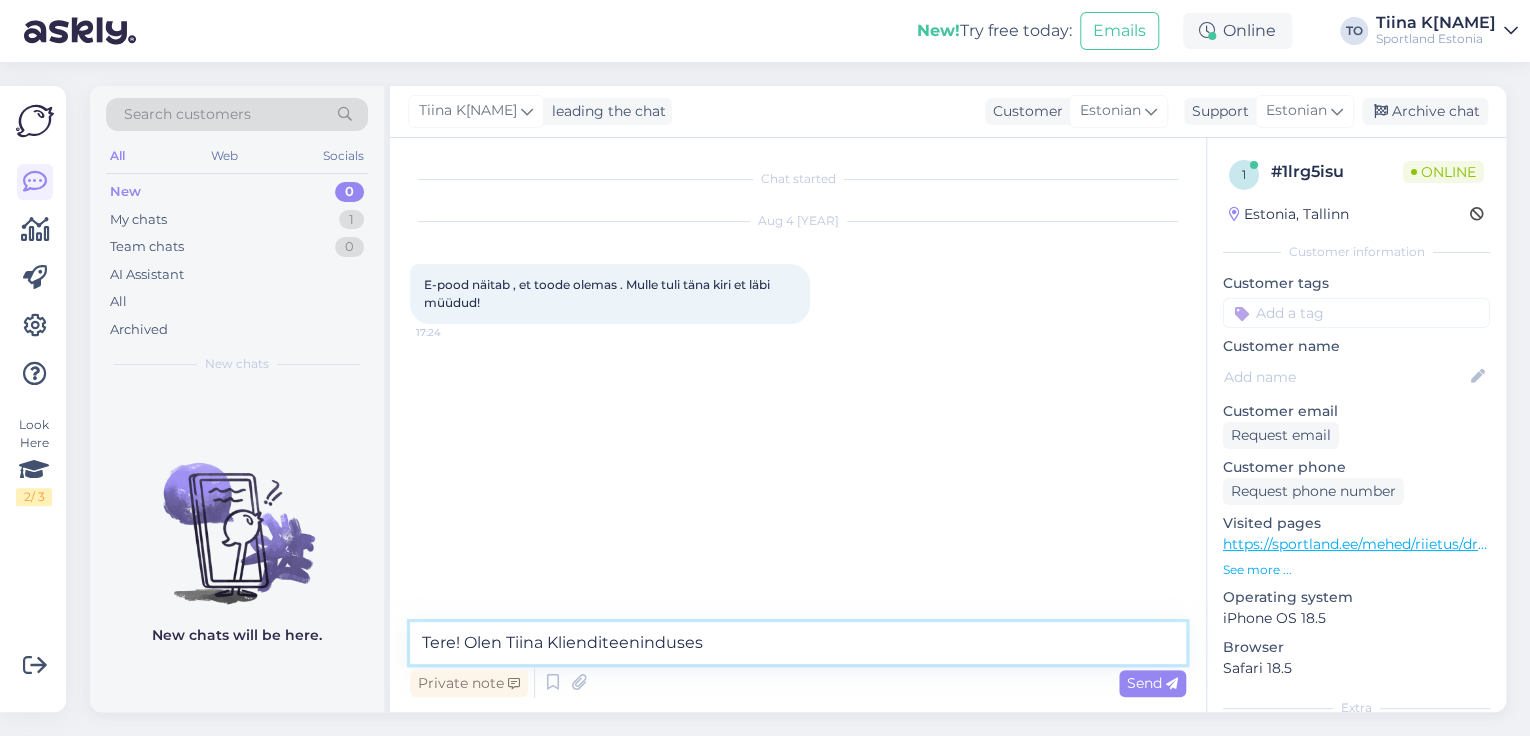type on "Tere! Olen [NAME] Klienditeenindusest" 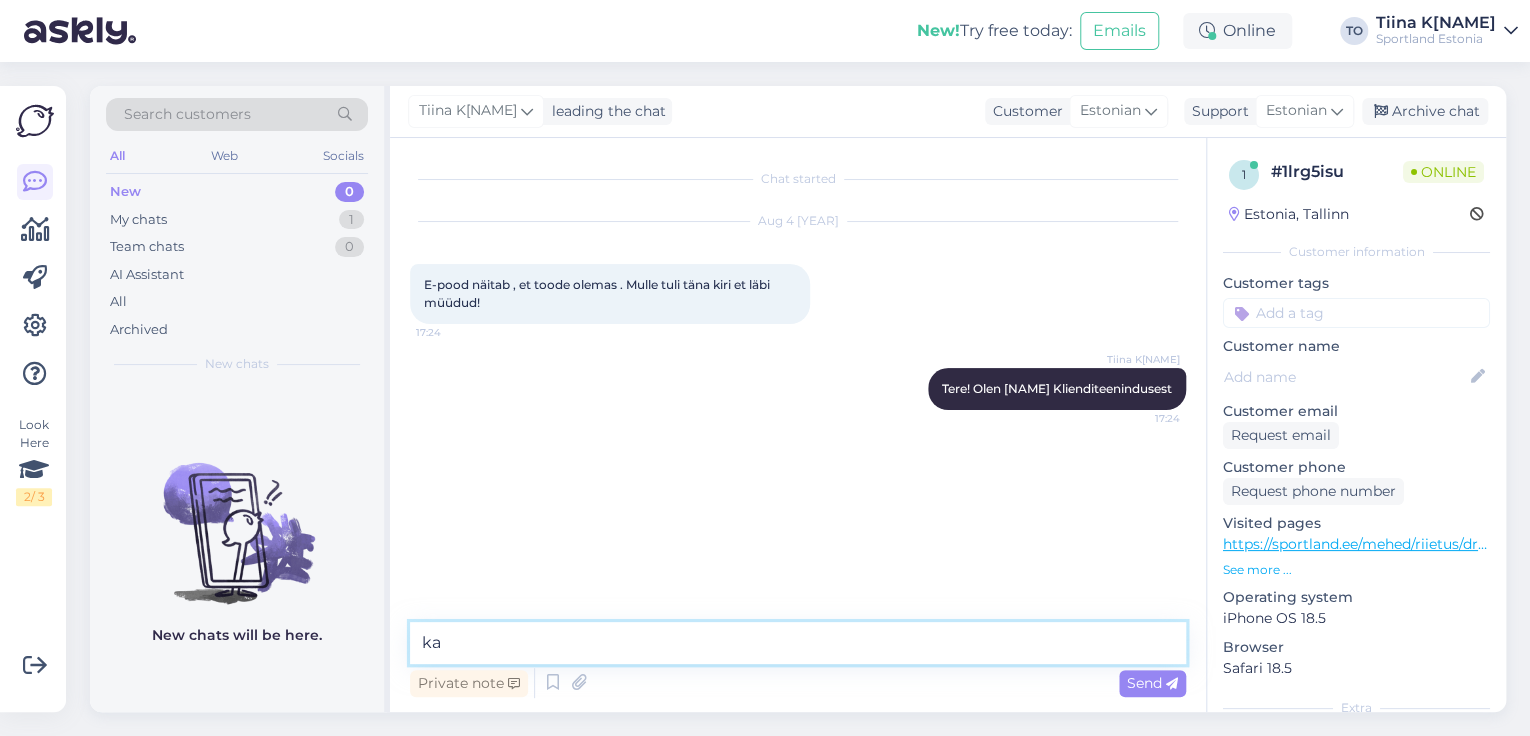 type on "k" 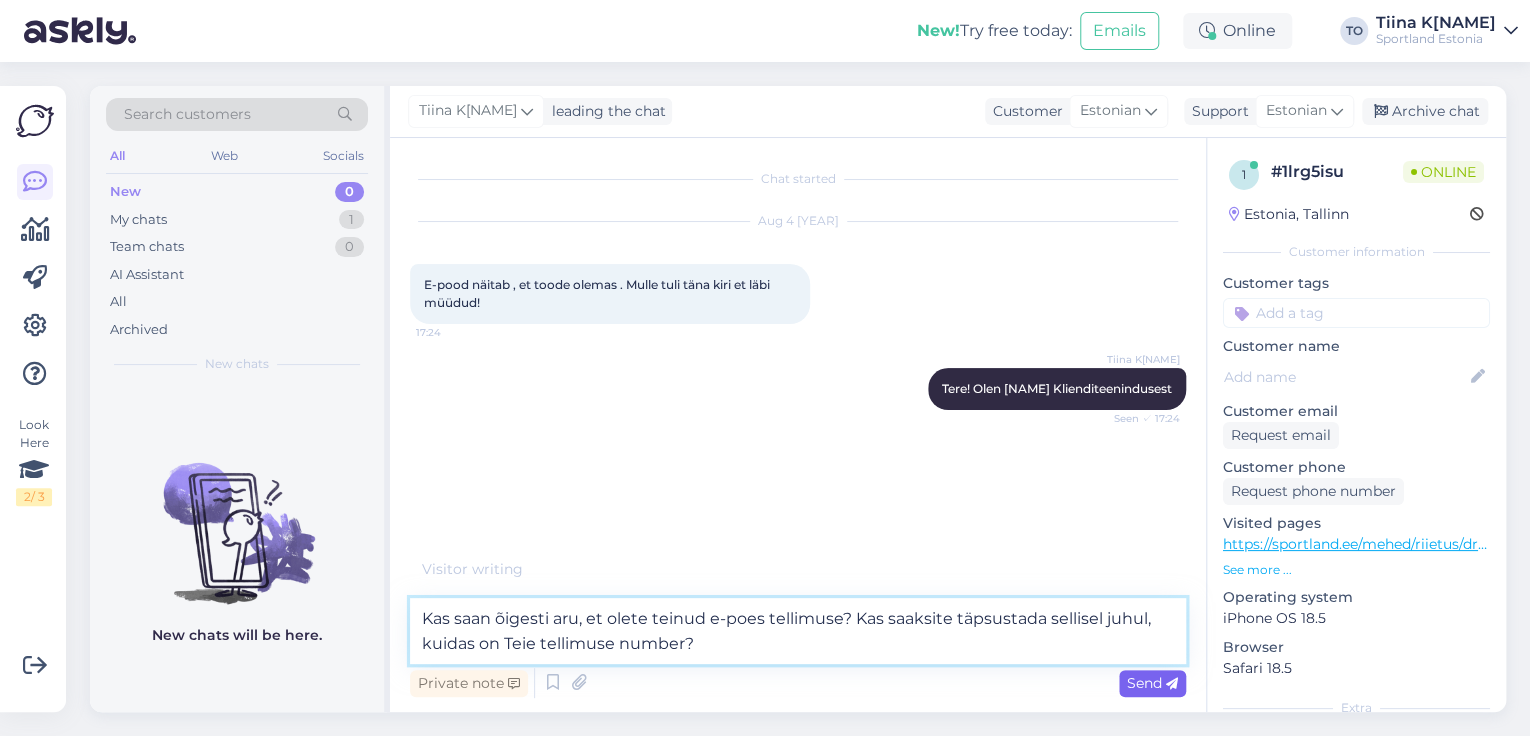 type on "Kas saan õigesti aru, et olete teinud e-poes tellimuse? Kas saaksite täpsustada sellisel juhul, kuidas on Teie tellimuse number?" 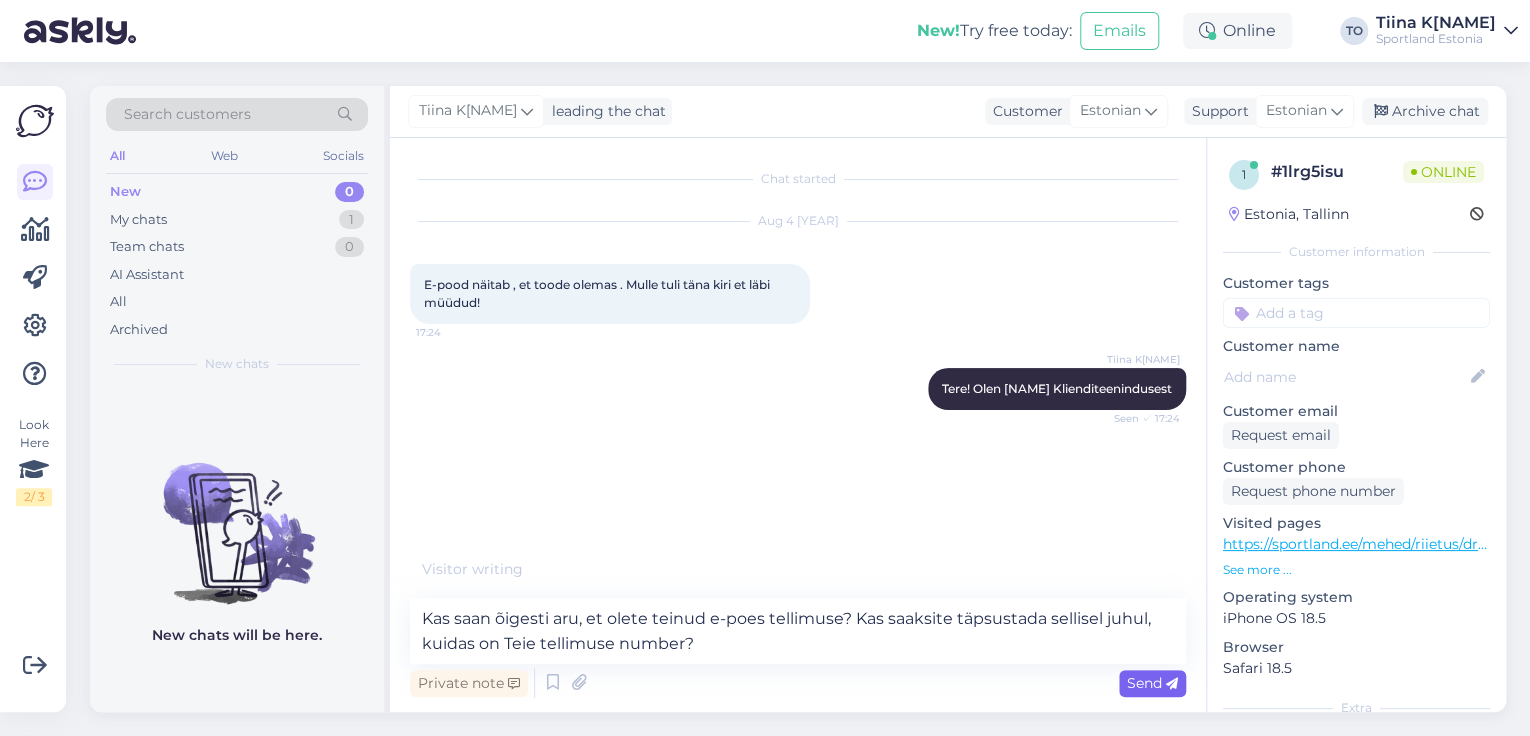 click on "Send" at bounding box center (1152, 683) 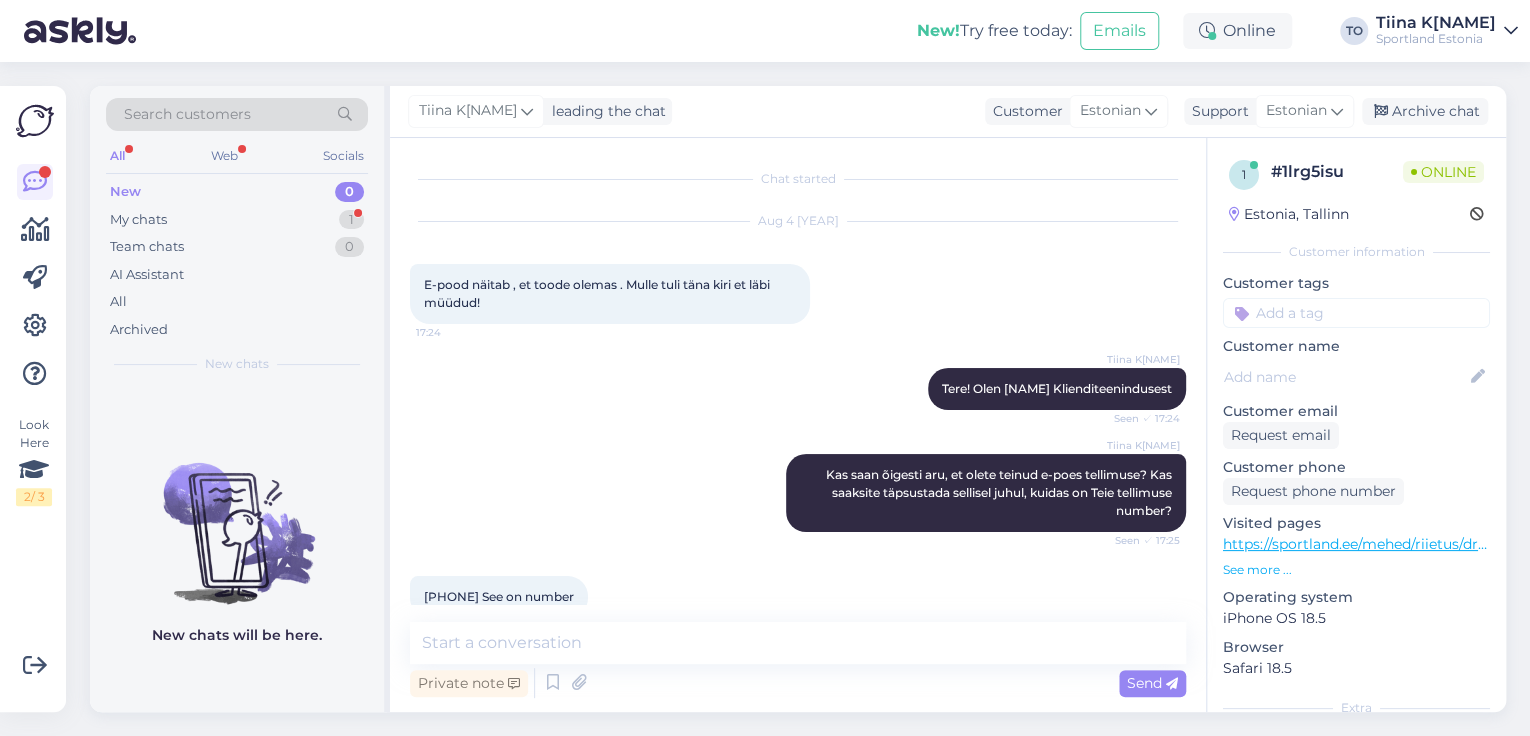 scroll, scrollTop: 36, scrollLeft: 0, axis: vertical 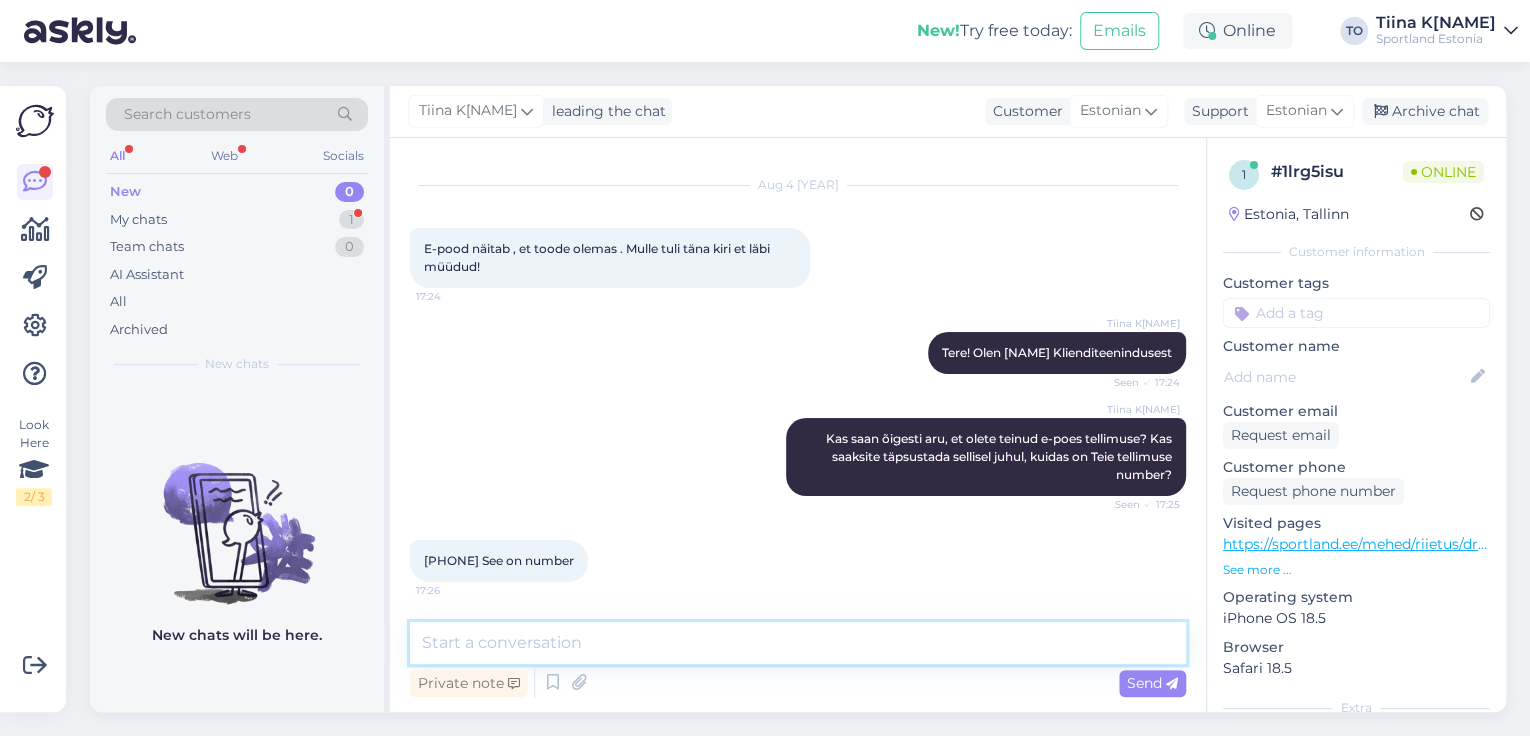 click at bounding box center [798, 643] 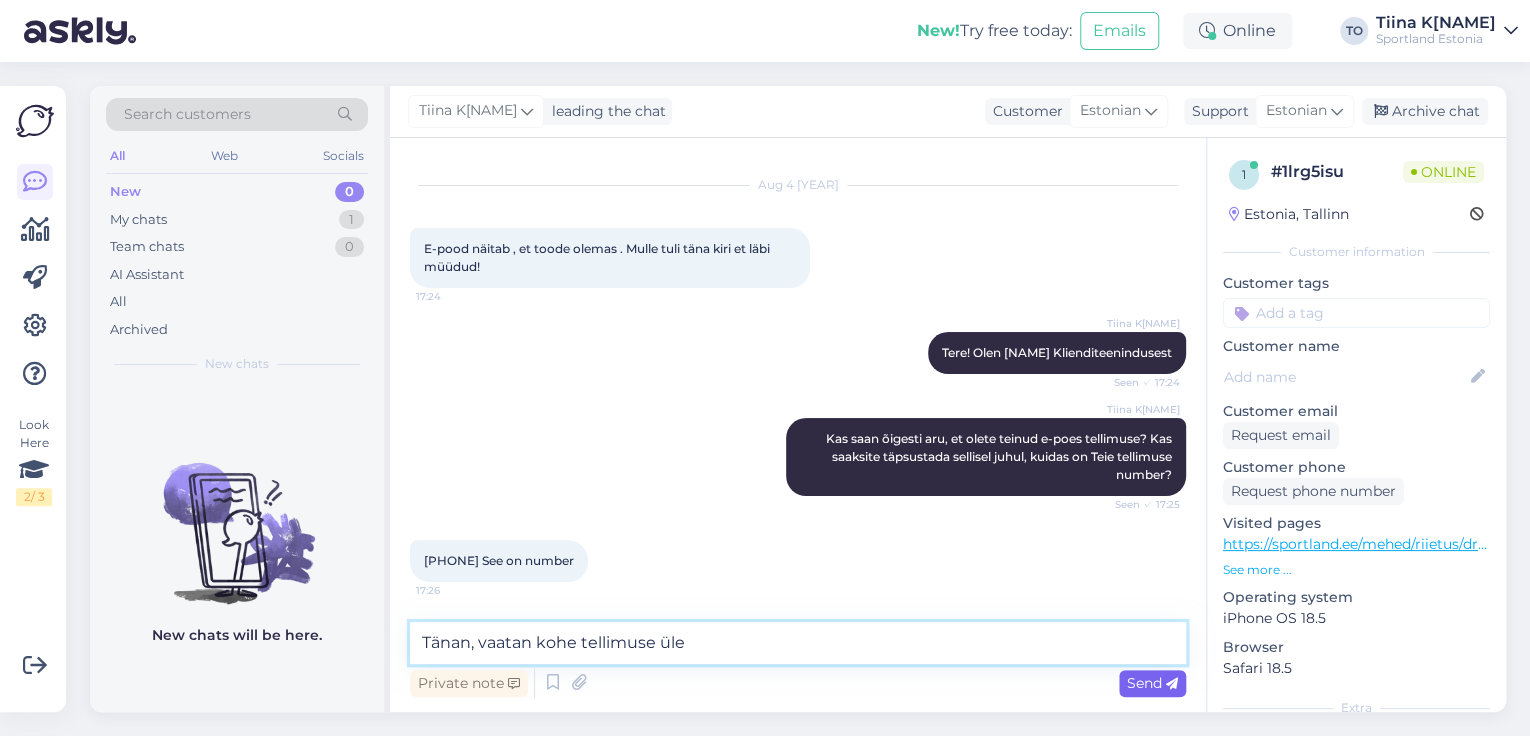 type on "Tänan, vaatan kohe tellimuse üle" 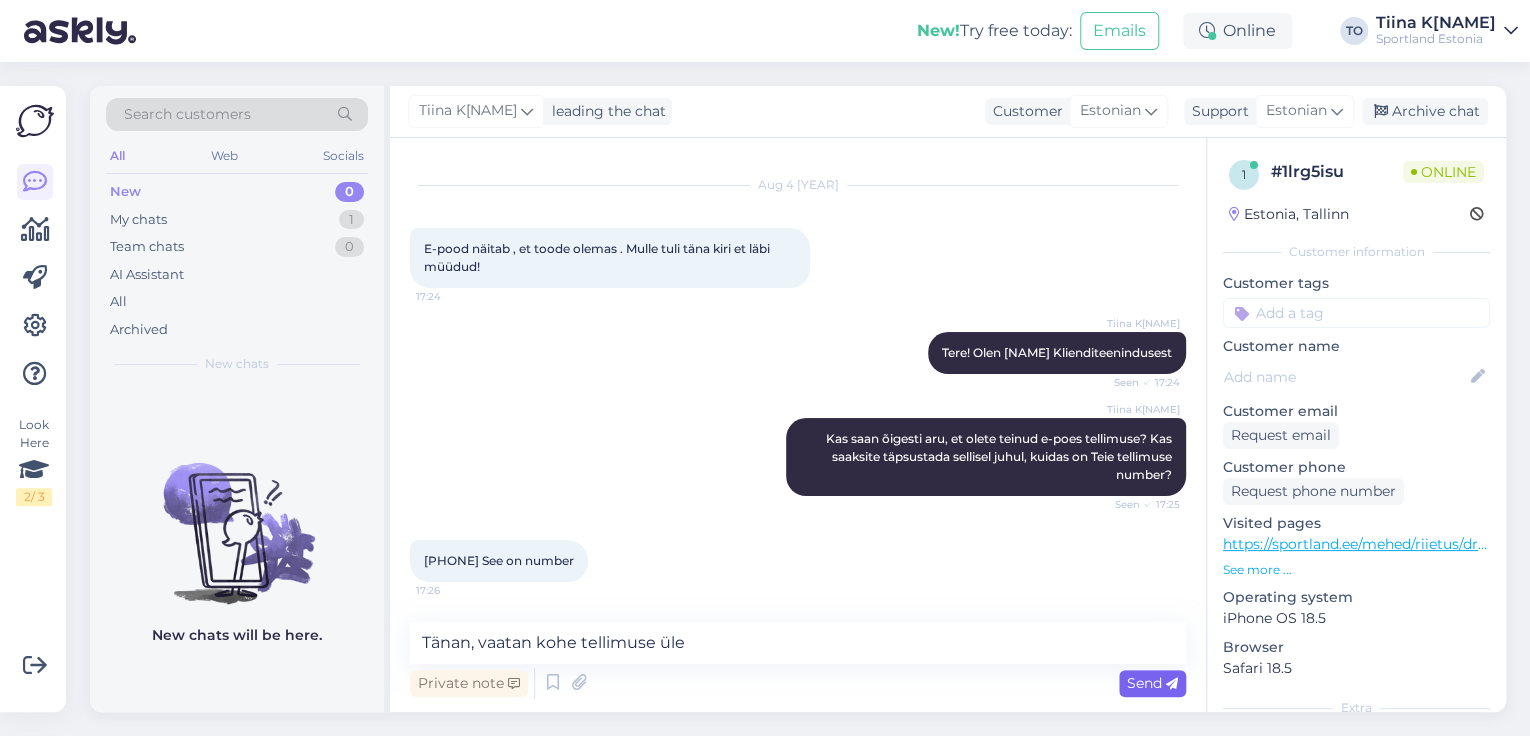 click on "Send" at bounding box center [1152, 683] 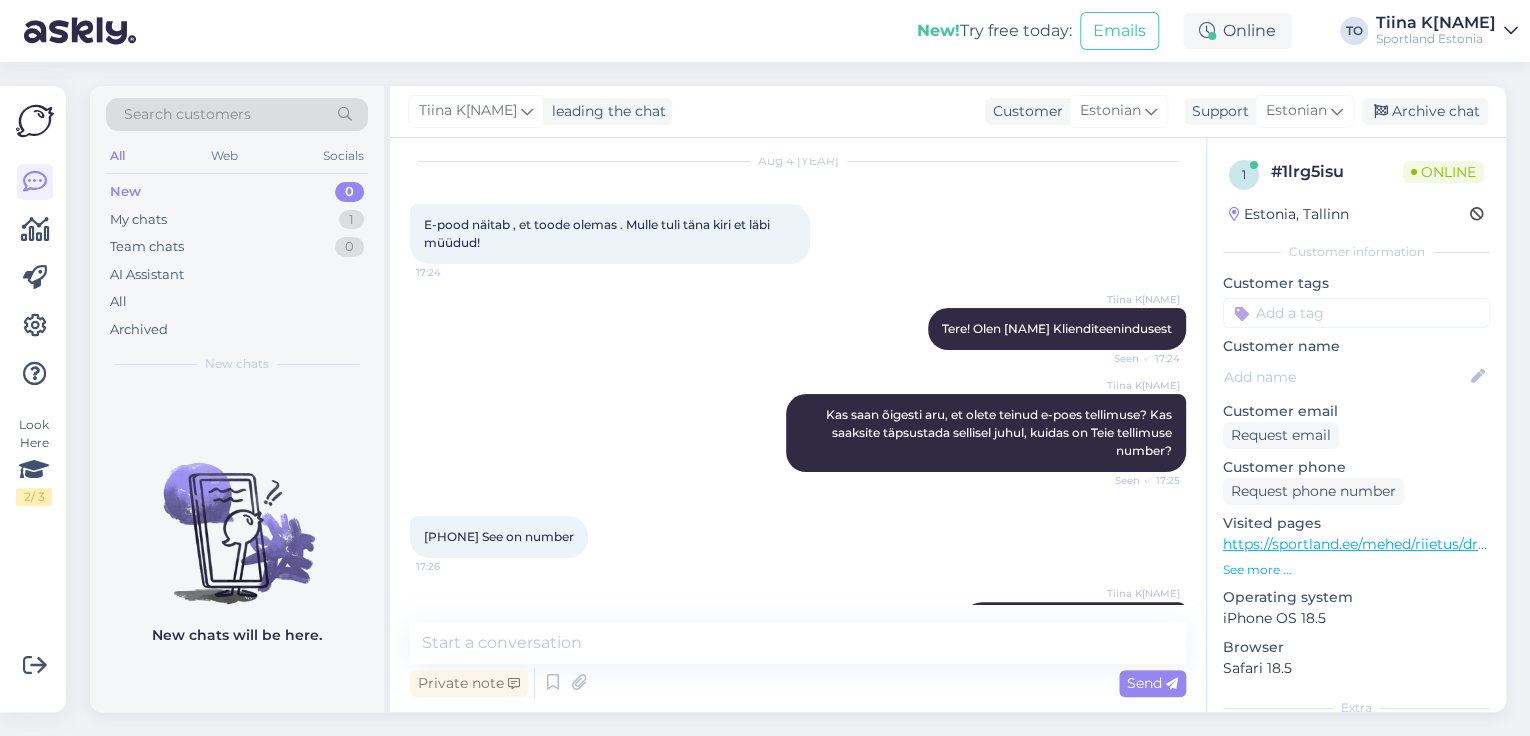scroll, scrollTop: 42, scrollLeft: 0, axis: vertical 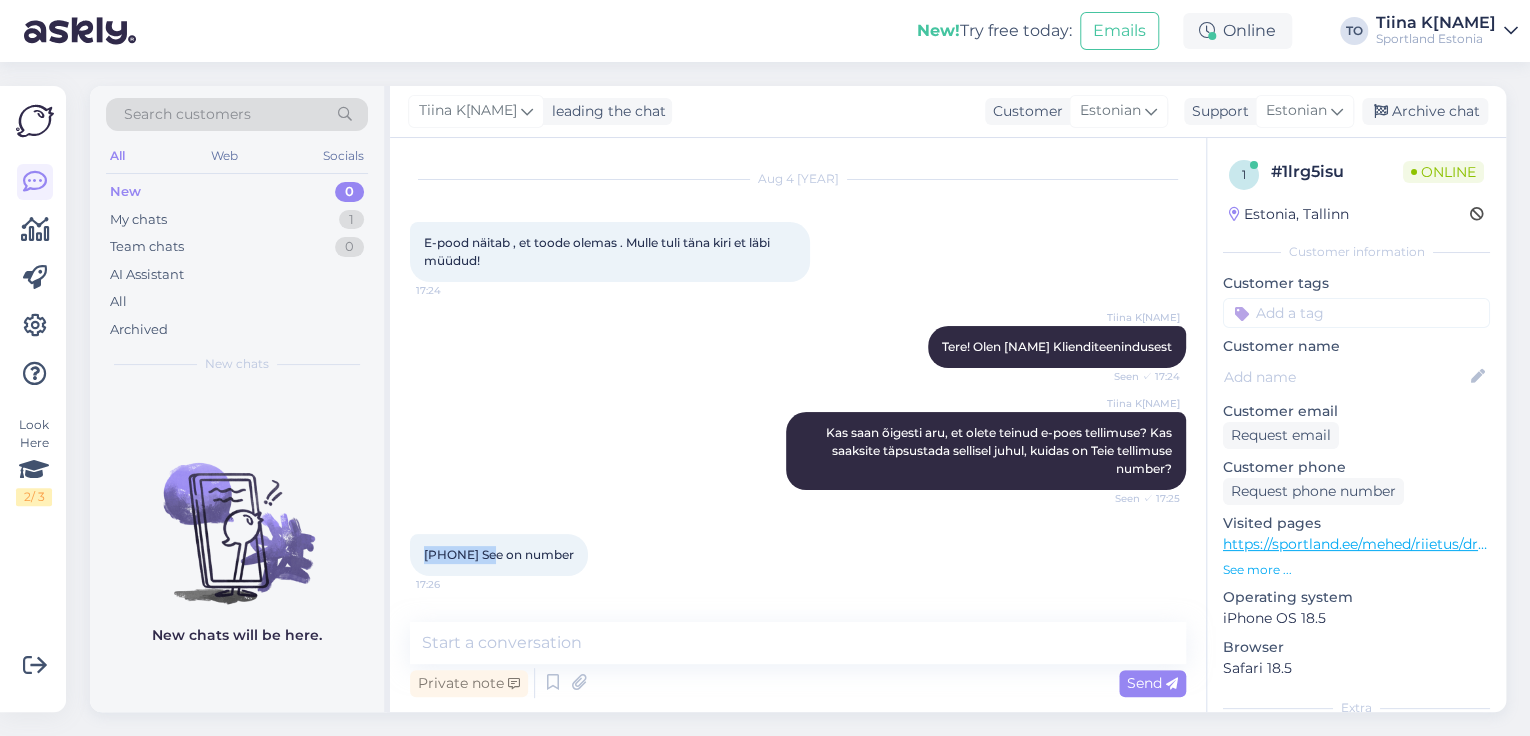 drag, startPoint x: 424, startPoint y: 554, endPoint x: 496, endPoint y: 554, distance: 72 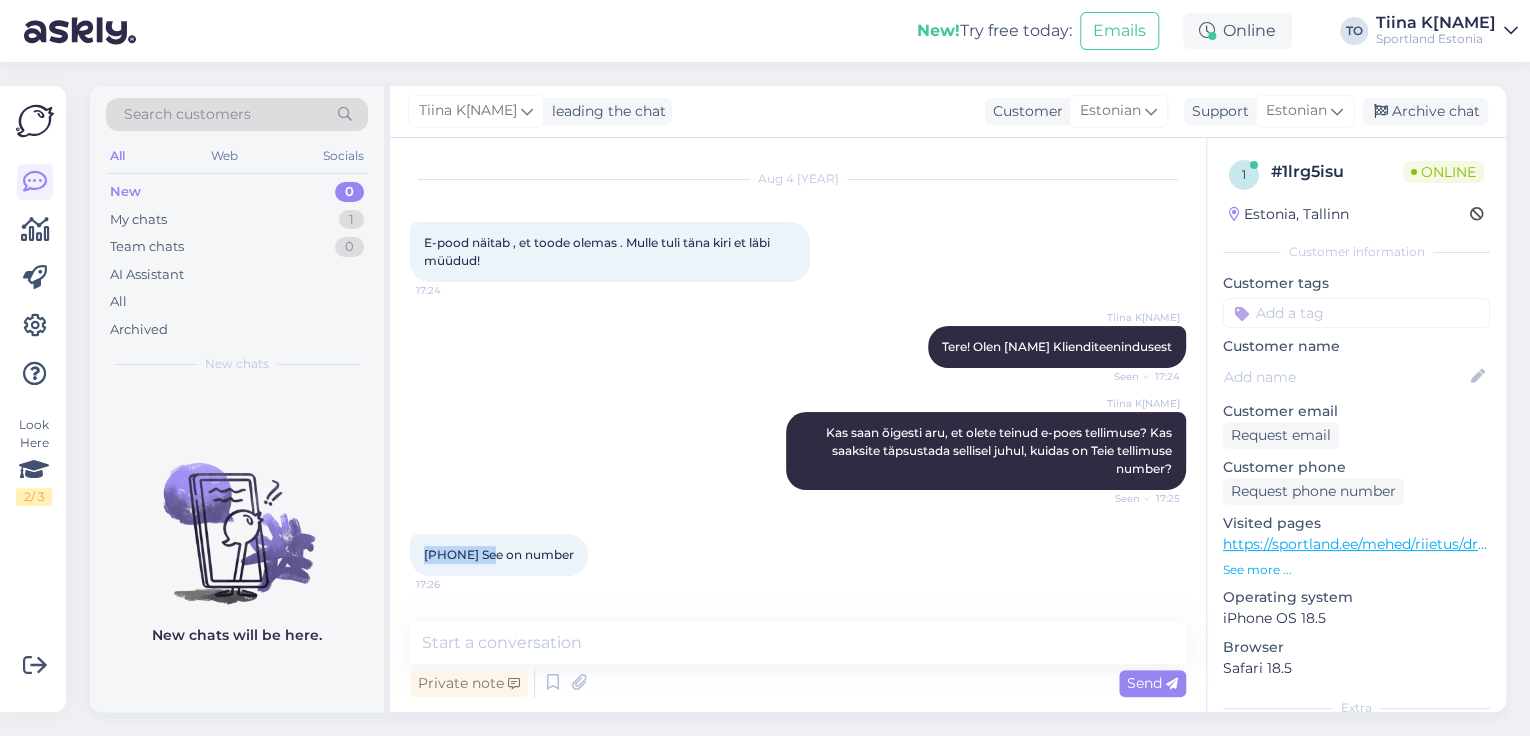 click on "[PHONE] See on number" at bounding box center (499, 554) 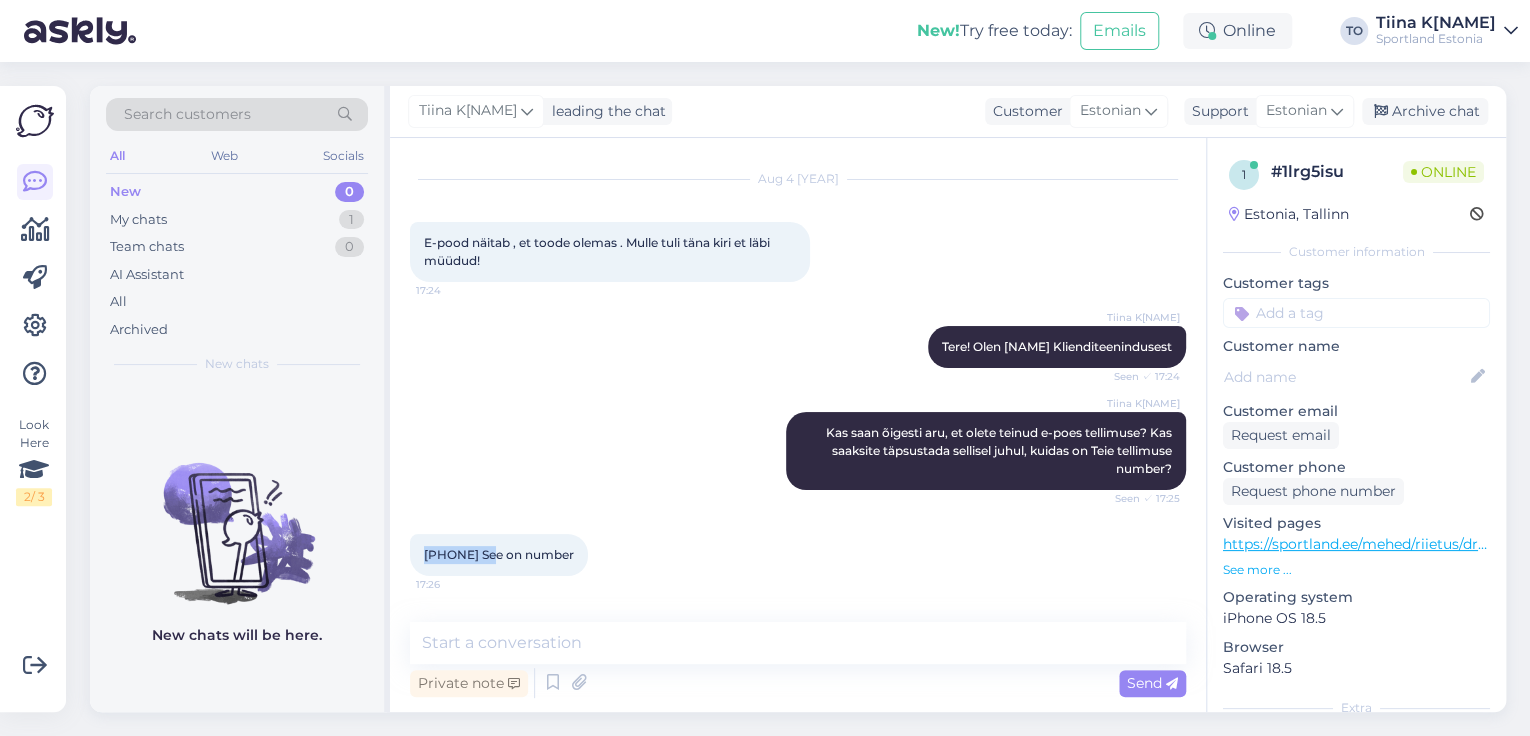 copy on "4000478272" 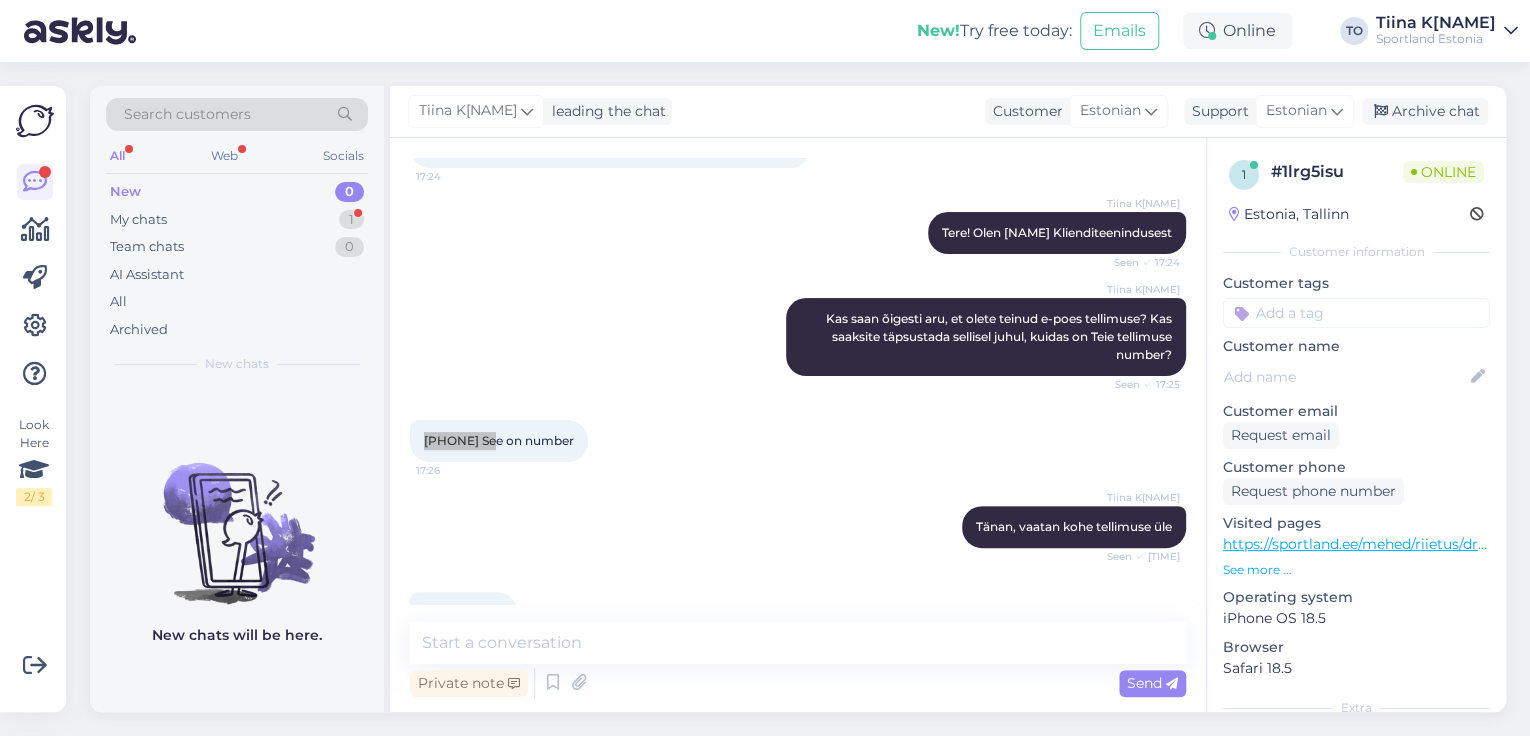 scroll, scrollTop: 128, scrollLeft: 0, axis: vertical 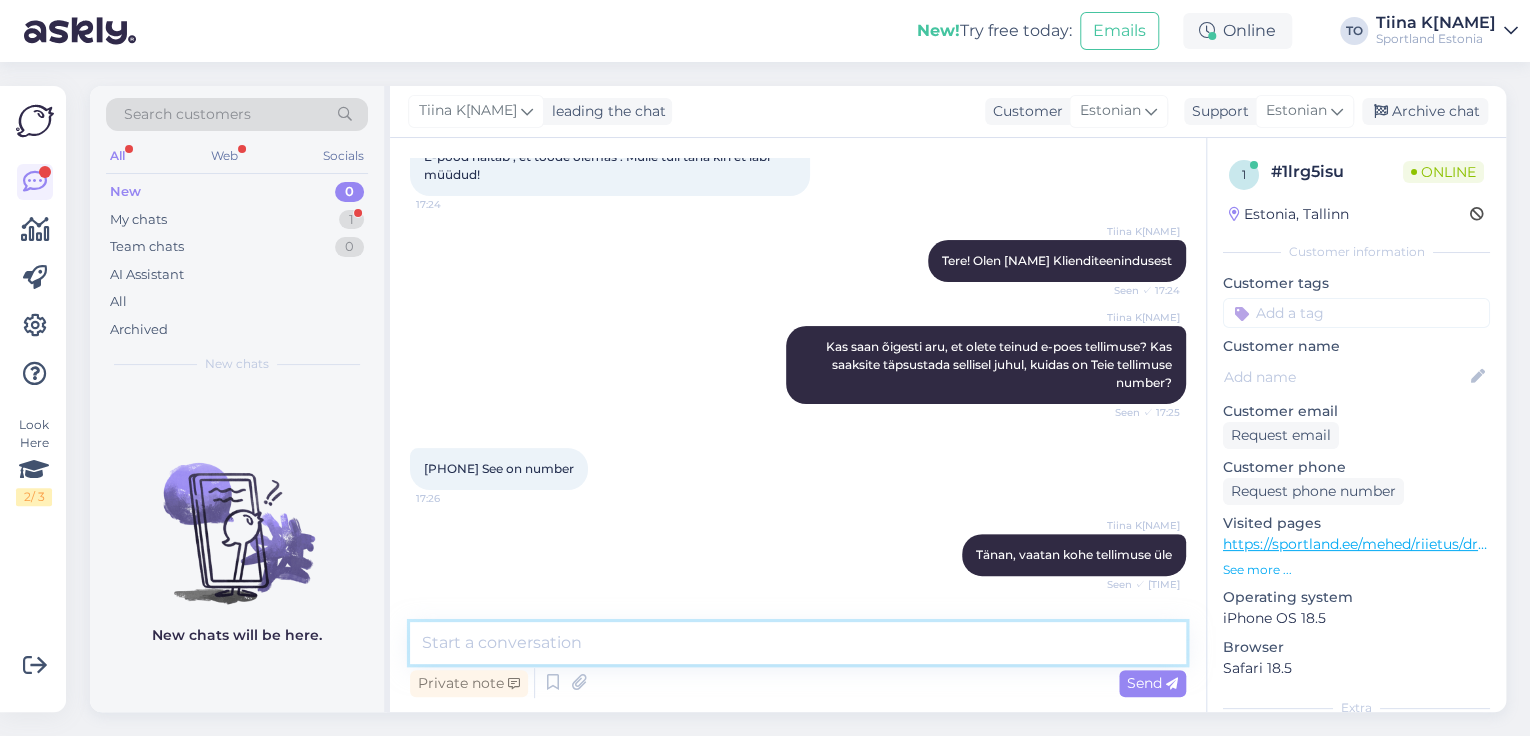 click at bounding box center (798, 643) 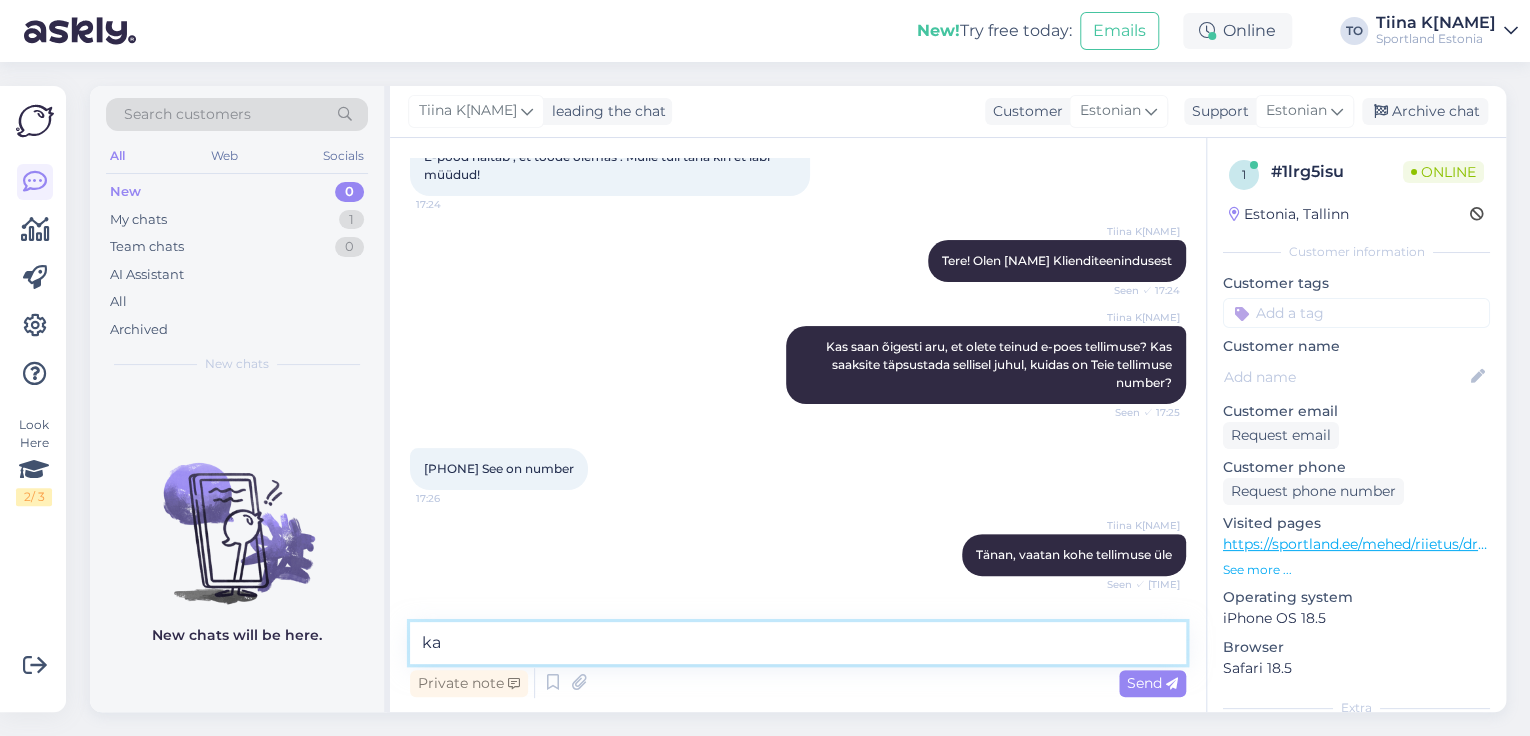 type on "k" 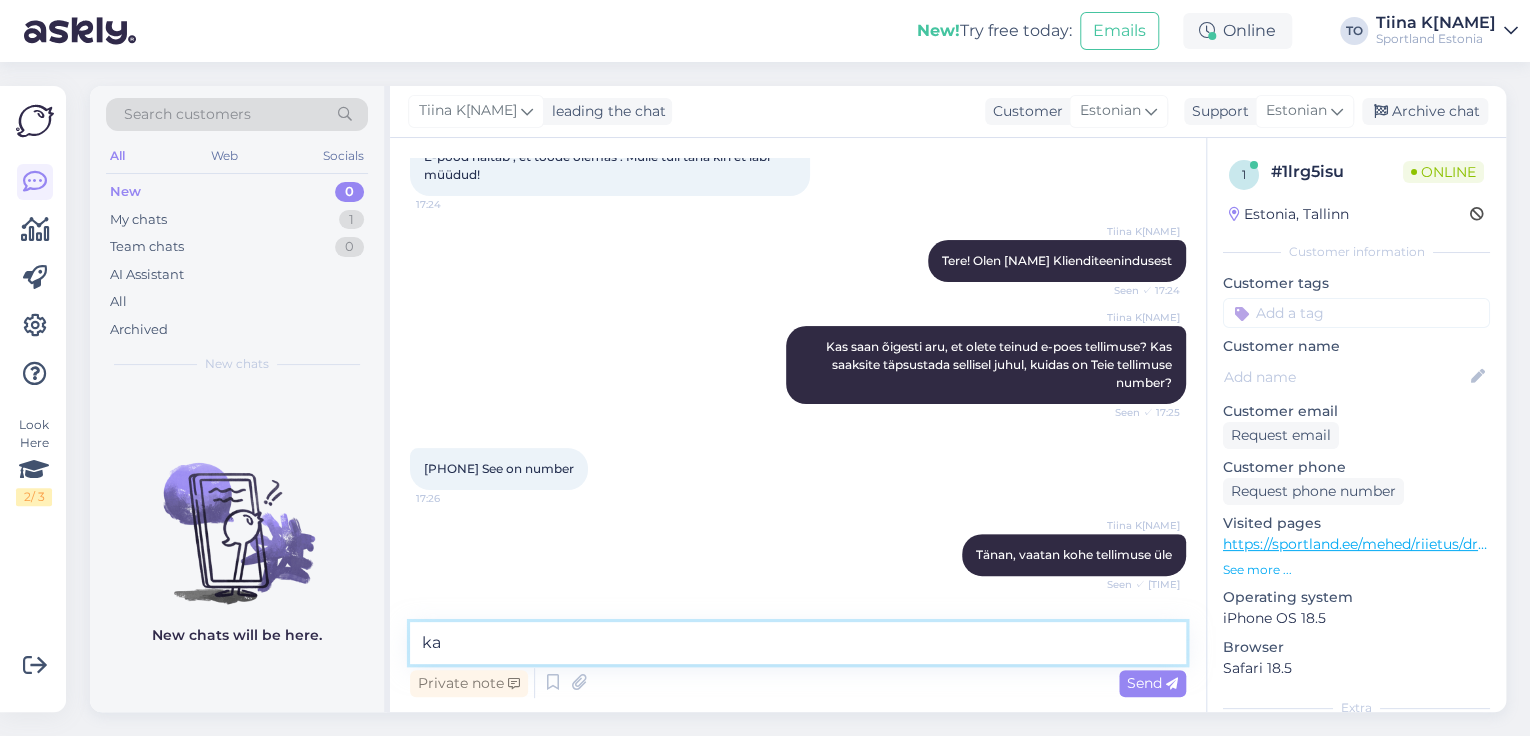 type on "k" 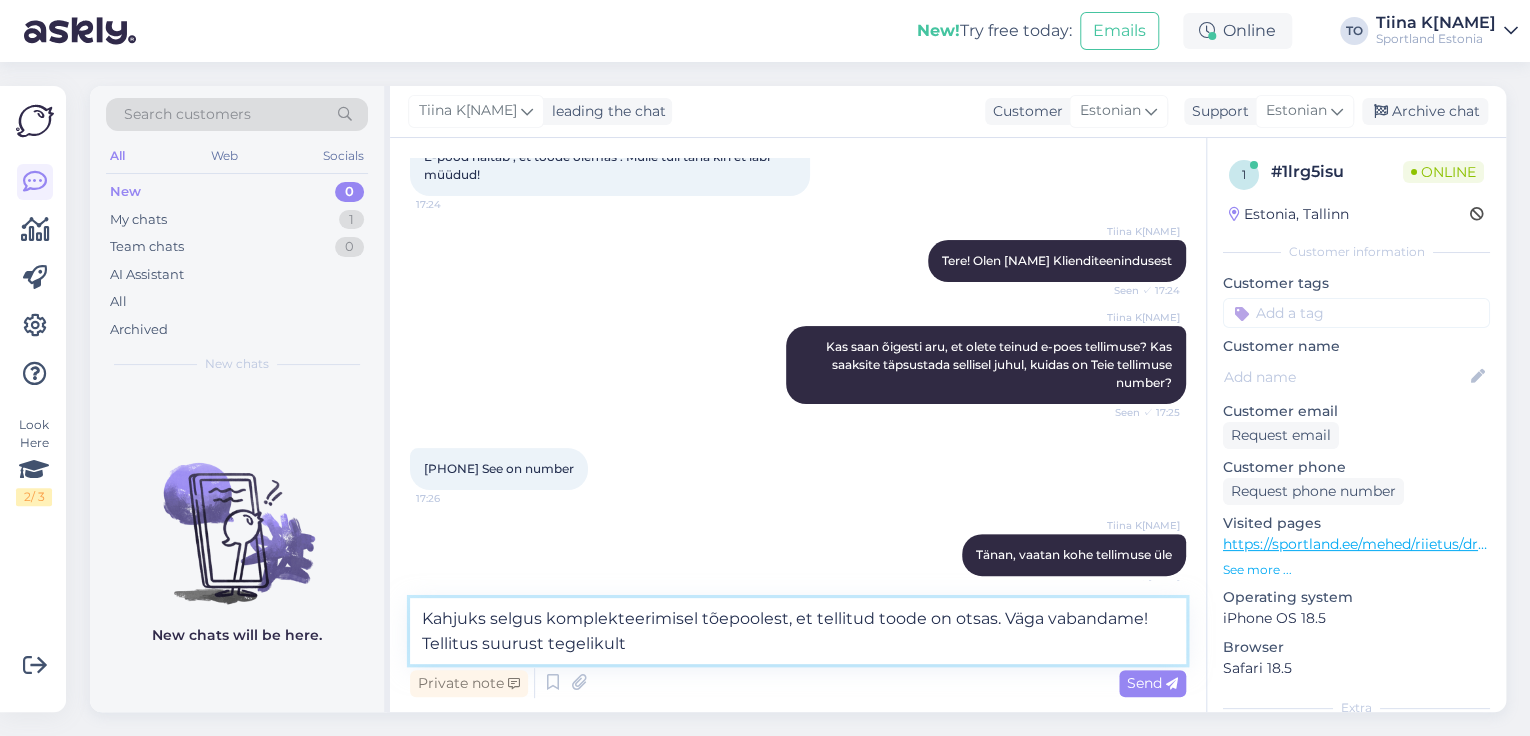 click on "Kahjuks selgus komplekteerimisel tõepoolest, et tellitud toode on otsas. Väga vabandame! Tellitus suurust tegelikult" at bounding box center (798, 631) 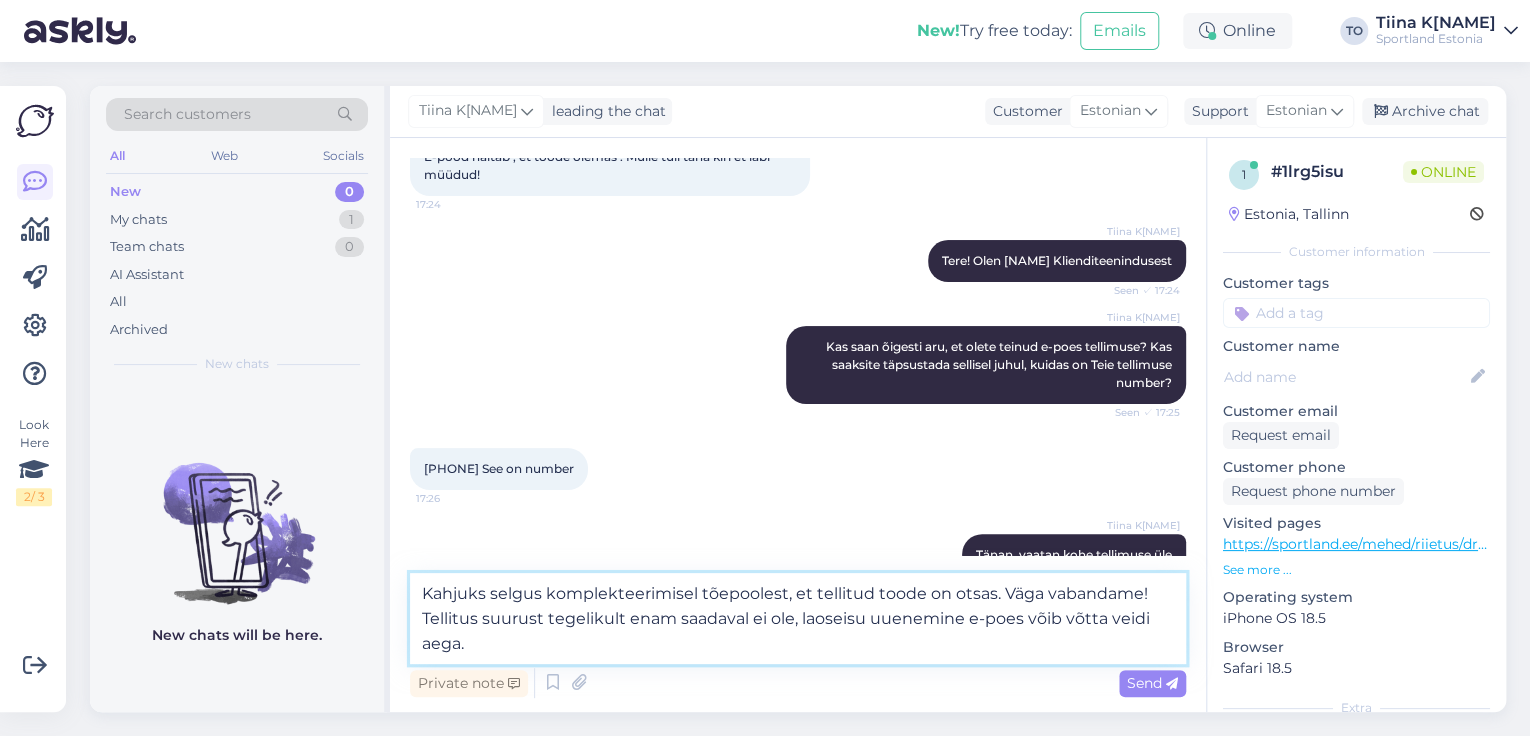 click on "Kahjuks selgus komplekteerimisel tõepoolest, et tellitud toode on otsas. Väga vabandame! Tellitus suurust tegelikult enam saadaval ei ole, laoseisu uuenemine e-poes võib võtta veidi aega." at bounding box center (798, 618) 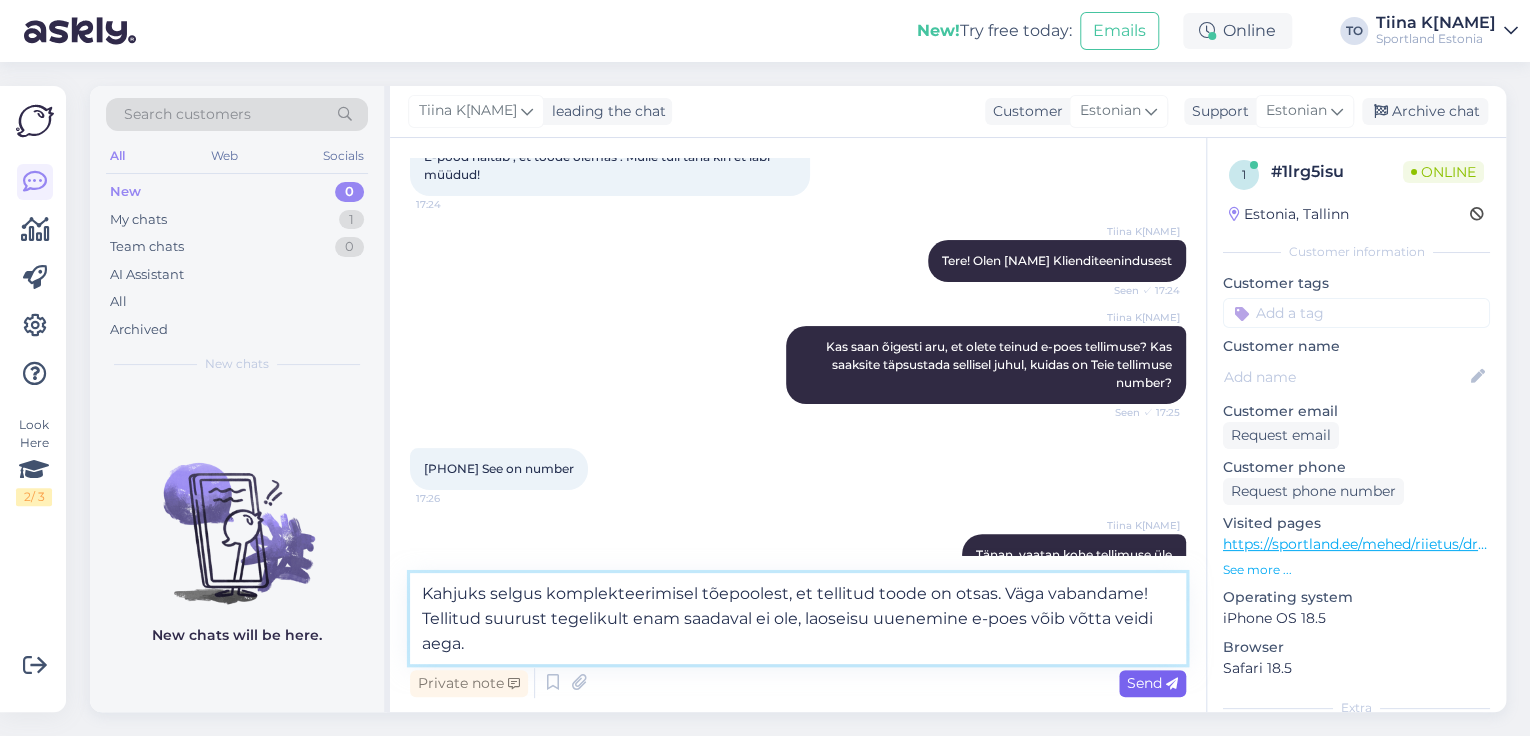 type on "Kahjuks selgus komplekteerimisel tõepoolest, et tellitud toode on otsas. Väga vabandame! Tellitud suurust tegelikult enam saadaval ei ole, laoseisu uuenemine e-poes võib võtta veidi aega." 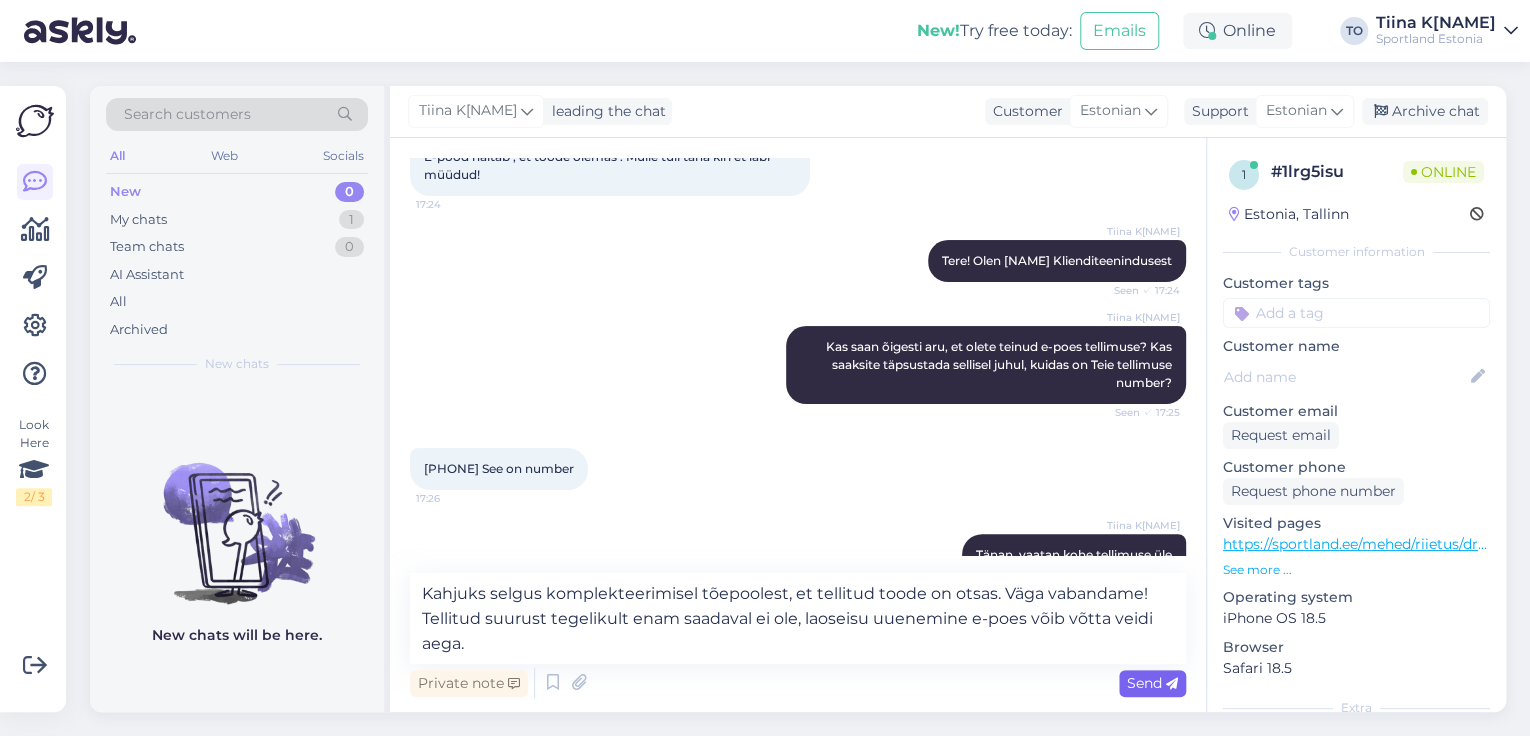 click on "Send" at bounding box center [1152, 683] 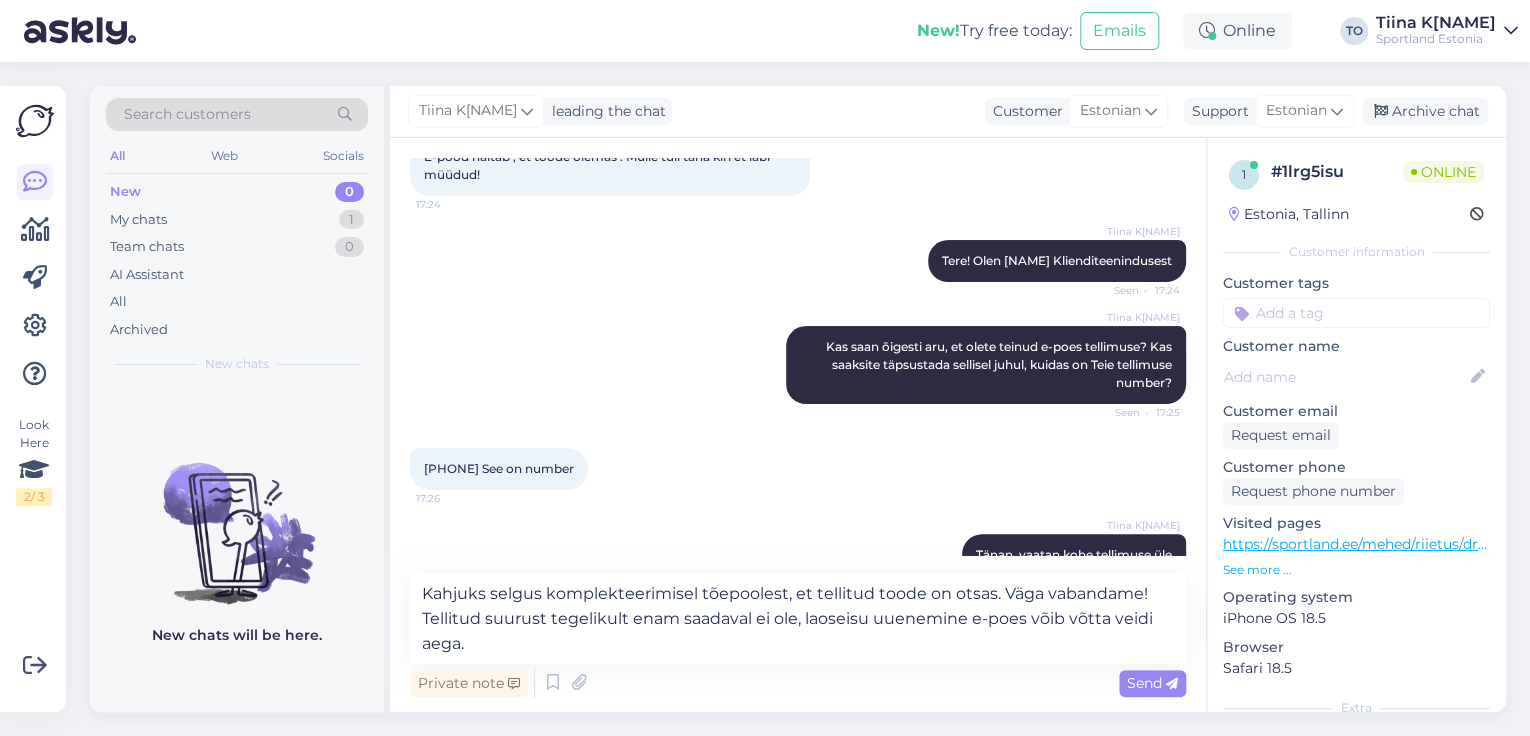 type 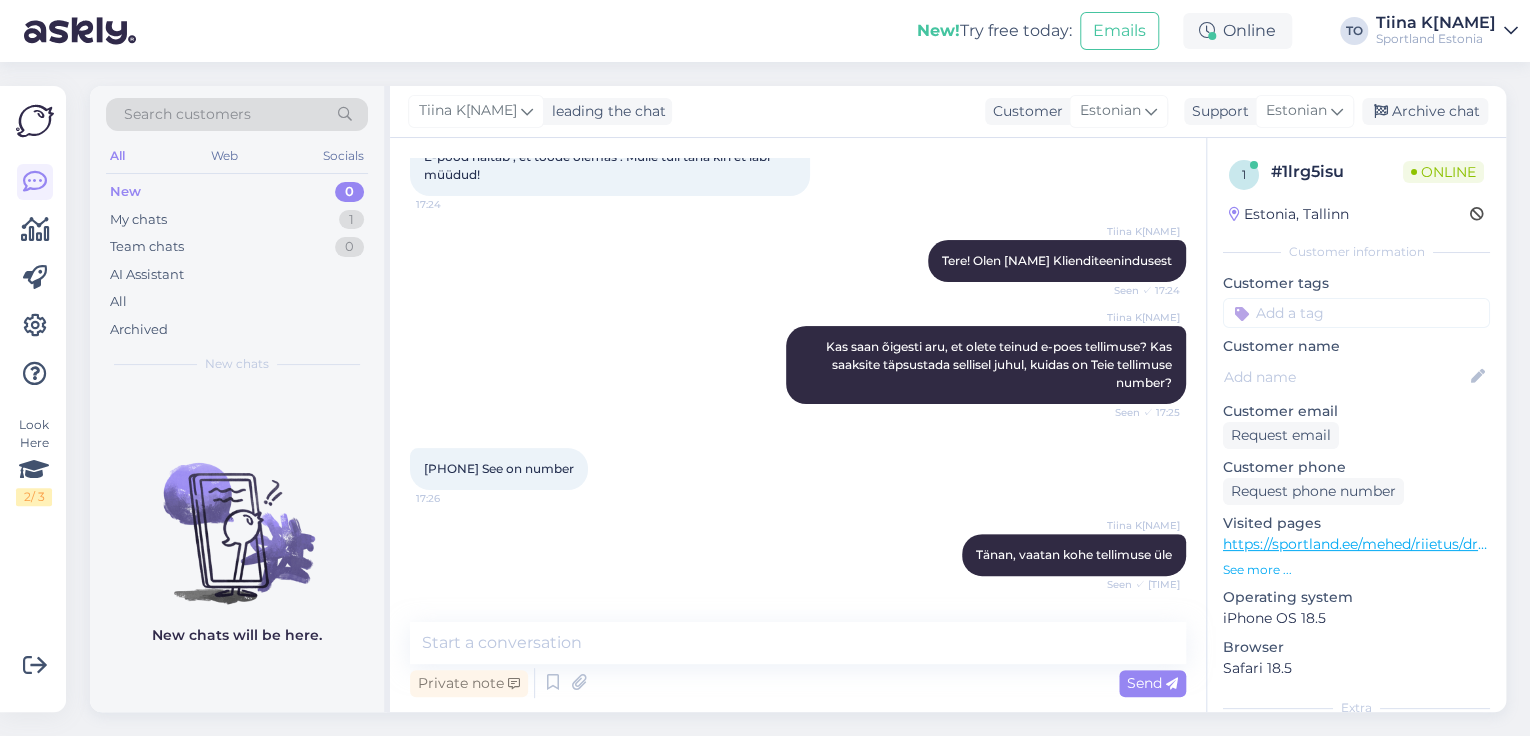 scroll, scrollTop: 348, scrollLeft: 0, axis: vertical 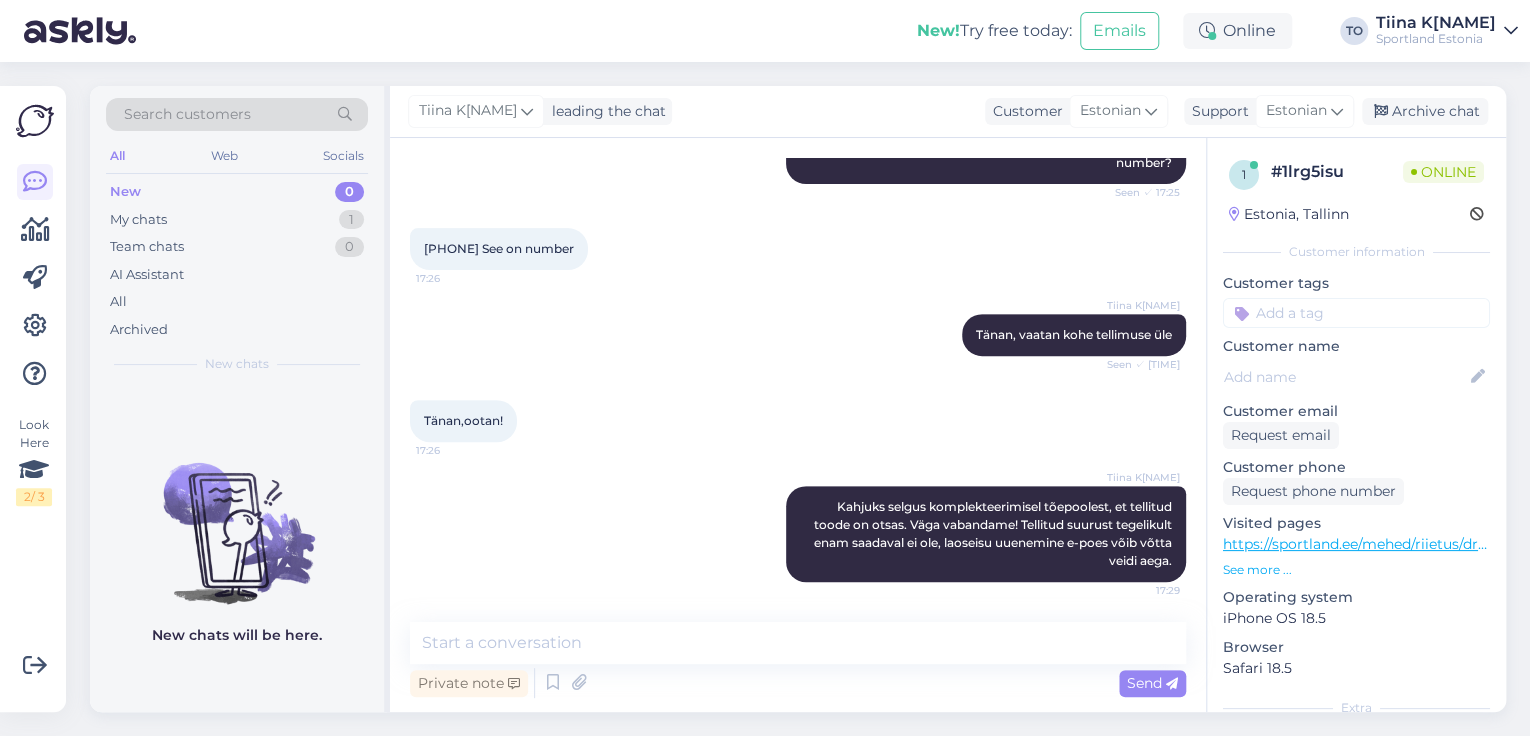 click at bounding box center (1356, 313) 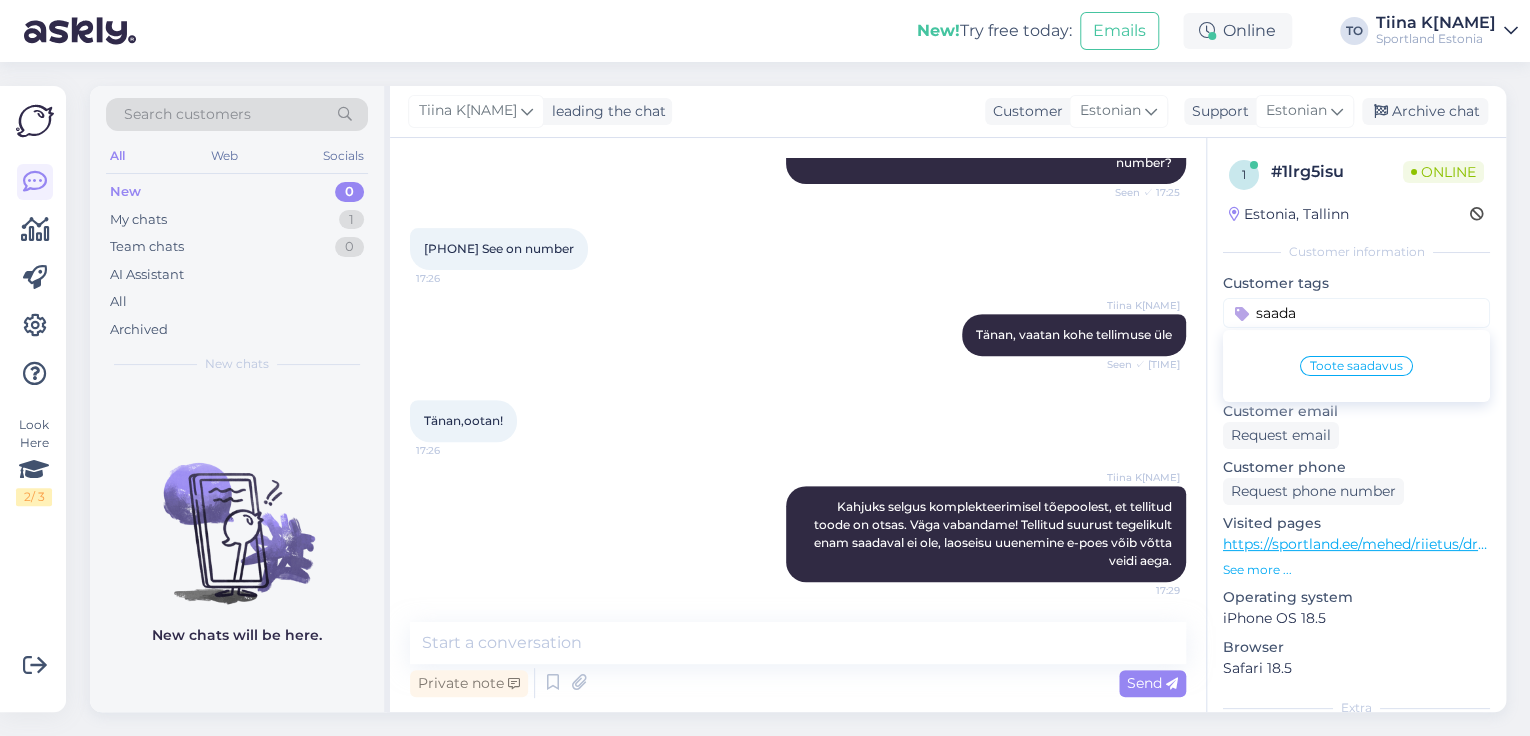 type on "saada" 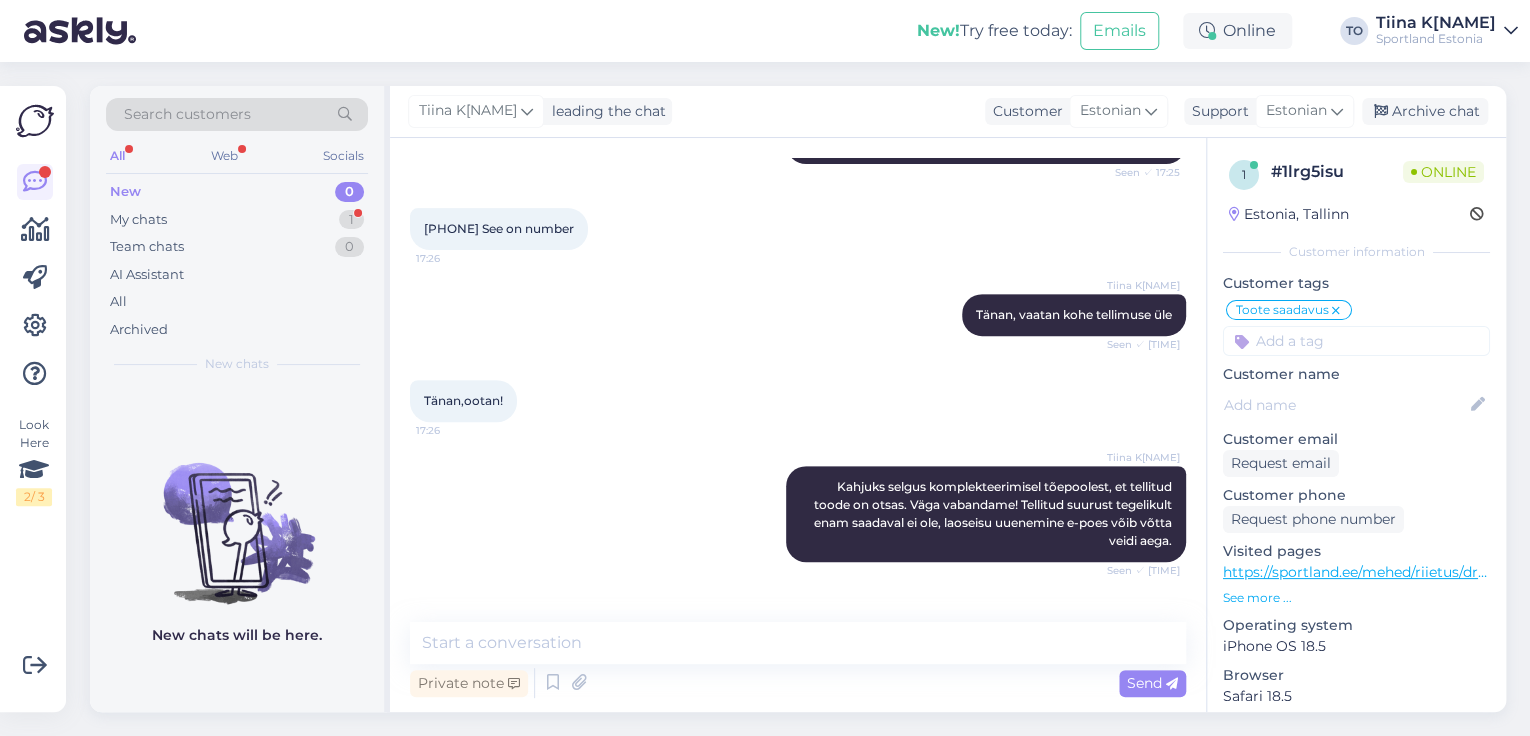 scroll, scrollTop: 433, scrollLeft: 0, axis: vertical 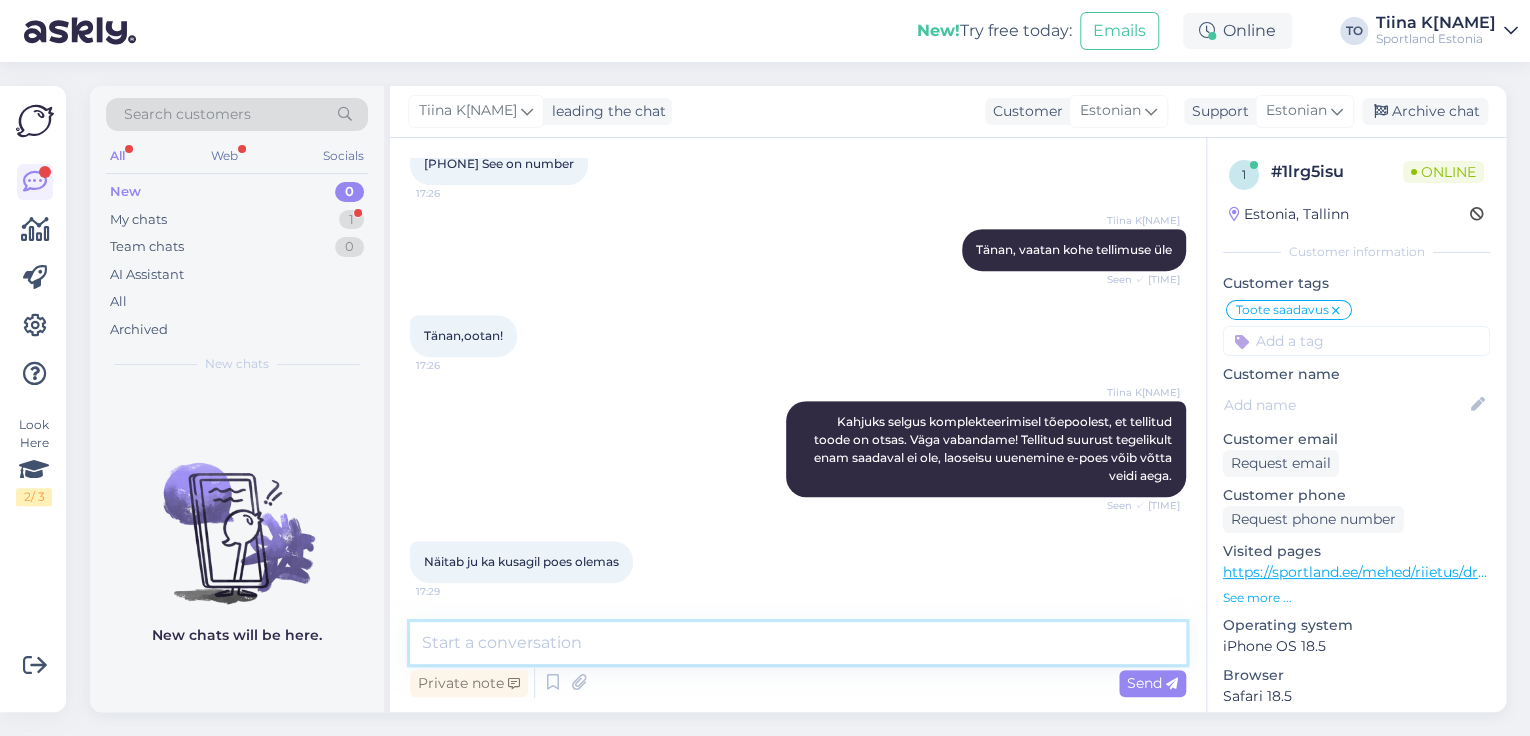 click at bounding box center (798, 643) 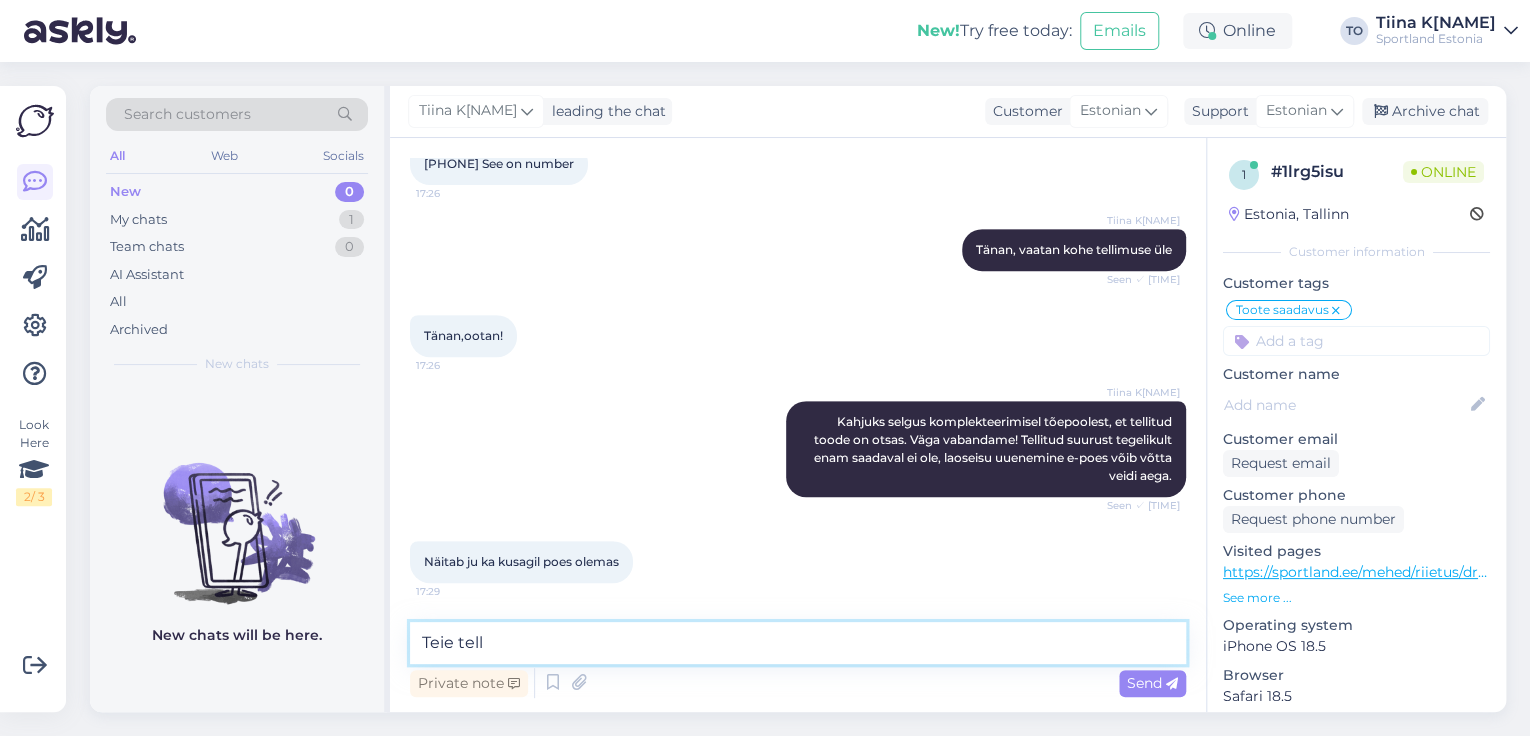 scroll, scrollTop: 520, scrollLeft: 0, axis: vertical 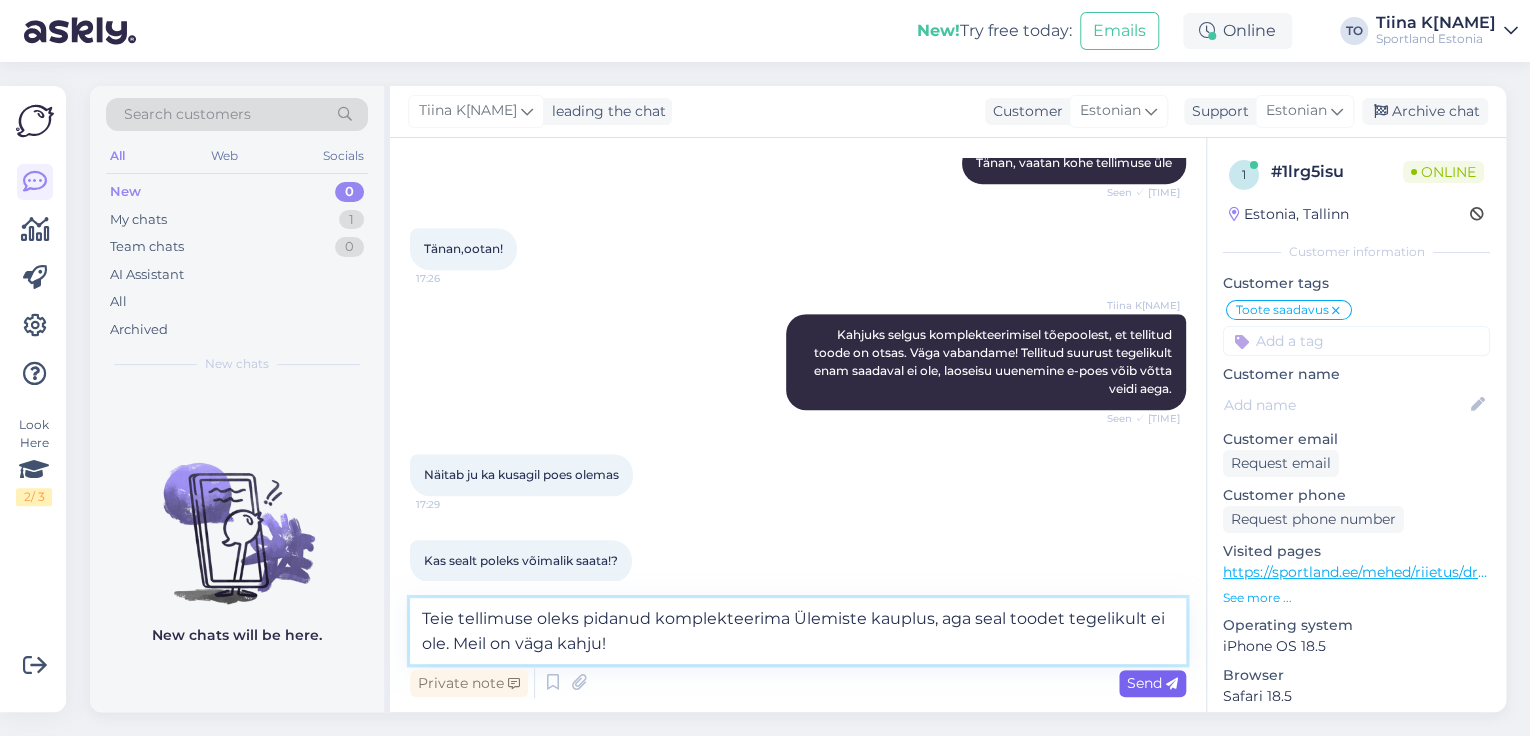 type on "Teie tellimuse oleks pidanud komplekteerima Ülemiste kauplus, aga seal toodet tegelikult ei ole. Meil on väga kahju!" 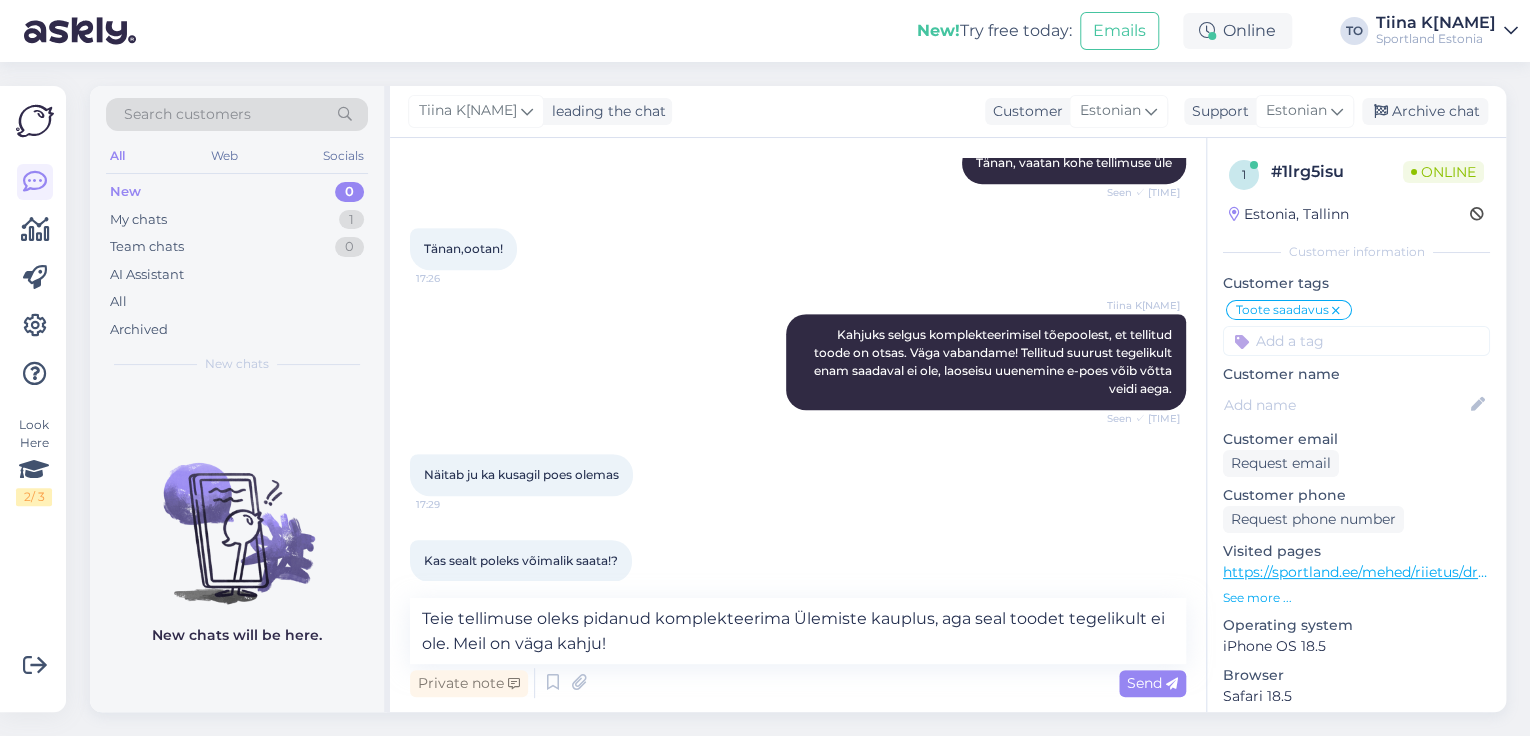 drag, startPoint x: 1140, startPoint y: 683, endPoint x: 1124, endPoint y: 697, distance: 21.260292 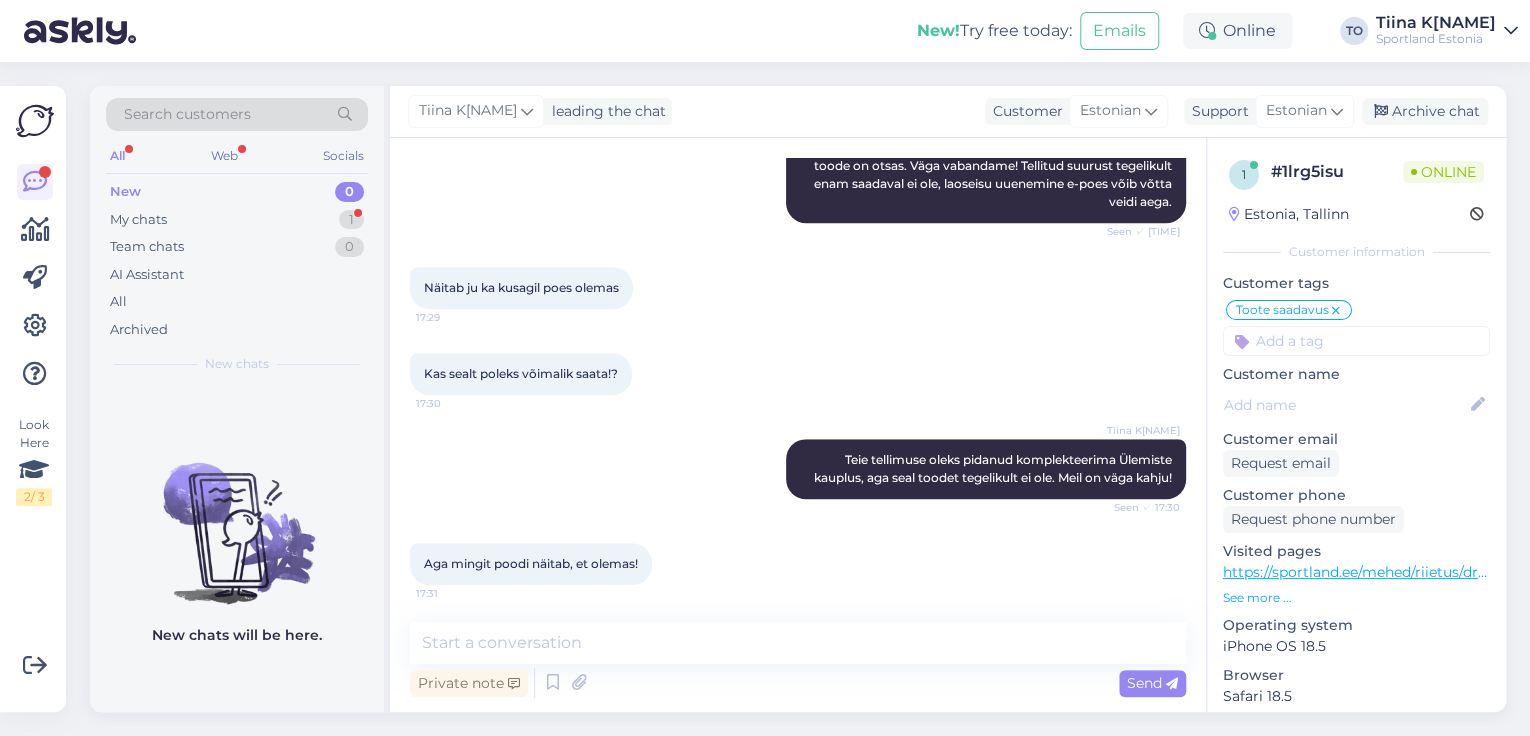scroll, scrollTop: 709, scrollLeft: 0, axis: vertical 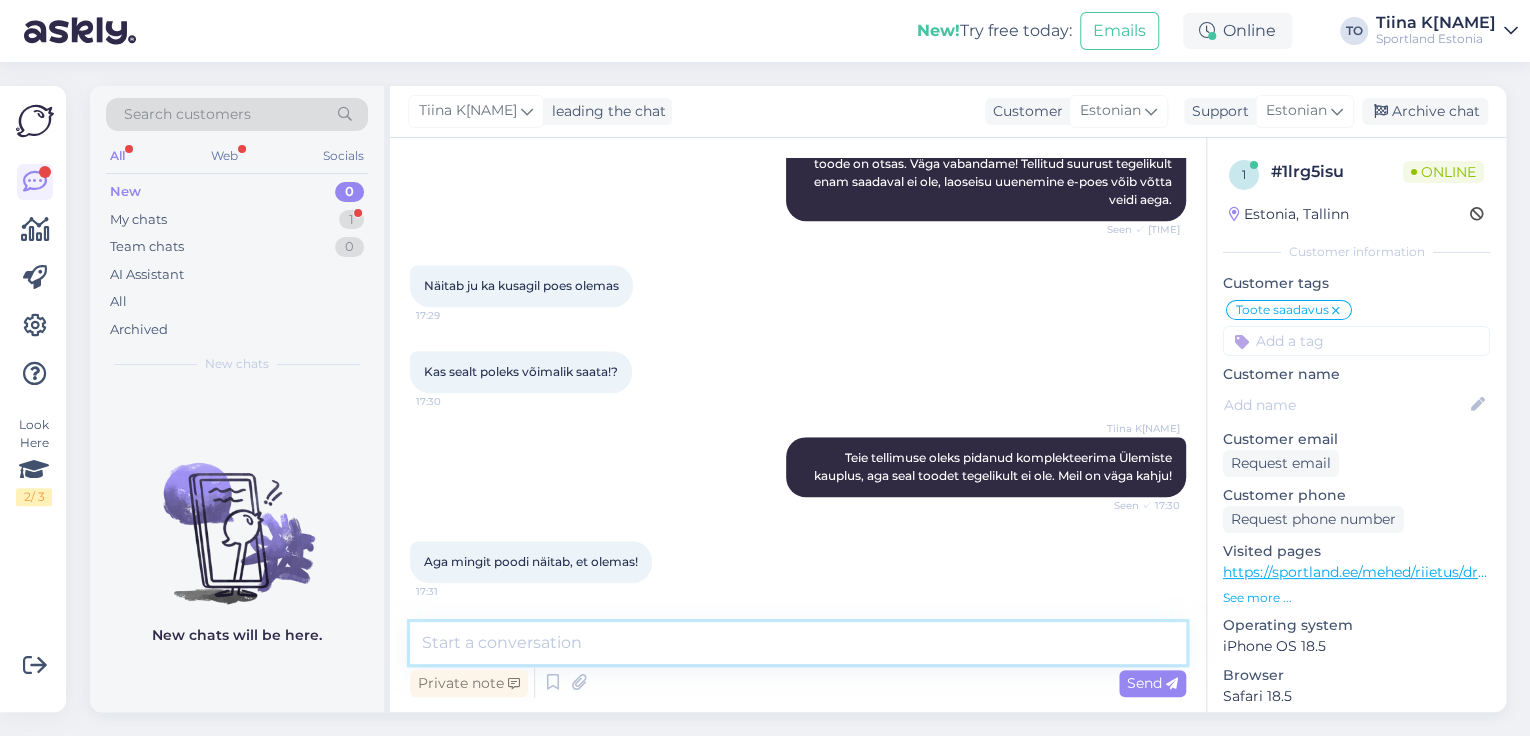 click at bounding box center (798, 643) 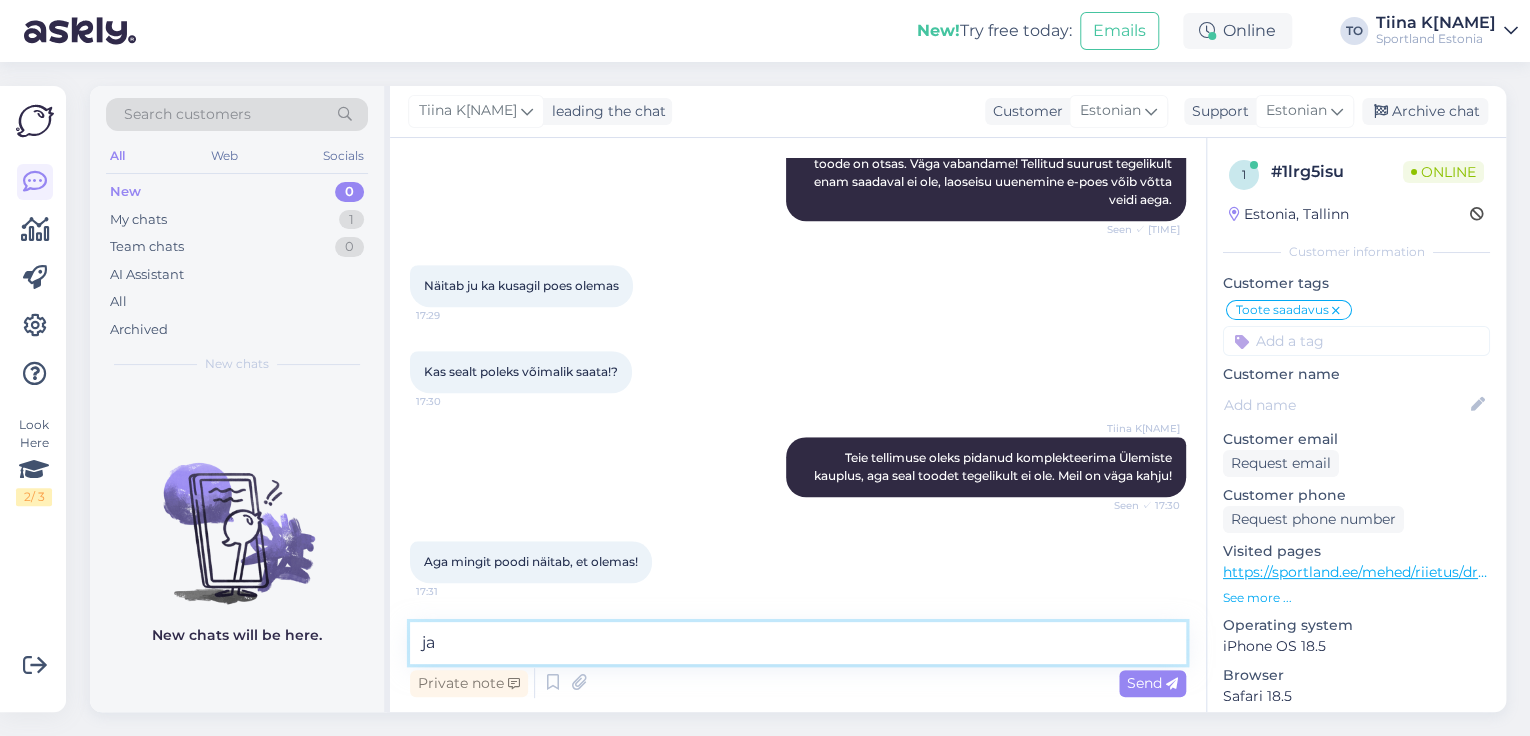 type on "j" 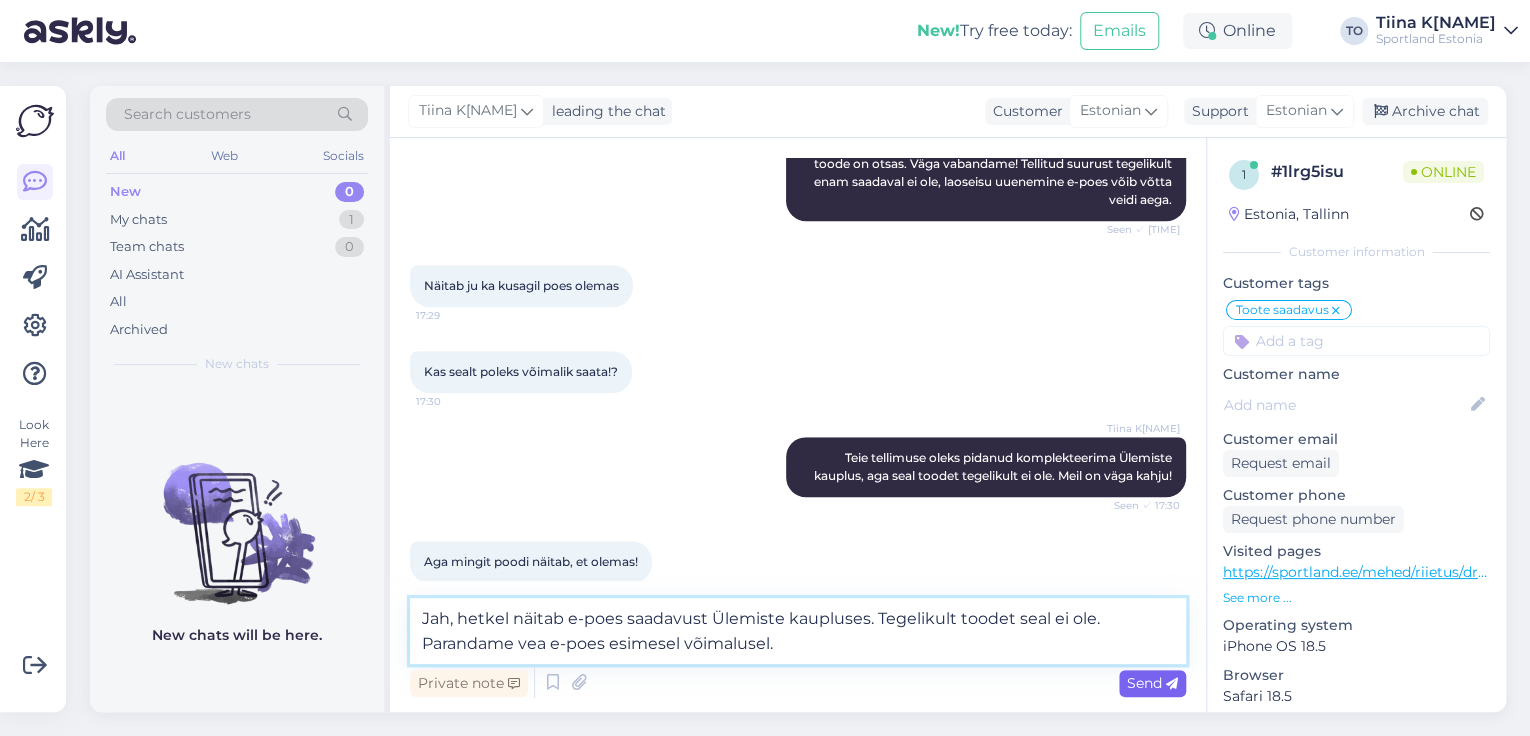 type on "Jah, hetkel näitab e-poes saadavust Ülemiste kaupluses. Tegelikult toodet seal ei ole. Parandame vea e-poes esimesel võimalusel." 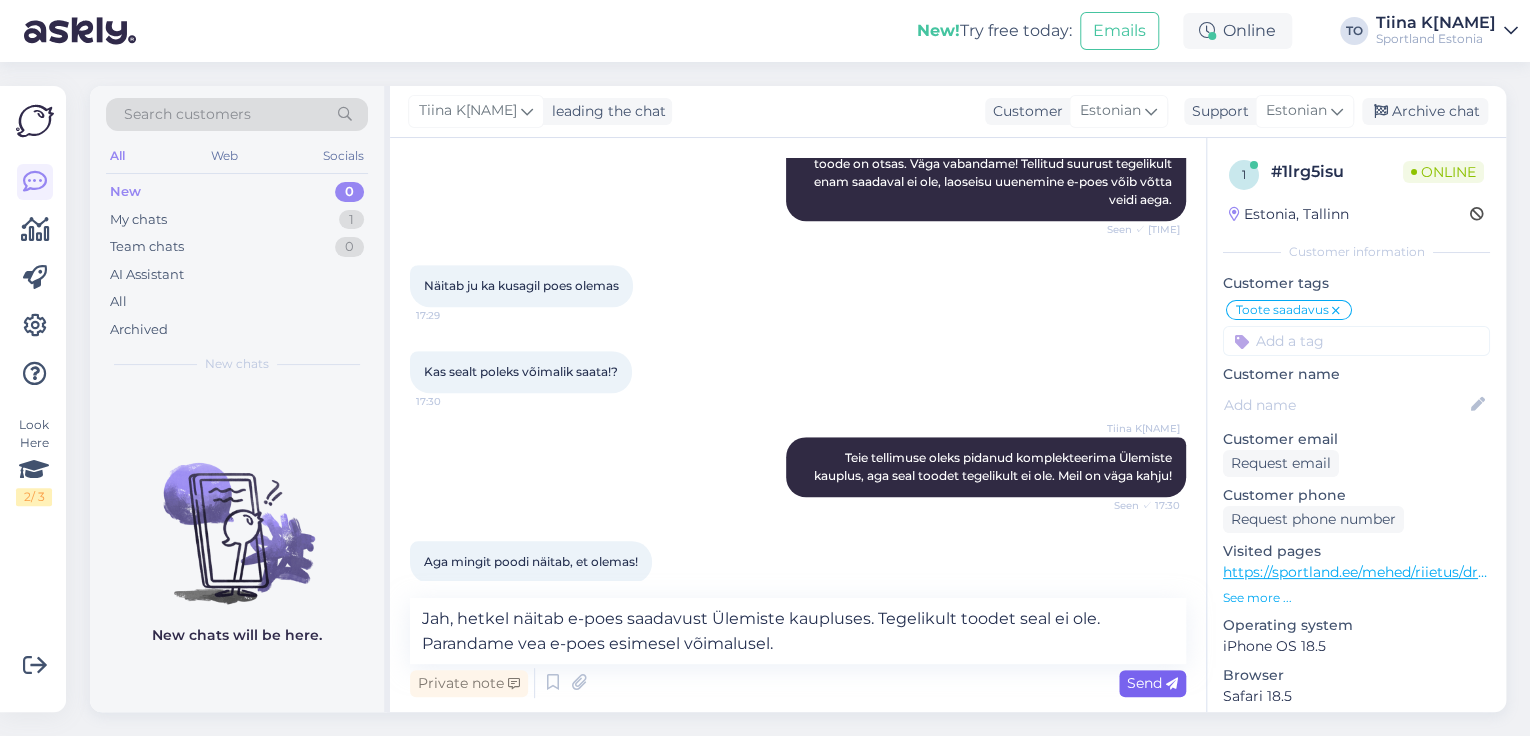 click on "Send" at bounding box center [1152, 683] 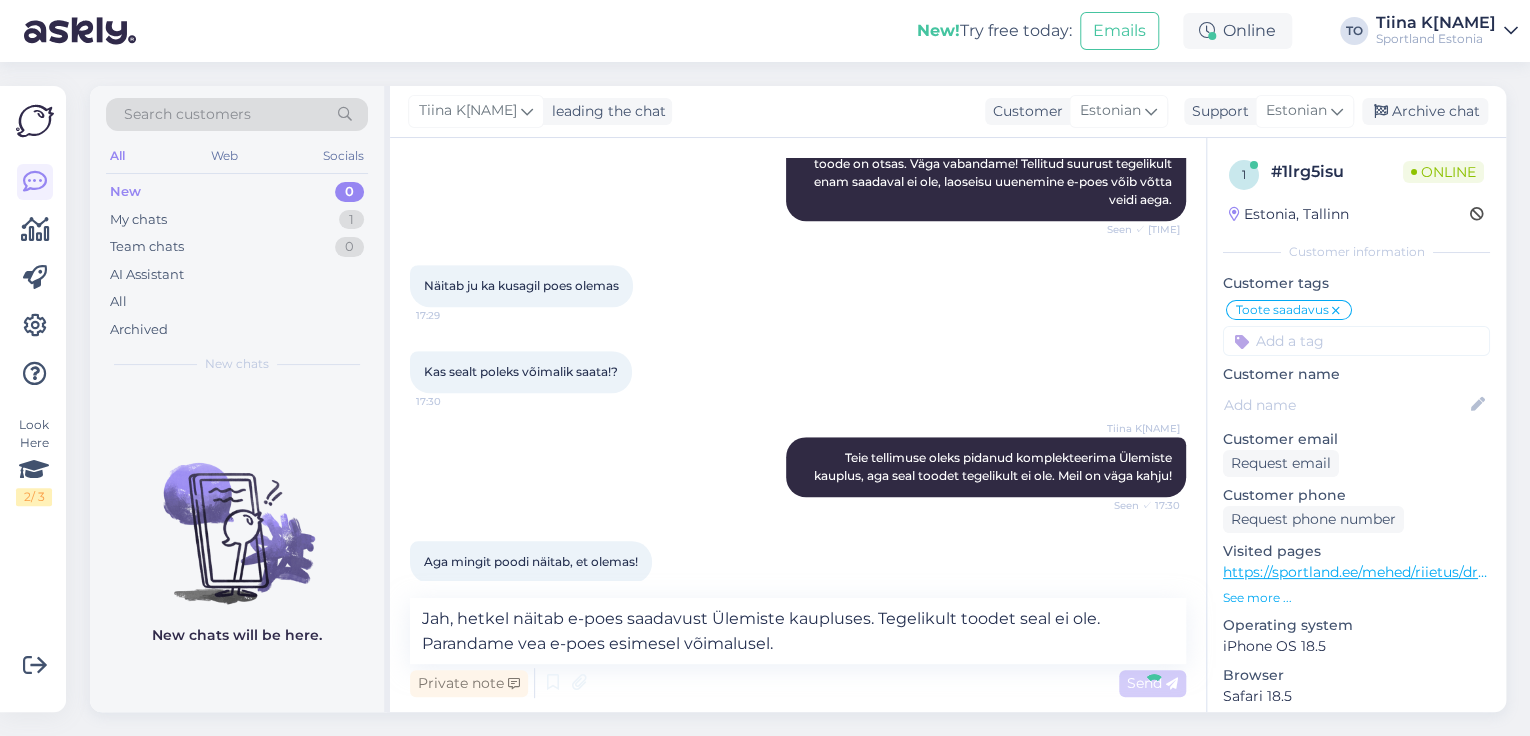 type 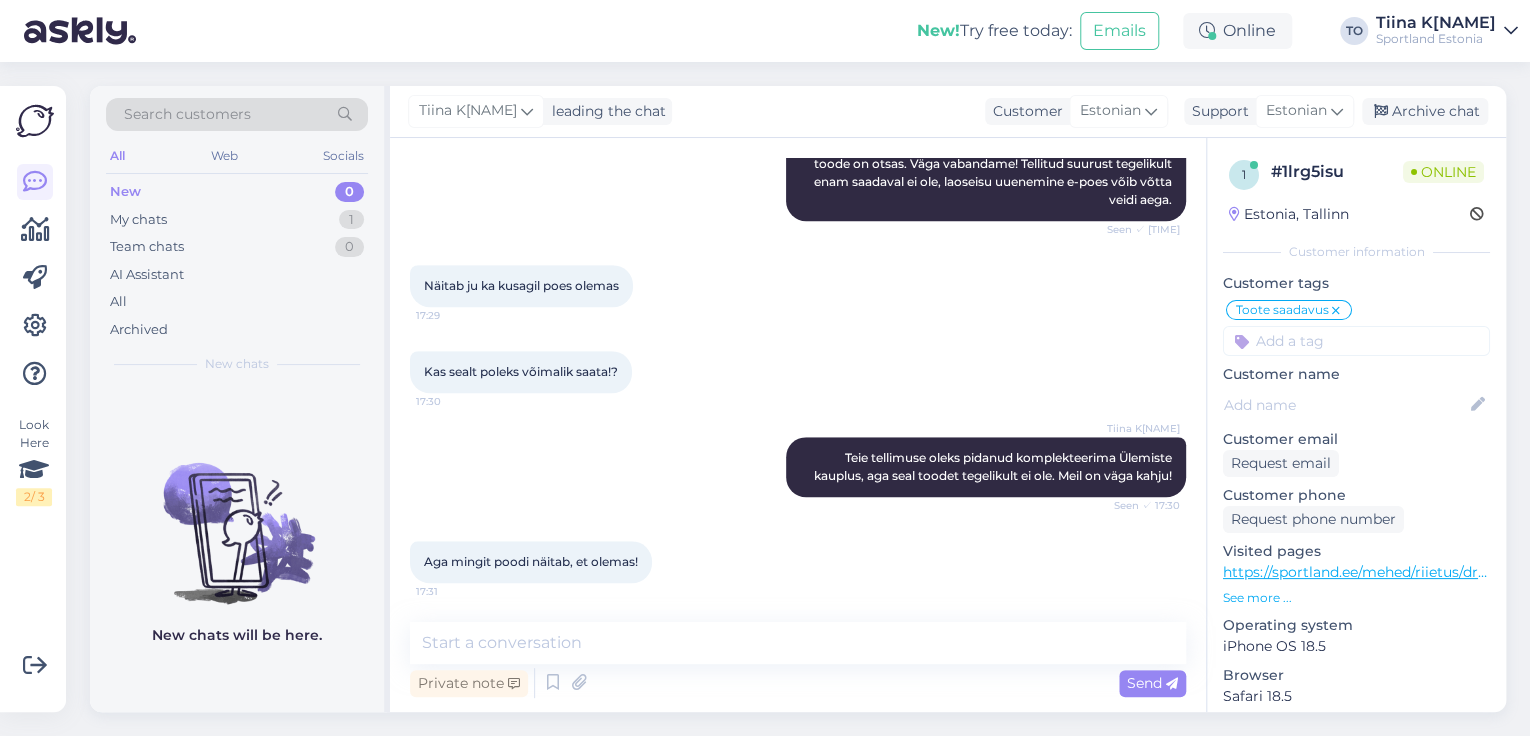 scroll, scrollTop: 832, scrollLeft: 0, axis: vertical 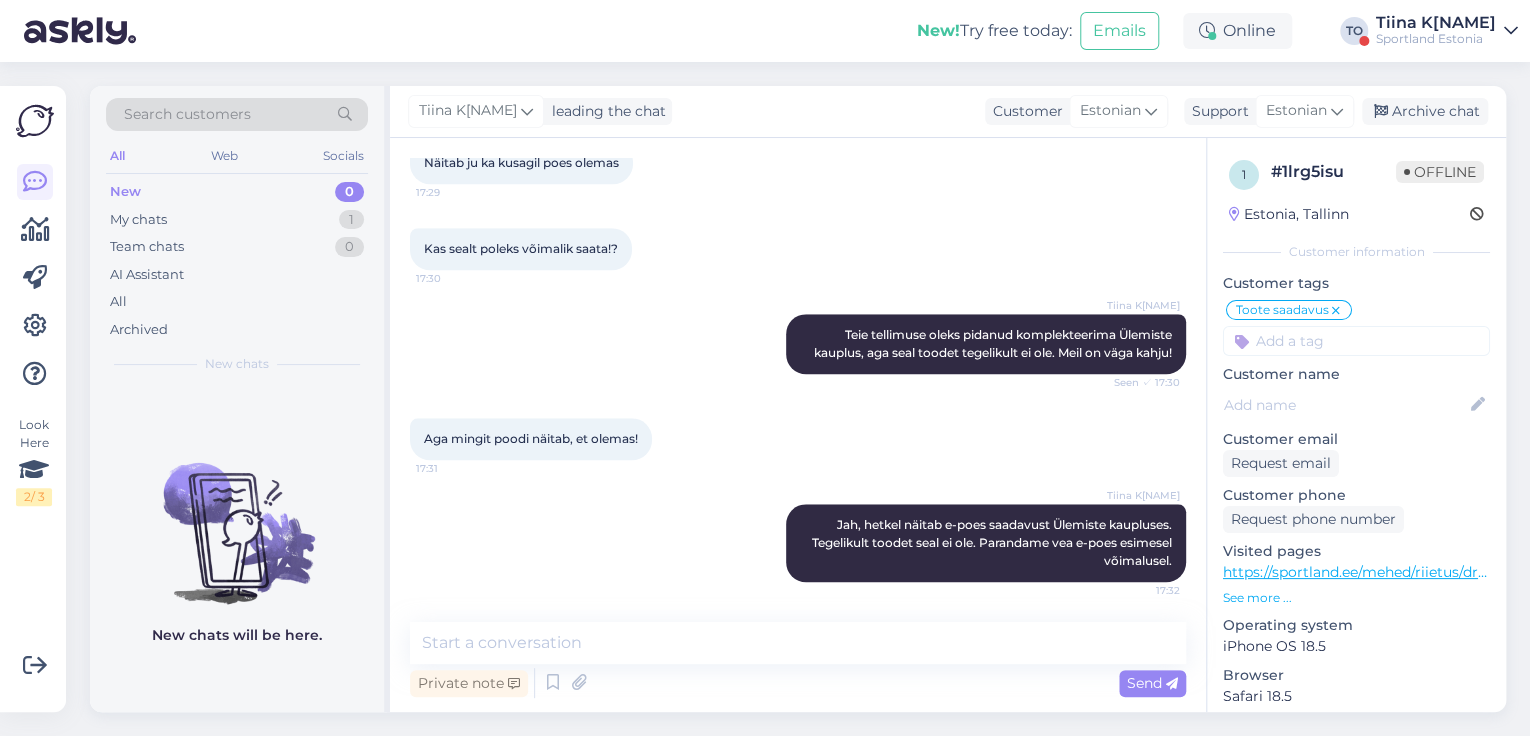 click on "Sportland Estonia" at bounding box center [1436, 39] 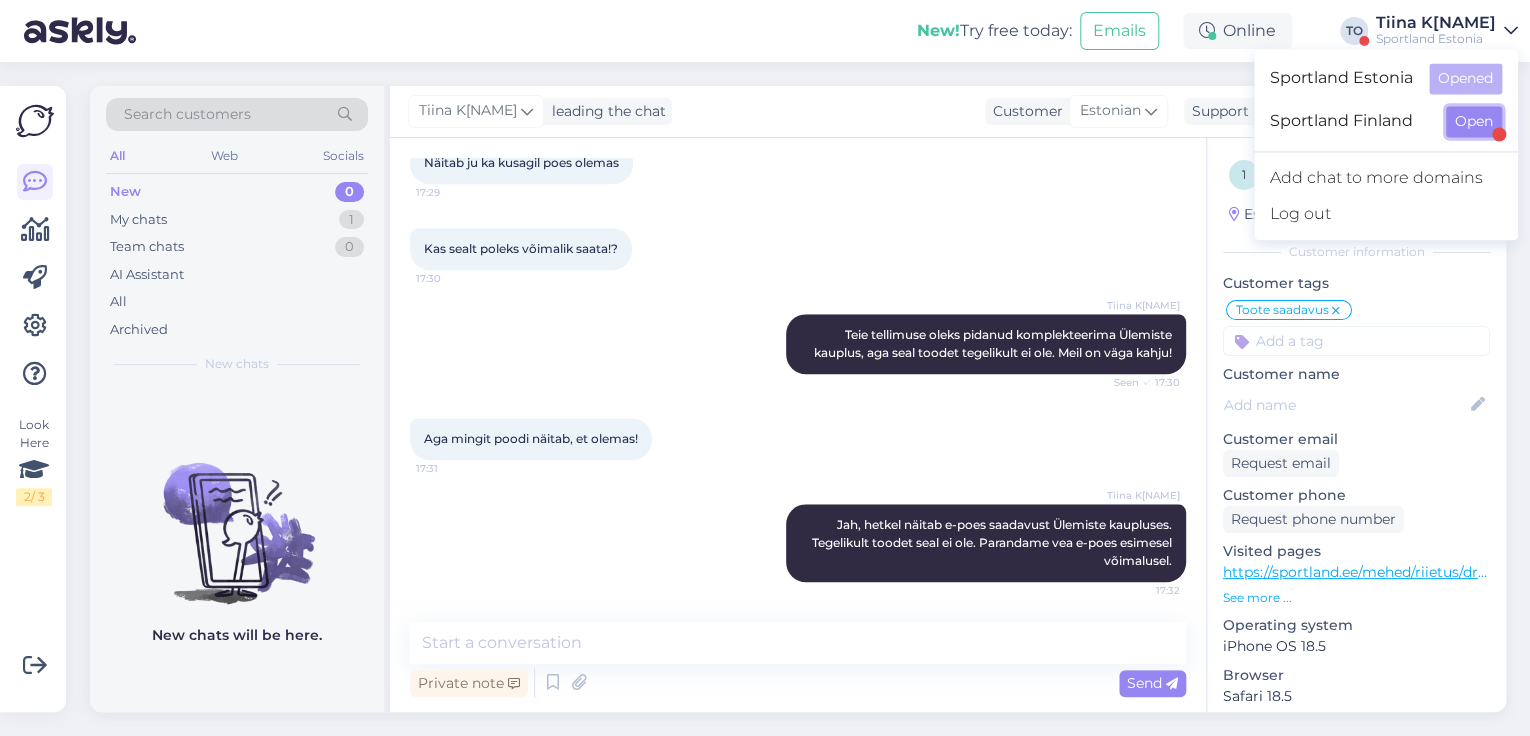 click on "Open" at bounding box center (1474, 121) 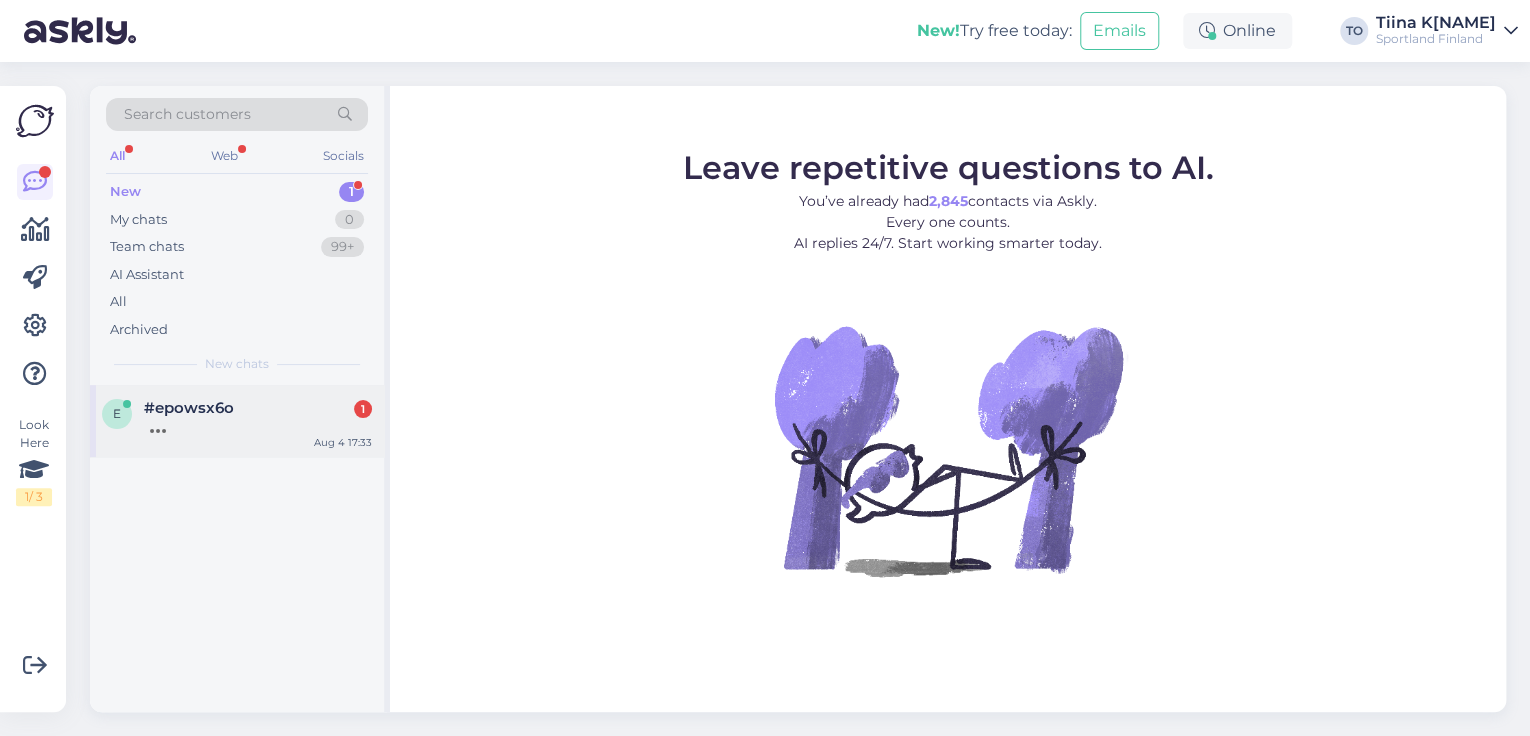 click on "#epowsx6o 1" at bounding box center (258, 408) 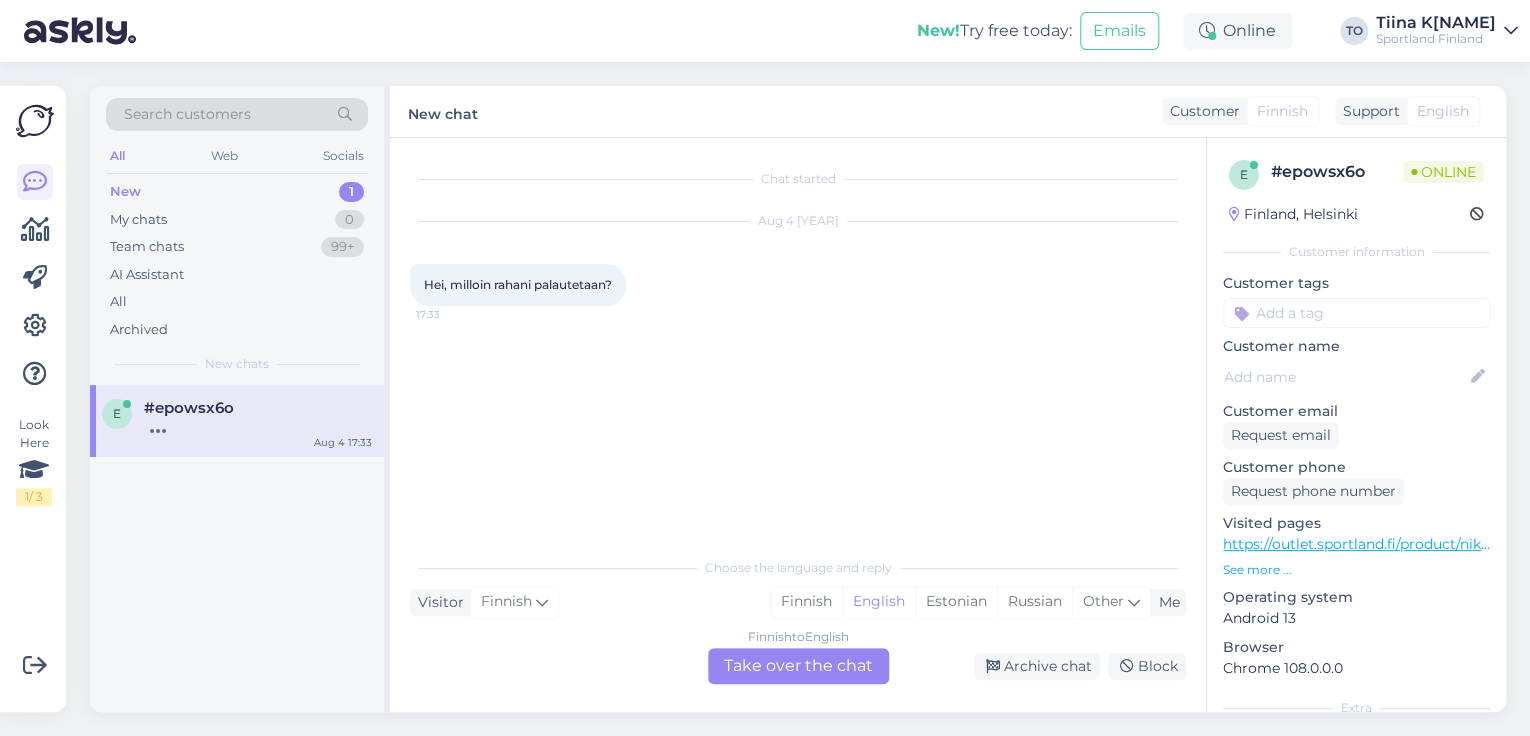 drag, startPoint x: 941, startPoint y: 598, endPoint x: 828, endPoint y: 660, distance: 128.89143 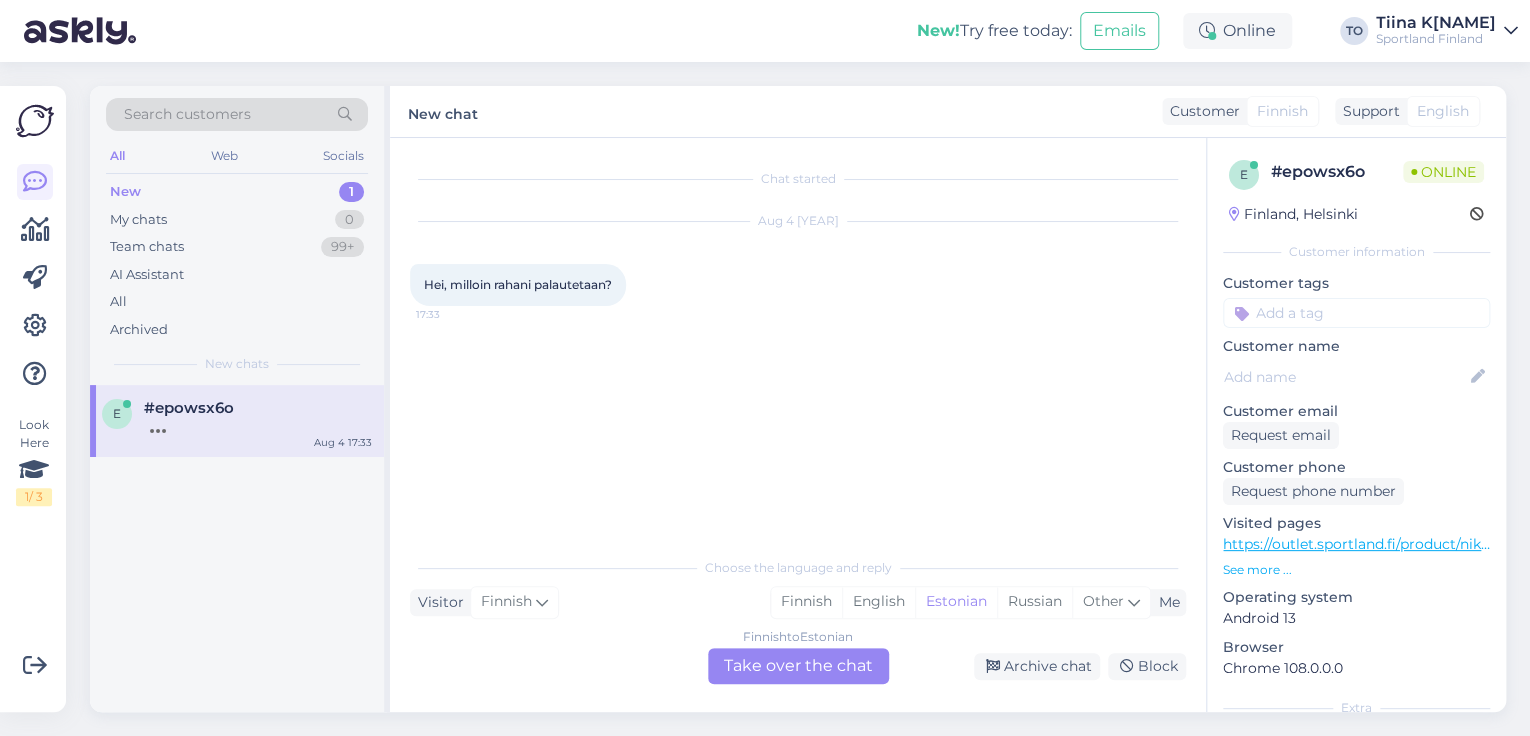 click on "Finnish  to  Estonian Take over the chat" at bounding box center [798, 666] 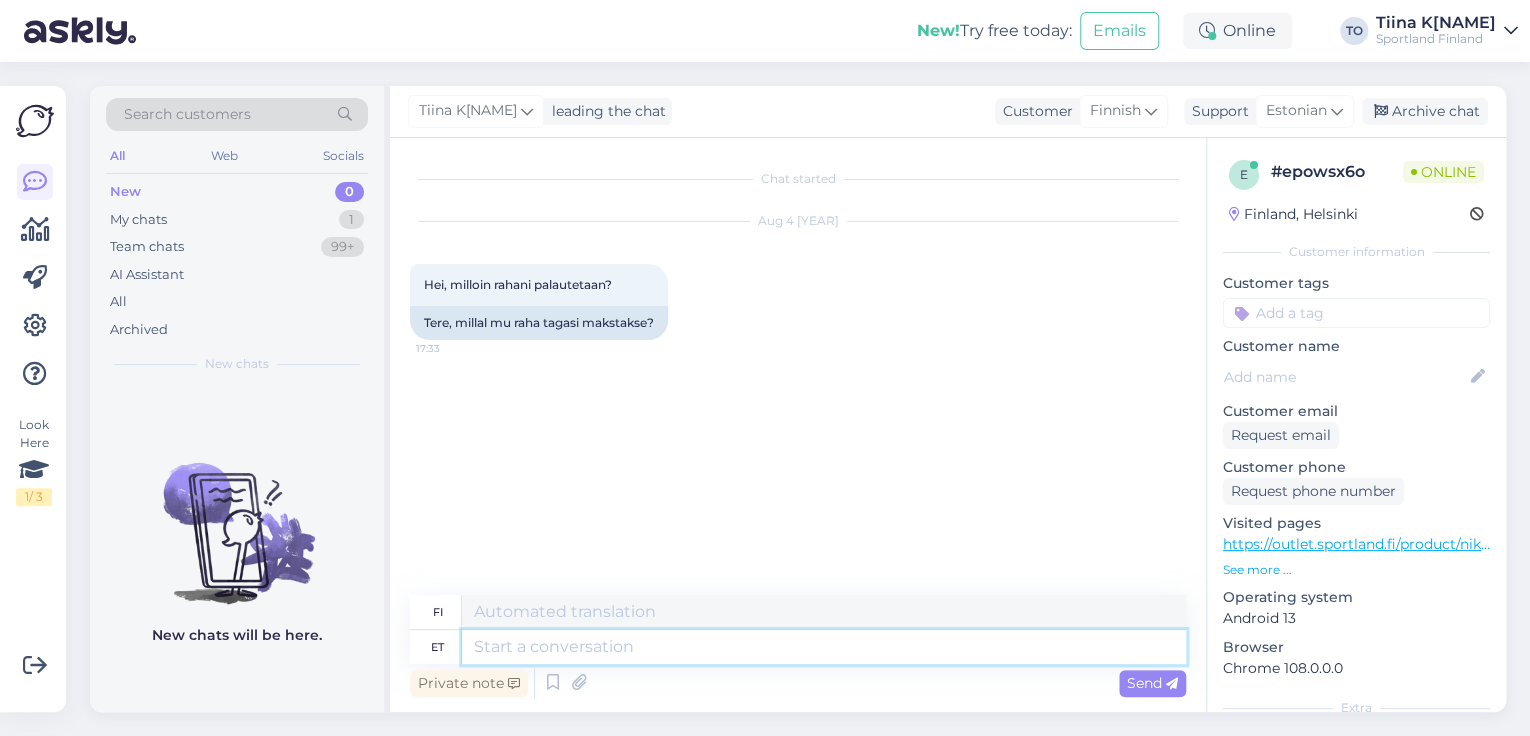 click at bounding box center (824, 647) 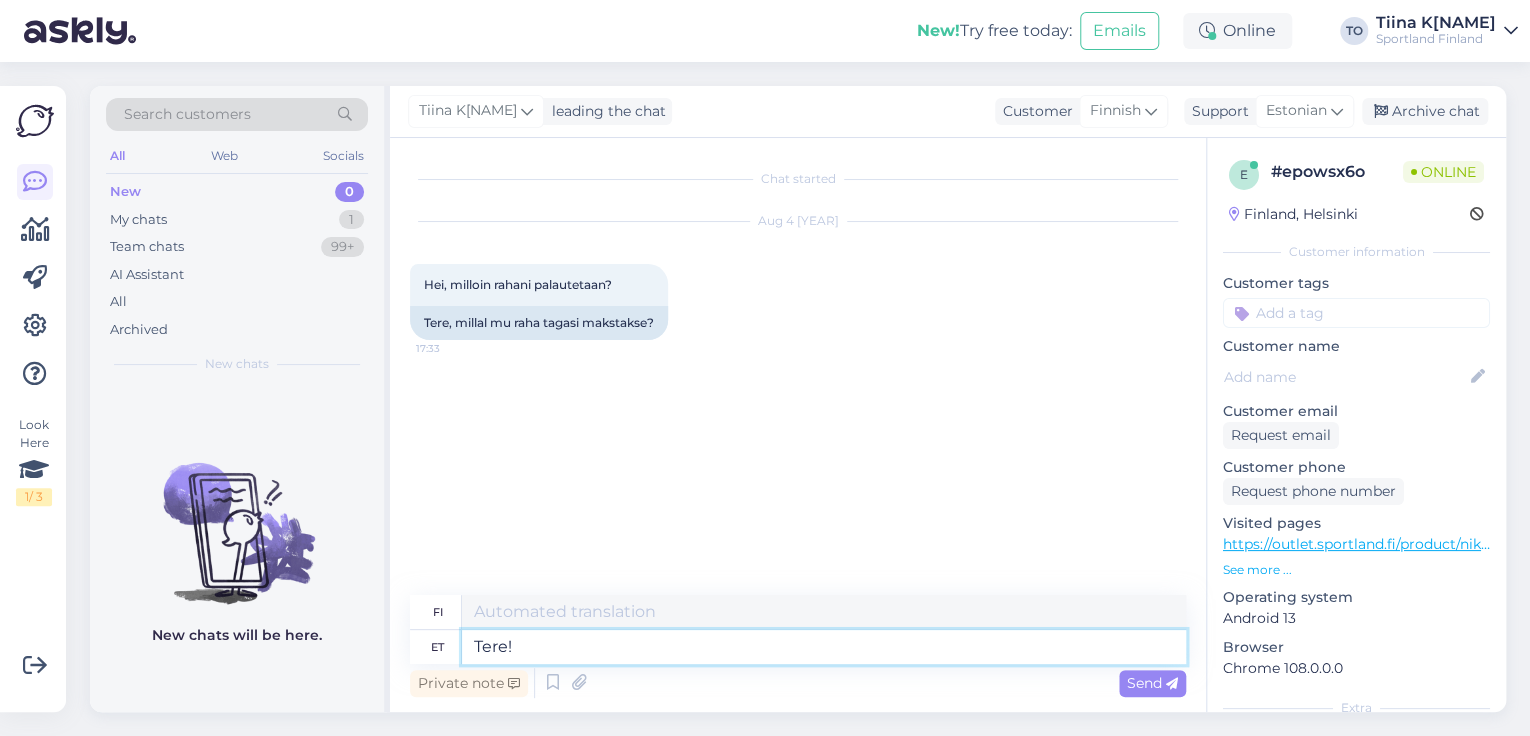 type on "Tere!" 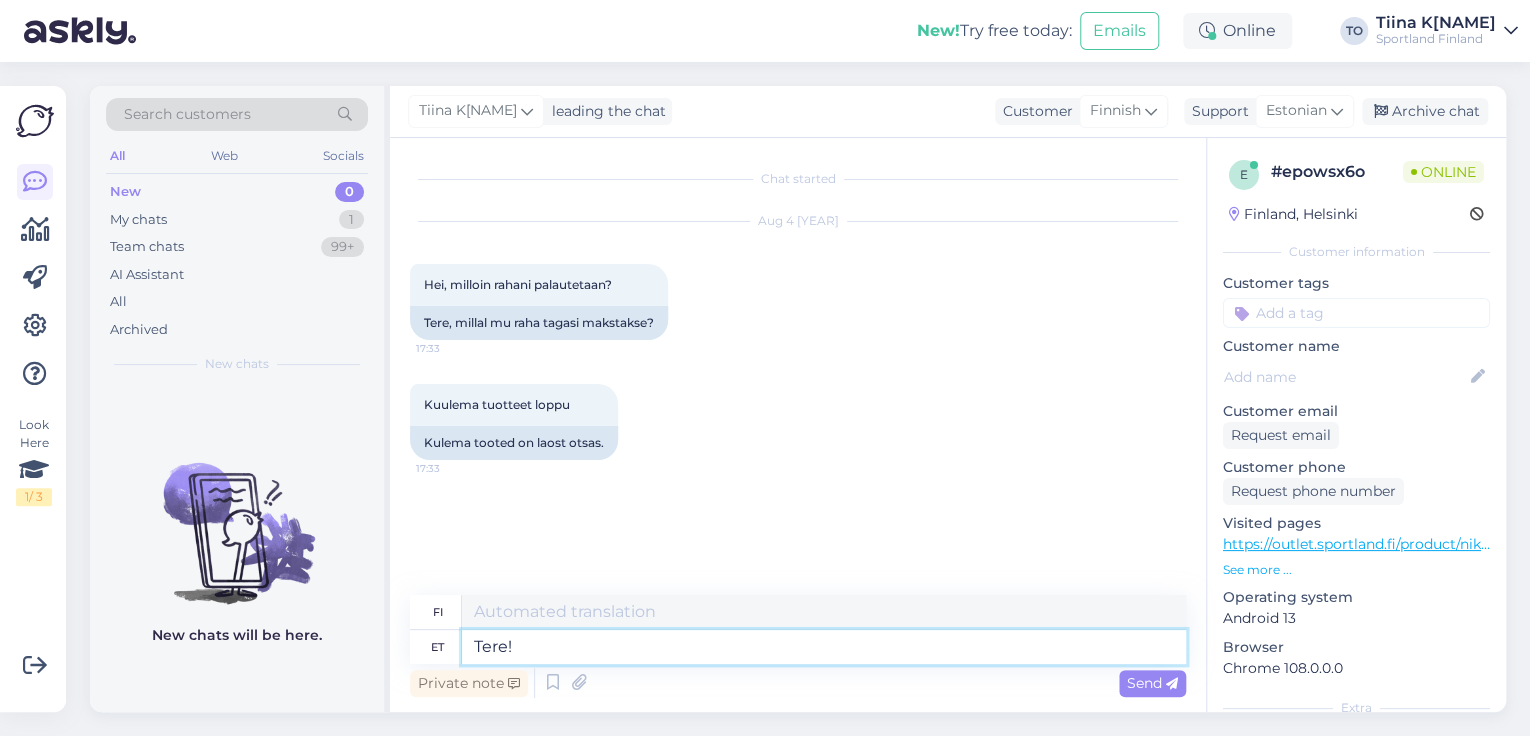 type on "Hei!" 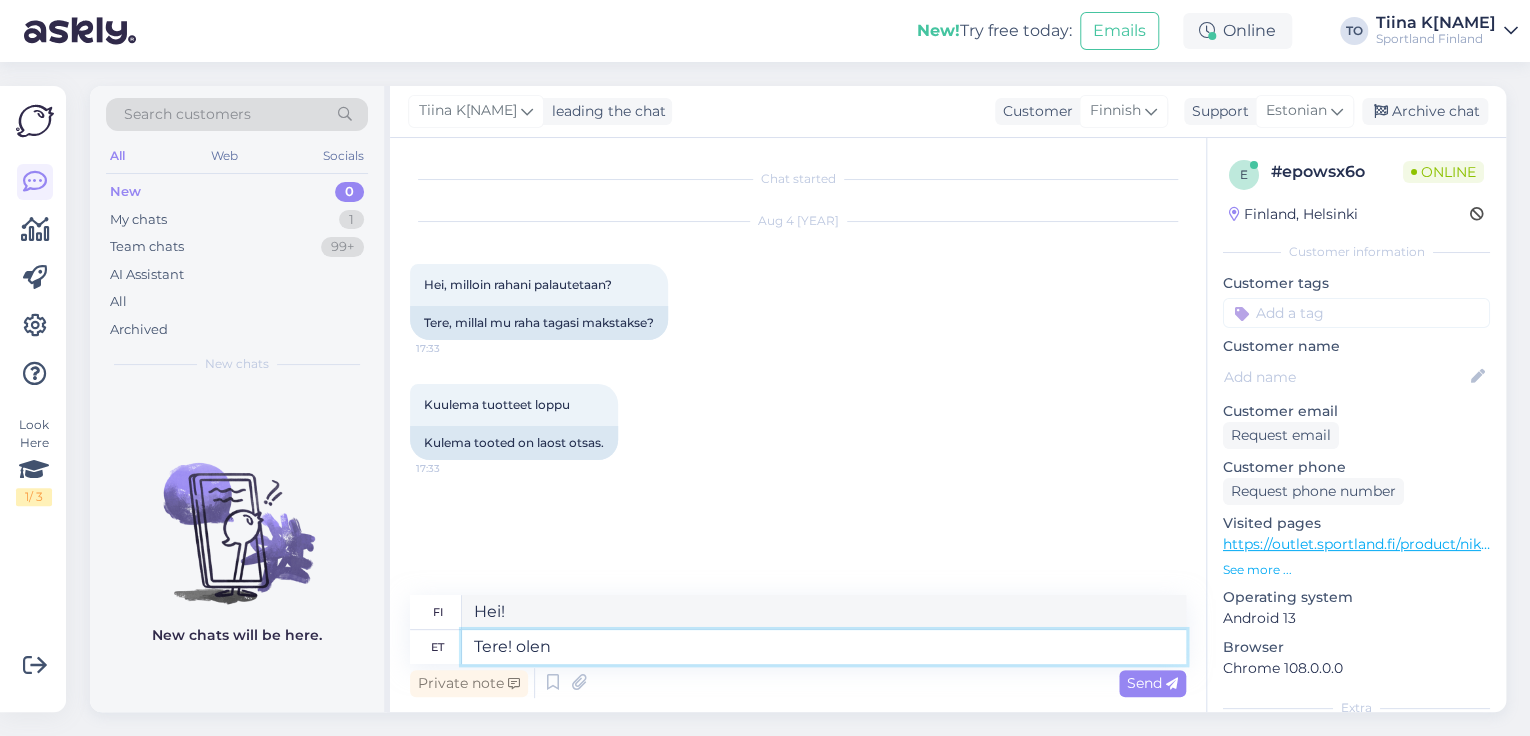 type on "Tere! olen" 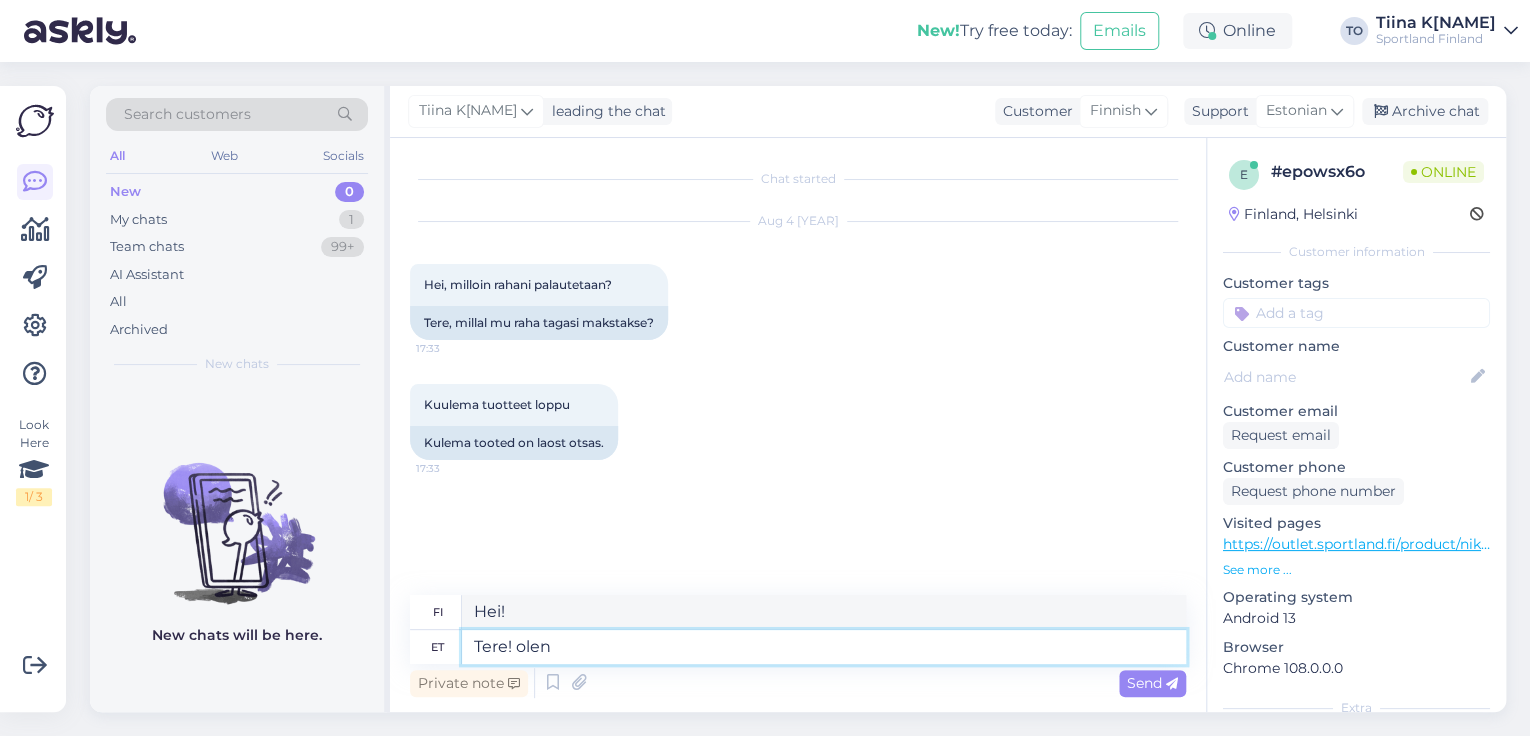 type on "Hei! Olen" 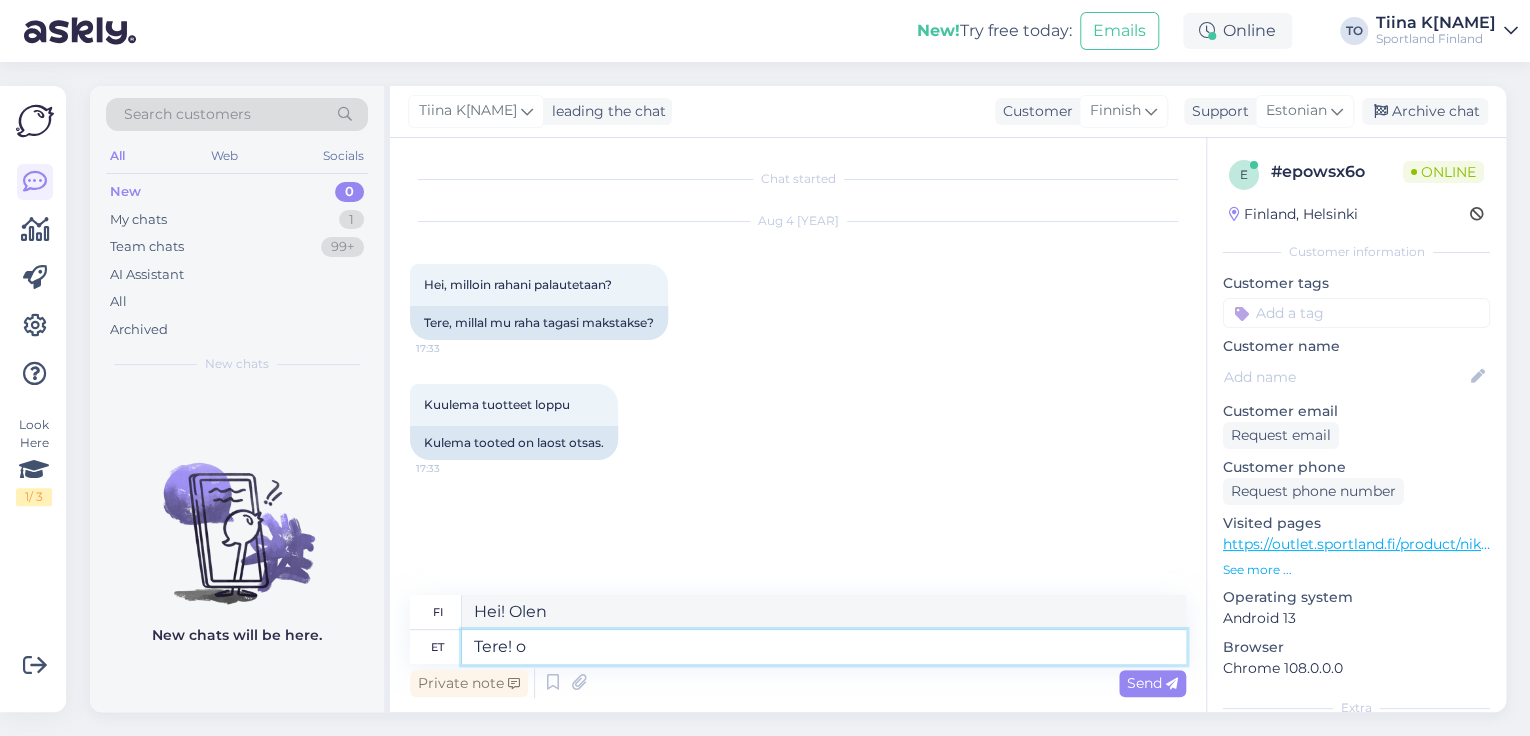 type on "Tere!" 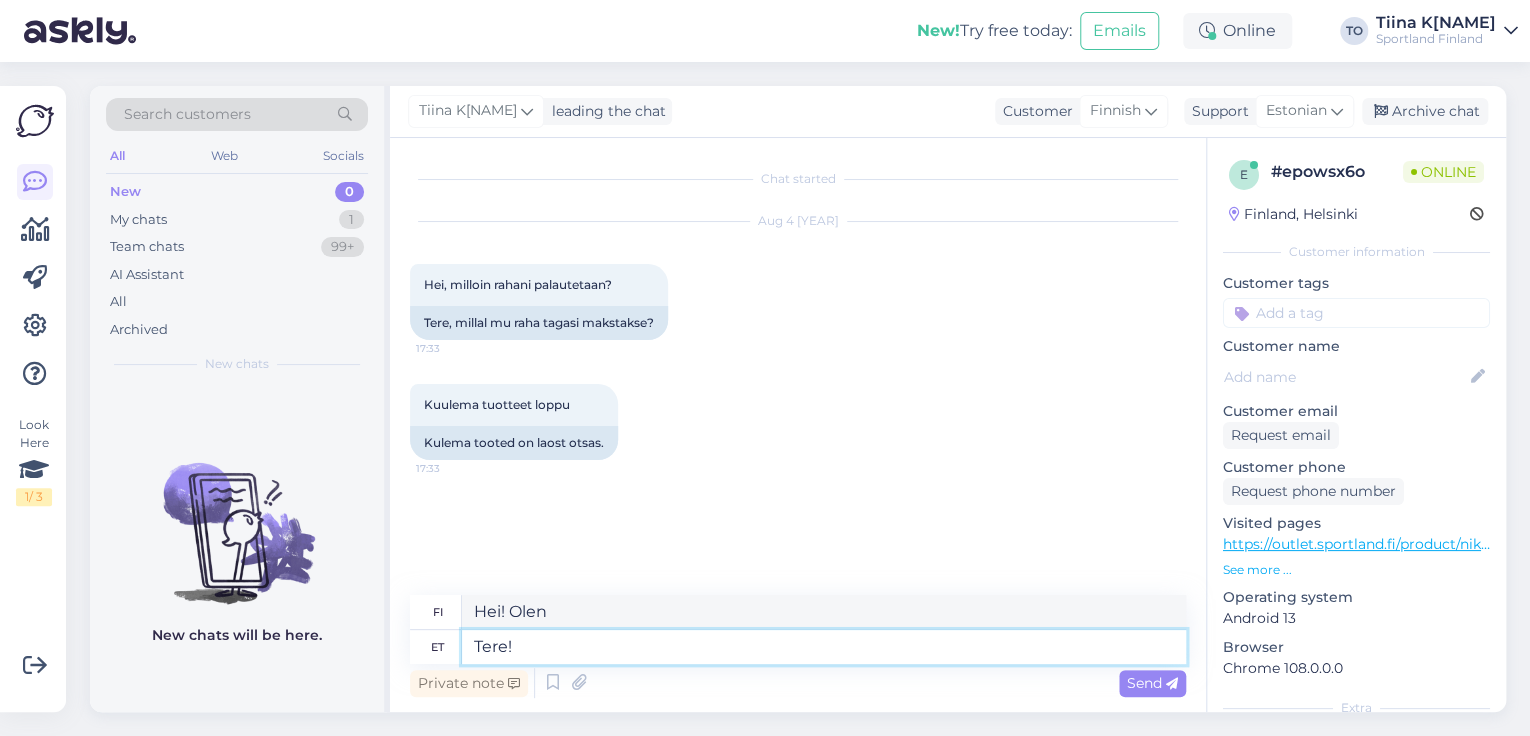 type on "Hei!" 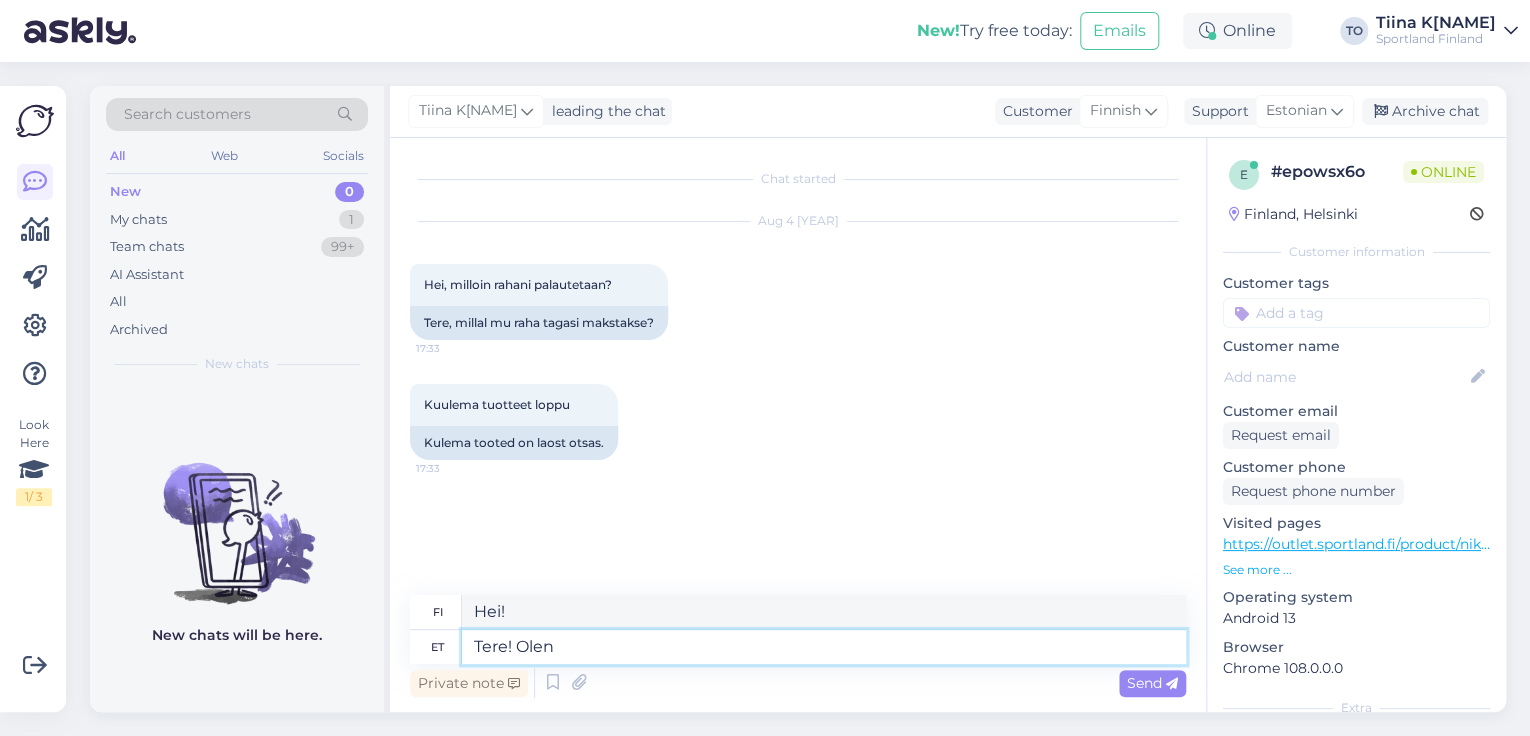 type on "Tere! Olen" 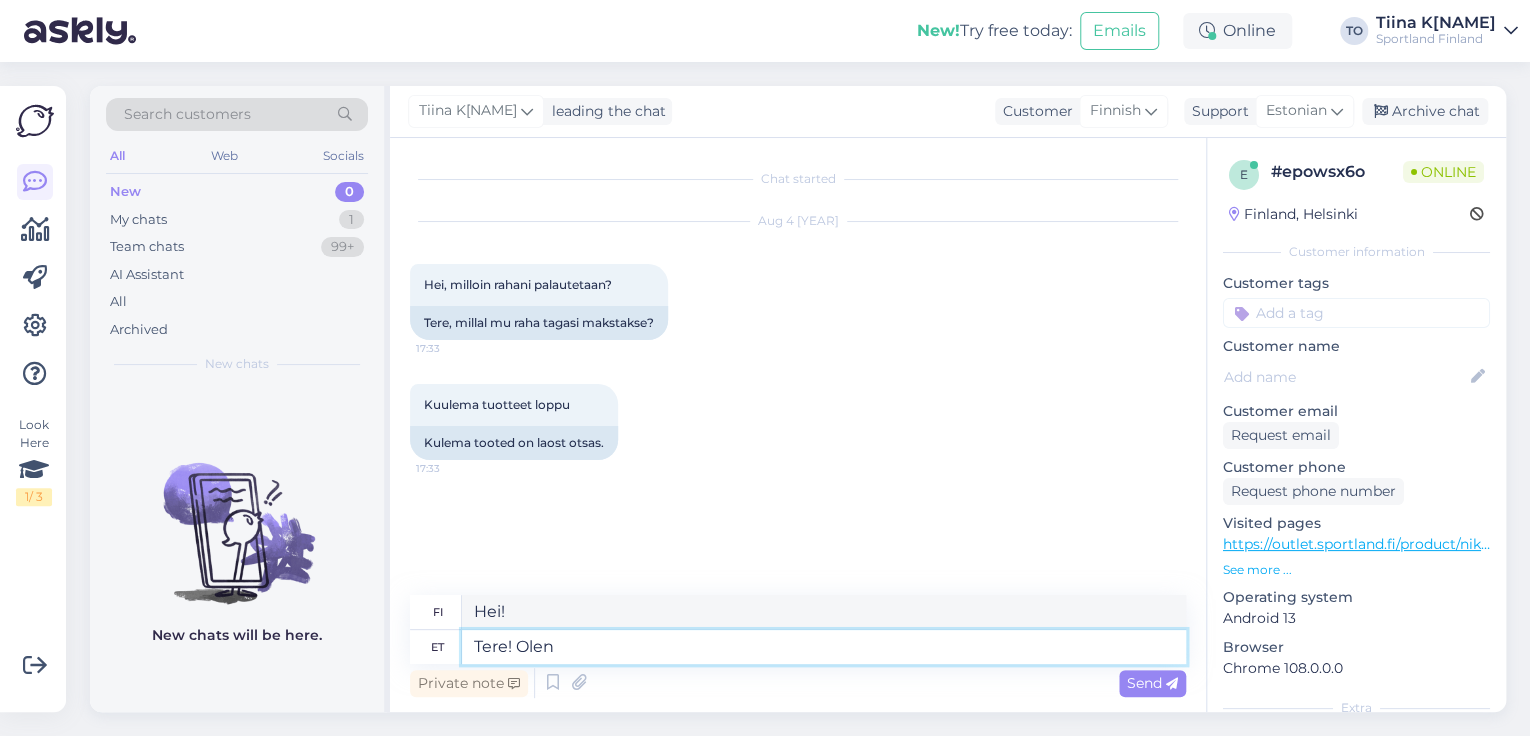 type on "Hei! Olen" 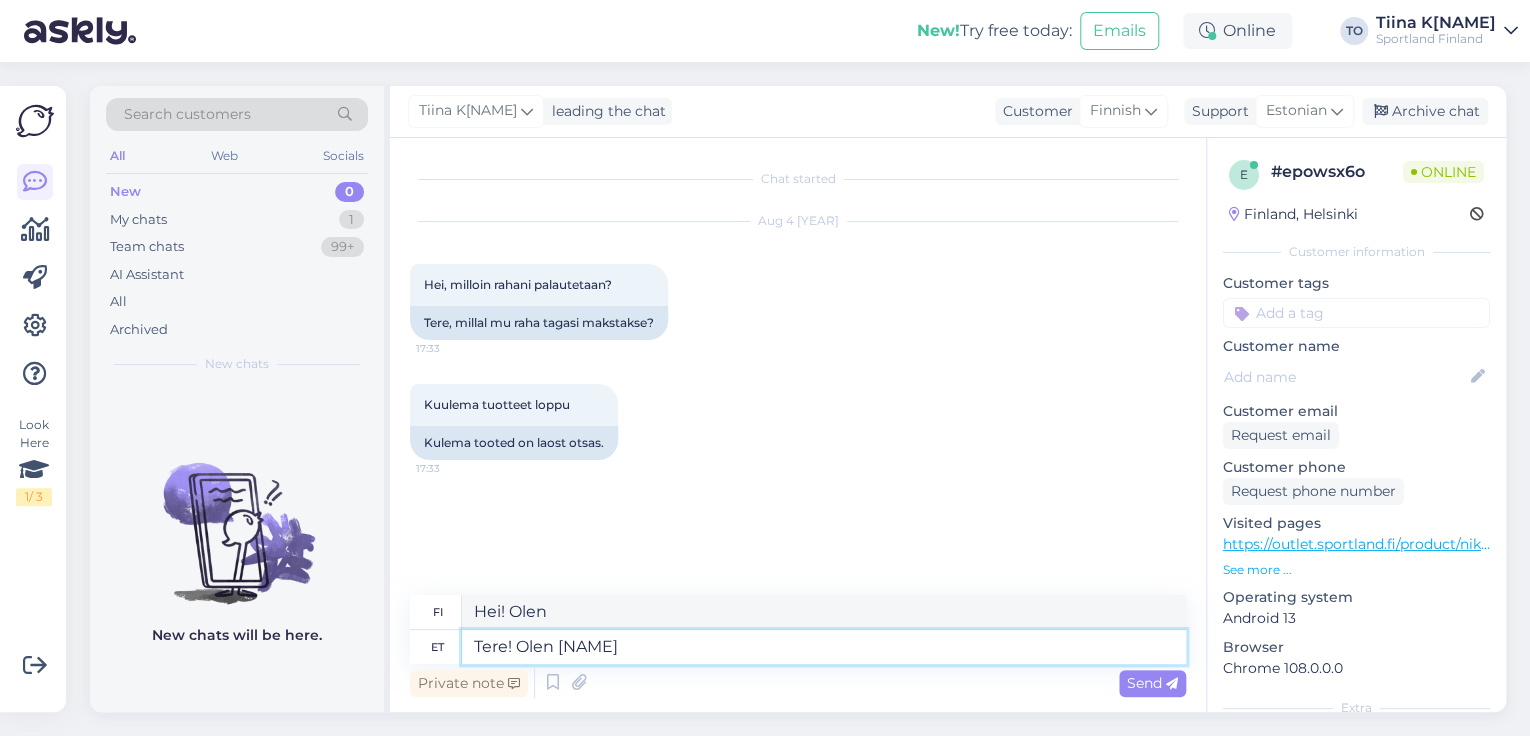 type on "Tere! Olen [NAME]" 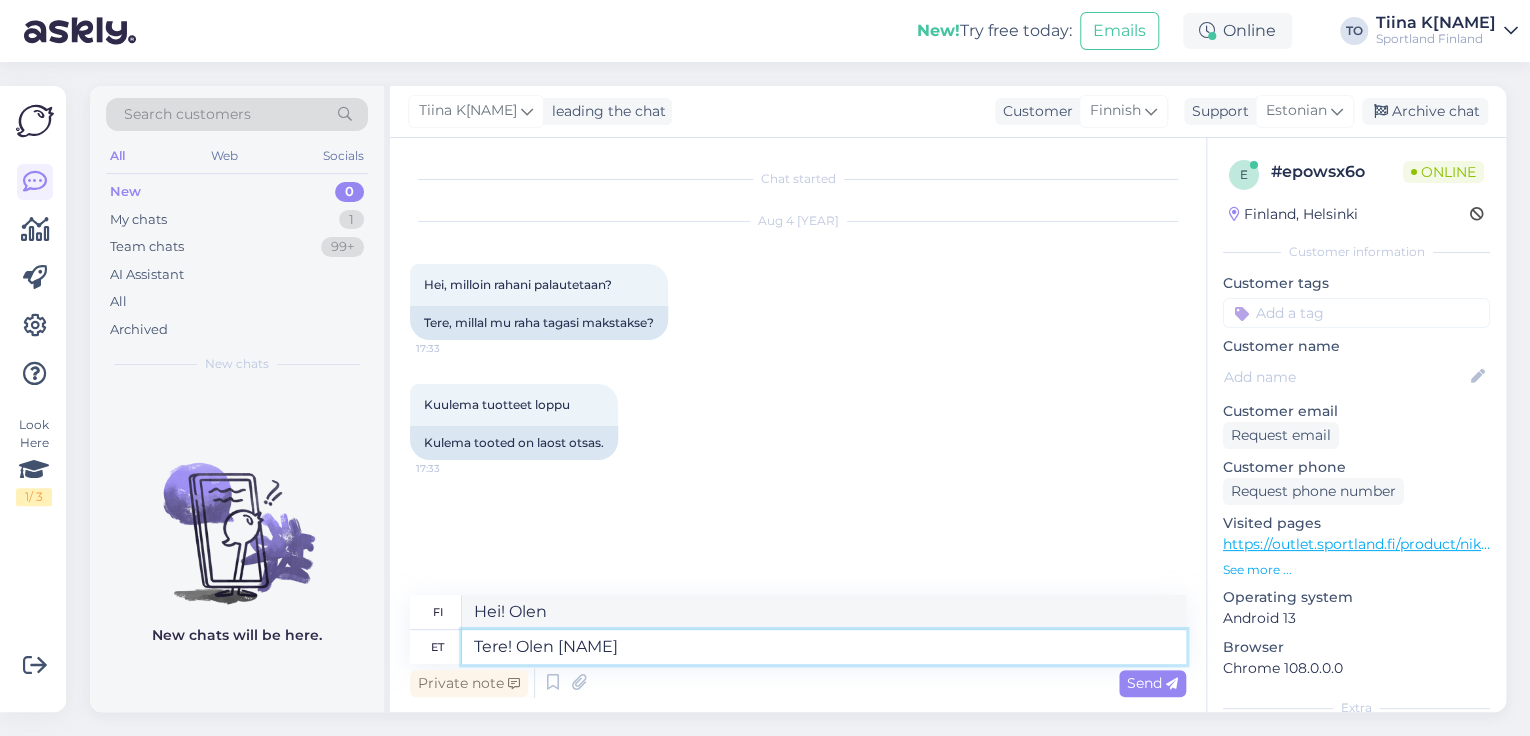 type on "Hei! Olen Tiina K[NAME]" 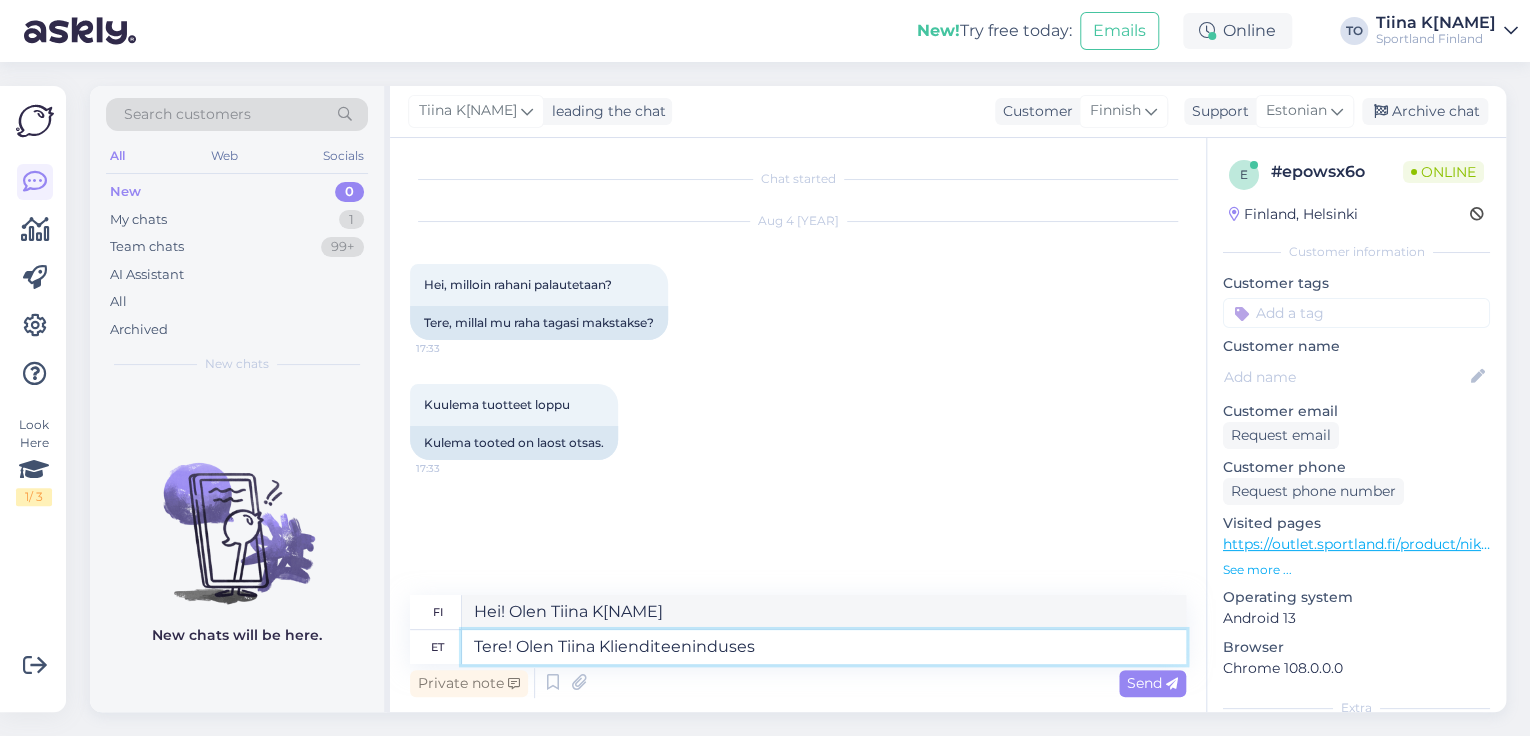 type on "Tere! Olen [NAME] Klienditeenindusest" 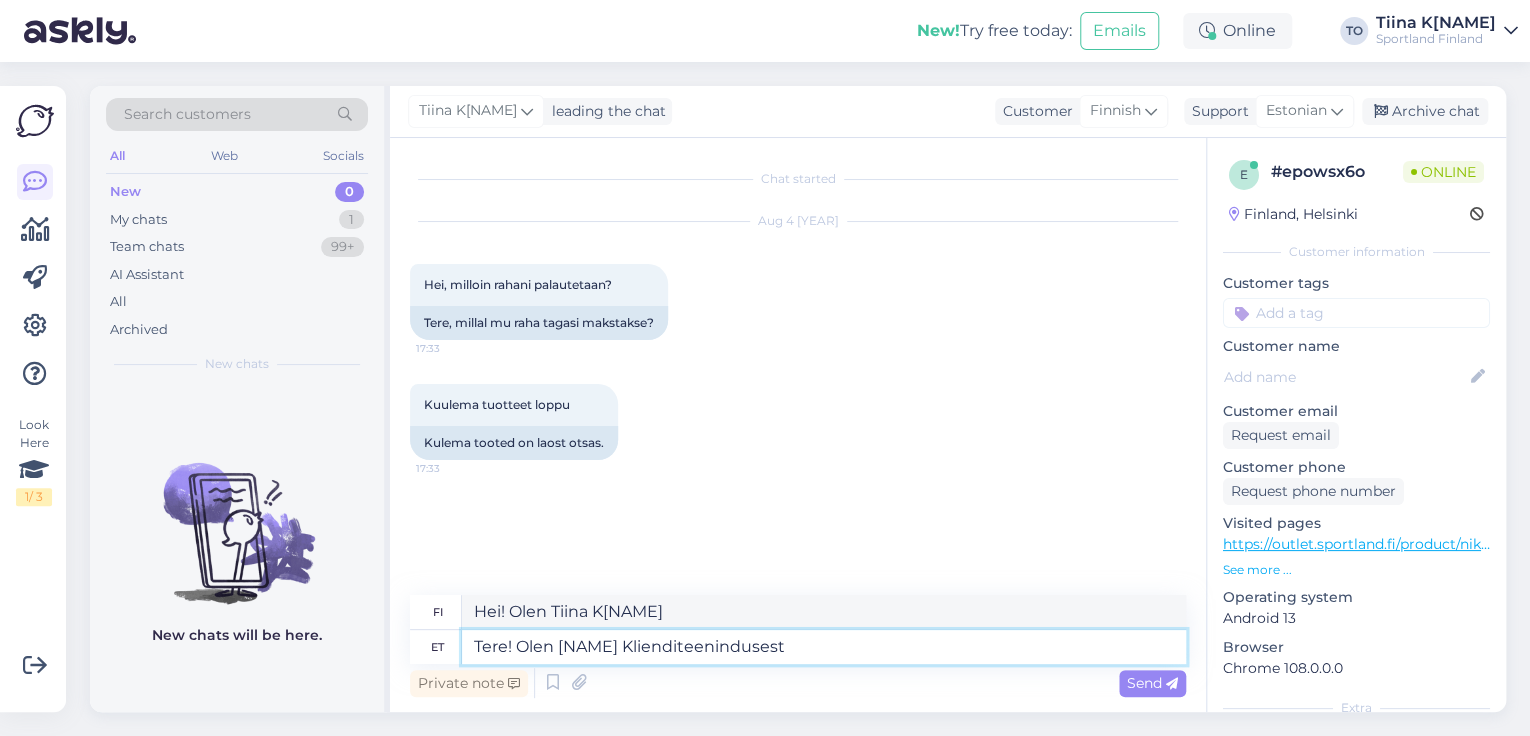 type on "Hei! Olen [NAME] asiakaspalvelusta" 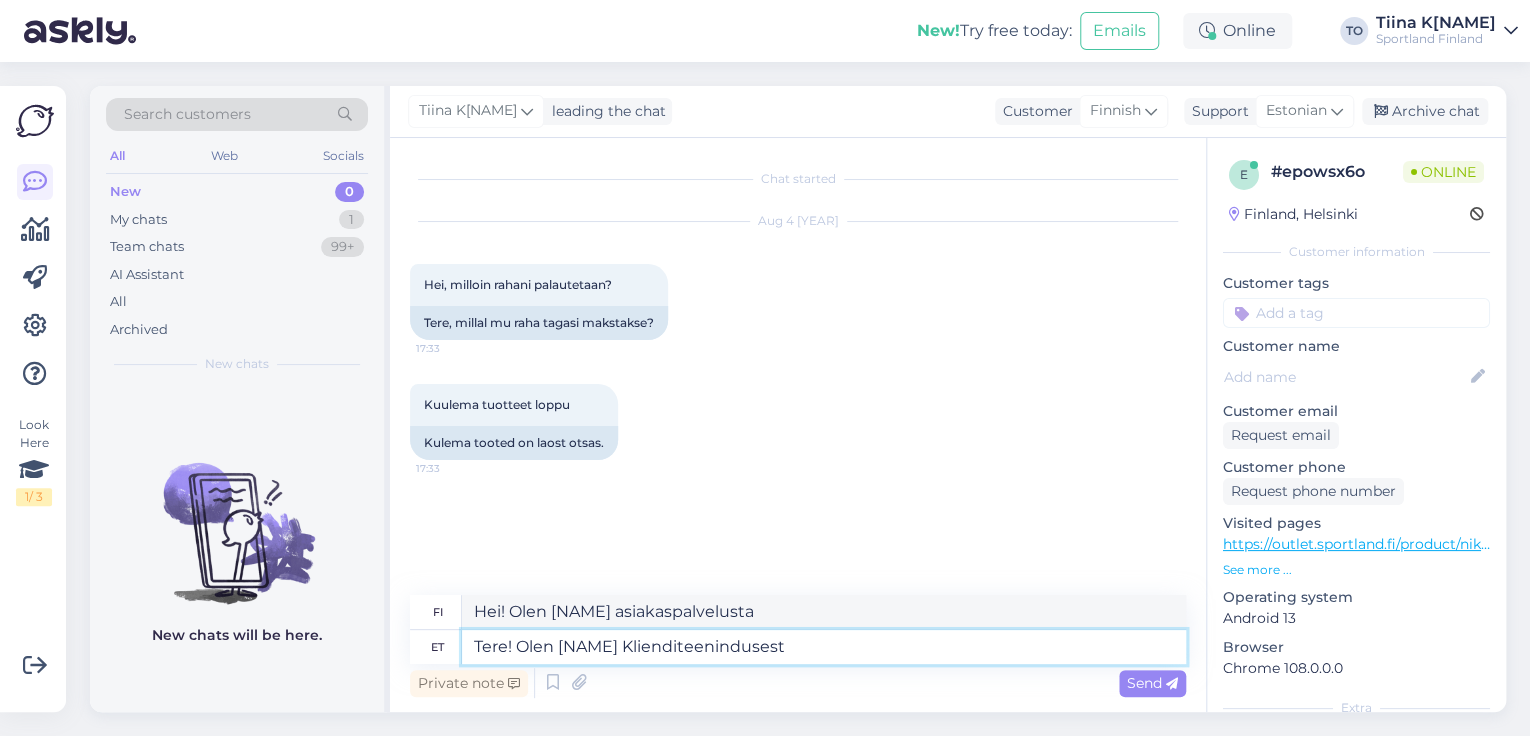type on "Tere! Olen [NAME] Klienditeenindusest" 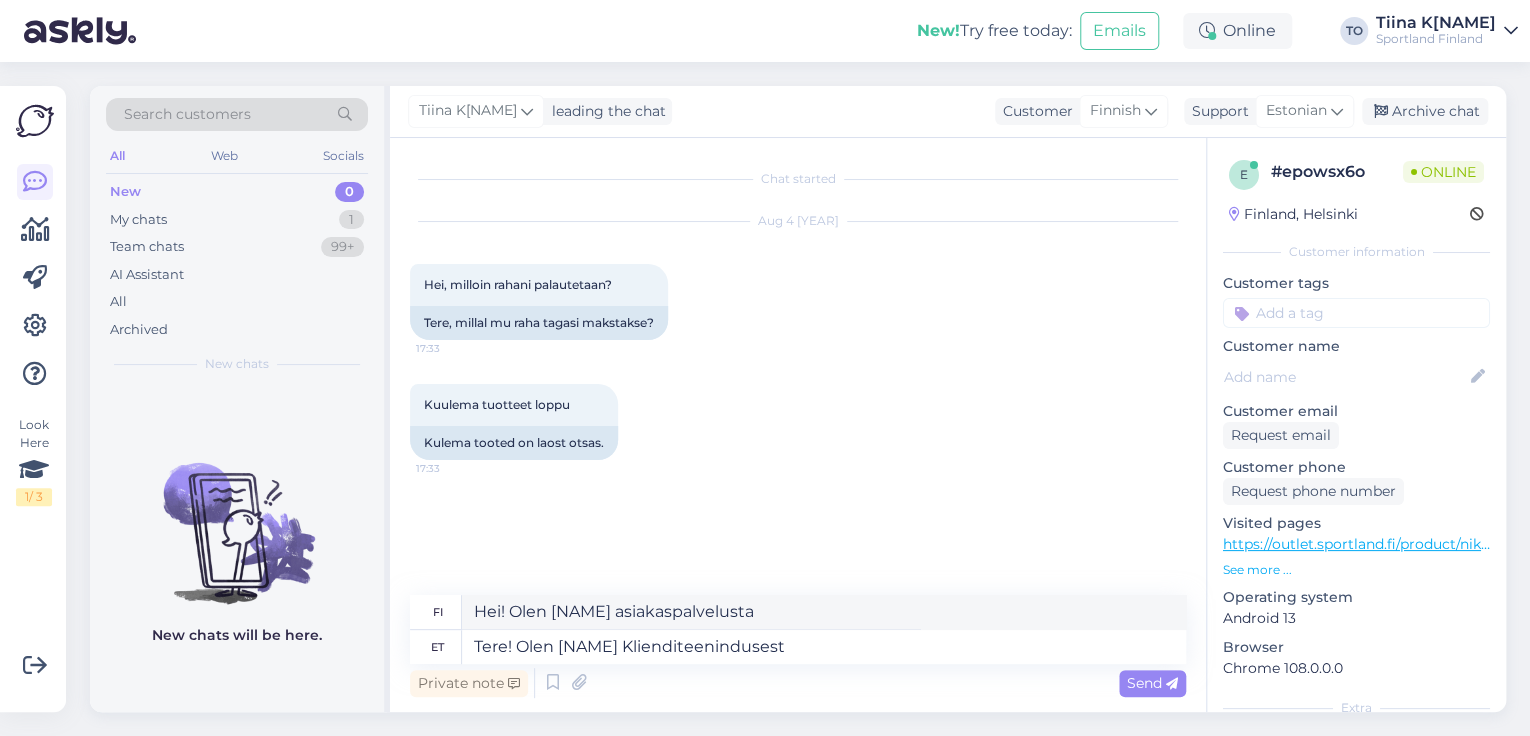 click on "Send" at bounding box center [1152, 683] 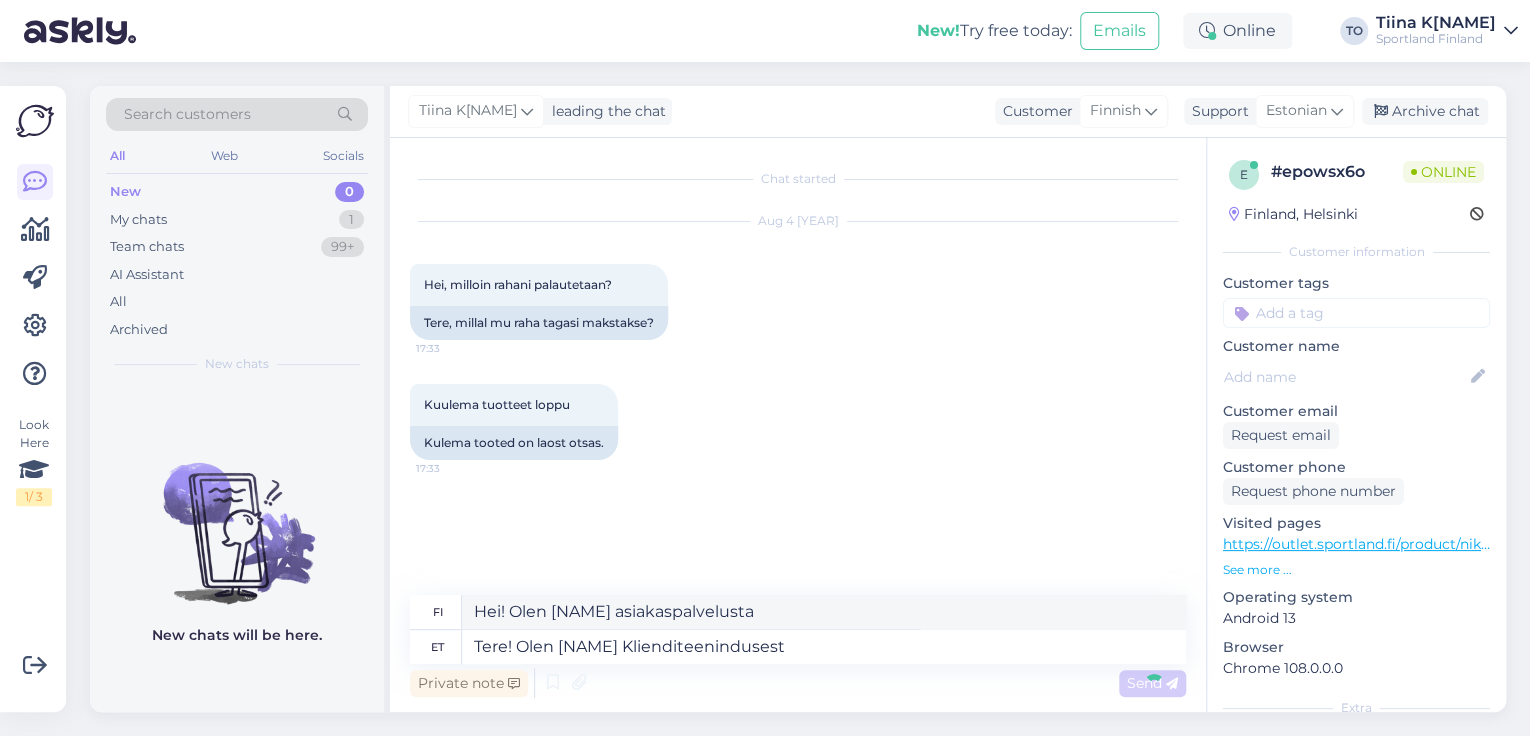 type 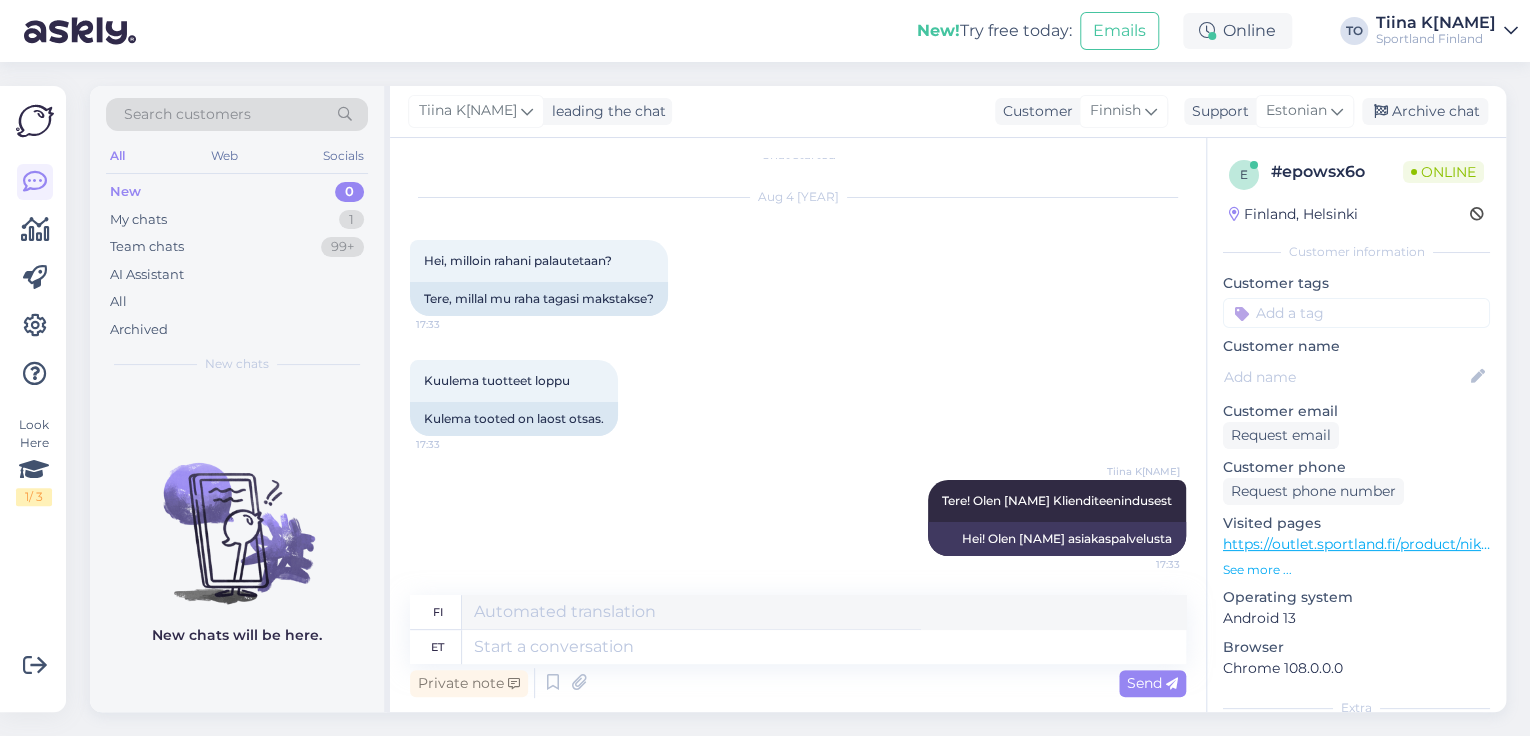 scroll, scrollTop: 0, scrollLeft: 0, axis: both 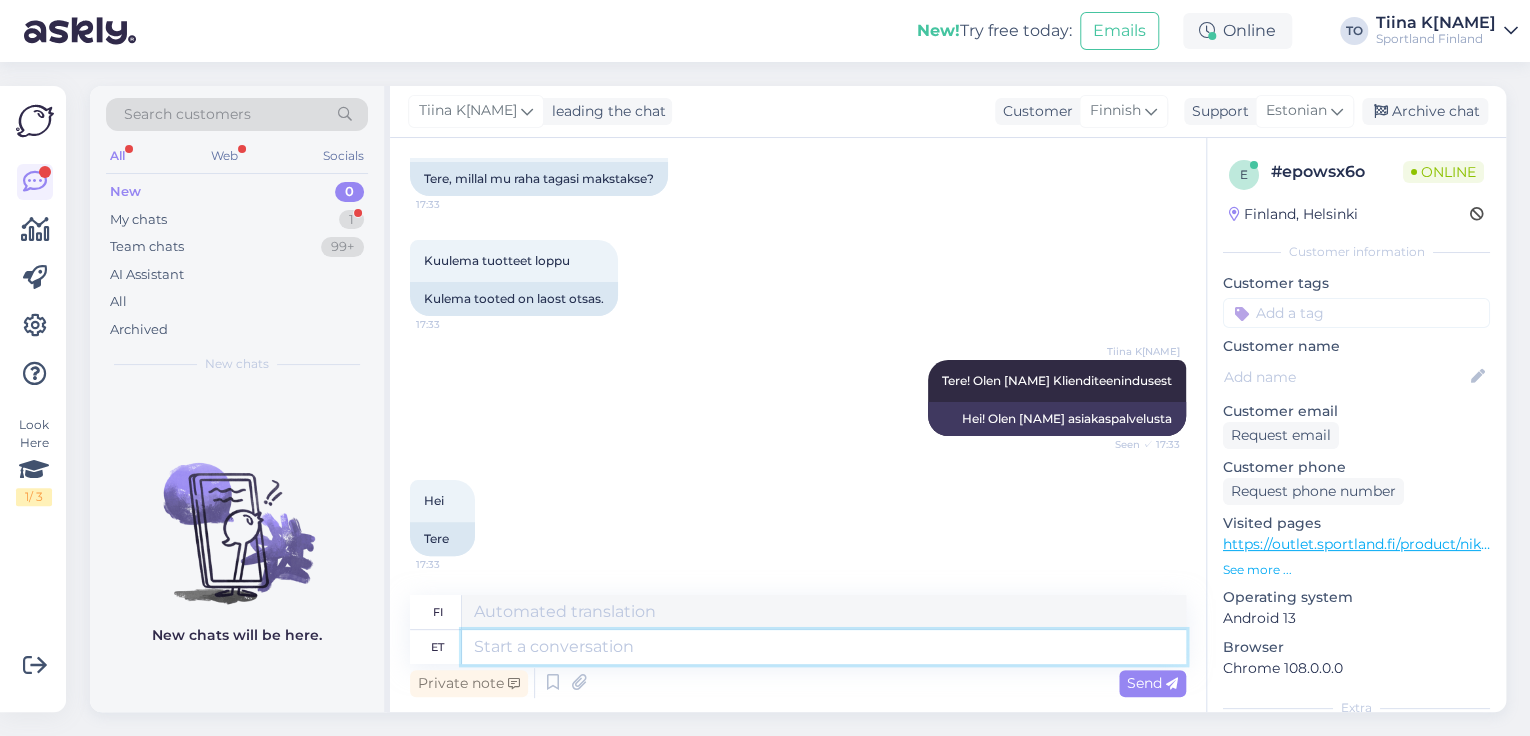 click at bounding box center (824, 647) 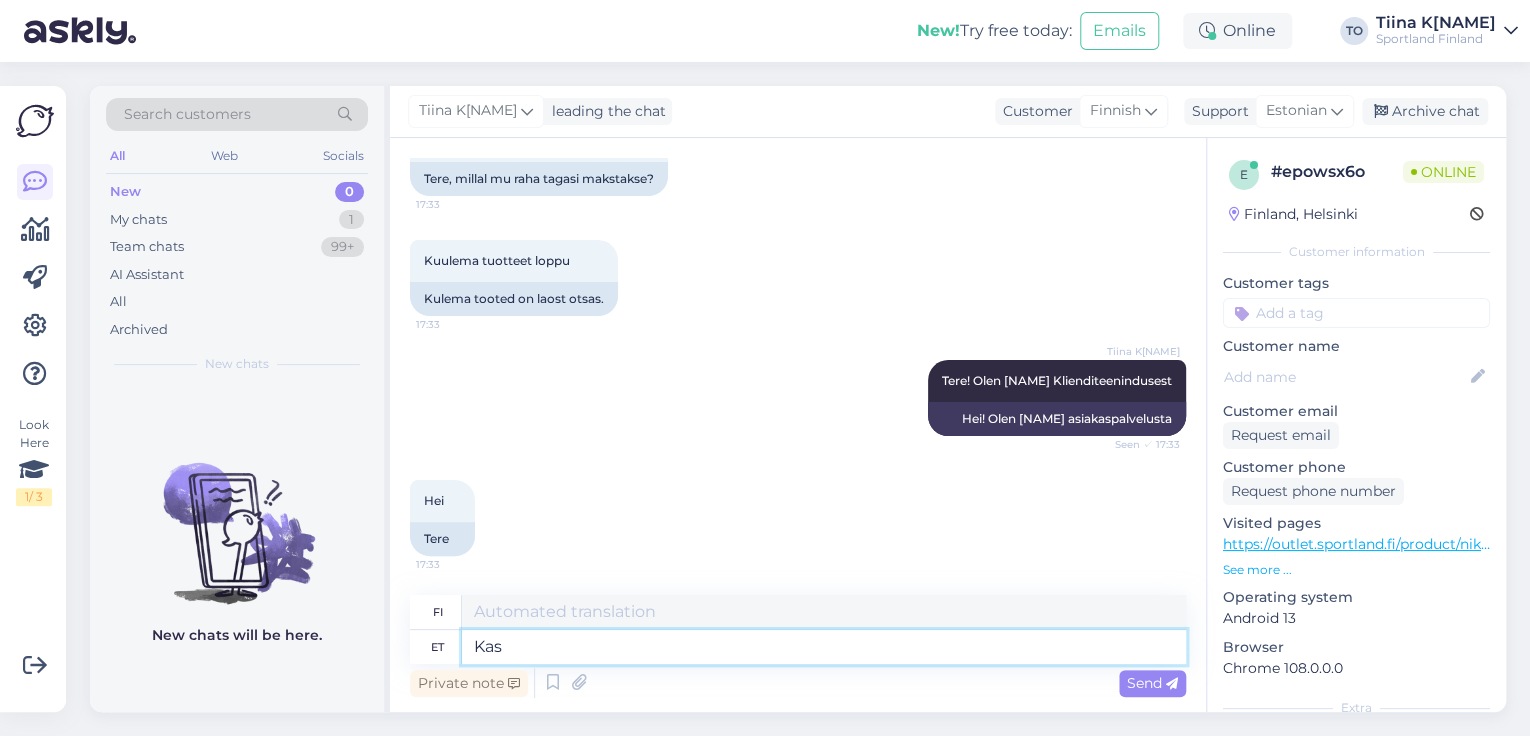 type on "Kas" 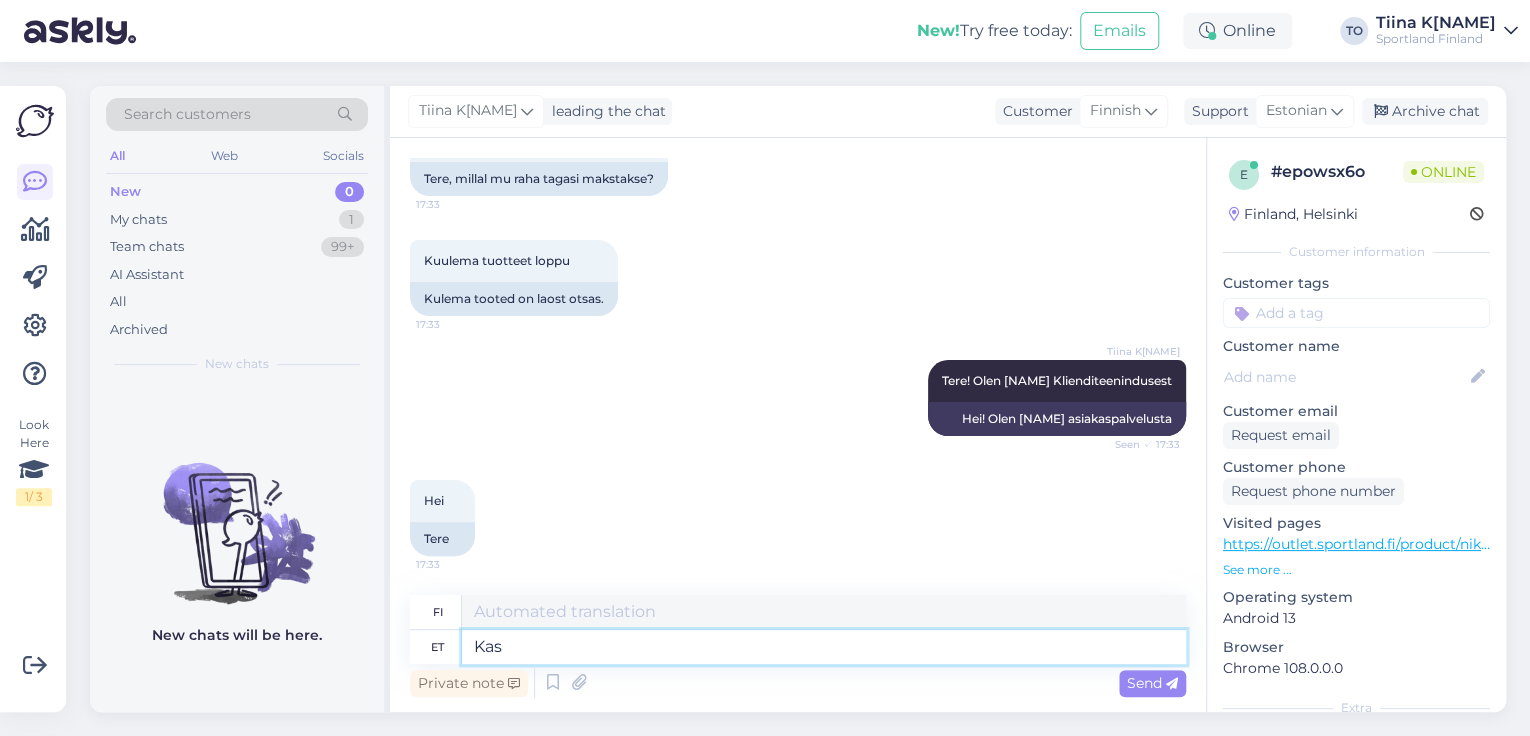 type on "On" 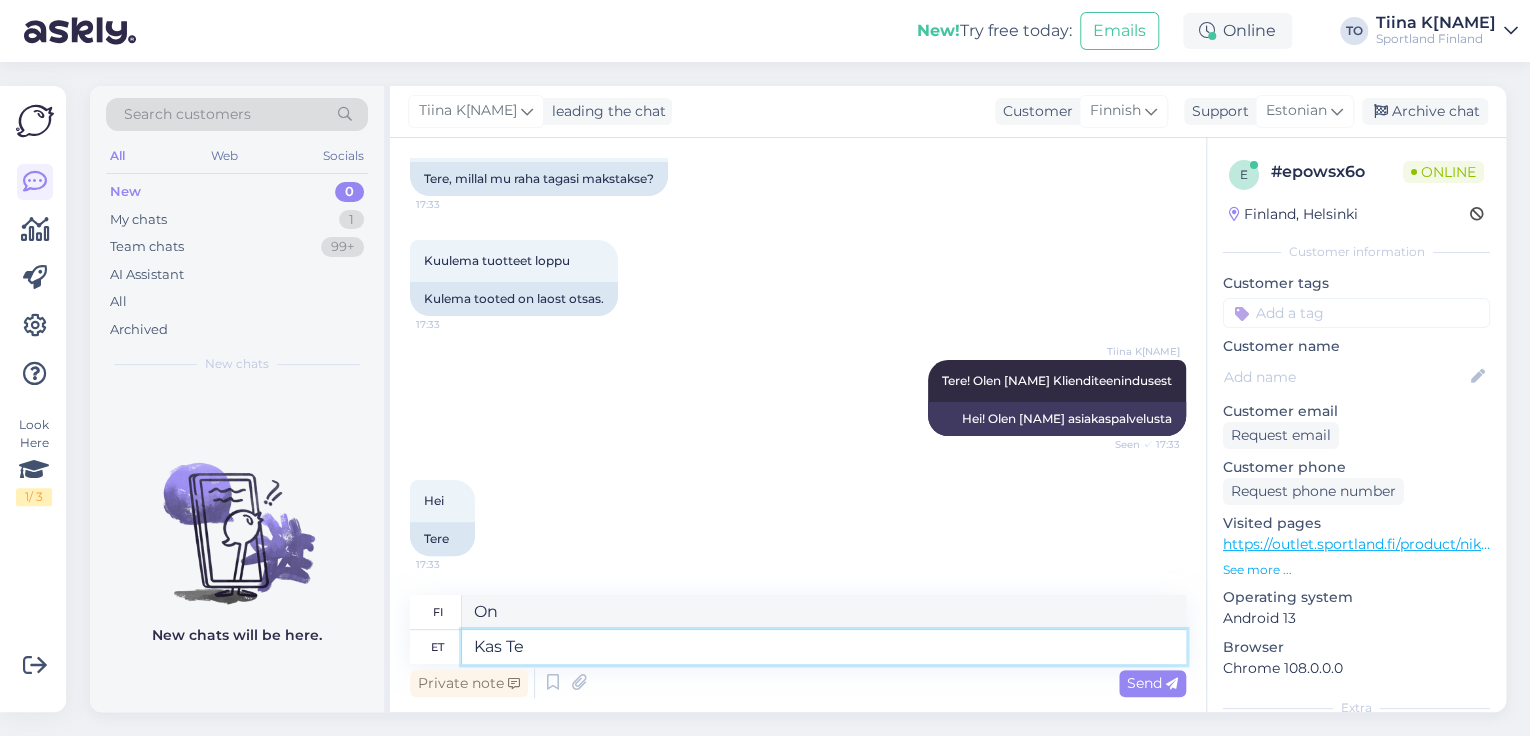 type on "Kas Te s" 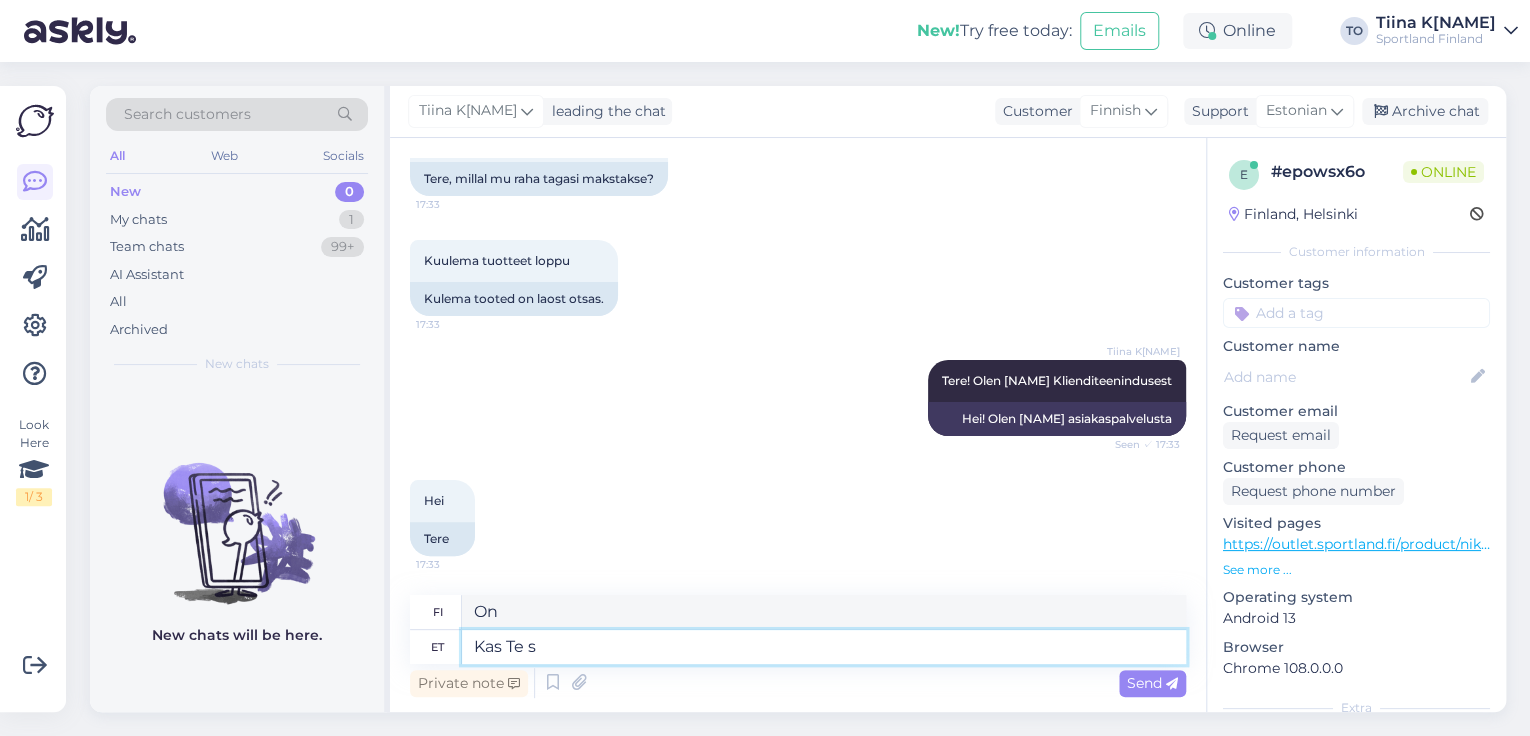 type on "Oletko sinä" 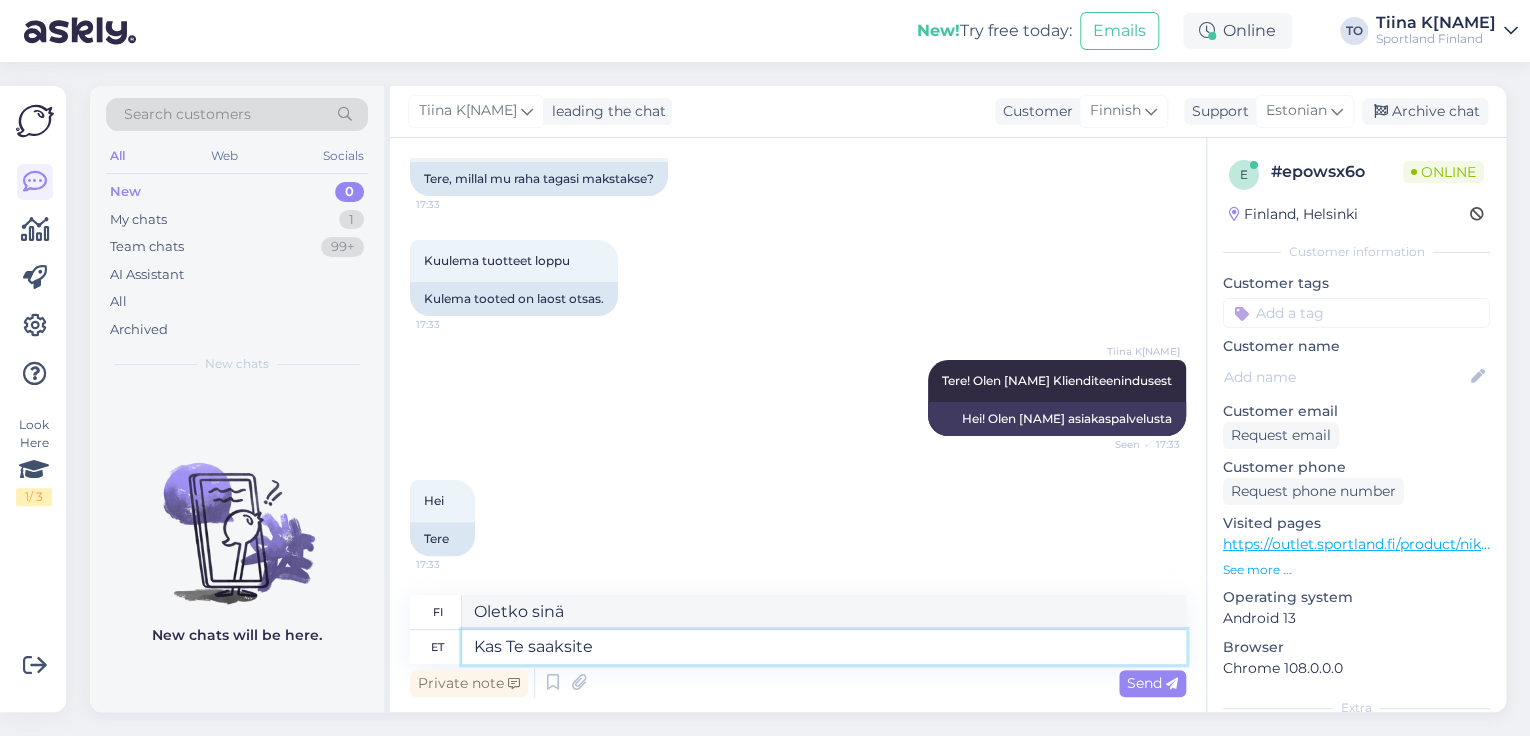 type on "Kas Te saaksite" 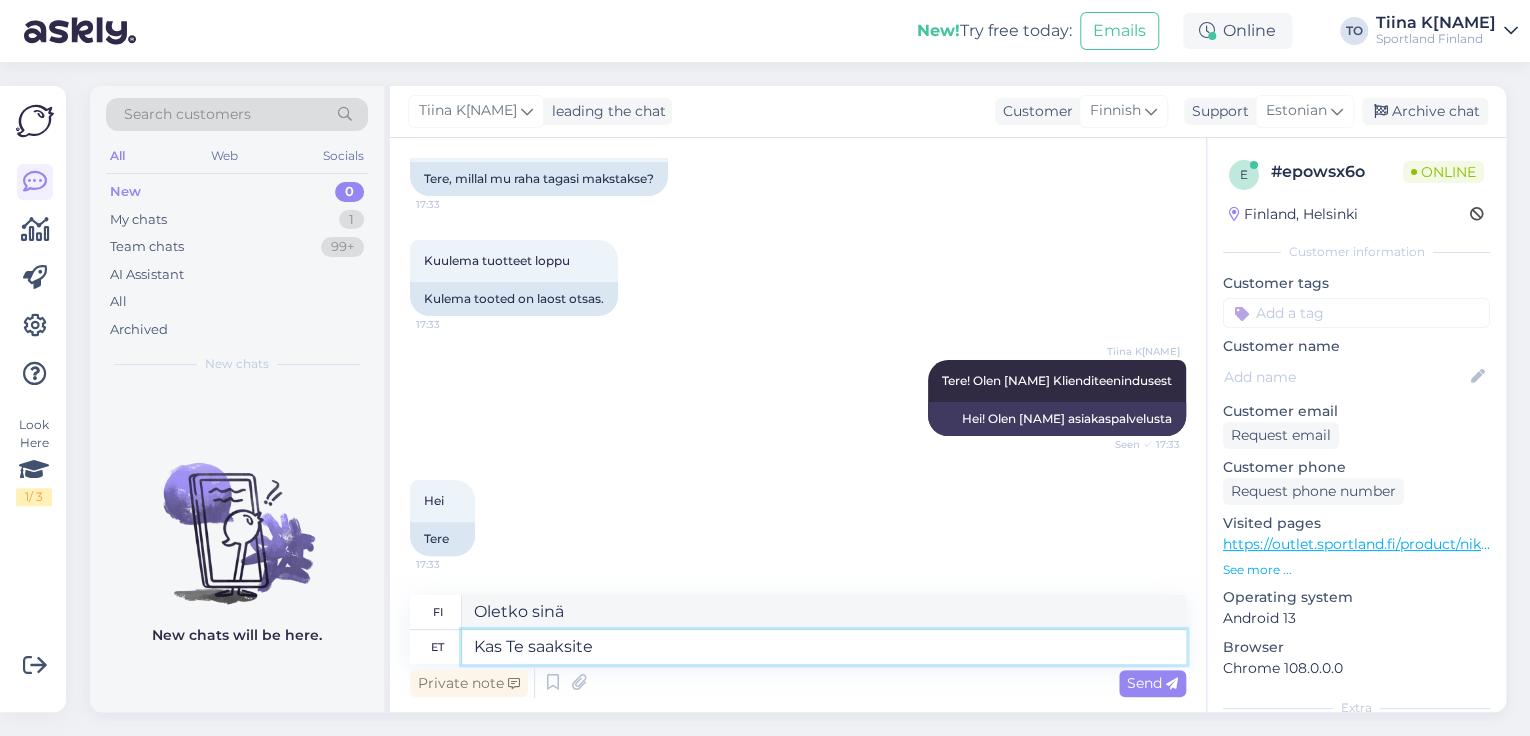 type on "Voisitko" 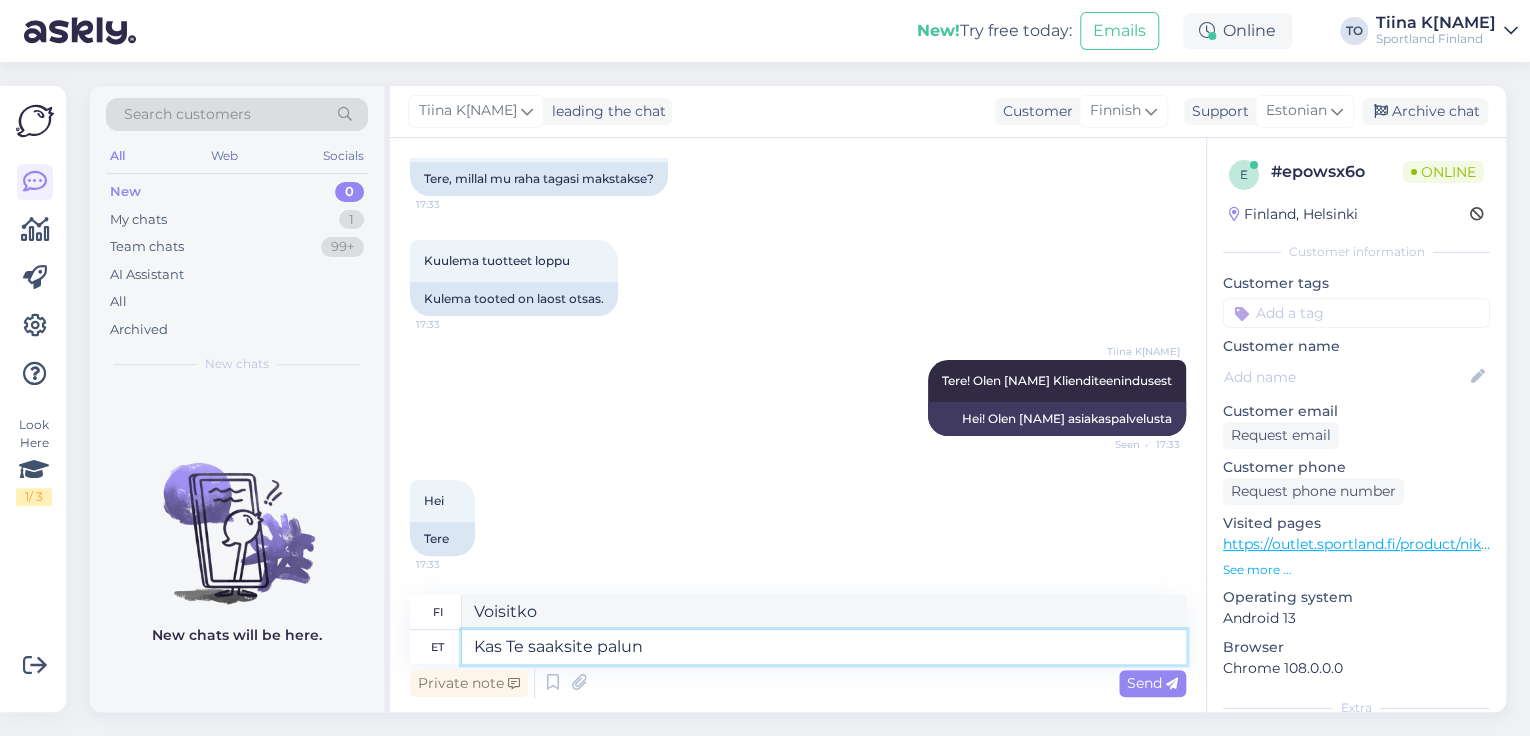 type on "Kas Te saaksite palun" 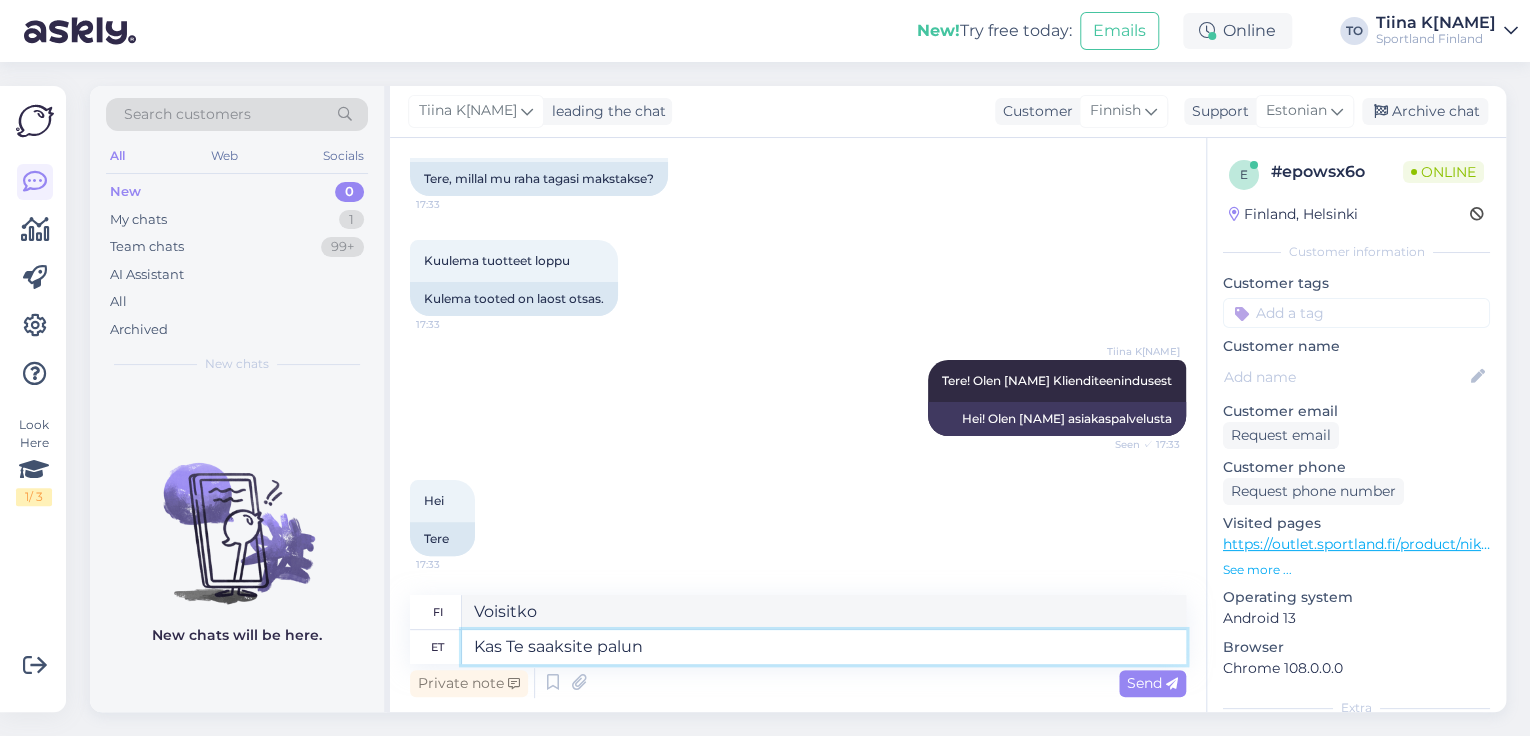 type on "Voisitko ystävällisesti" 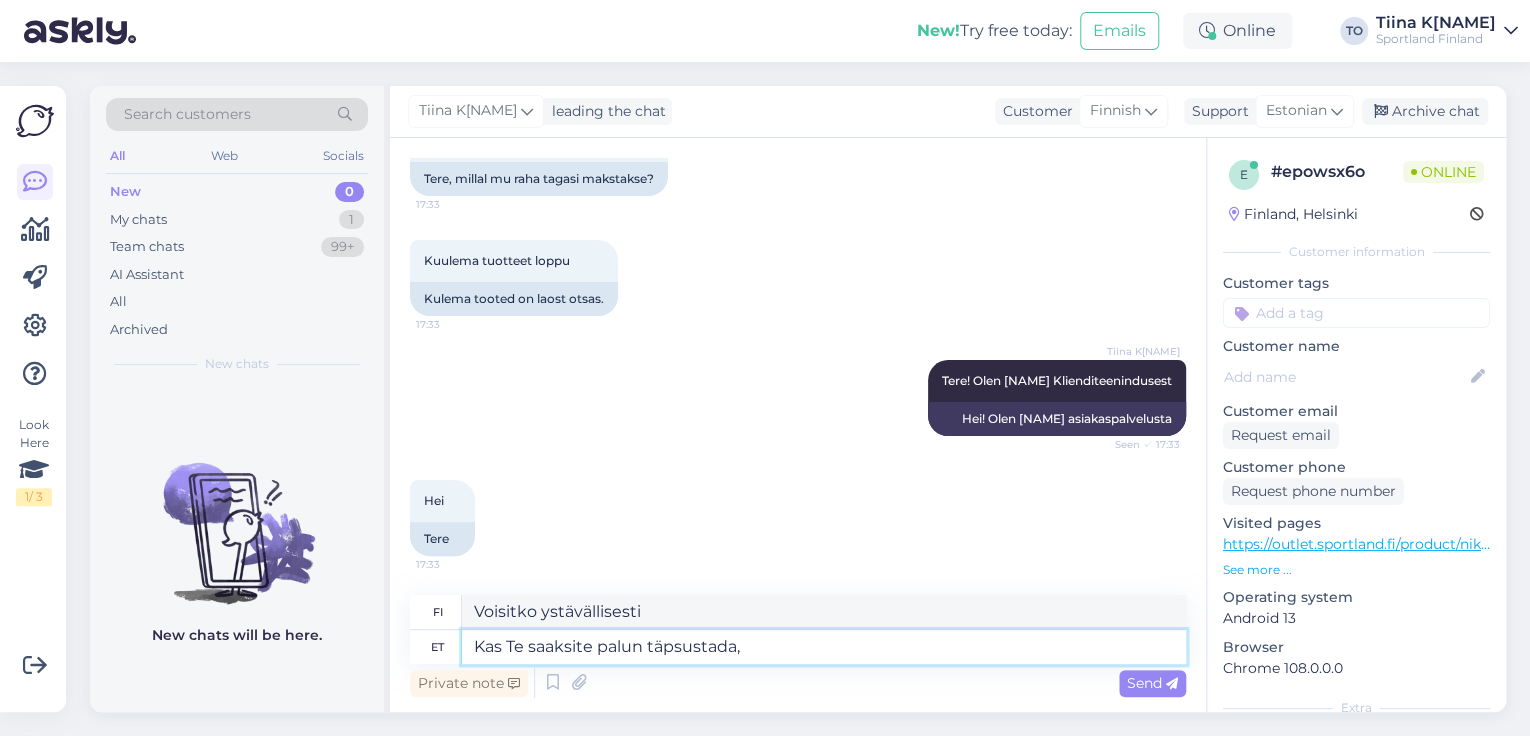 type on "Kas Te saaksite palun täpsustada," 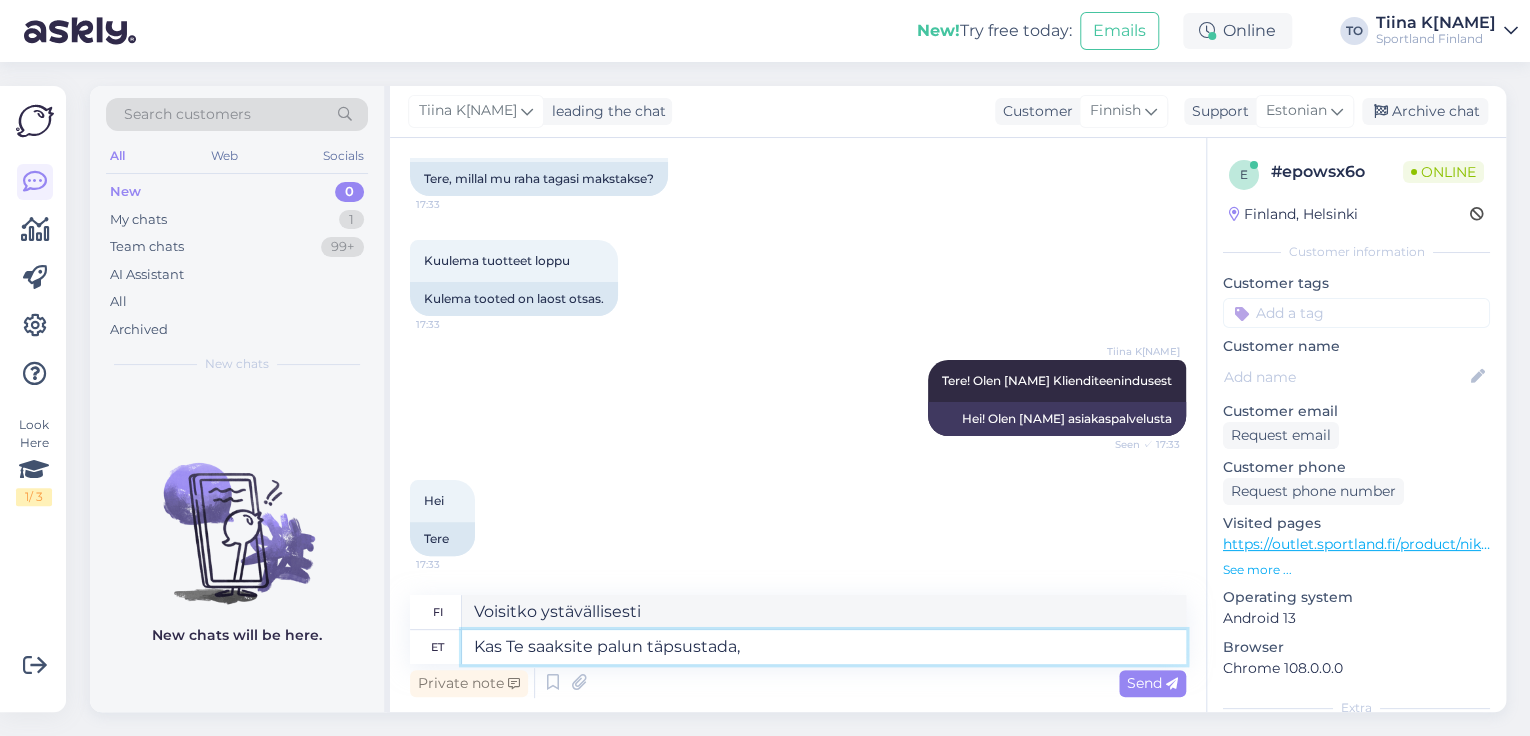 type on "Voisitko selventää," 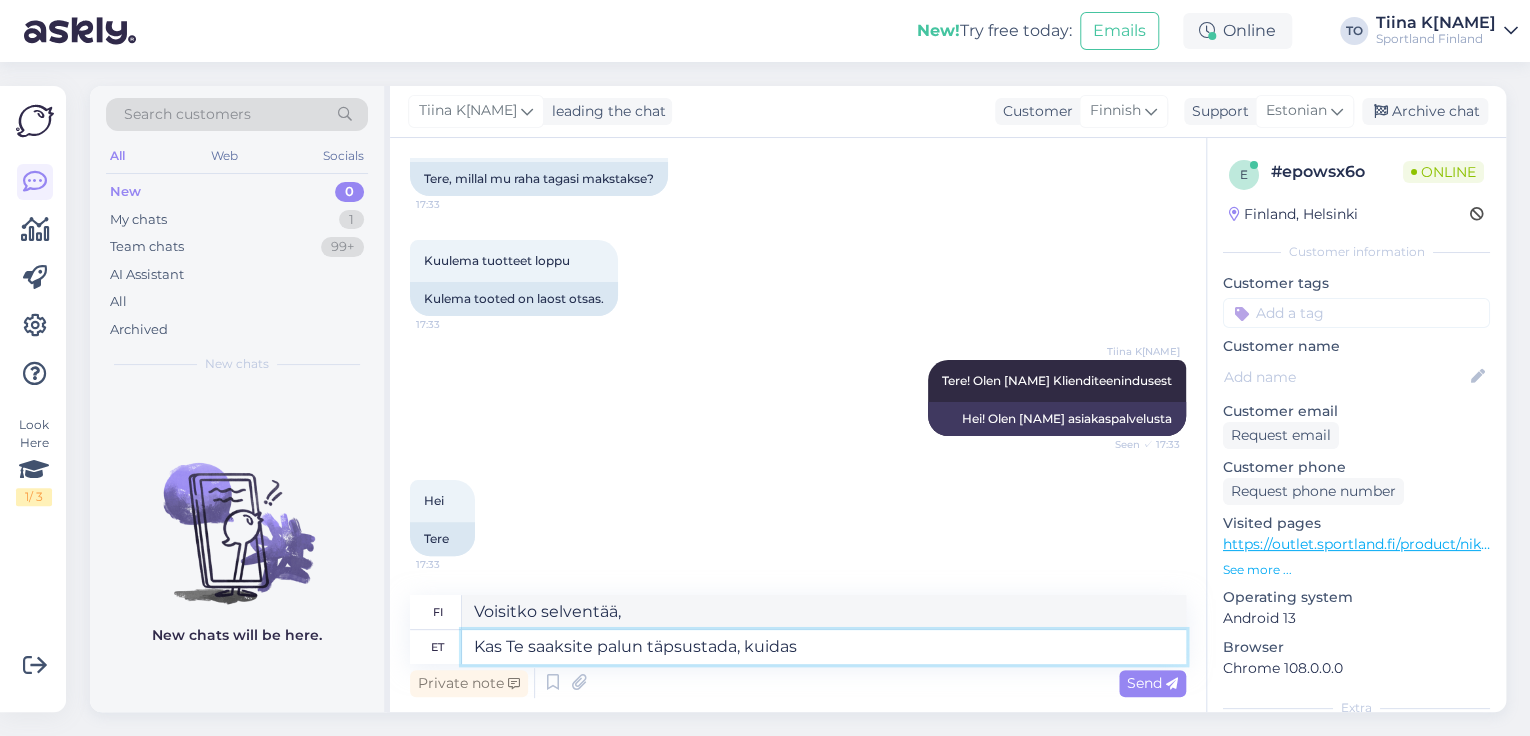 type on "Kas Te saaksite palun täpsustada, kuidas" 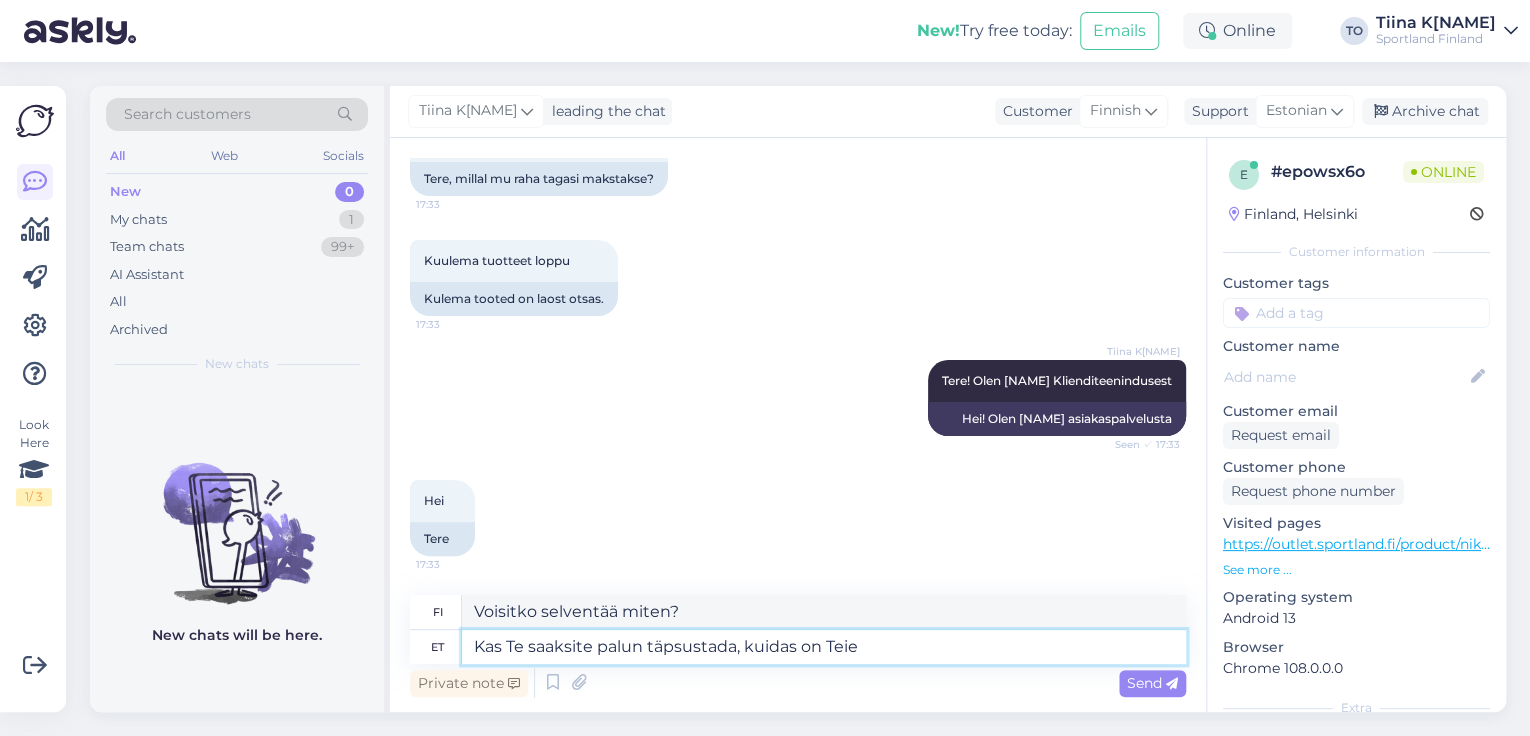 type on "Kas Te saaksite palun täpsustada, kuidas on Teie" 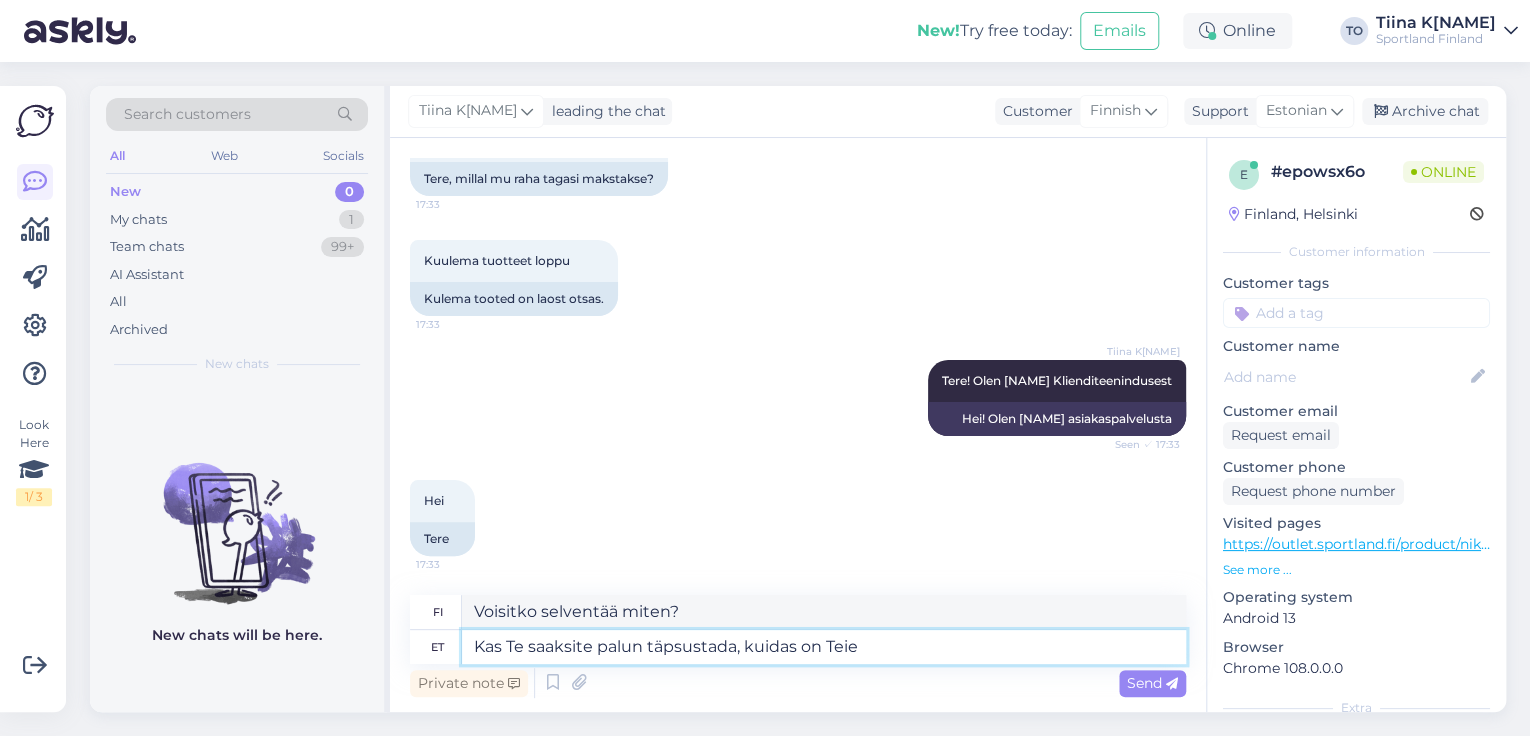 type on "Voisitko ystävällisesti selventää, miten sinulle kuuluu?" 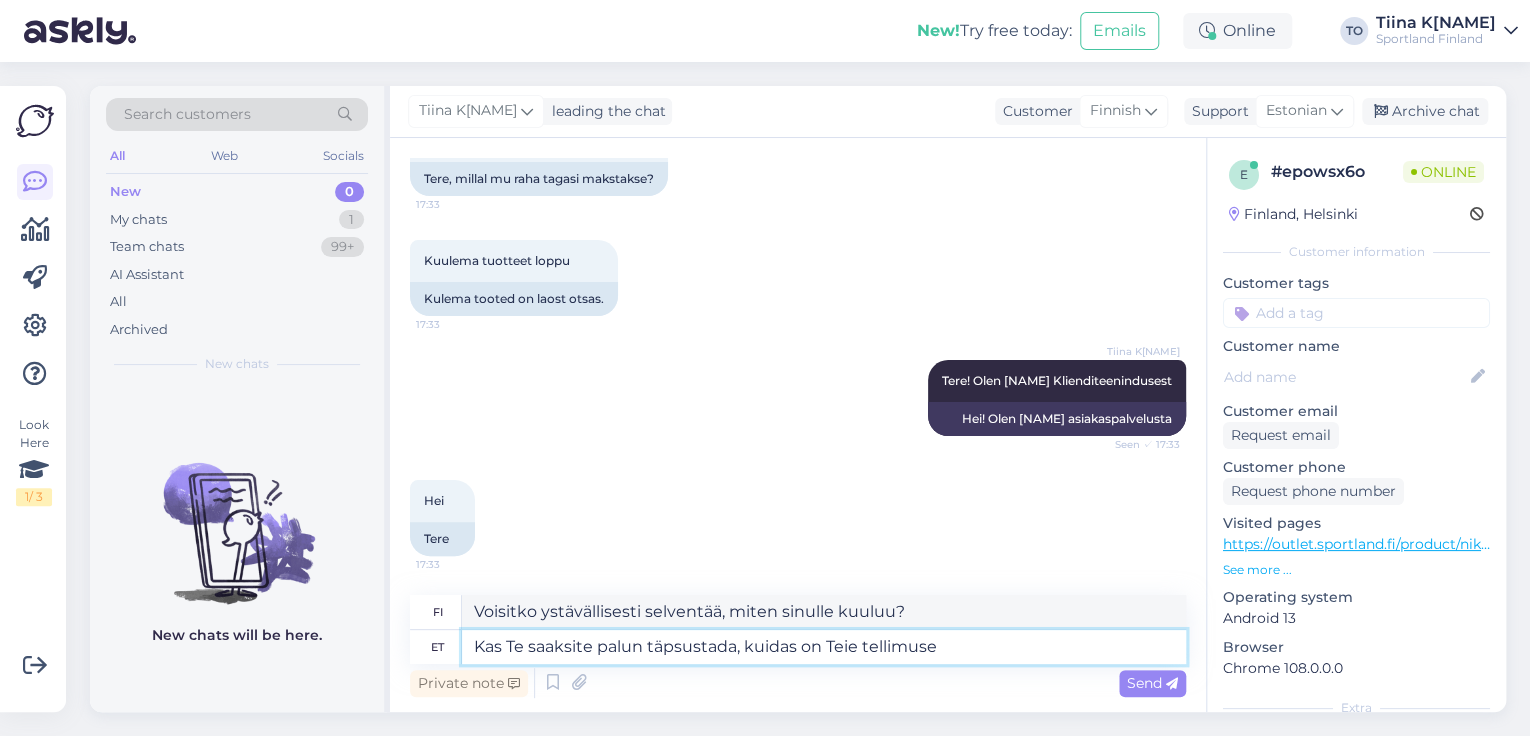 type on "Kas Te saaksite palun täpsustada, kuidas on Teie tellimuse" 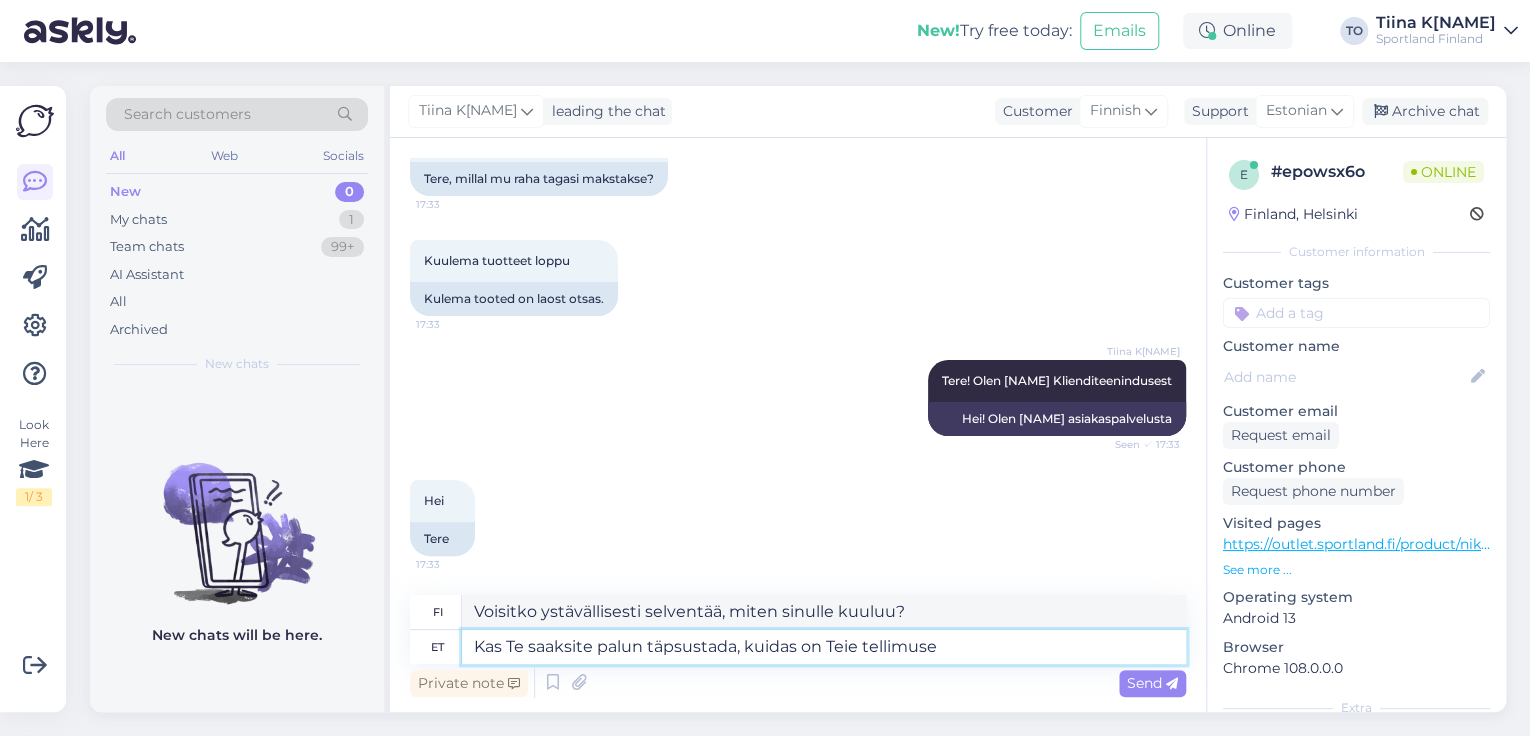 type on "Voisitko selventää, miten tilauksesi etenee?" 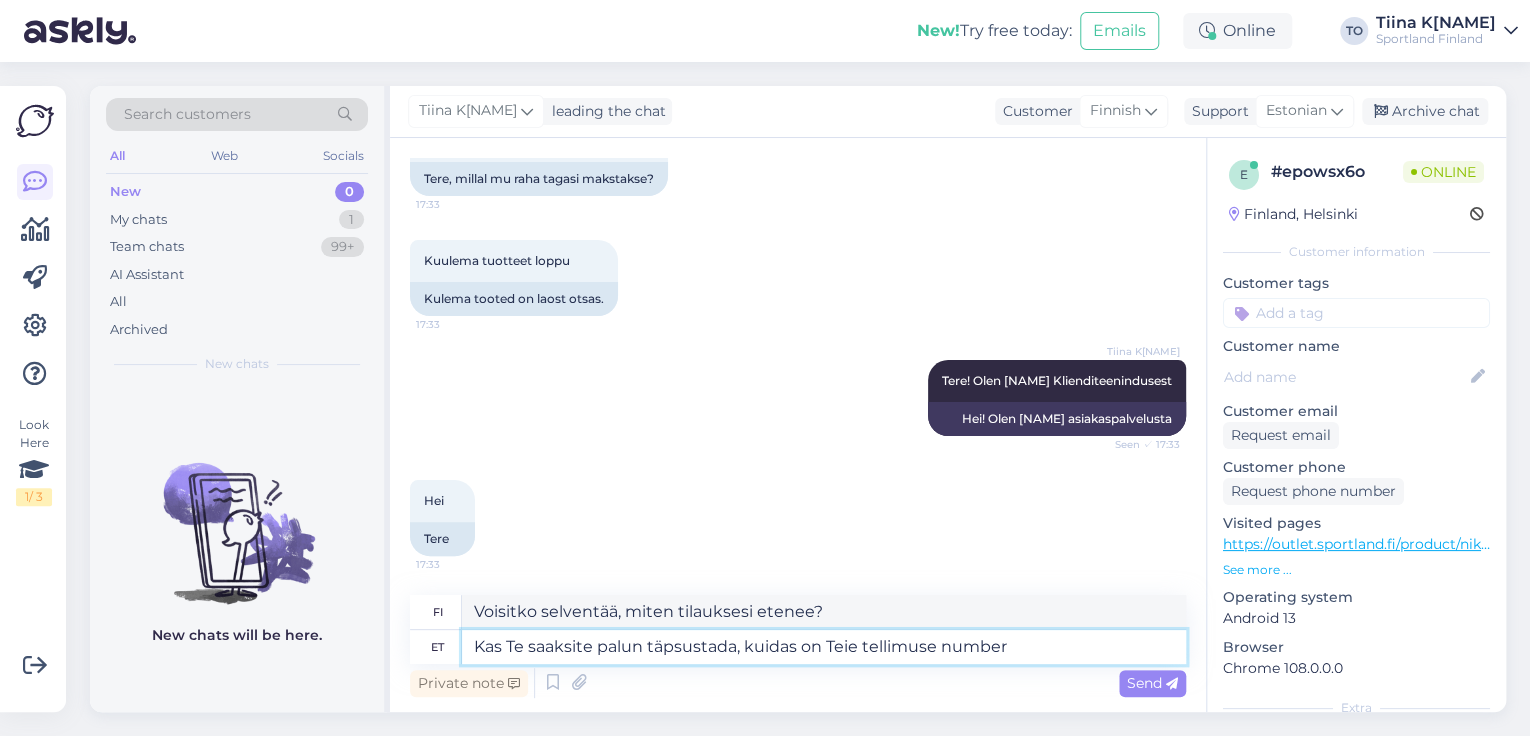 type on "Kas Te saaksite palun täpsustada, kuidas on Teie tellimuse number?" 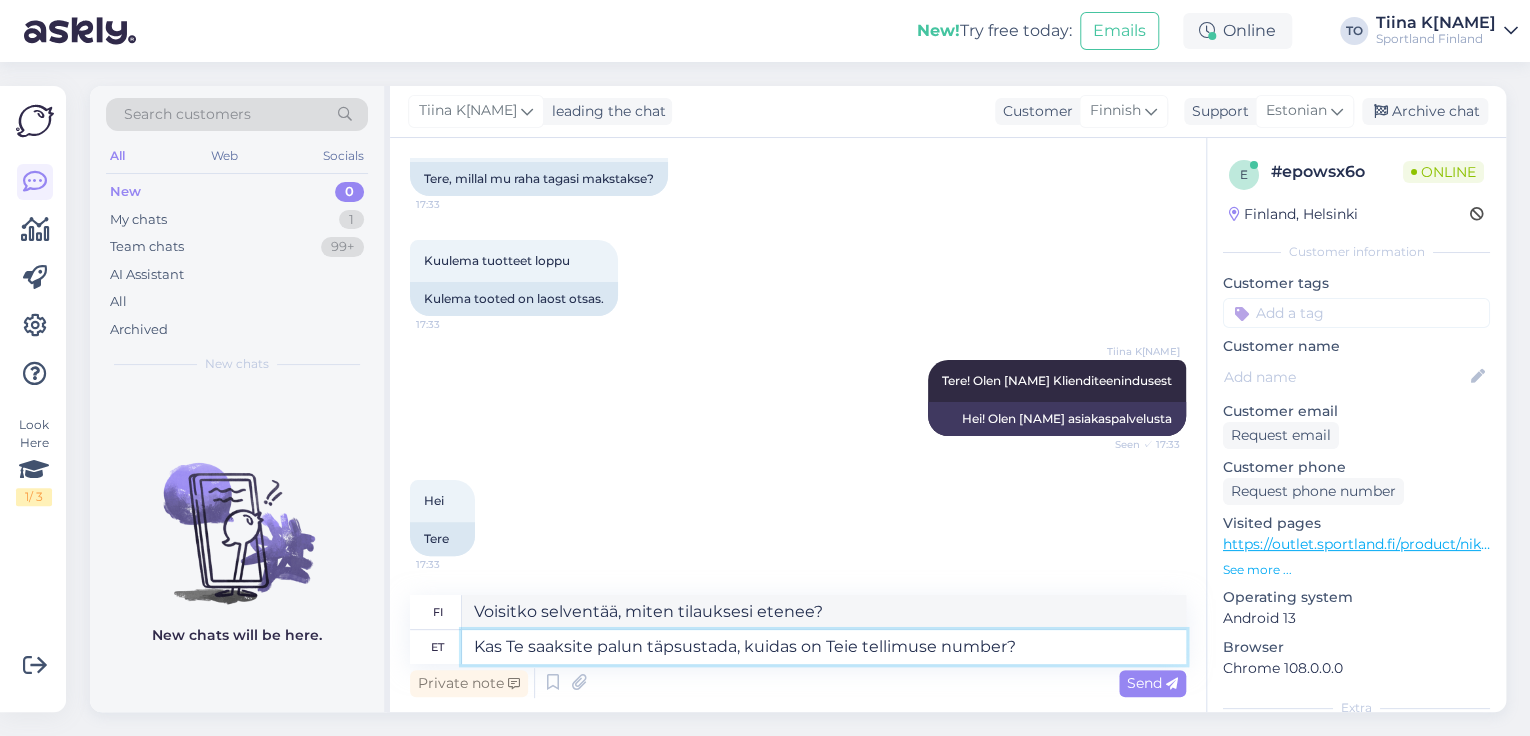 type on "Voisitko ystävällisesti selventää, mikä tilausnumerosi on?" 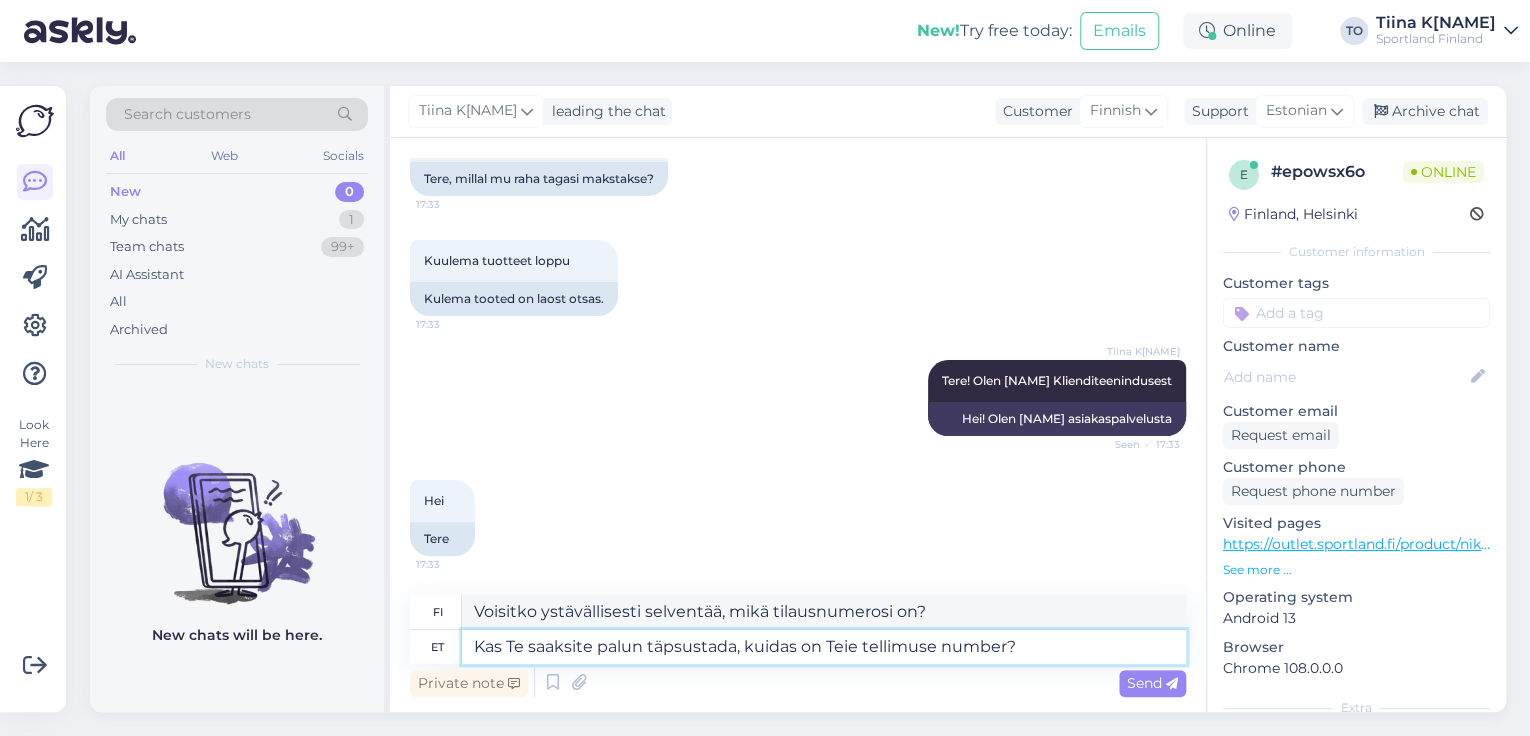 type on "Kas Te saaksite palun täpsustada, kuidas on Teie tellimuse number?" 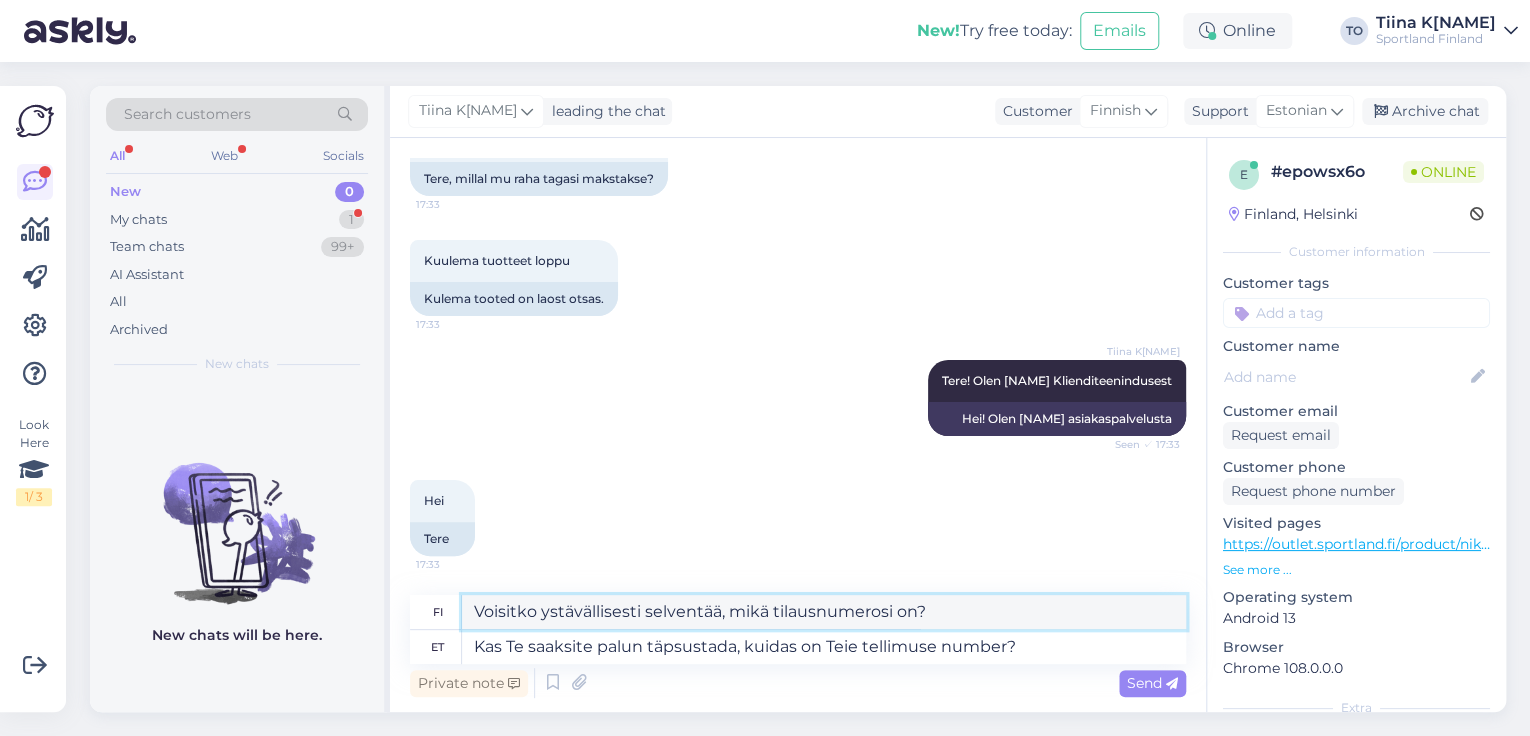 scroll, scrollTop: 283, scrollLeft: 0, axis: vertical 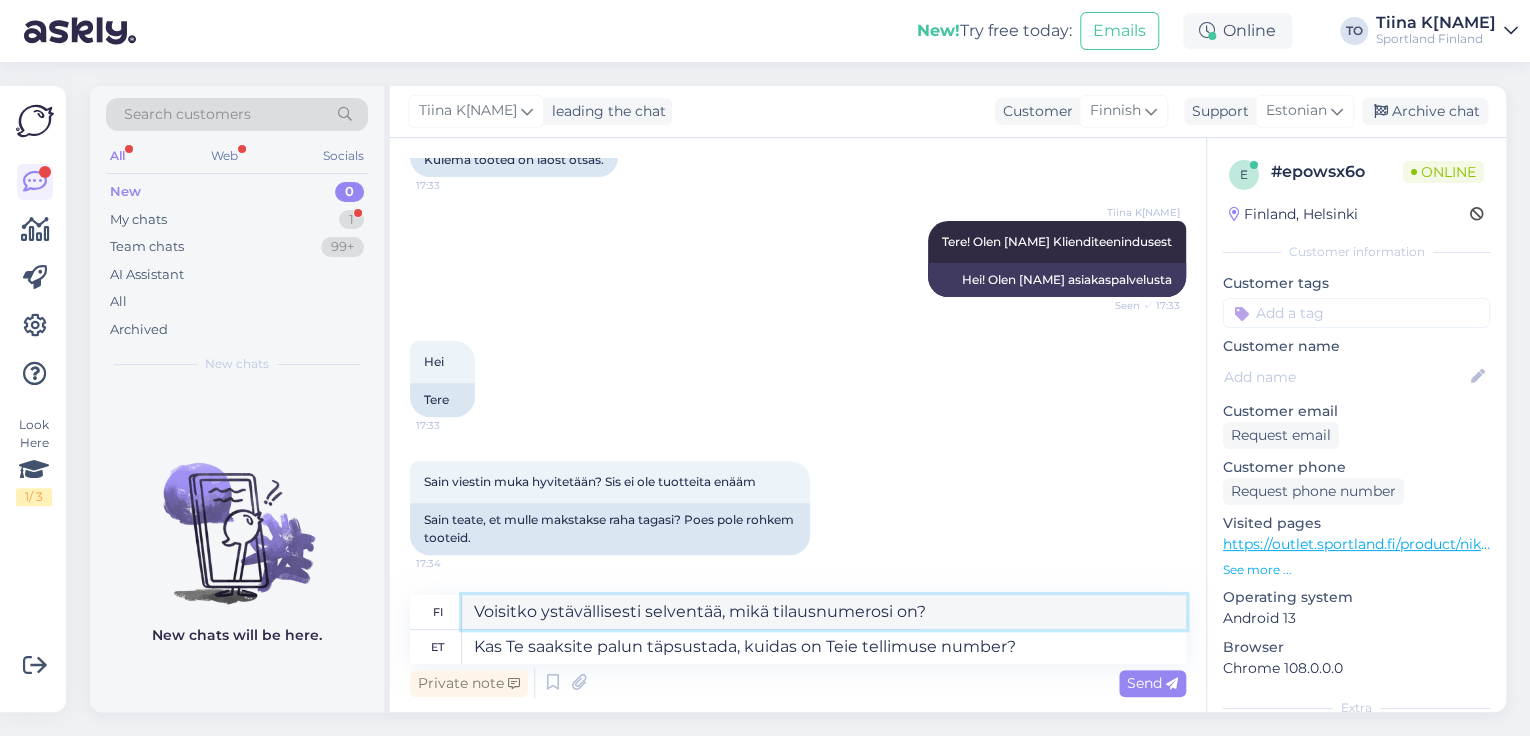 drag, startPoint x: 641, startPoint y: 613, endPoint x: 543, endPoint y: 612, distance: 98.005104 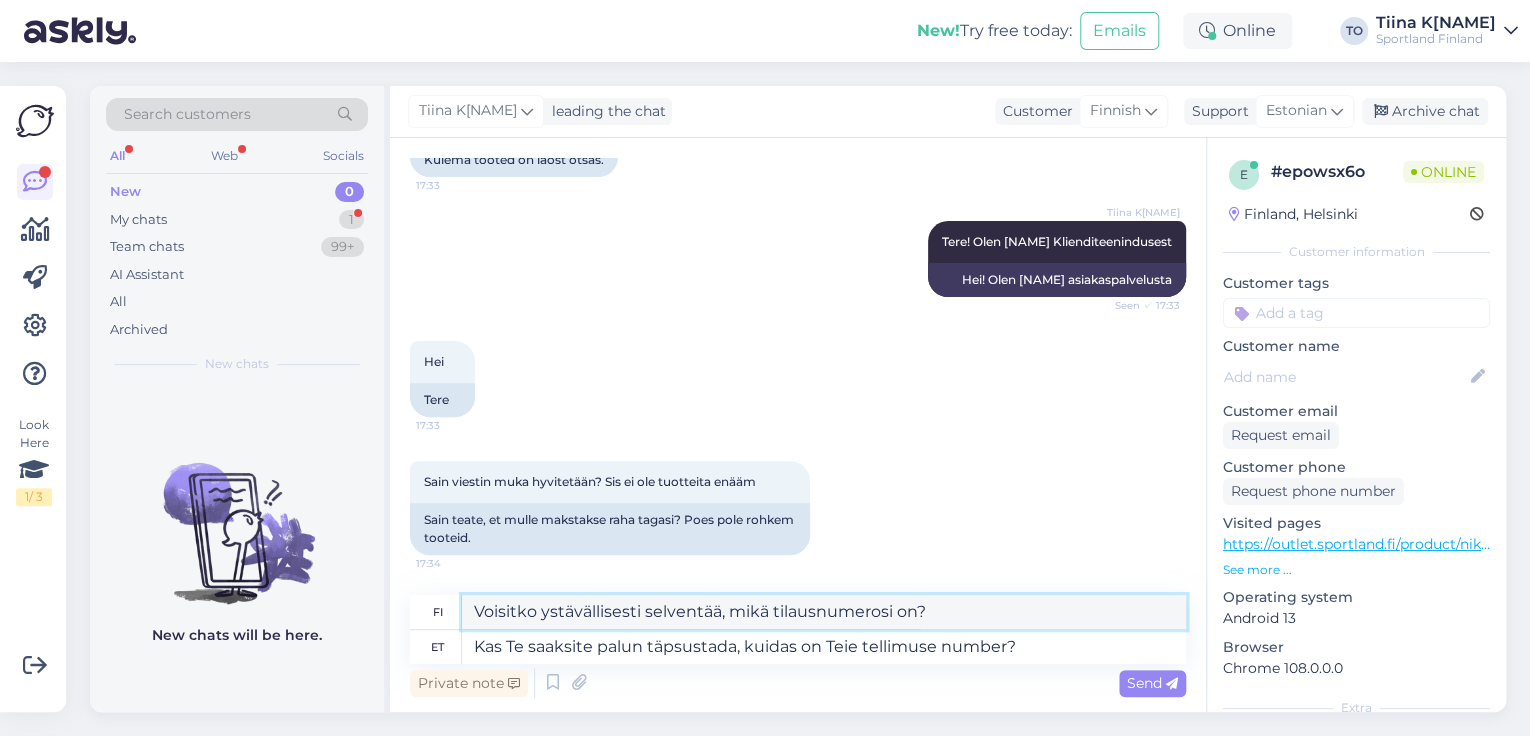 click on "Voisitko ystävällisesti selventää, mikä tilausnumerosi on?" at bounding box center [824, 612] 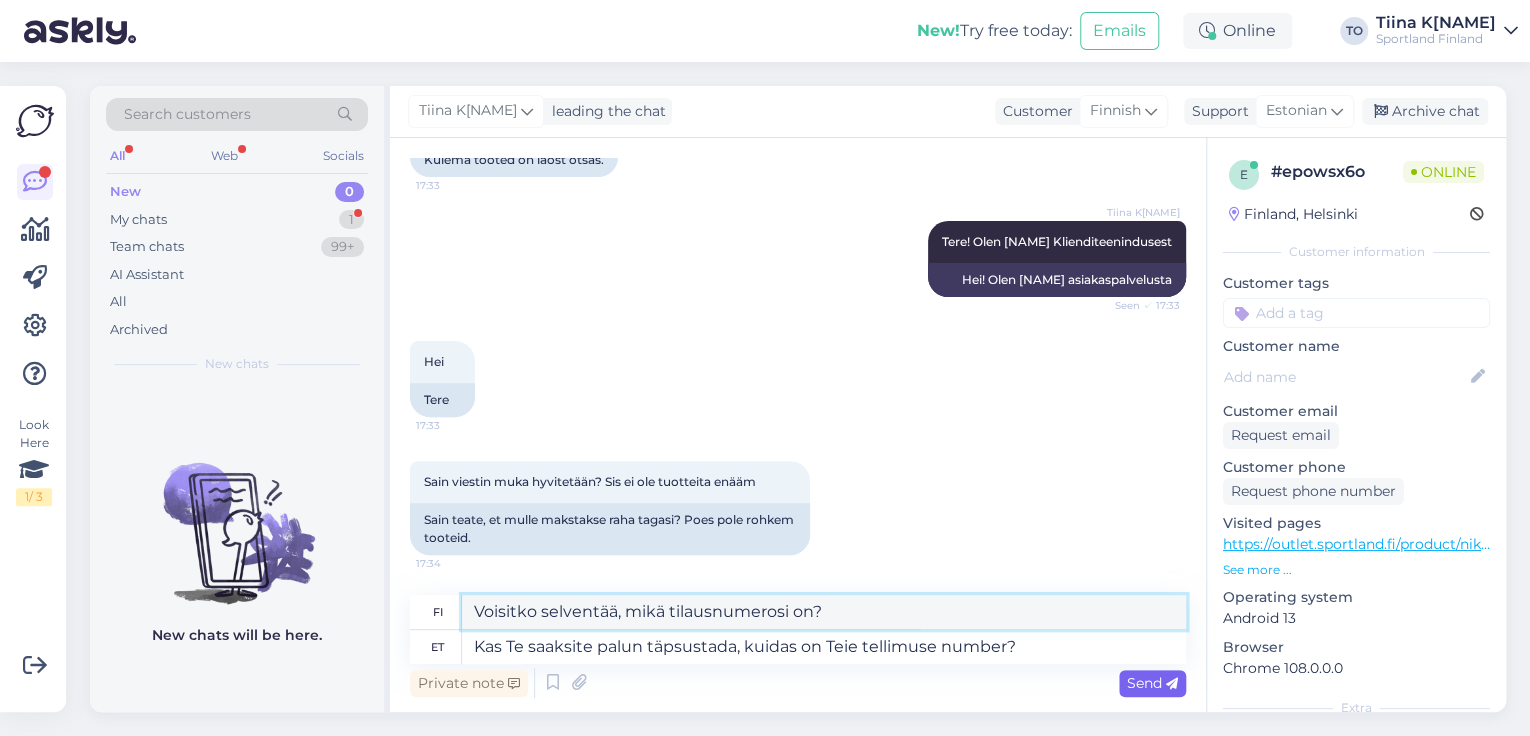 type on "Voisitko selventää, mikä tilausnumerosi on?" 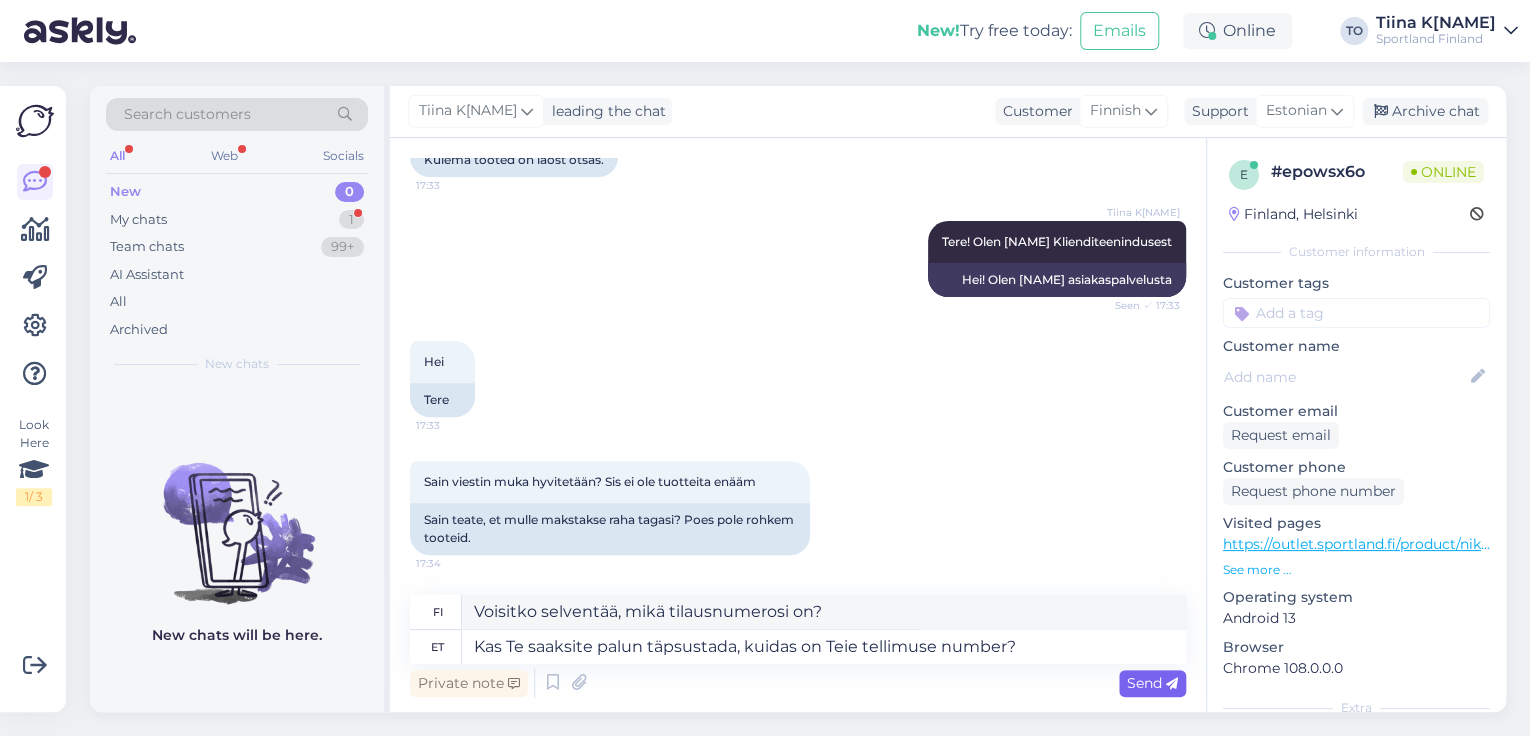 click on "Send" at bounding box center [1152, 683] 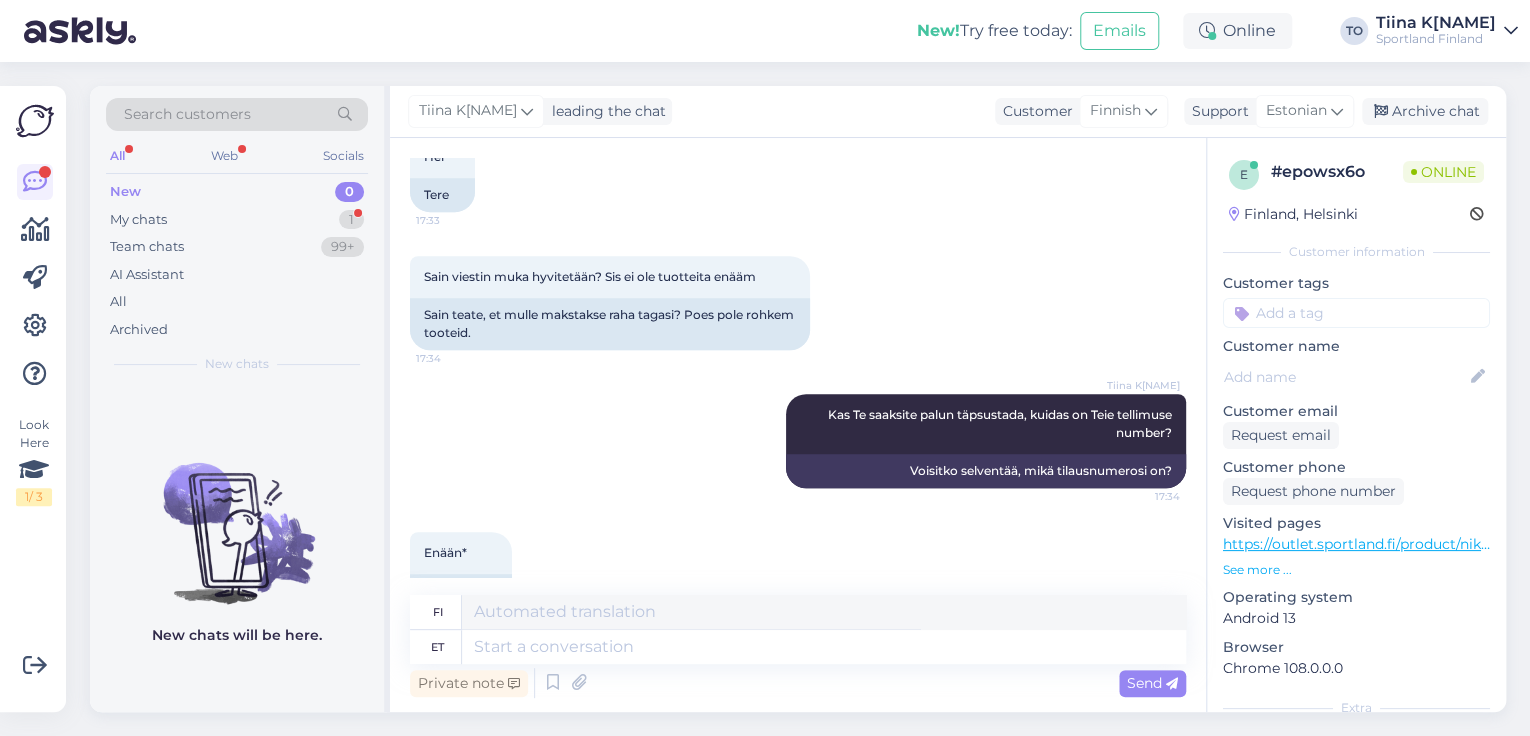 scroll, scrollTop: 460, scrollLeft: 0, axis: vertical 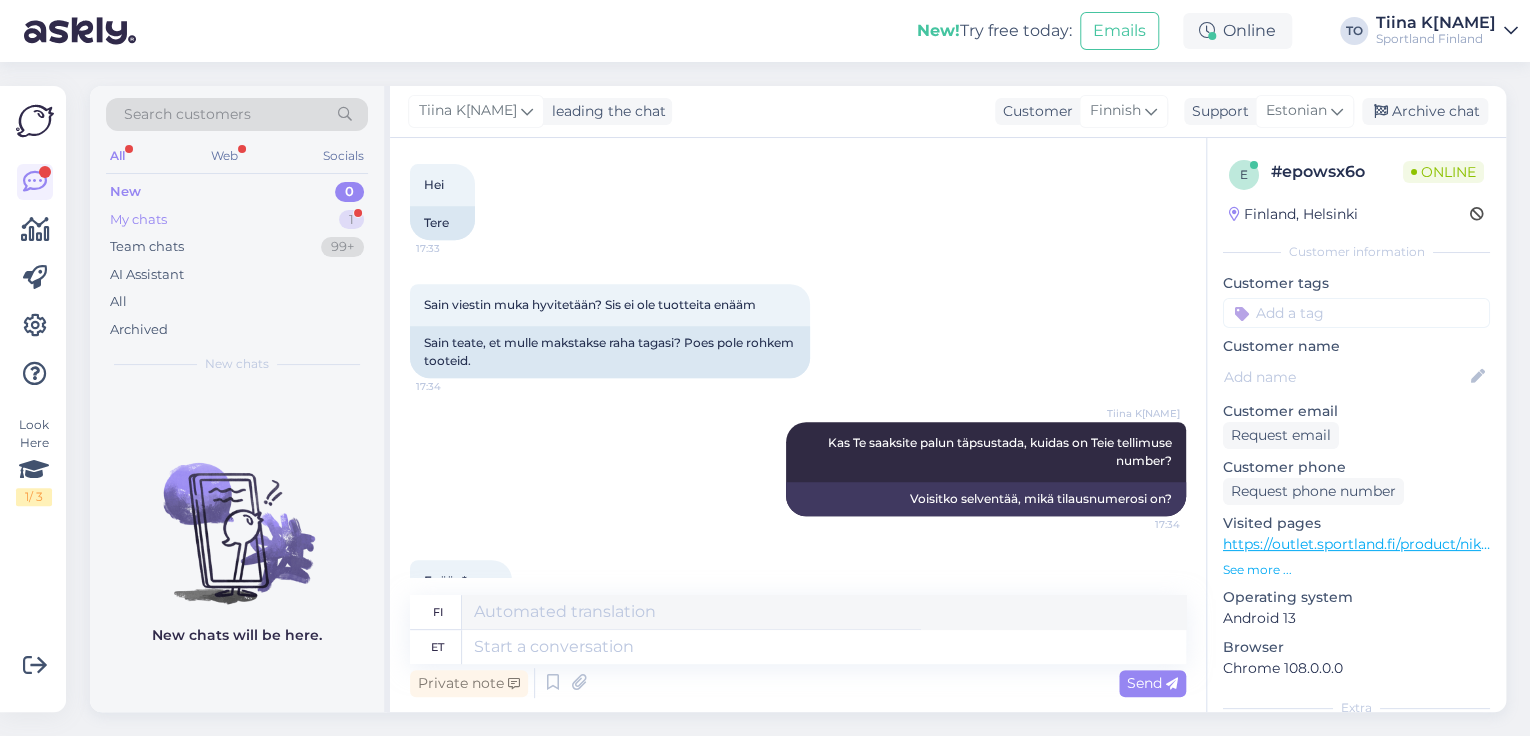 drag, startPoint x: 311, startPoint y: 209, endPoint x: 326, endPoint y: 207, distance: 15.132746 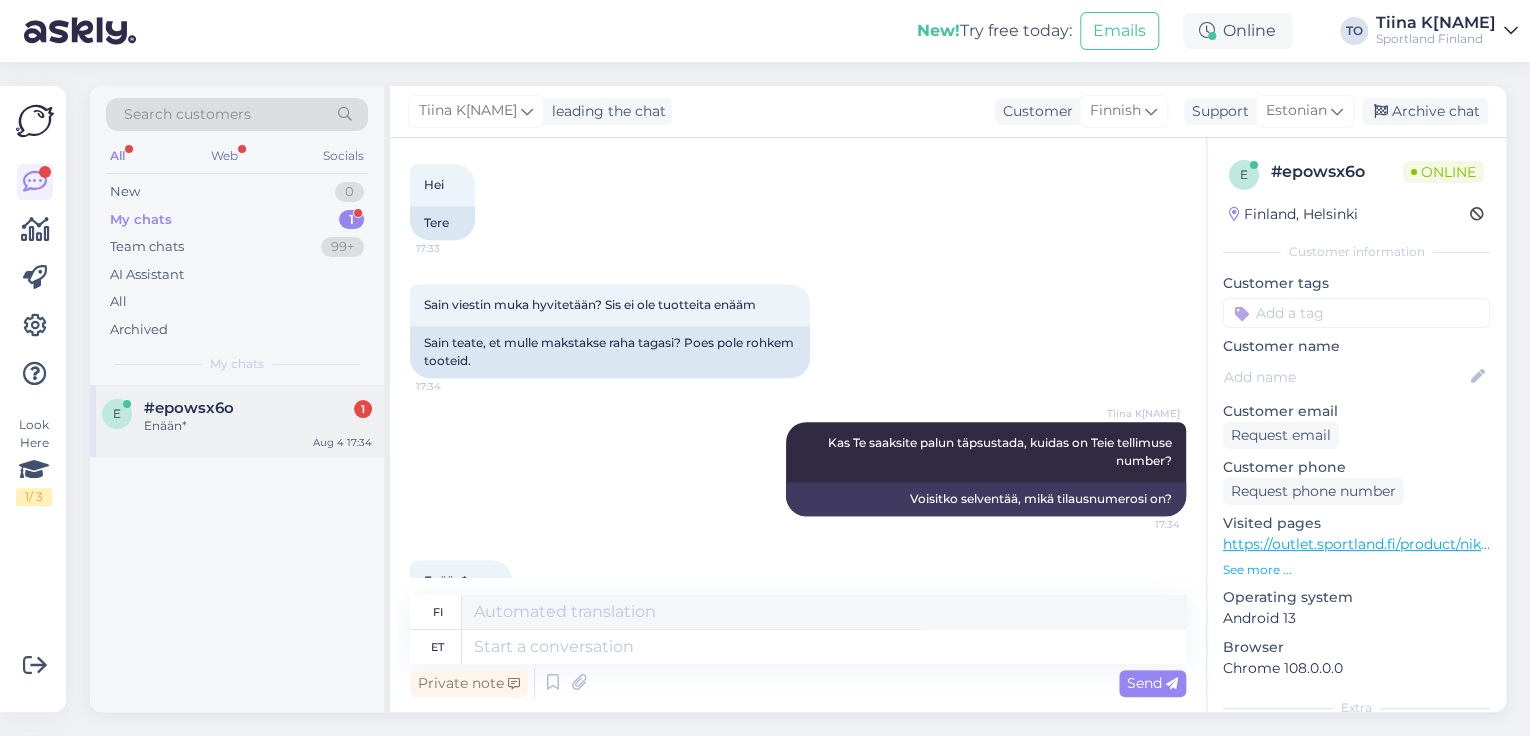 click on "#epowsx6o 1" at bounding box center (258, 408) 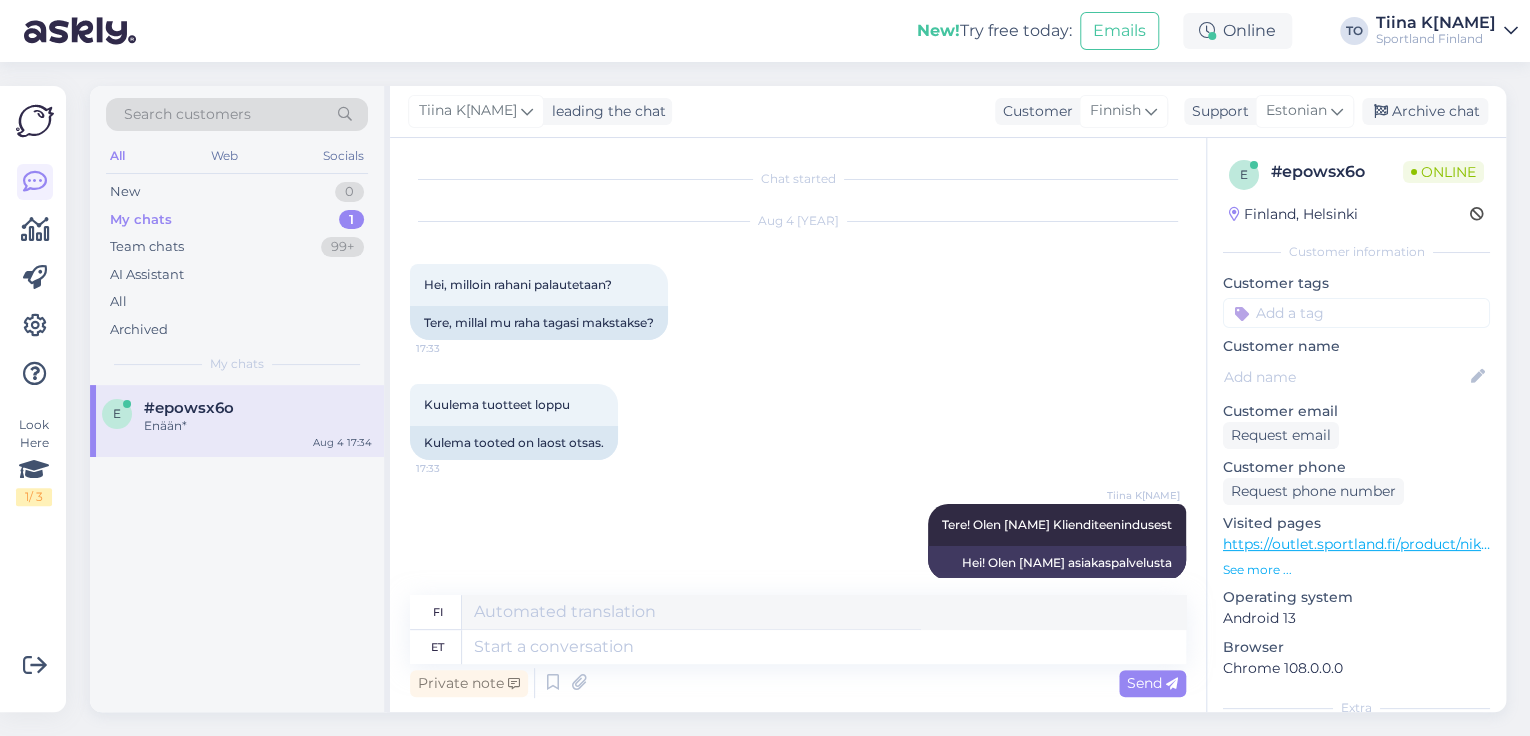 scroll, scrollTop: 540, scrollLeft: 0, axis: vertical 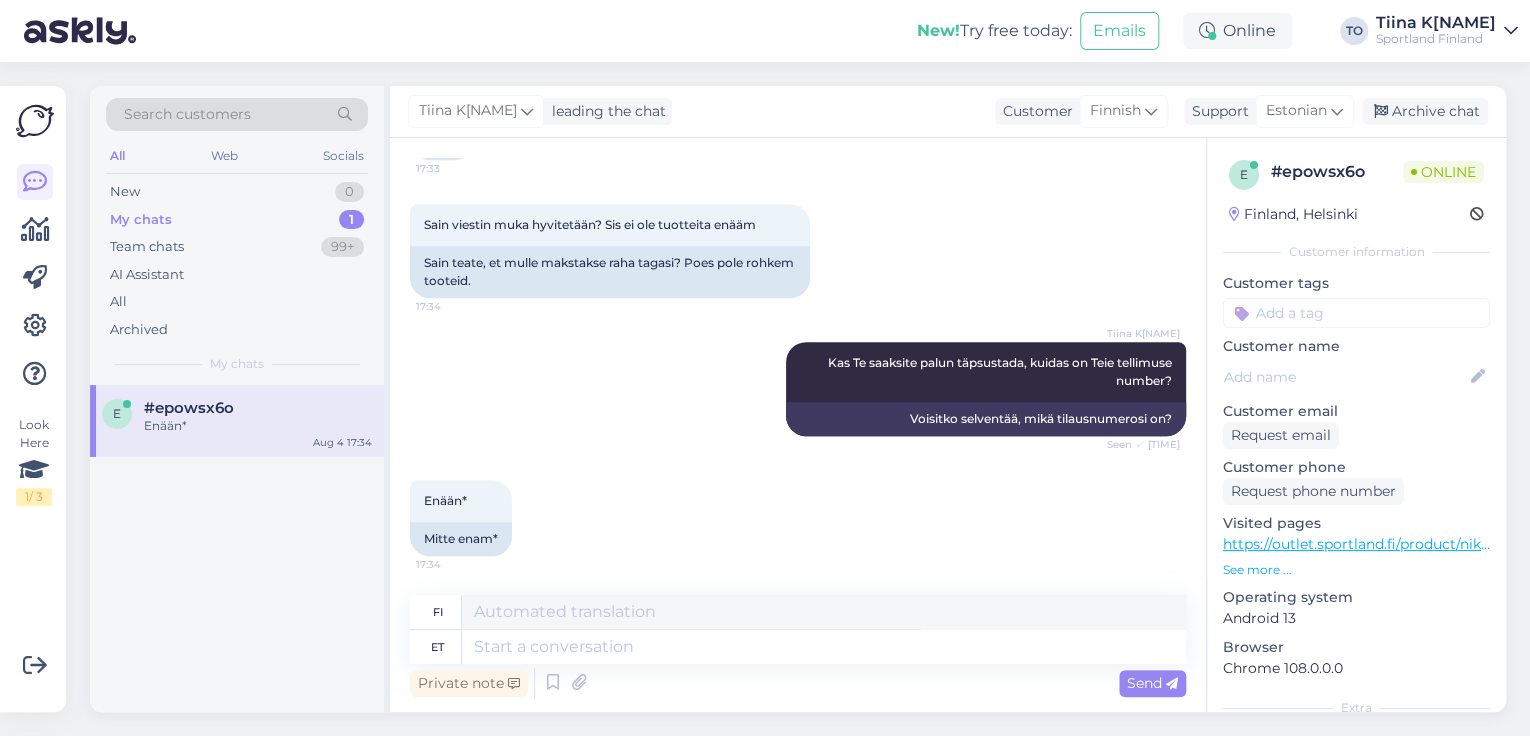 click on "Tiina K[NAME]" at bounding box center (1436, 23) 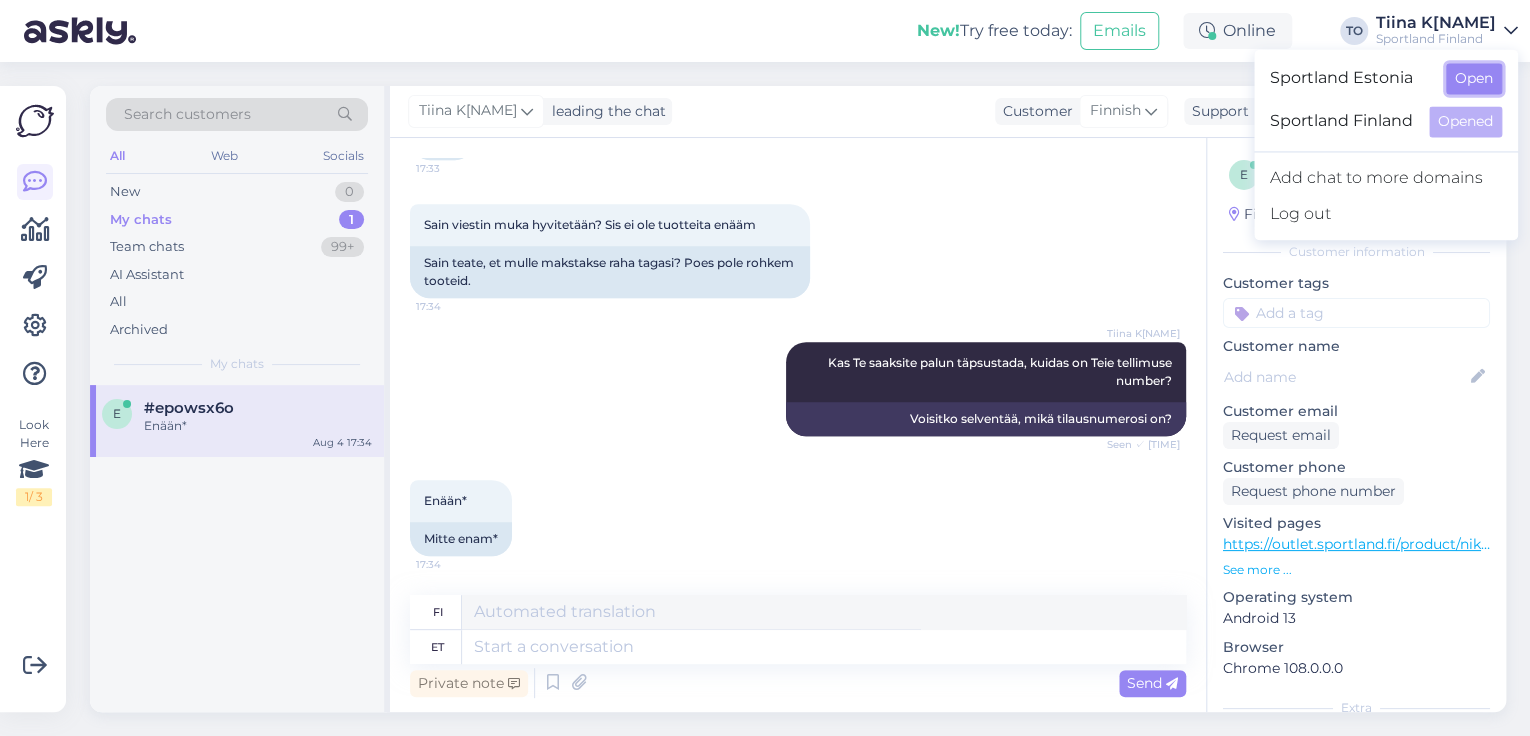 click on "Open" at bounding box center [1474, 78] 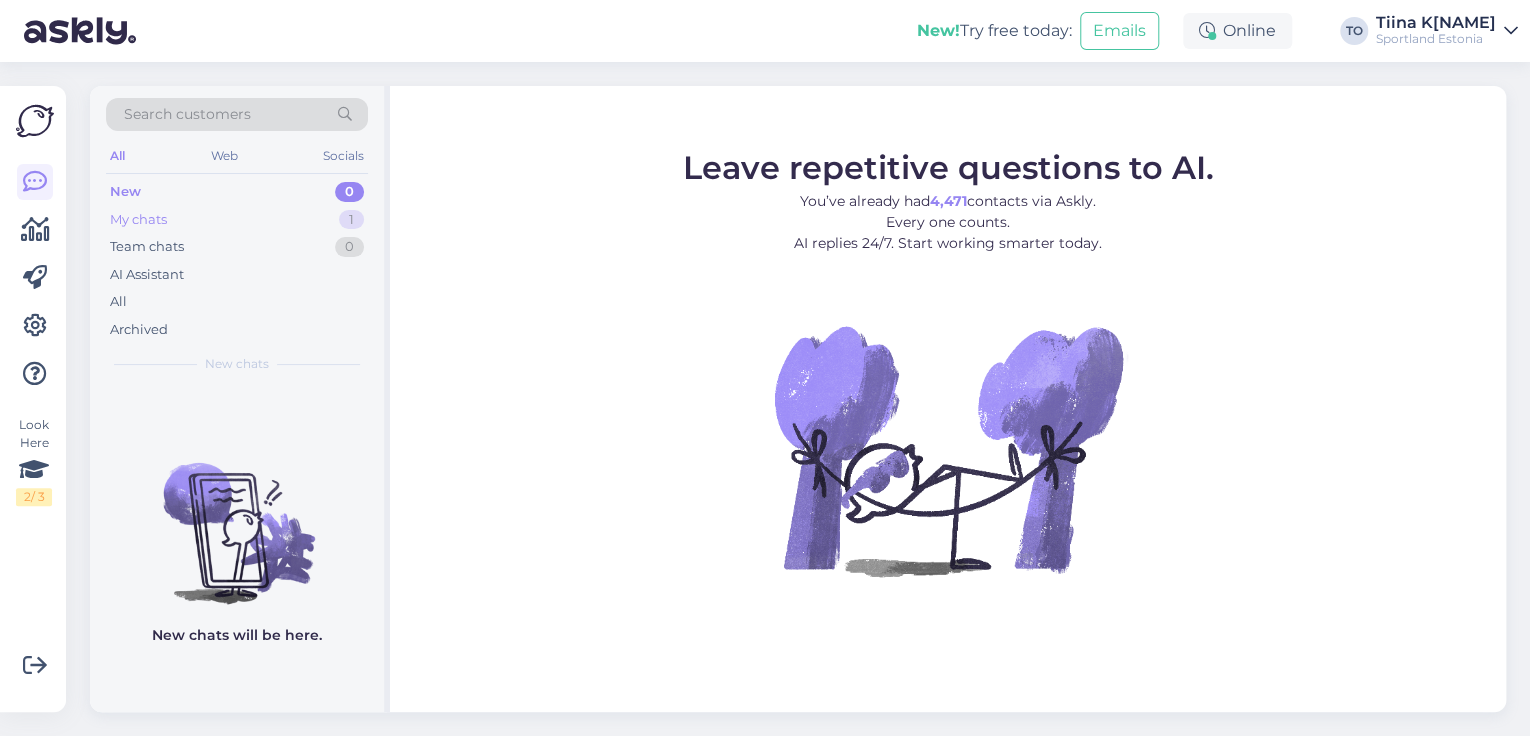 click on "My chats 1" at bounding box center (237, 220) 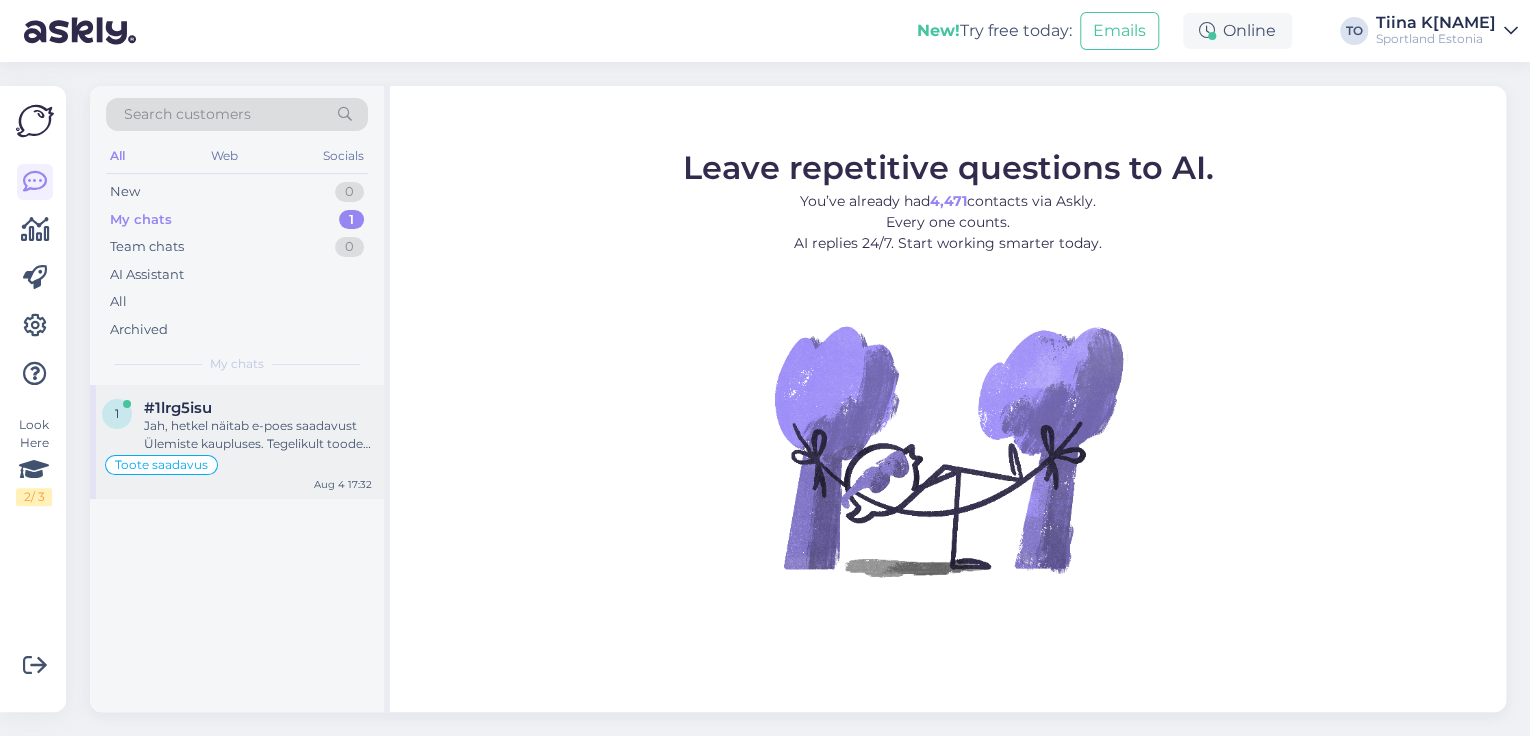click on "Jah, hetkel näitab e-poes saadavust Ülemiste kaupluses. Tegelikult toodet seal ei ole. Parandame vea e-poes esimesel võimalusel." at bounding box center [258, 435] 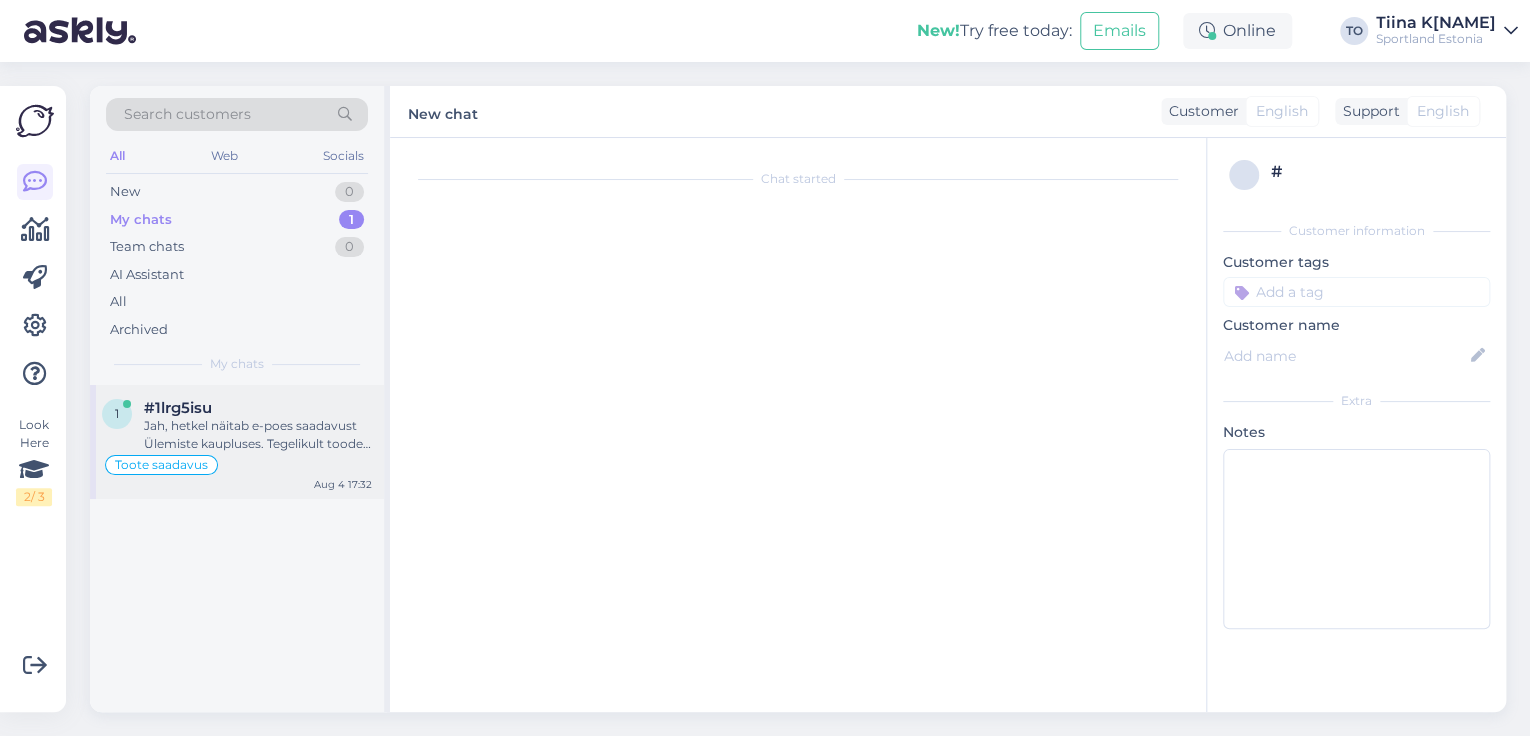 scroll, scrollTop: 832, scrollLeft: 0, axis: vertical 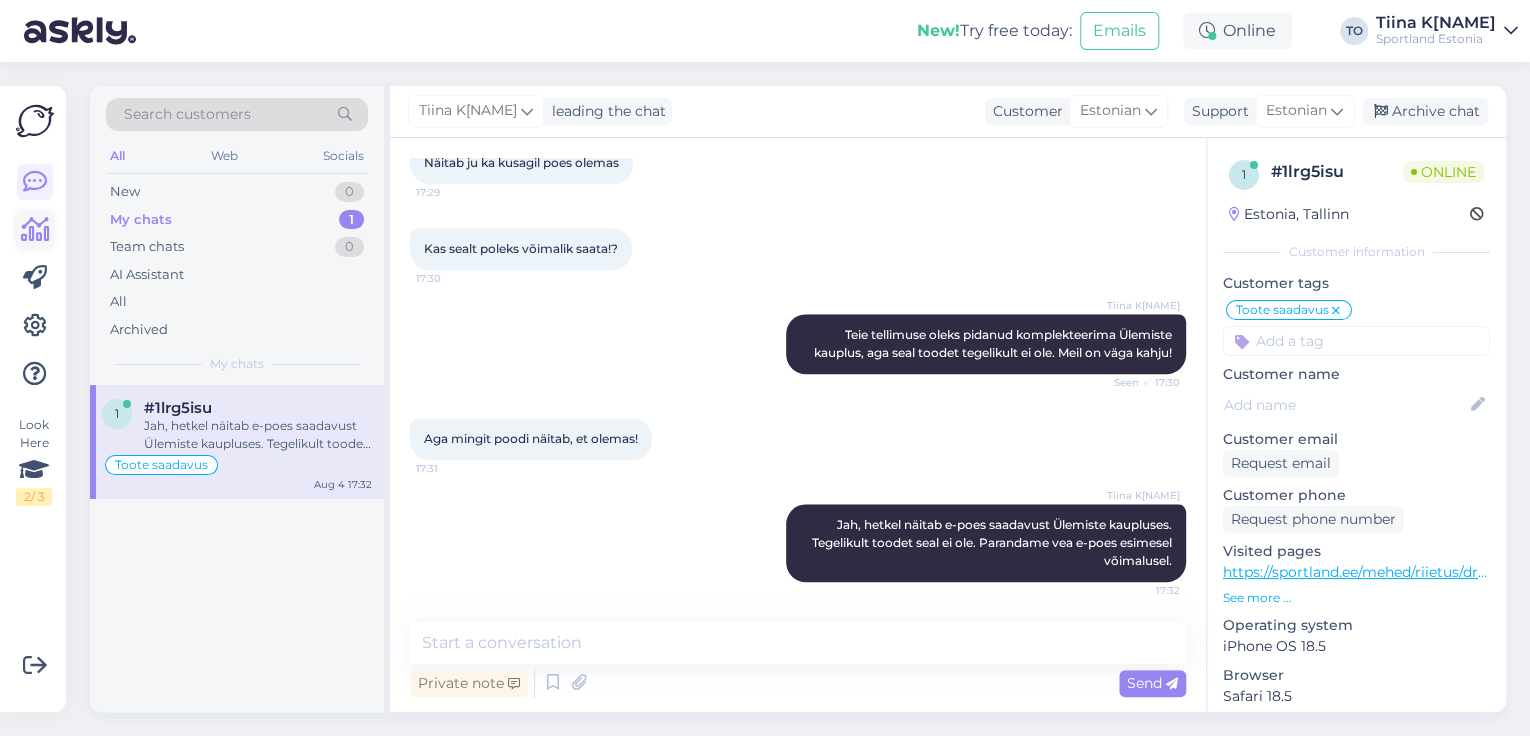 click at bounding box center (35, 230) 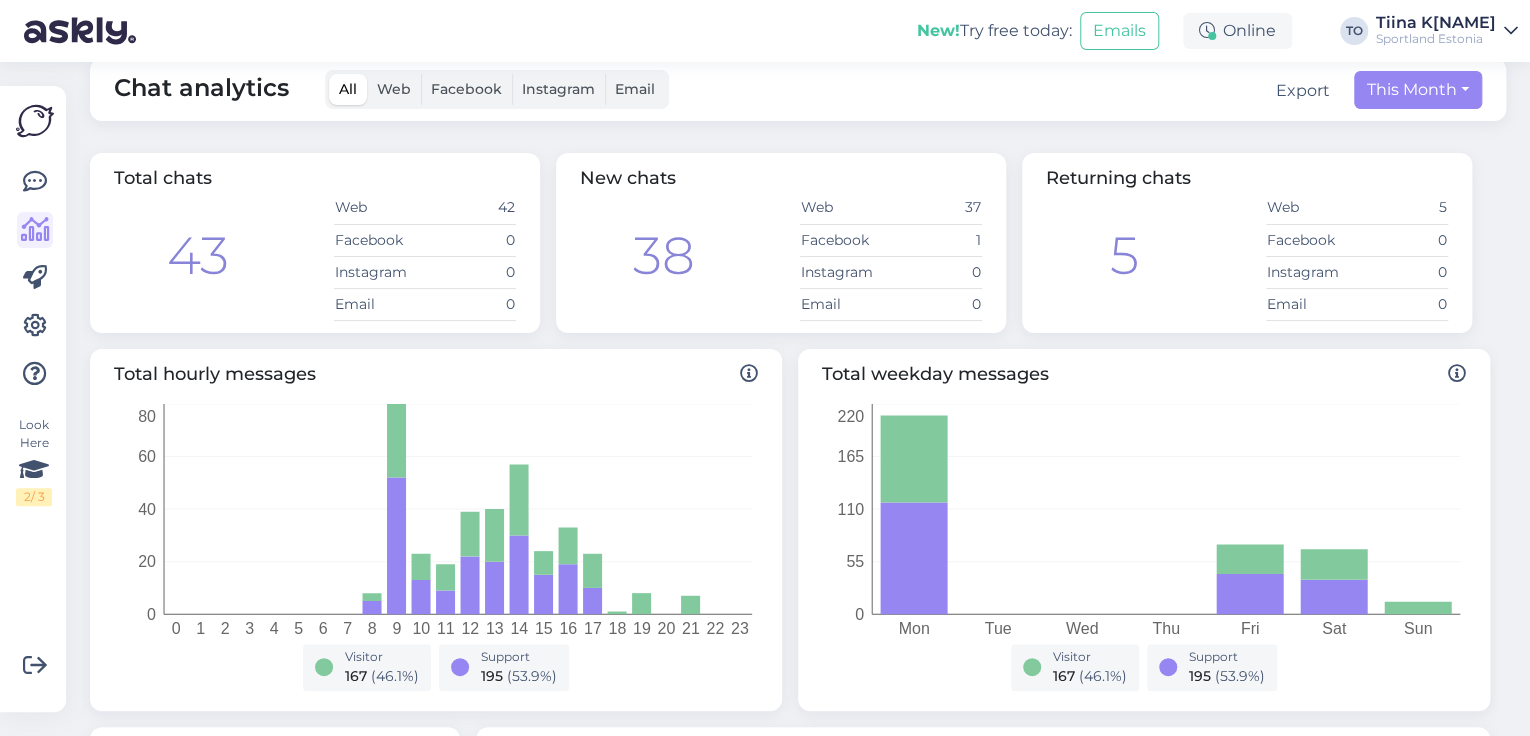 scroll, scrollTop: 0, scrollLeft: 0, axis: both 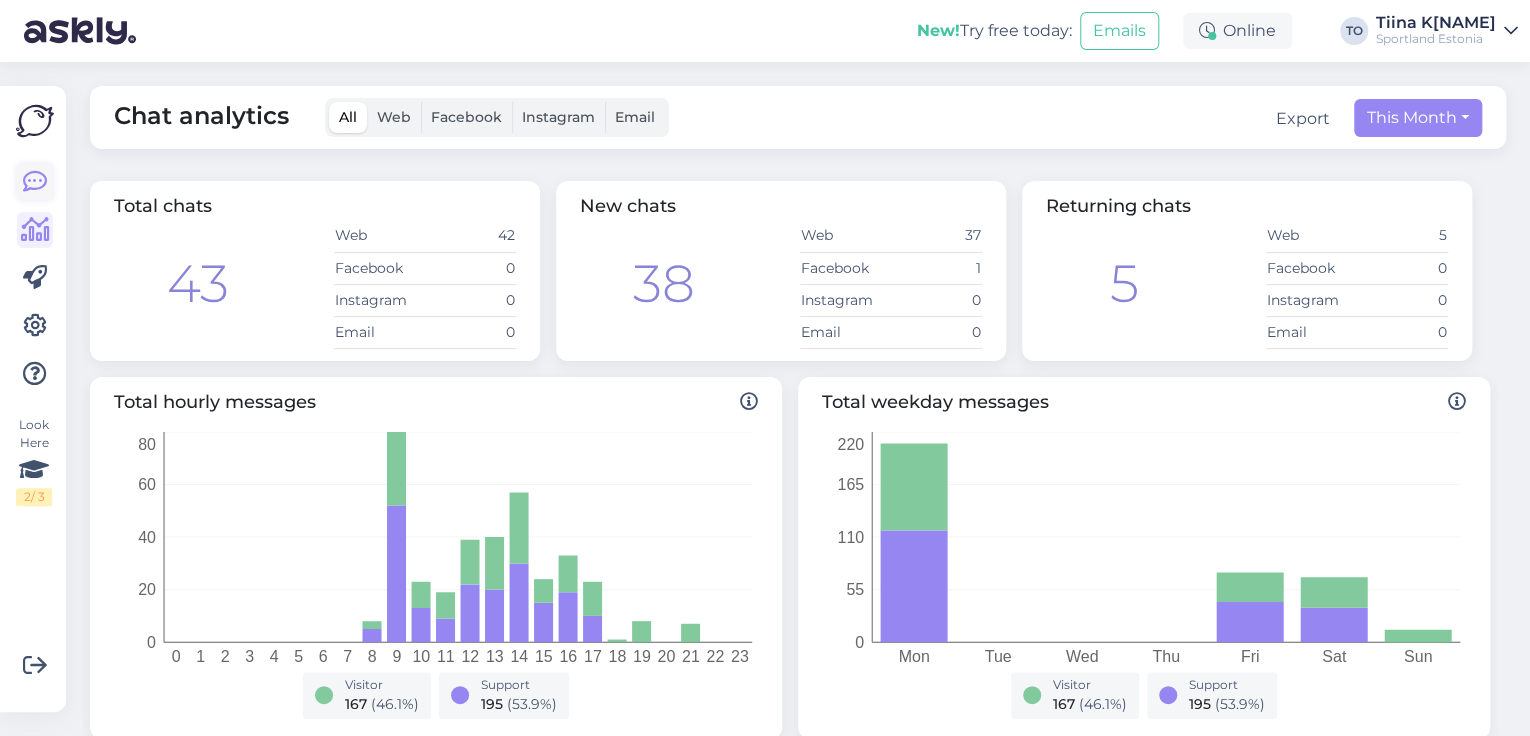 click at bounding box center (35, 182) 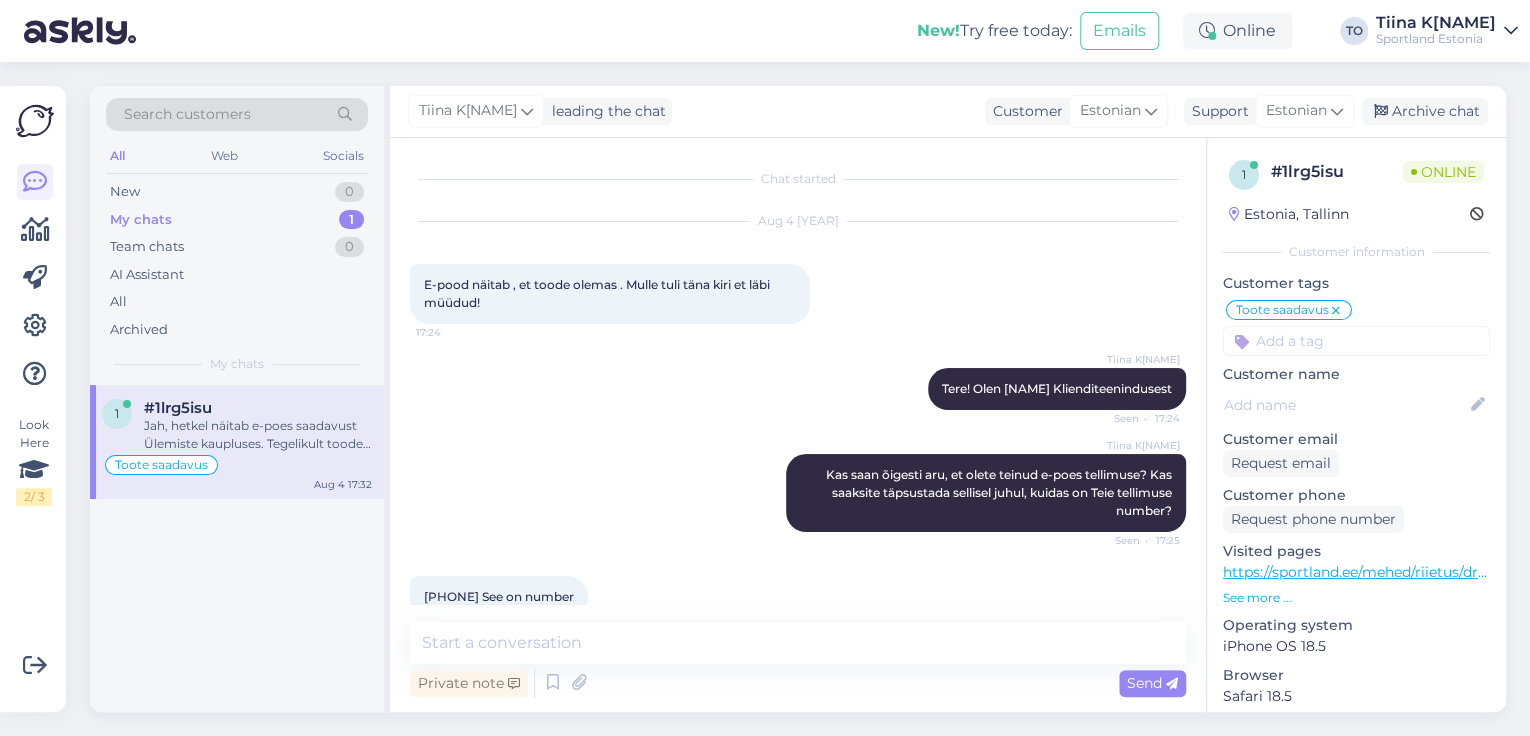 scroll, scrollTop: 832, scrollLeft: 0, axis: vertical 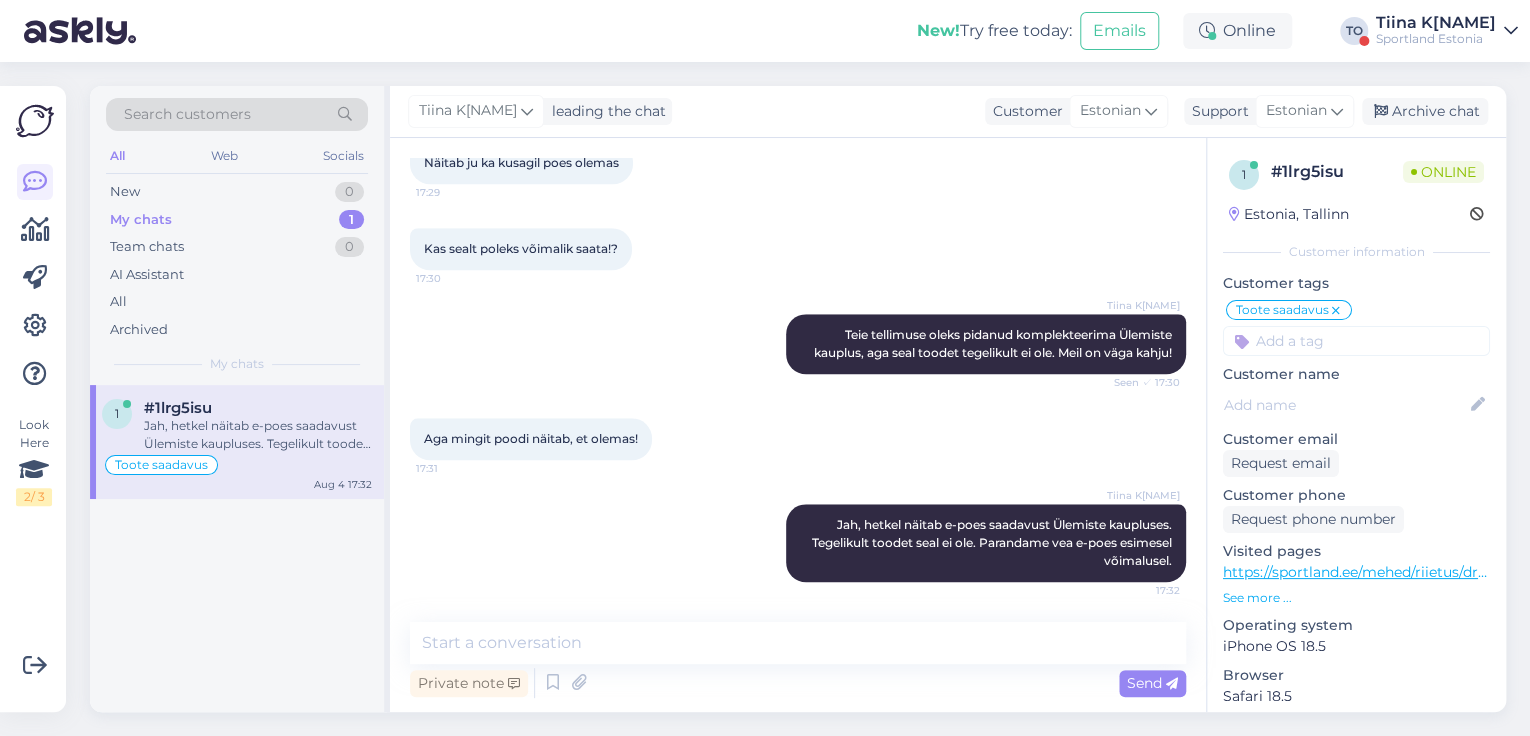click on "Sportland Estonia" at bounding box center [1436, 39] 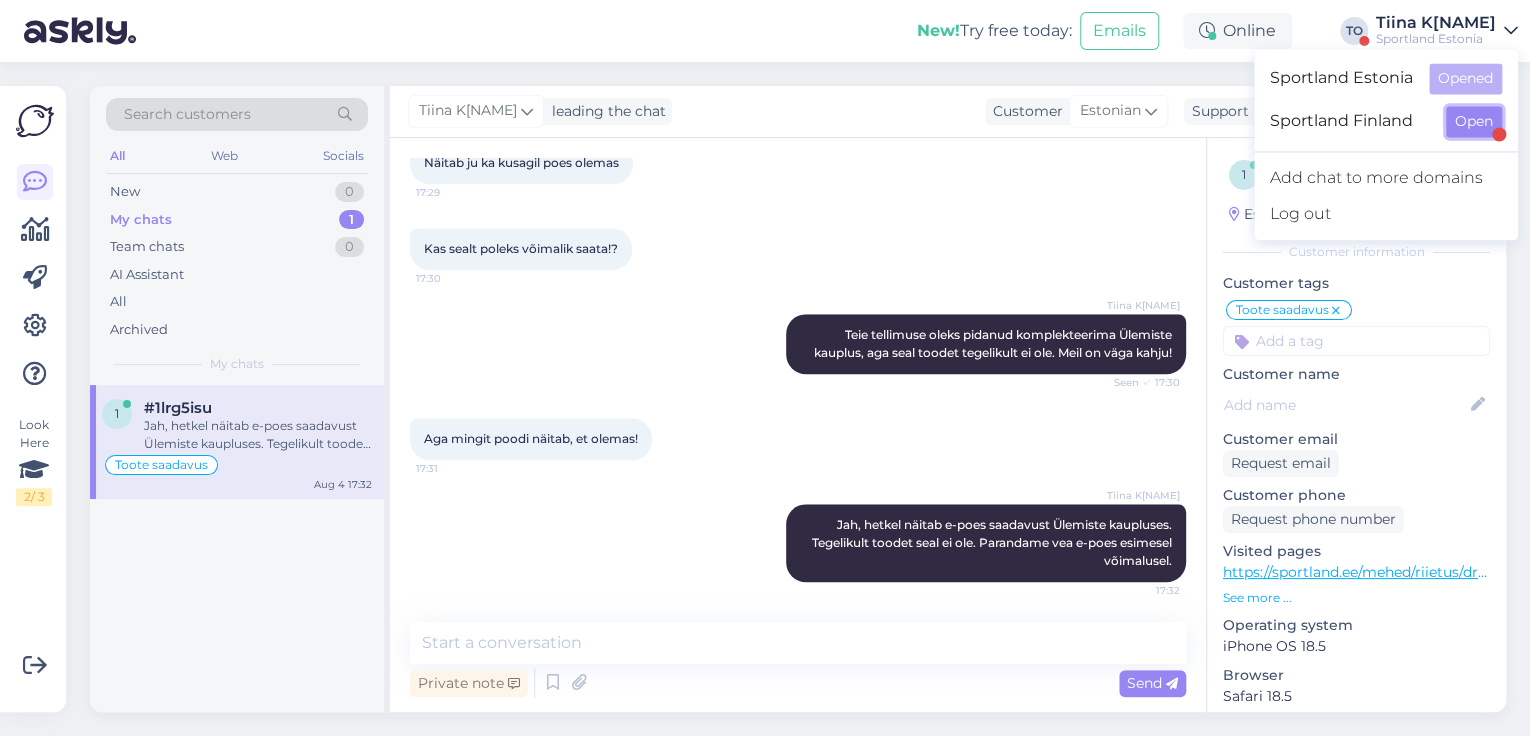 click on "Open" at bounding box center (1474, 121) 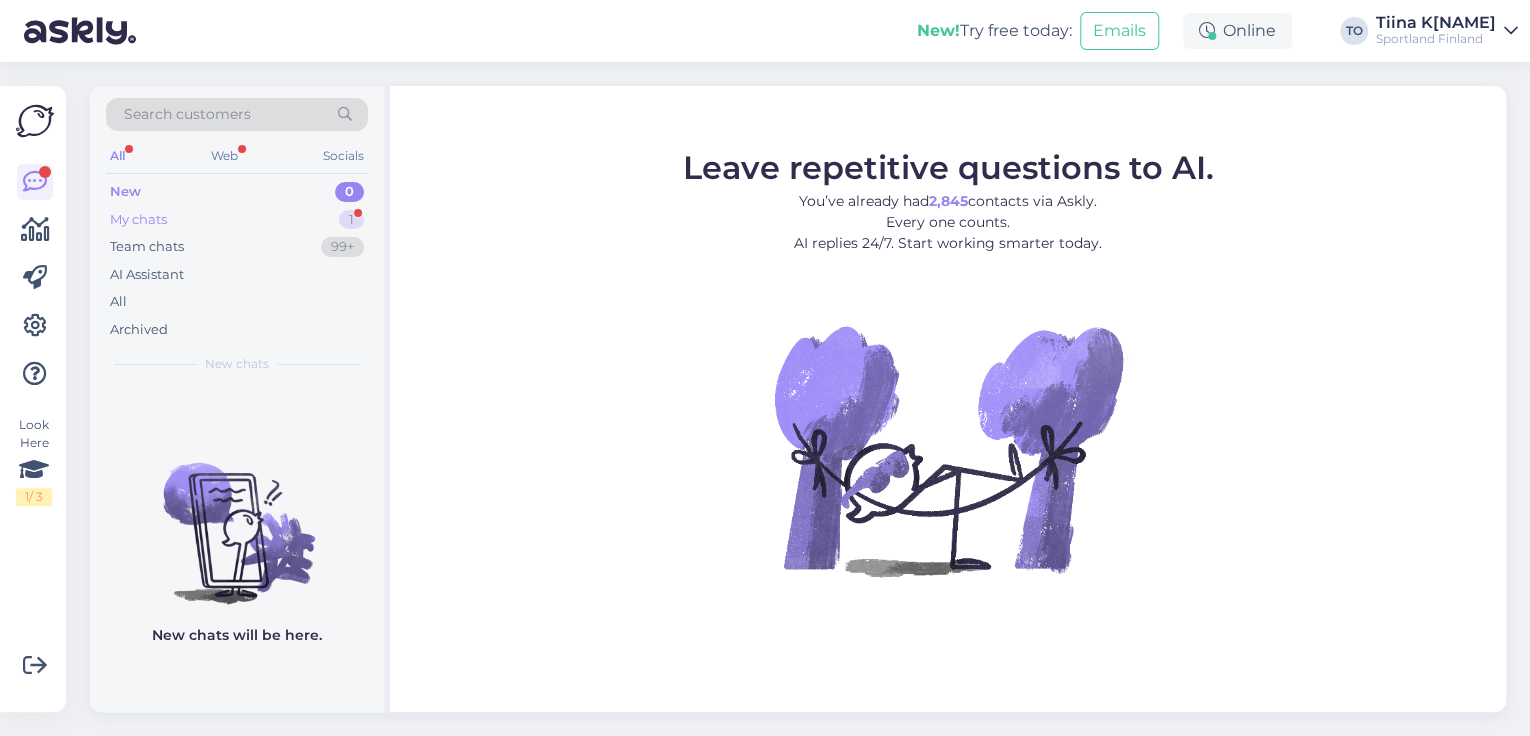click on "My chats 1" at bounding box center [237, 220] 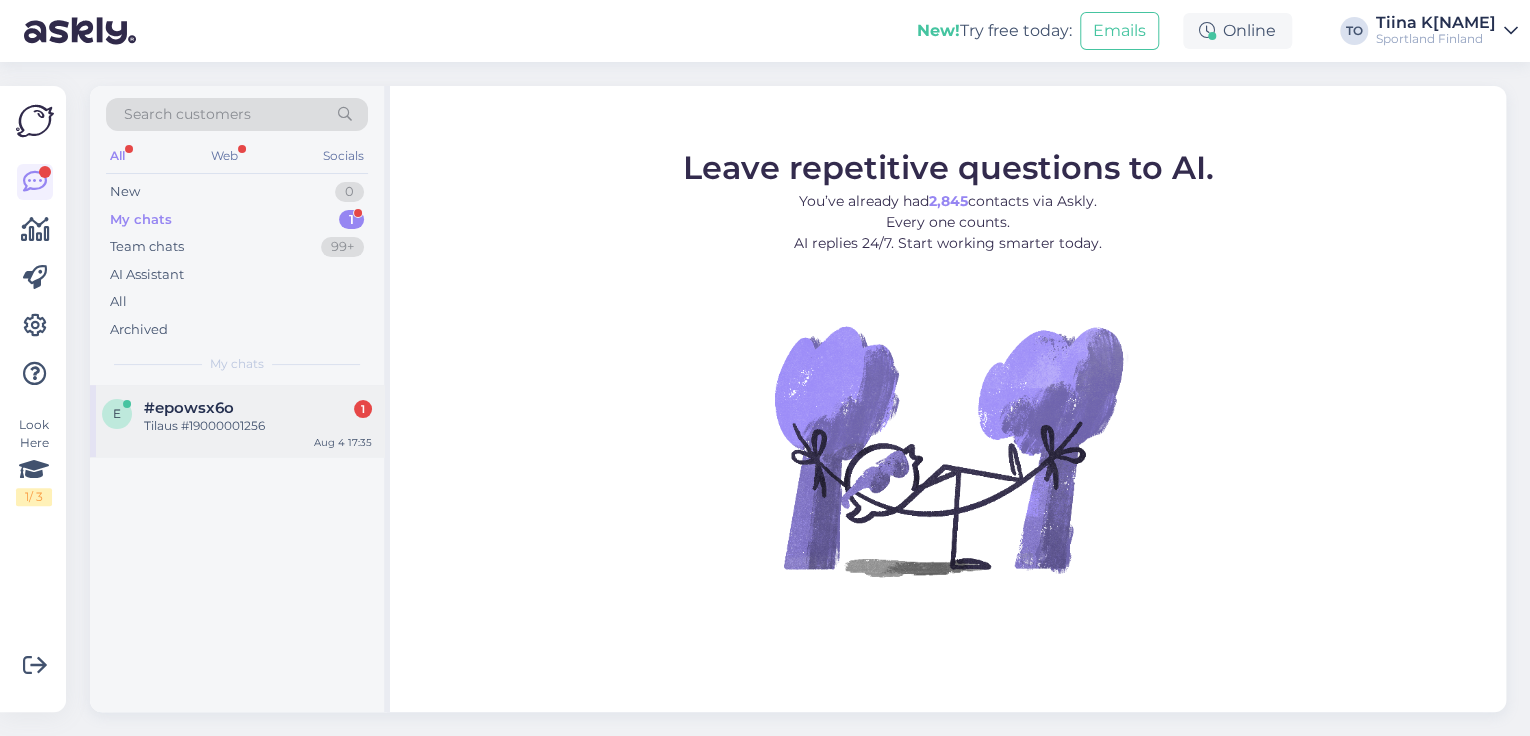 click on "#epowsx6o 1" at bounding box center [258, 408] 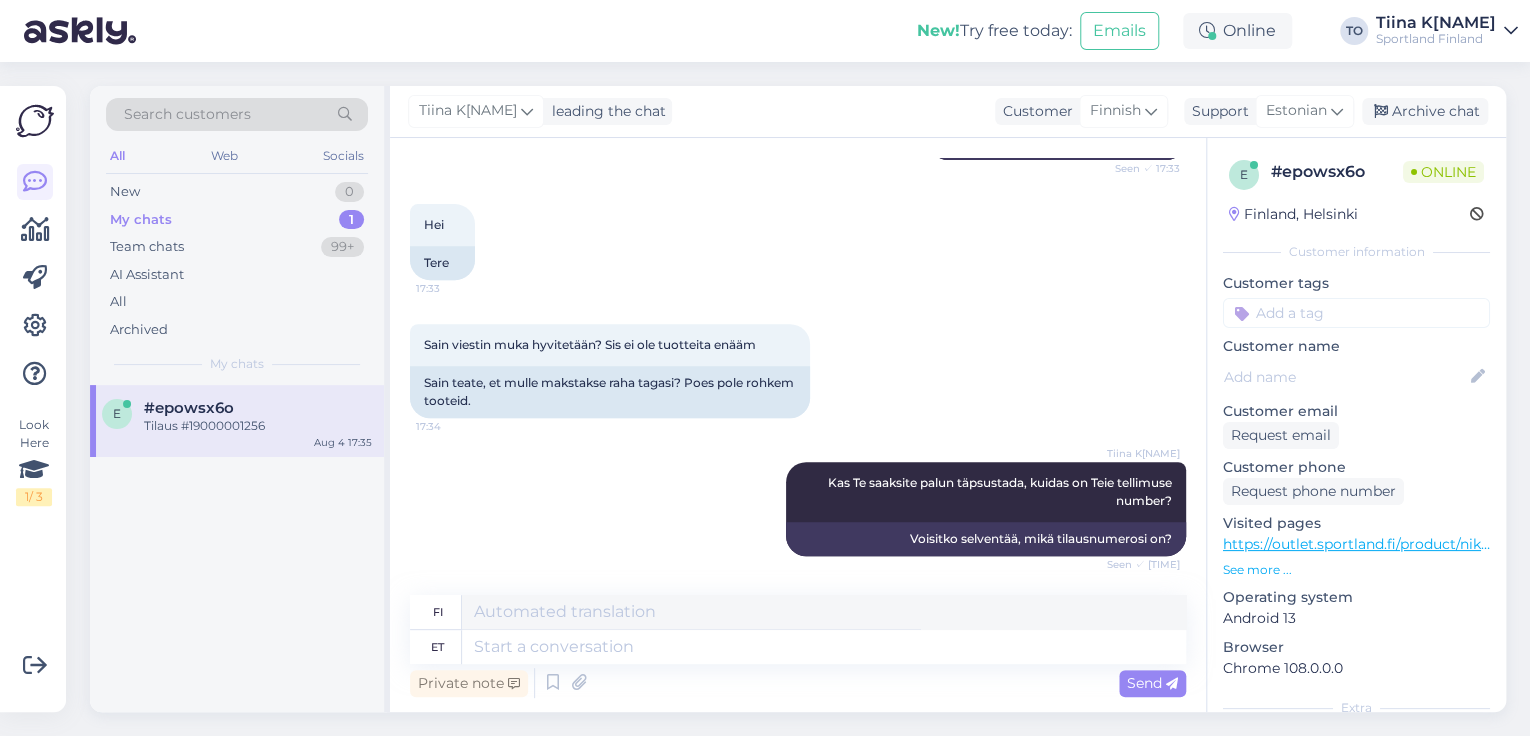 scroll, scrollTop: 660, scrollLeft: 0, axis: vertical 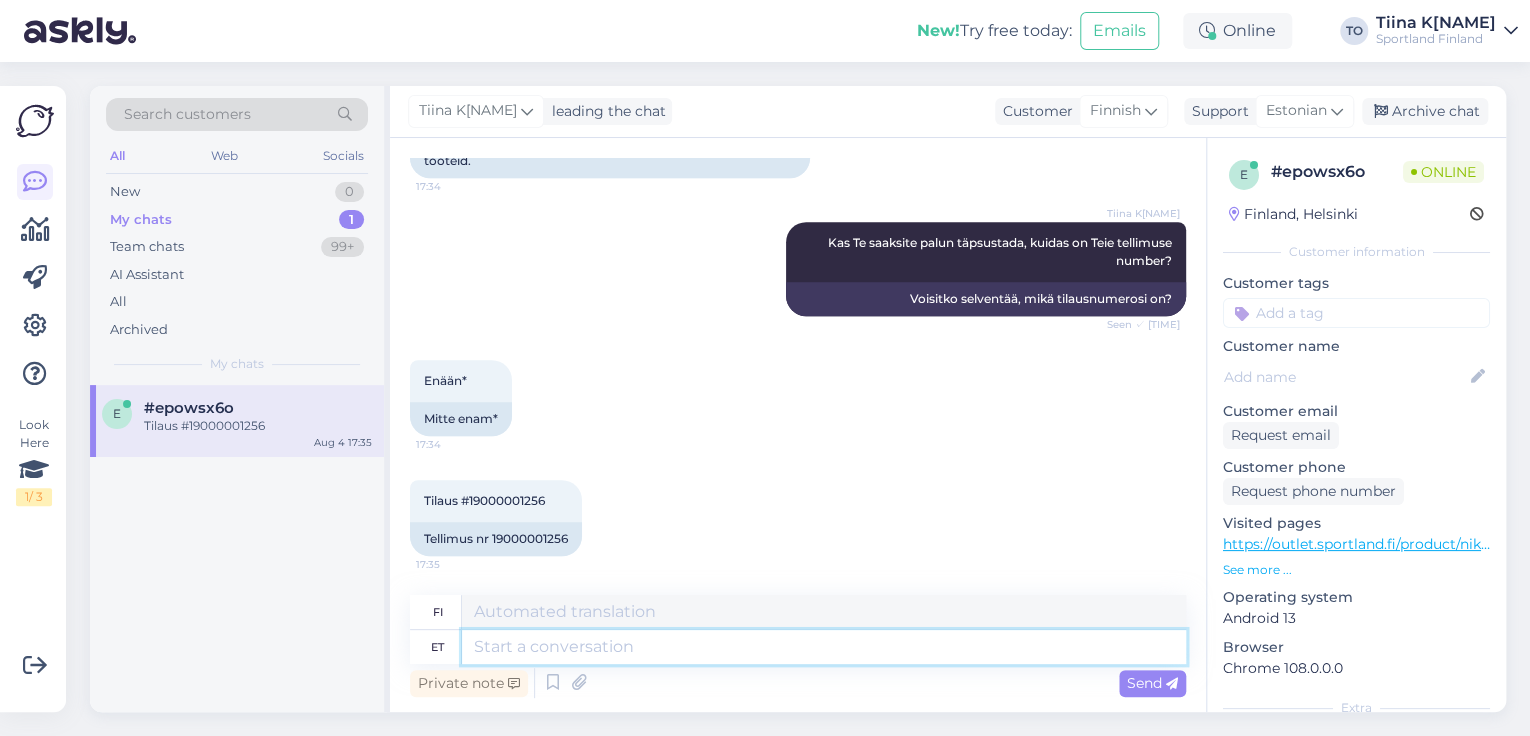 click at bounding box center (824, 647) 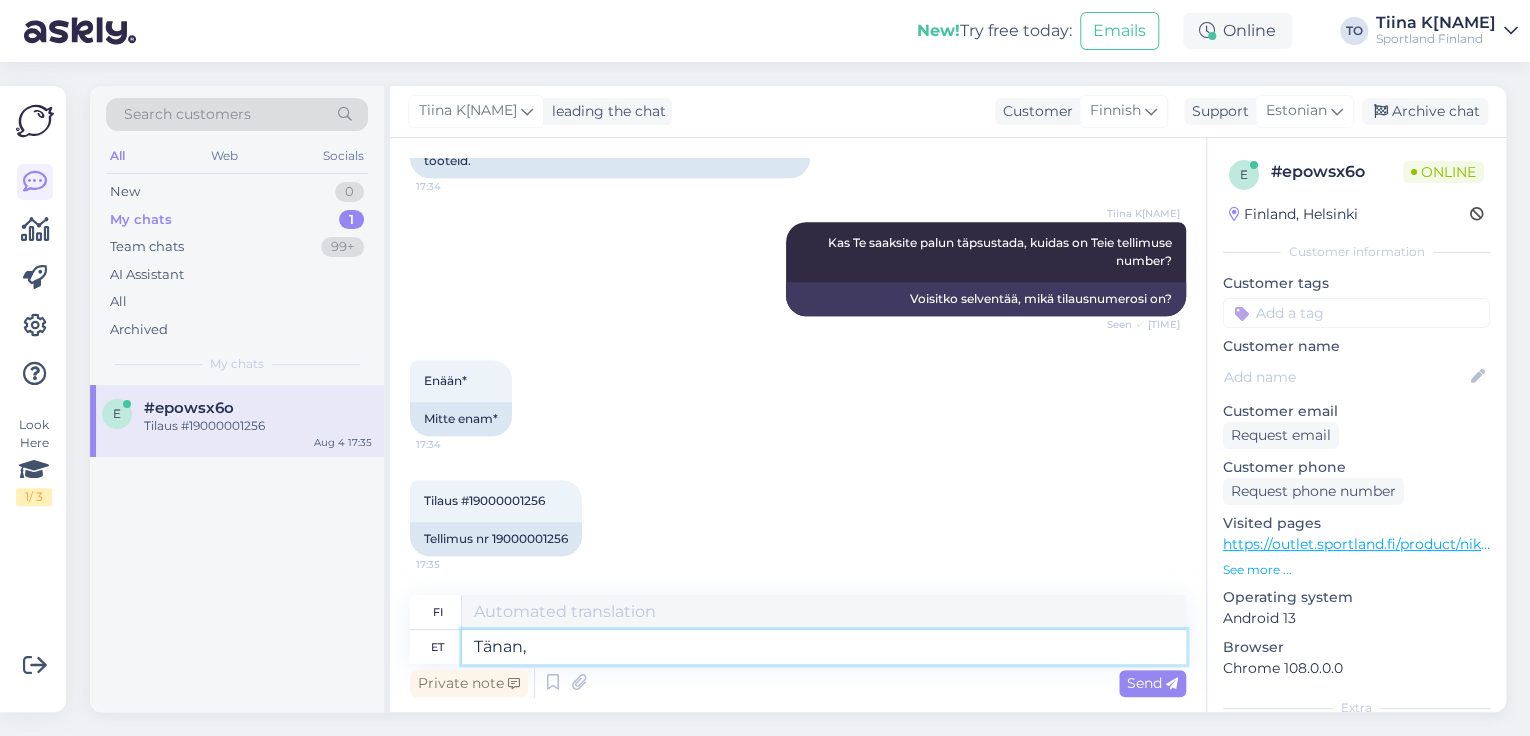 type on "Tänan," 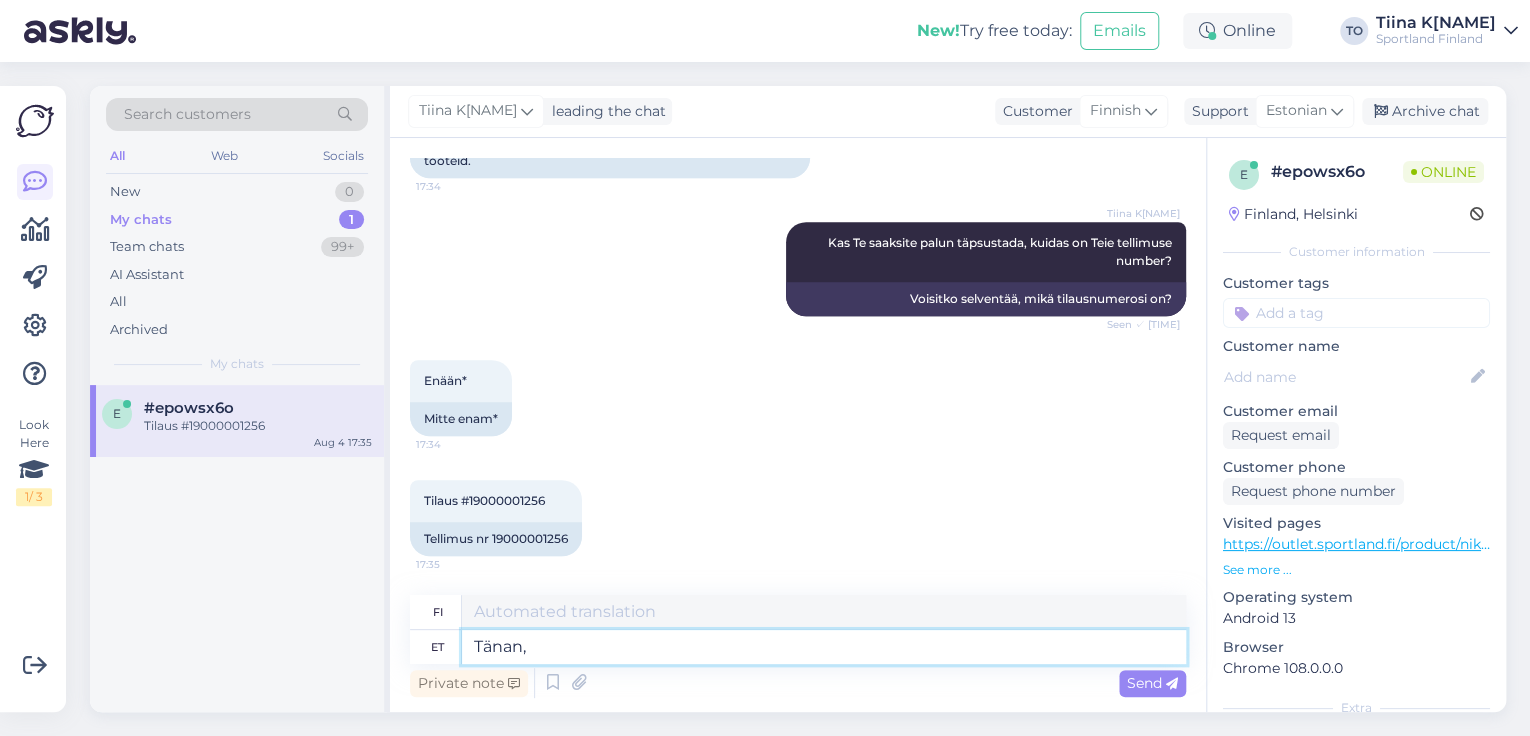 type on "Kiitos," 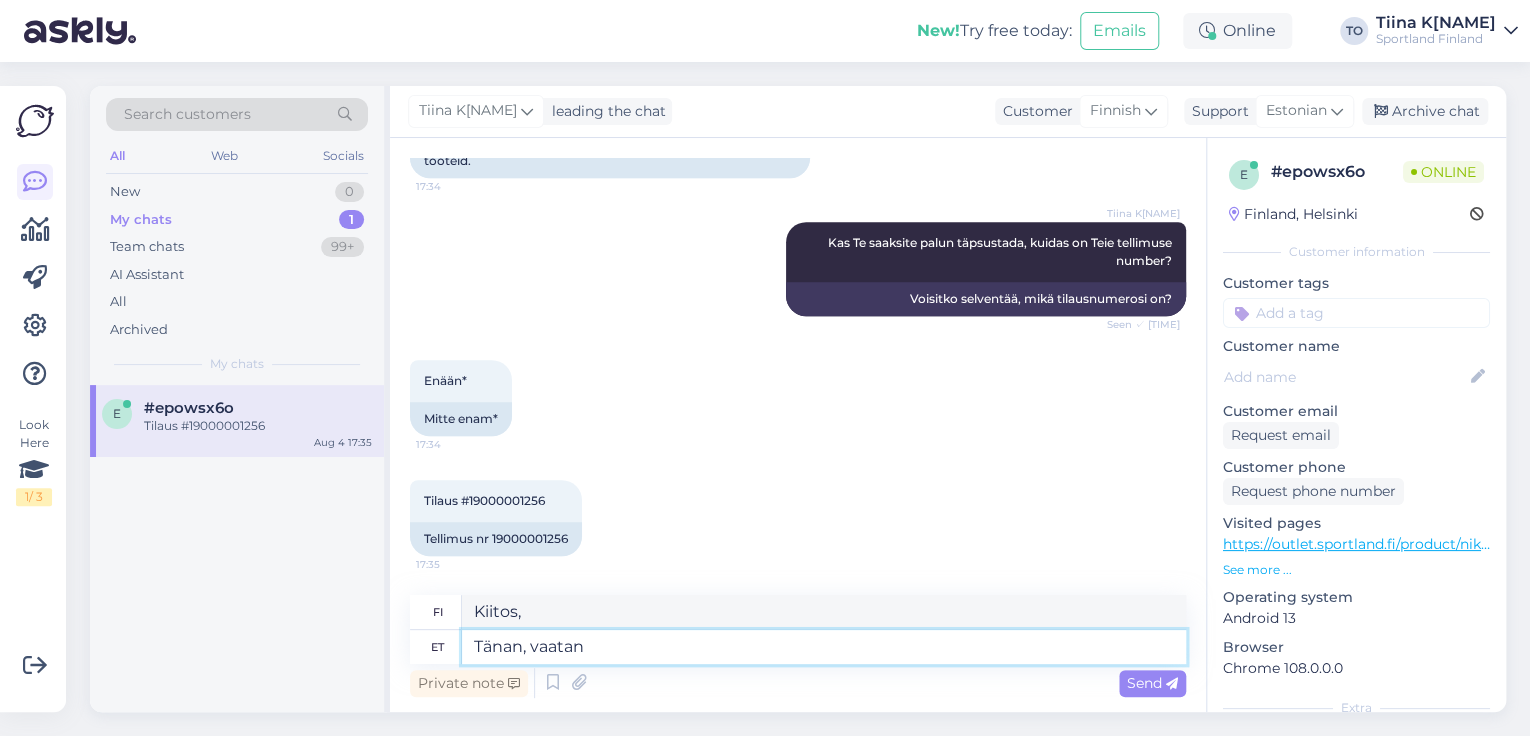 type on "Tänan, vaatan" 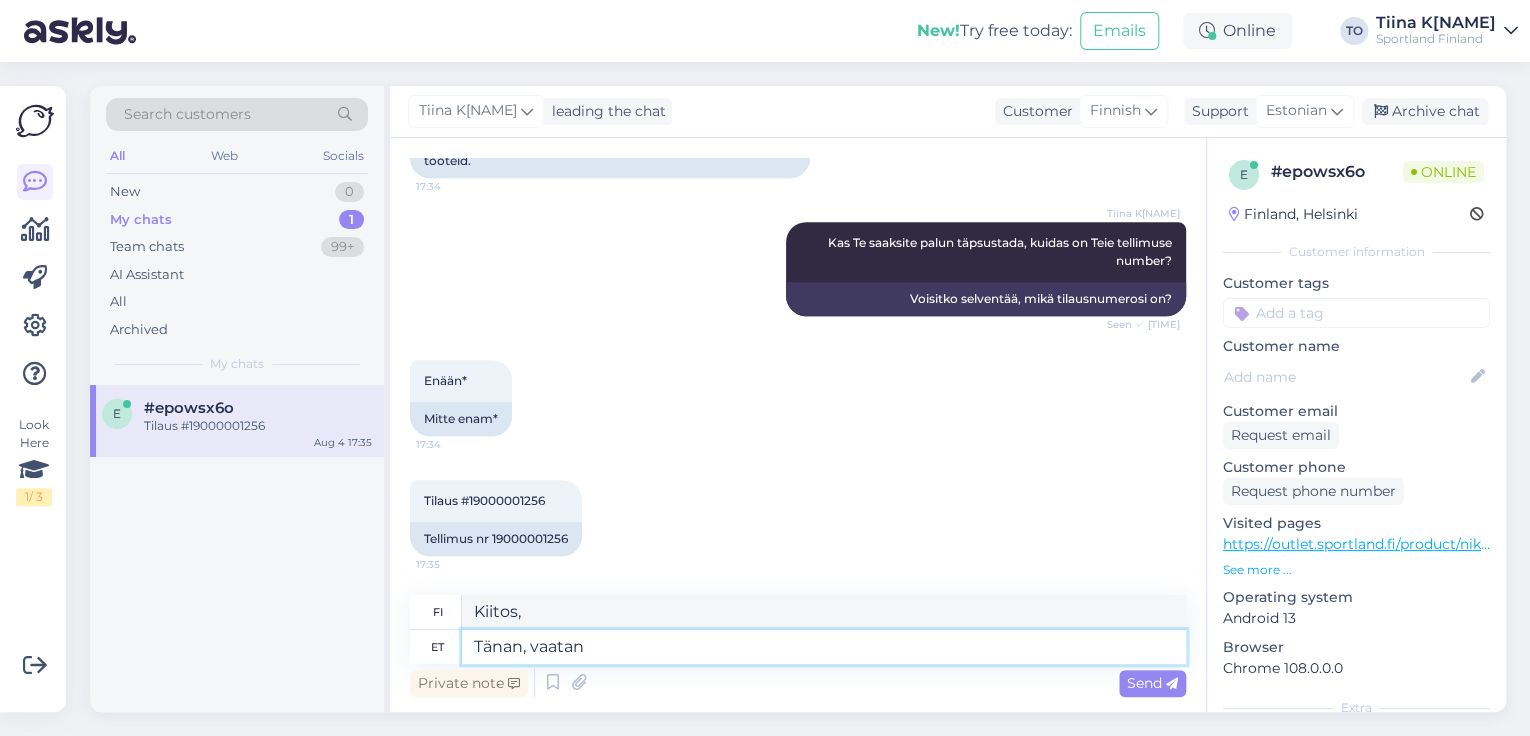 type on "Kiitos, katsonpa." 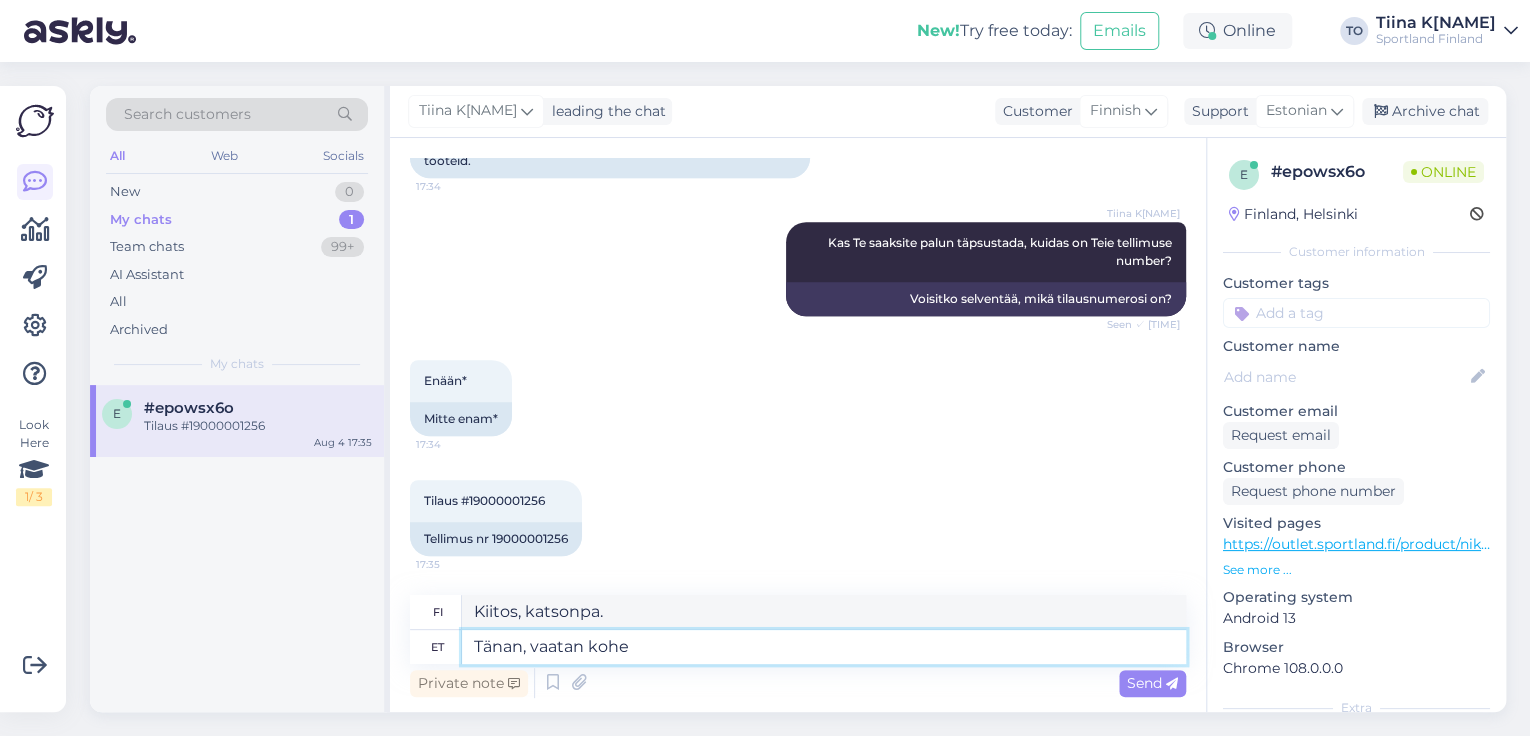 type on "Tänan, vaatan kohe" 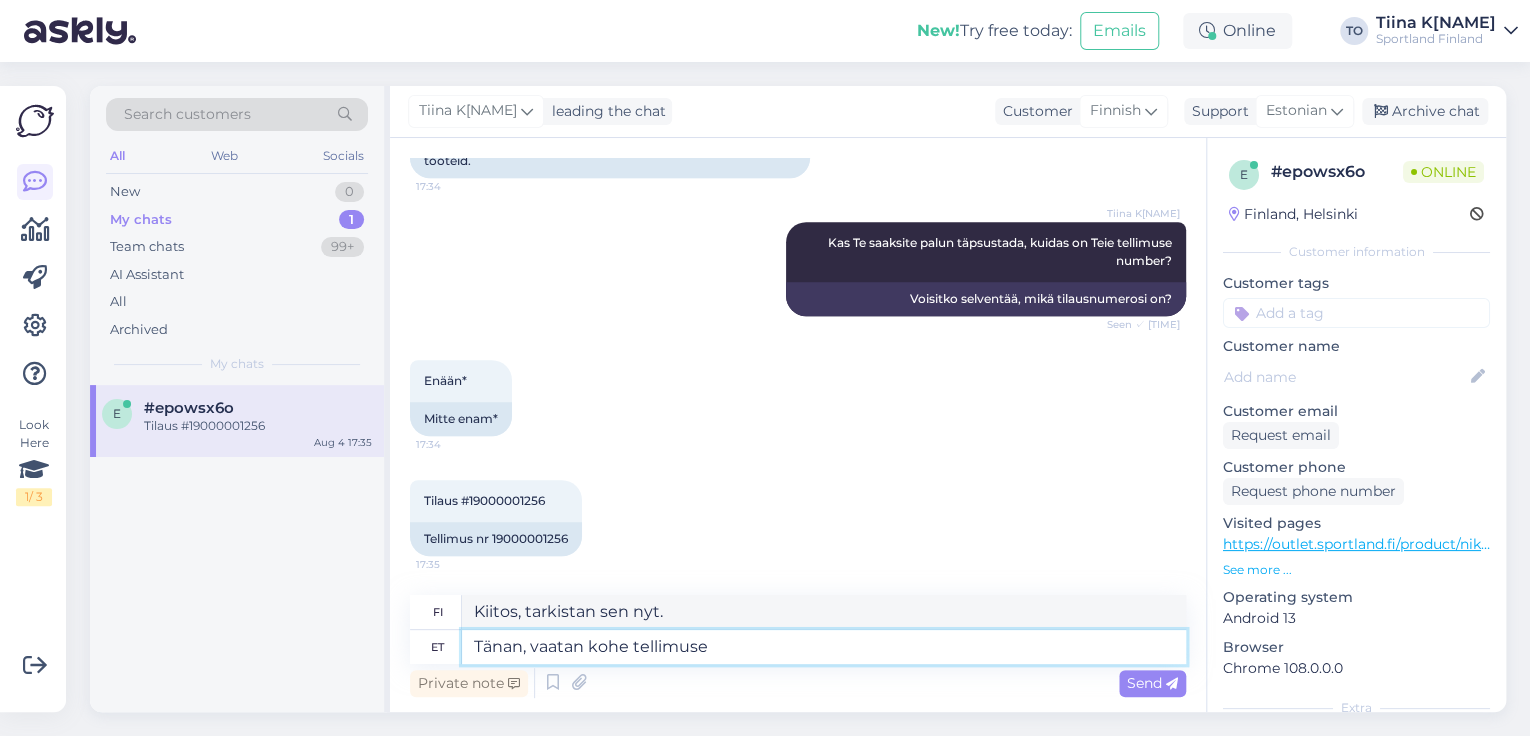 type on "Tänan, vaatan kohe tellimuse" 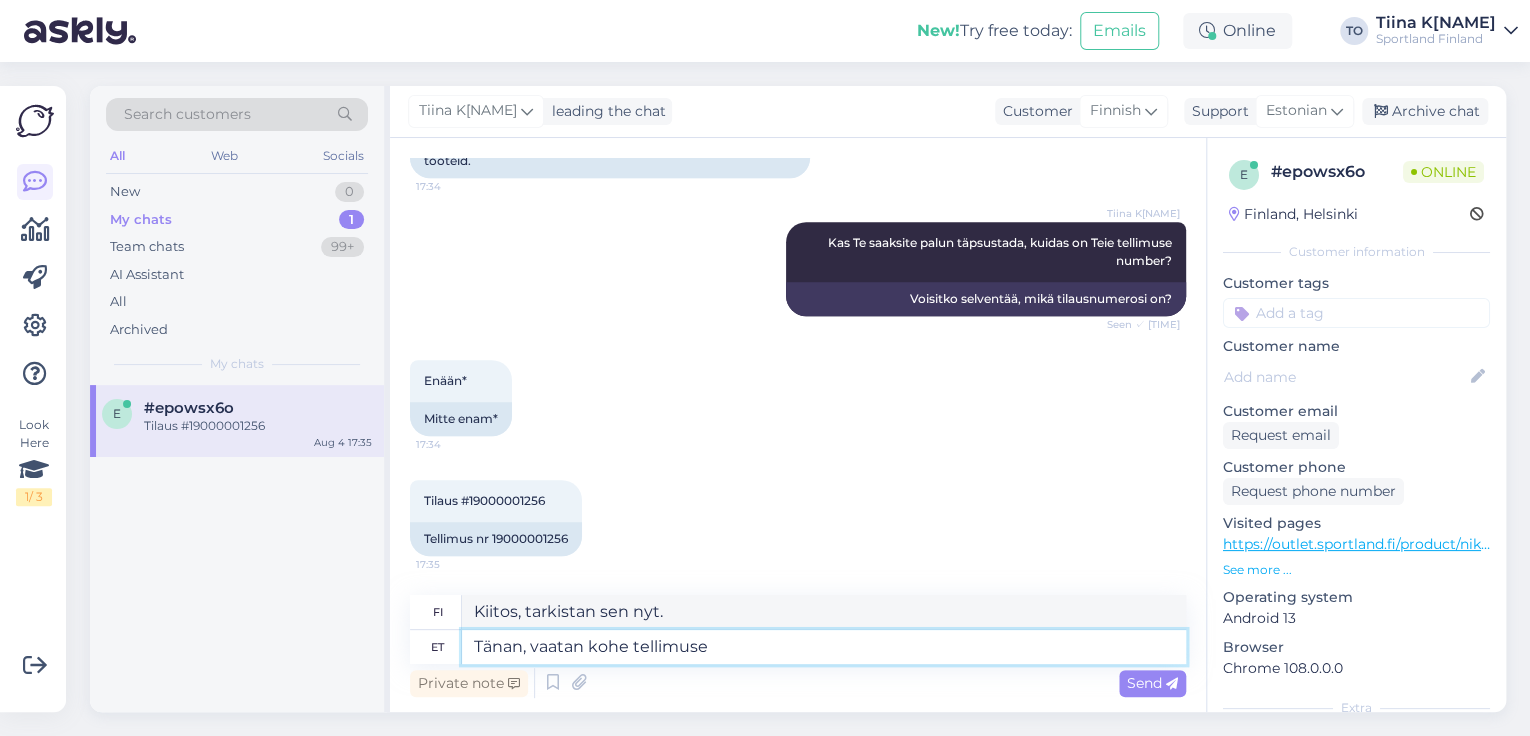 type on "Kiitos, tarkistan tilauksen heti." 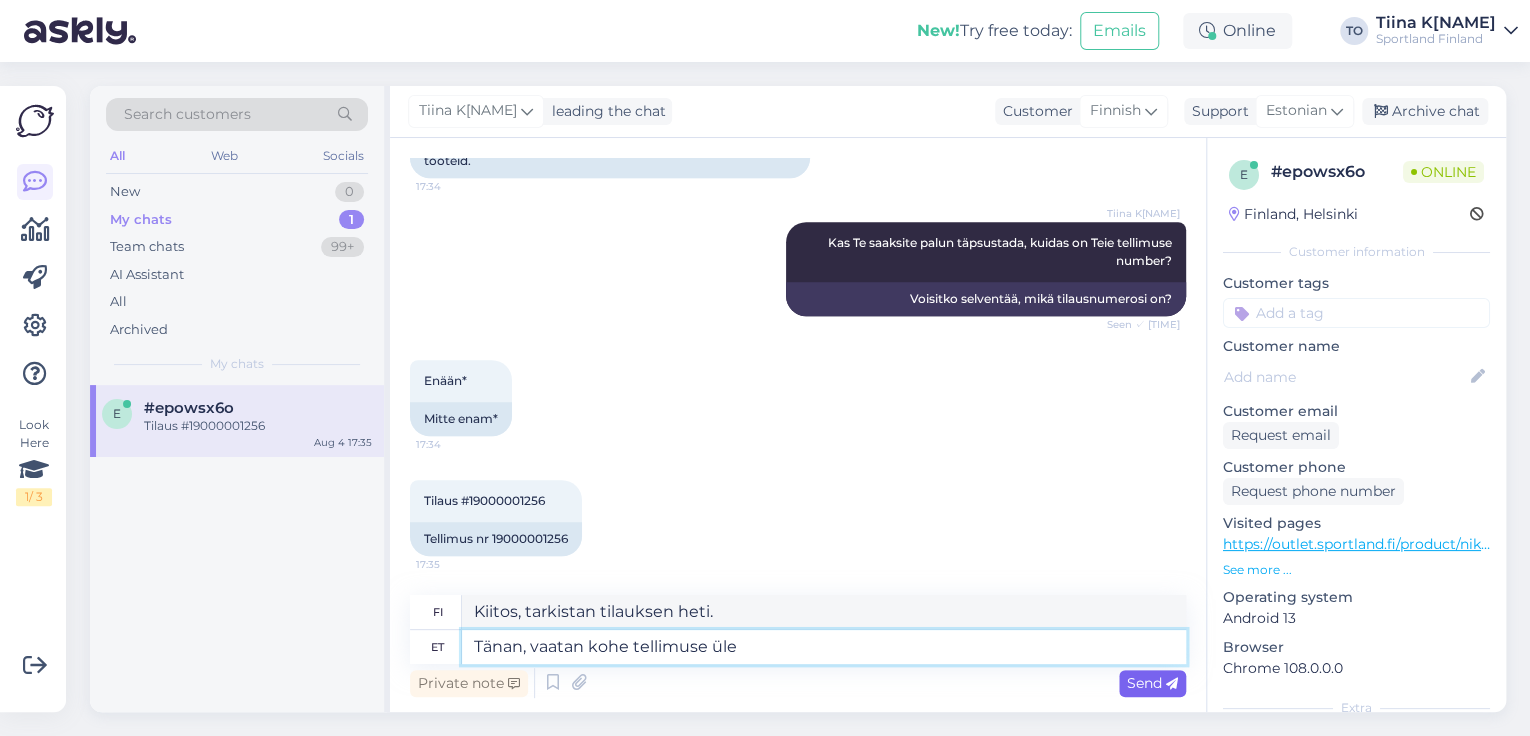 type on "Tänan, vaatan kohe tellimuse üle" 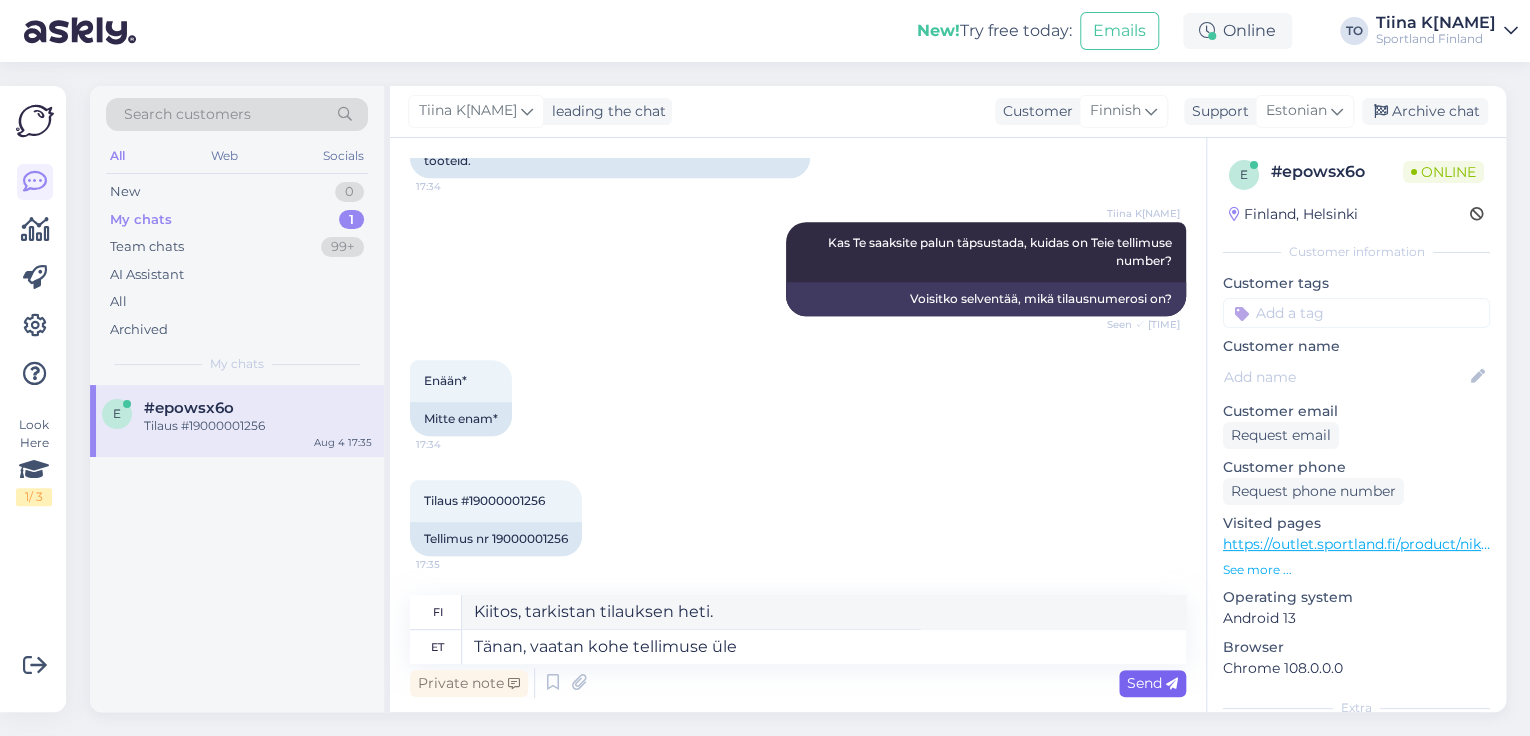 click on "Send" at bounding box center [1152, 683] 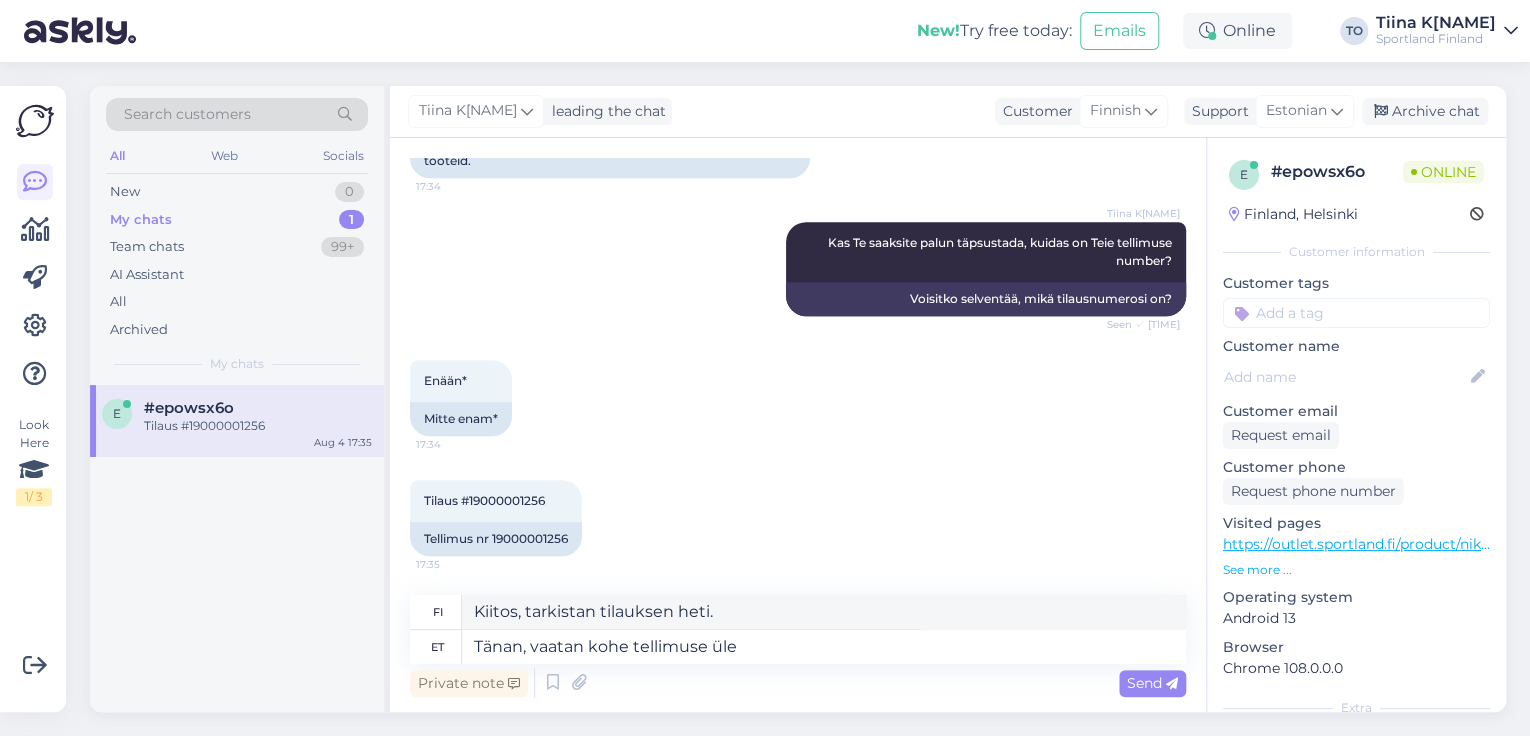 type 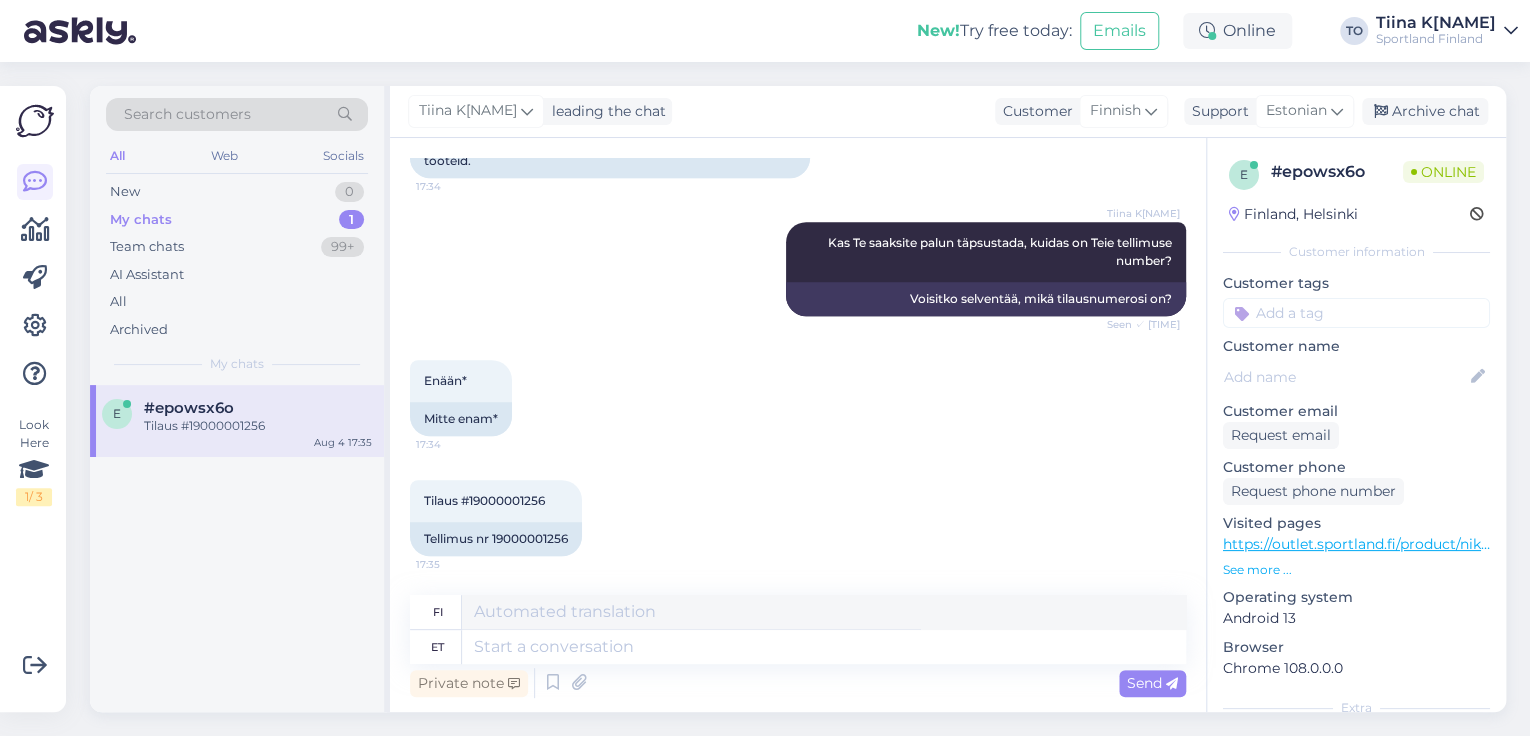 scroll, scrollTop: 780, scrollLeft: 0, axis: vertical 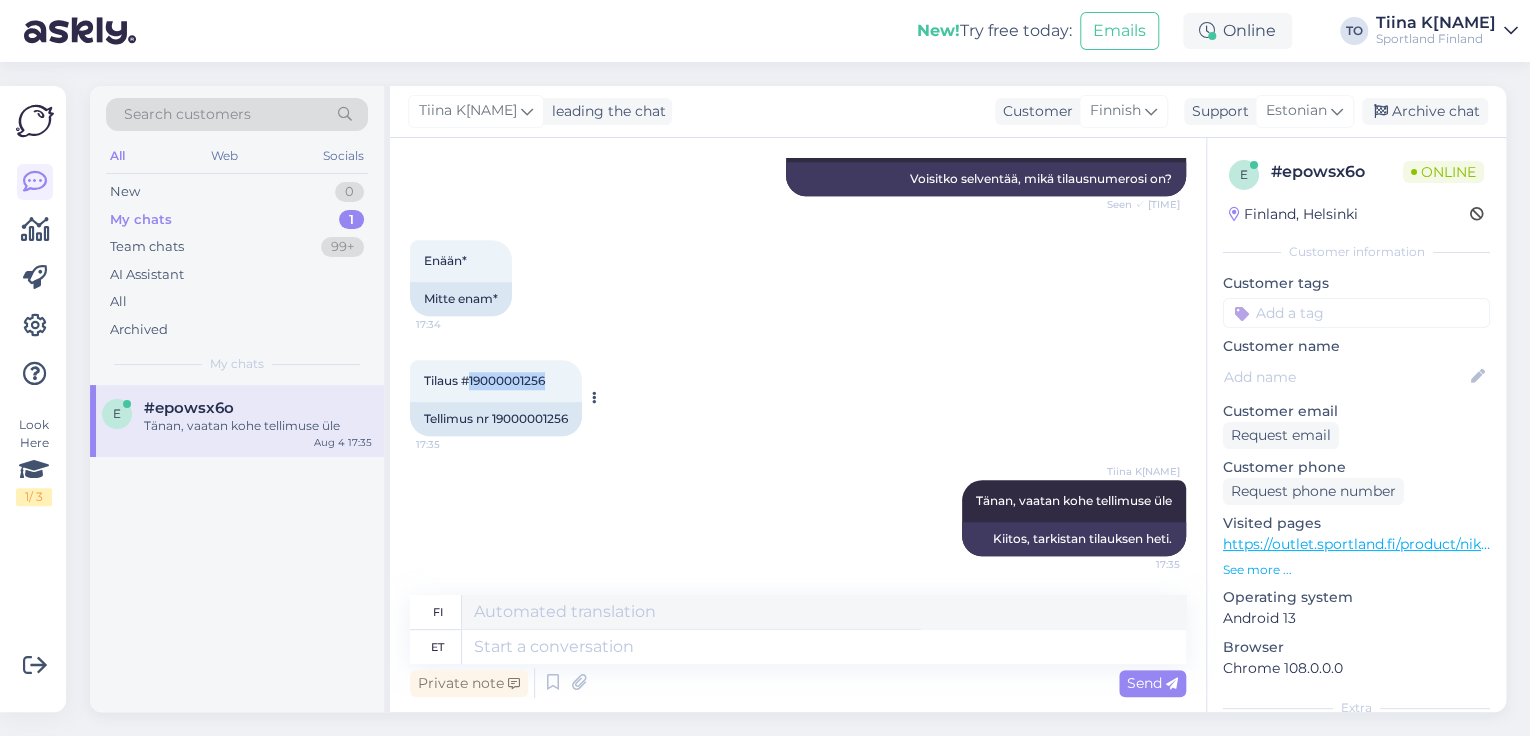 drag, startPoint x: 467, startPoint y: 374, endPoint x: 551, endPoint y: 376, distance: 84.0238 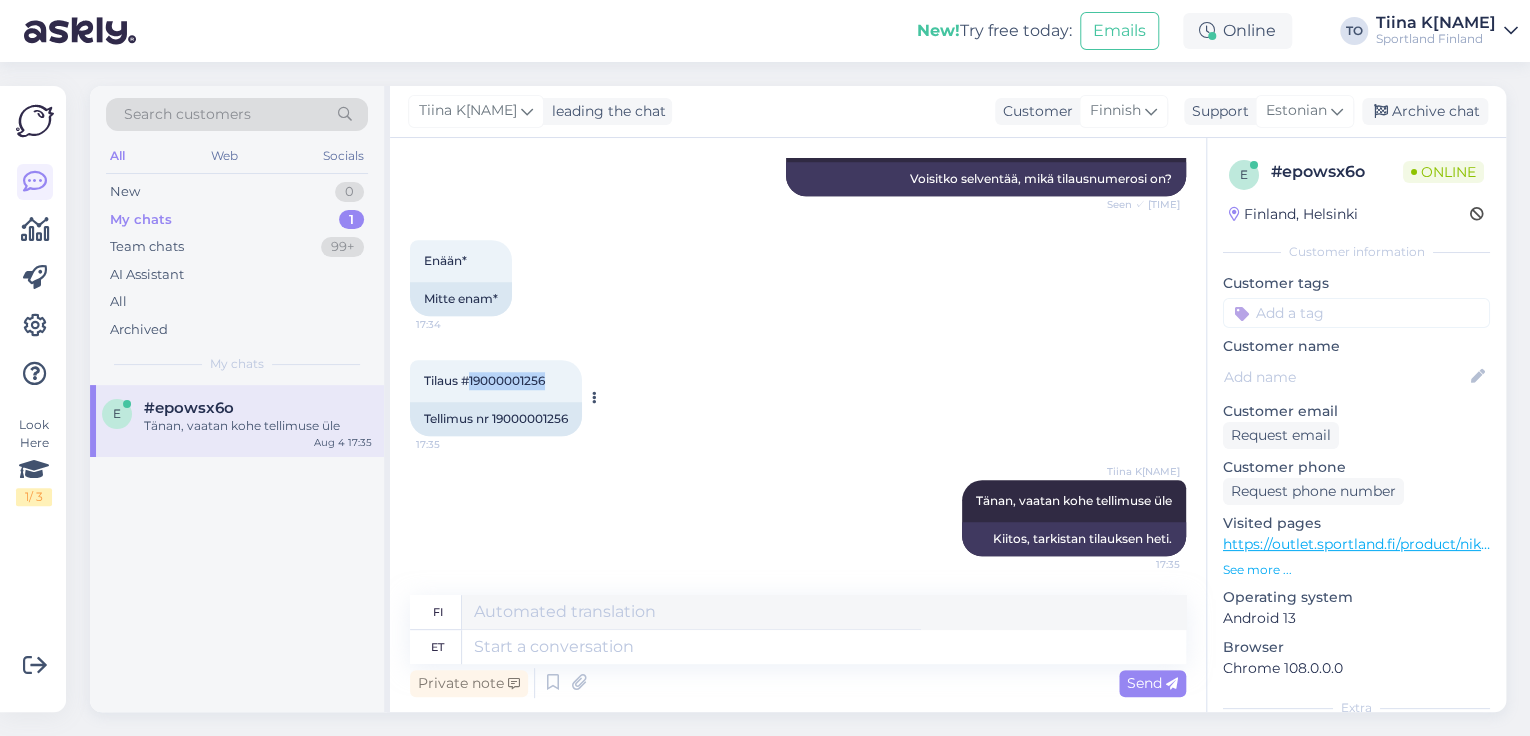 copy on "[ORDER_NUMBER]" 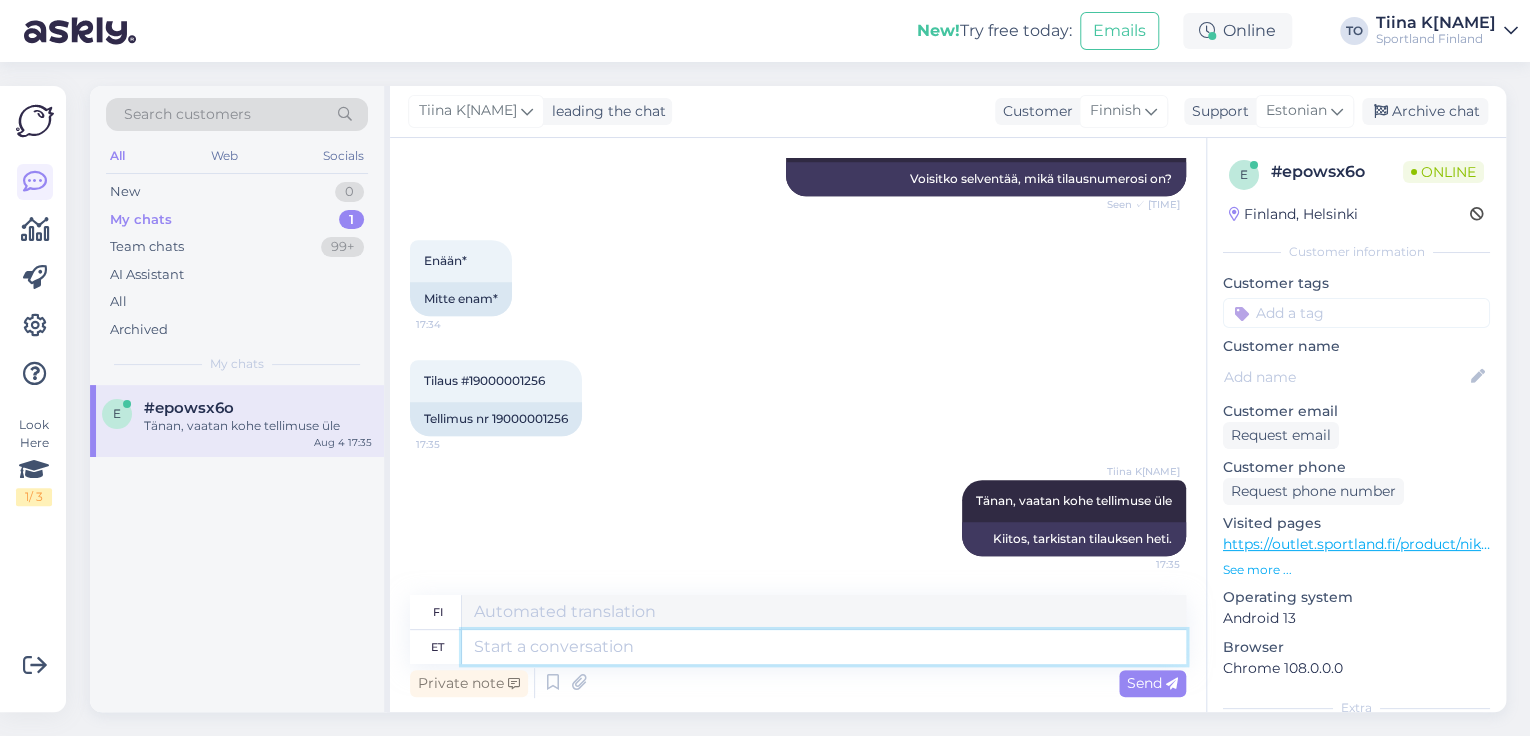 click at bounding box center (824, 647) 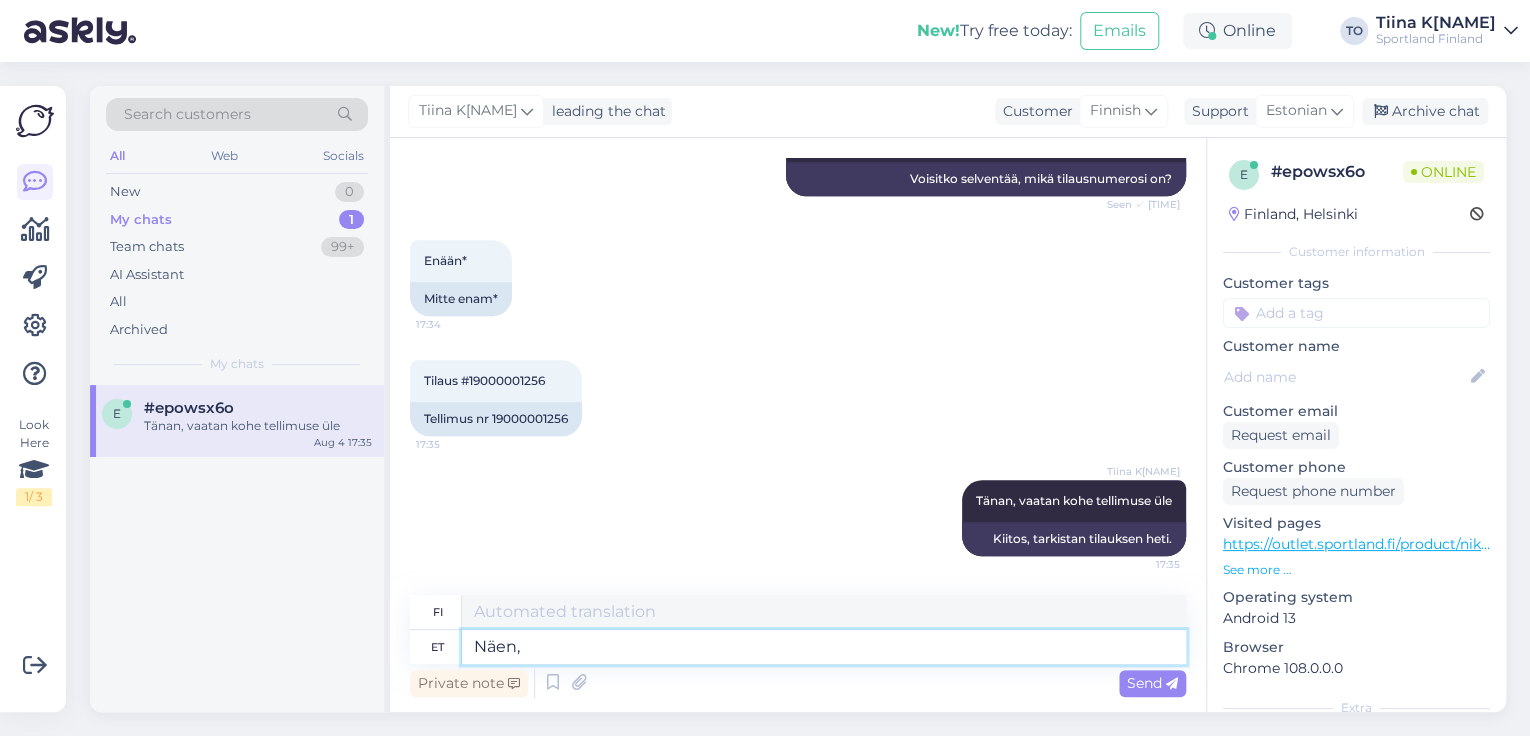 type on "Näen, e" 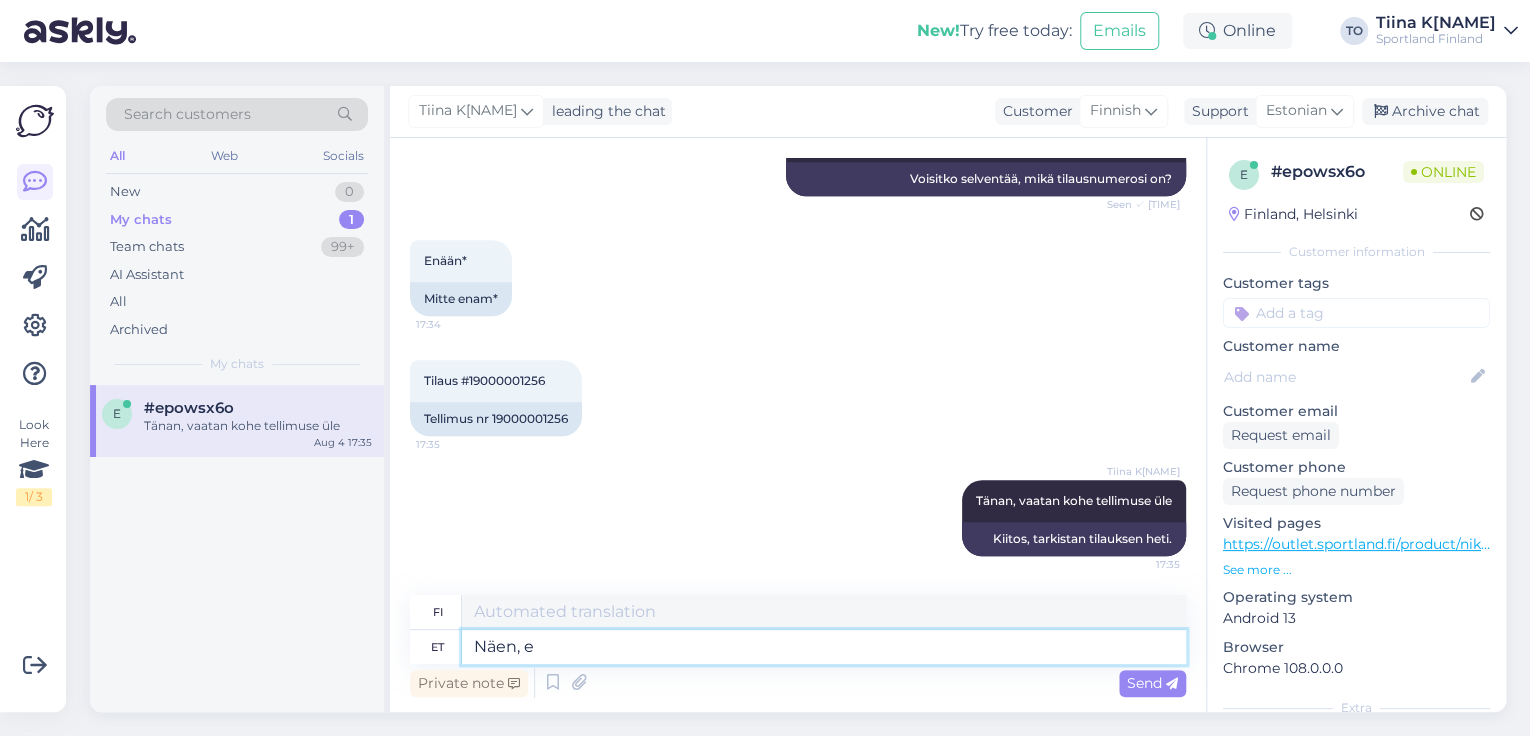 type on "Näen," 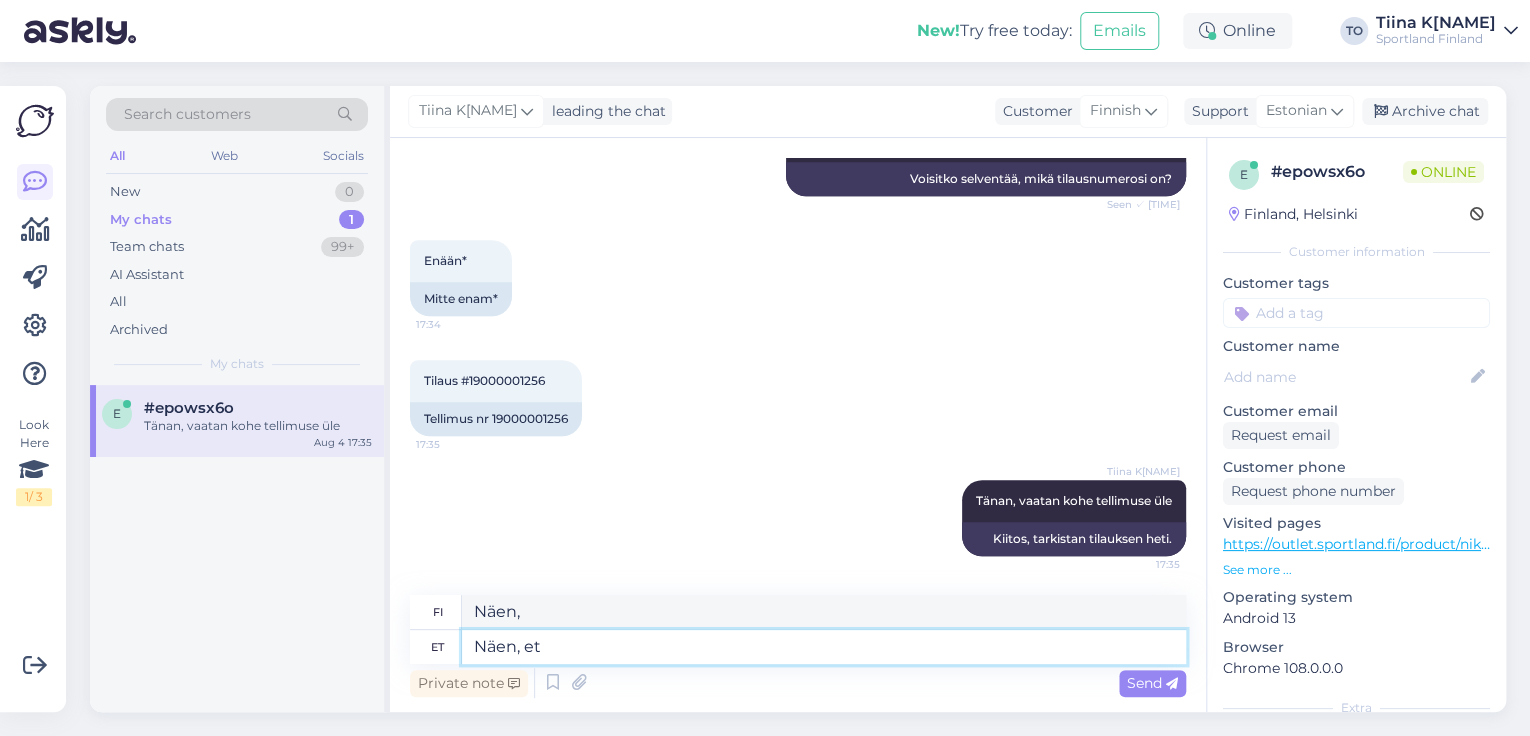 type on "Näen, et" 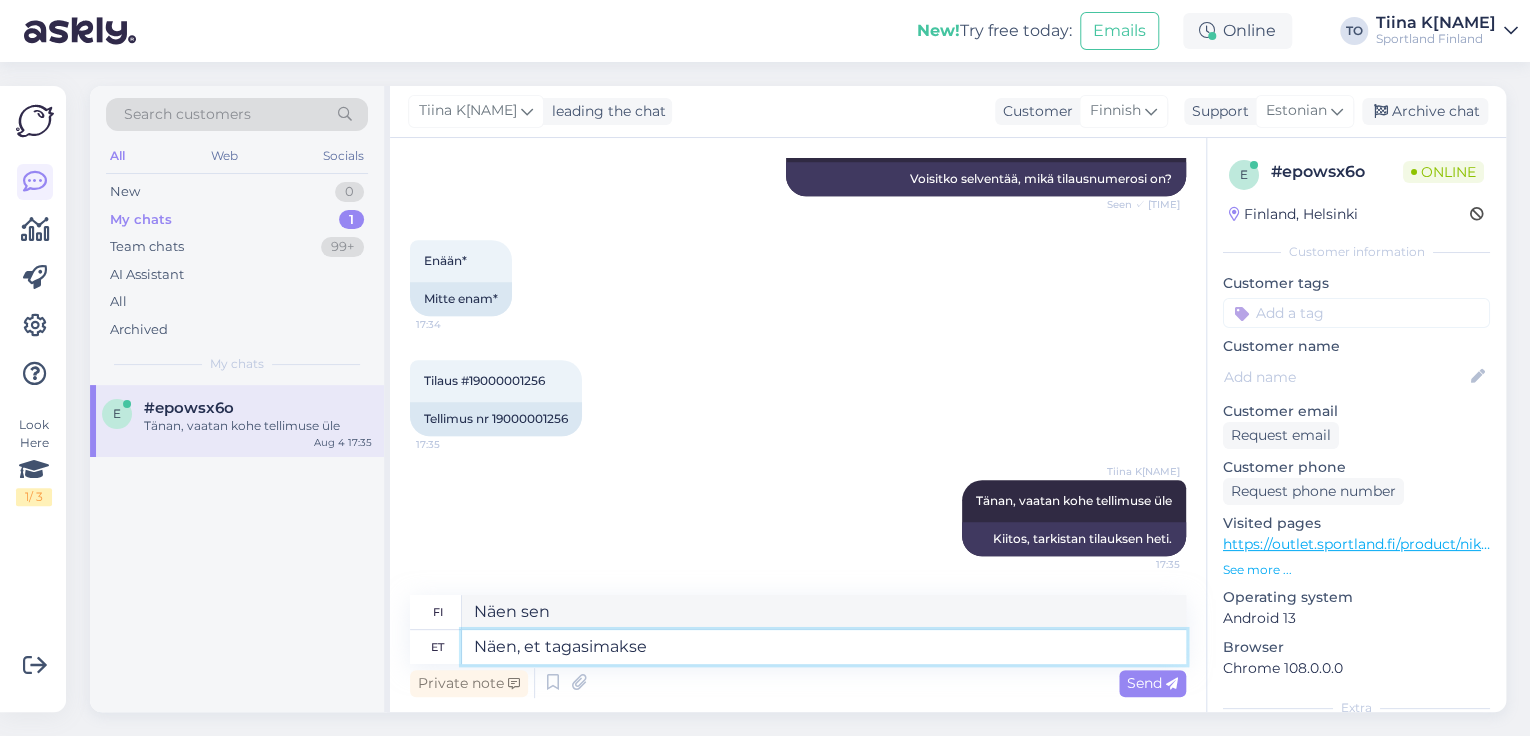 type on "Näen, et tagasimakse" 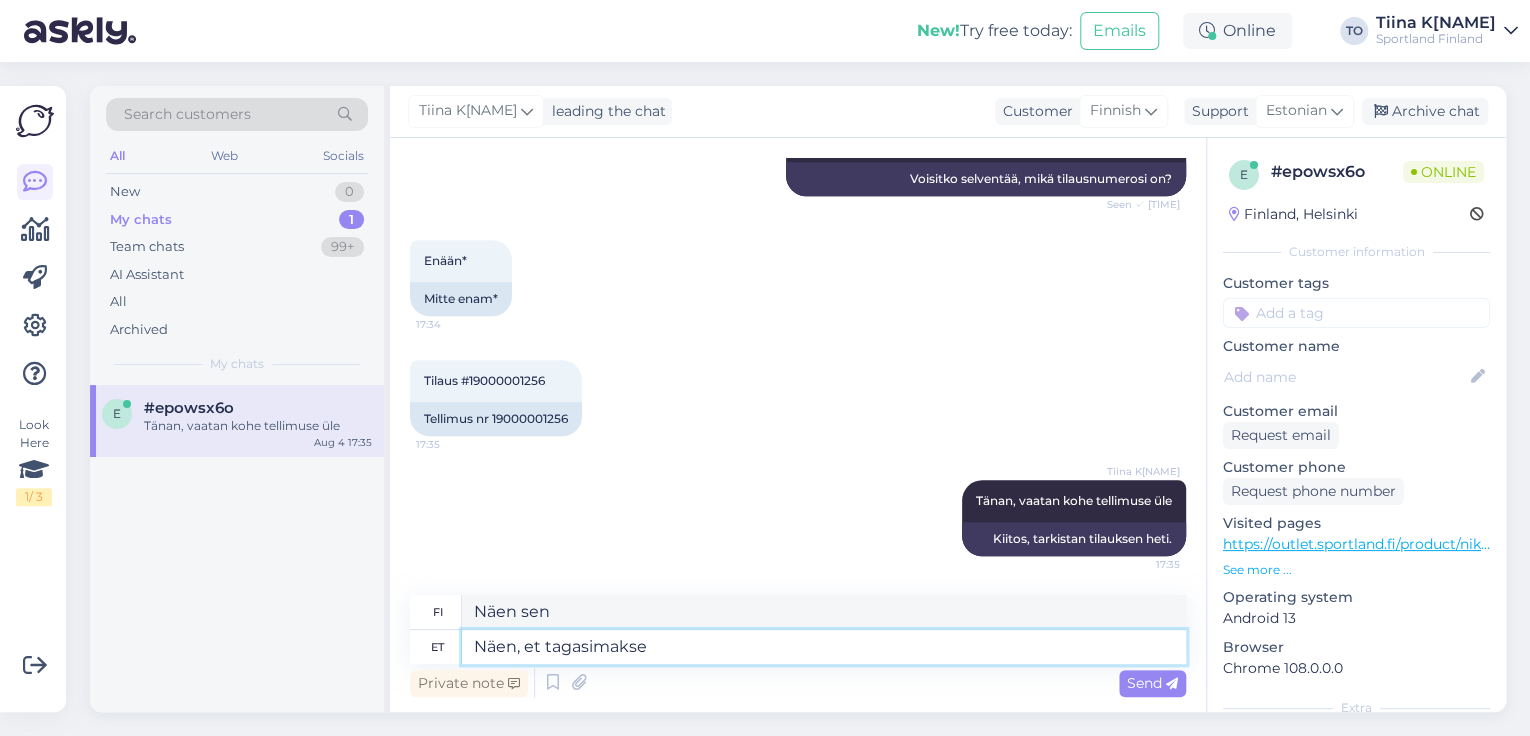 type on "Näen, että hyvitys" 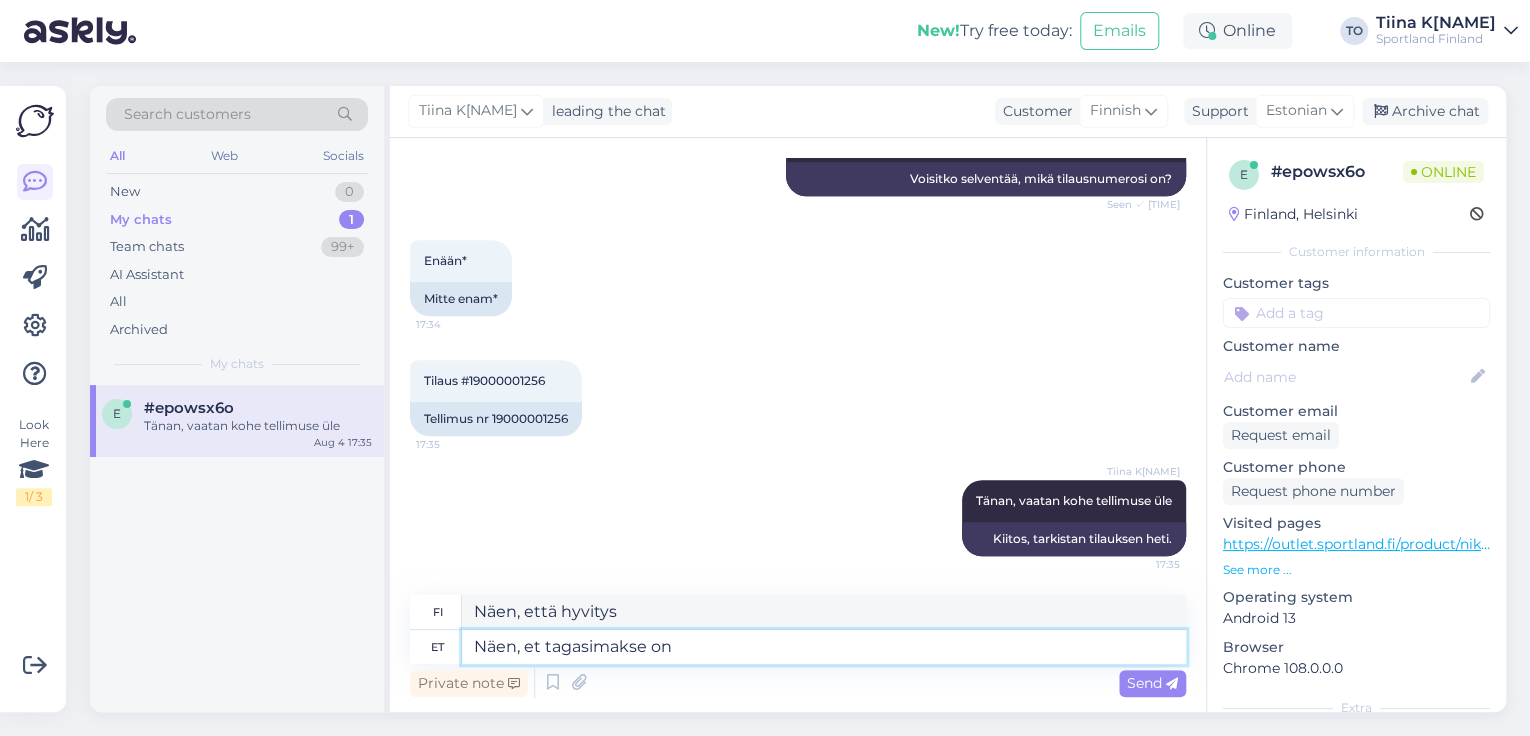 type on "Näen, et tagasimakse on t" 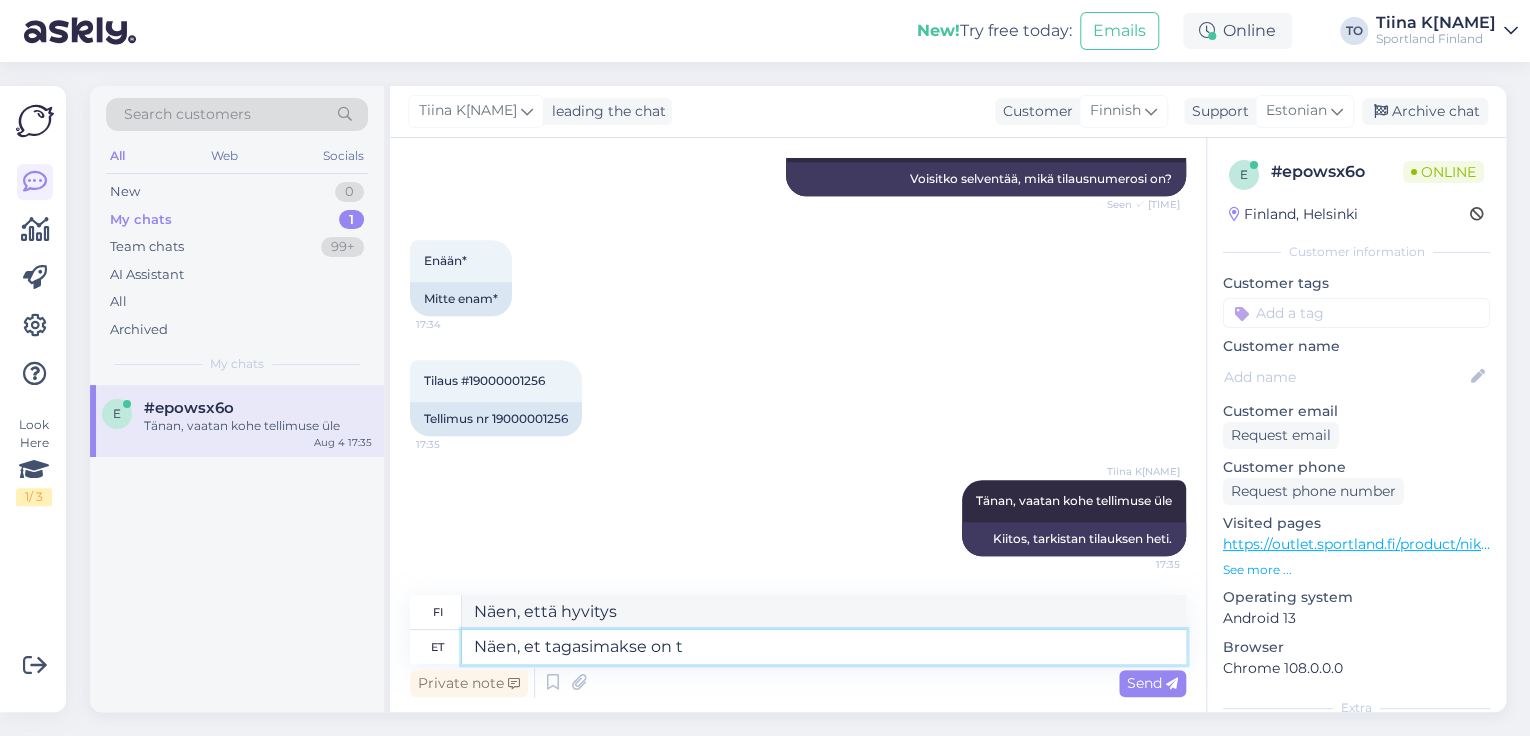 type on "Näen, että hyvitys on" 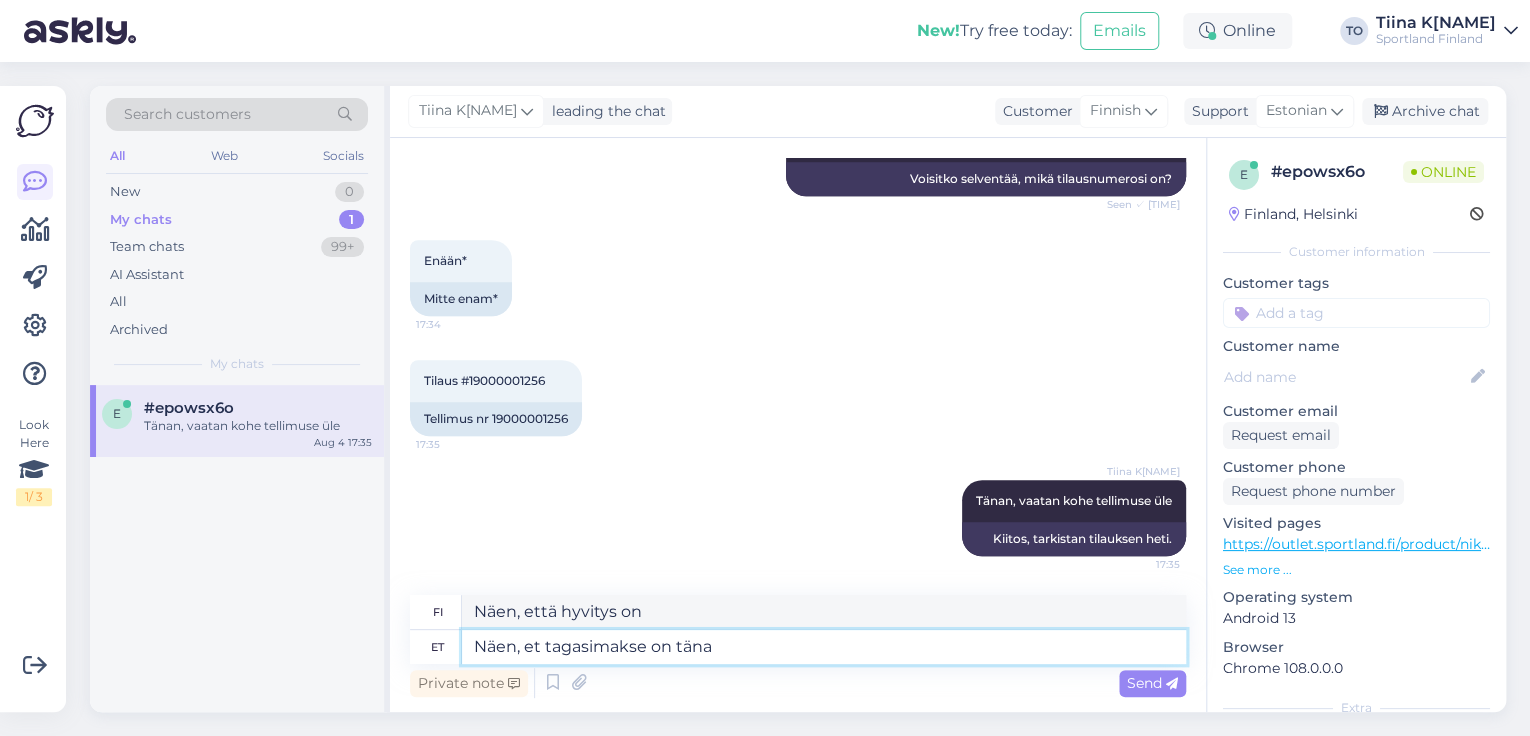 type on "Näen, et tagasimakse on täna" 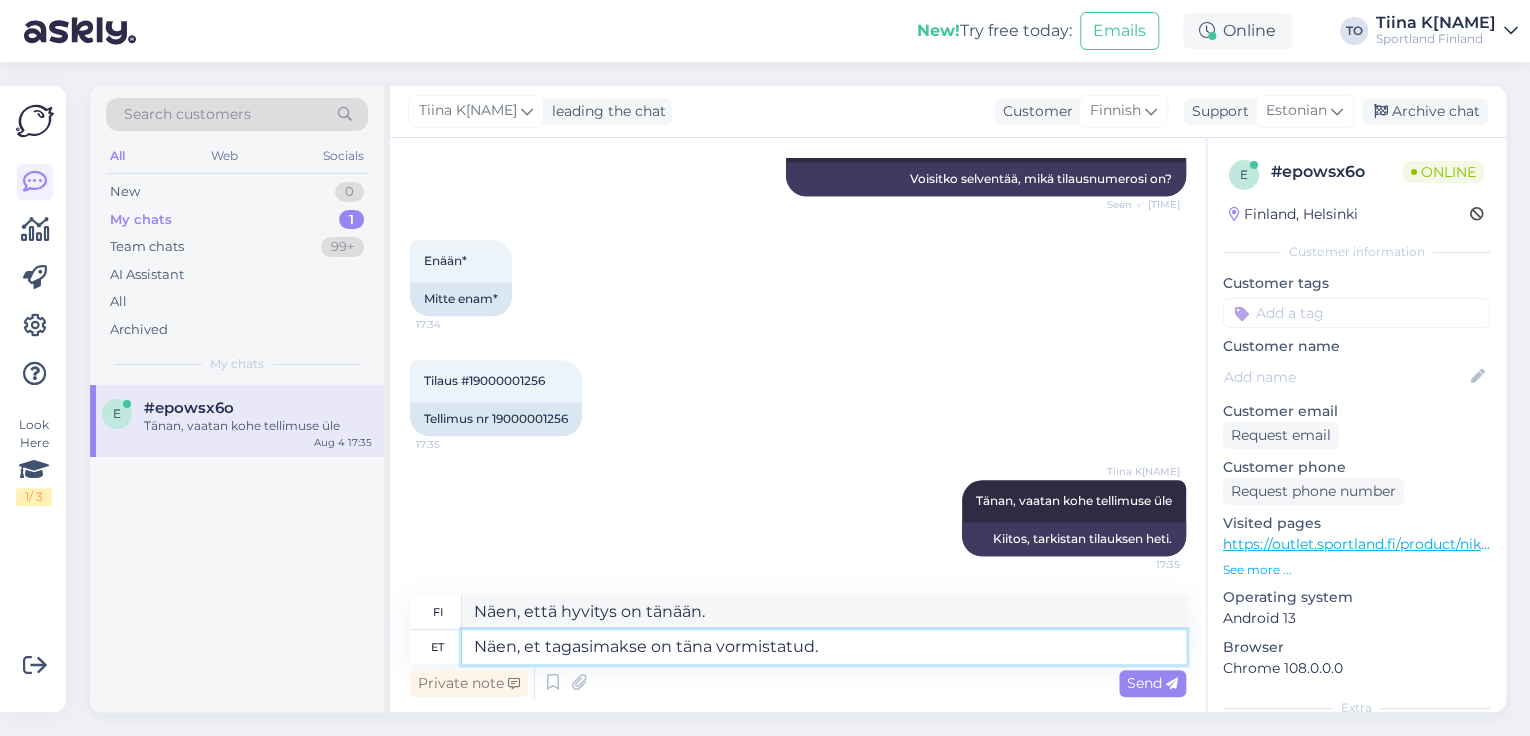 type on "Näen, et tagasimakse on täna vormistatud." 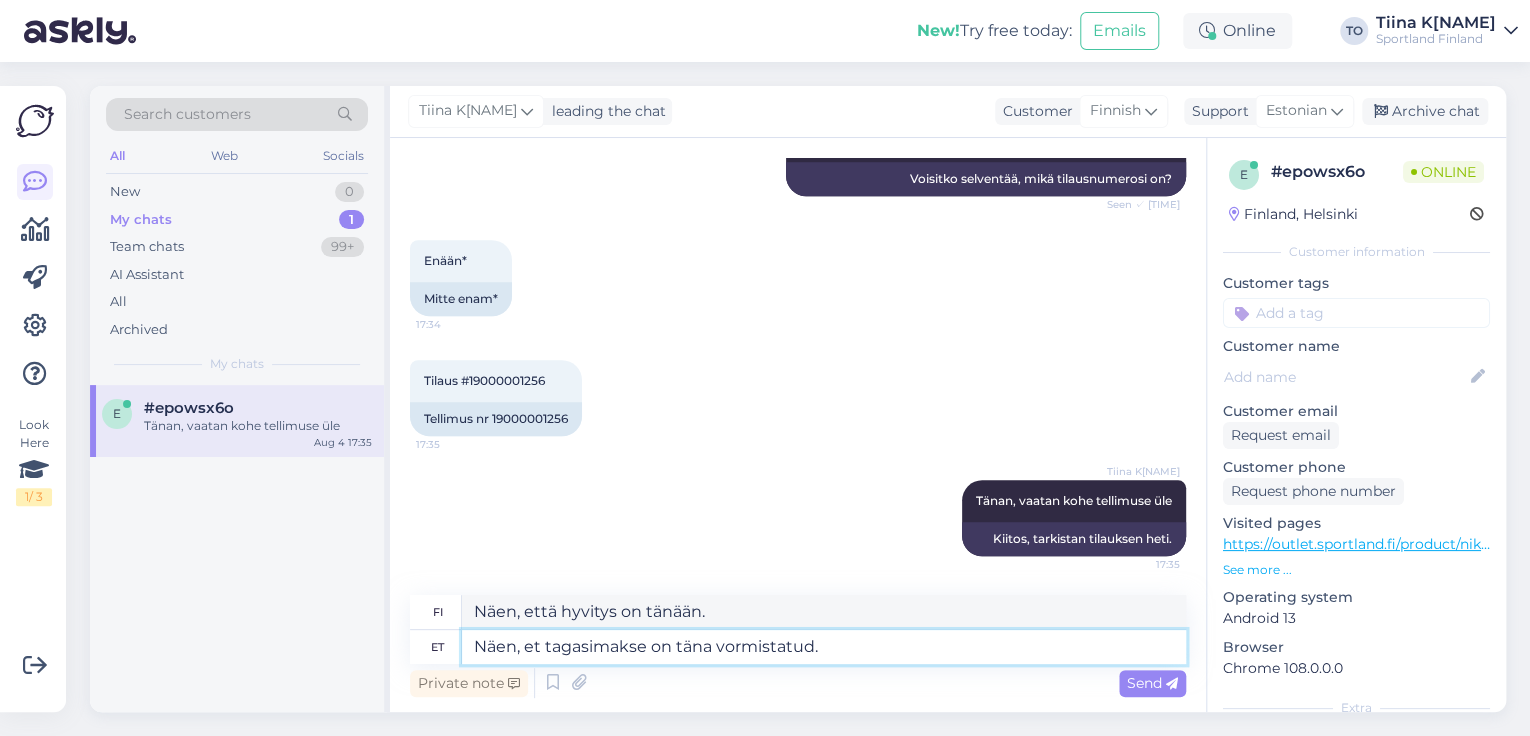 type on "Näen, että hyvitys käsiteltiin tänään." 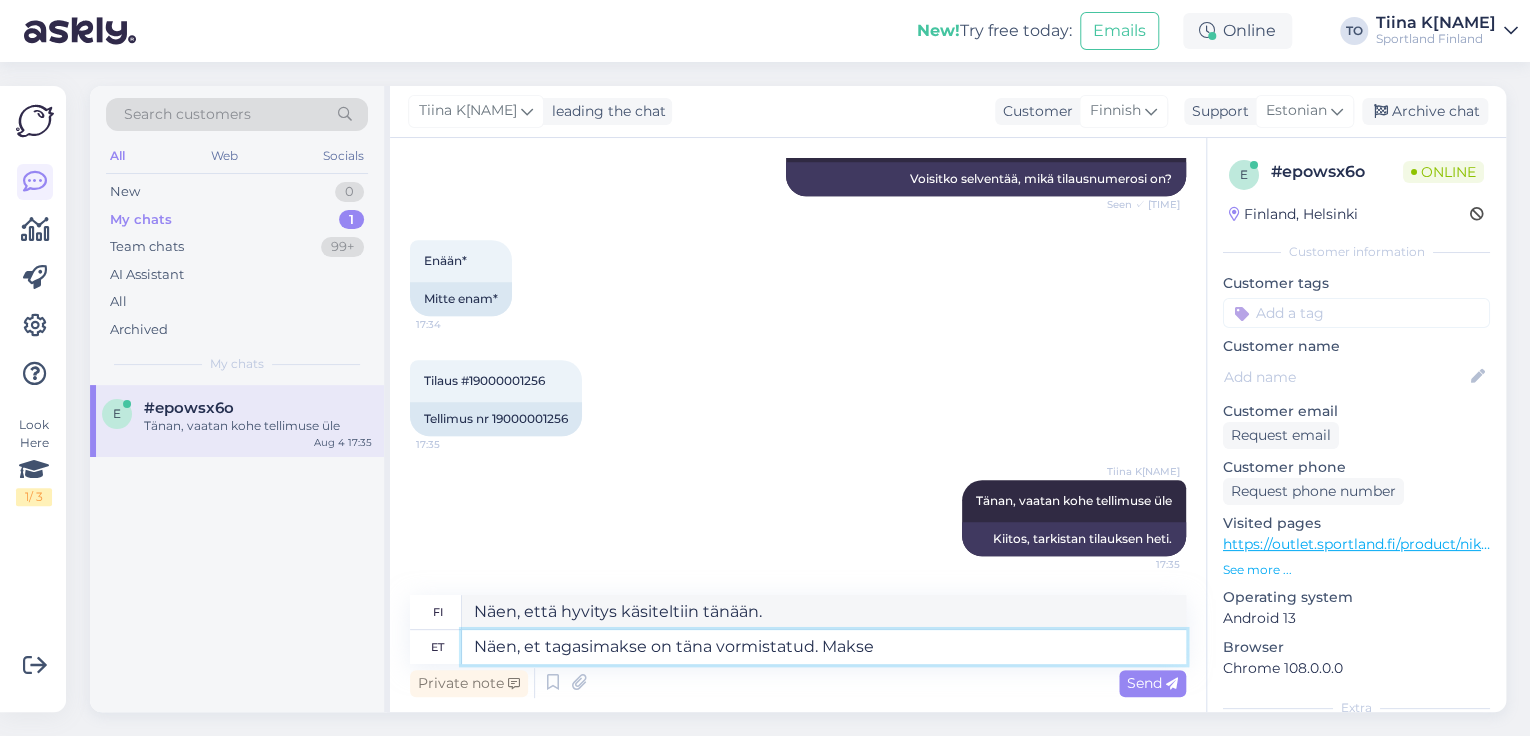 type on "Näen, et tagasimakse on täna vormistatud. Makse" 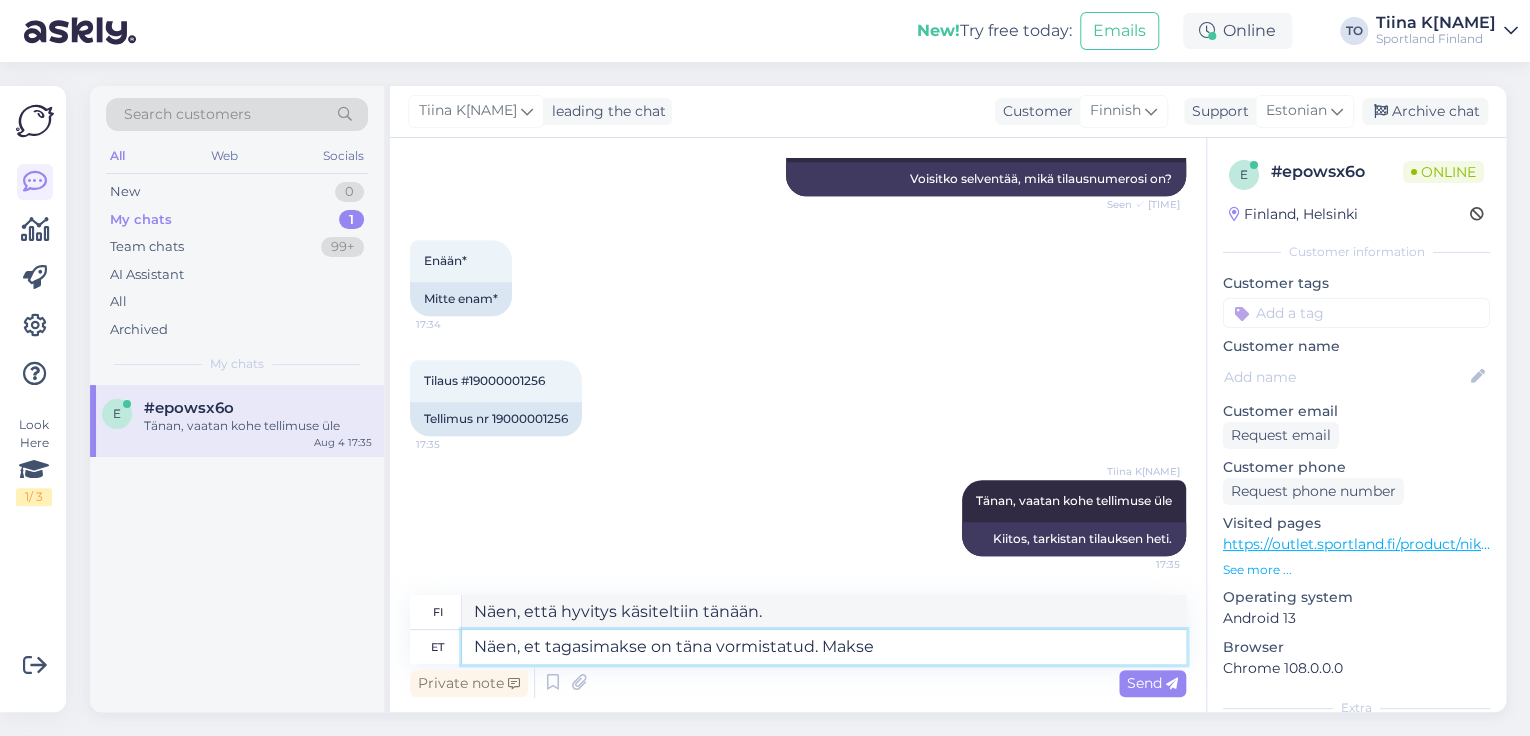 type on "Näen, että hyvitys on käsitelty tänään. Maksu" 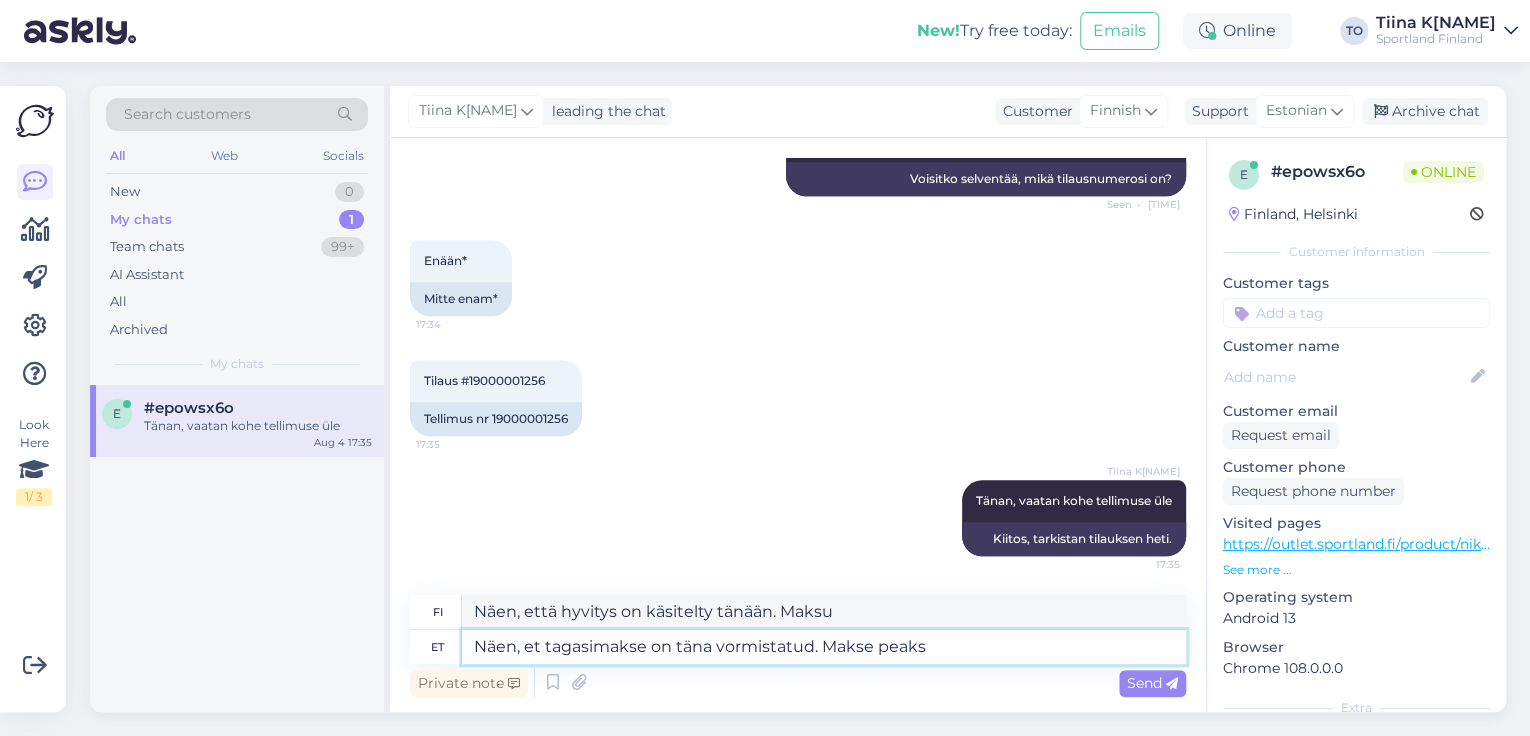 type on "Näen, et tagasimakse on täna vormistatud. Makse peaks" 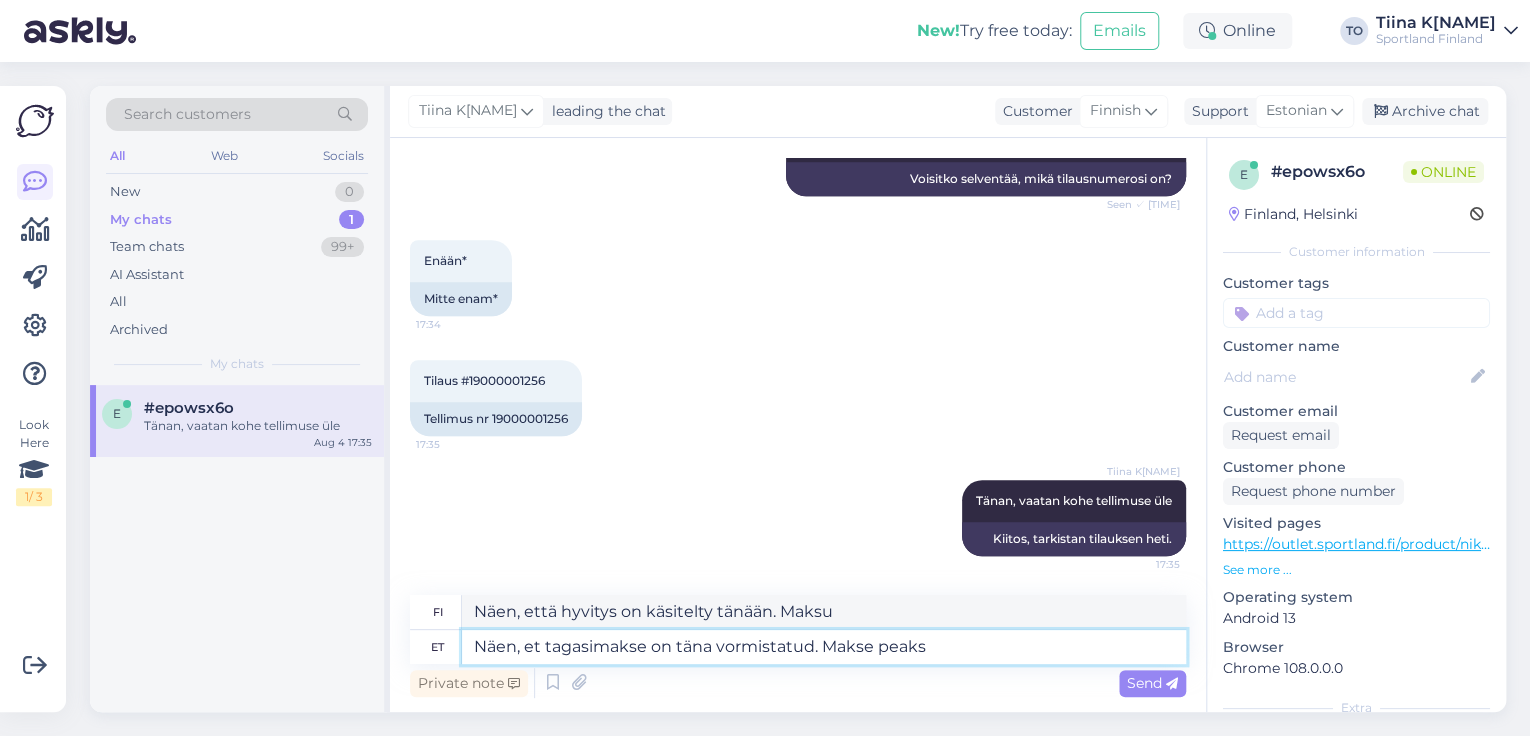 type on "Näen, että hyvitys on käsitelty tänään. Maksun pitäisi olla" 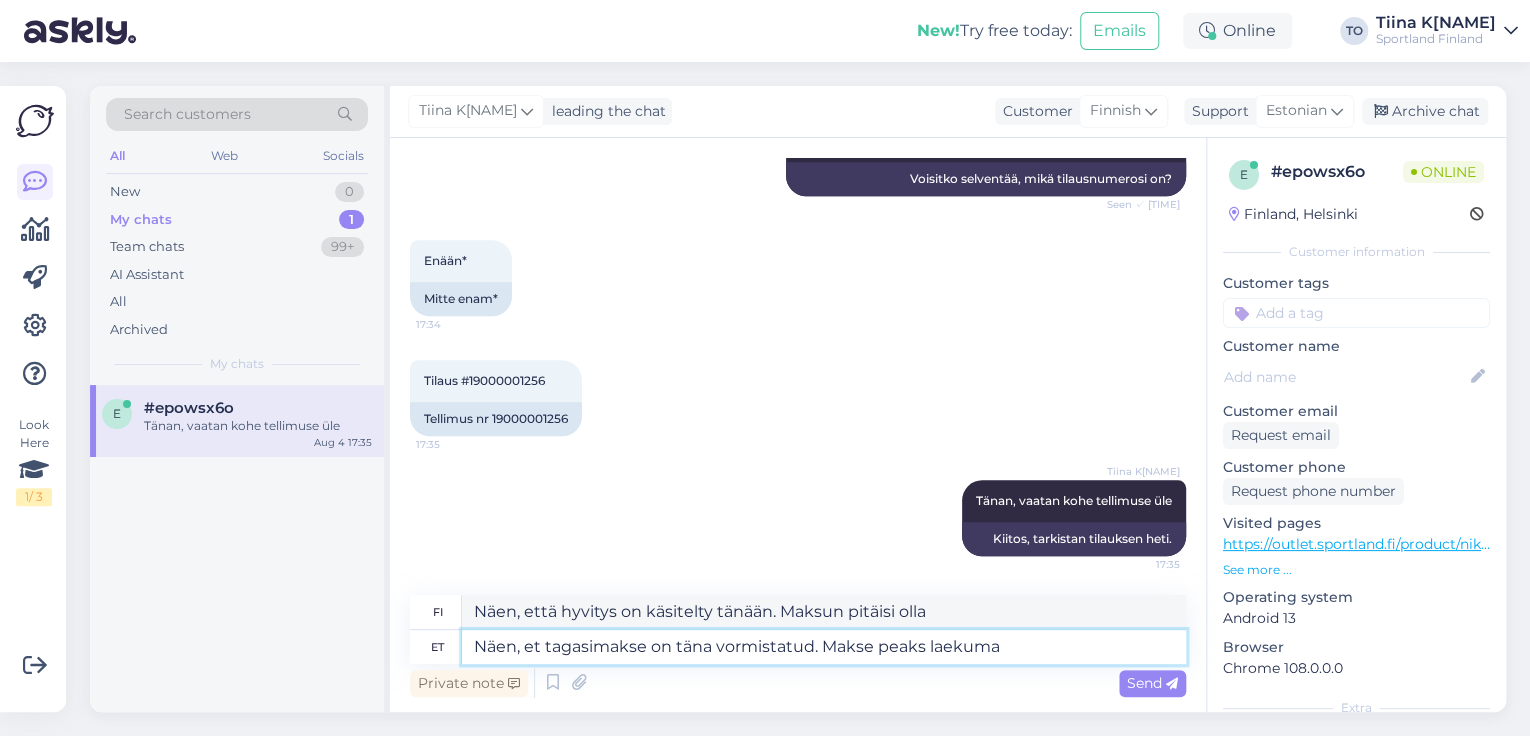 type on "Näen, et tagasimakse on täna vormistatud. Makse peaks laekuma" 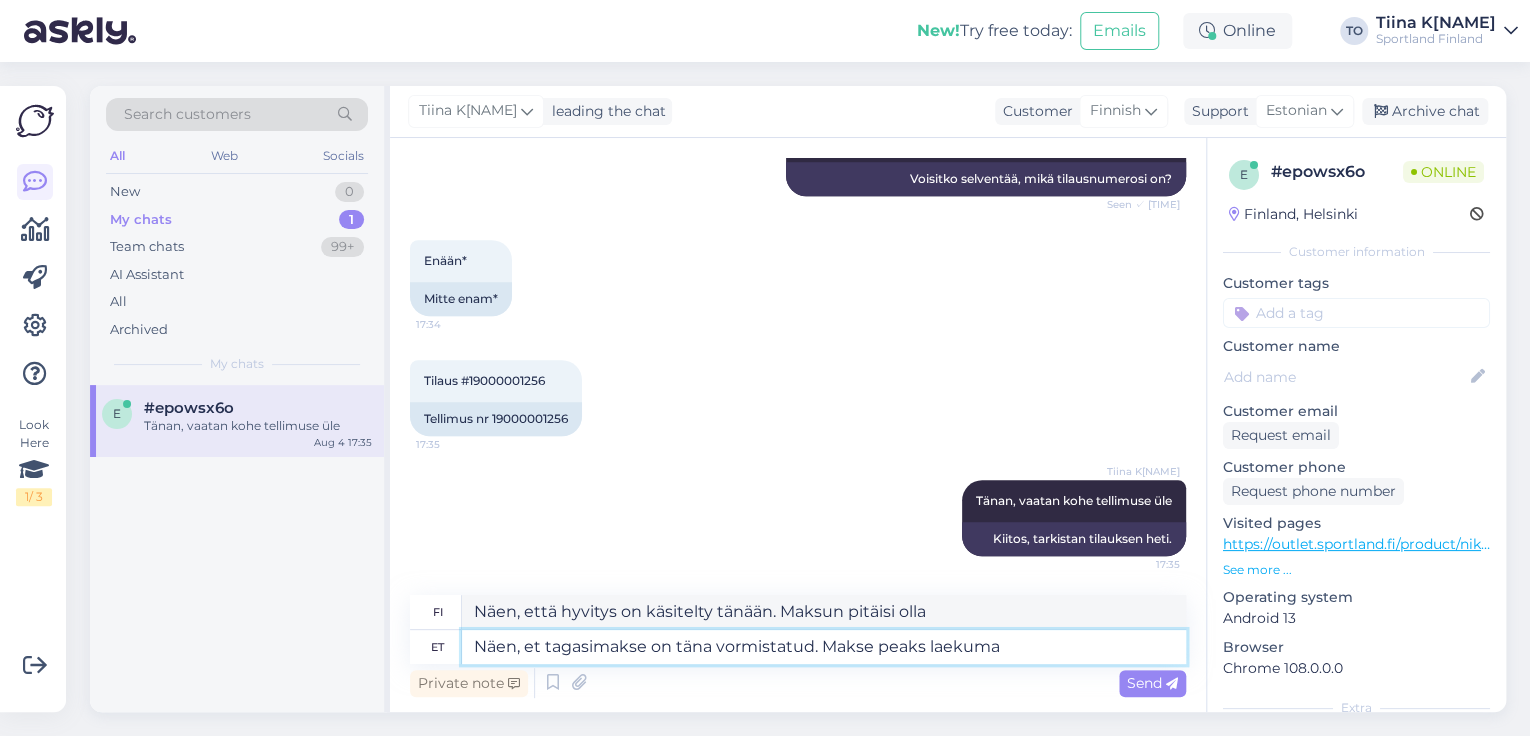 type on "Näen, että hyvitys käsiteltiin tänään. Maksun pitäisi olla perillä." 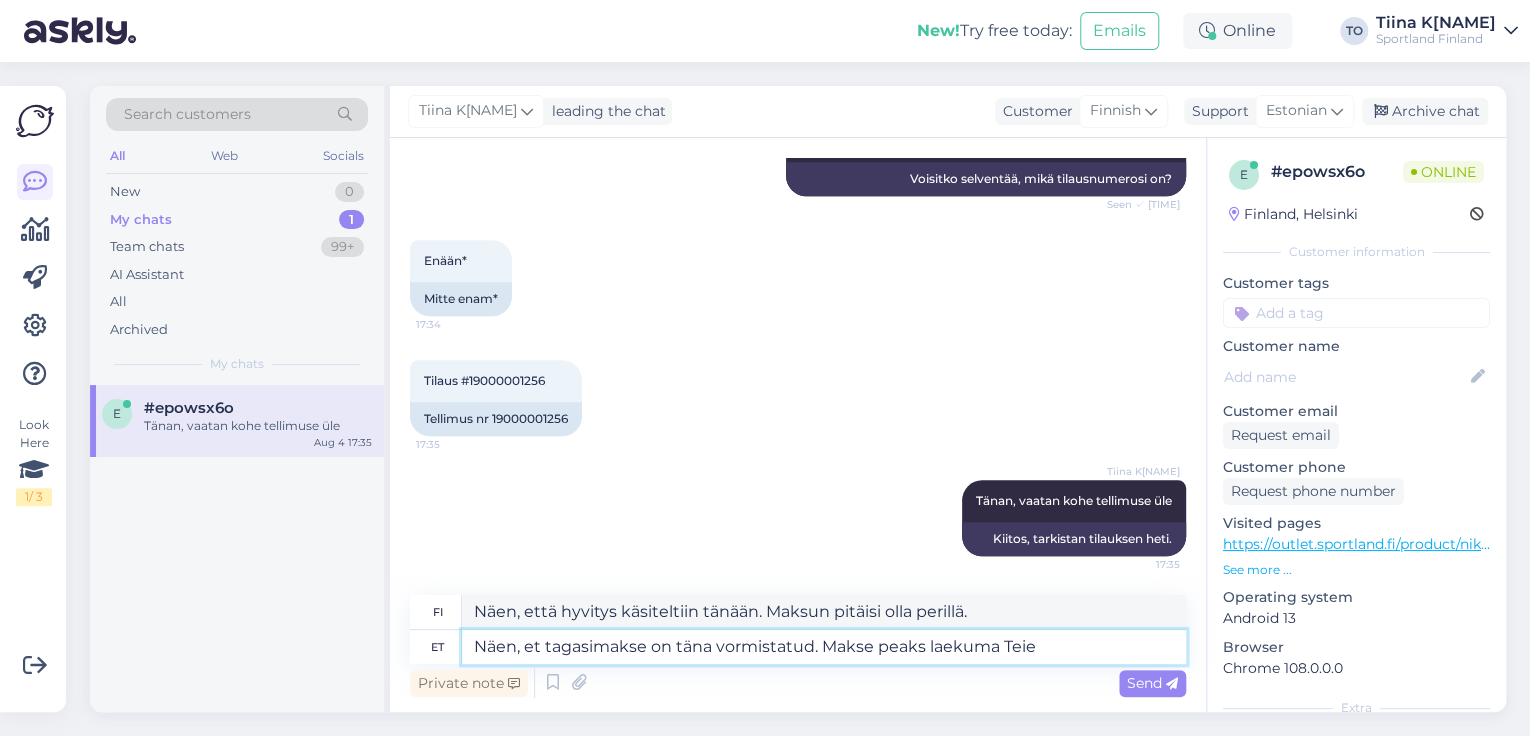 type on "Näen, et tagasimakse on täna vormistatud. Makse peaks laekuma Teie" 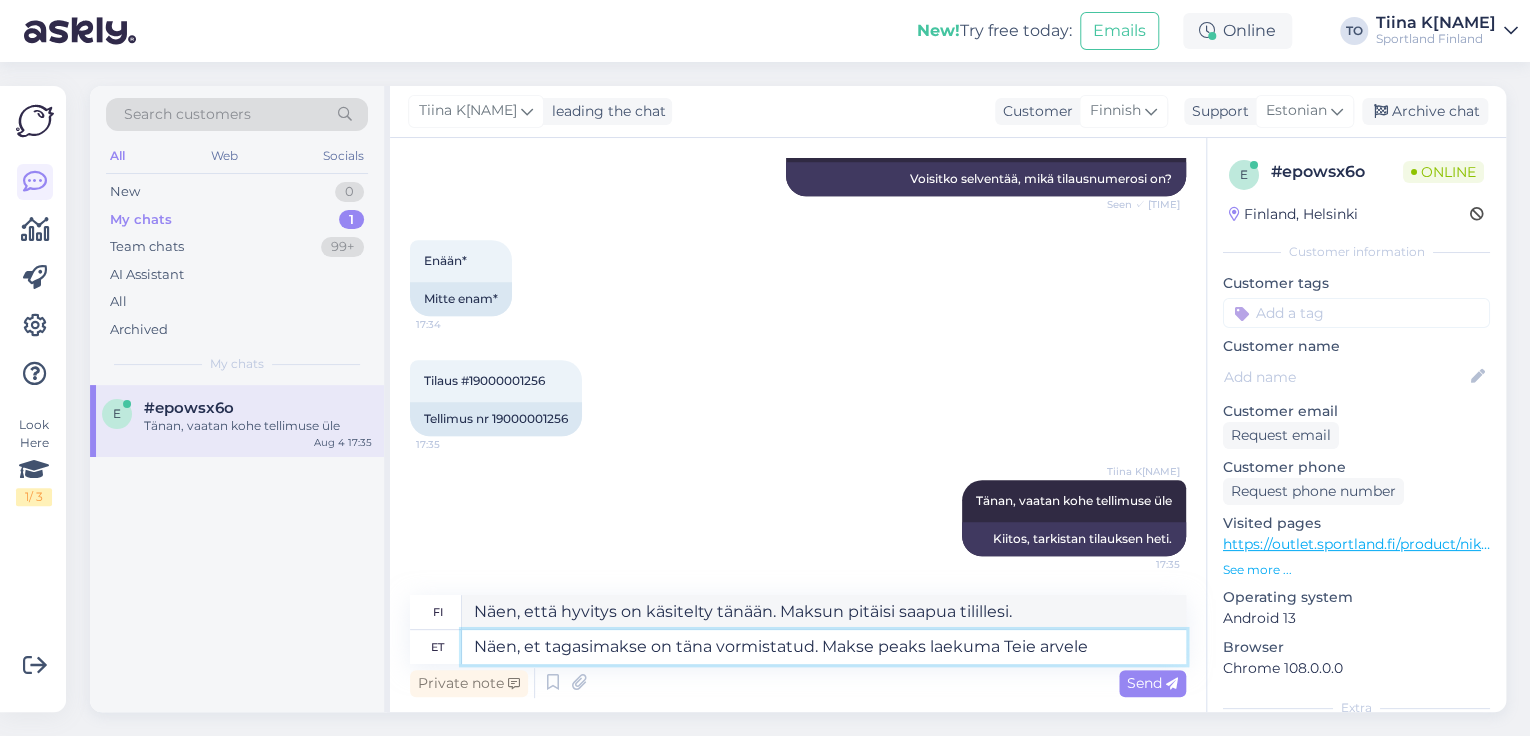 type on "Näen, et tagasimakse on täna vormistatud. Makse peaks laekuma Teie arvele" 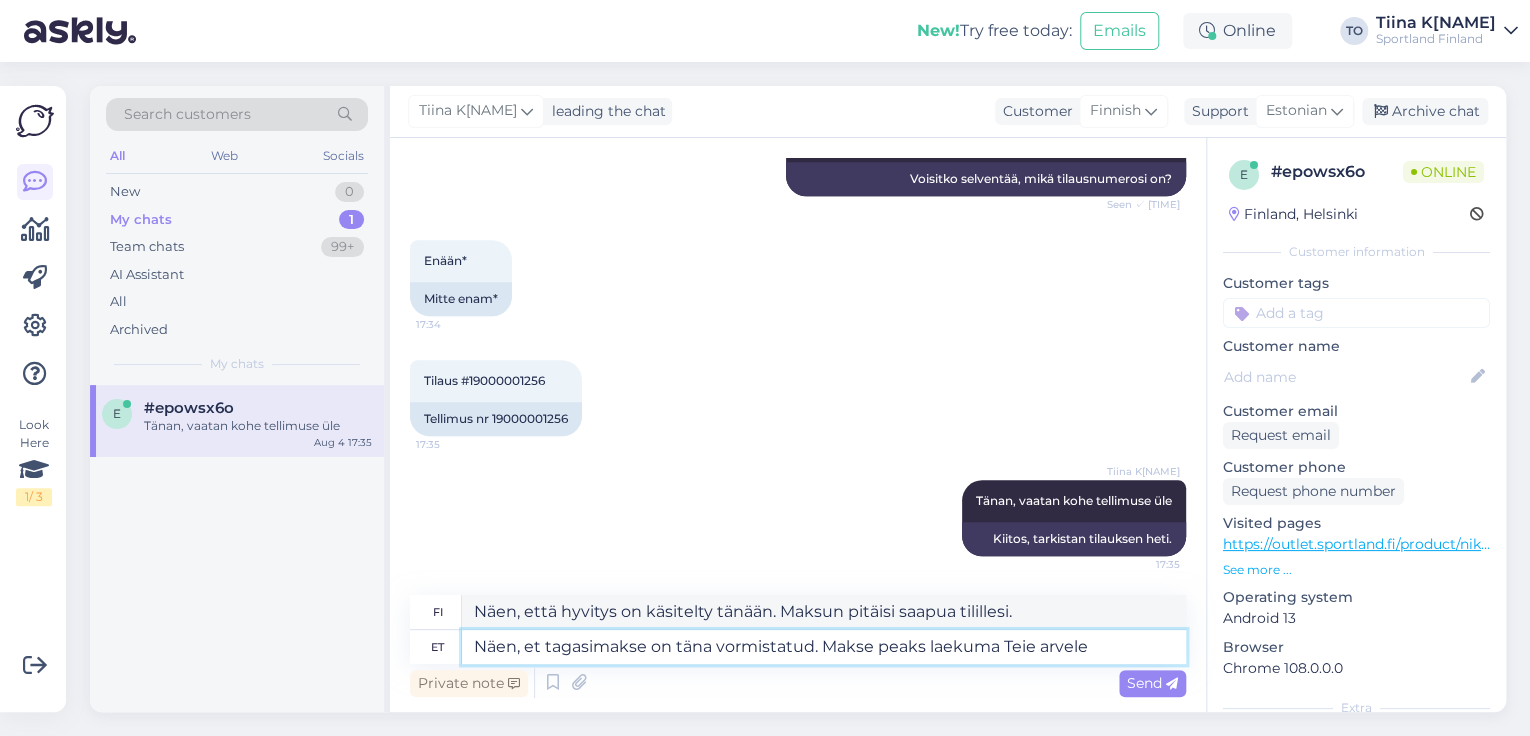 type on "Näen, että hyvitys on käsitelty tänään. Maksun pitäisi näkyä tililläsi." 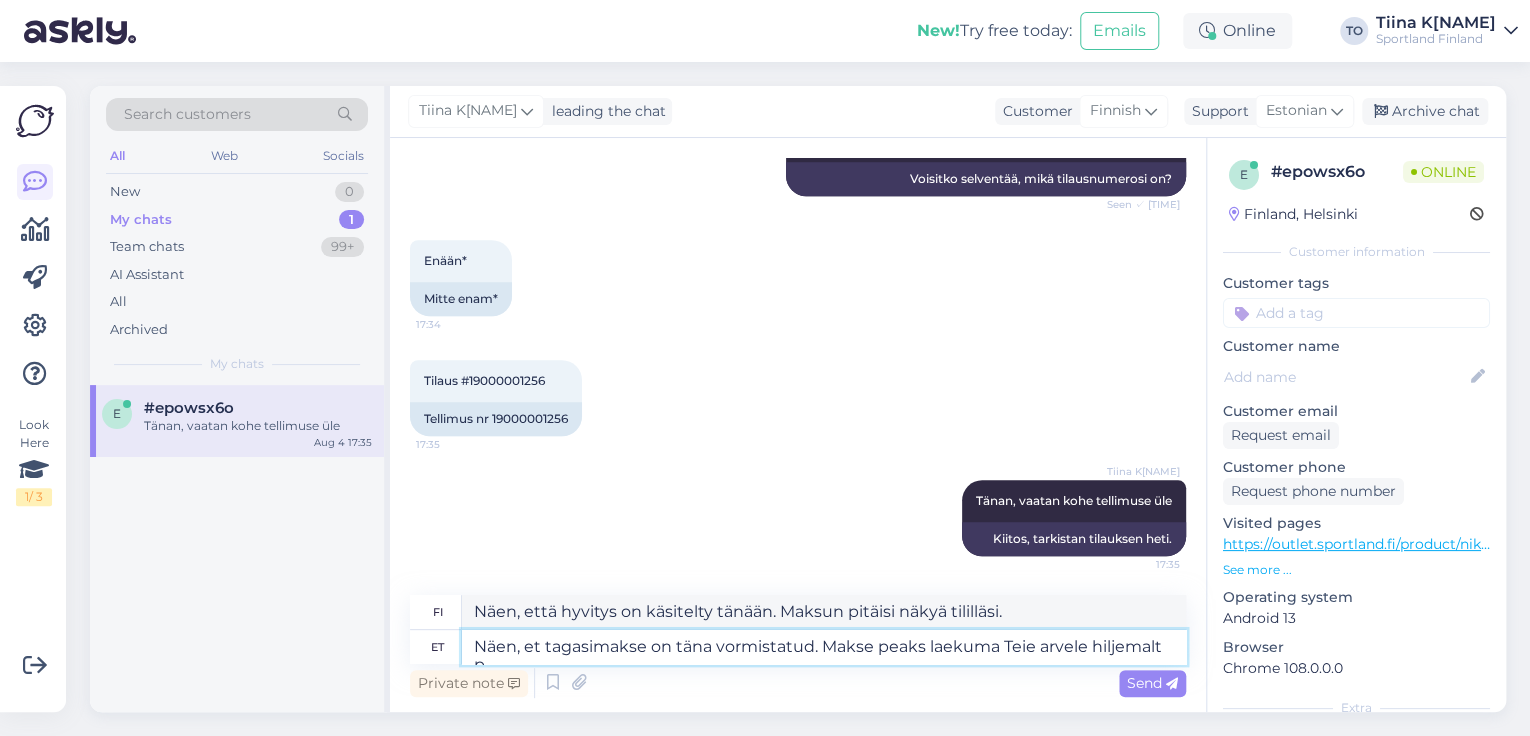 type on "Näen, et tagasimakse on täna vormistatud. Makse peaks laekuma Teie arvele hiljemalt pa" 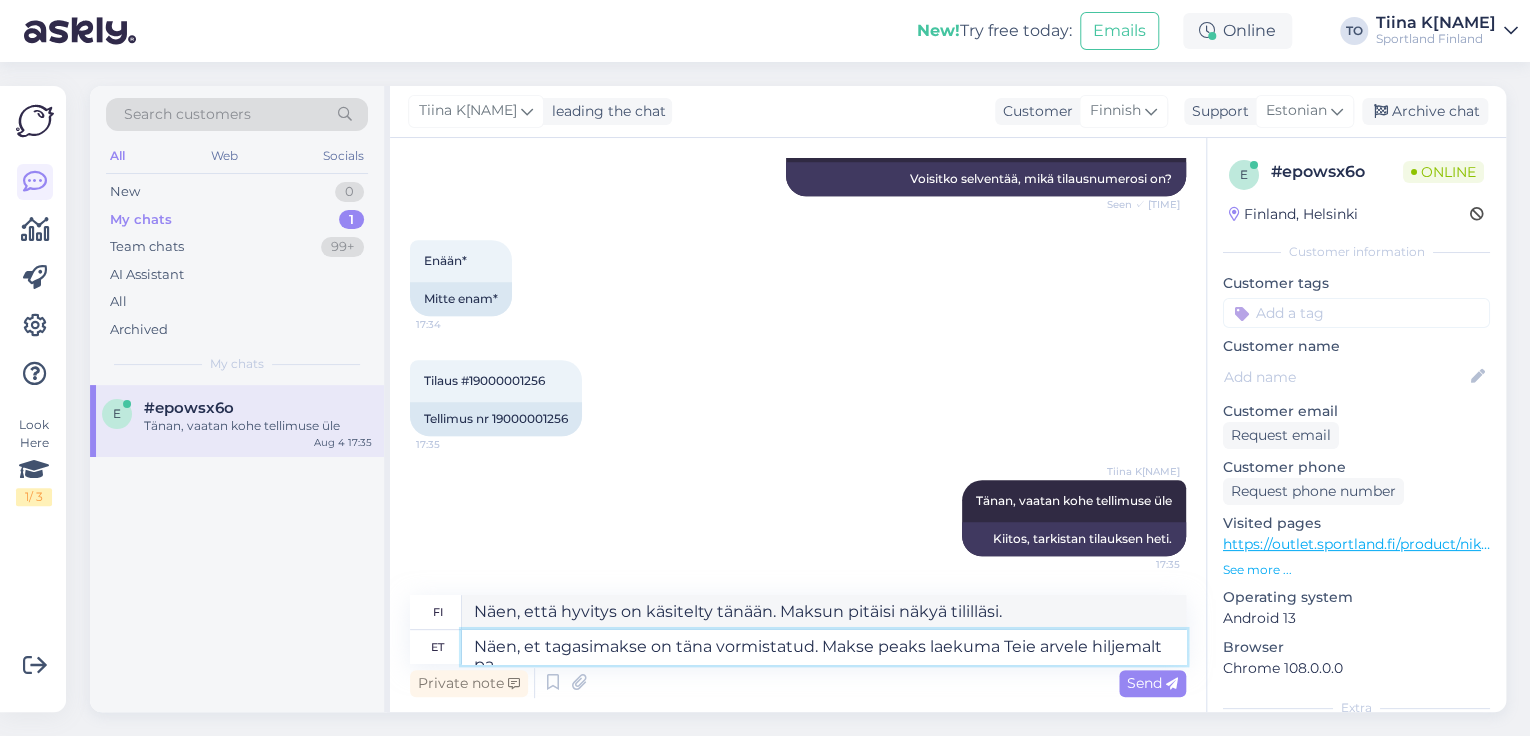 type on "Näen, että hyvitys on käsitelty tänään. Maksun pitäisi olla tililläsi viimeistään" 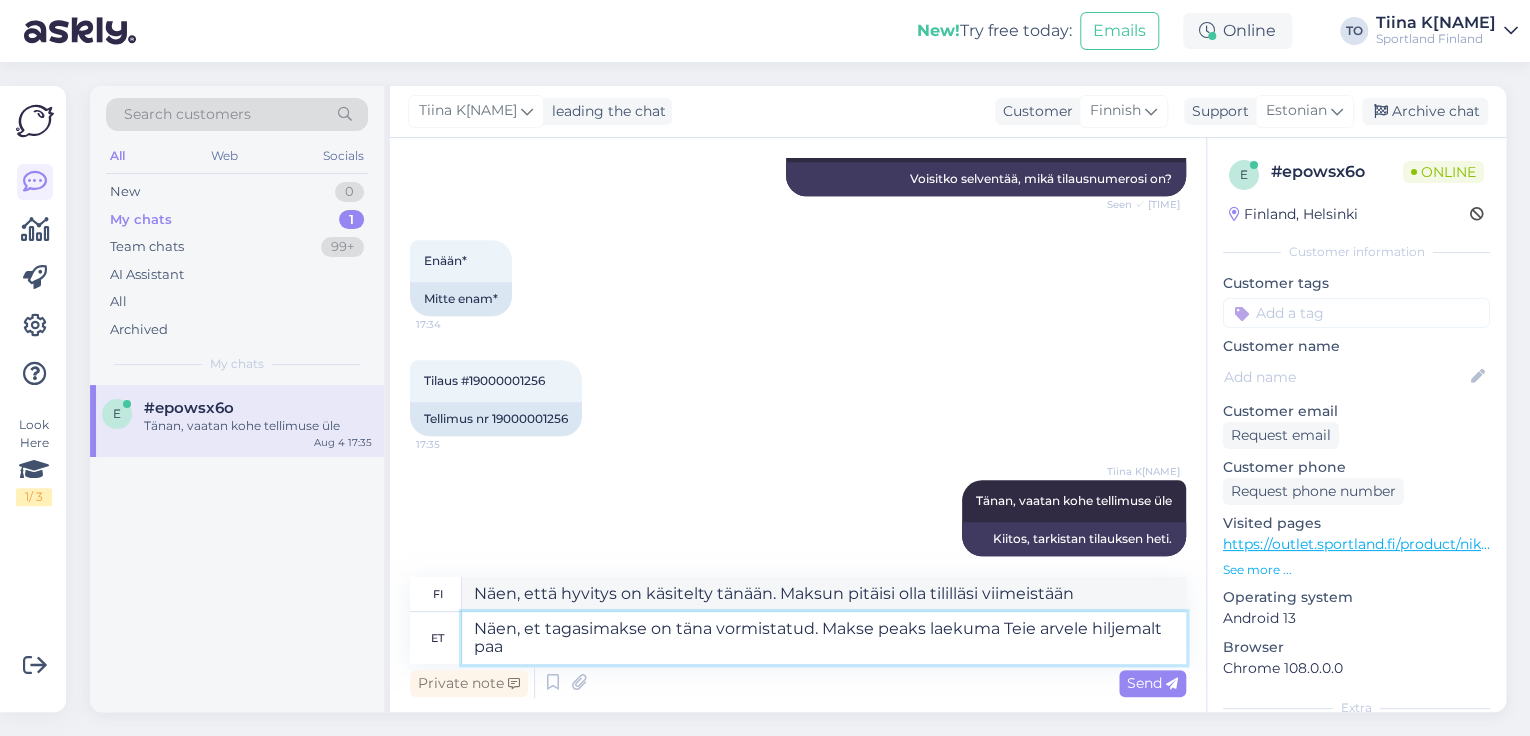 type on "Näen, et tagasimakse on täna vormistatud. Makse peaks laekuma Teie arvele hiljemalt paar" 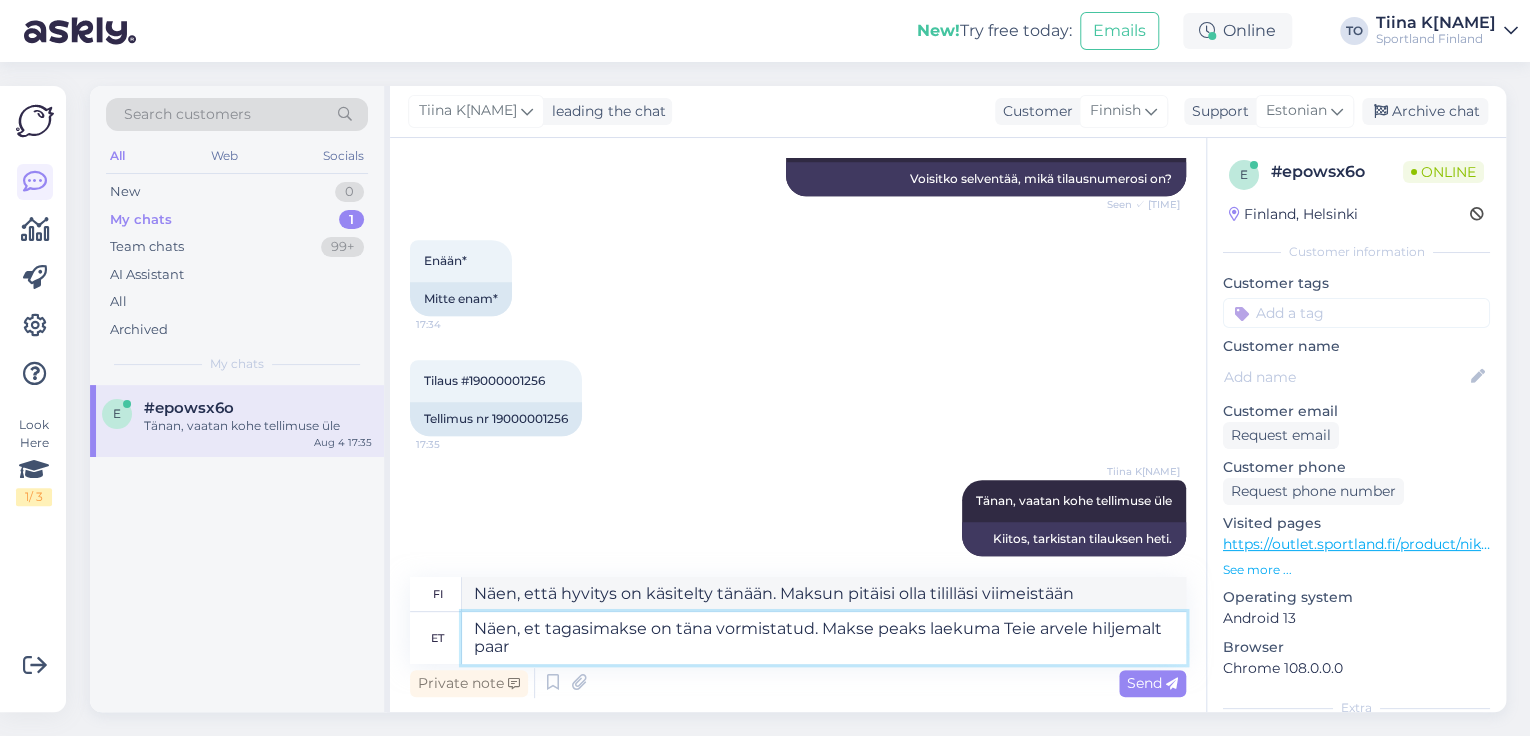 type on "Näen, että hyvitys on käsitelty tänään. Maksun pitäisi olla tililläsi kuun loppuun mennessä." 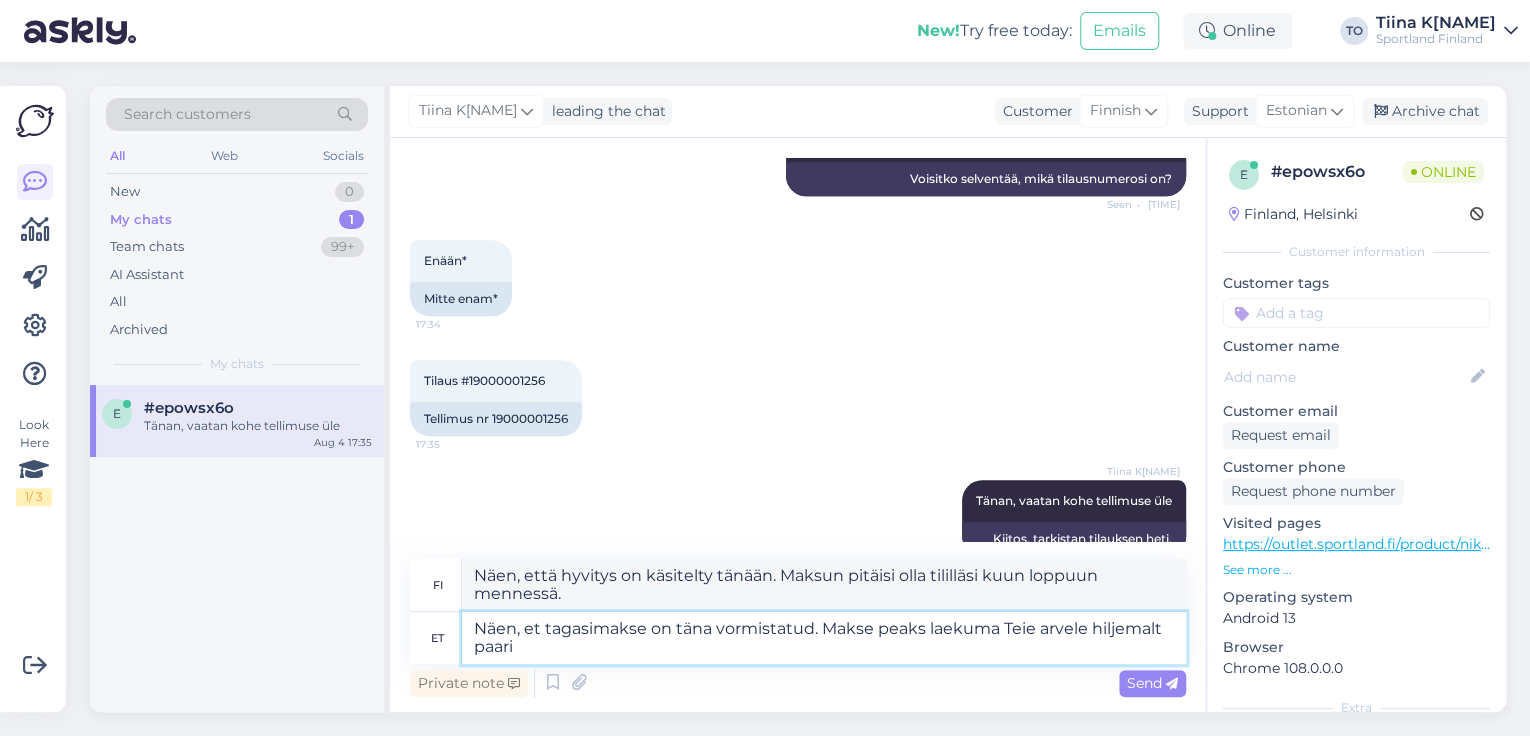 type on "Näen, et tagasimakse on täna vormistatud. Makse peaks laekuma Teie arvele hiljemalt paari t[PHONE]" 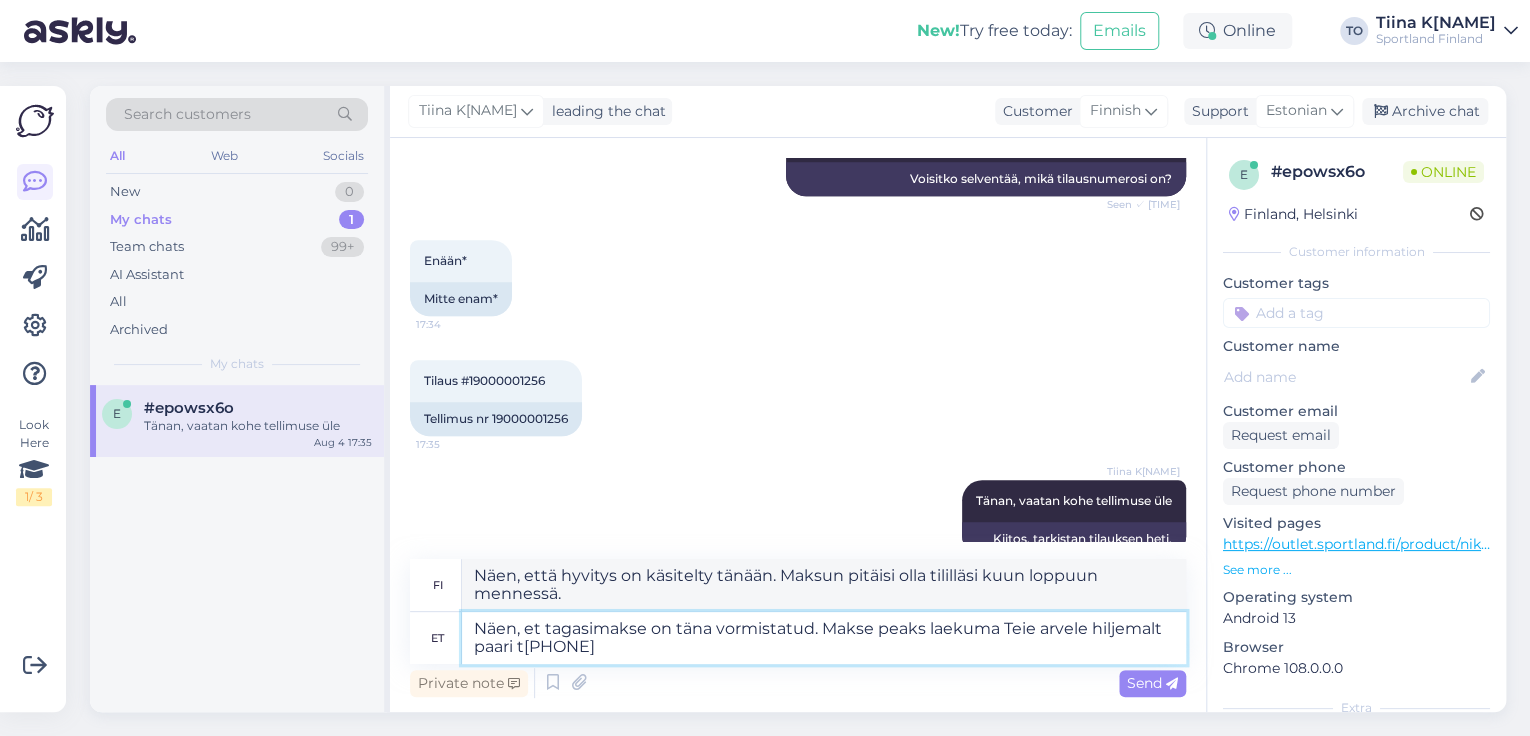 type on "Näen, että hyvitys on käsitelty tänään. Maksun pitäisi olla tililläsi viimeistään parin päivän kuluessa." 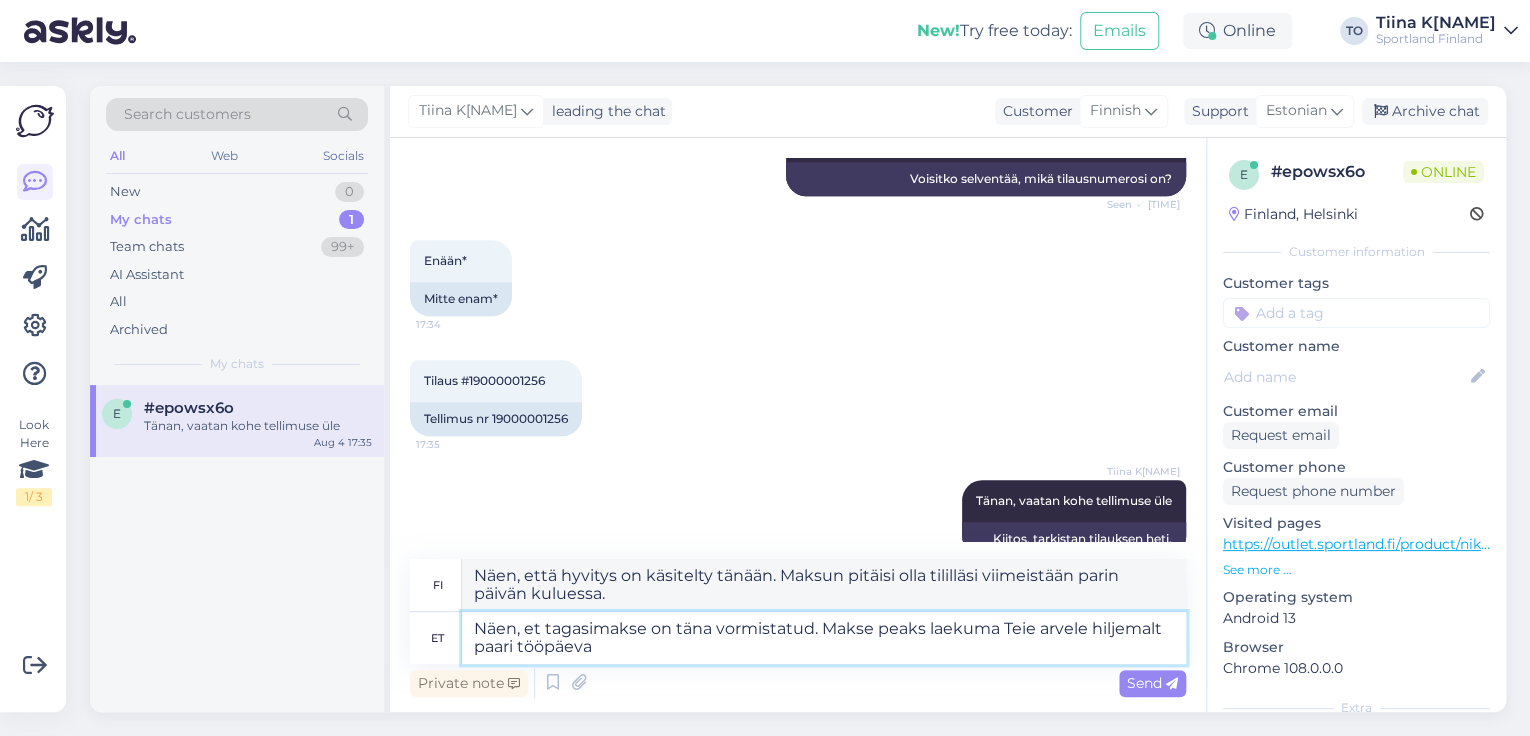 type on "Näen, et tagasimakse on täna vormistatud. Makse peaks laekuma Teie arvele hiljemalt paari tööpäeva" 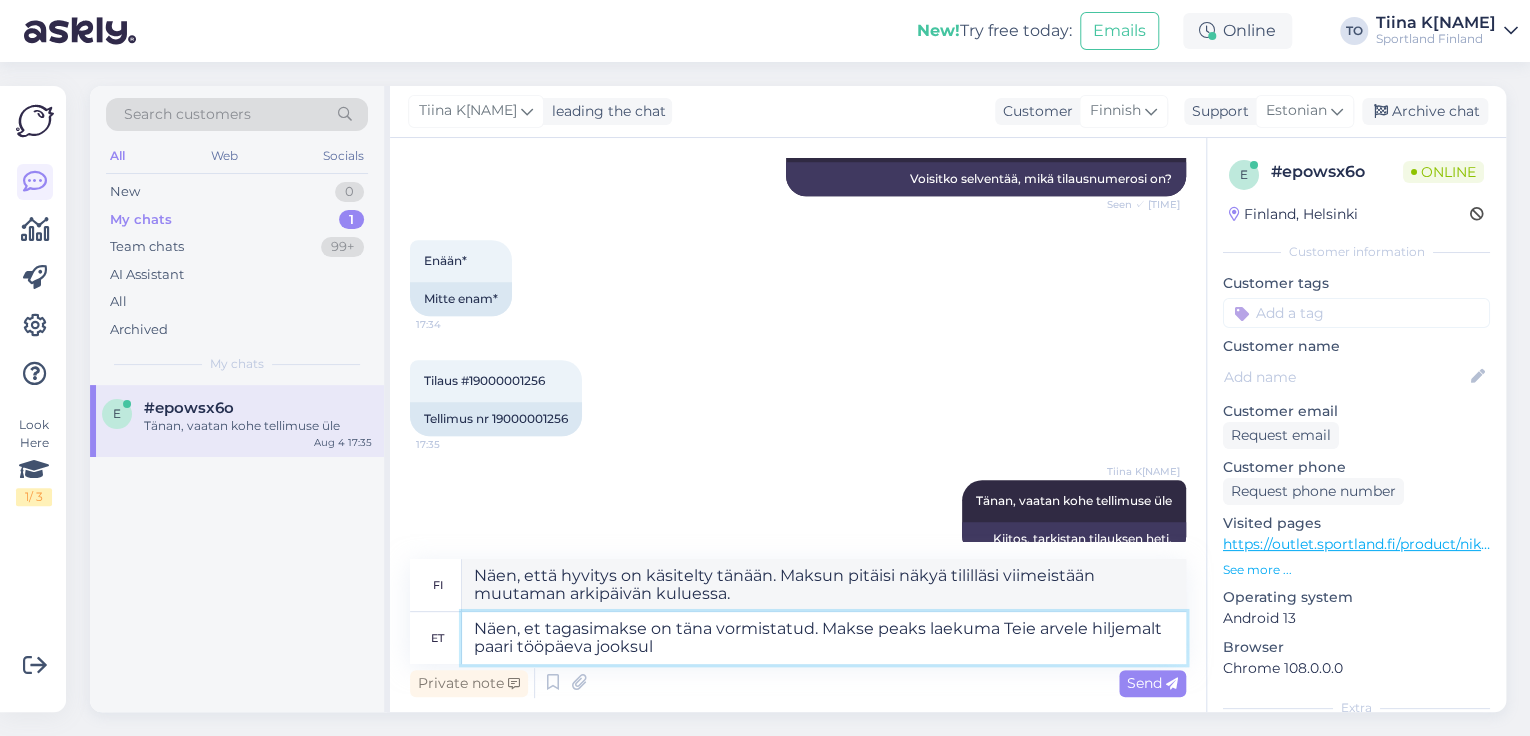 type on "Näen, et tagasimakse on täna vormistatud. Makse peaks laekuma Teie arvele hiljemalt paari tööpäeva jooksul." 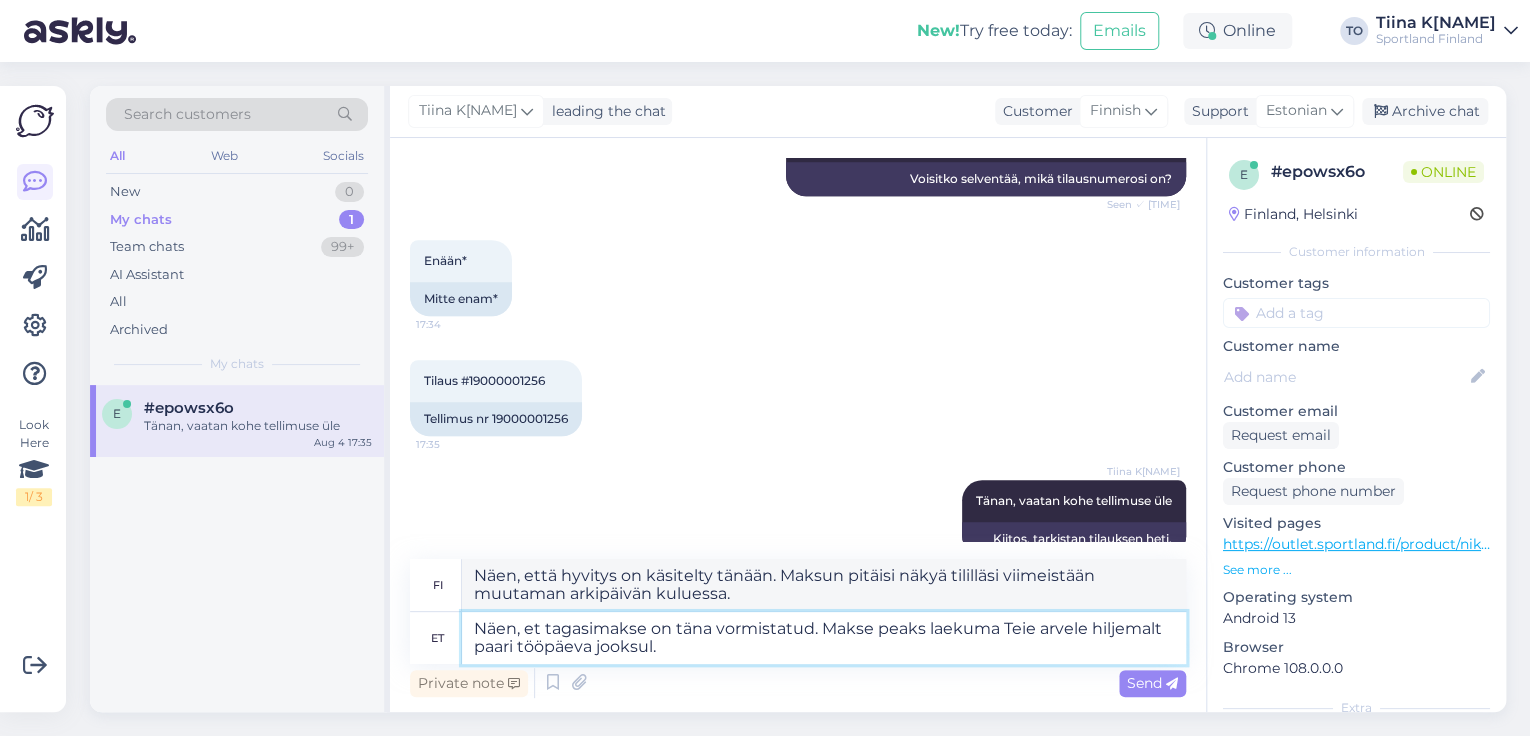 type on "Näen, että hyvitys on käsitelty tänään. Maksun pitäisi näkyä tililläsi viimeistään parin arkipäivän kuluessa." 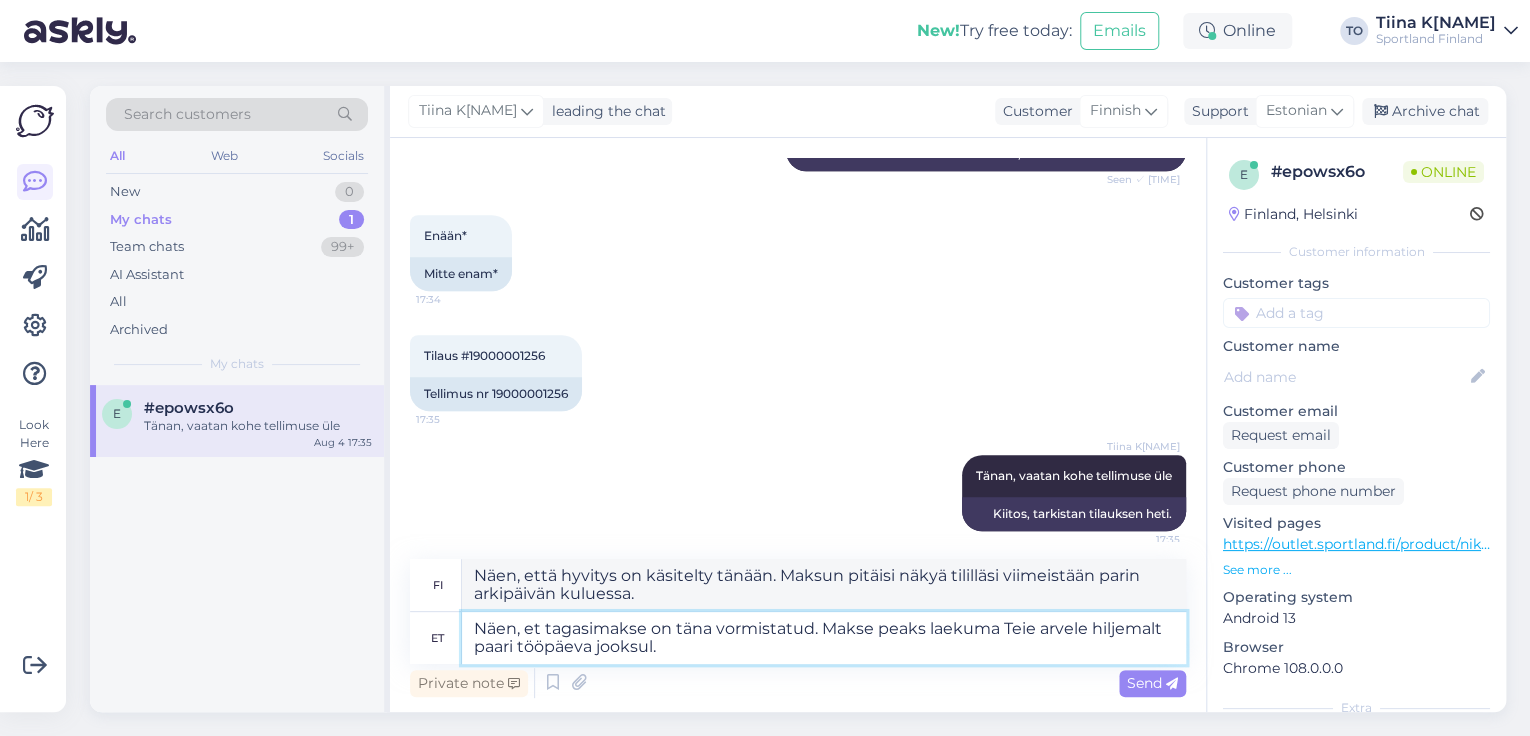 scroll, scrollTop: 816, scrollLeft: 0, axis: vertical 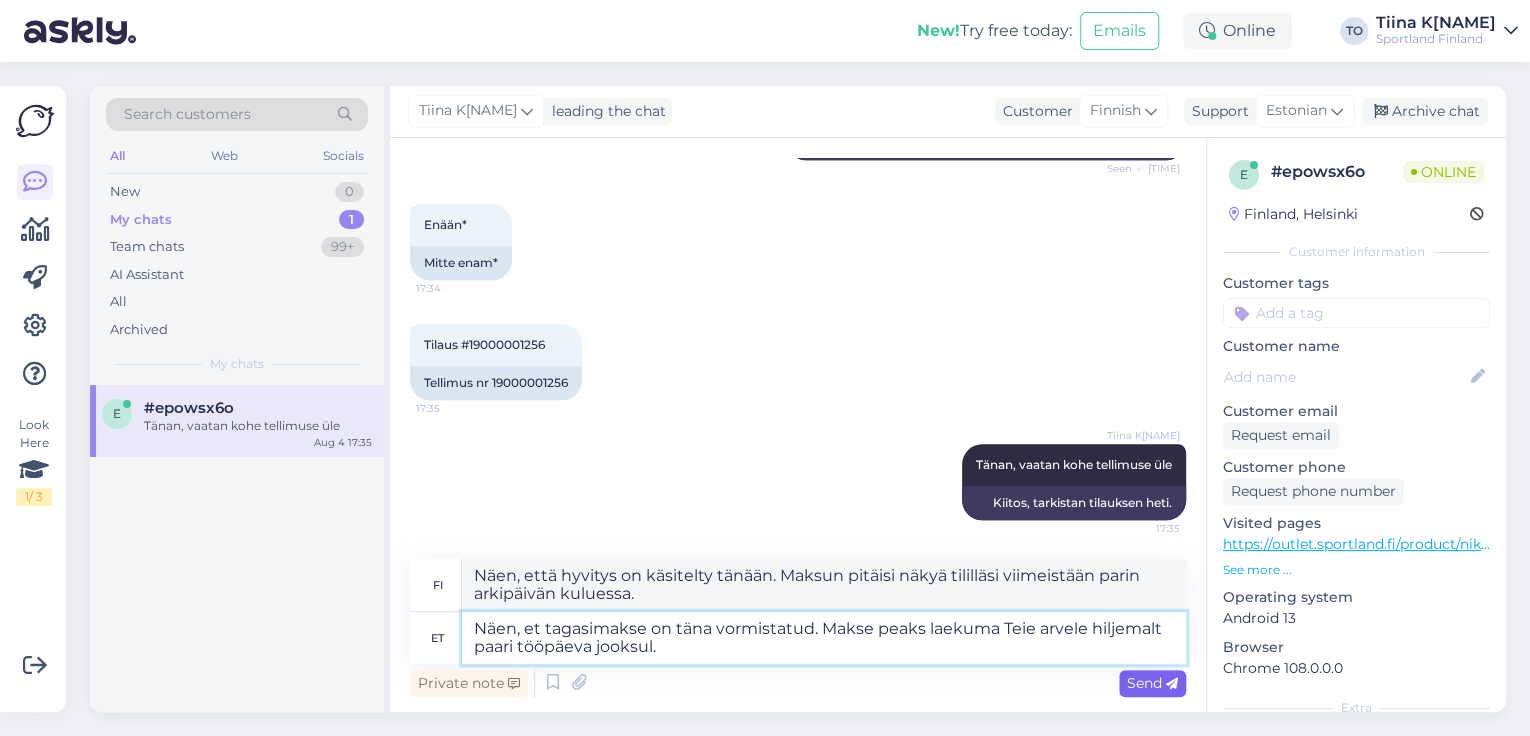 type on "Näen, et tagasimakse on täna vormistatud. Makse peaks laekuma Teie arvele hiljemalt paari tööpäeva jooksul." 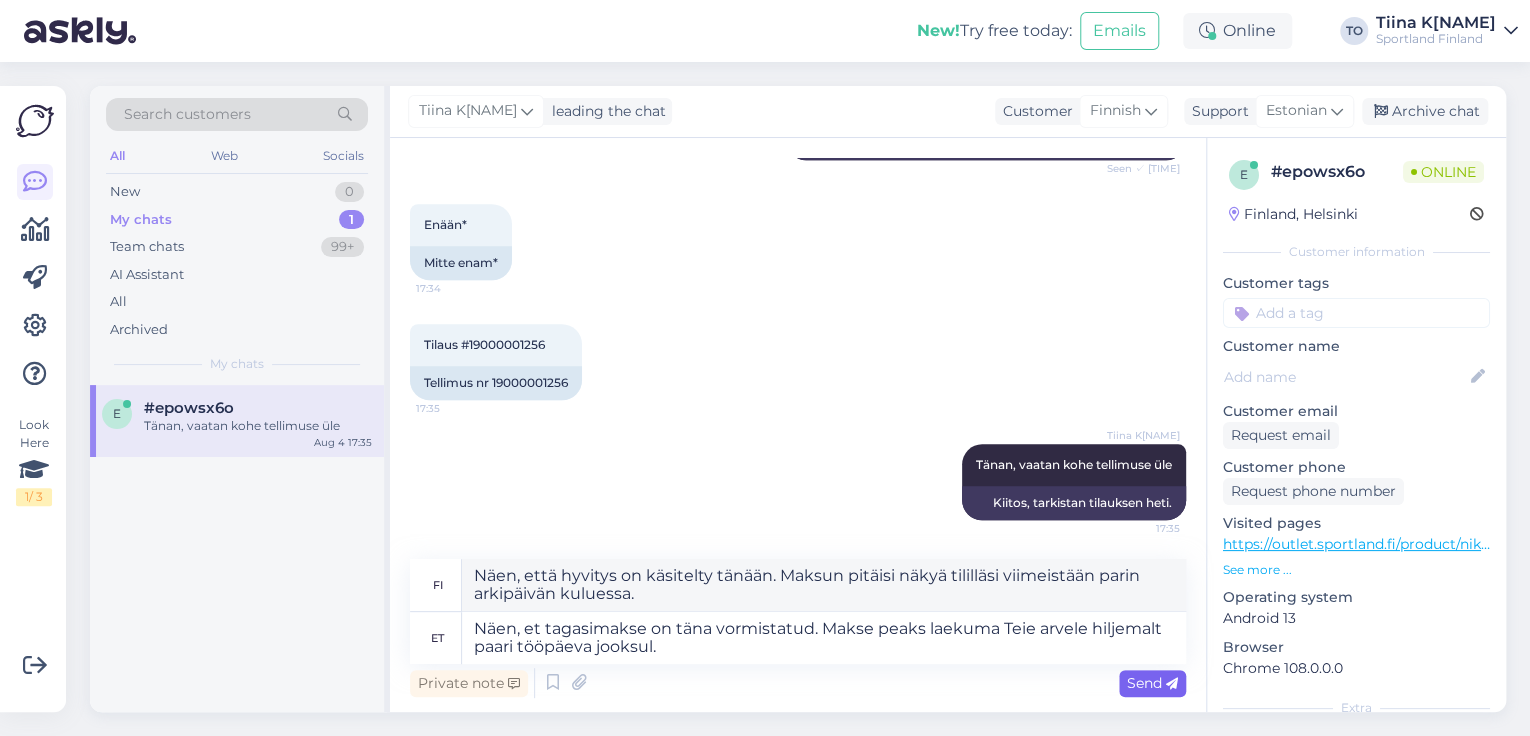 click at bounding box center [1172, 684] 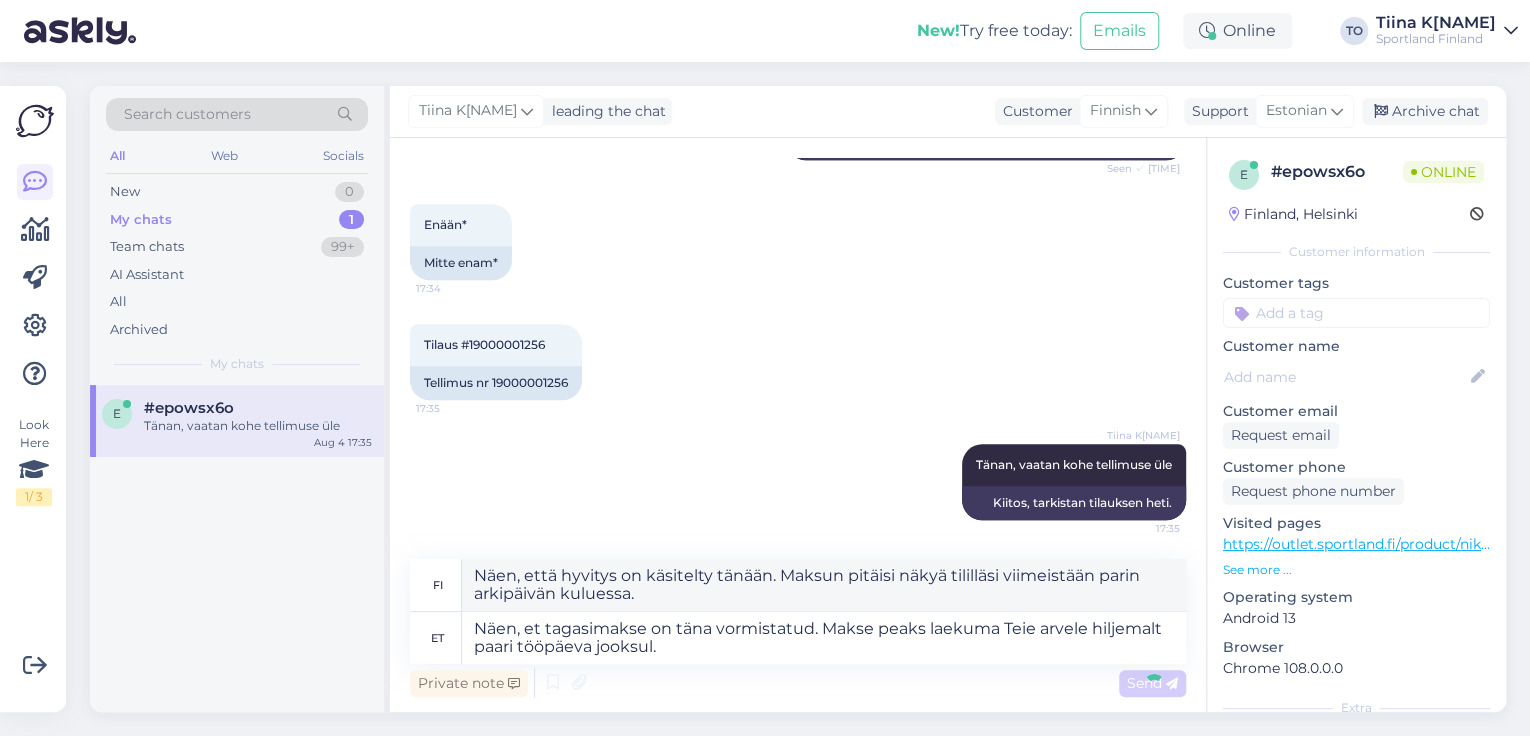 type 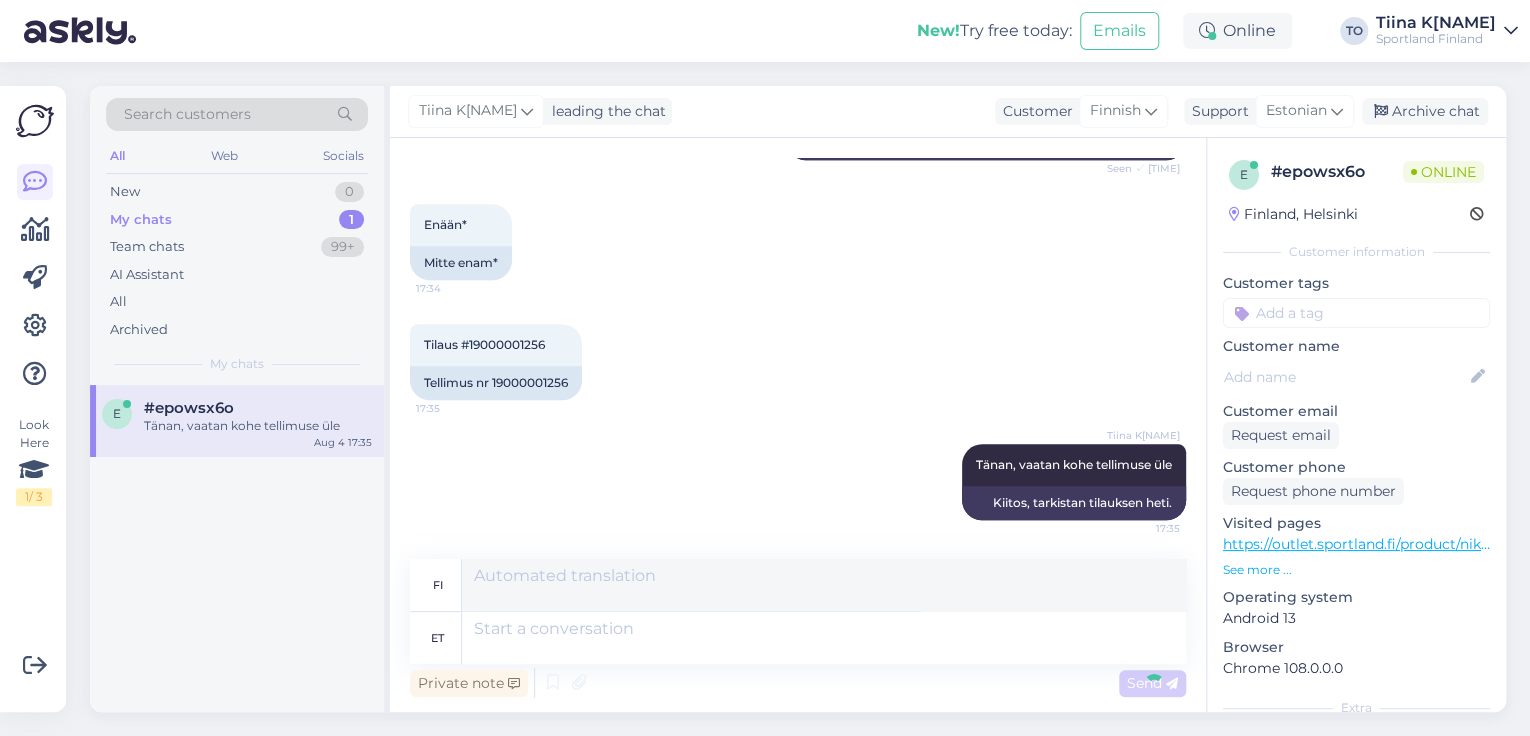 scroll, scrollTop: 936, scrollLeft: 0, axis: vertical 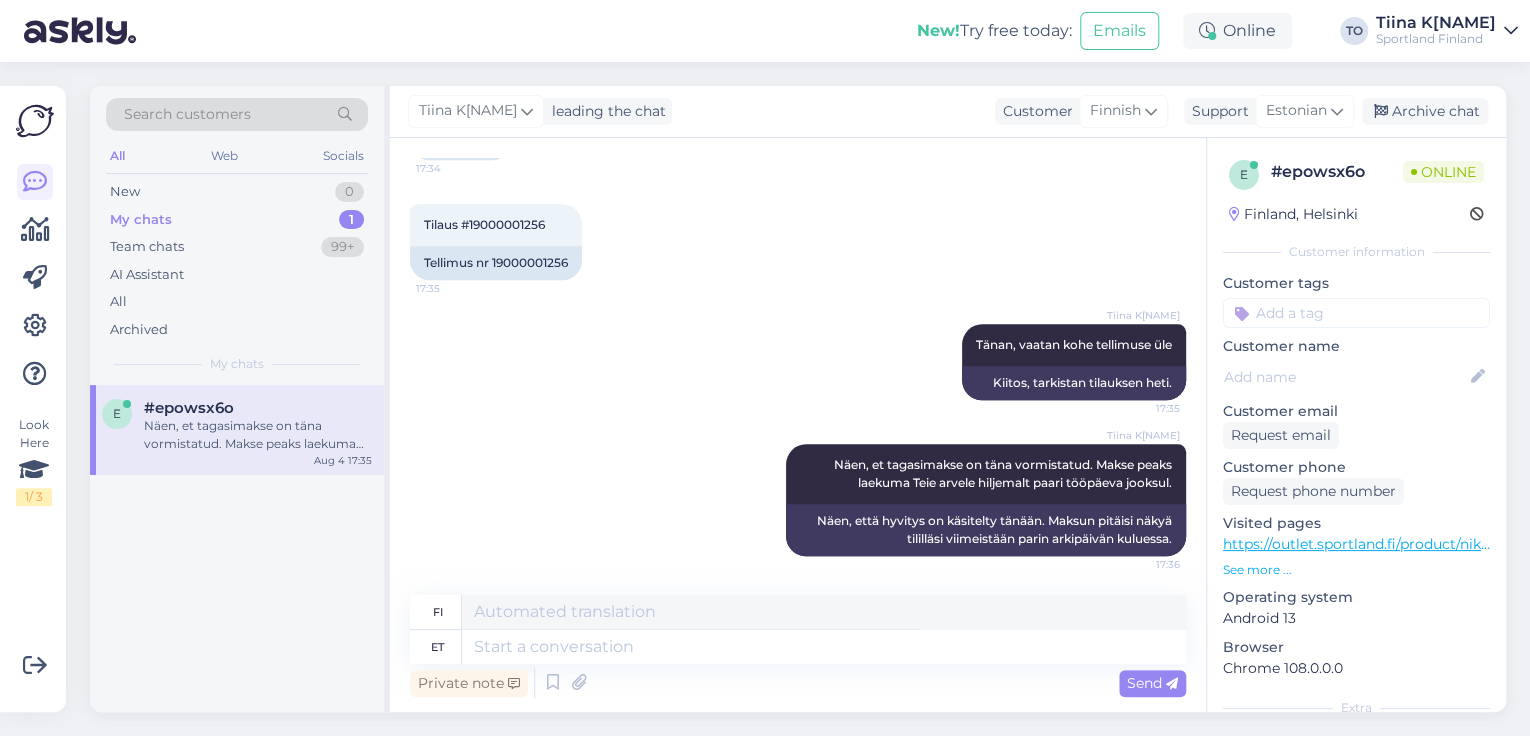 click at bounding box center (1356, 313) 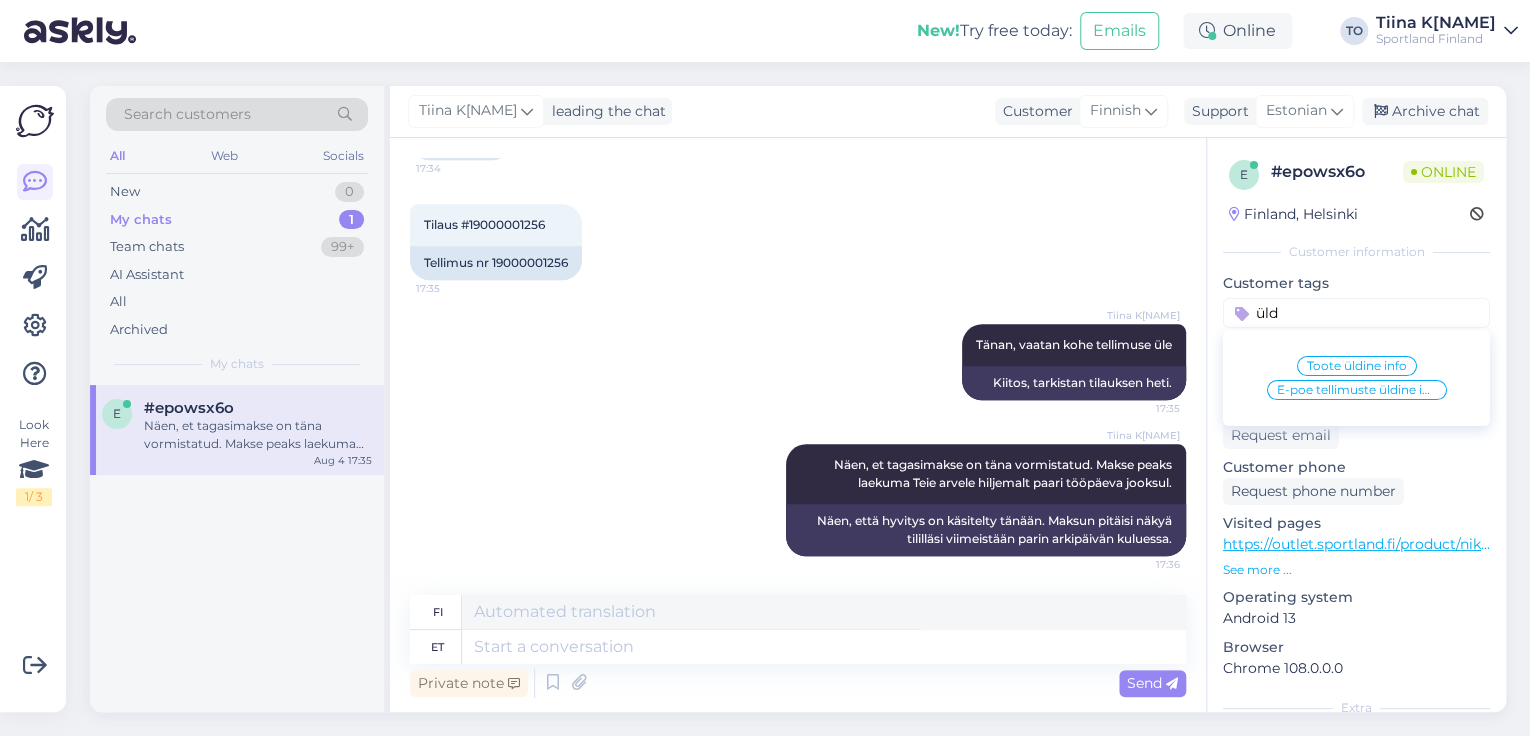 type on "üld" 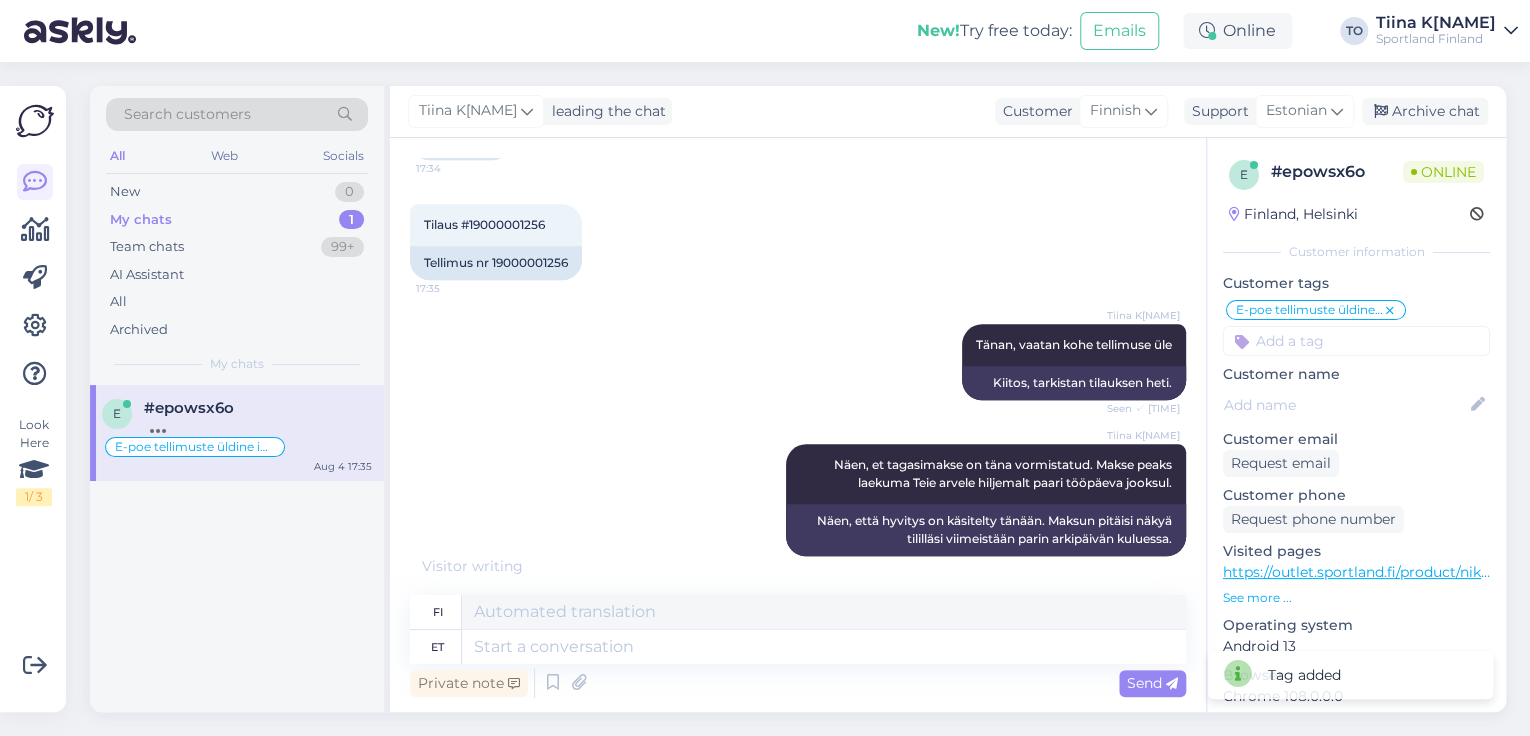 scroll, scrollTop: 957, scrollLeft: 0, axis: vertical 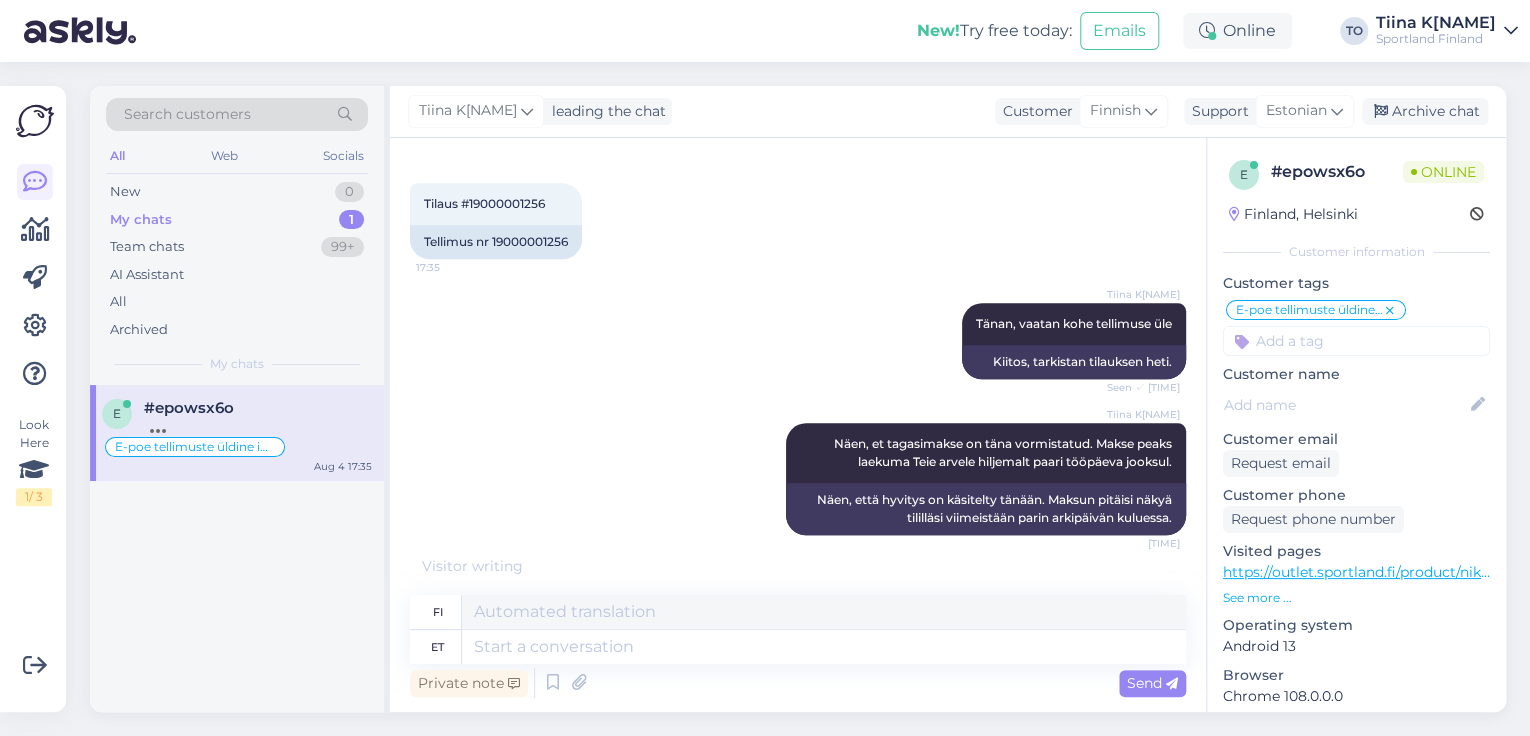 click on "Tiina K[NAME]" at bounding box center (1436, 23) 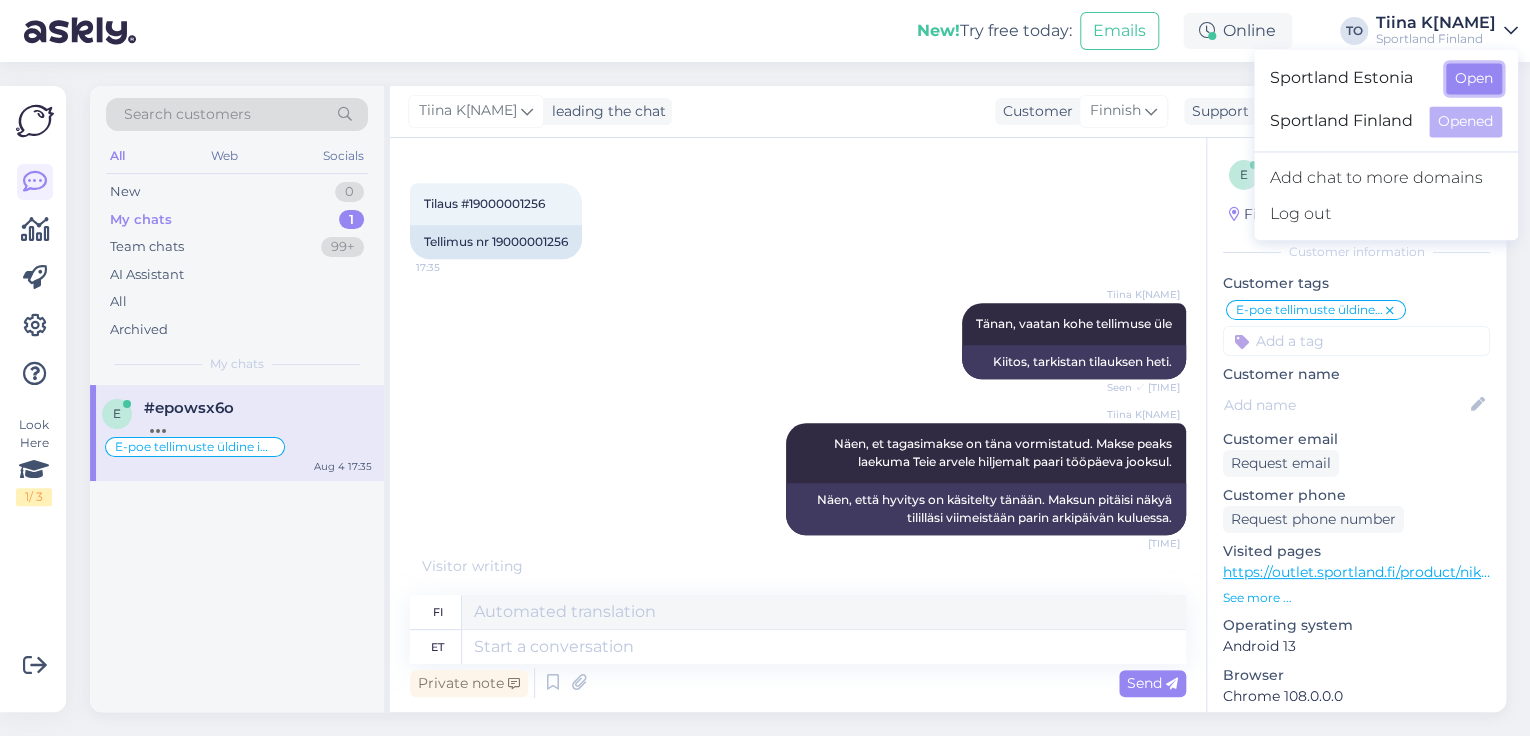 click on "Open" at bounding box center [1474, 78] 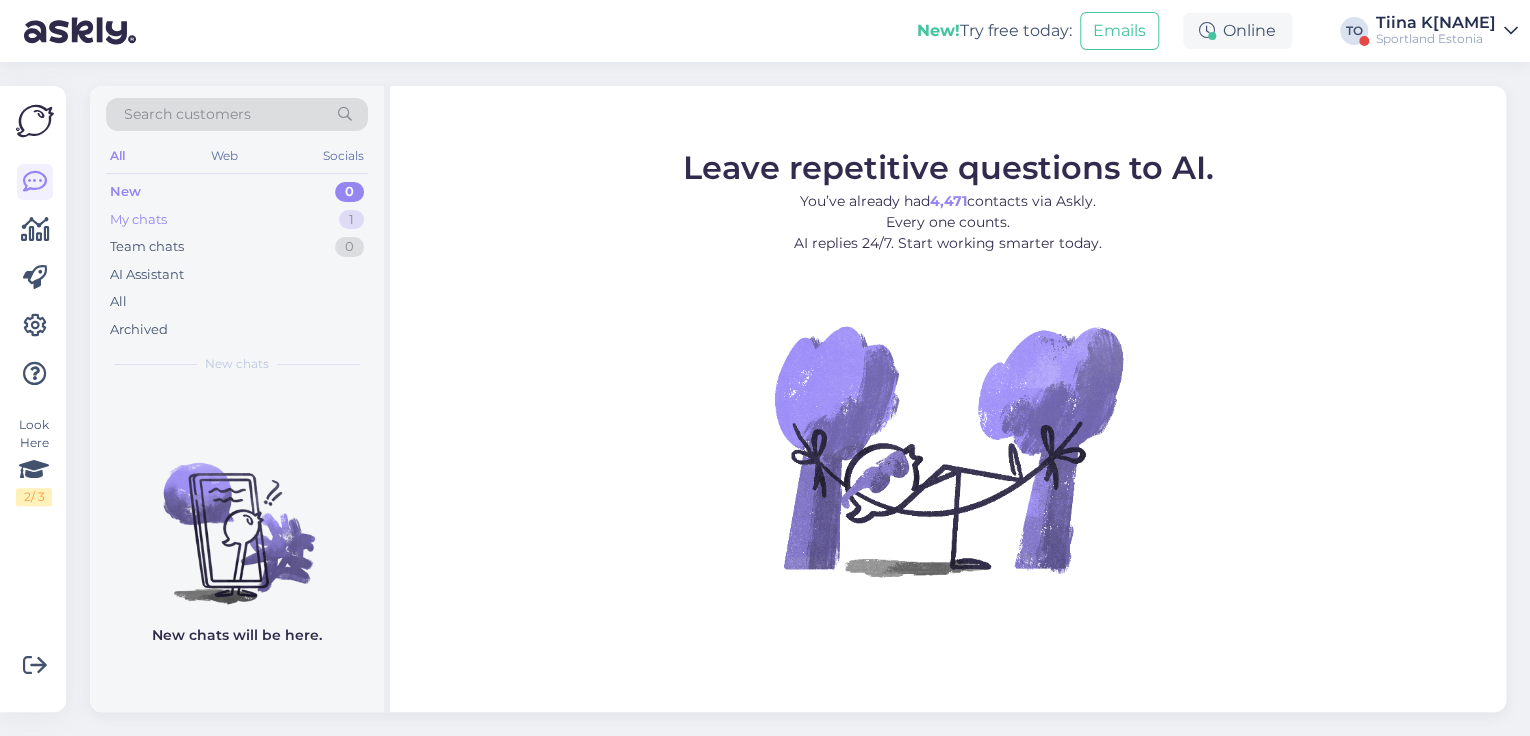 click on "My chats 1" at bounding box center (237, 220) 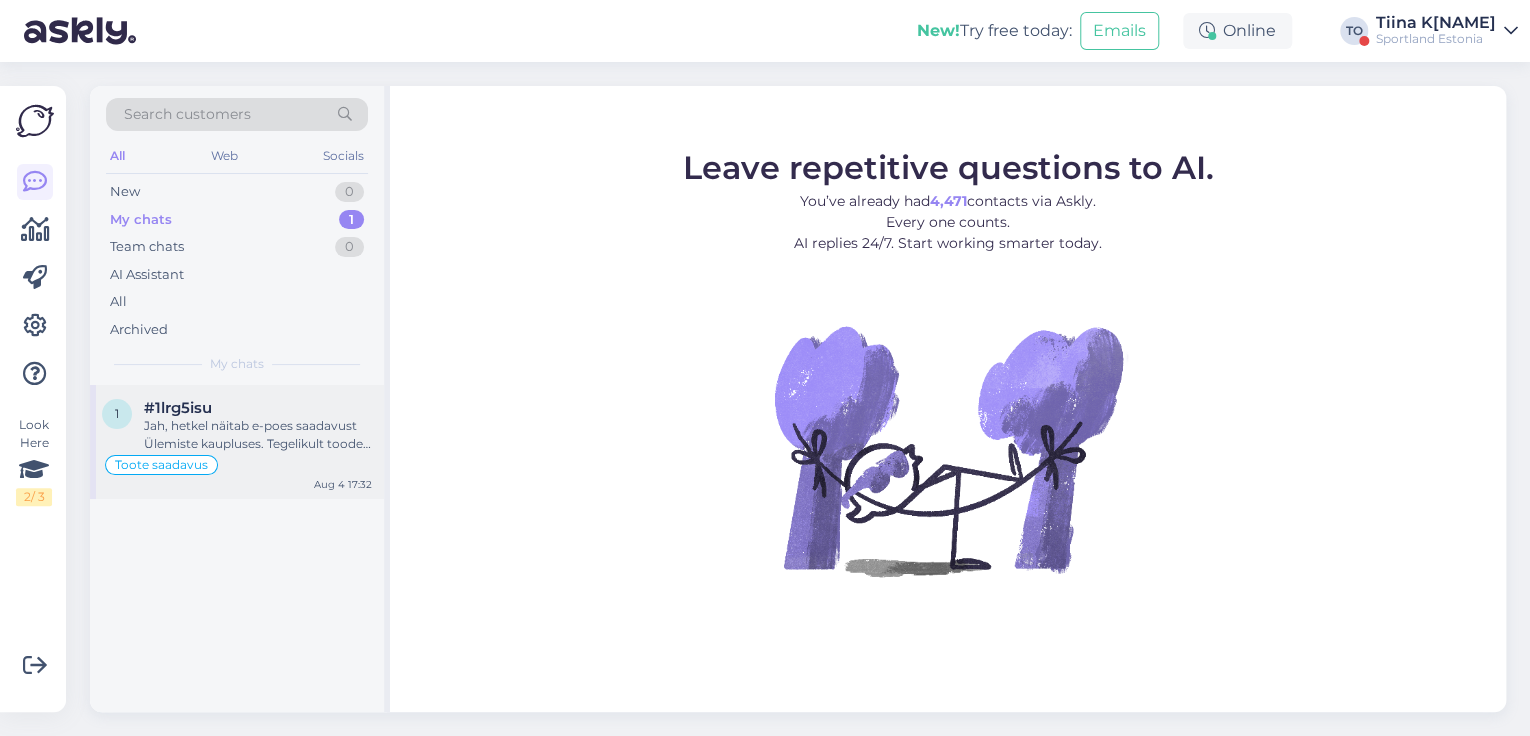 click on "Toote saadavus" at bounding box center (237, 465) 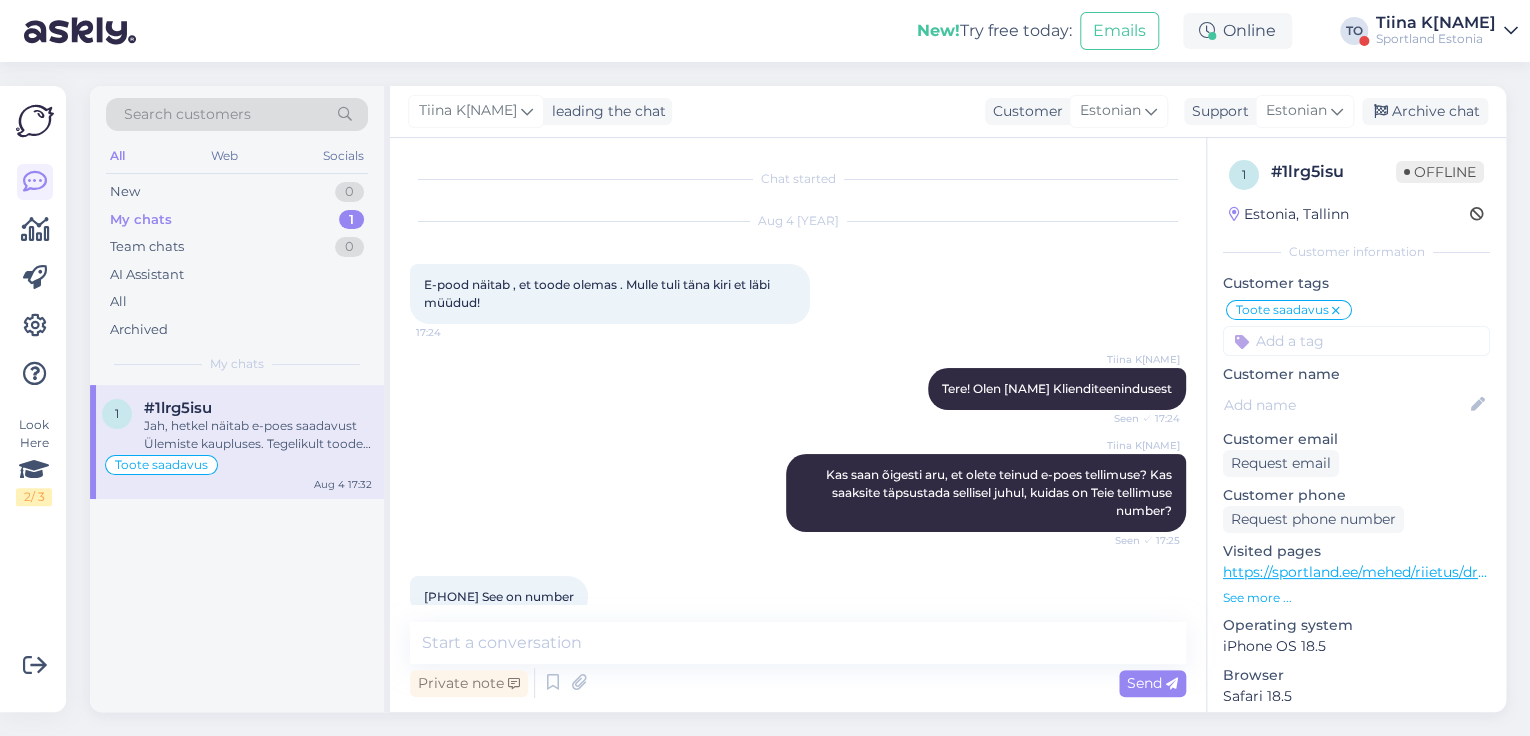 scroll, scrollTop: 832, scrollLeft: 0, axis: vertical 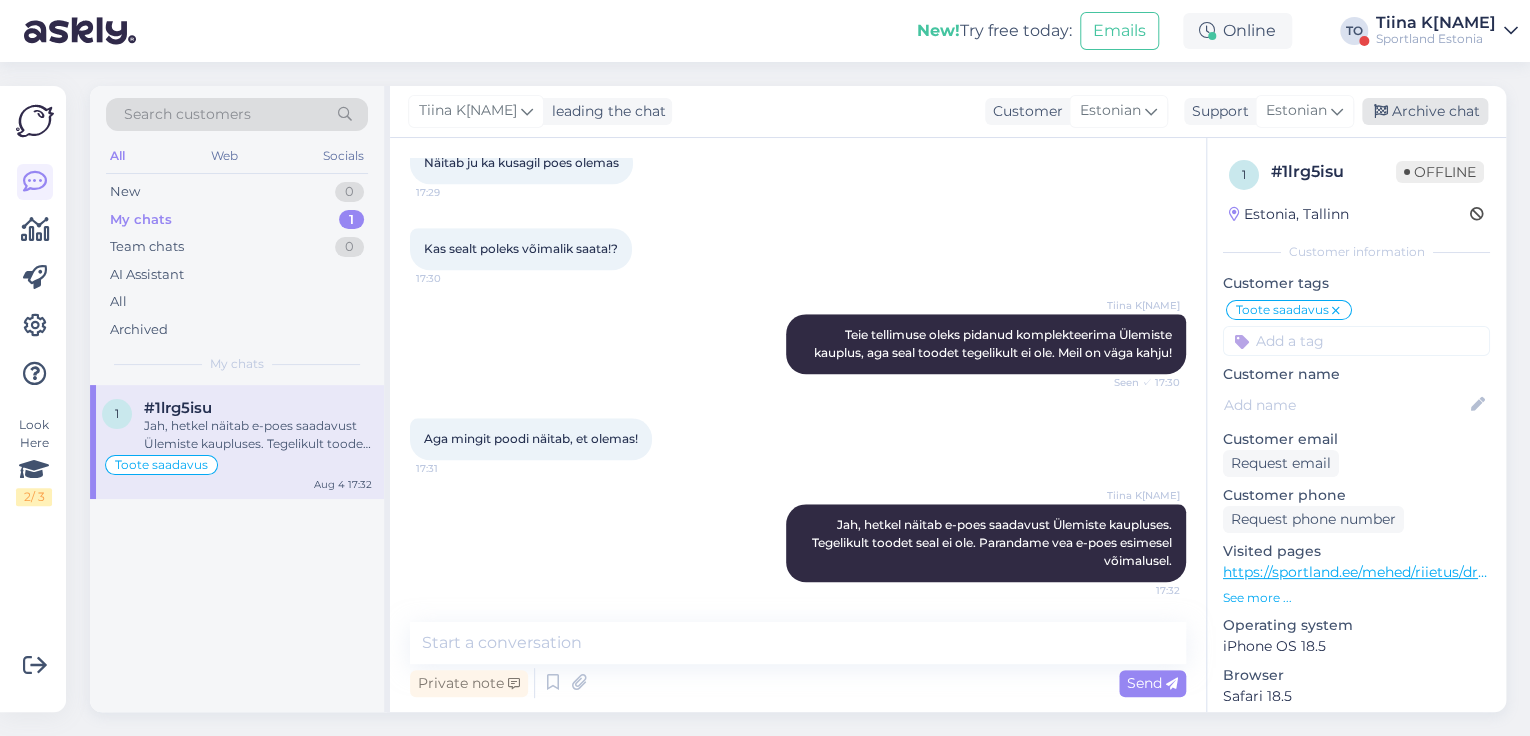 click on "Archive chat" at bounding box center [1425, 111] 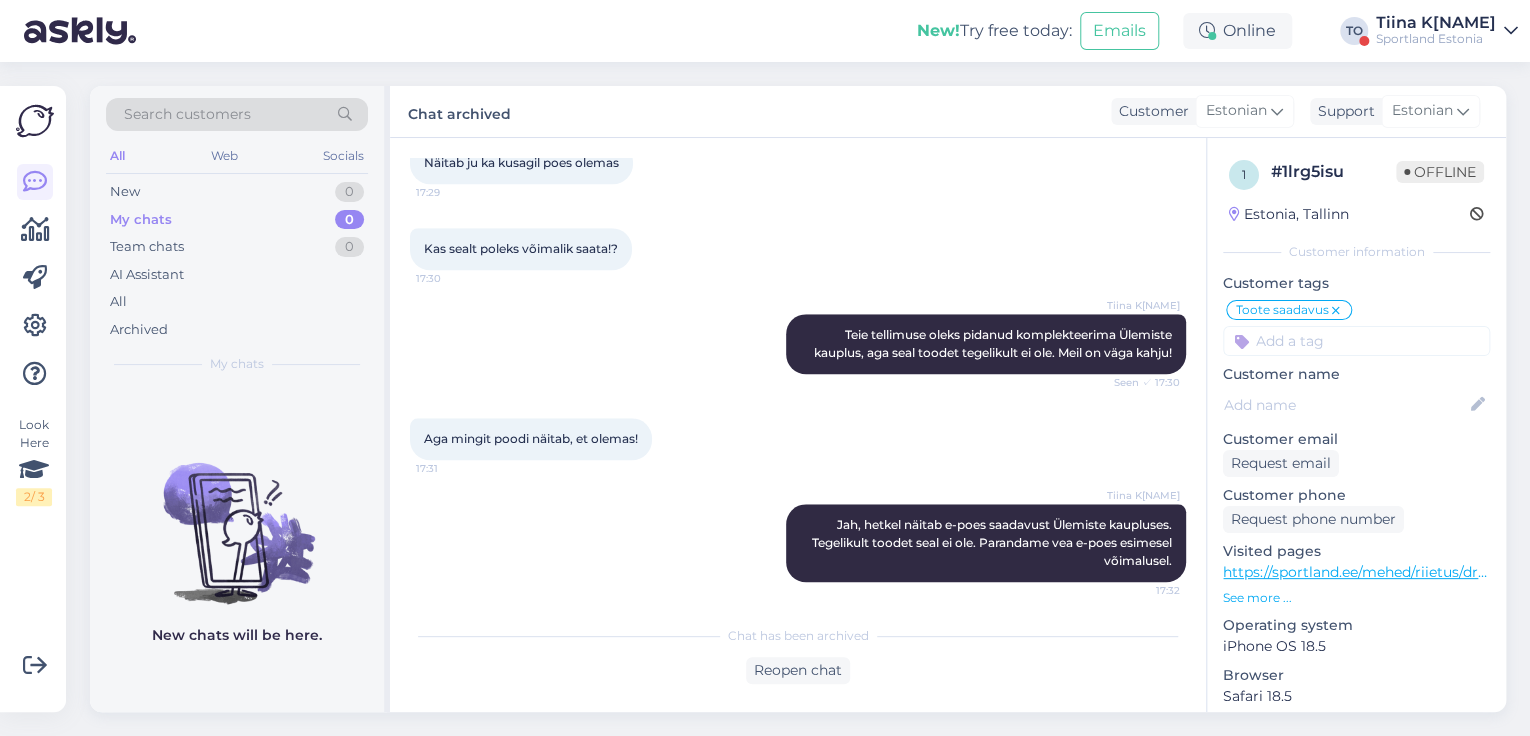 click on "Sportland Estonia" at bounding box center [1436, 39] 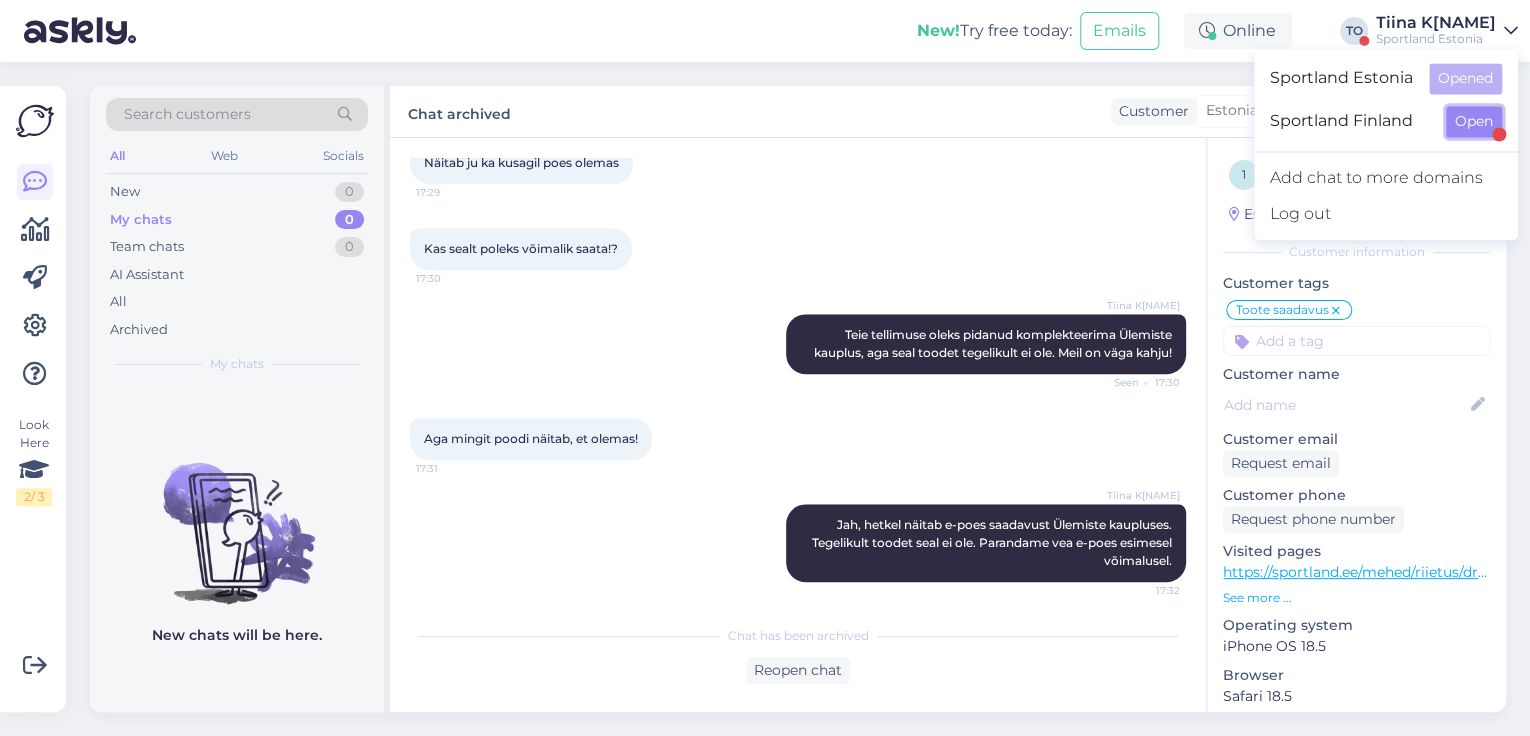 click on "Open" at bounding box center [1474, 121] 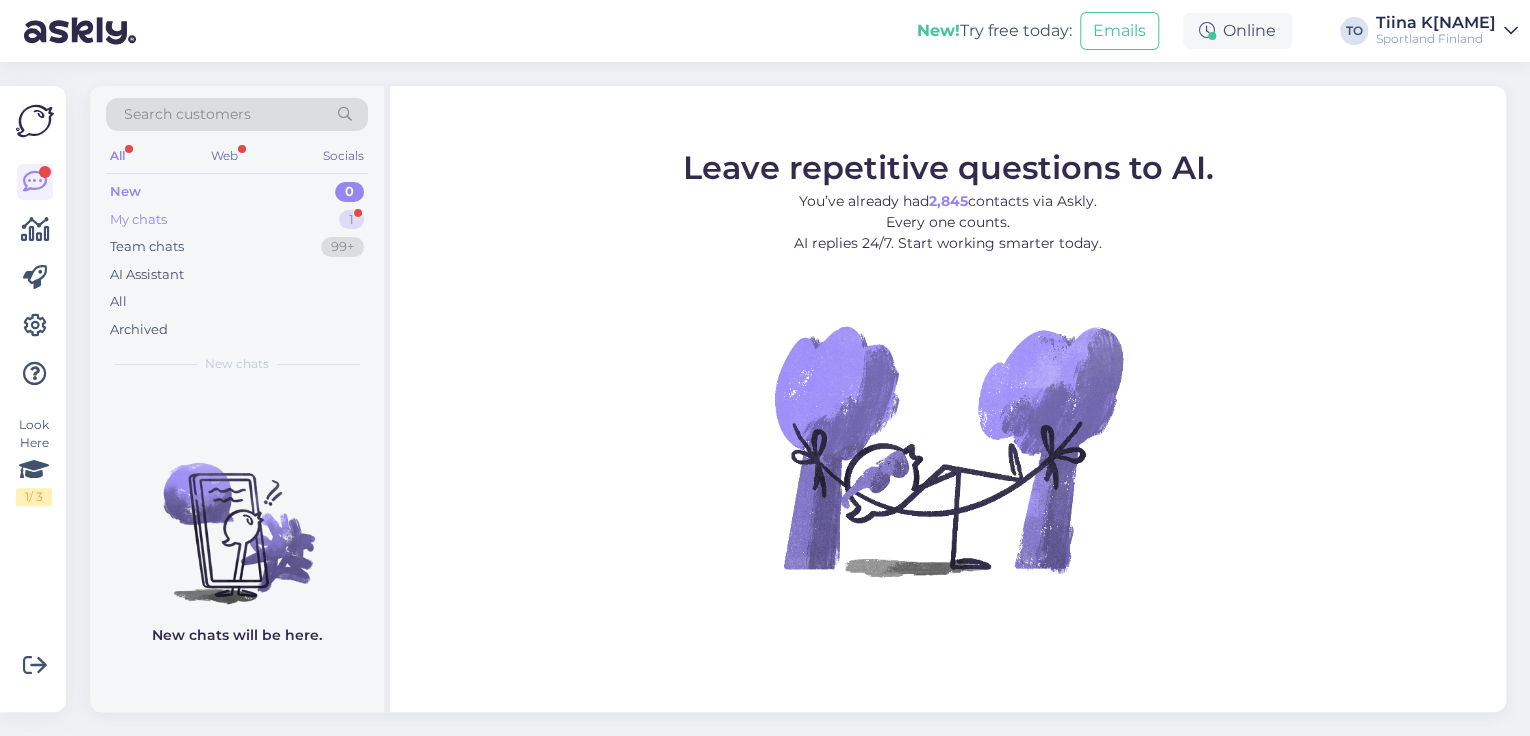 click on "My chats 1" at bounding box center [237, 220] 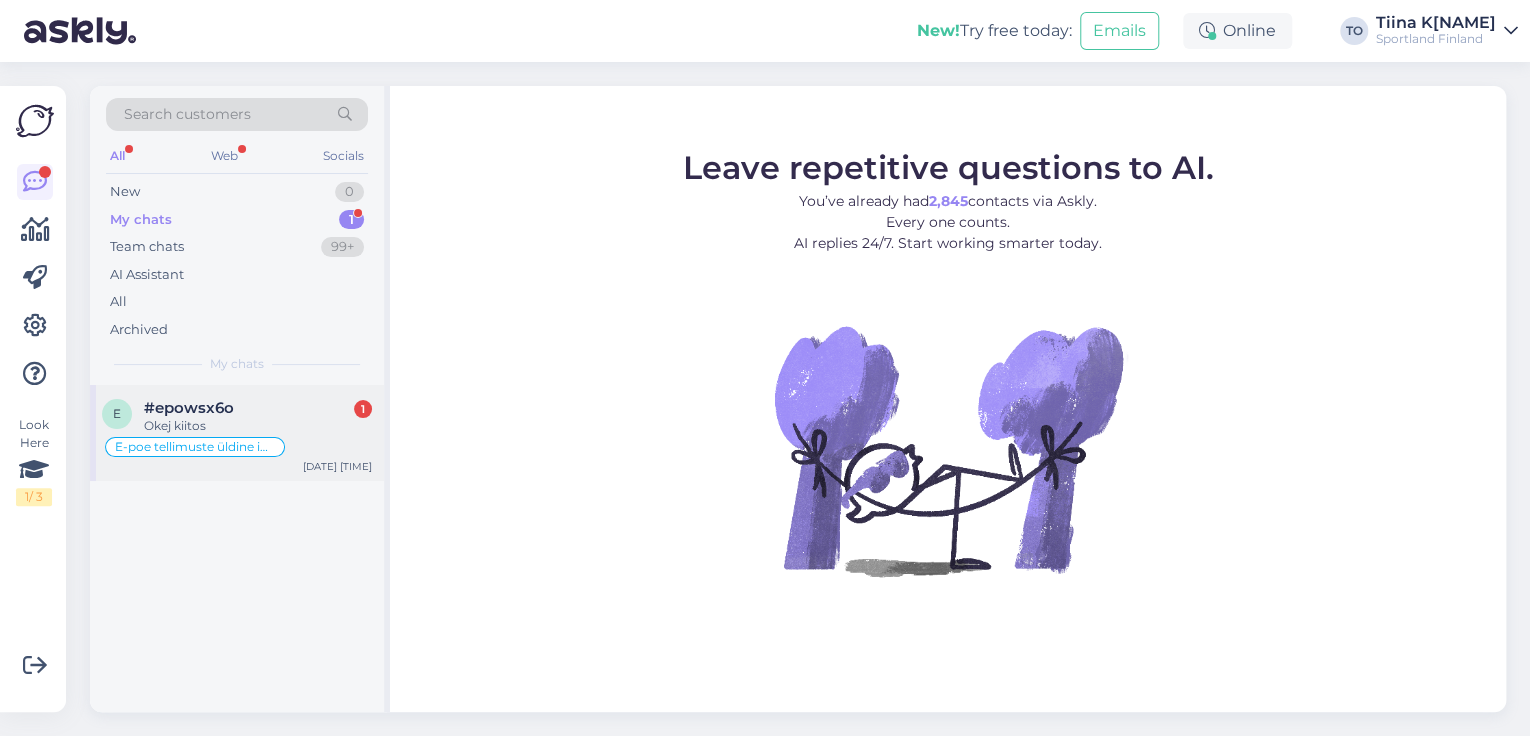 click on "#epowsx6o" at bounding box center [189, 408] 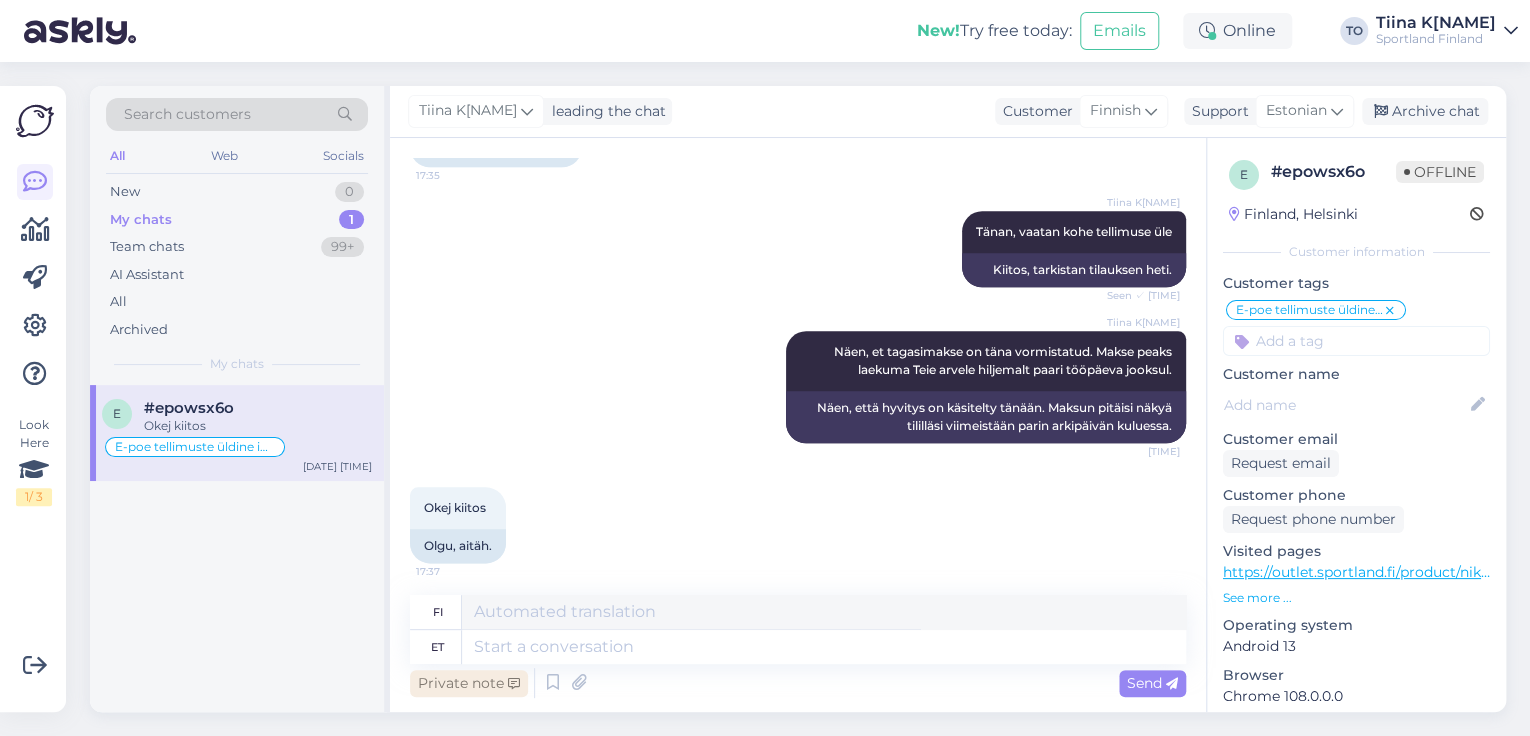 scroll, scrollTop: 1056, scrollLeft: 0, axis: vertical 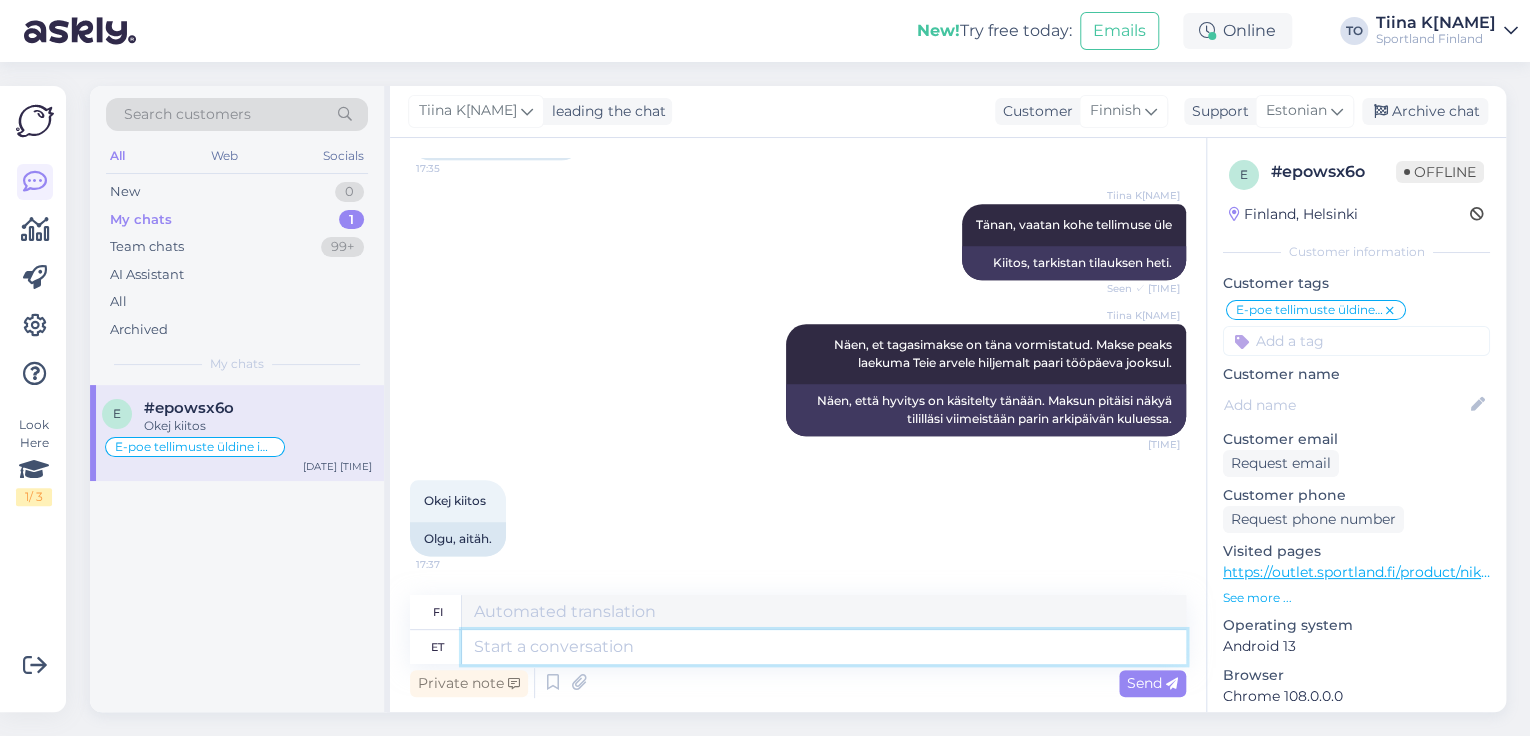click at bounding box center [824, 647] 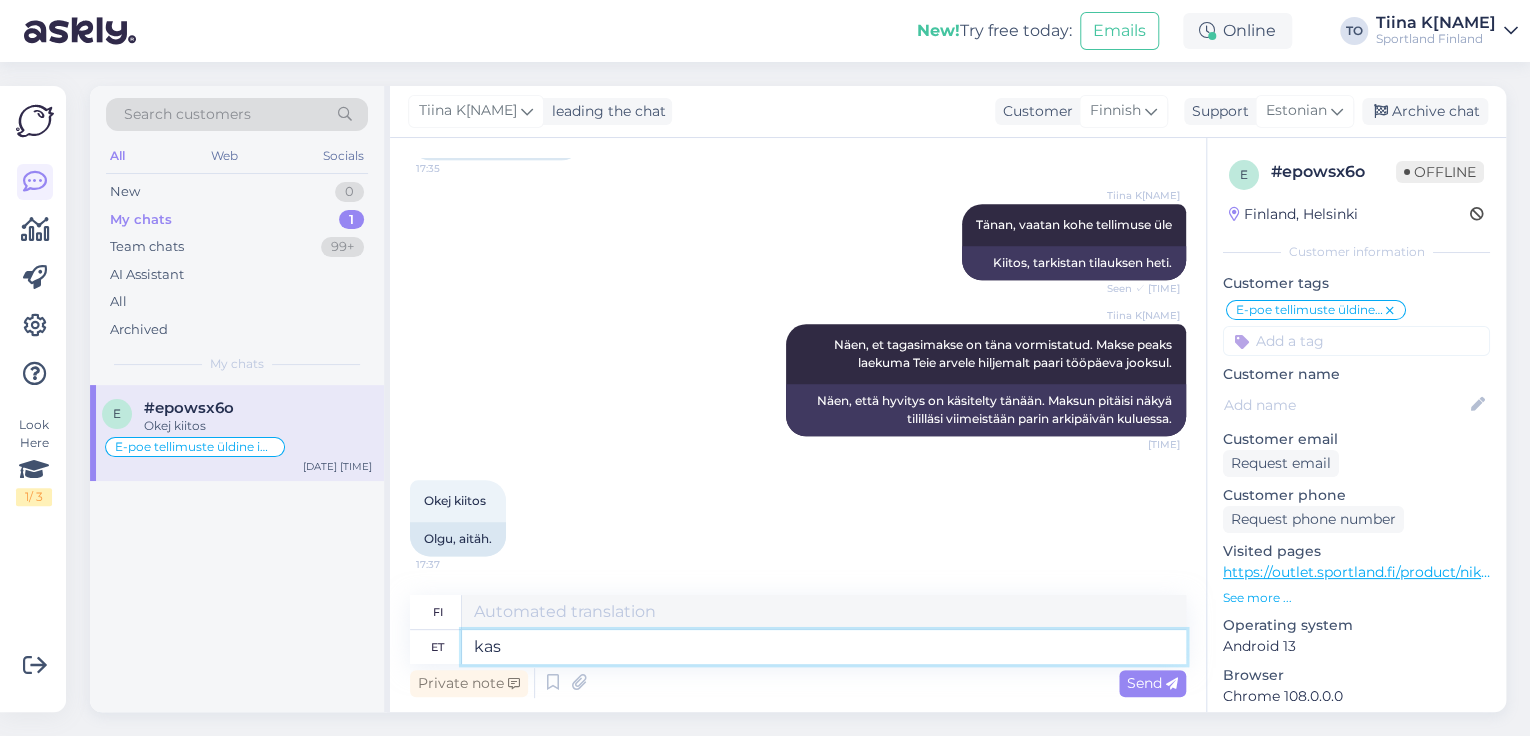 type on "kas" 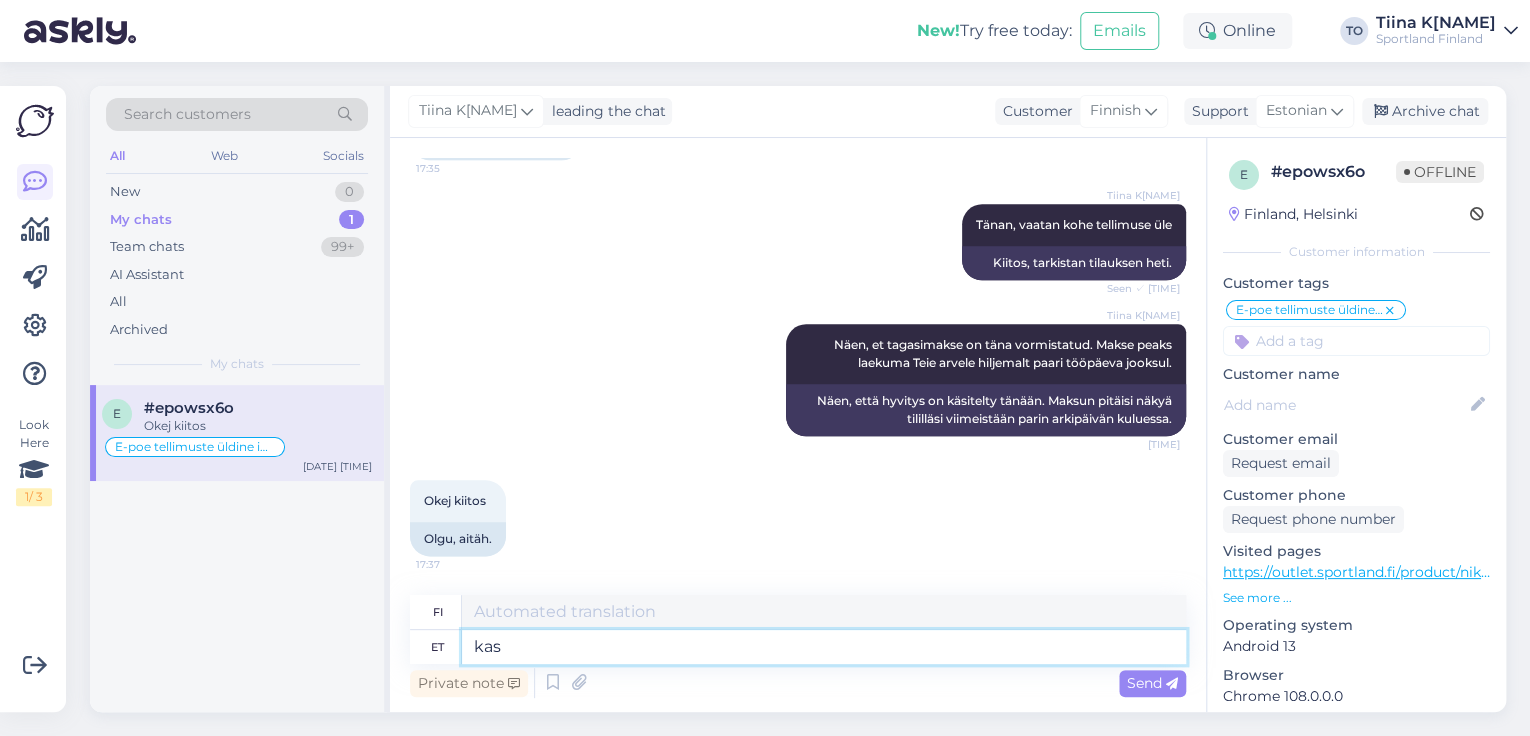 type on "onko" 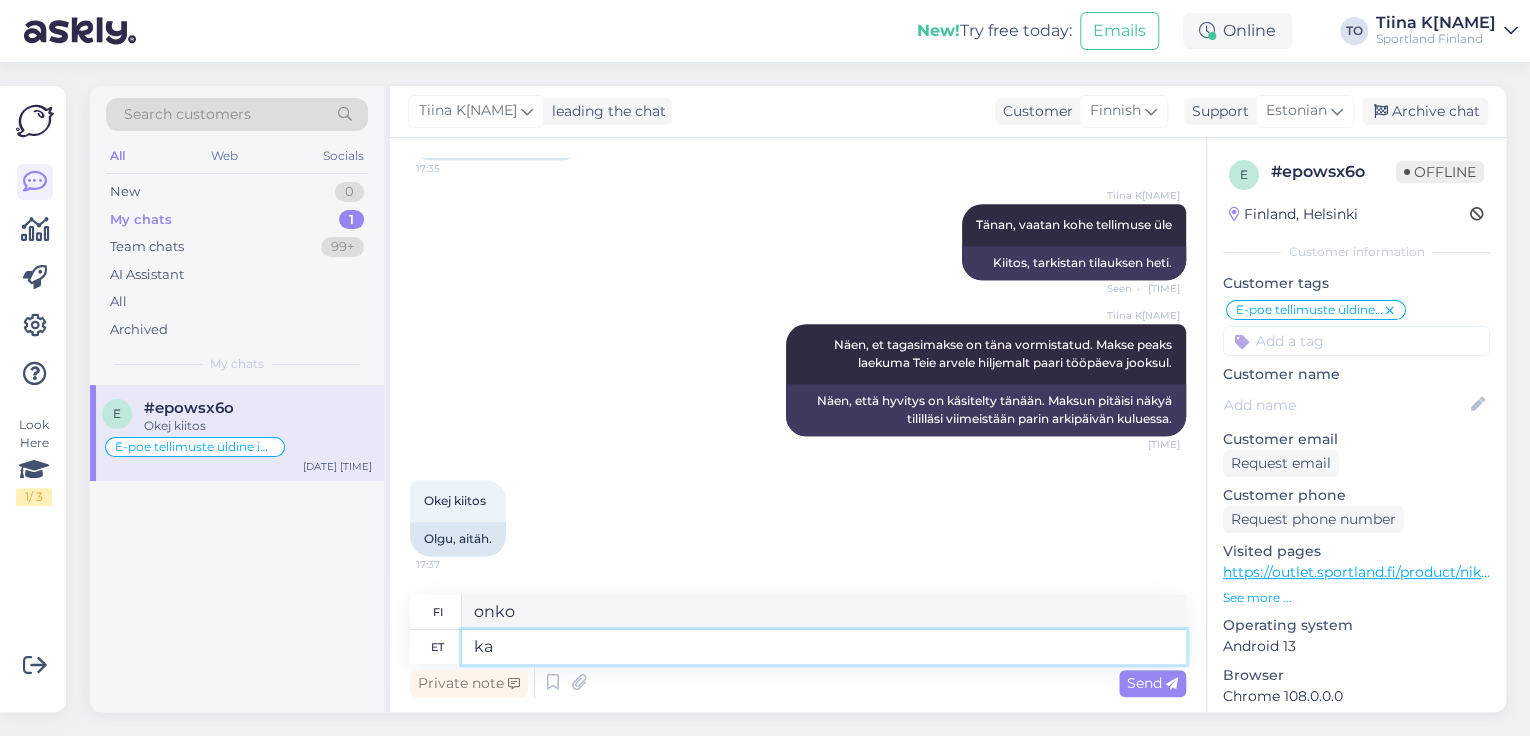 type on "k" 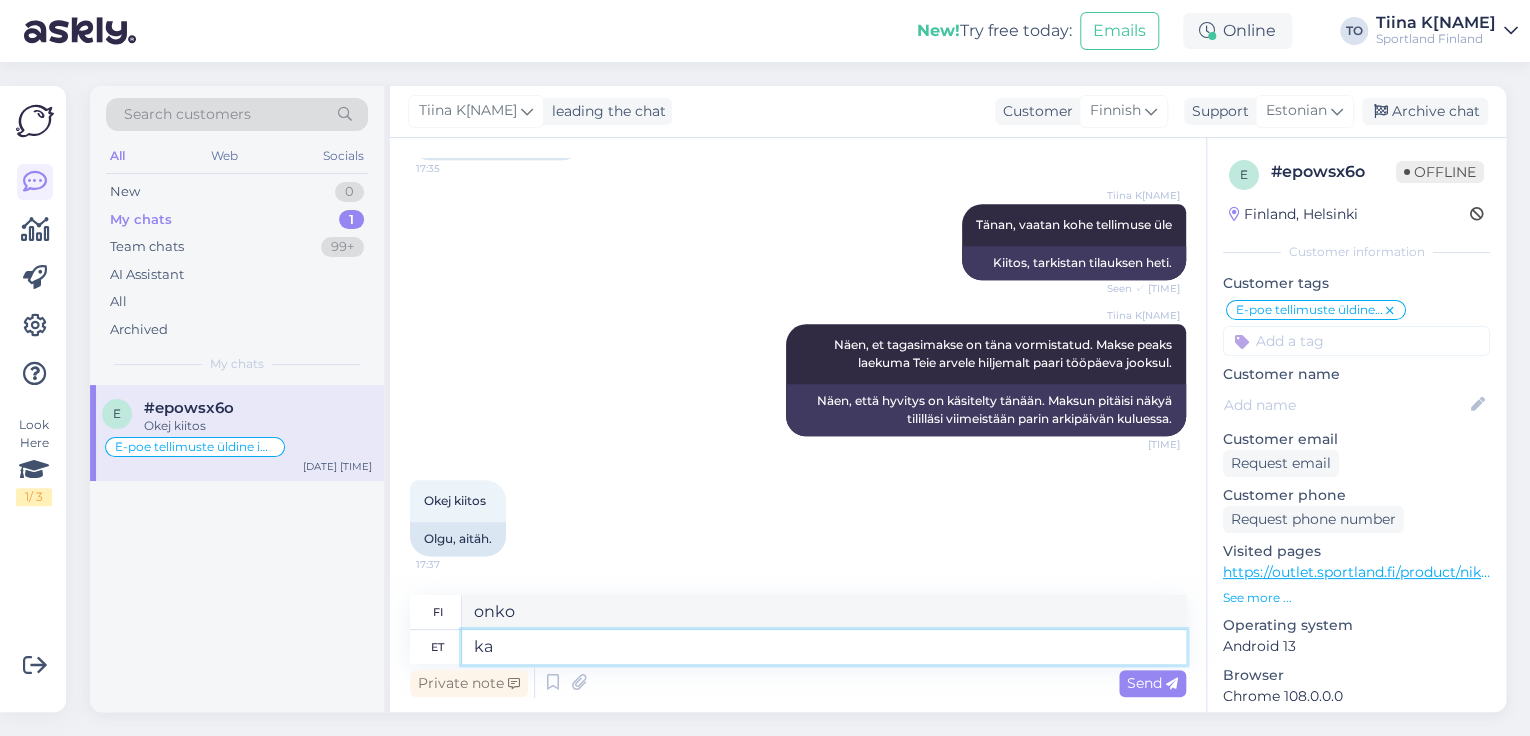 type on "k" 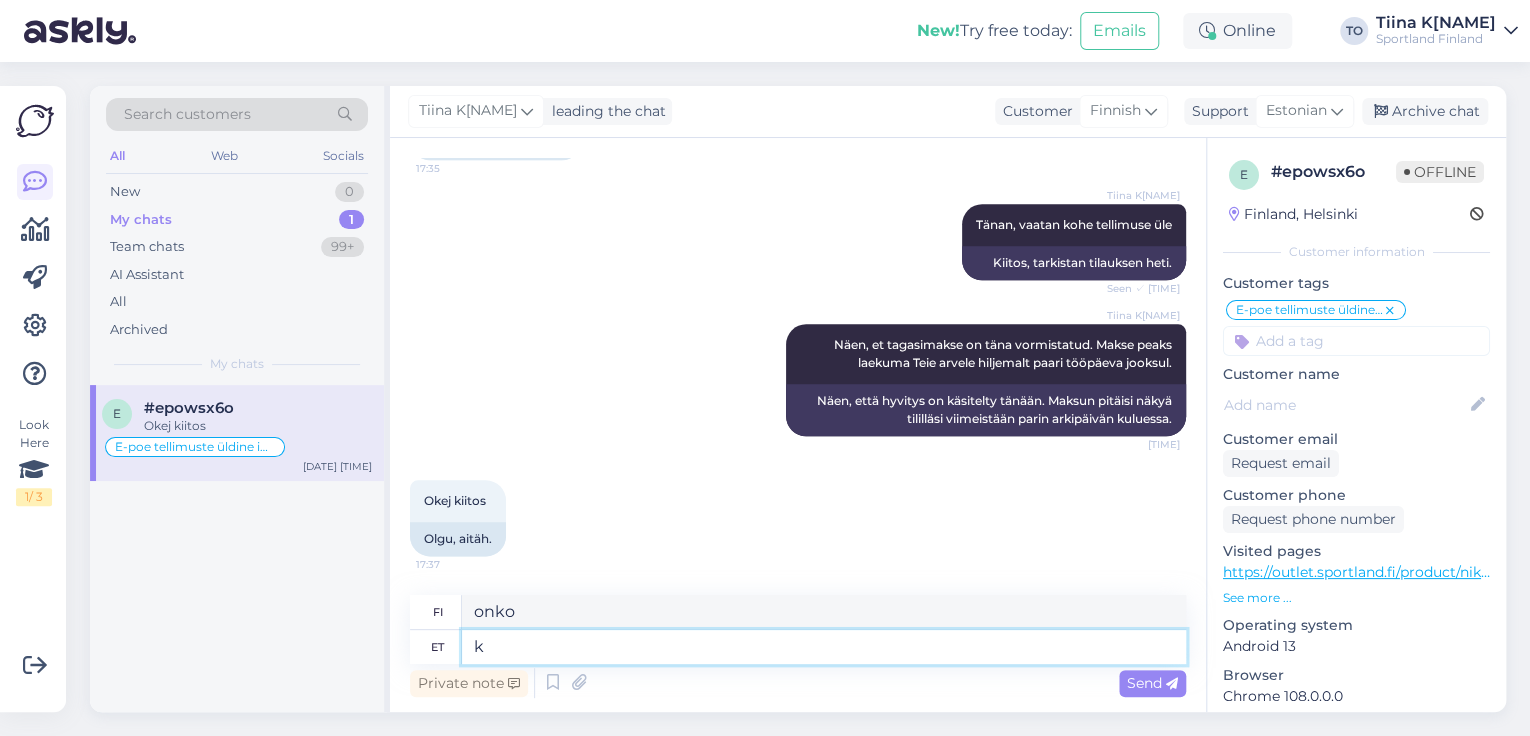 type 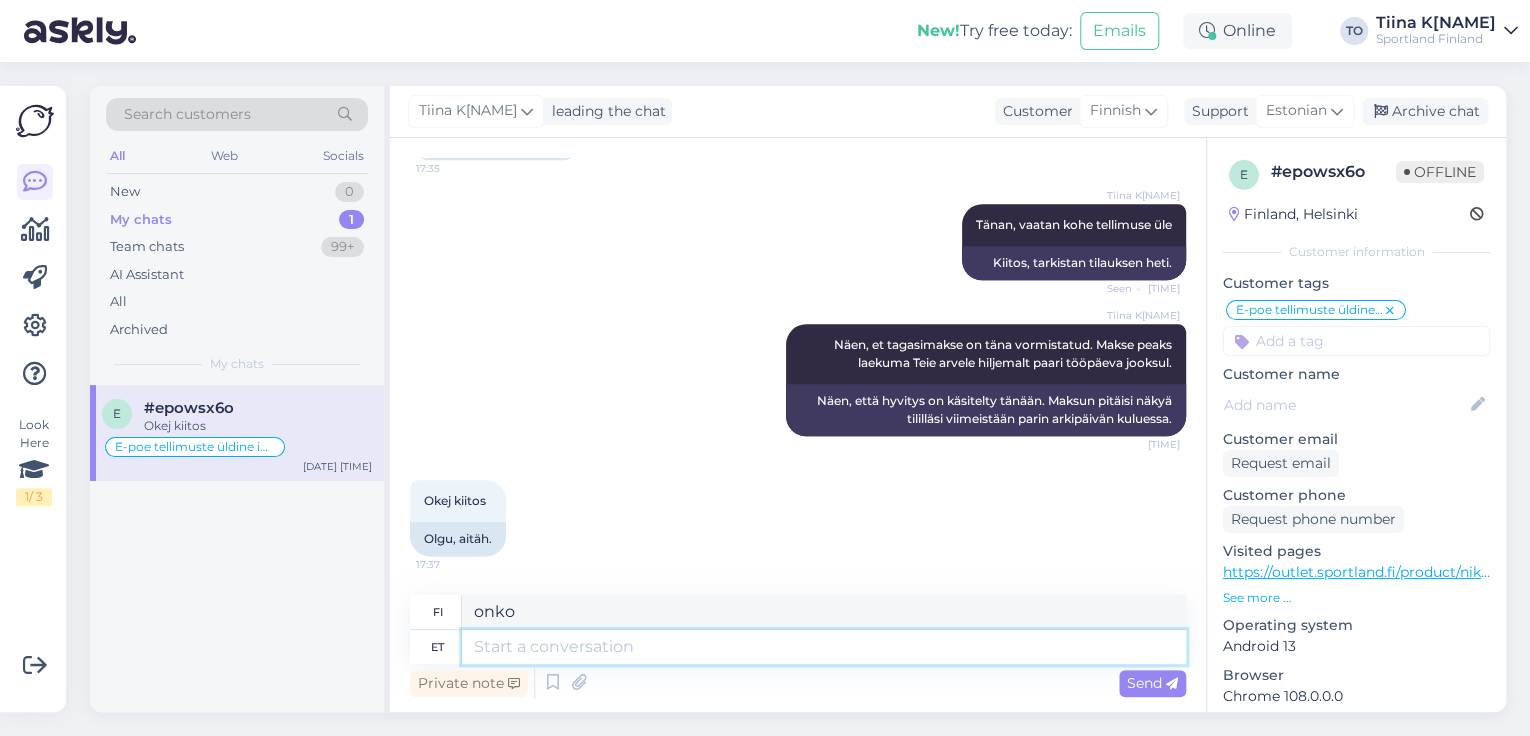 type 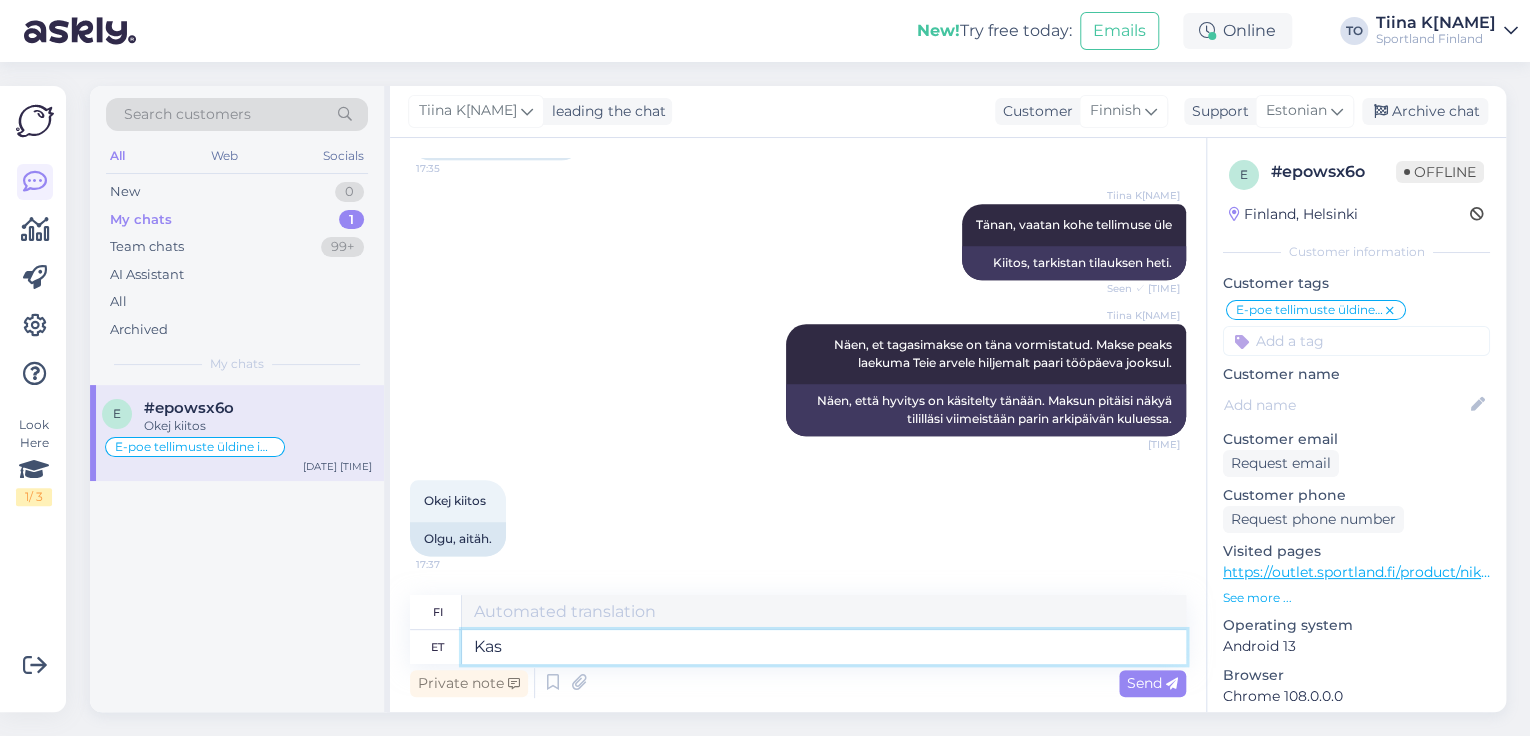 type on "Kas" 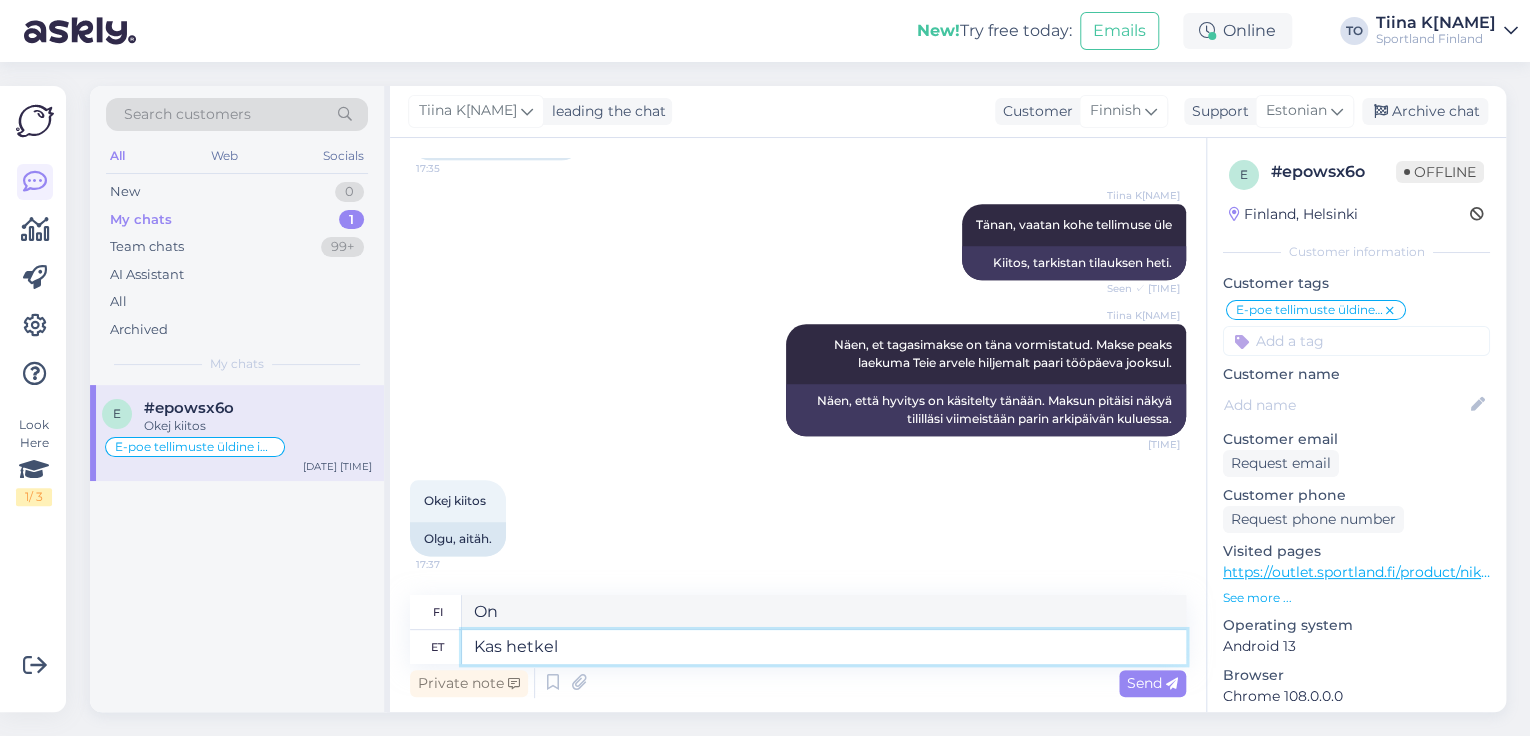 type on "Kas hetkel s" 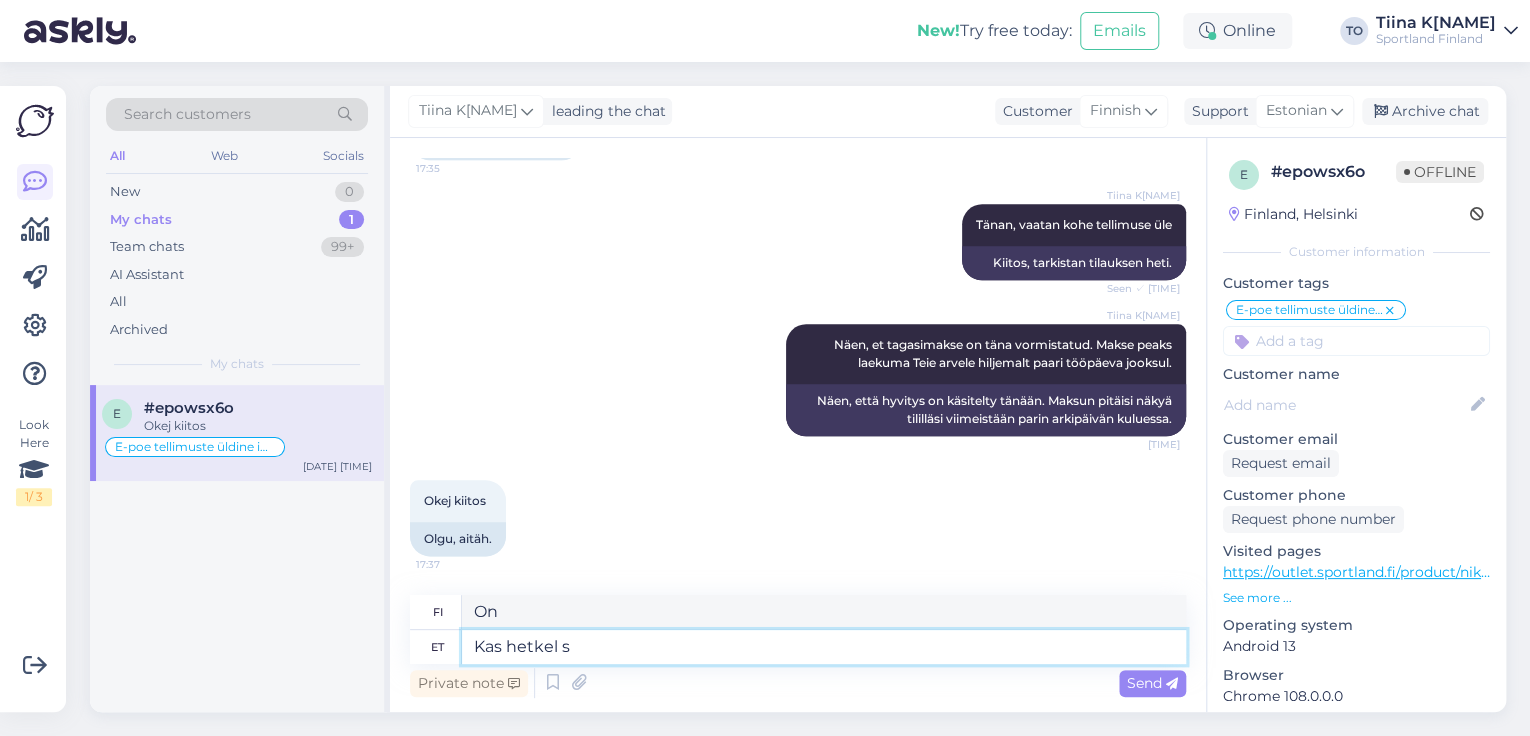 type on "Onko se tällä hetkellä?" 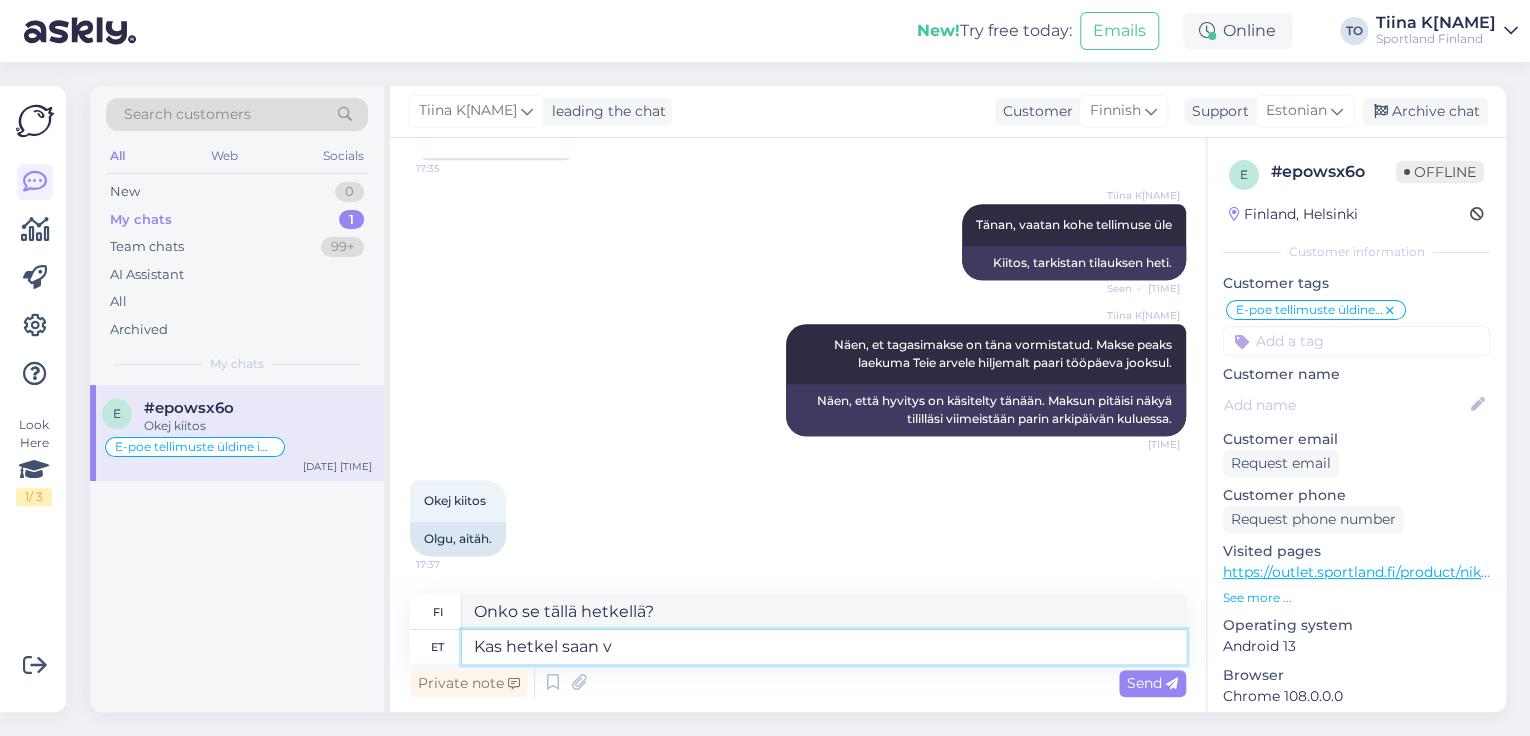 type on "Kas hetkel saan ve" 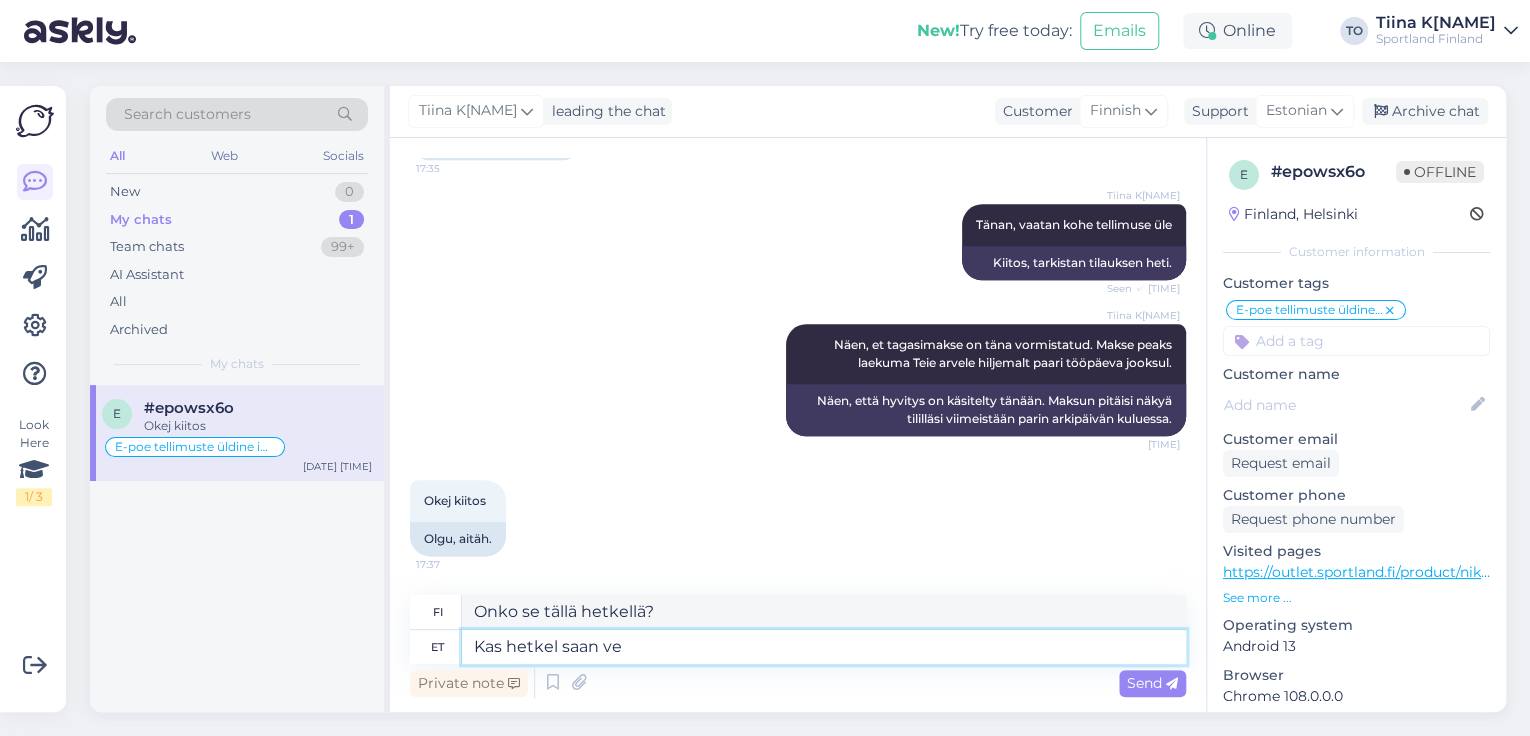type on "Voinko tällä hetkellä?" 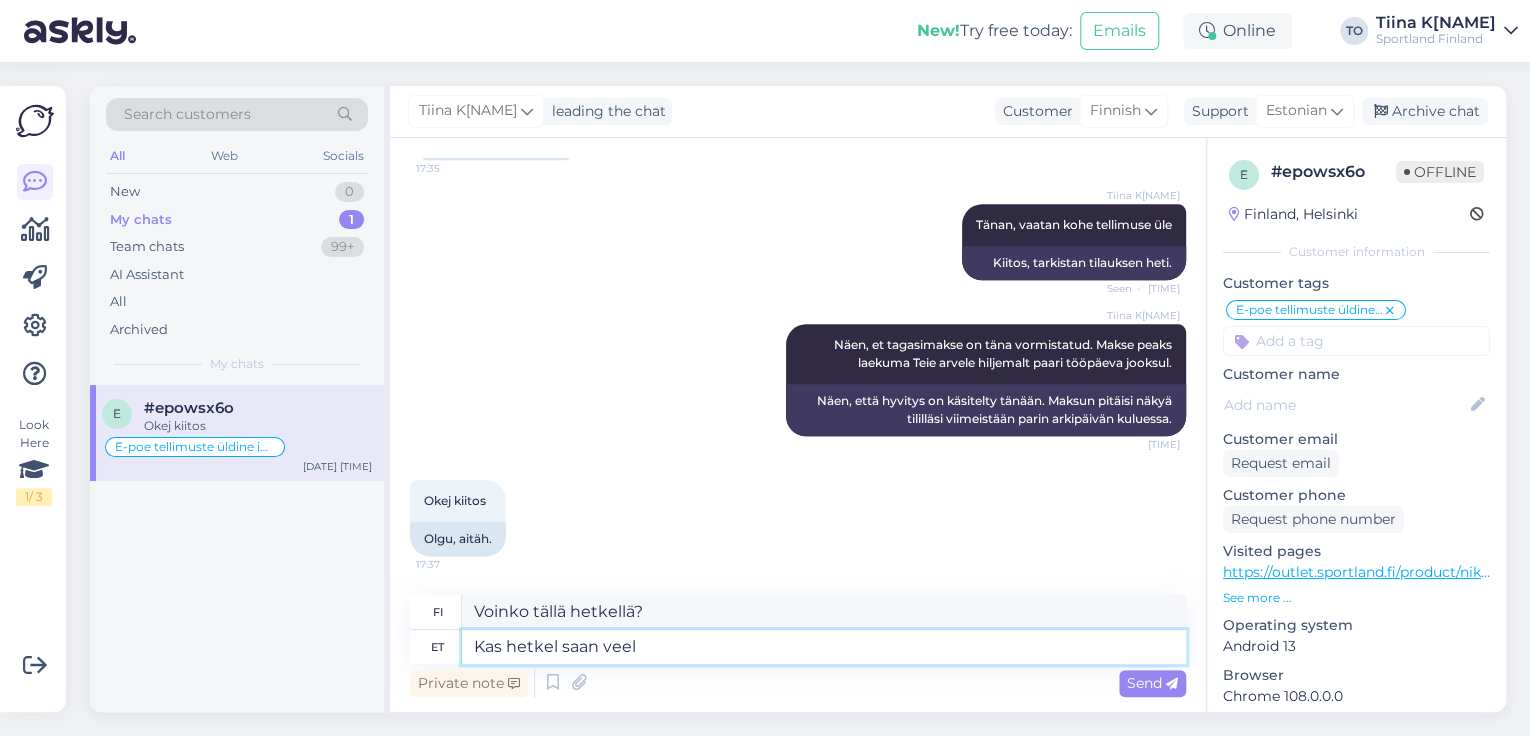 type on "Kas hetkel saan veel a" 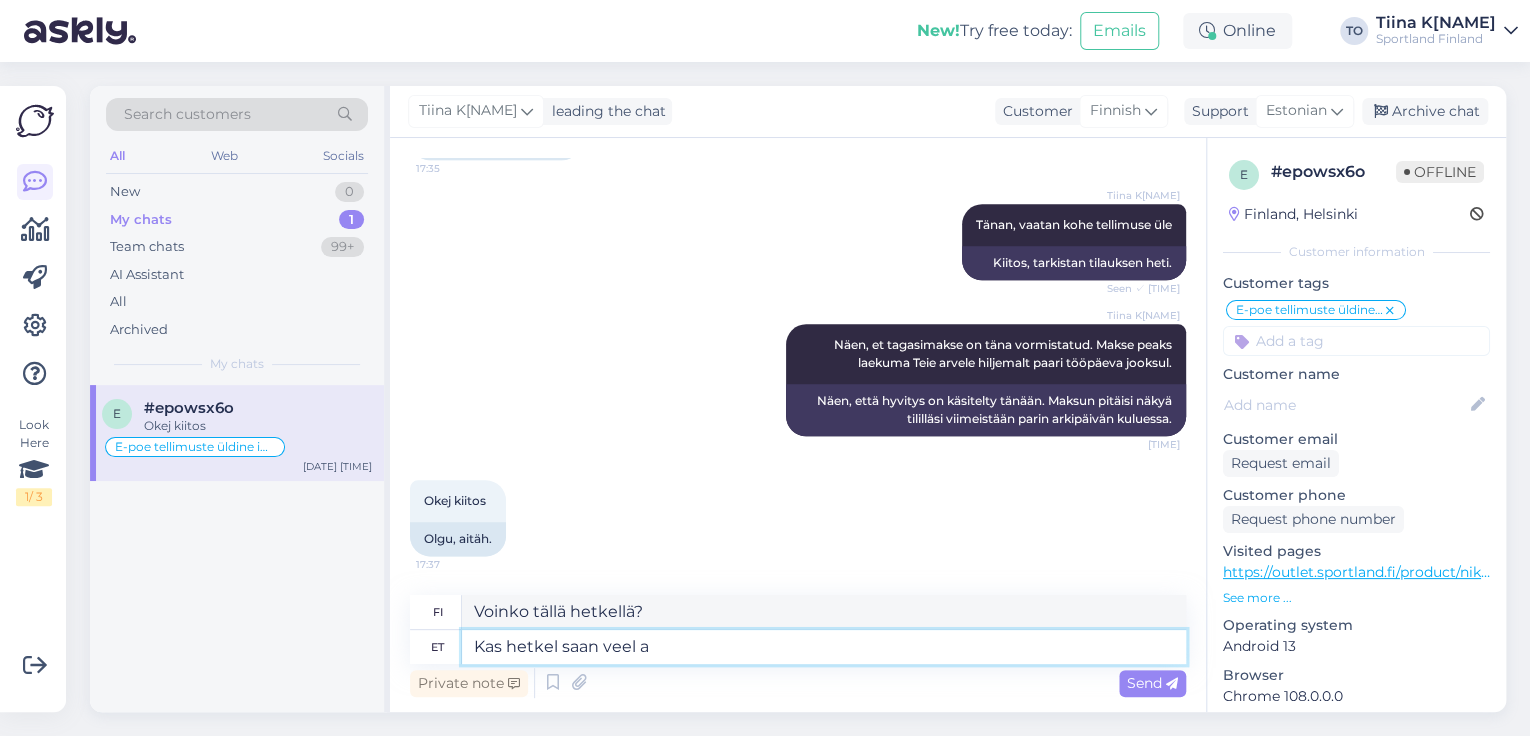 type on "Voinko saada sen vielä nyt?" 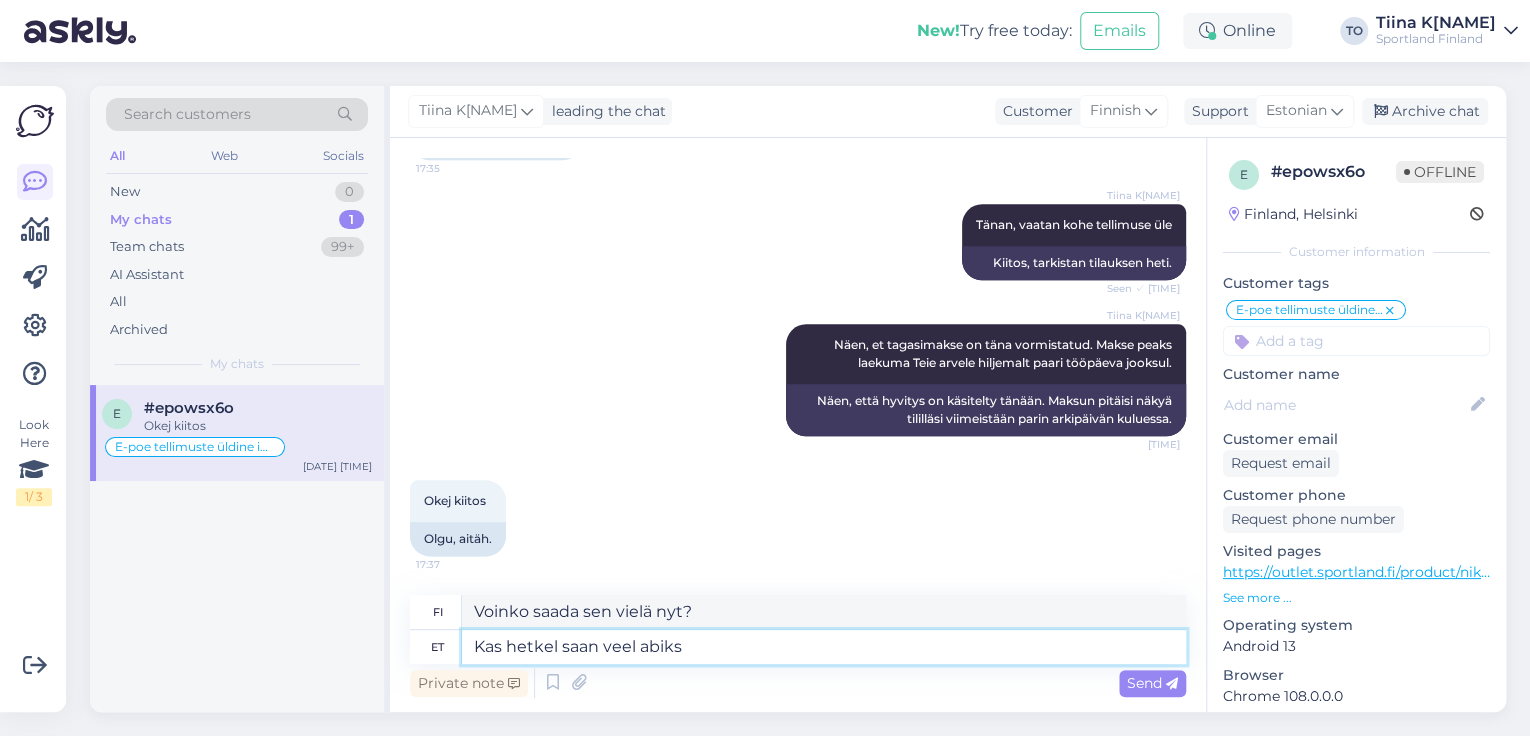 type on "Kas hetkel saan veel abiks" 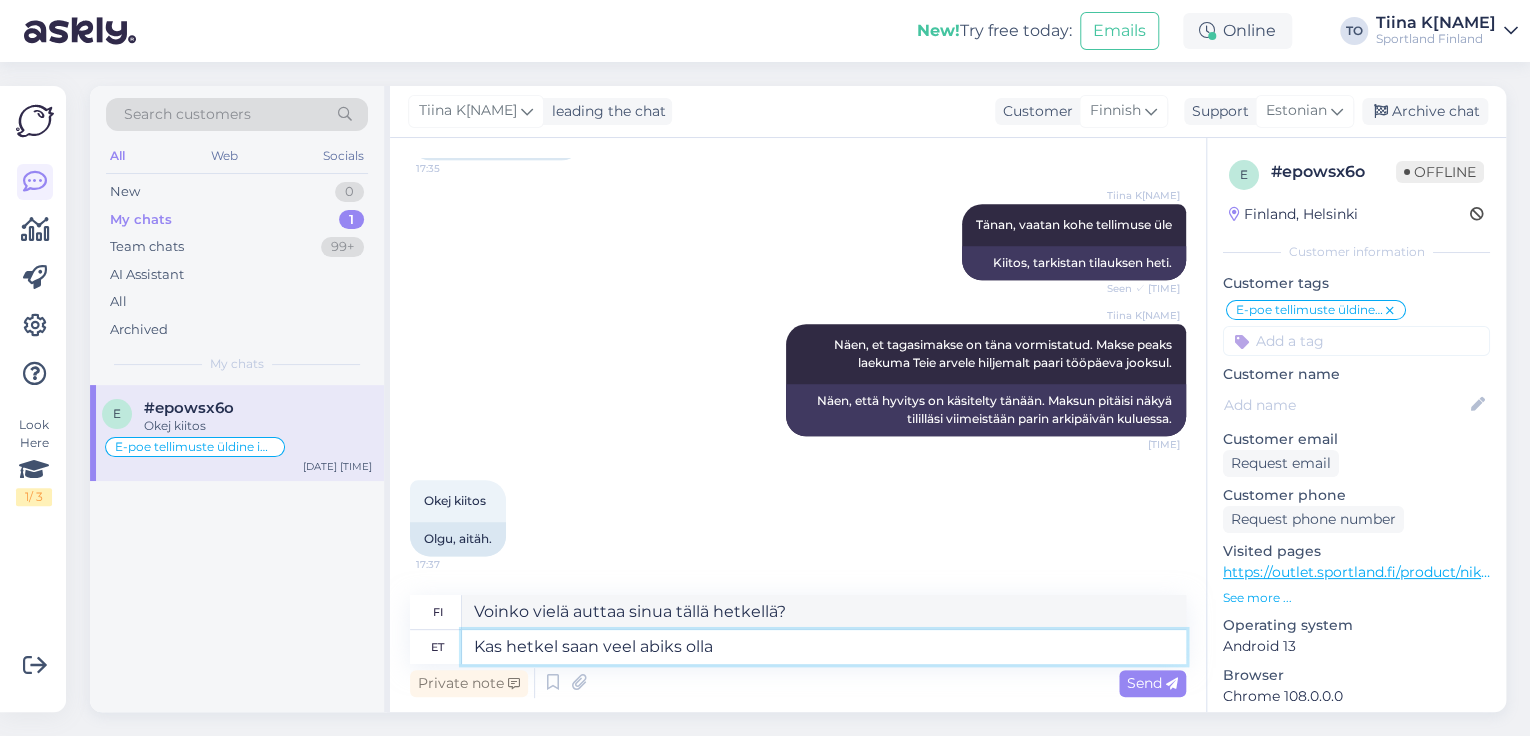 type on "Kas hetkel saan veel abiks olla?" 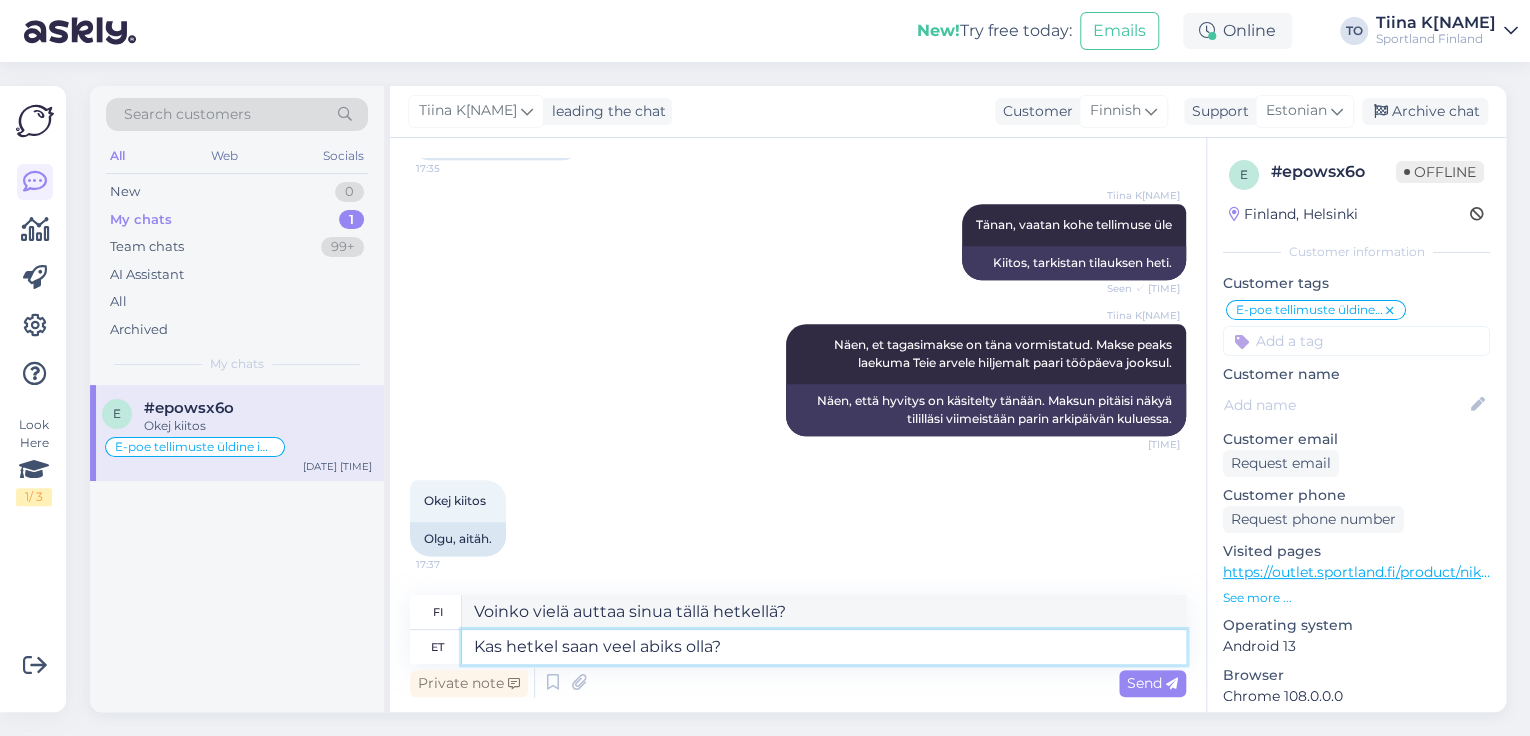 type on "Voinko olla vielä avuksi tässä hetkessä?" 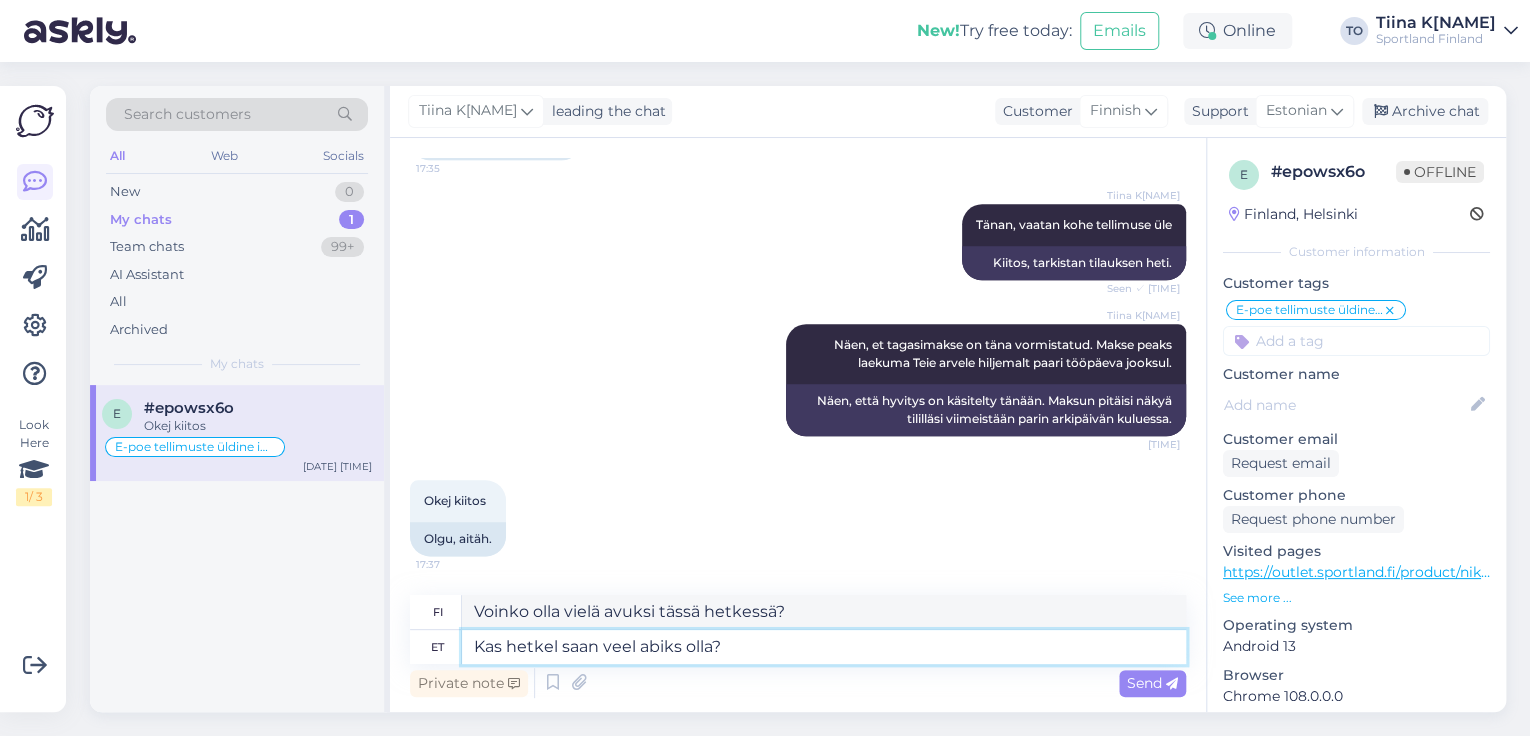 type on "Kas hetkel saan veel abiks olla?" 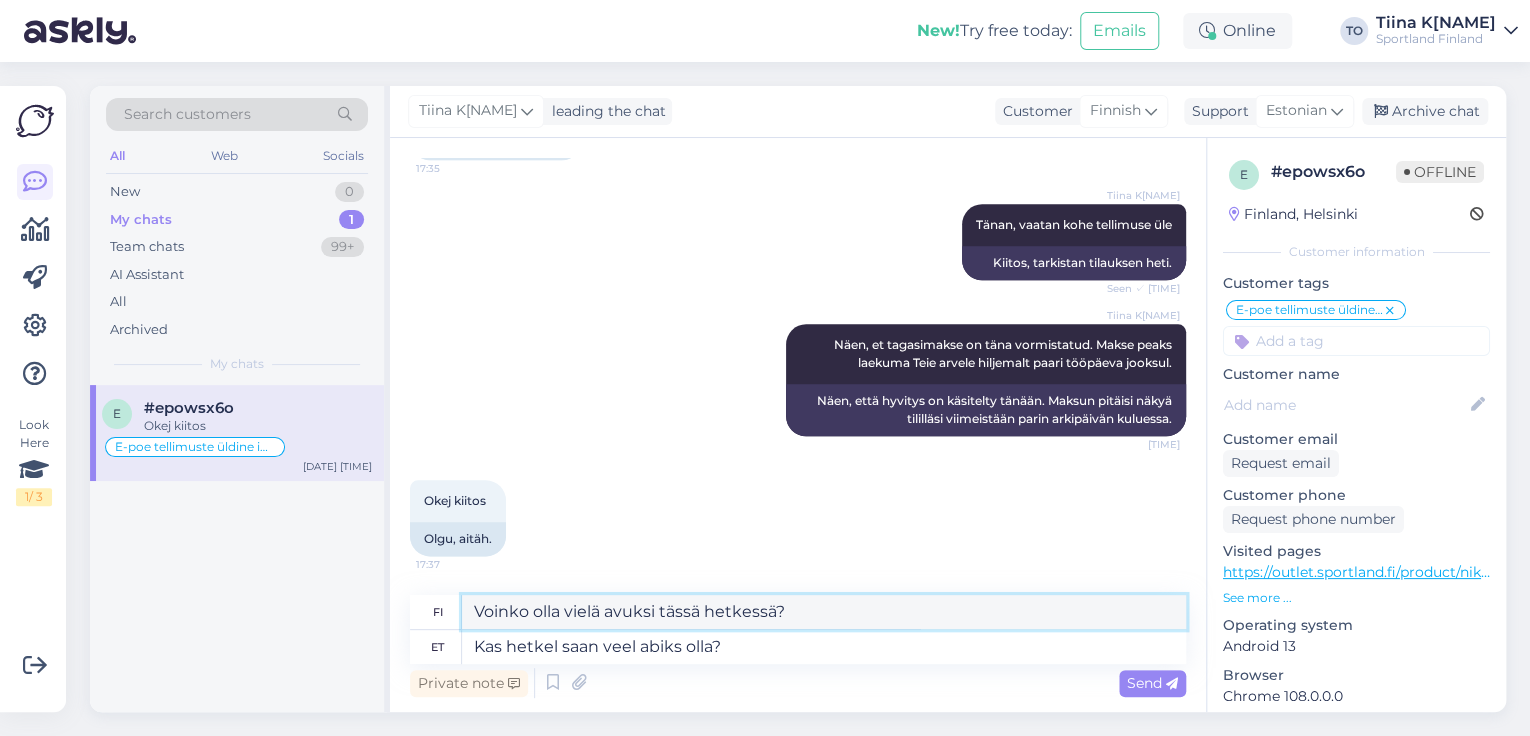 click on "Voinko olla vielä avuksi tässä hetkessä?" at bounding box center [824, 612] 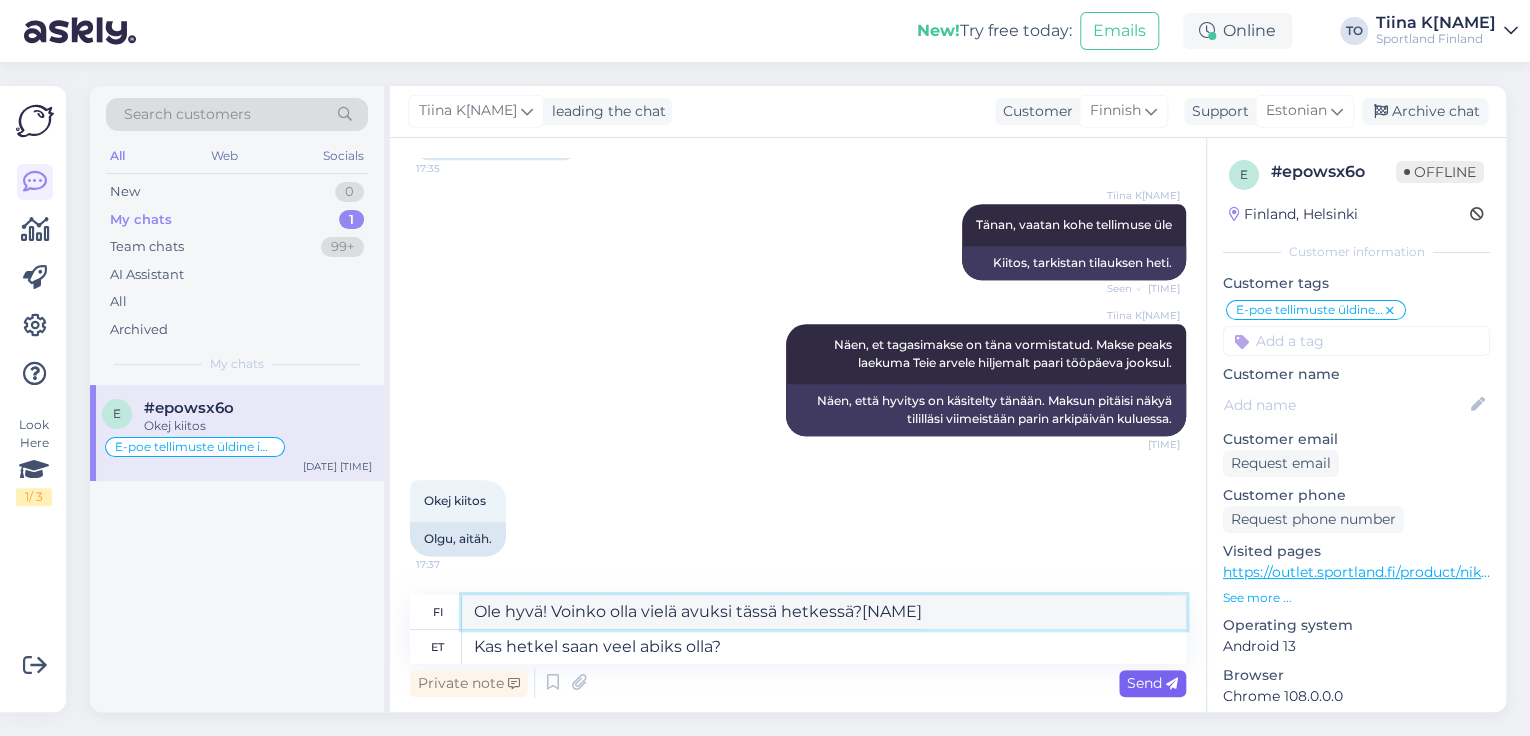 type on "Ole hyvä! Voinko olla vielä avuksi tässä hetkessä?[NAME]" 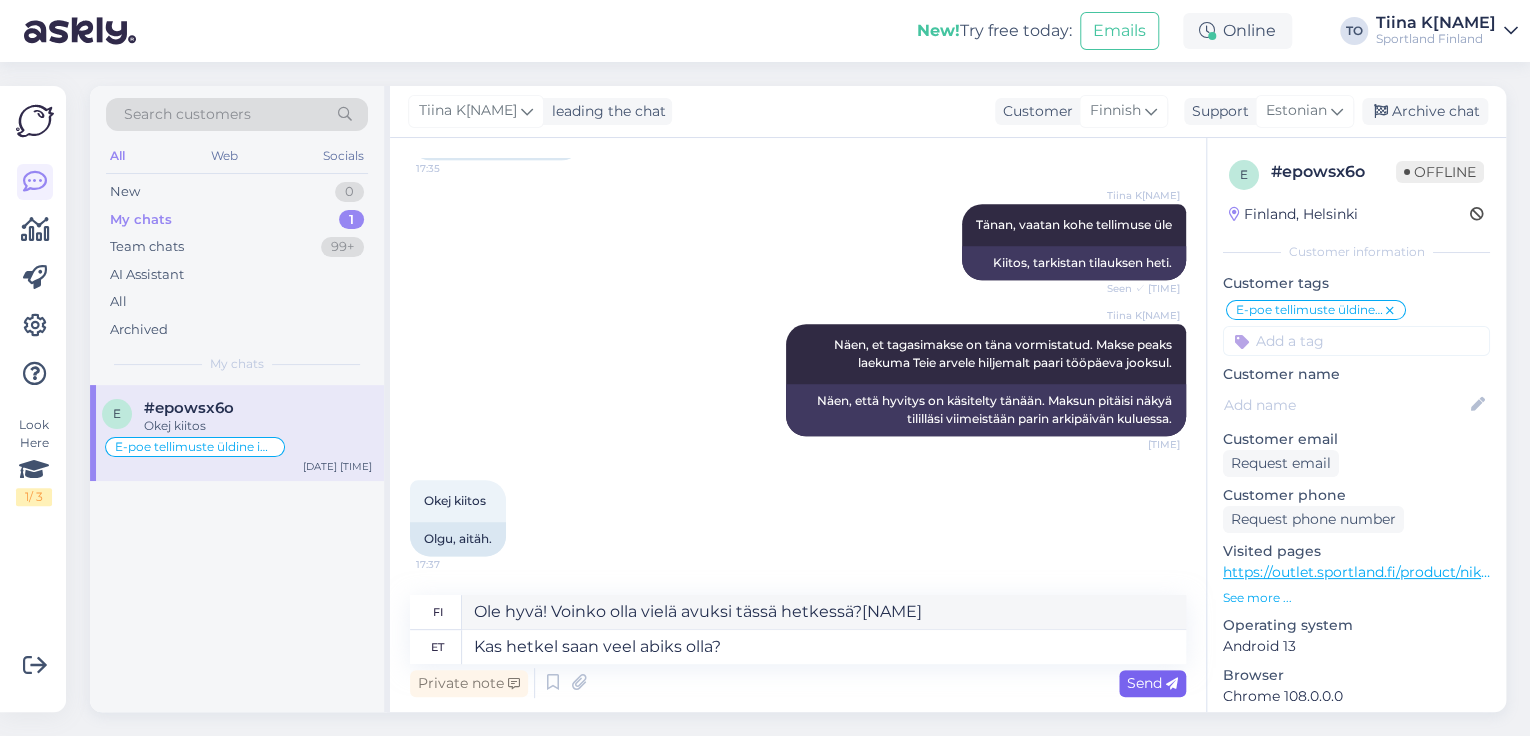 click on "Send" at bounding box center (1152, 683) 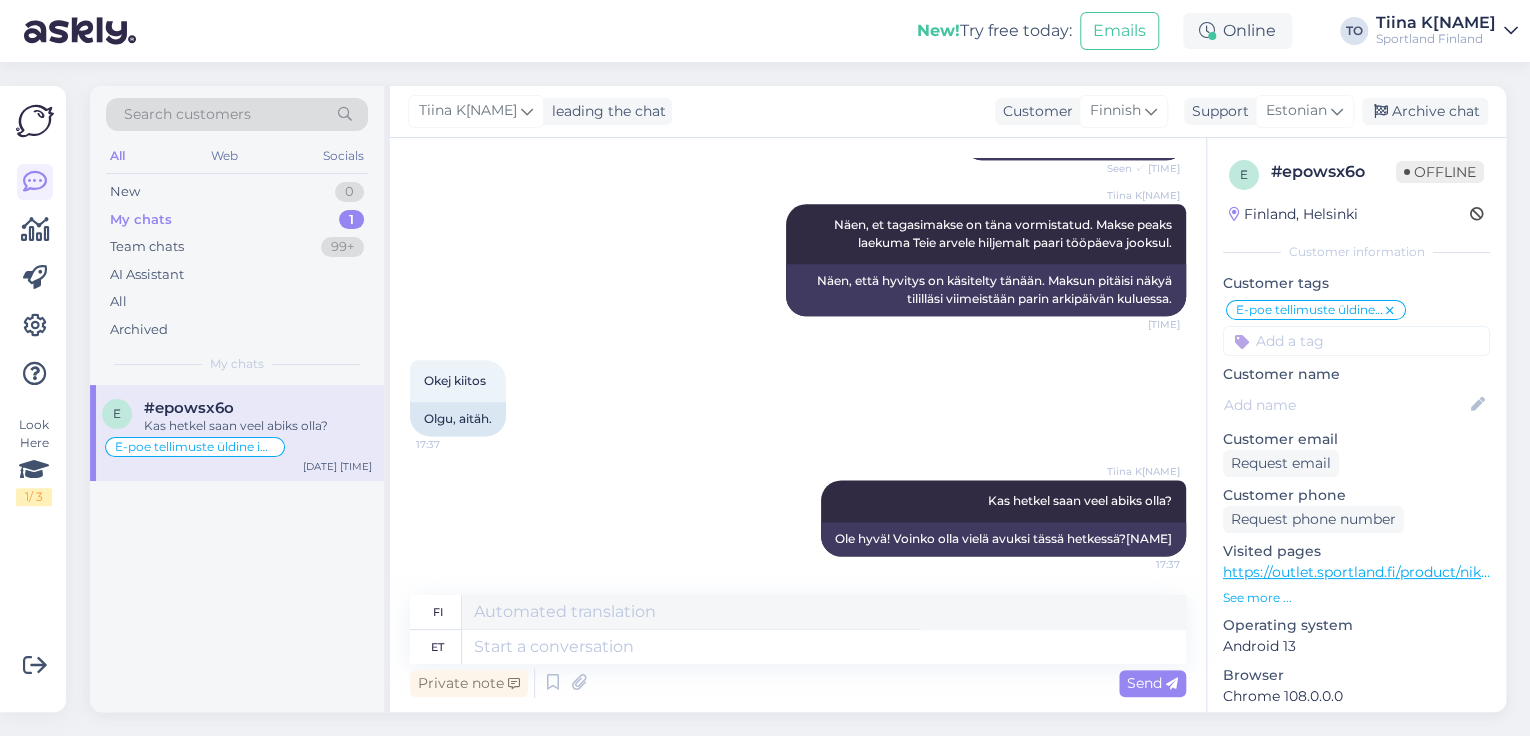 scroll, scrollTop: 1176, scrollLeft: 0, axis: vertical 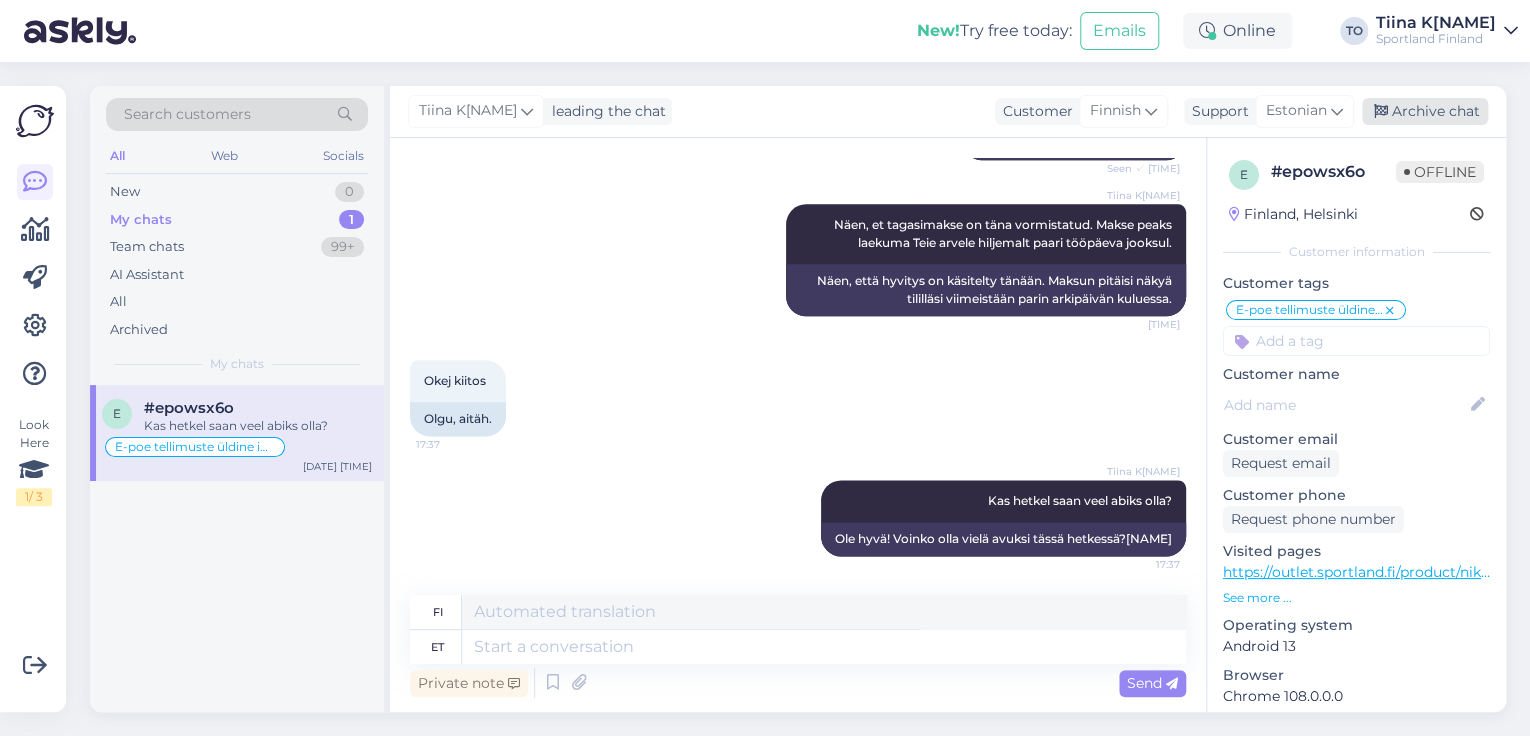 click on "Archive chat" at bounding box center [1425, 111] 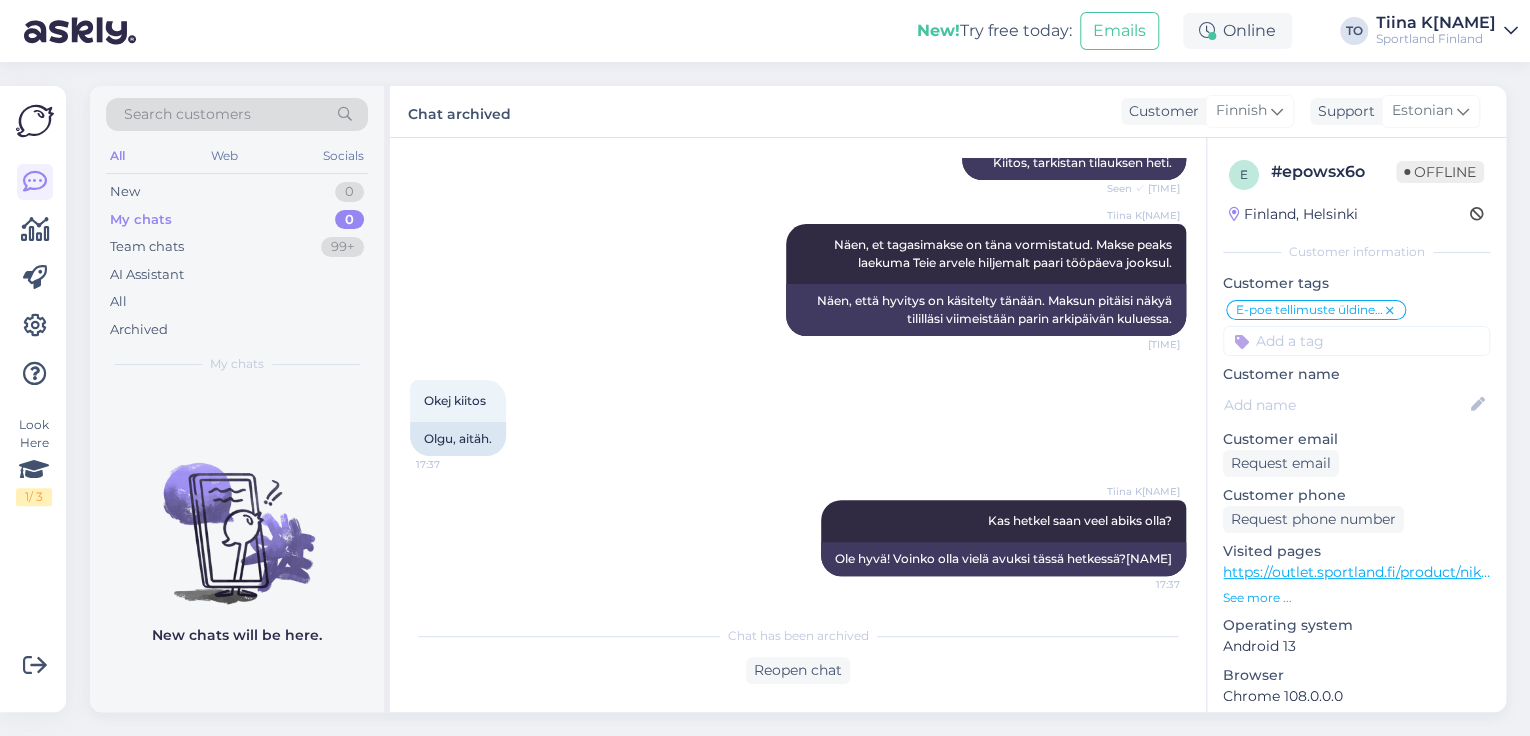 click on "Tiina K[NAME]" at bounding box center [1436, 23] 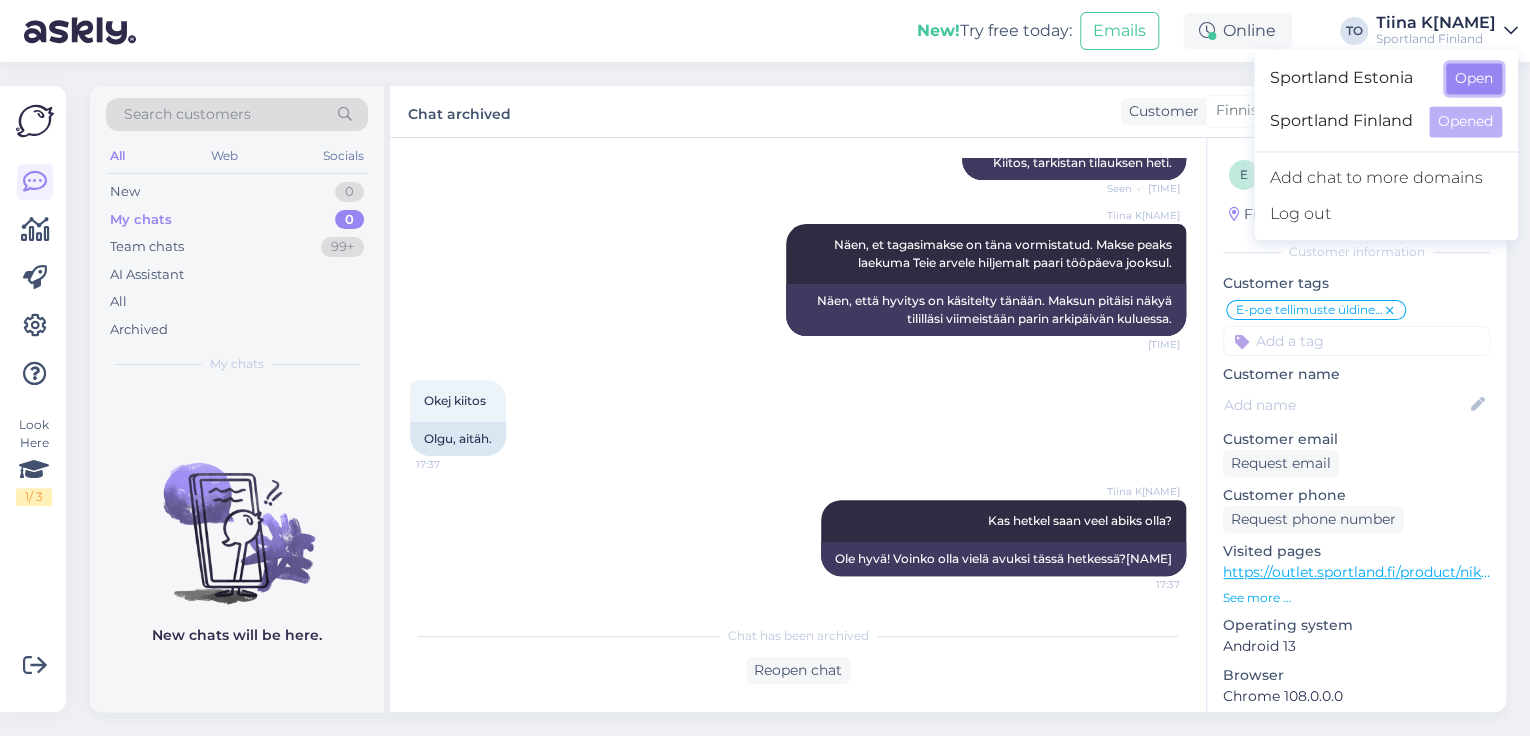 click on "Open" at bounding box center (1474, 78) 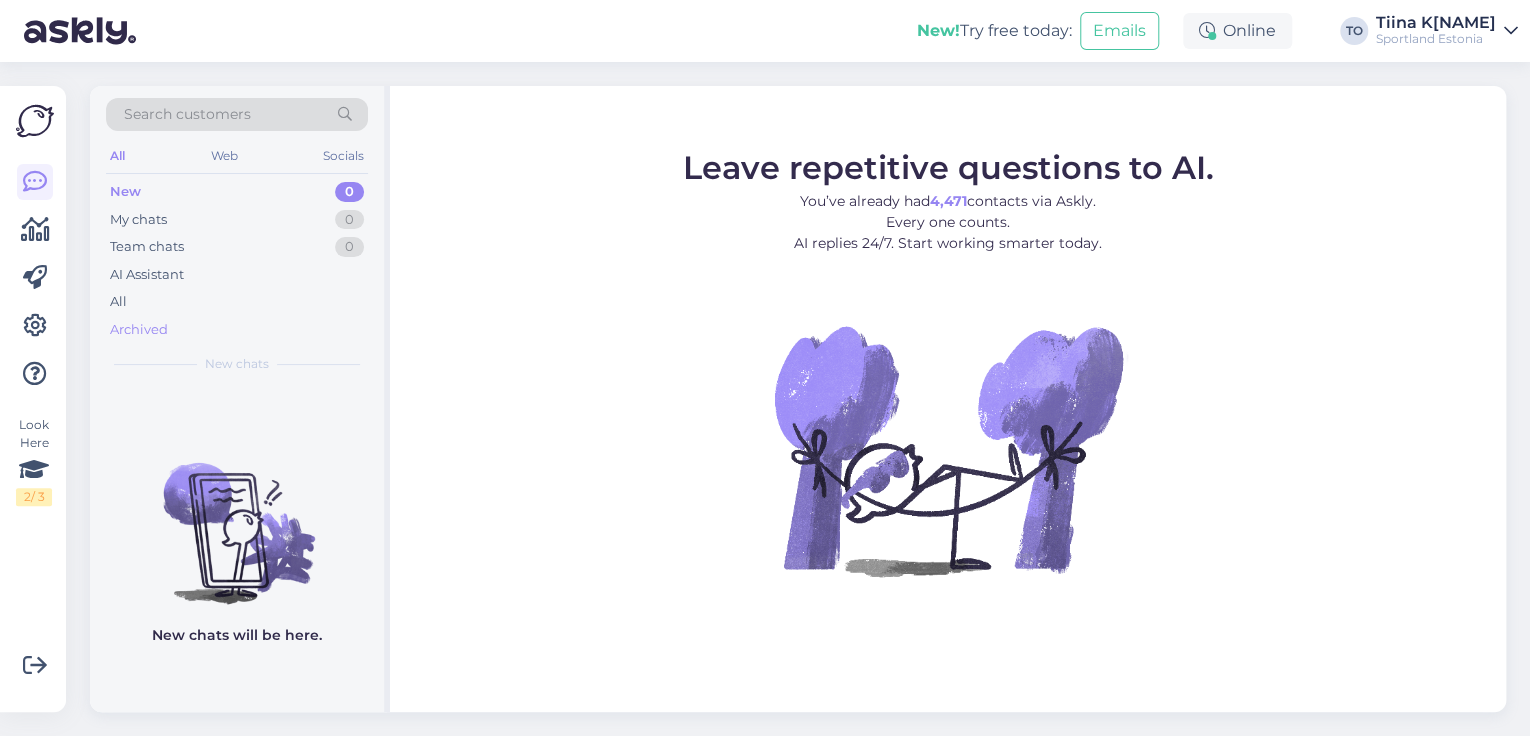 click on "Archived" at bounding box center [237, 330] 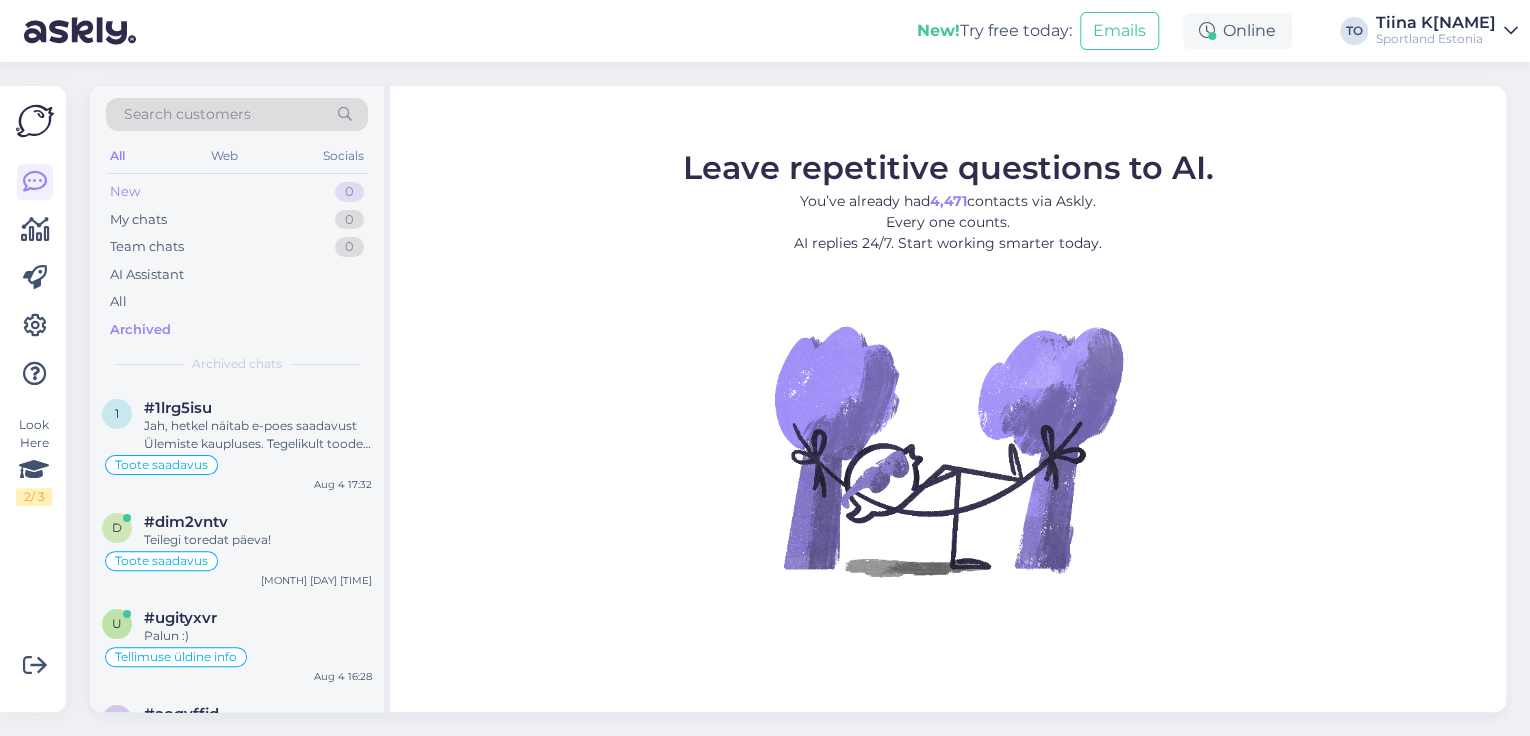 click on "New" at bounding box center (125, 192) 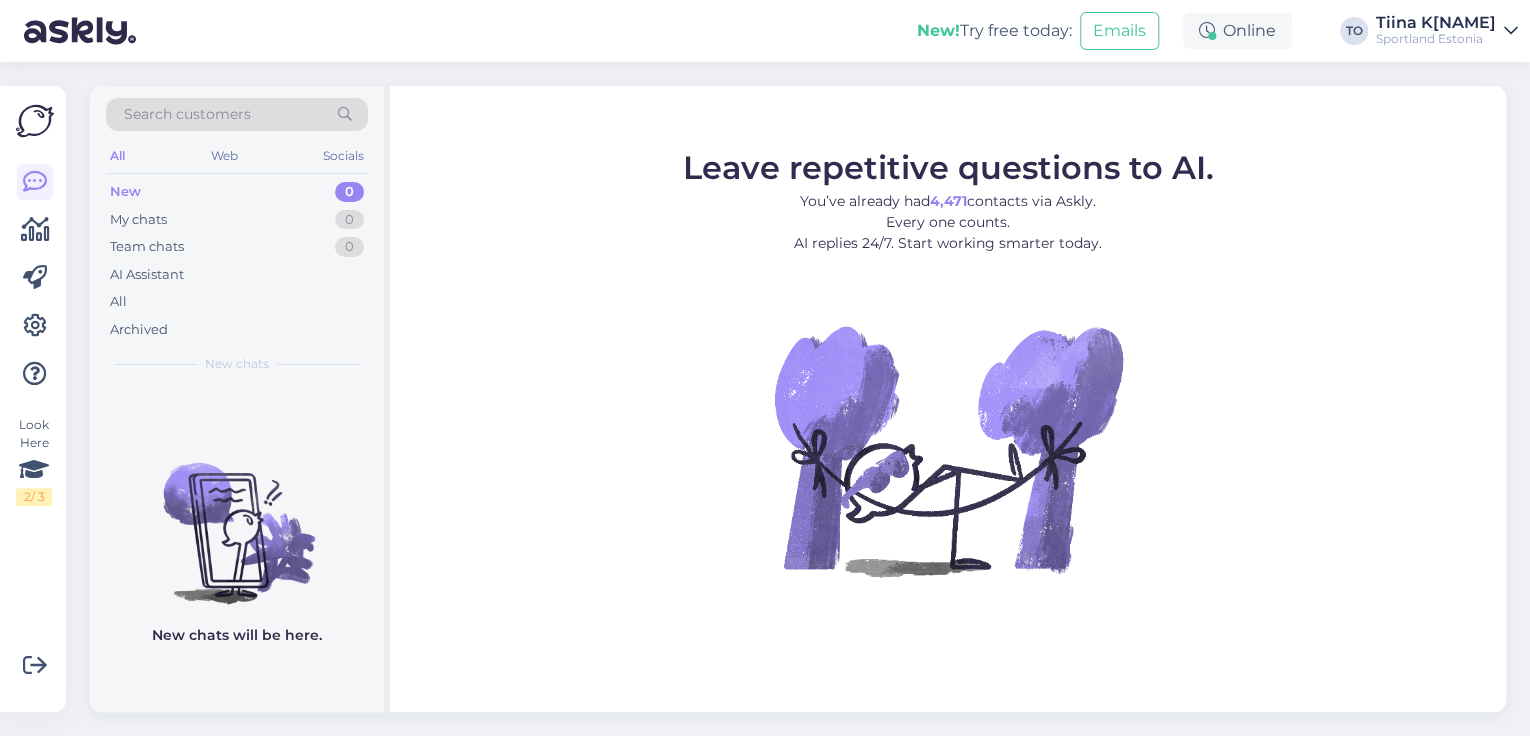 click on "Search customers" at bounding box center [187, 114] 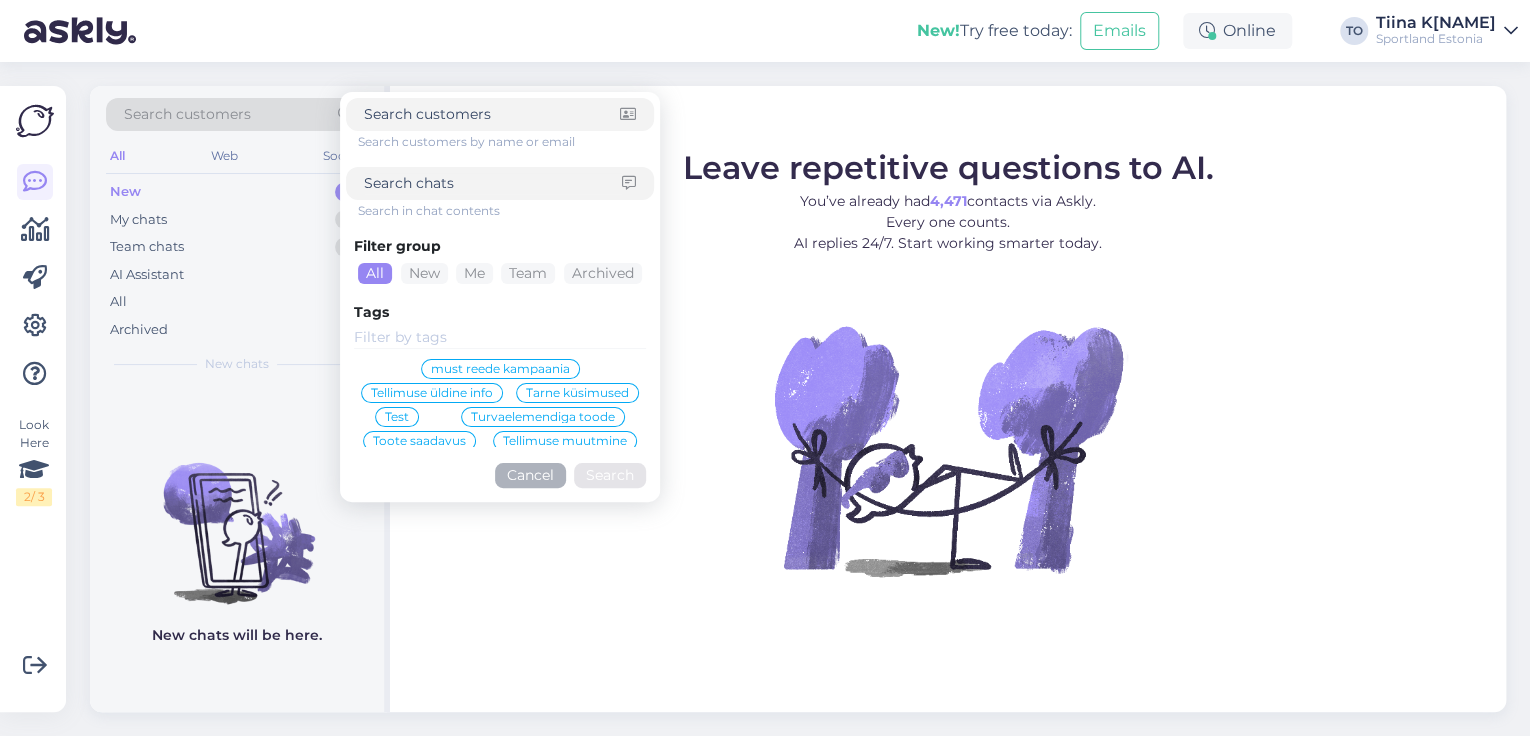 click at bounding box center (493, 183) 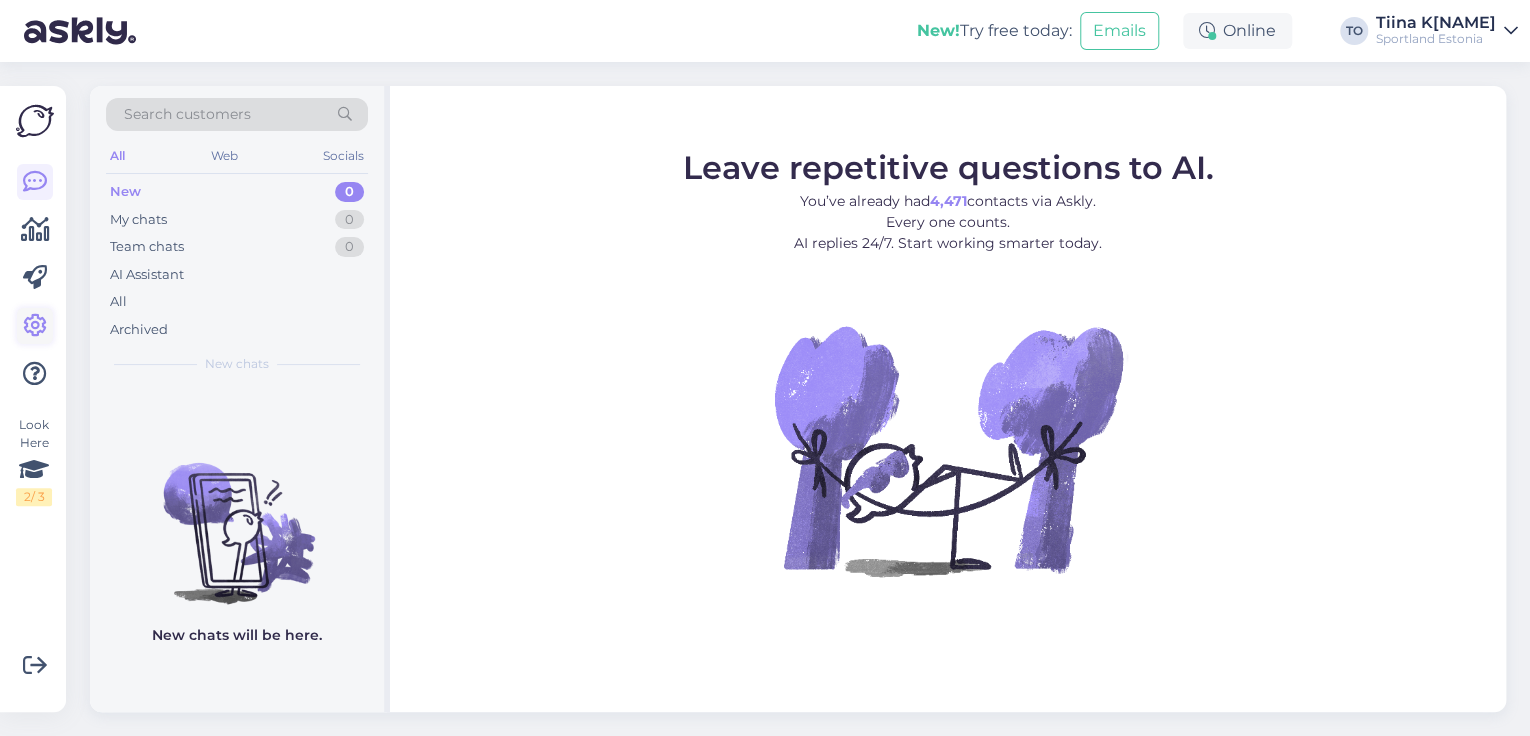 click at bounding box center [35, 326] 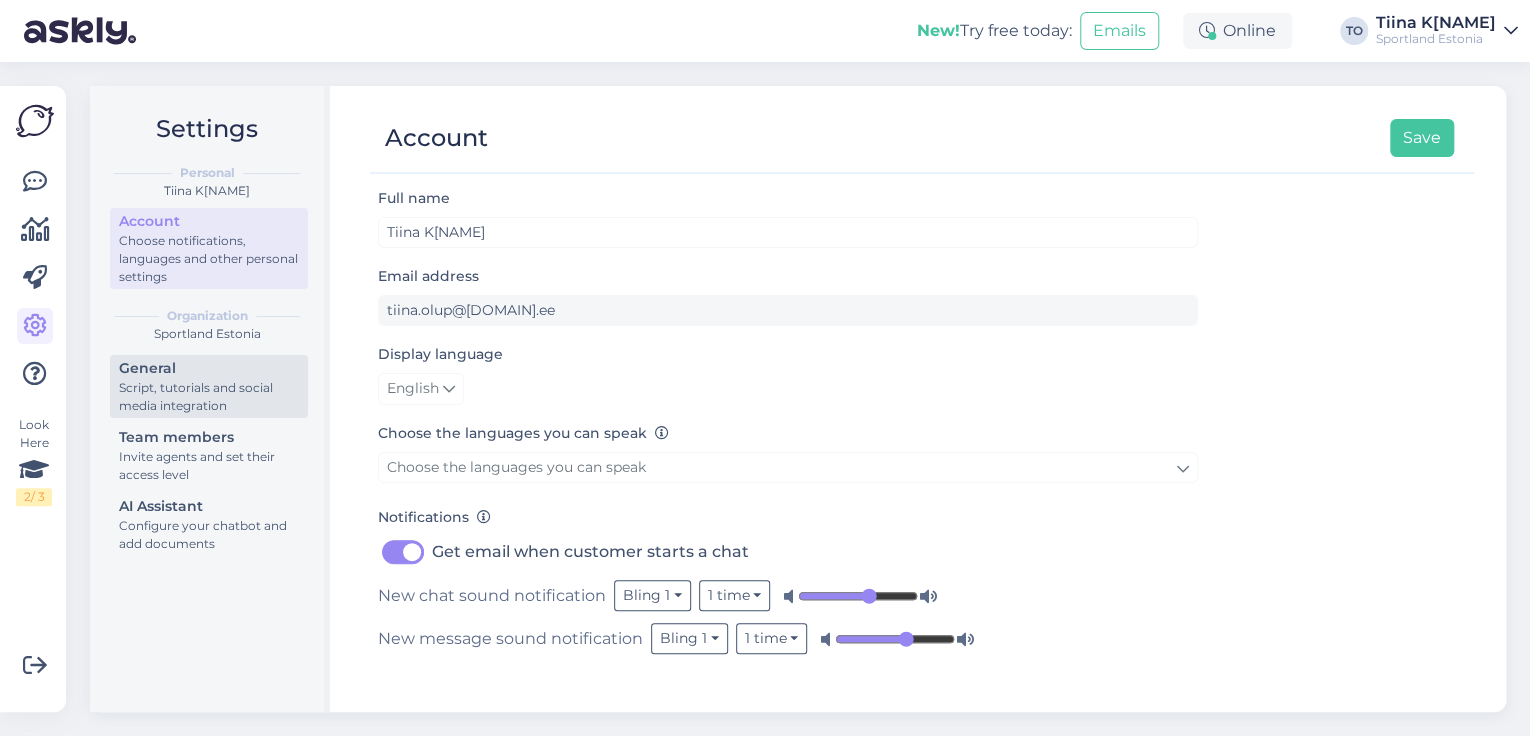click on "Script, tutorials and social media integration" at bounding box center (209, 397) 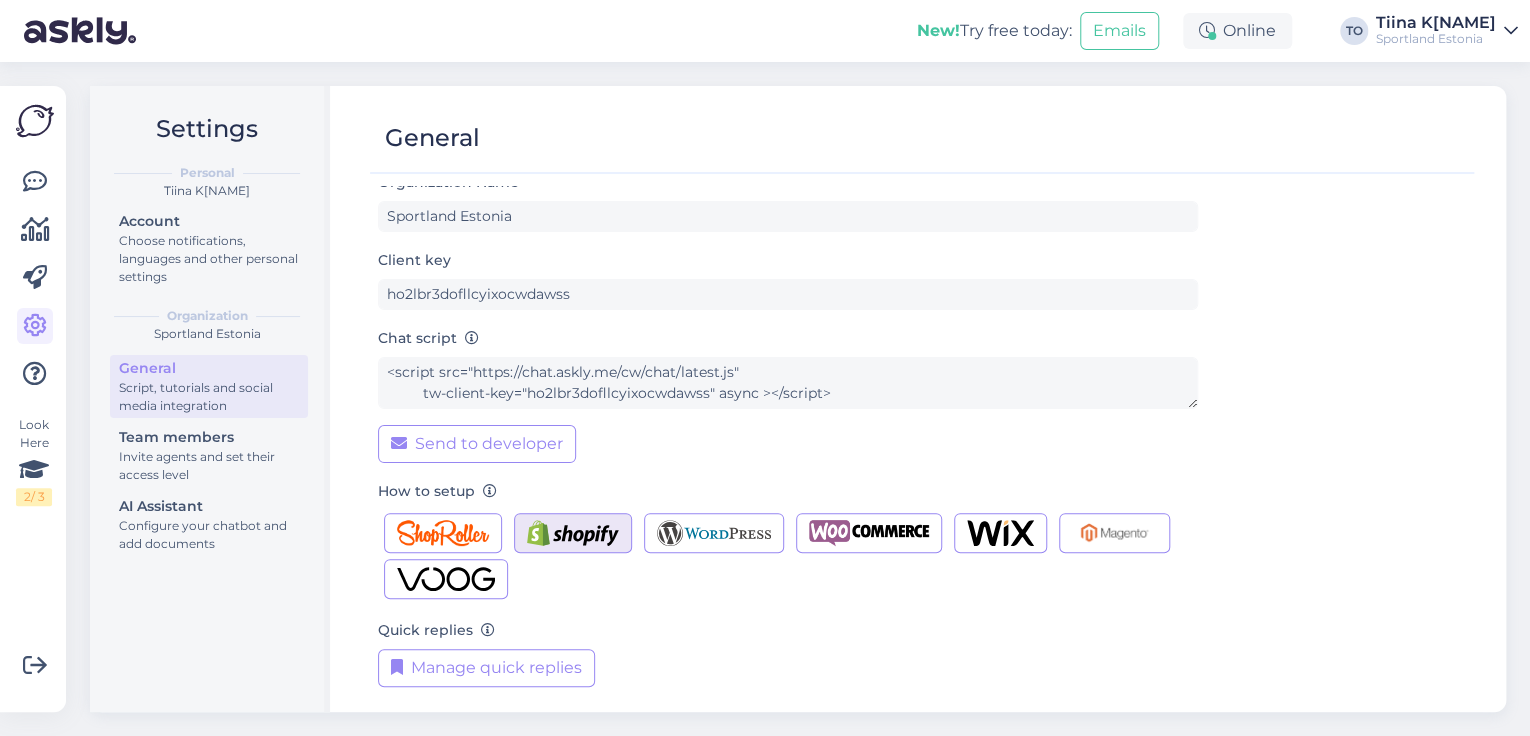 scroll, scrollTop: 24, scrollLeft: 0, axis: vertical 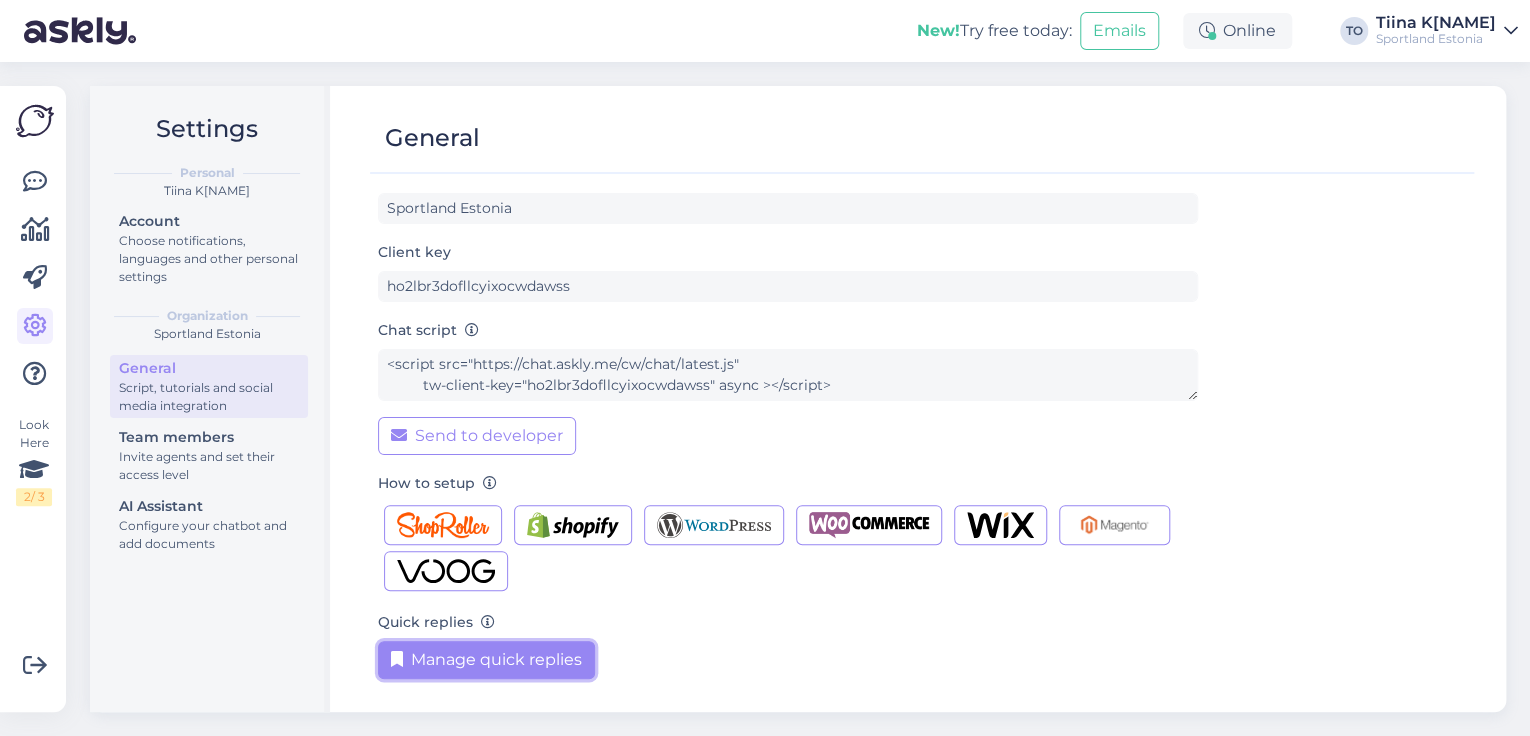 click on "Manage quick replies" at bounding box center [486, 660] 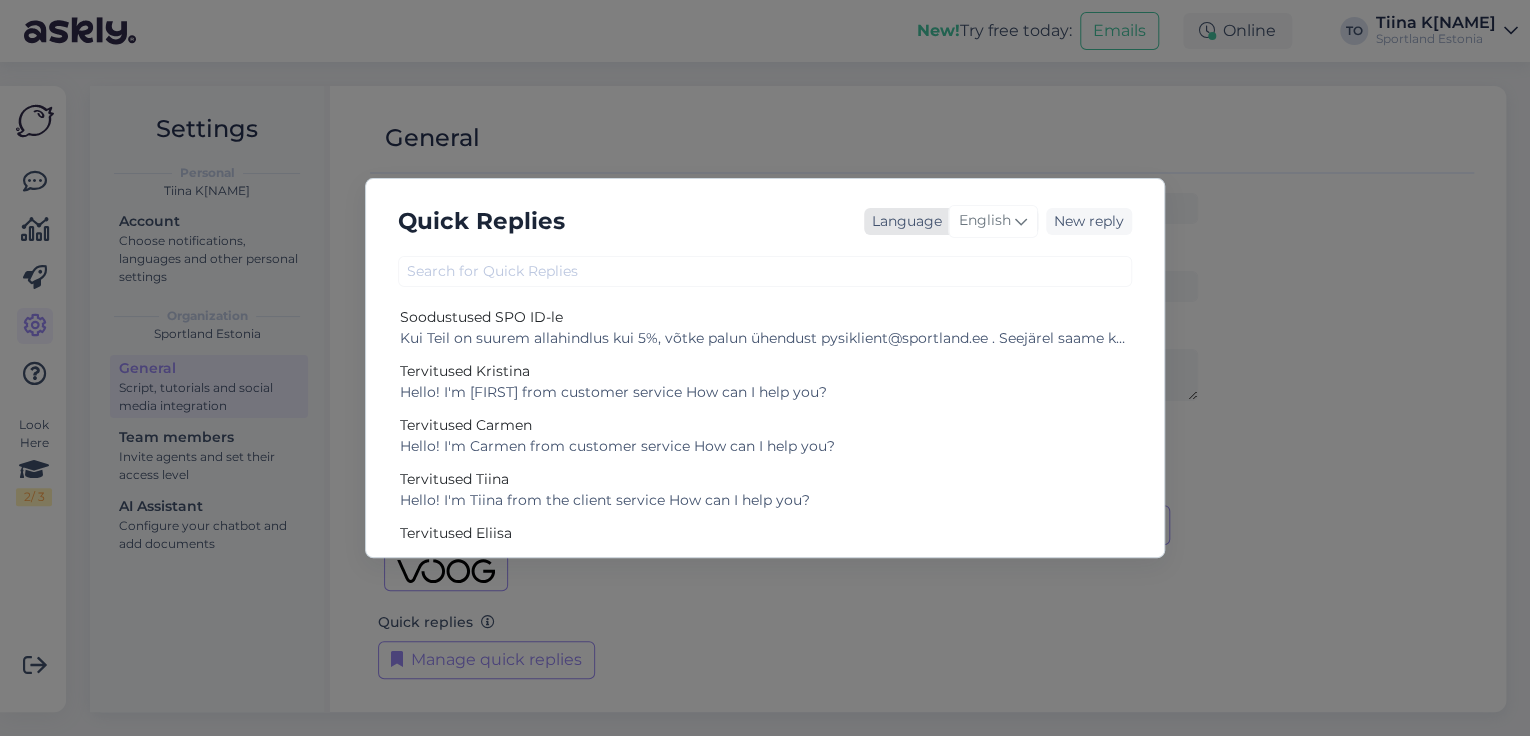 click on "English" at bounding box center [985, 221] 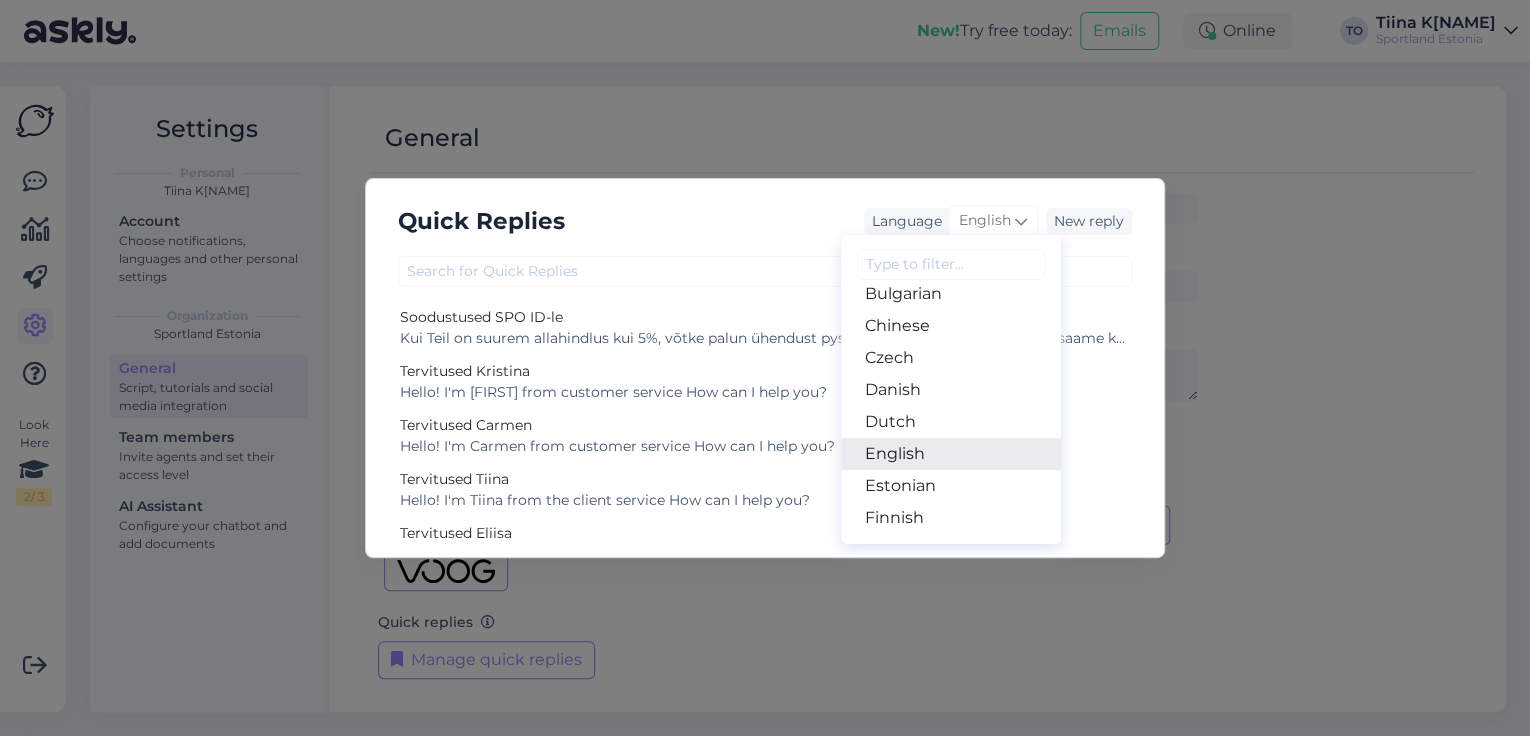 scroll, scrollTop: 160, scrollLeft: 0, axis: vertical 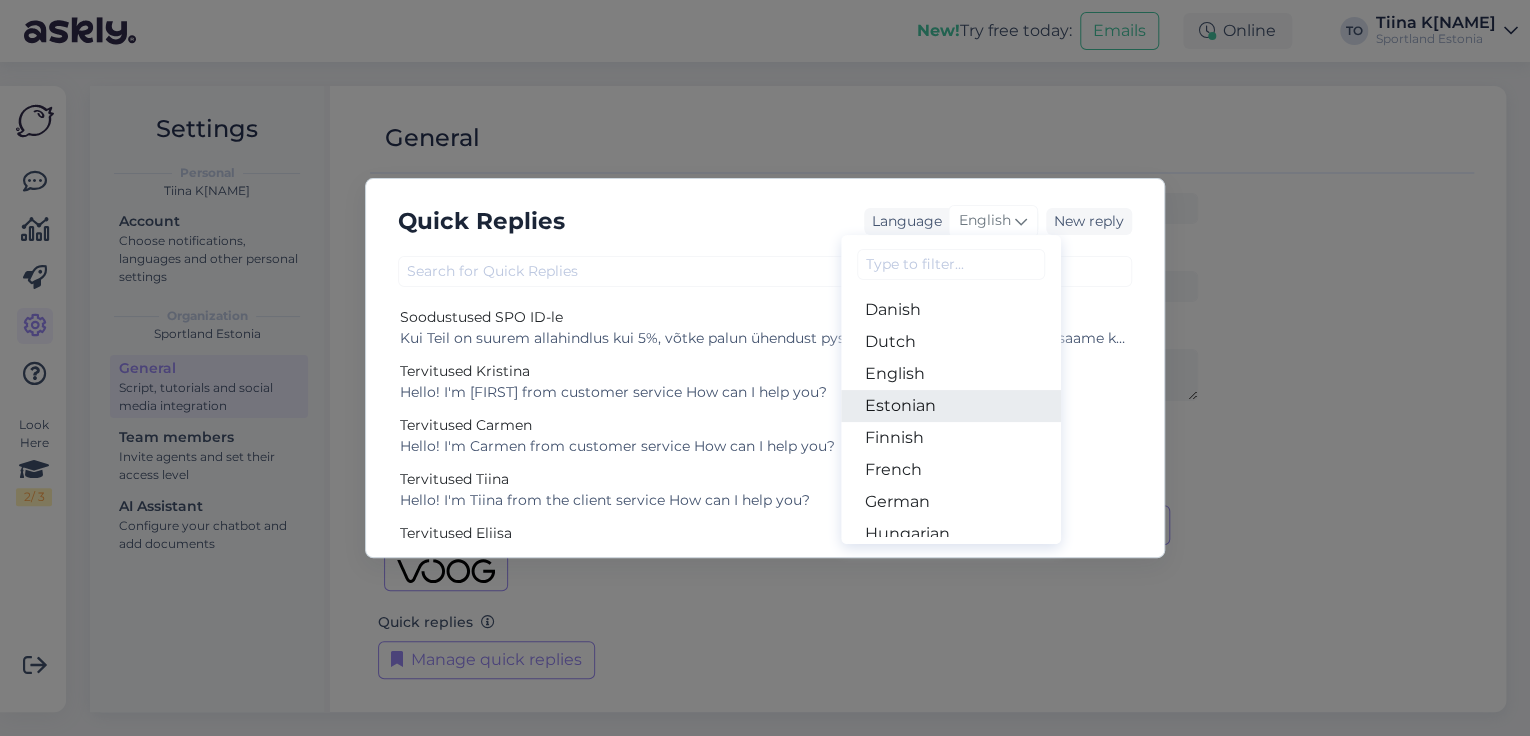 click on "Estonian" at bounding box center [951, 406] 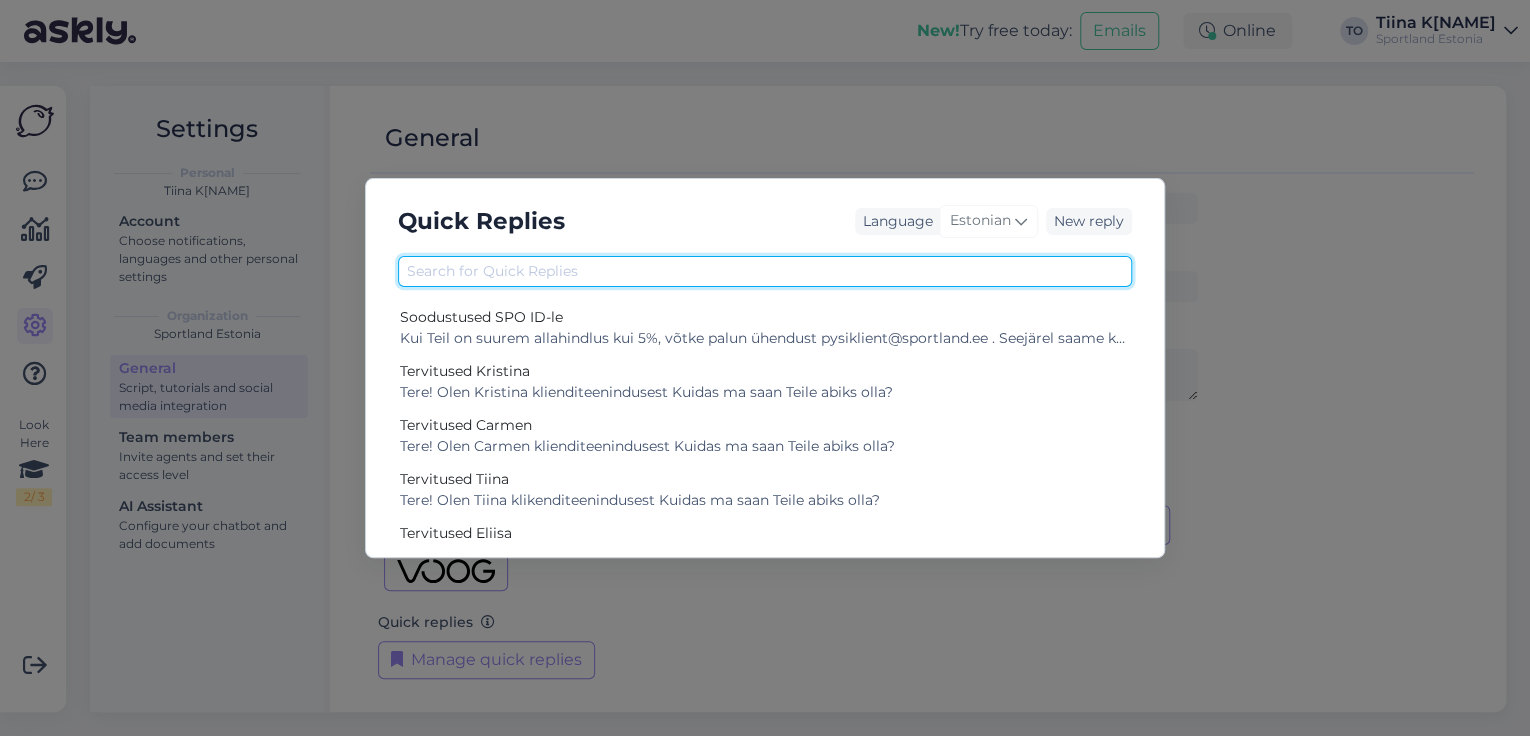 click at bounding box center [765, 271] 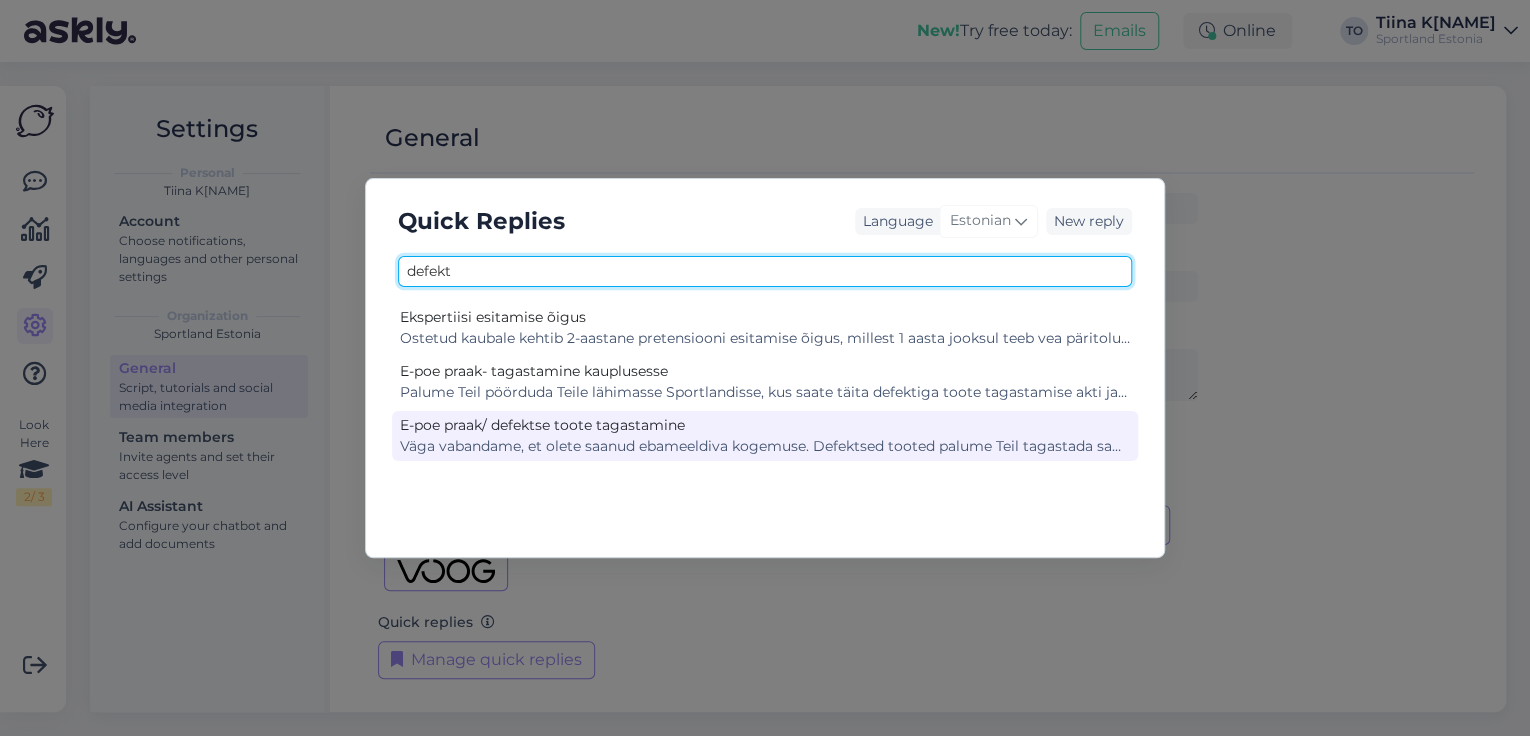type on "defekt" 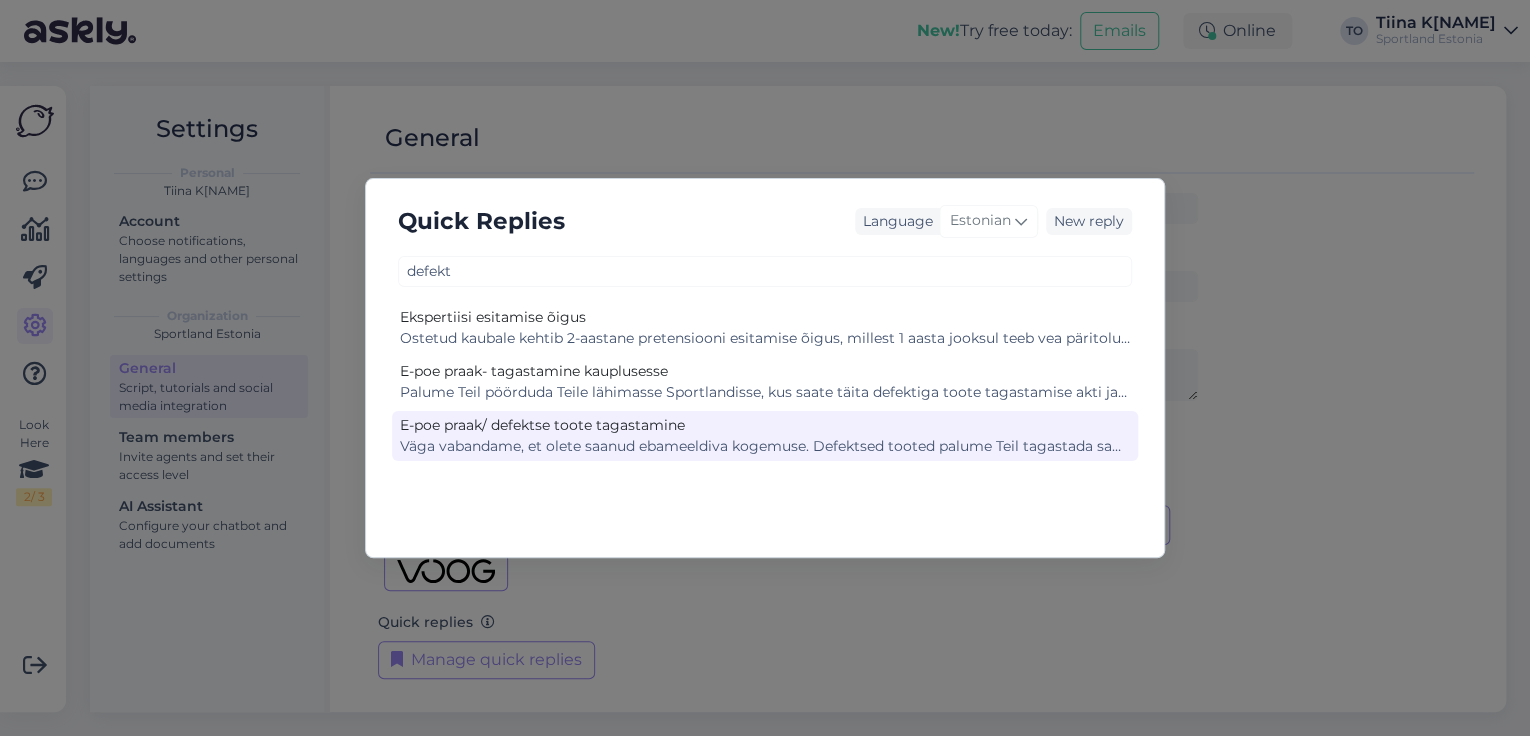 click on "Väga vabandame, et olete saanud ebameeldiva kogemuse.
Defektsed tooted palume Teil tagastada samale aadressile (saatja pakikleebisel), millelt Teile pakk edastati. Tagastuslehele tuleb märkida, et tegemist on defektse tootega ning kirjeldada defekti võimalikult täpselt. Juhul kui mingil põhjusel tagastusleht puudub, siis võib kirjutada ka sama info vabas vormis paberile.
Kindlasti tuleb kirja panna tellimuse number, kontaktandmed ning arveldusarve number.
Defektsele tootele teostakse ekspertiis, mille hinnangust teavitatakse Teid 15 kalendripäeva jooksul.
Kui Teil puudub paki tagastamiseks tagastuskood, siis palun andke teada ja me saadame Teile selle." at bounding box center (765, 446) 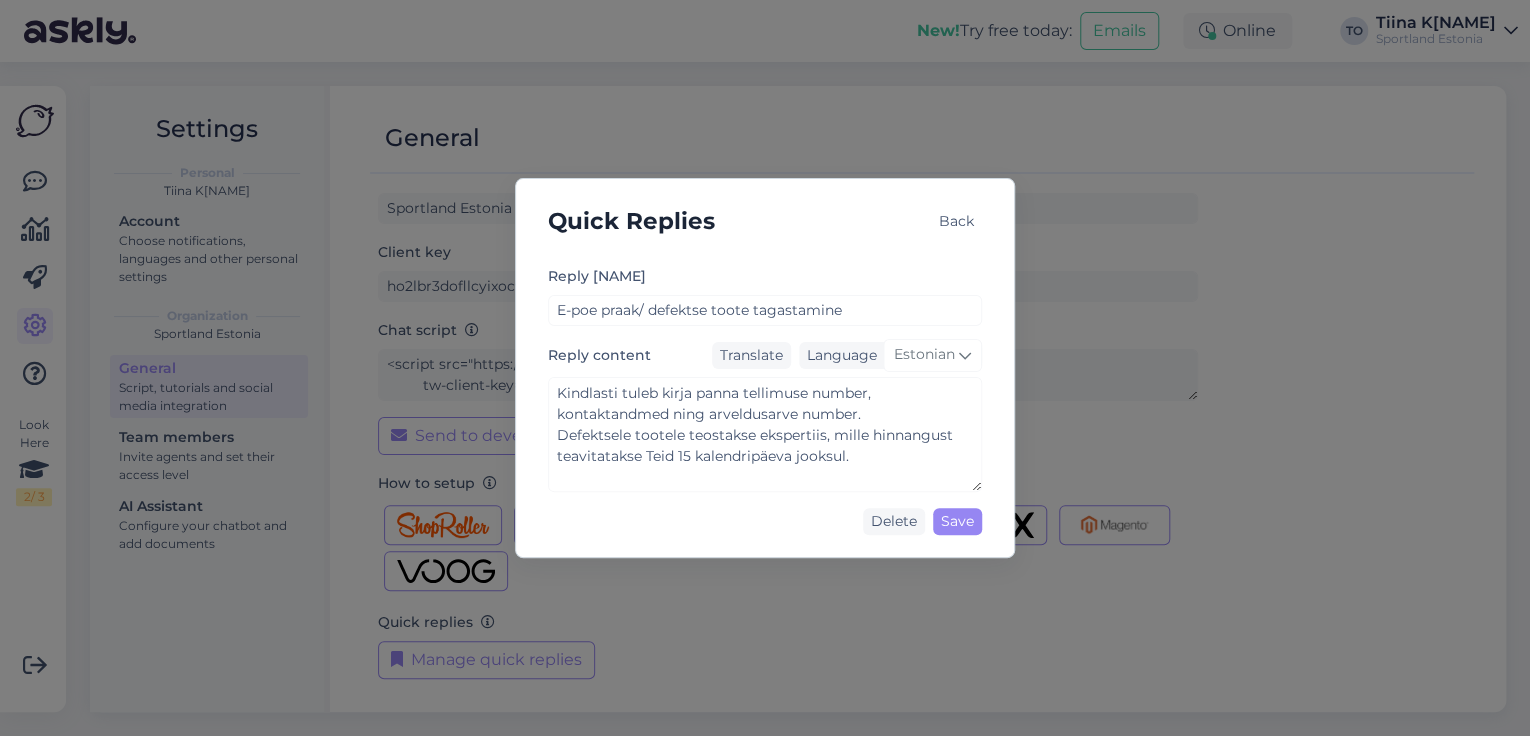scroll, scrollTop: 160, scrollLeft: 0, axis: vertical 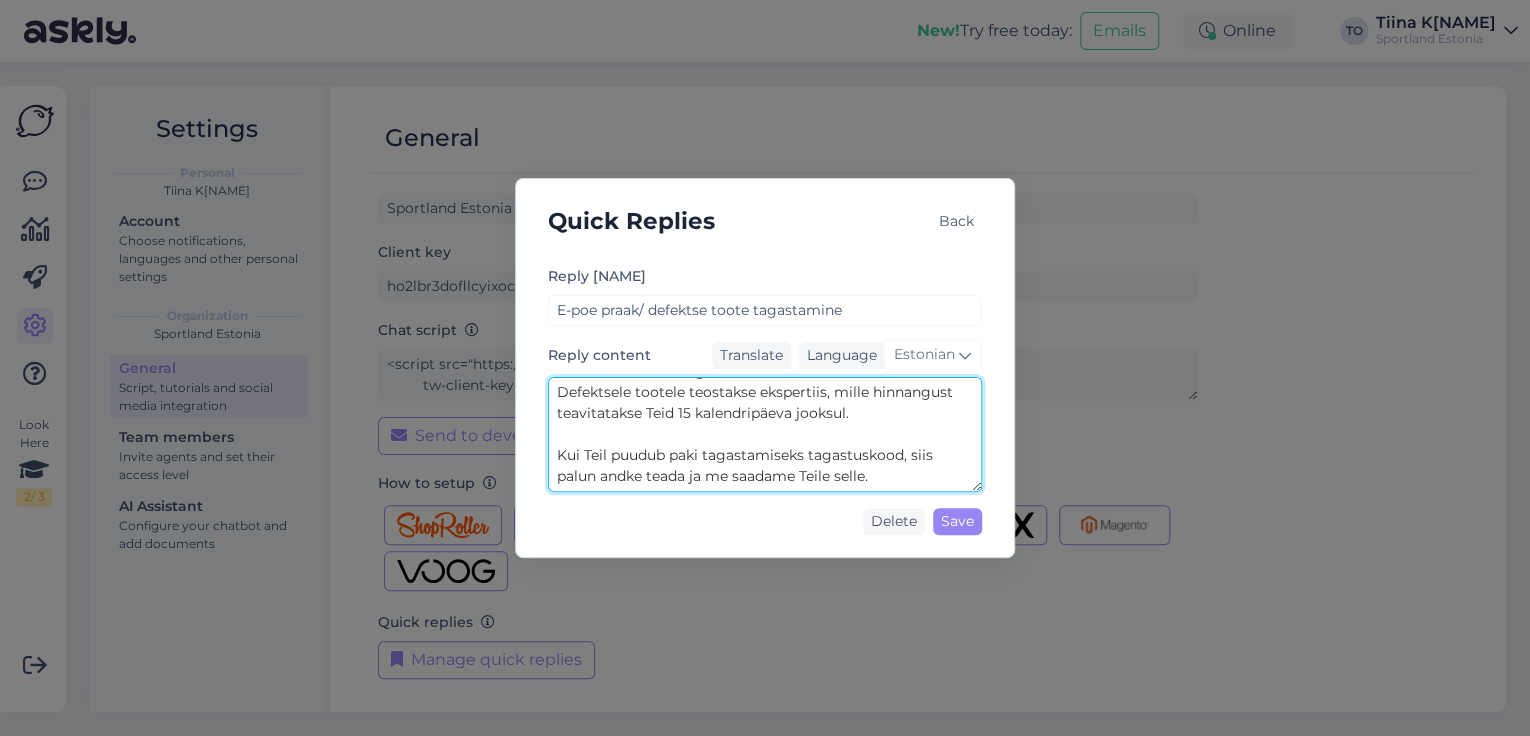 drag, startPoint x: 556, startPoint y: 438, endPoint x: 904, endPoint y: 433, distance: 348.03592 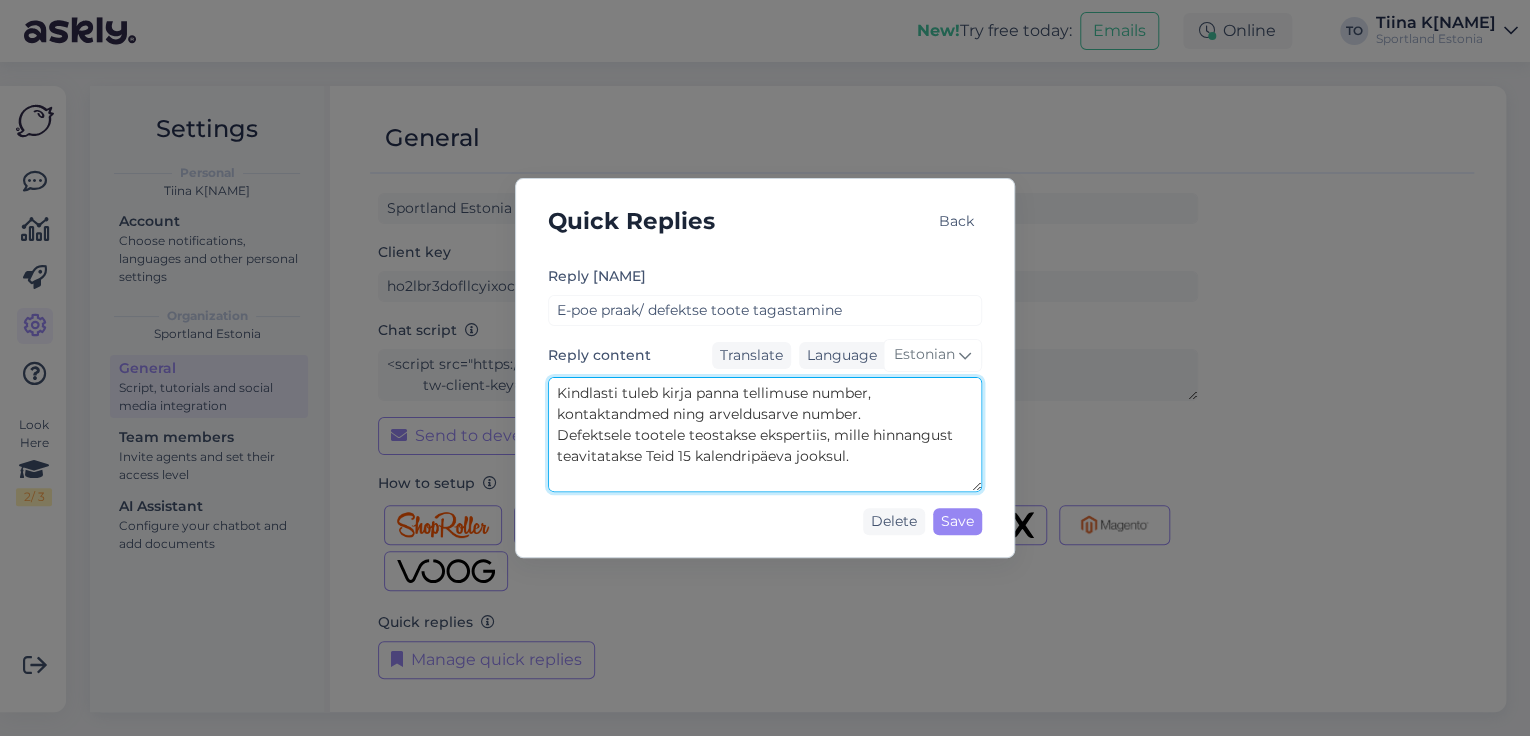 scroll, scrollTop: 160, scrollLeft: 0, axis: vertical 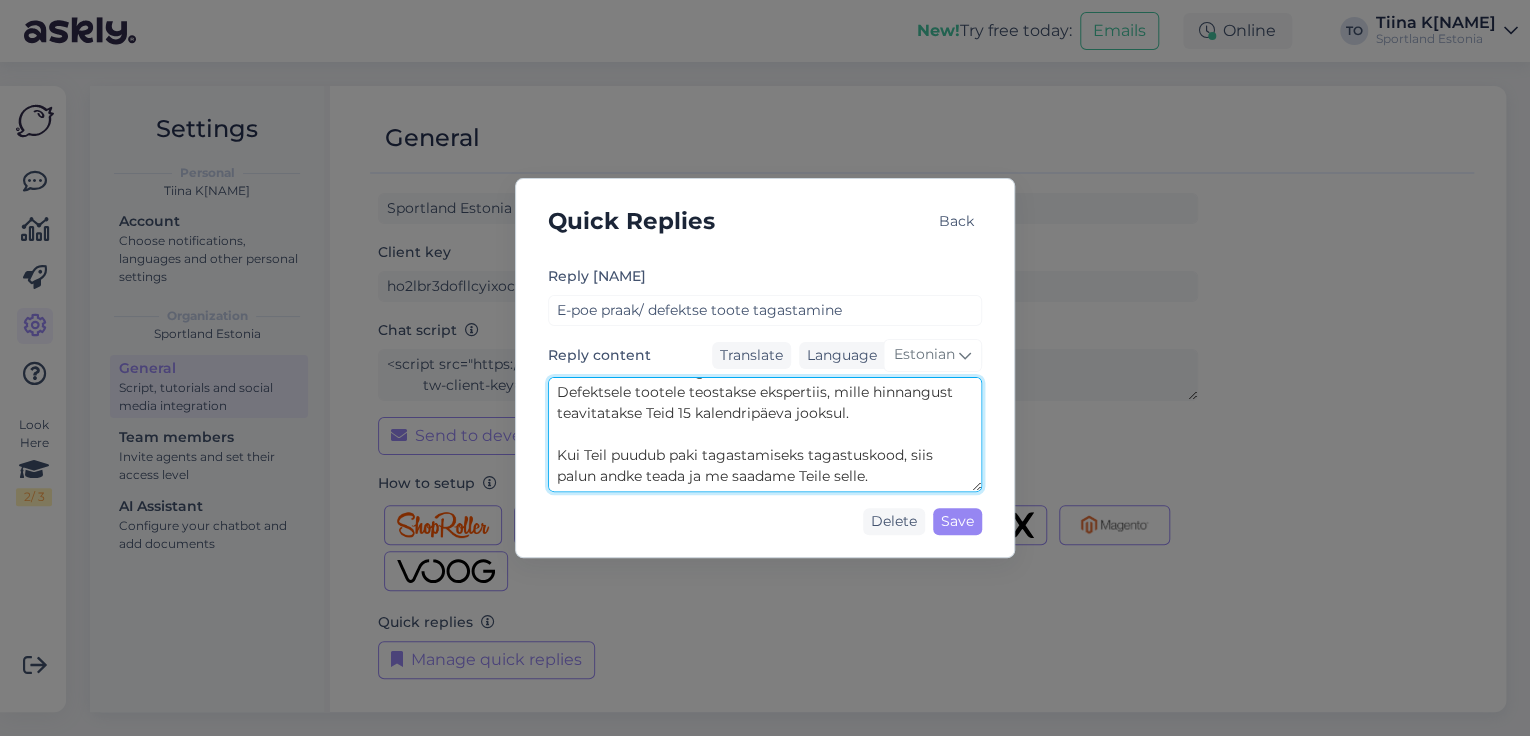 drag, startPoint x: 555, startPoint y: 438, endPoint x: 926, endPoint y: 424, distance: 371.26407 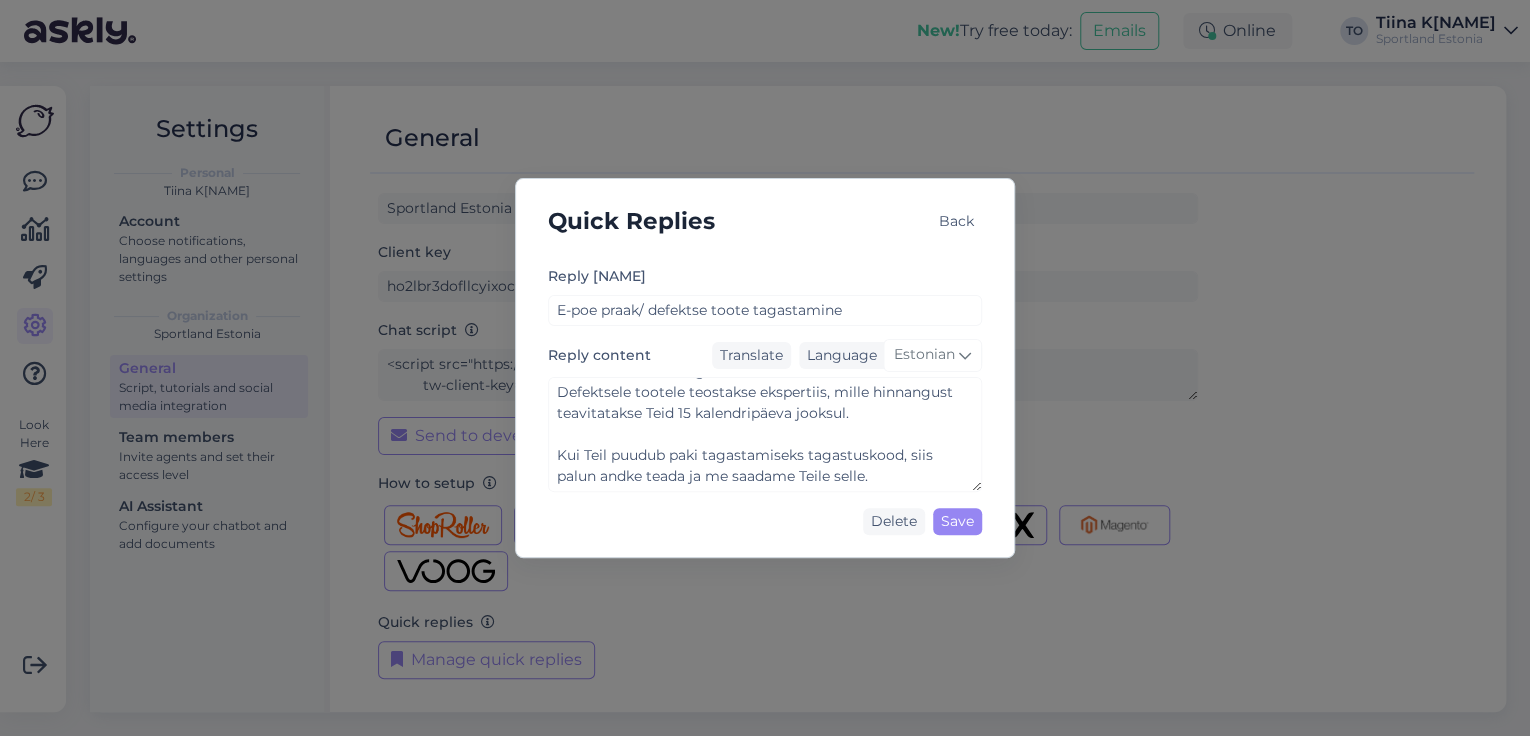 click on "Back" at bounding box center (956, 221) 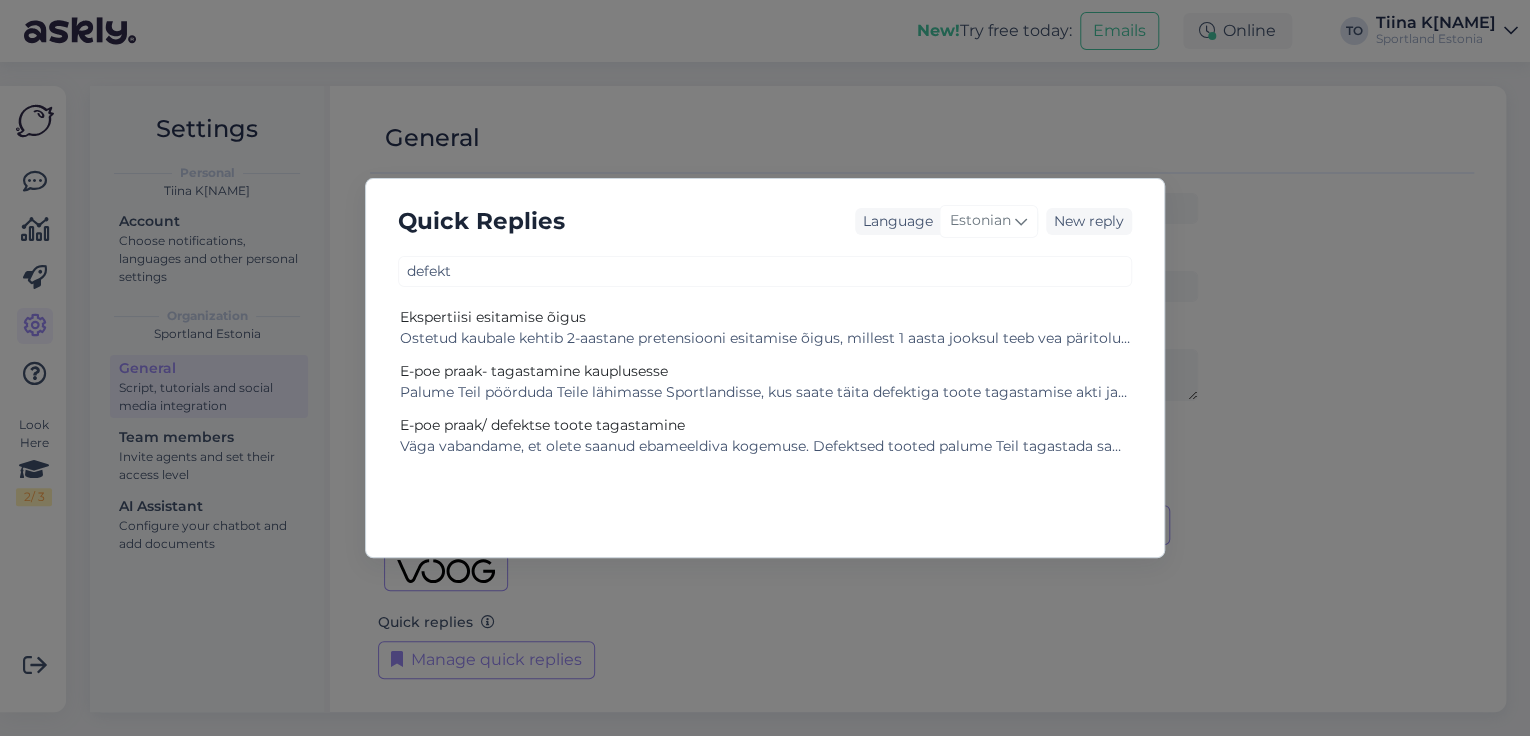 click on "Quick Replies Language Estonian New reply defekt Ekspertiisi esitamise õigus Ostetud kaubale kehtib 2-aastane pretensiooni esitamise õigus, millest 1 aasta jooksul teeb vea päritolu kindlaks kauplus. Esimese 12 kuu jooksul alates ostu kuupäevast ei pea klient ekspertiisi eest tasuma. Kui ostu kuupäevast on möödunud rohkem kui 1 aasta, tuleb Teil toote vea päritolu tuvastamiseks pöörduda litsentseeritud ekspertiisibüroosse. Juhul kui ekspertiisi tulemusena tuvastatakse tootel tootjapoolne defekt, palume esitada ekspertiisidokument koos ostukviitungiga Sportland kauplusele, kus Teie pretensiooni menetletakse ja pakutakse asjakohane lahendus. E-poe praak- tagastamine kauplusesse E-poe praak/ defektse toote tagastamine" at bounding box center [765, 368] 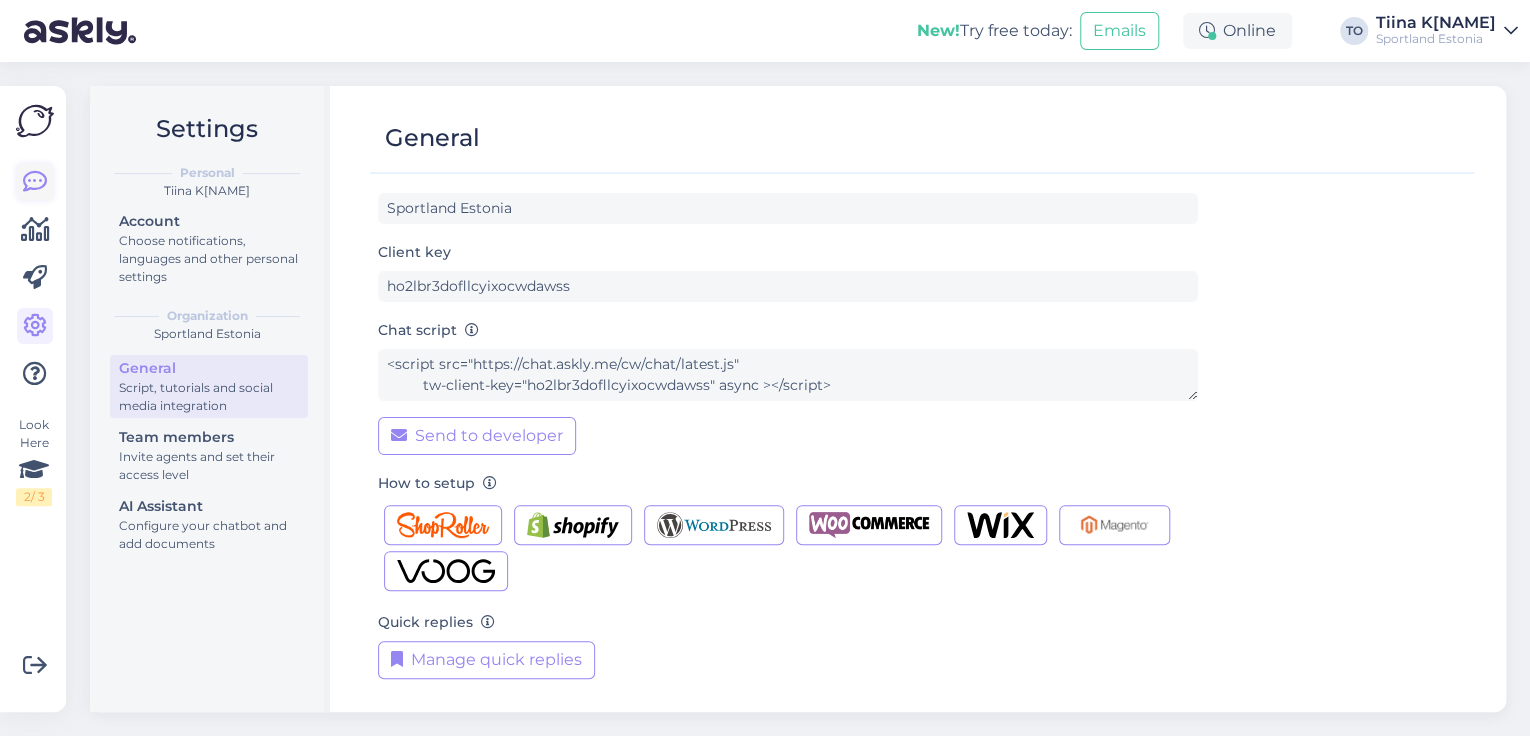 click at bounding box center (35, 182) 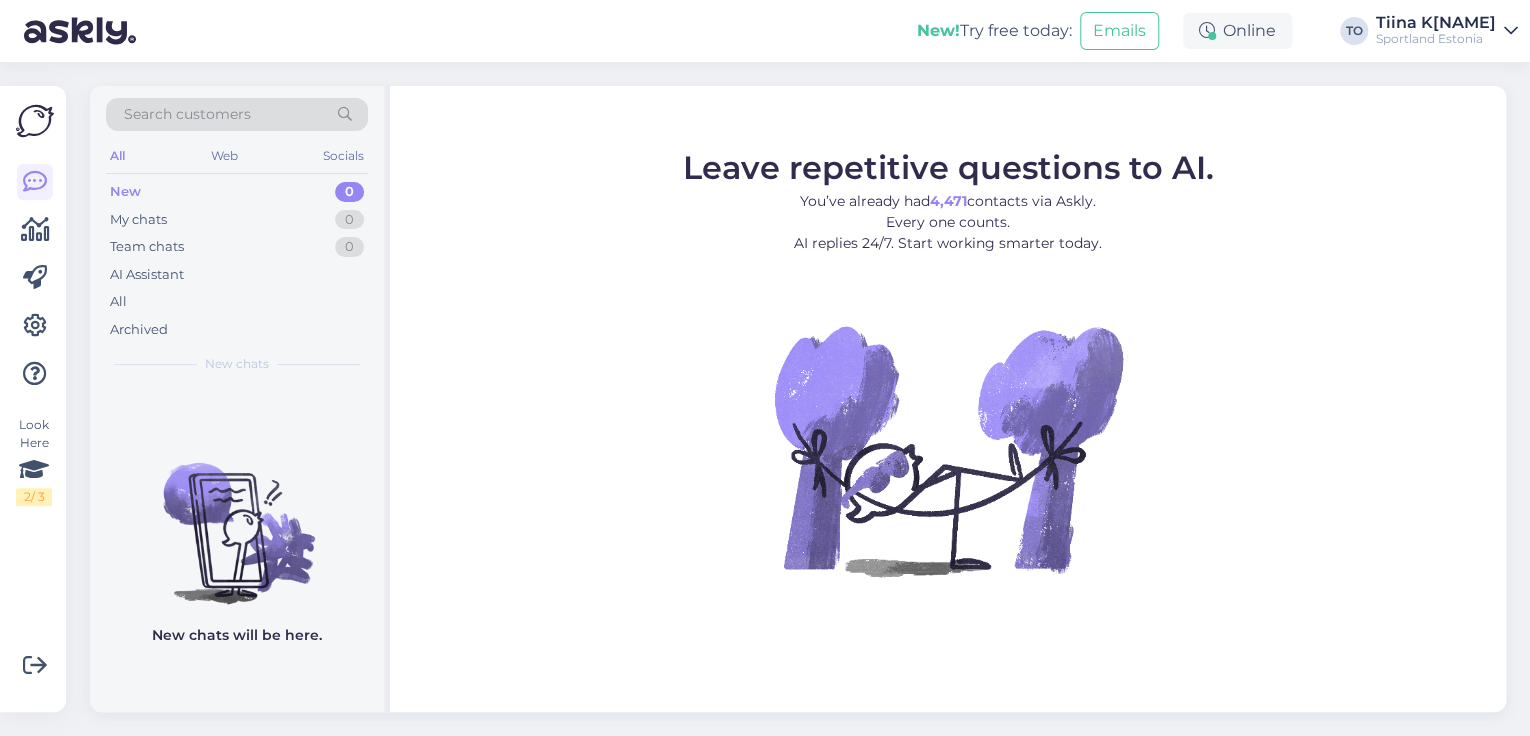 click on "Sportland Estonia" at bounding box center [1436, 39] 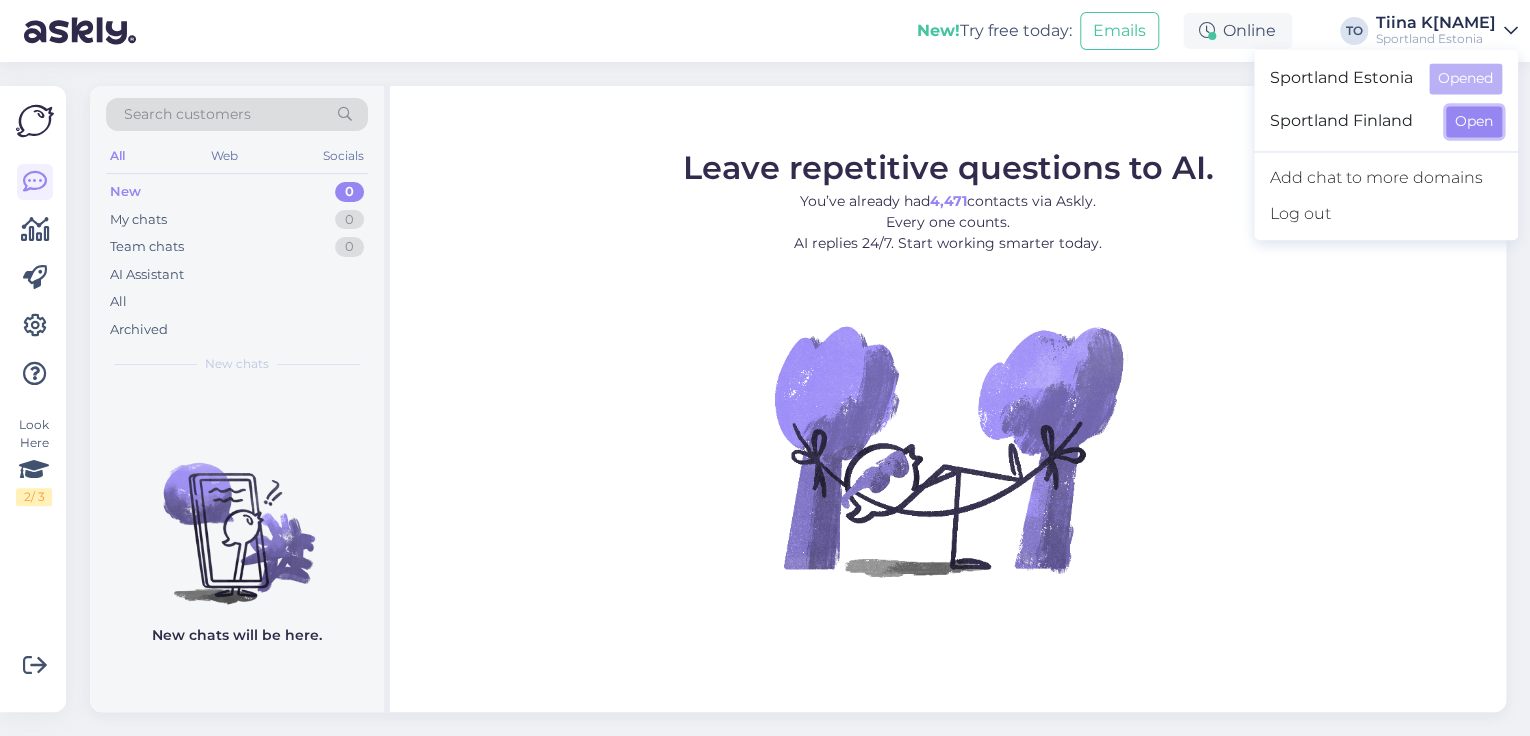 click on "Open" at bounding box center (1474, 121) 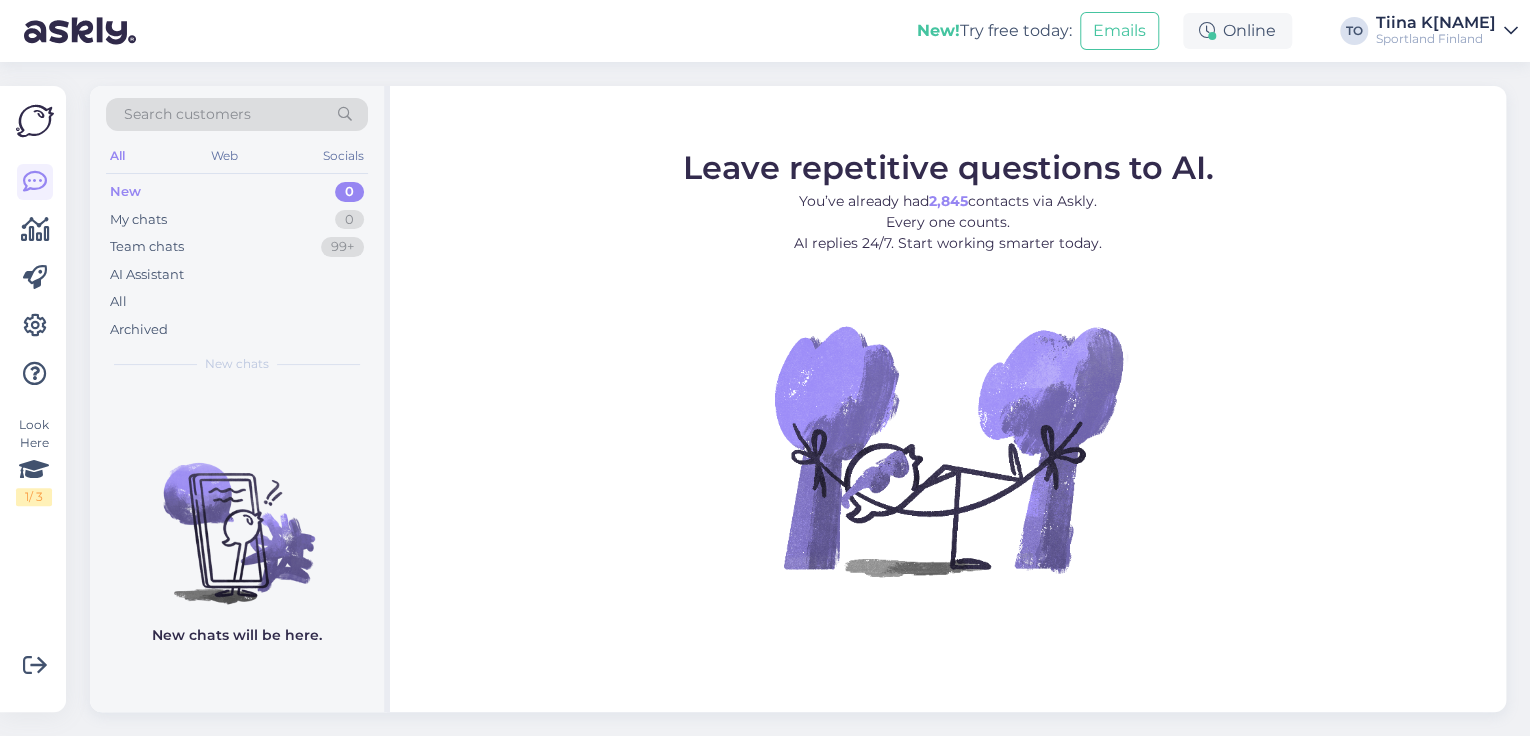 click on "Sportland Finland" at bounding box center [1436, 39] 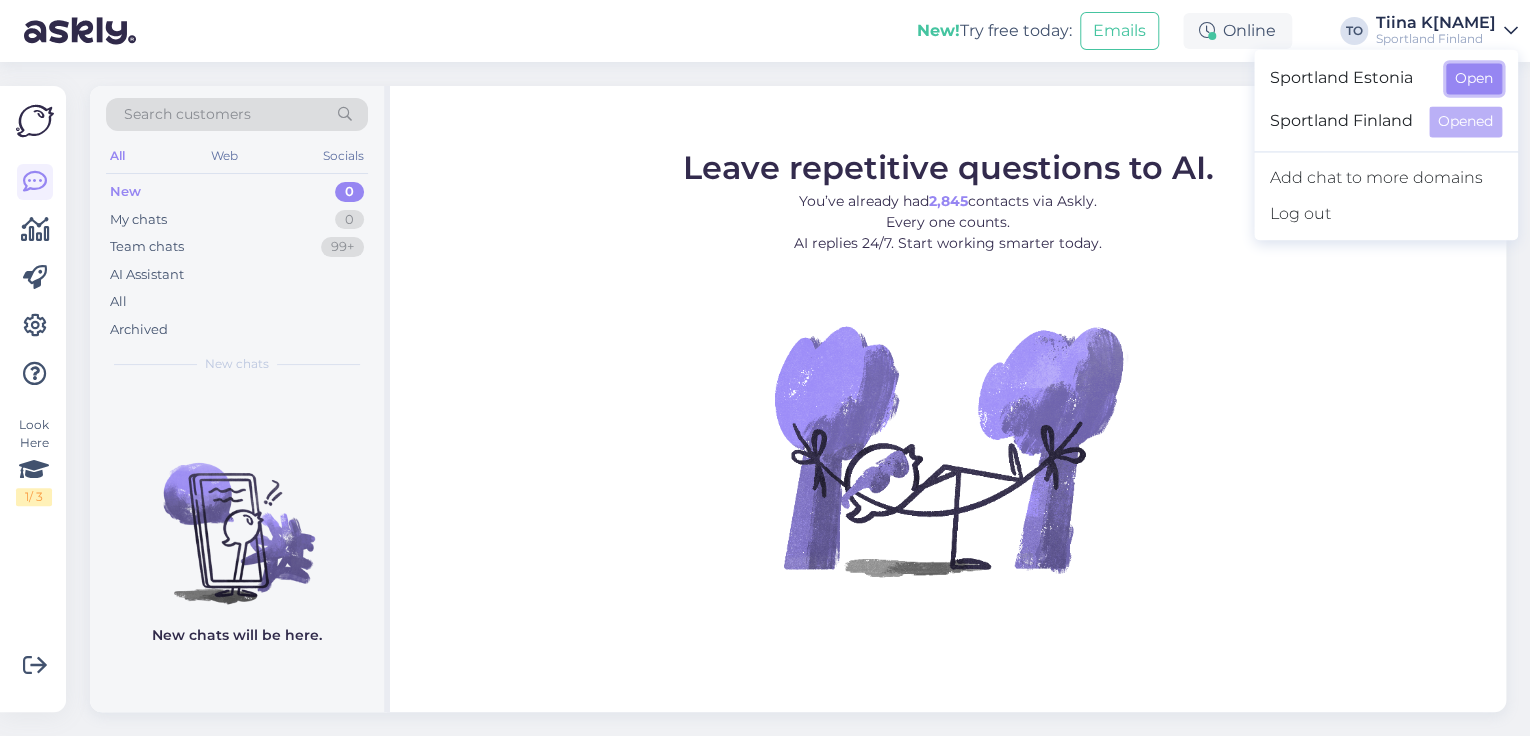 click on "Open" at bounding box center (1474, 78) 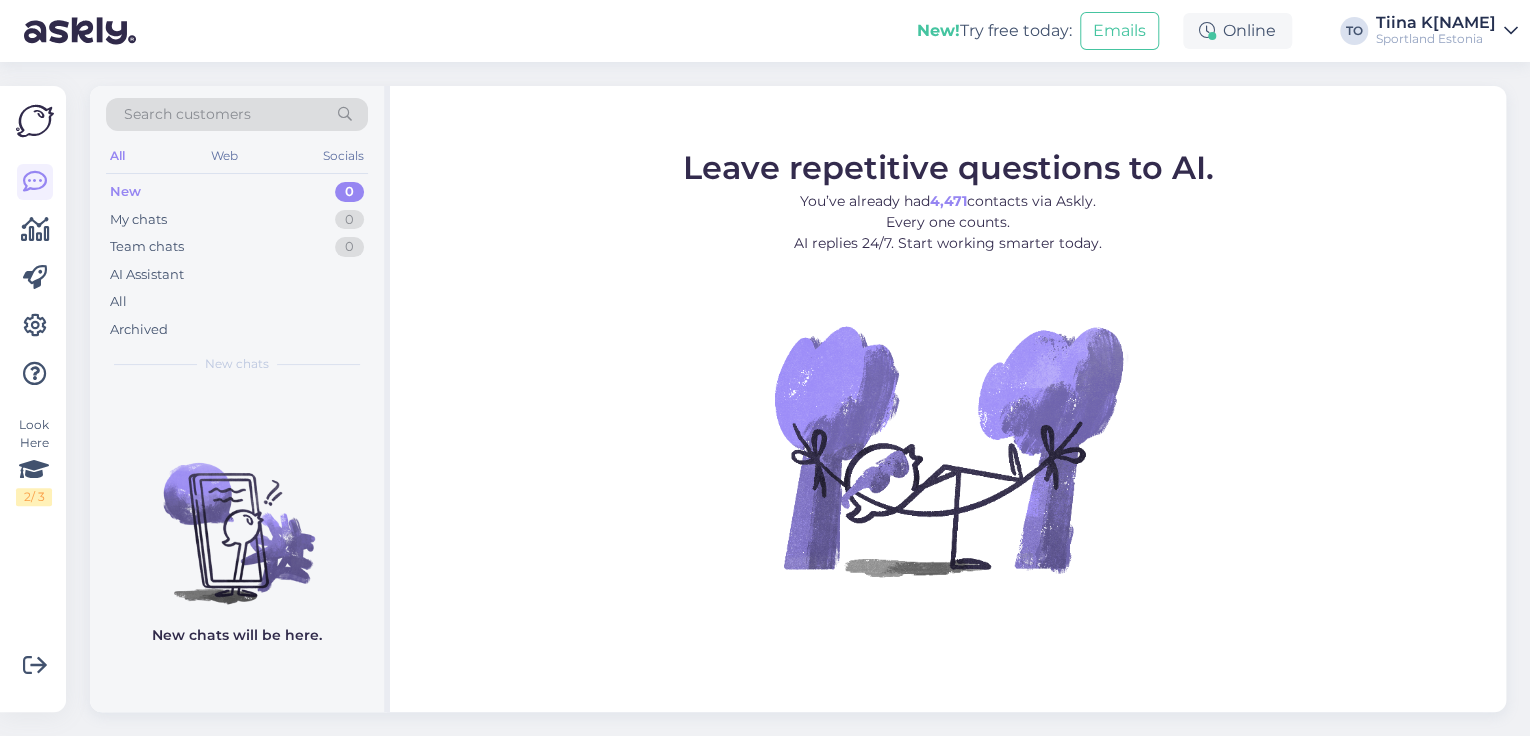 click on "Sportland Estonia" at bounding box center (1436, 39) 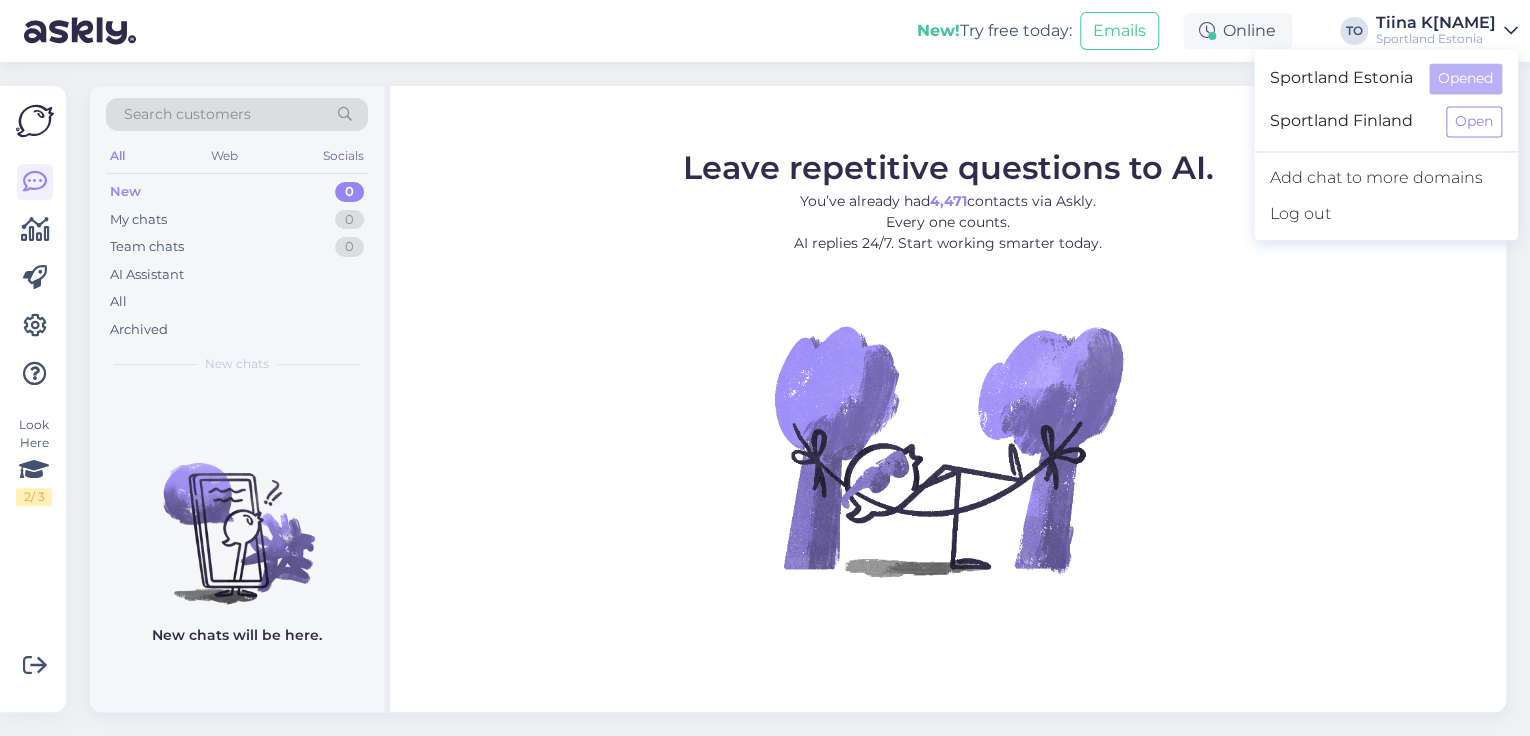 click on "Sportland Finland Open" at bounding box center [1386, 121] 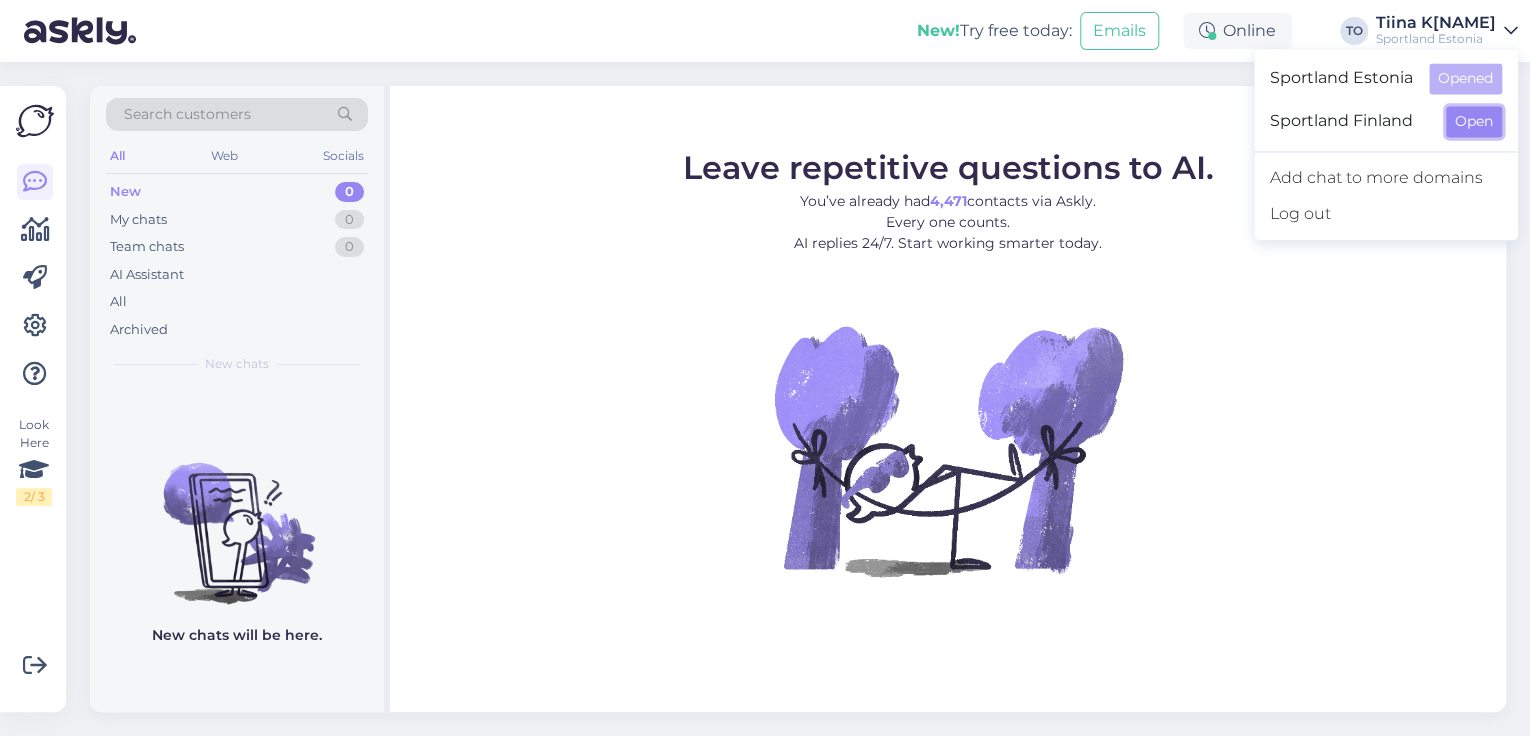 click on "Open" at bounding box center [1474, 121] 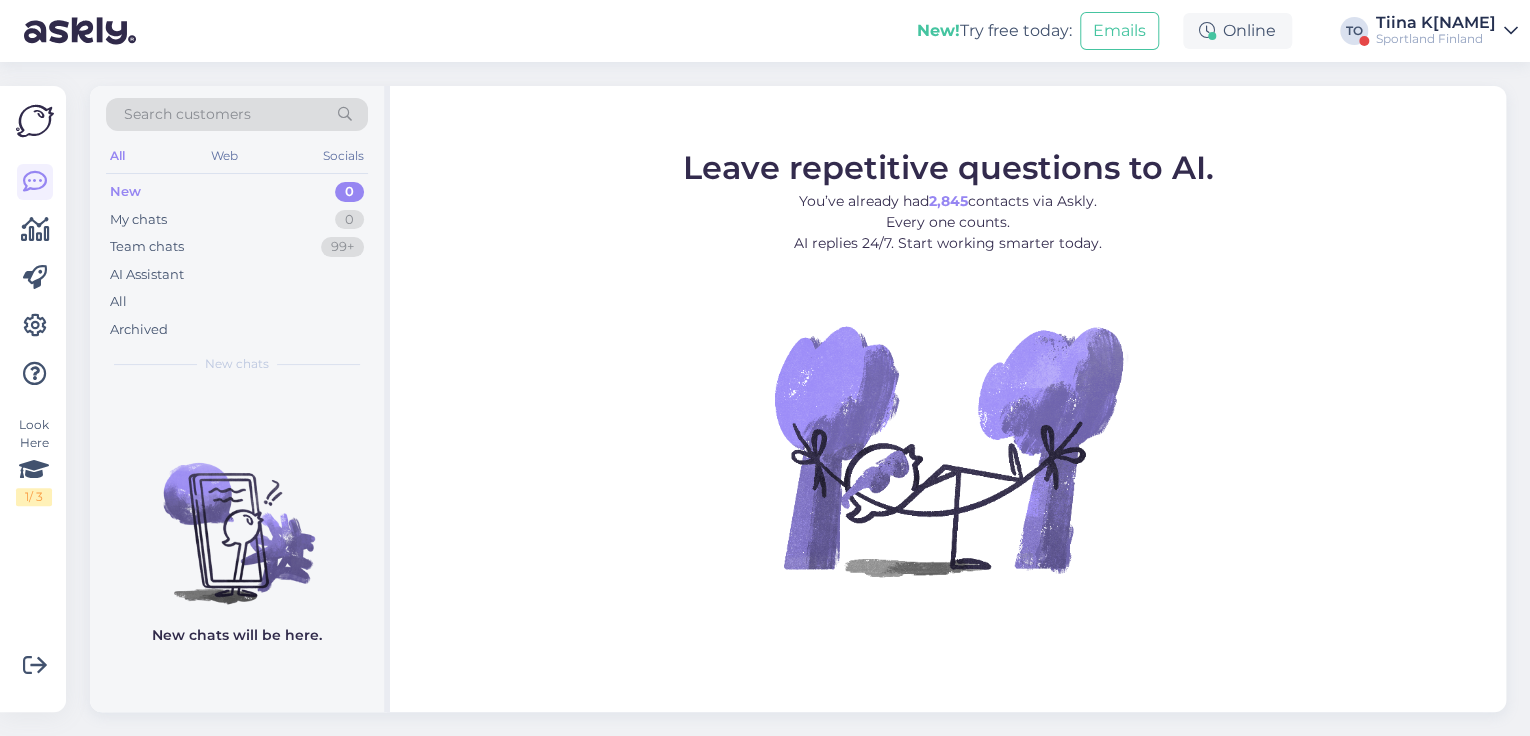 click on "Tiina K[NAME]" at bounding box center (1436, 23) 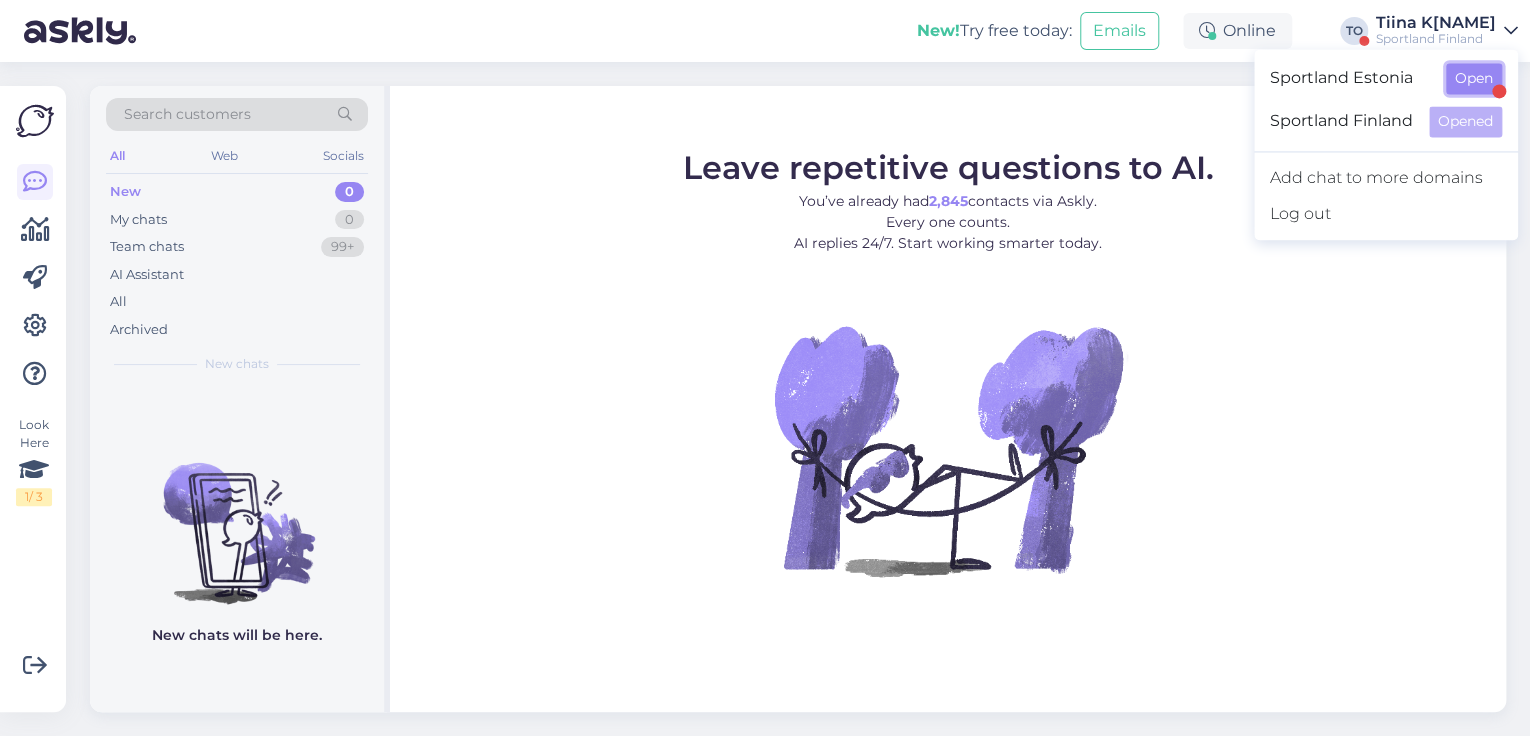 click on "Open" at bounding box center [1474, 78] 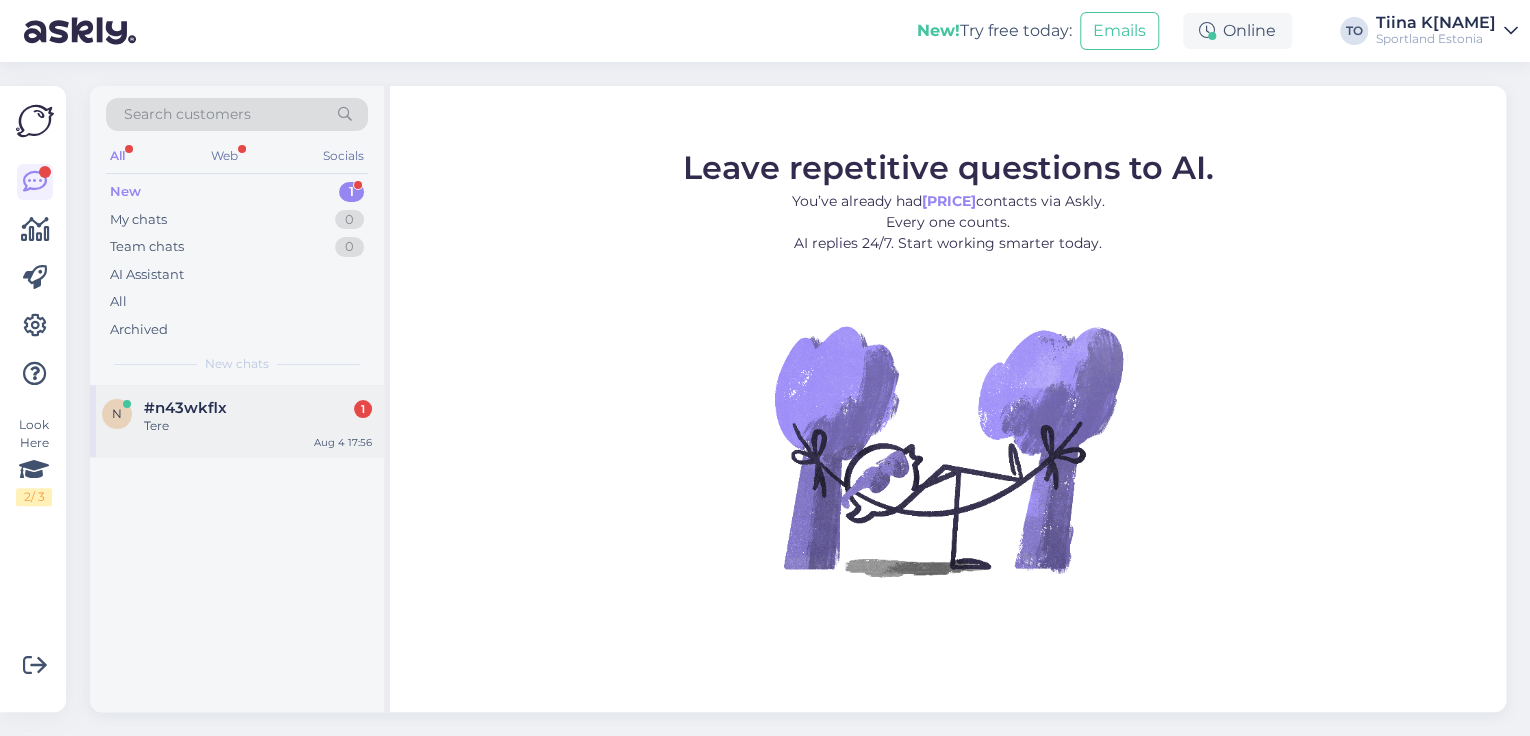click on "#[CODE] 1" at bounding box center (258, 408) 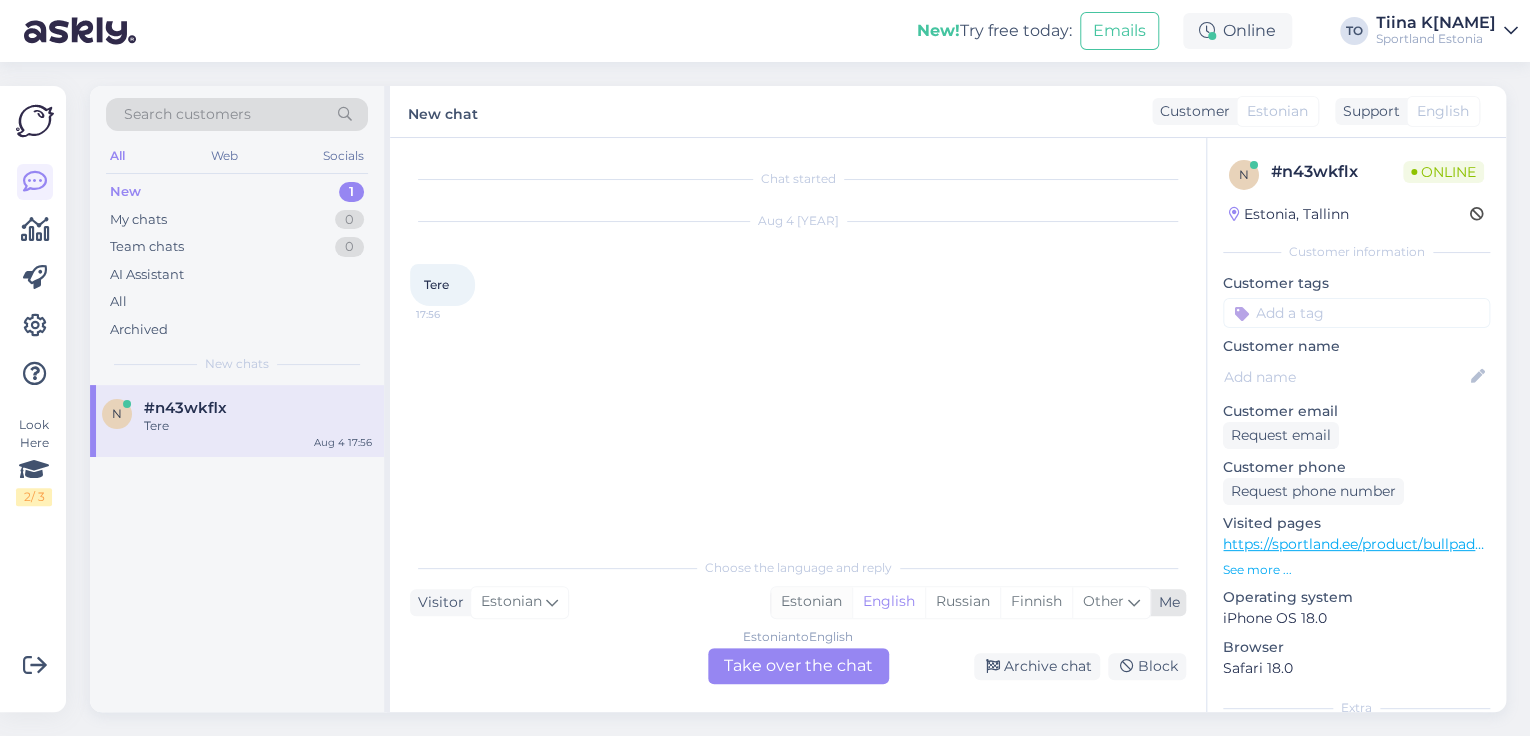click on "Estonian" at bounding box center [811, 602] 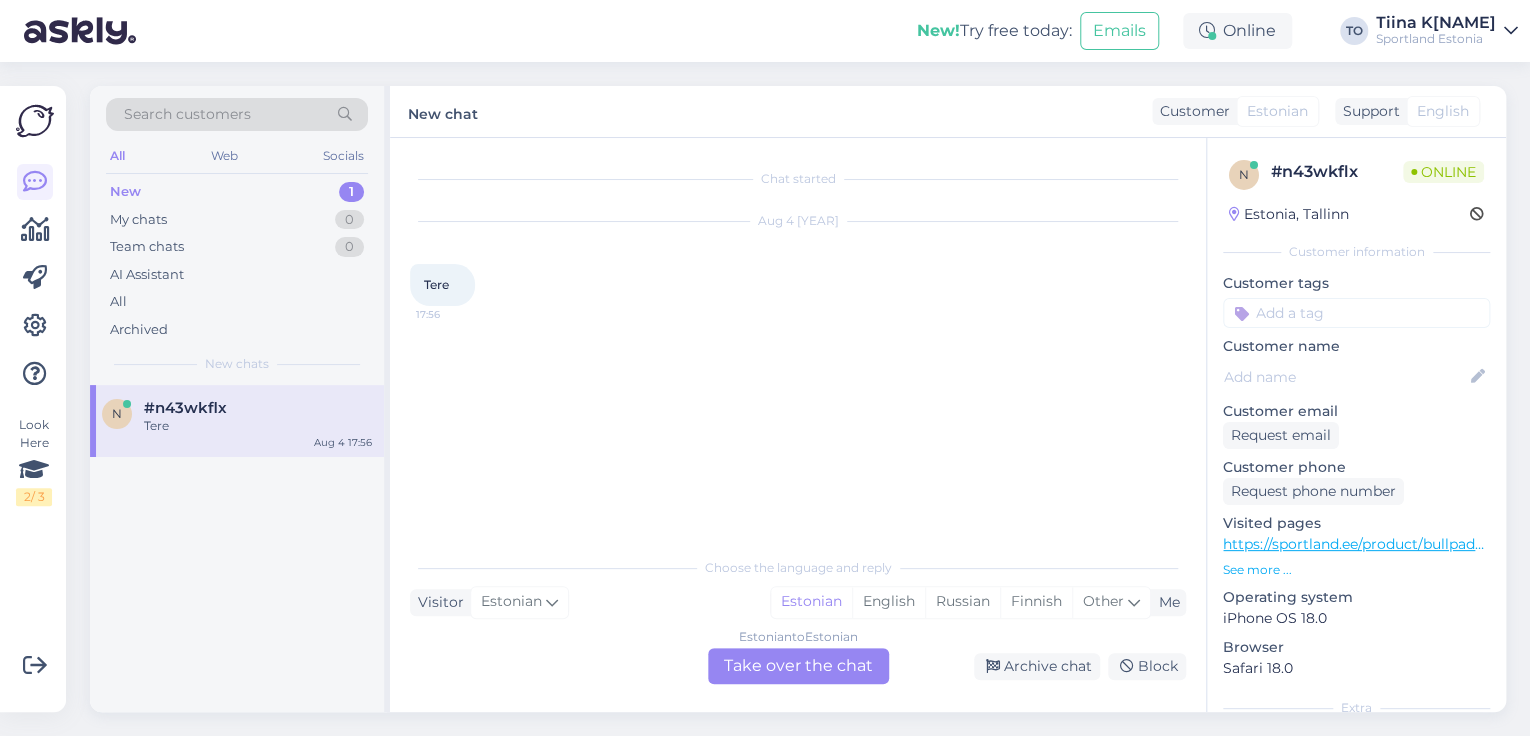 click on "Estonian  to  Estonian Take over the chat" at bounding box center [798, 666] 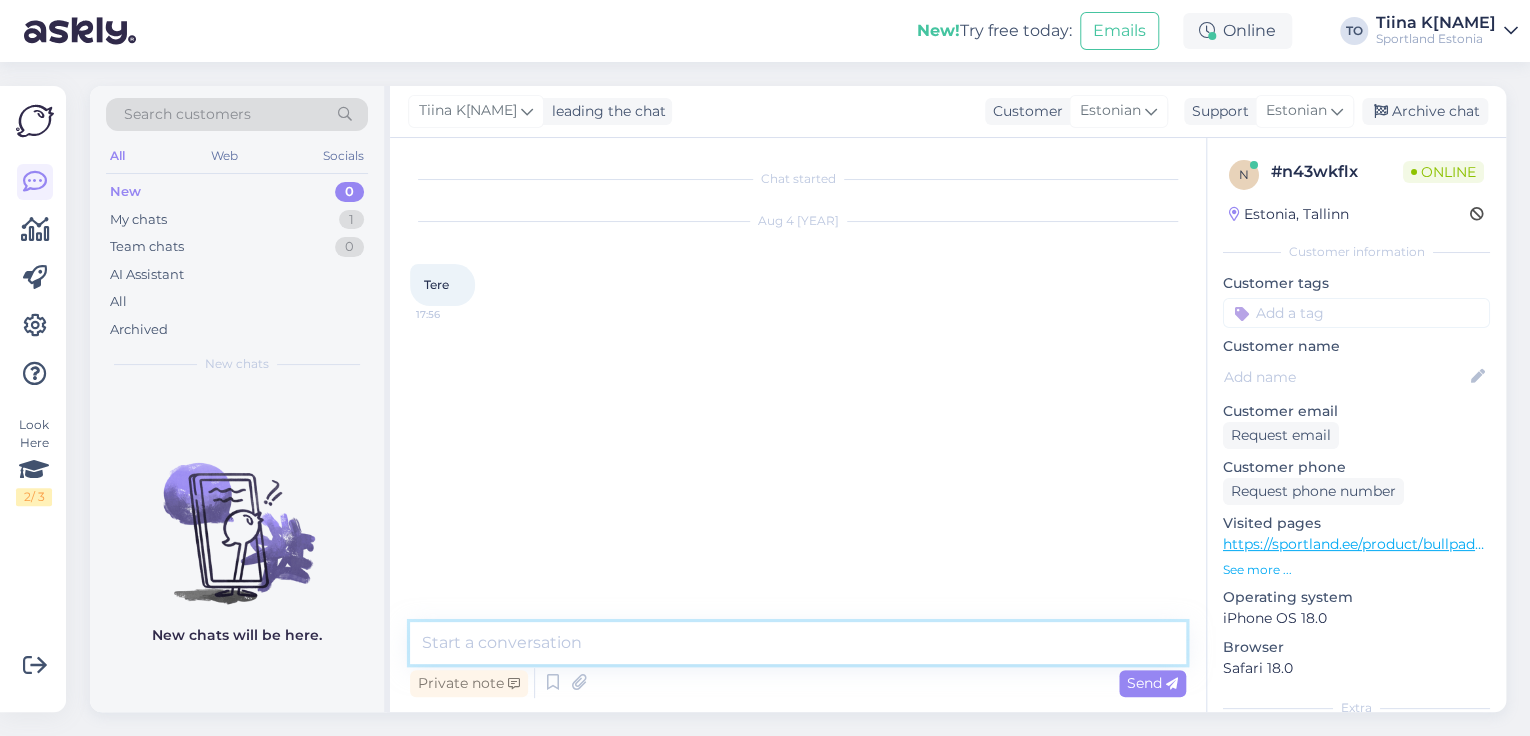 click at bounding box center [798, 643] 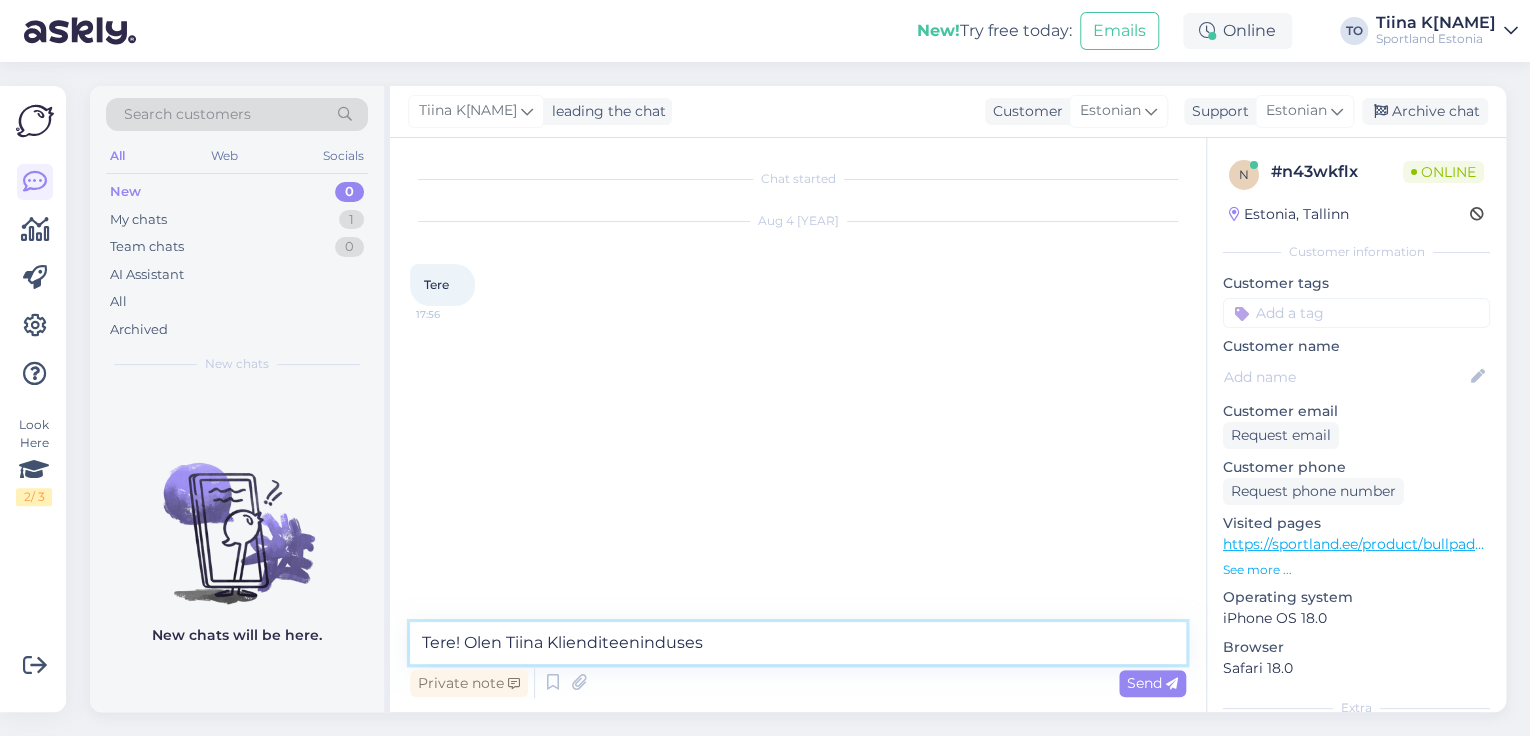 type on "Tere! Olen [NAME] Klienditeenindusest" 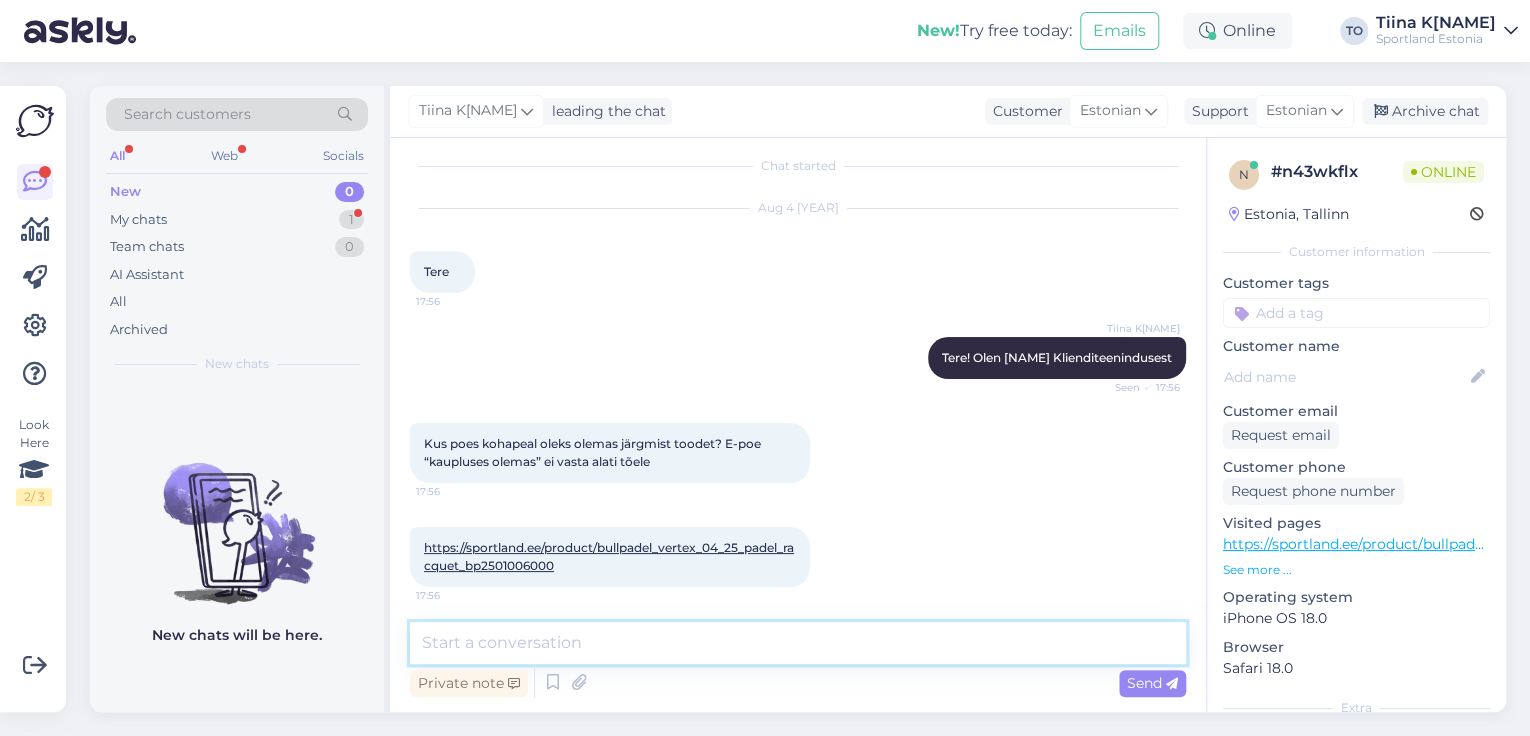 scroll, scrollTop: 17, scrollLeft: 0, axis: vertical 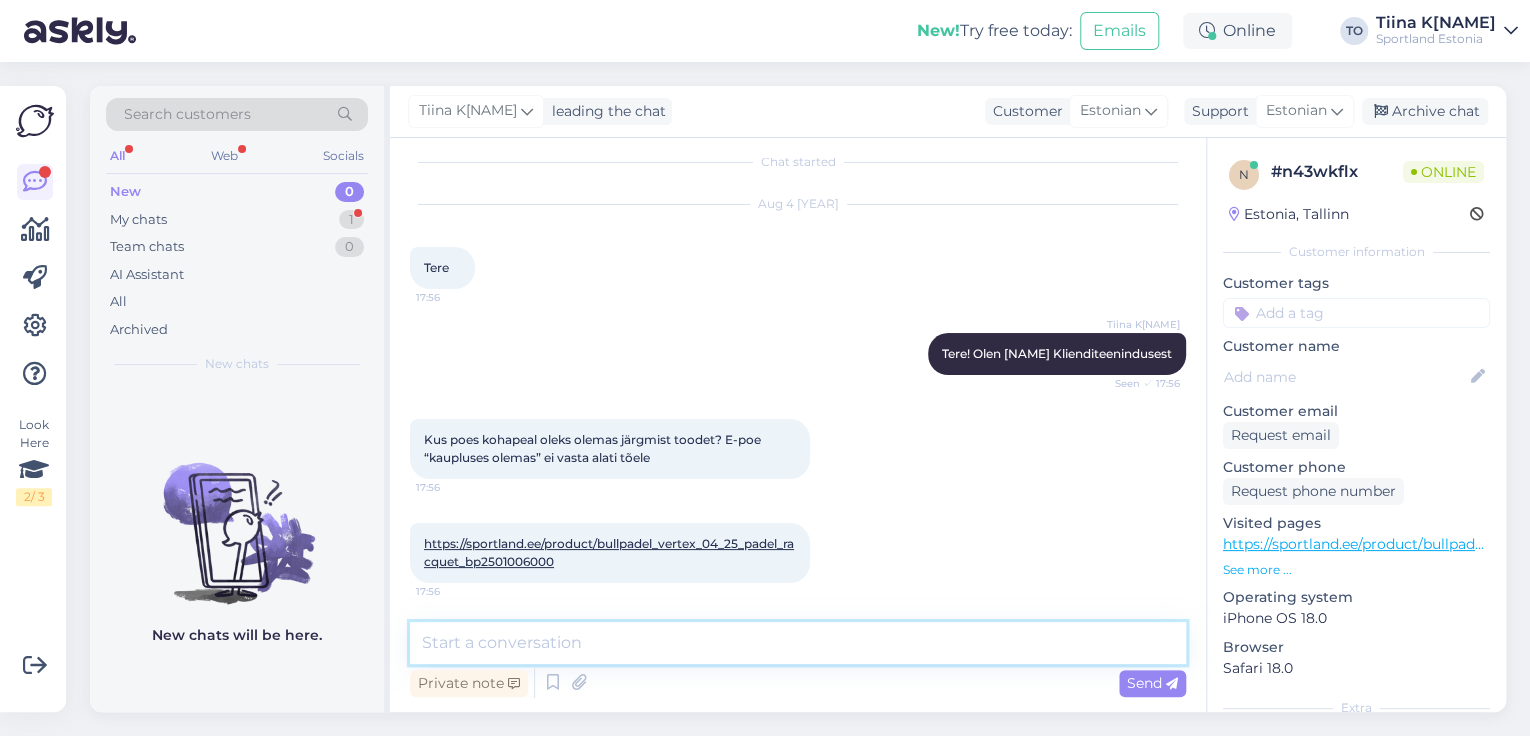 click at bounding box center (798, 643) 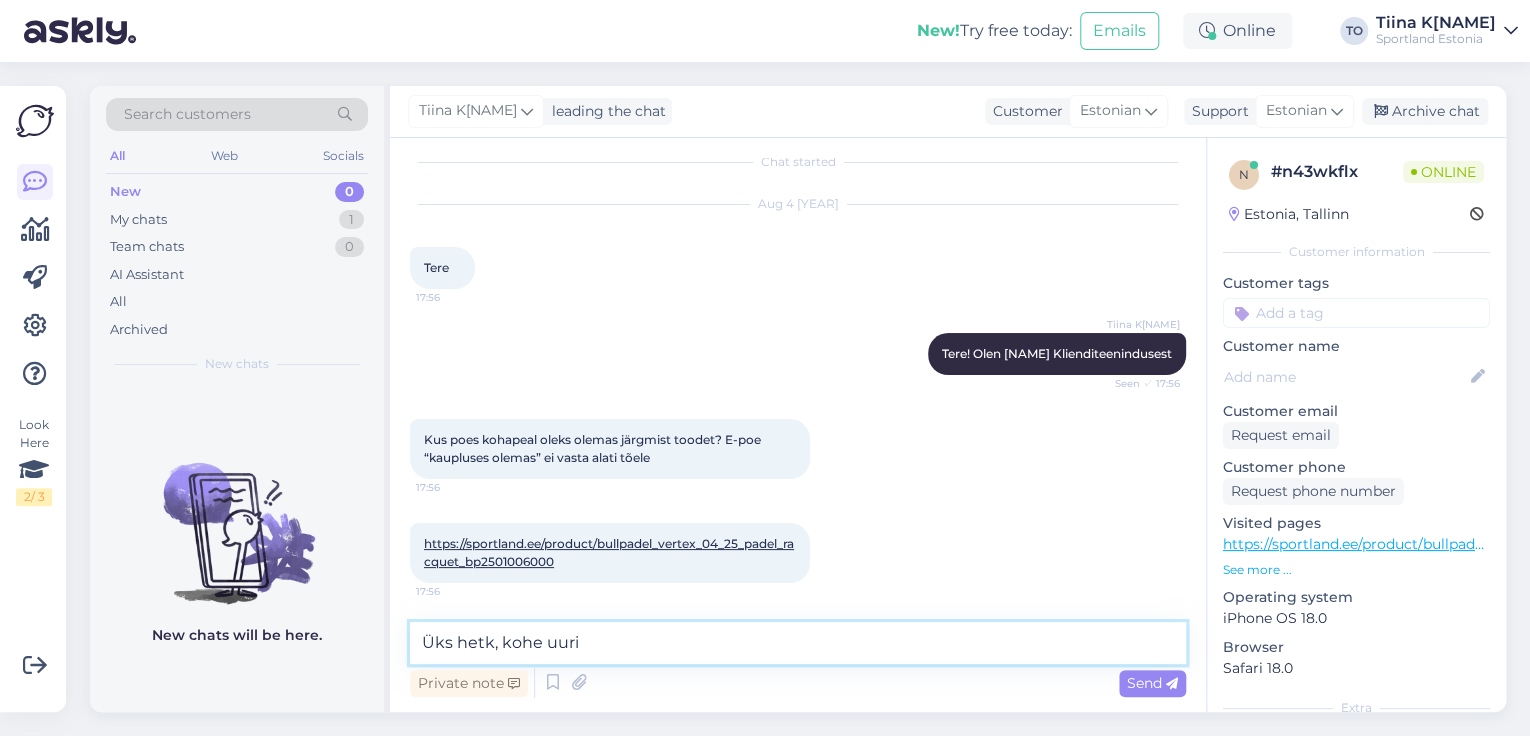 type on "Üks hetk, kohe uurin" 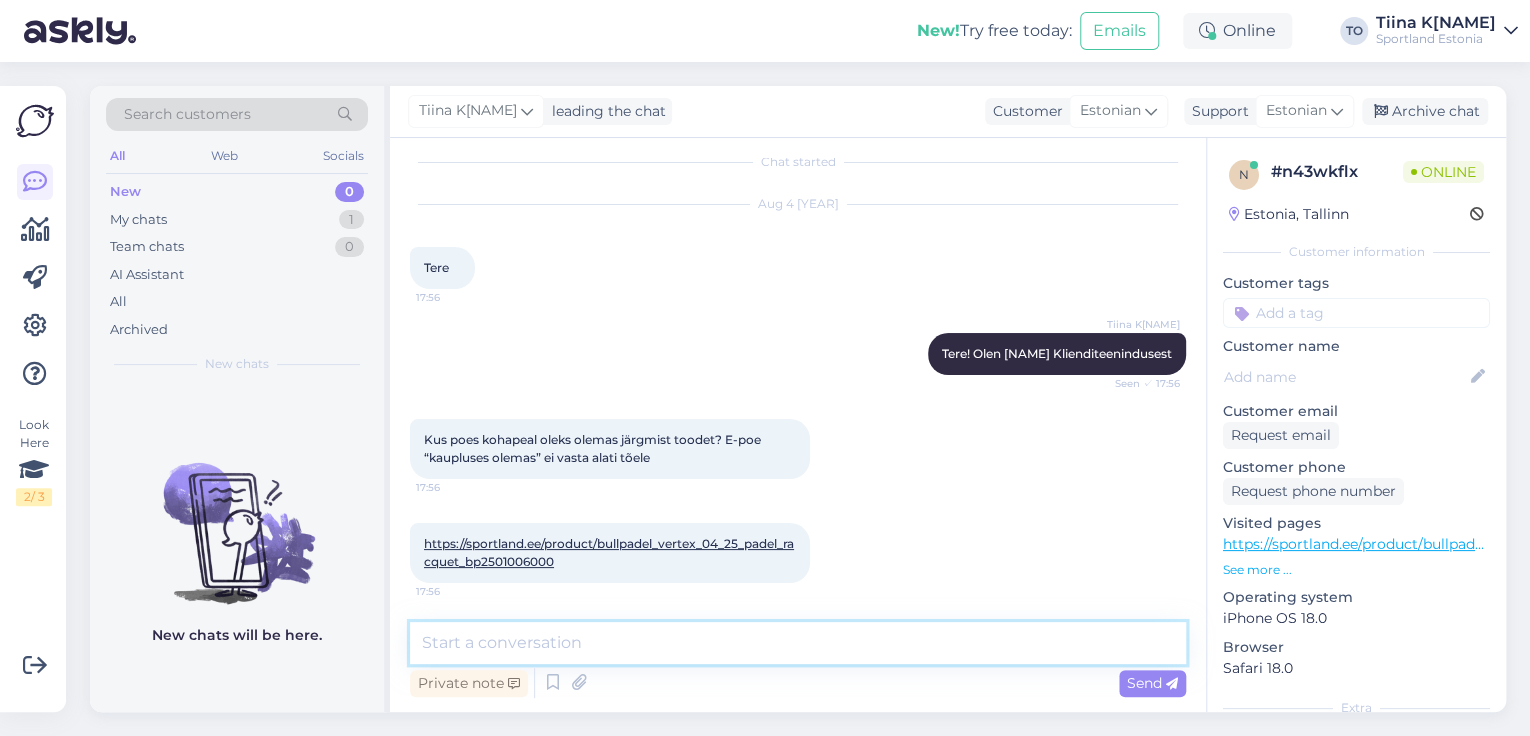 scroll, scrollTop: 104, scrollLeft: 0, axis: vertical 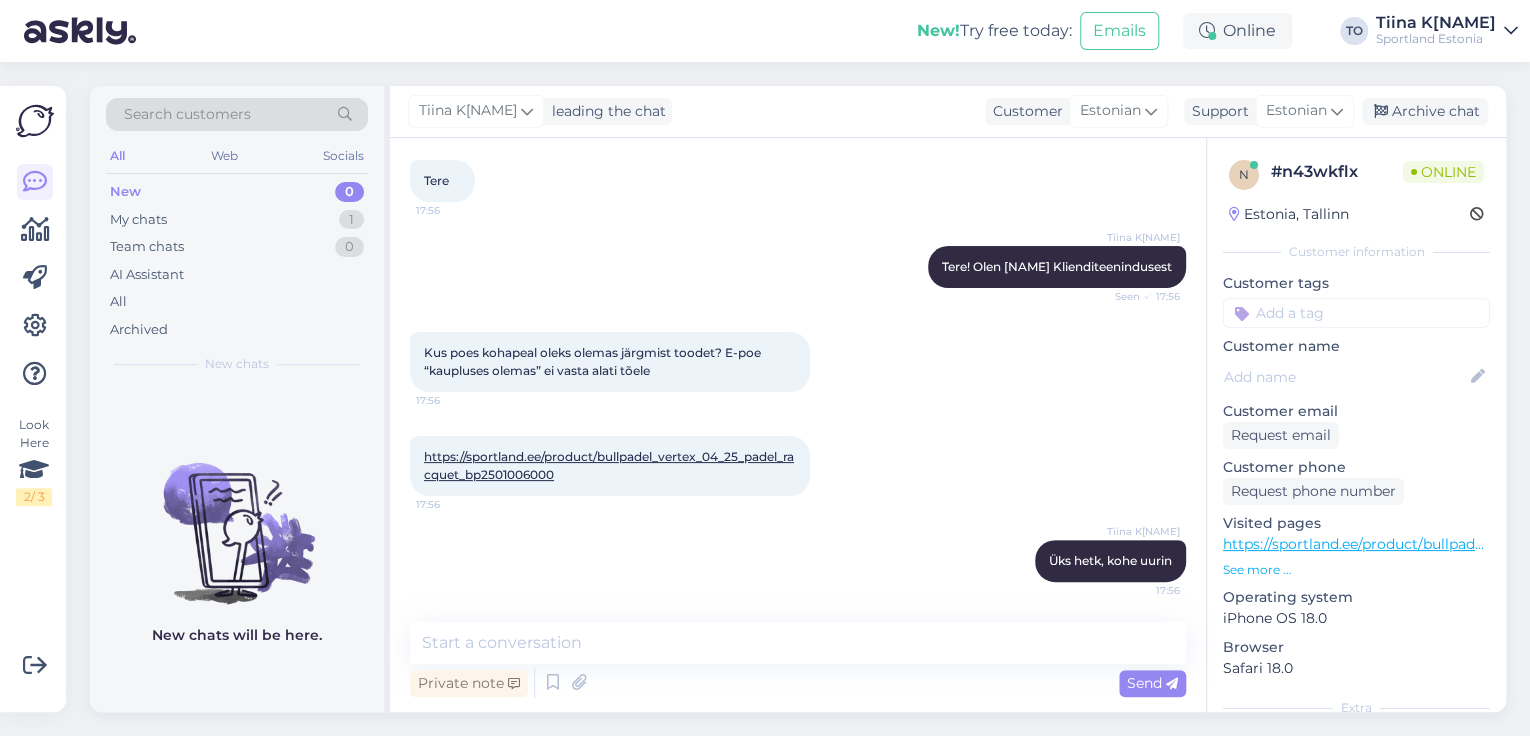 click on "https://sportland.ee/product/bullpadel_vertex_04_25_padel_racquet_bp2501006000" at bounding box center [609, 465] 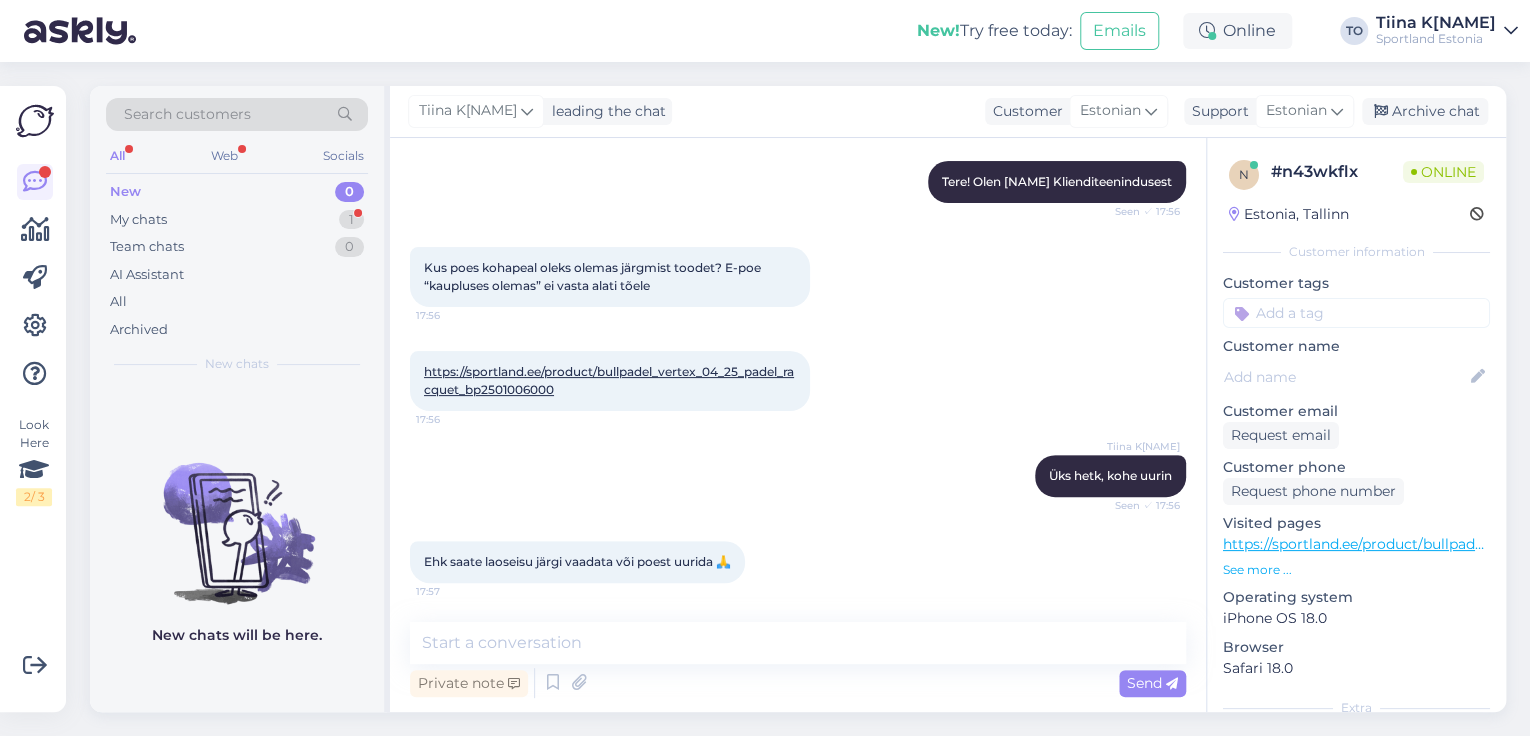 scroll, scrollTop: 189, scrollLeft: 0, axis: vertical 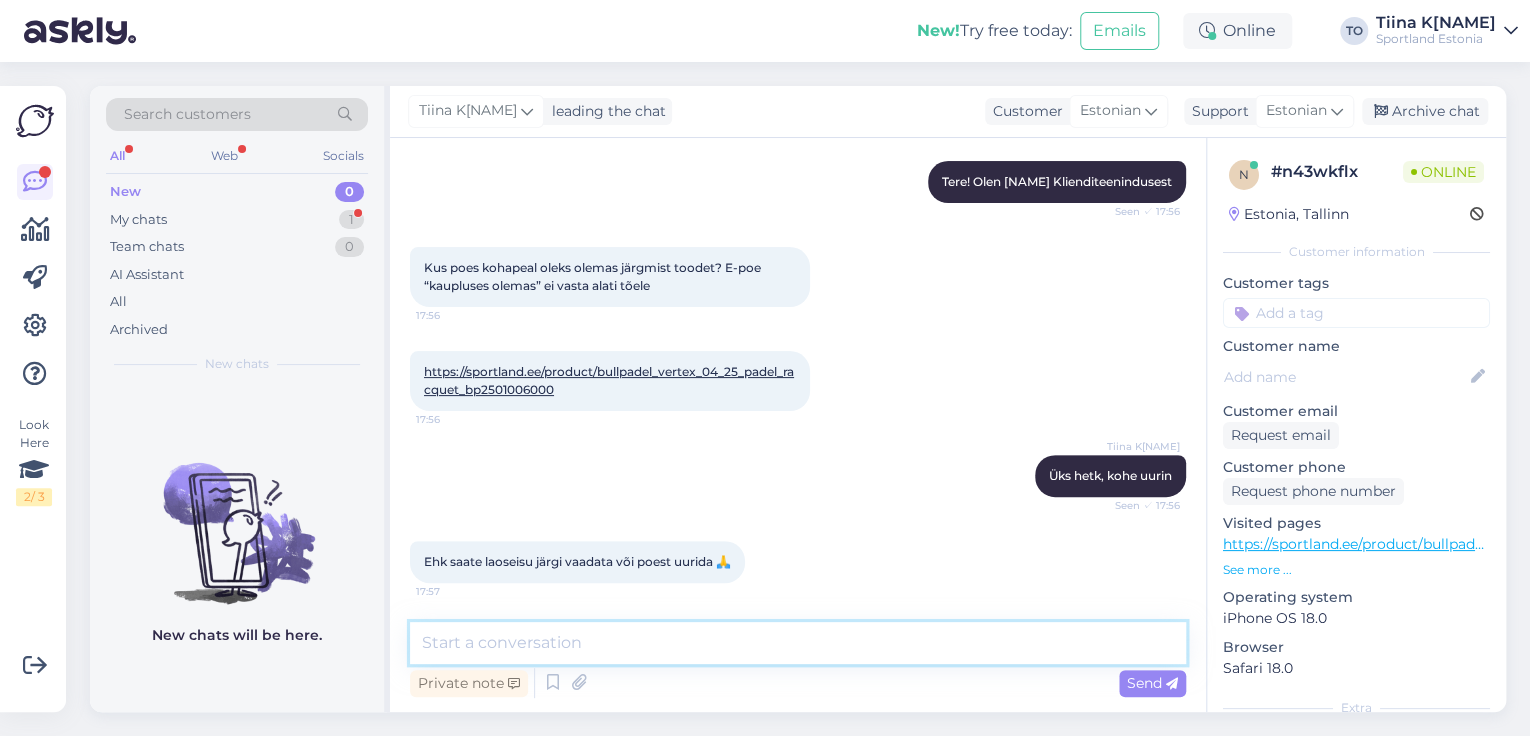 click at bounding box center (798, 643) 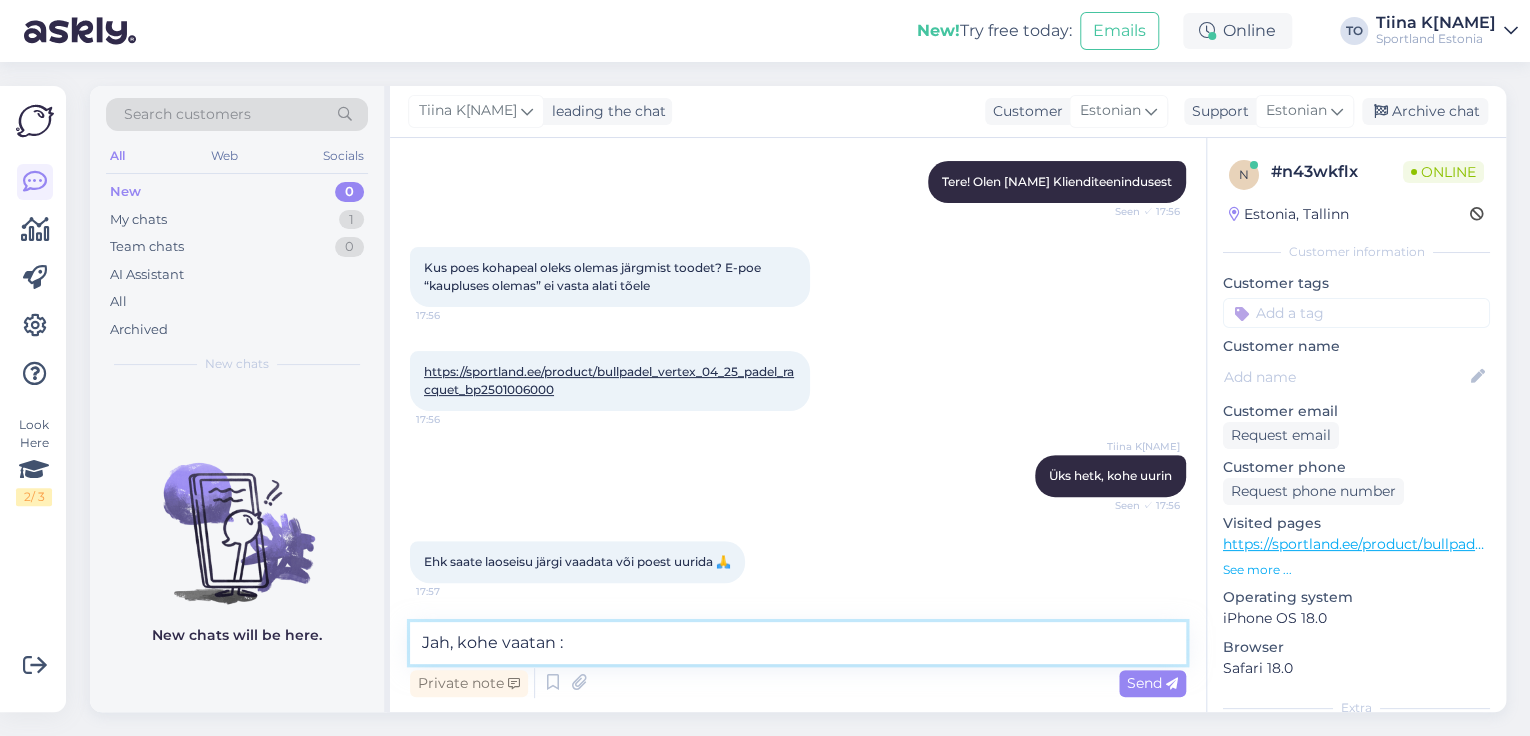 type on "Jah, kohe vaatan :)" 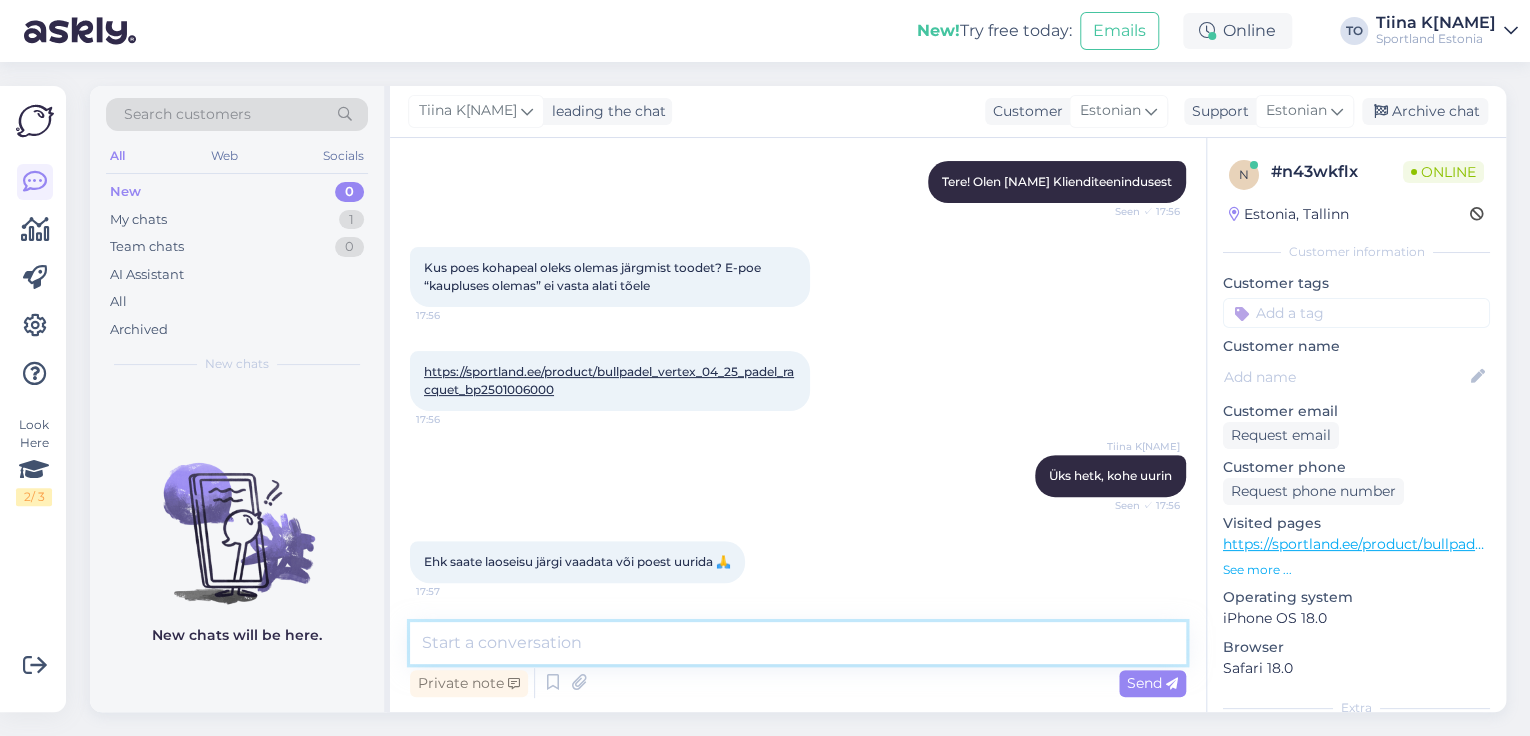 scroll, scrollTop: 276, scrollLeft: 0, axis: vertical 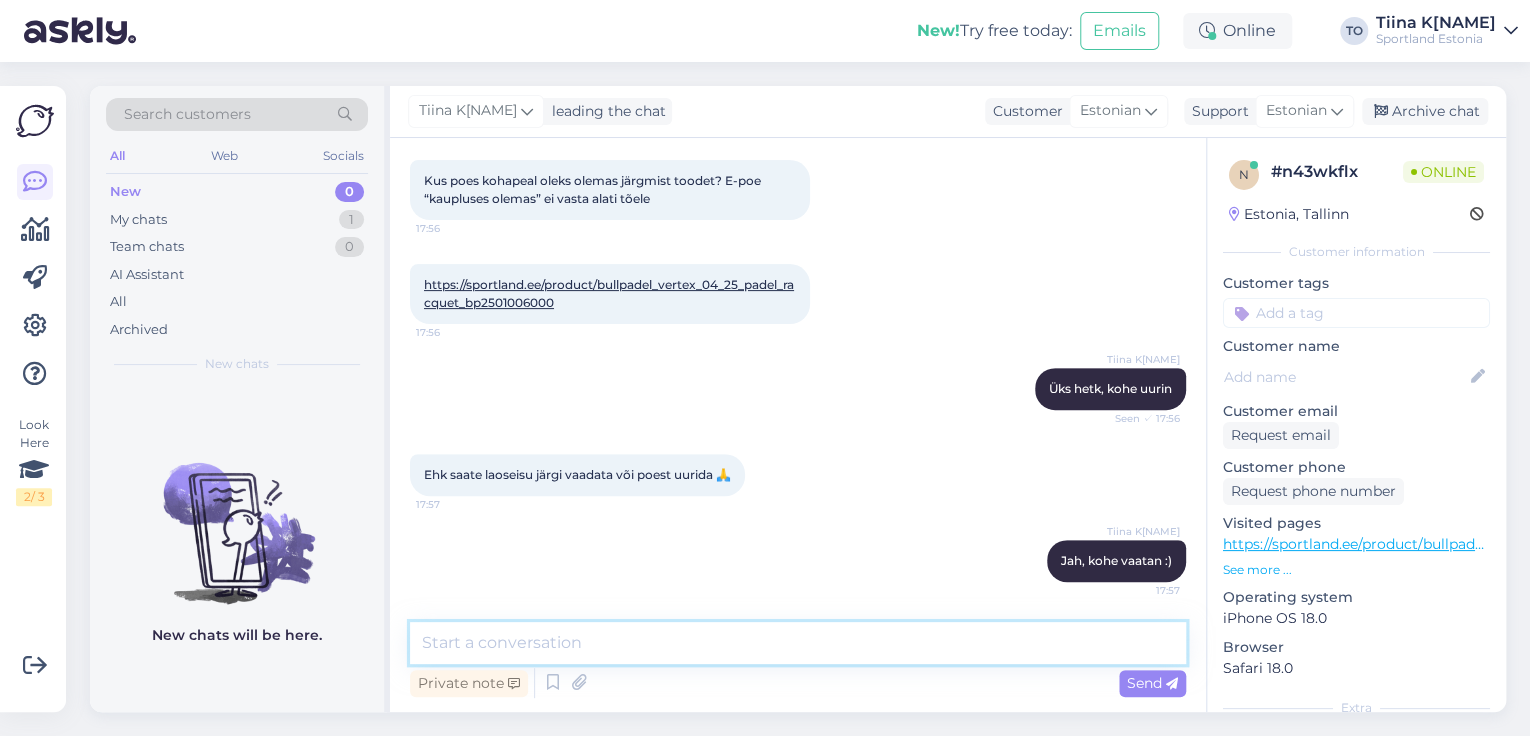click at bounding box center (798, 643) 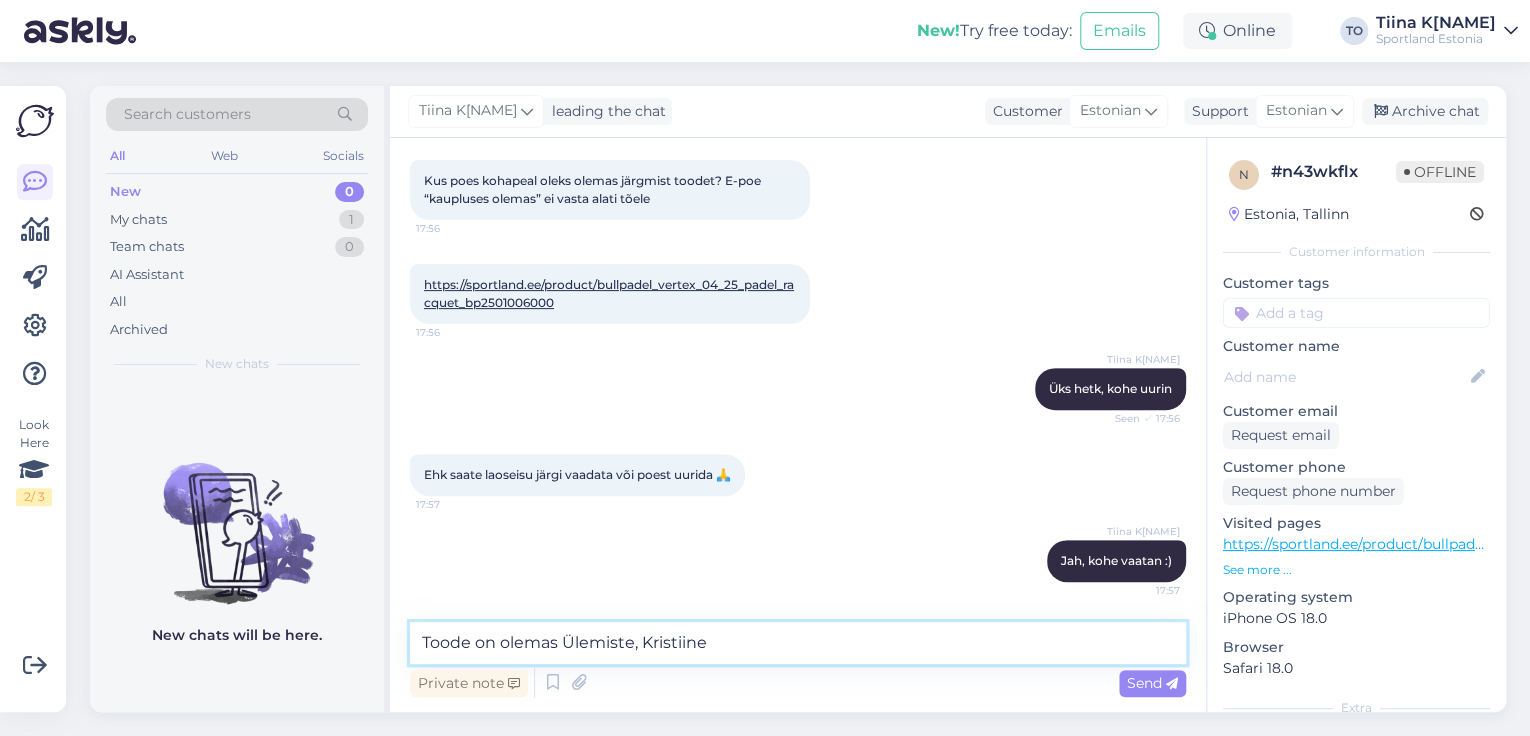 click on "Toode on olemas Ülemiste, Kristiine" at bounding box center [798, 643] 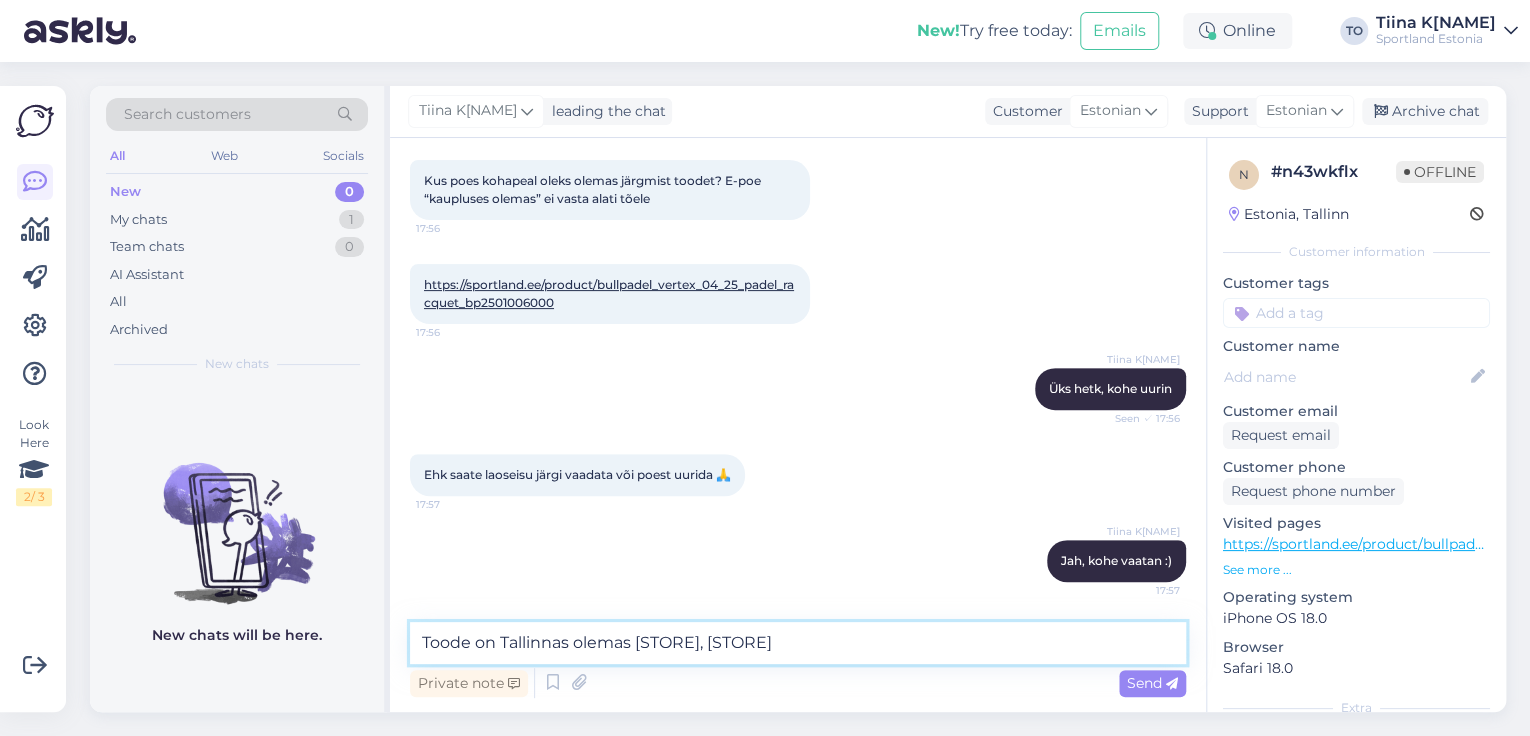 click on "Toode on Tallinnas olemas [STORE], [STORE]" at bounding box center [798, 643] 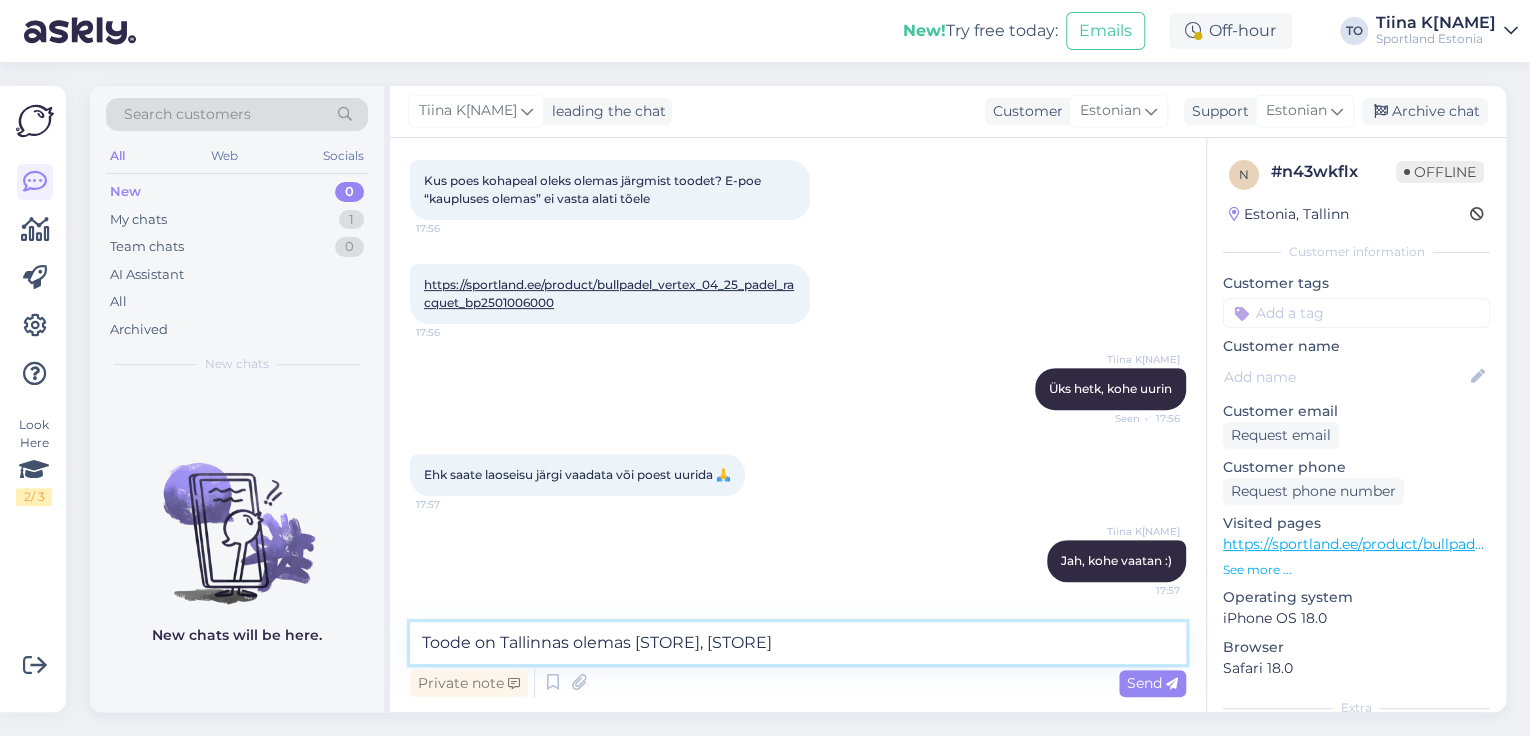 click on "Toode on Tallinnas olemas [STORE], [STORE]" at bounding box center [798, 643] 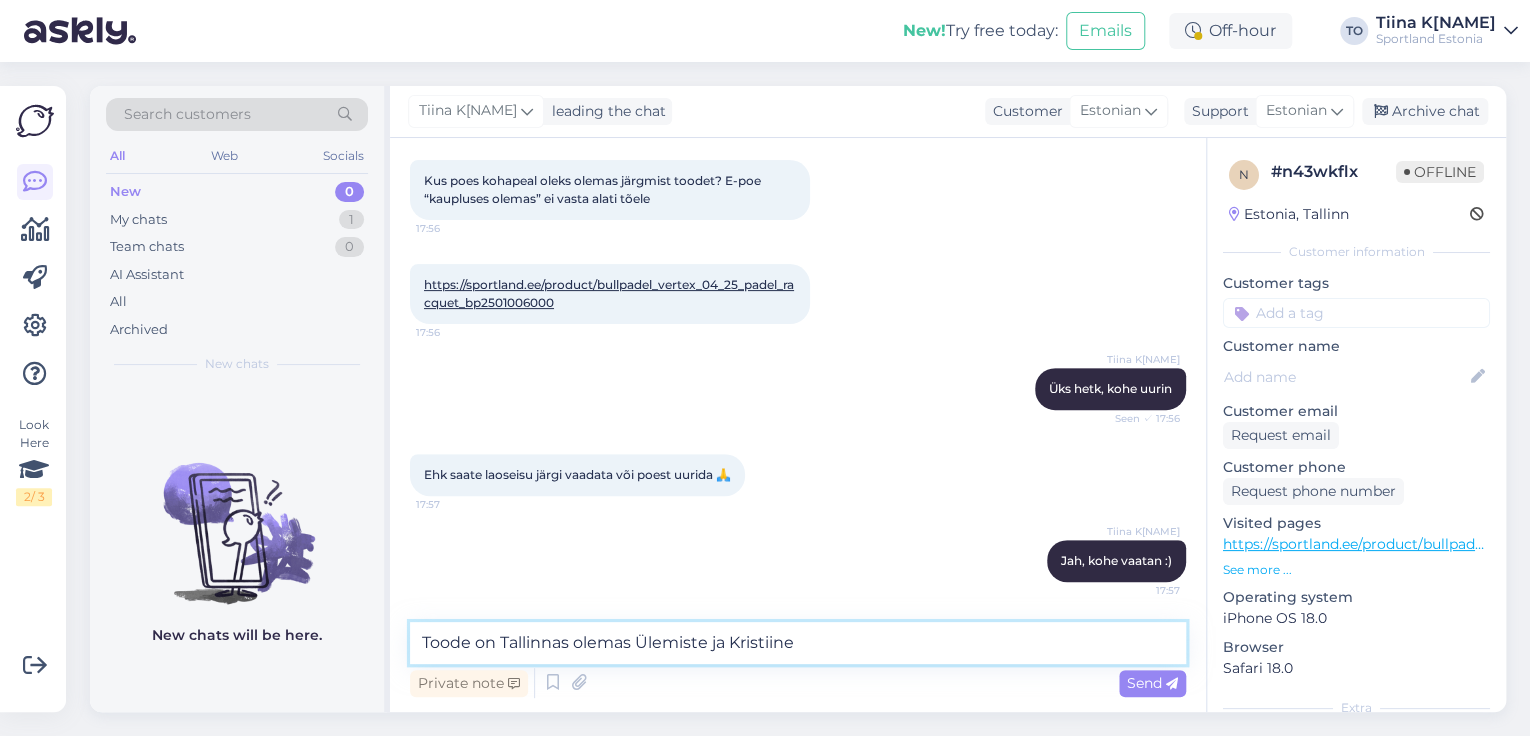 click on "Toode on Tallinnas olemas Ülemiste ja Kristiine" at bounding box center (798, 643) 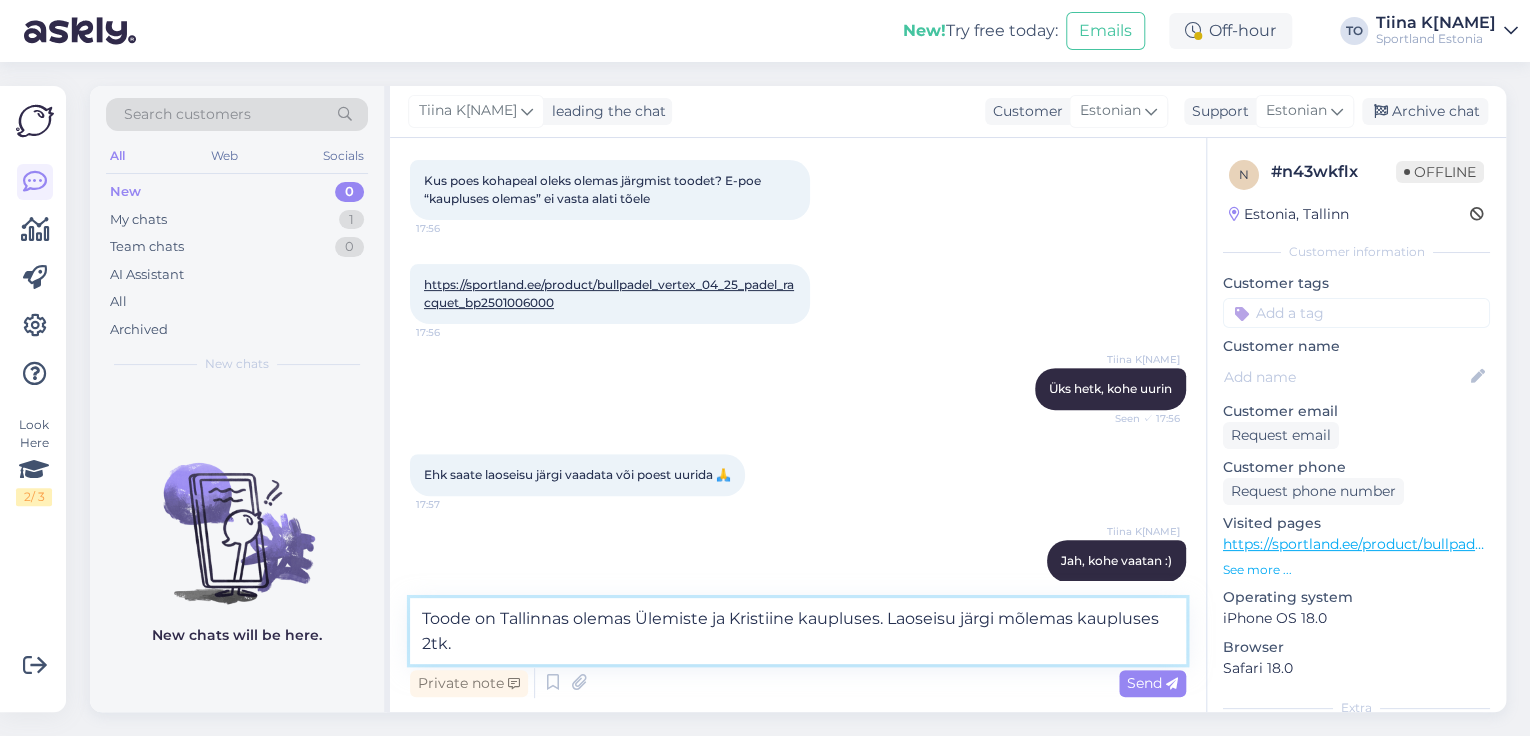 click on "Toode on Tallinnas olemas Ülemiste ja Kristiine kaupluses. Laoseisu järgi mõlemas kaupluses 2tk." at bounding box center [798, 631] 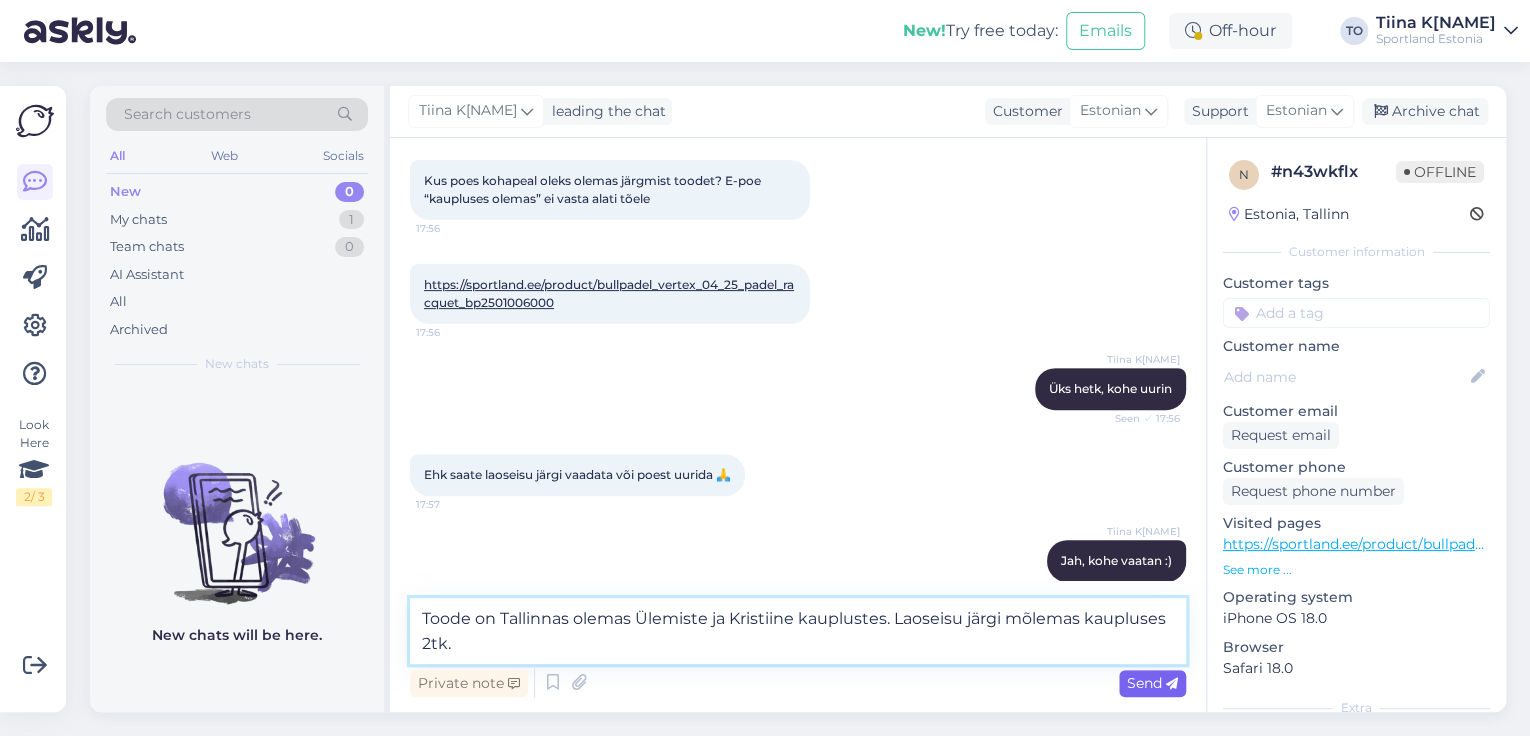 type on "Toode on Tallinnas olemas Ülemiste ja Kristiine kauplustes. Laoseisu järgi mõlemas kaupluses 2tk." 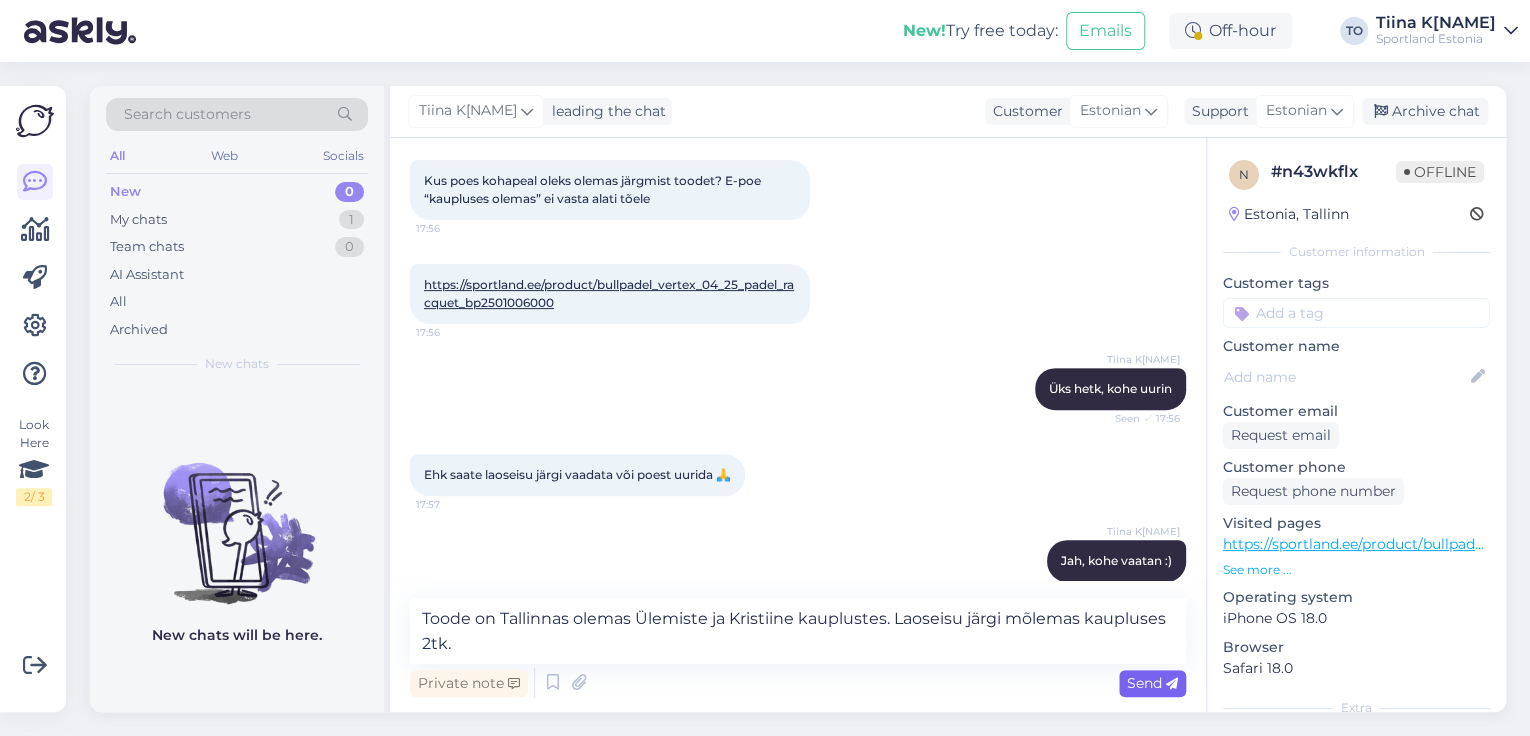click on "Send" at bounding box center [1152, 683] 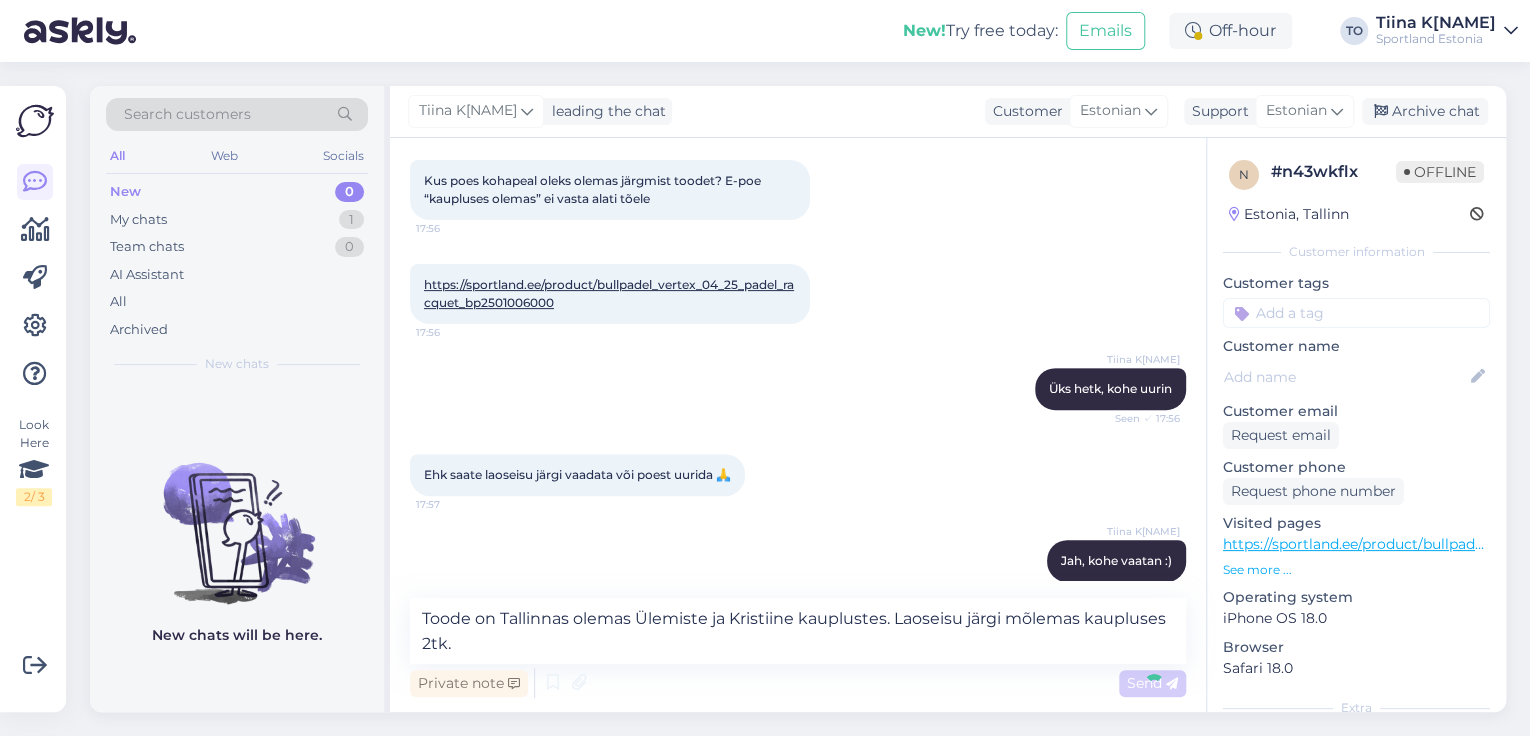 type 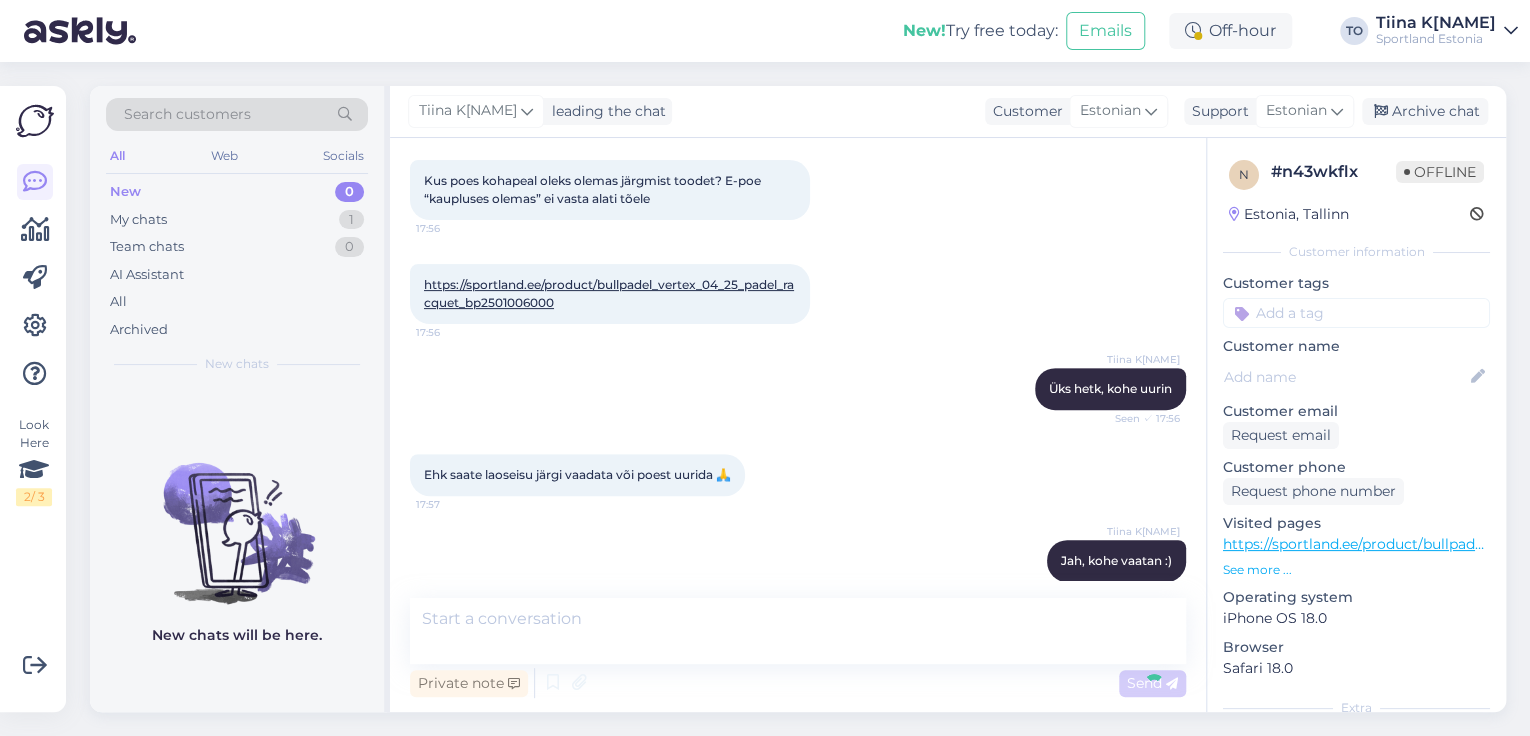 scroll, scrollTop: 380, scrollLeft: 0, axis: vertical 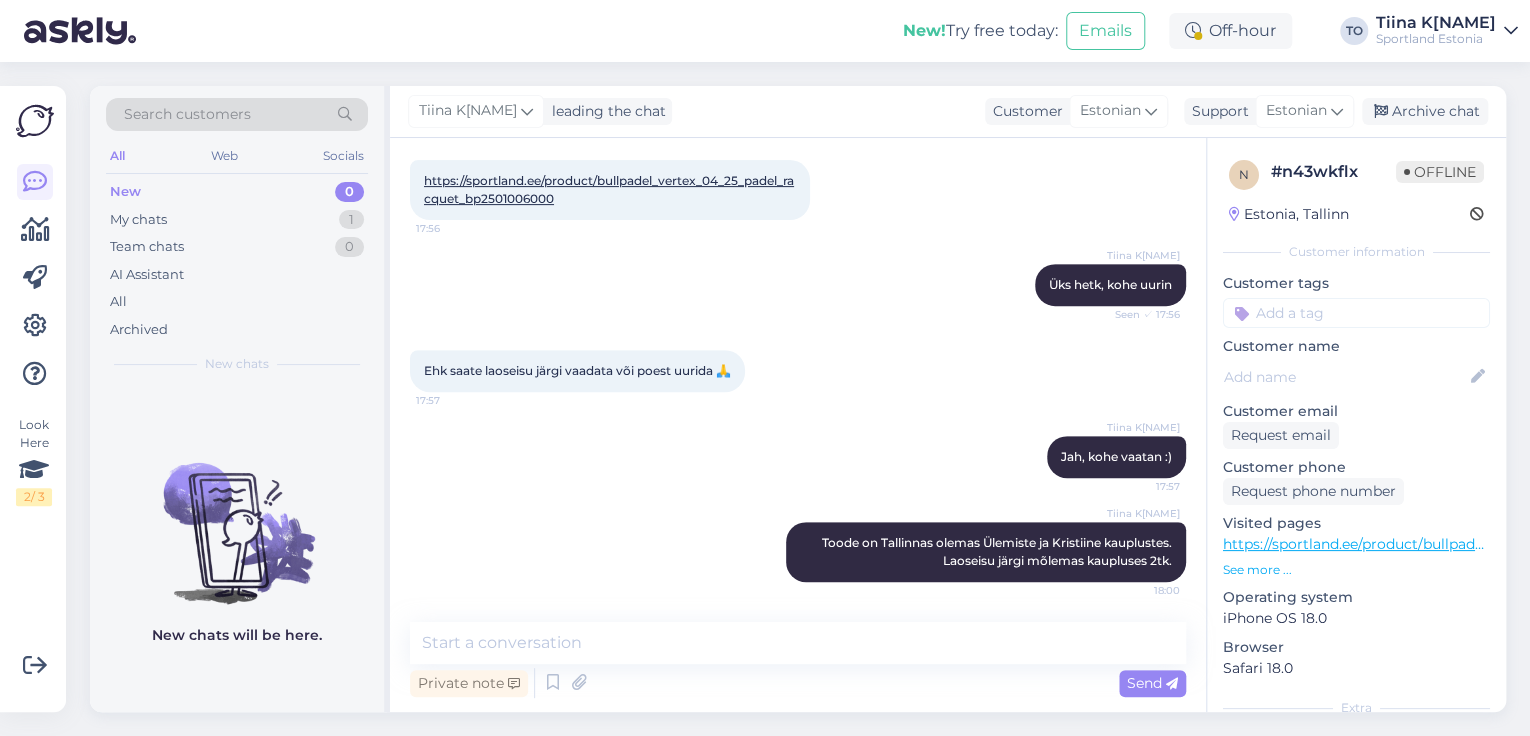 click at bounding box center (1356, 313) 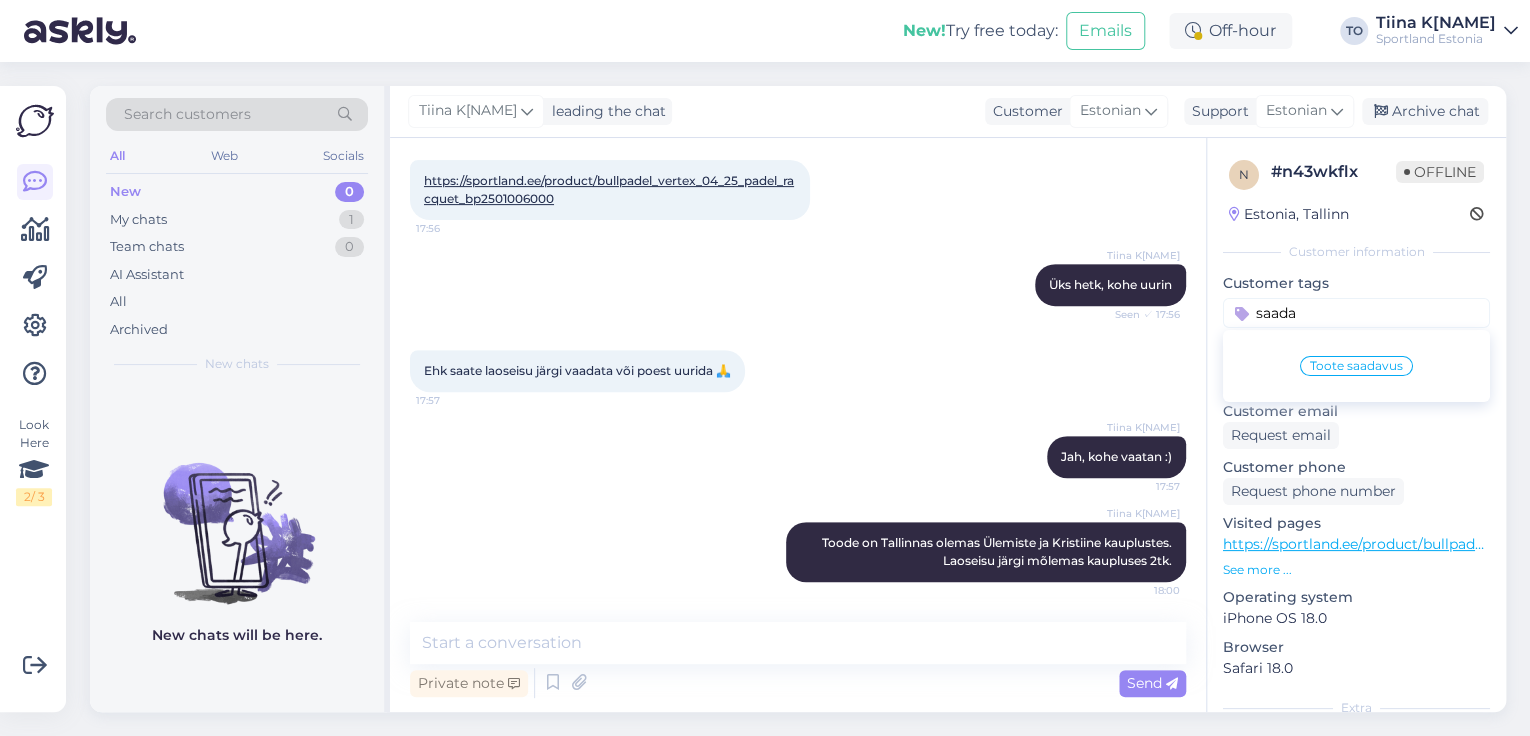 type on "saada" 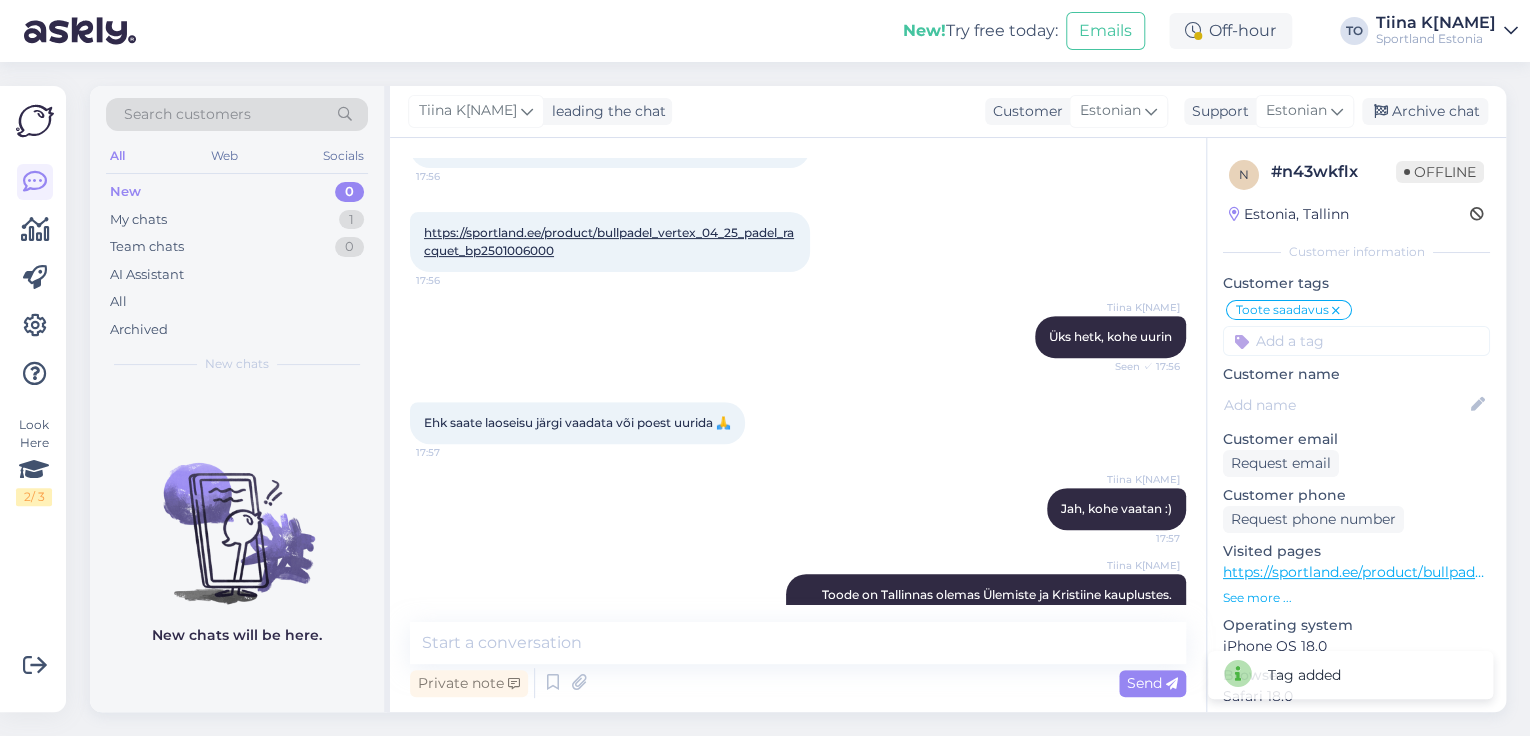 scroll, scrollTop: 300, scrollLeft: 0, axis: vertical 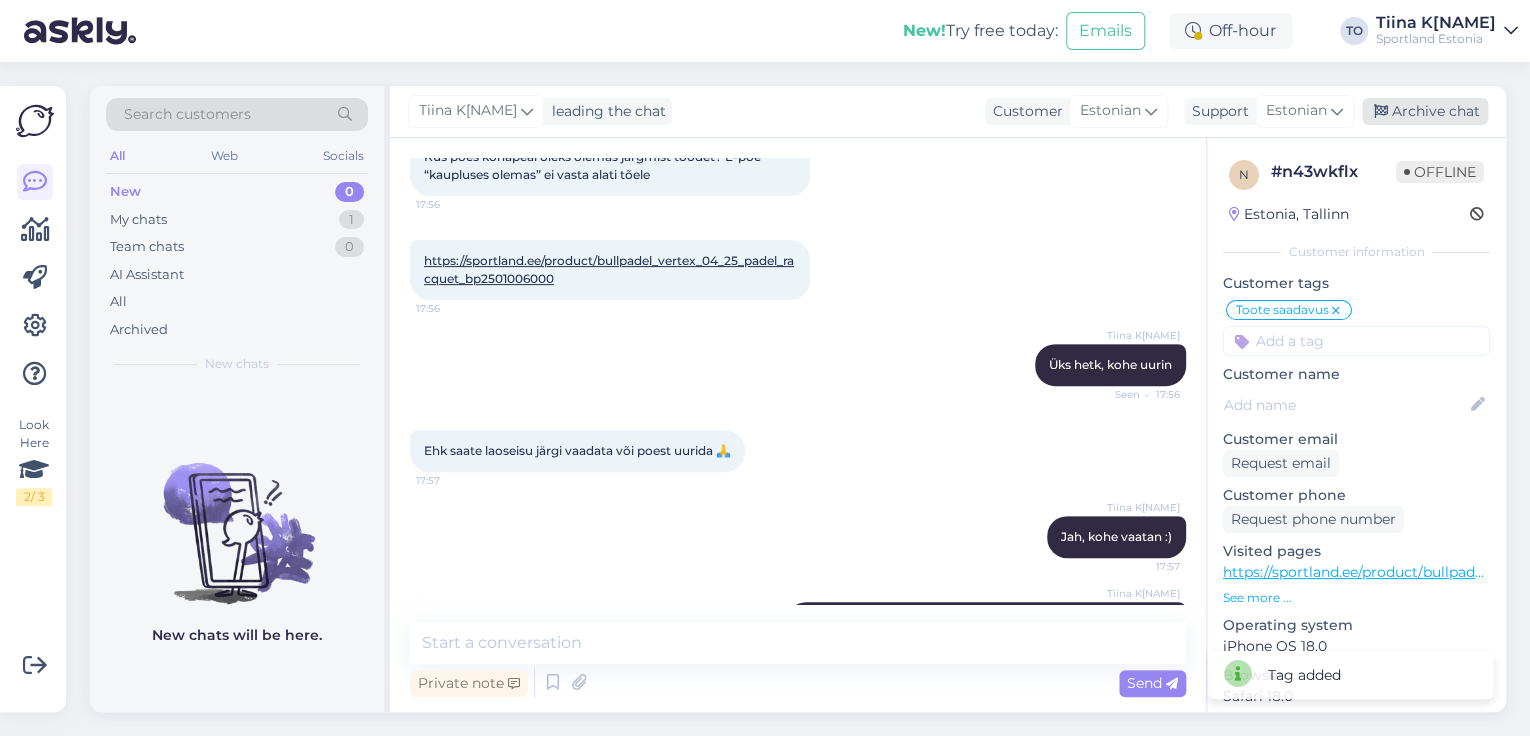 click on "Archive chat" at bounding box center (1425, 111) 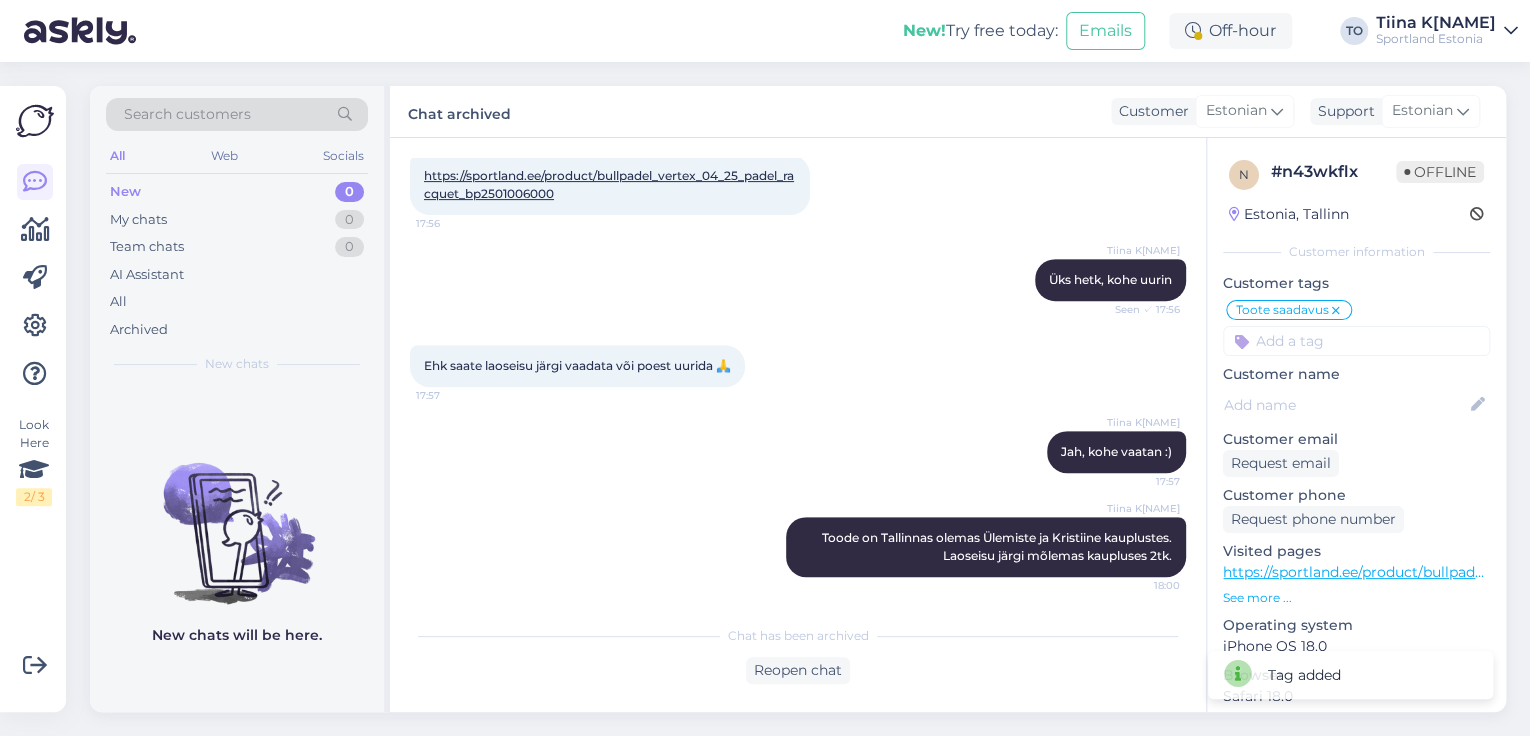 scroll, scrollTop: 387, scrollLeft: 0, axis: vertical 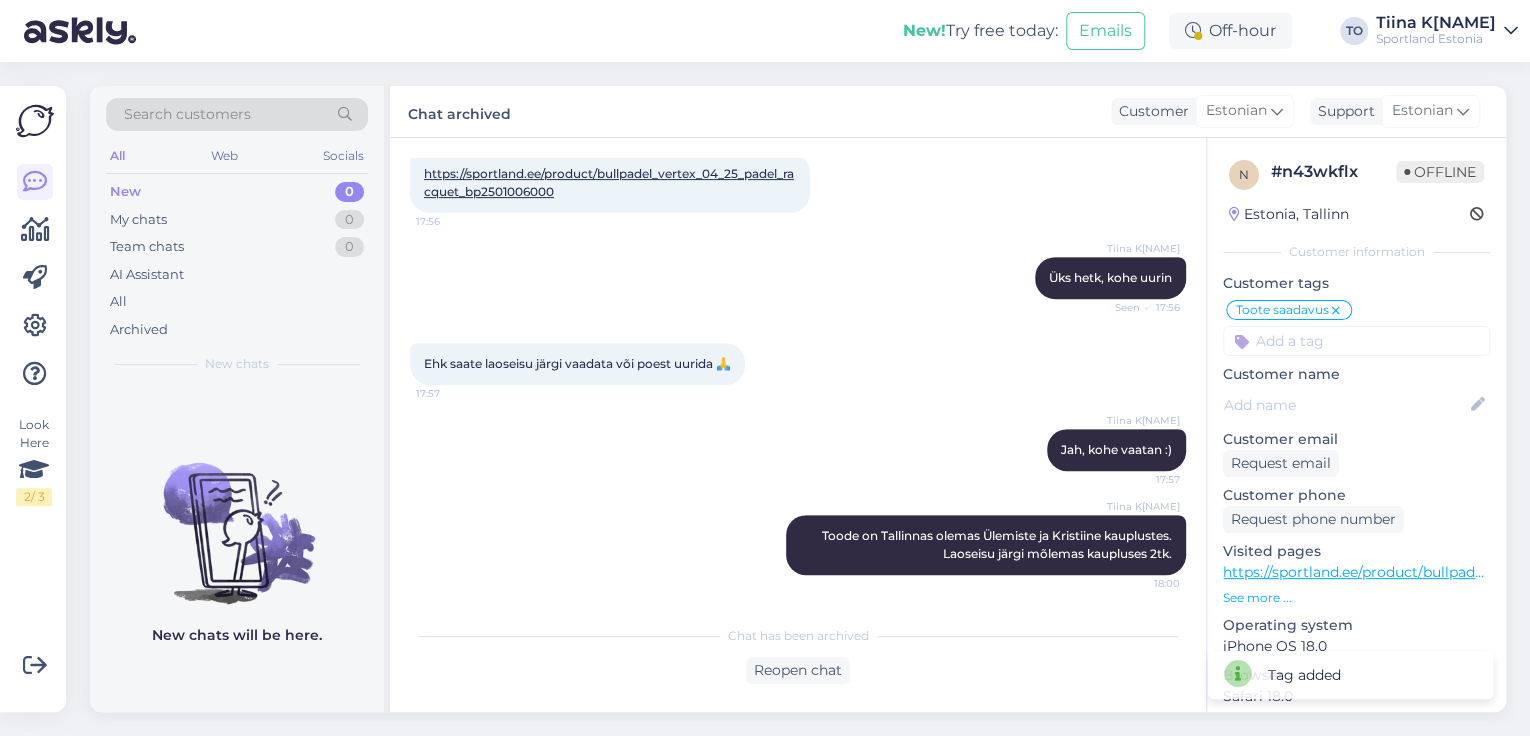 click on "Tiina K[NAME]" at bounding box center [1436, 23] 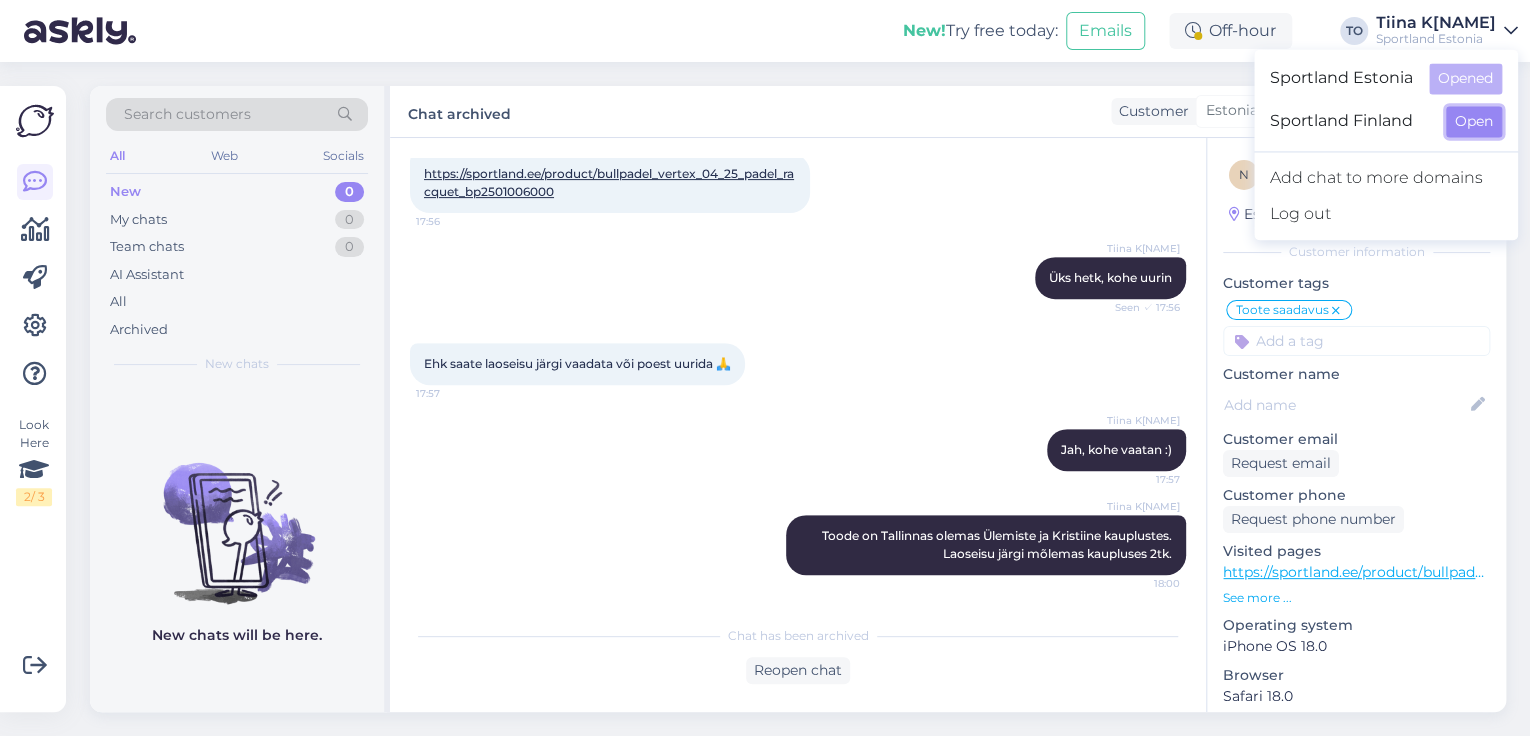 click on "Open" at bounding box center [1474, 121] 